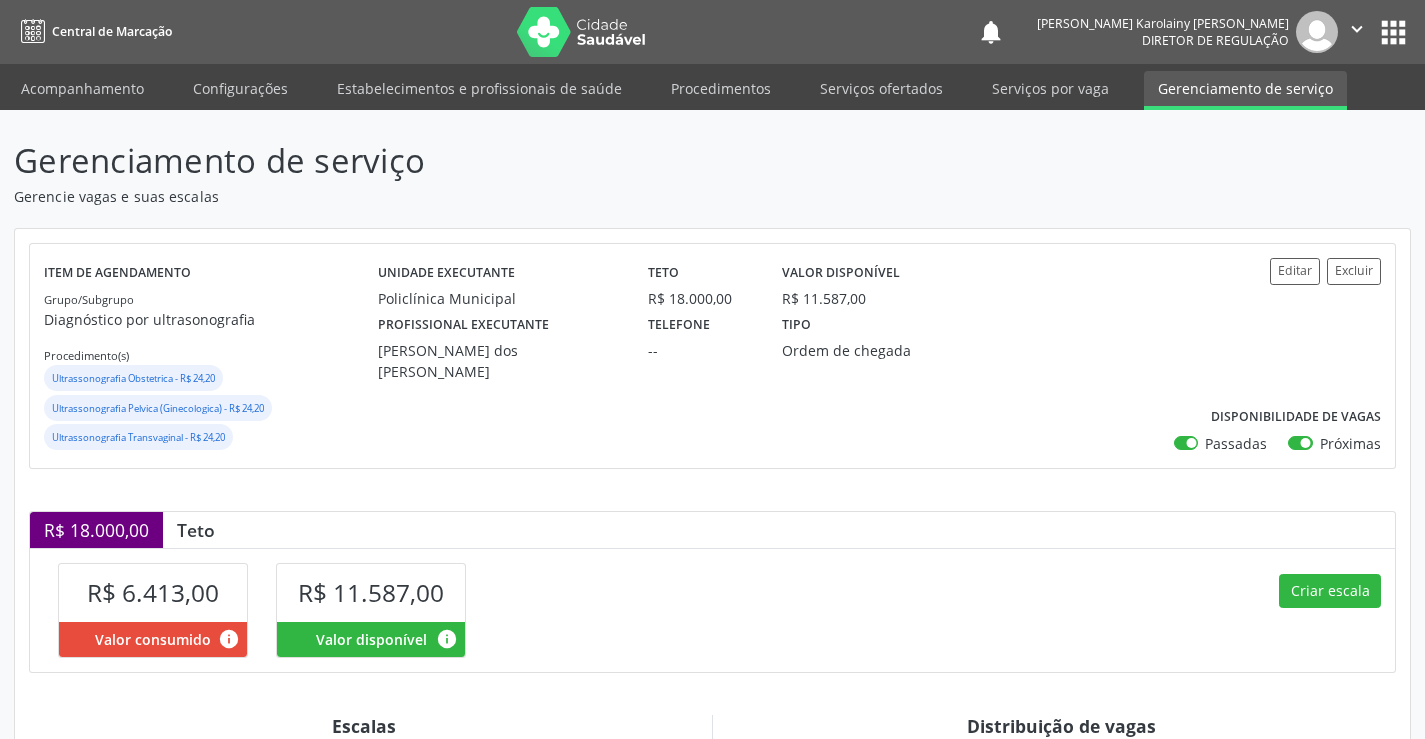 scroll, scrollTop: 0, scrollLeft: 0, axis: both 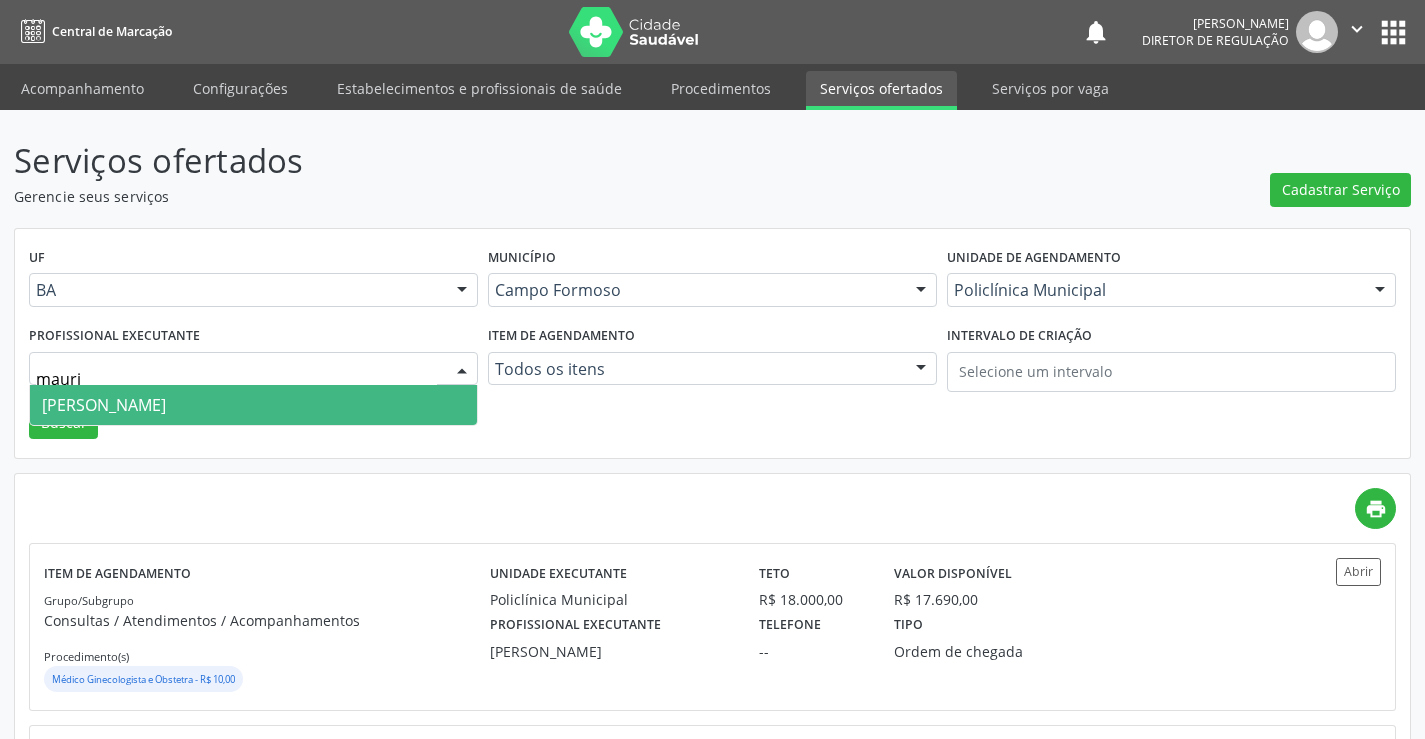 click on "Mauricio Cardoso Ribeiro Junior" at bounding box center [253, 405] 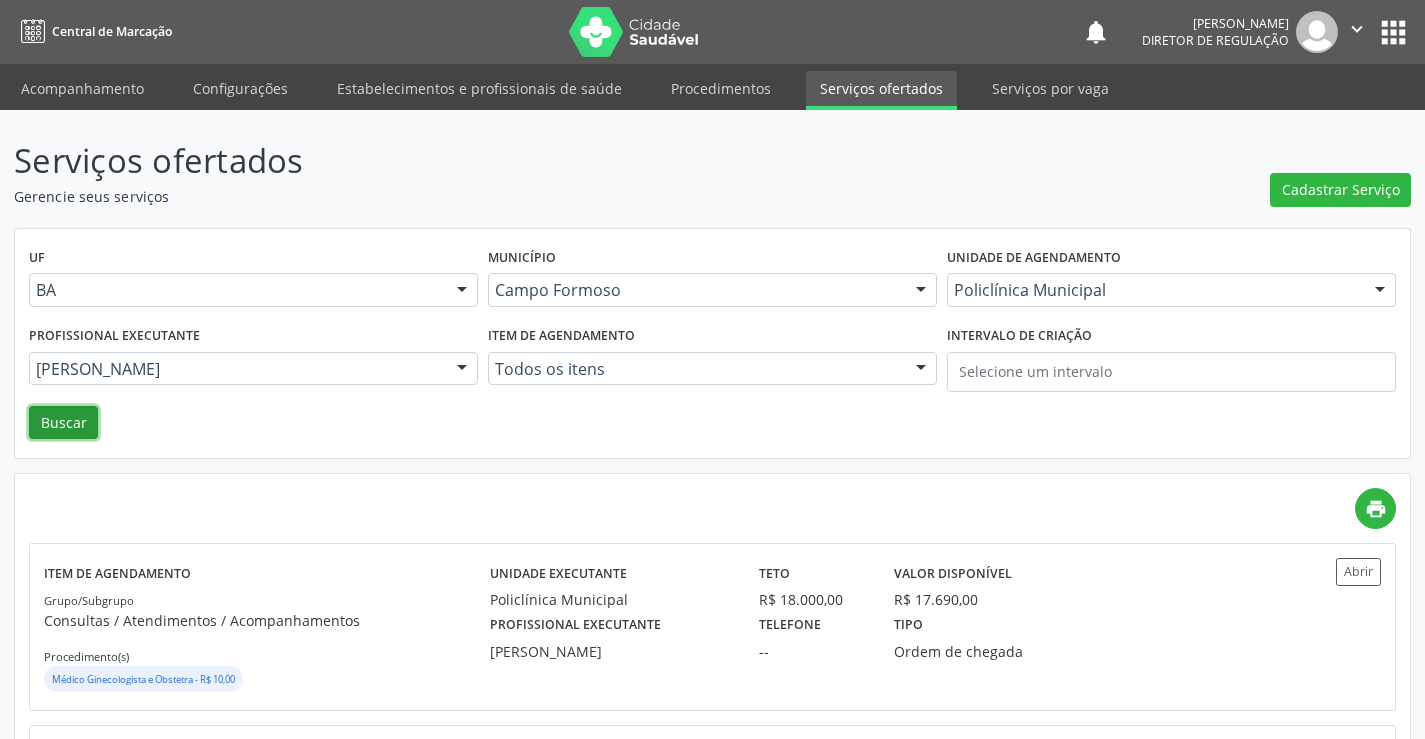 click on "Buscar" at bounding box center (63, 423) 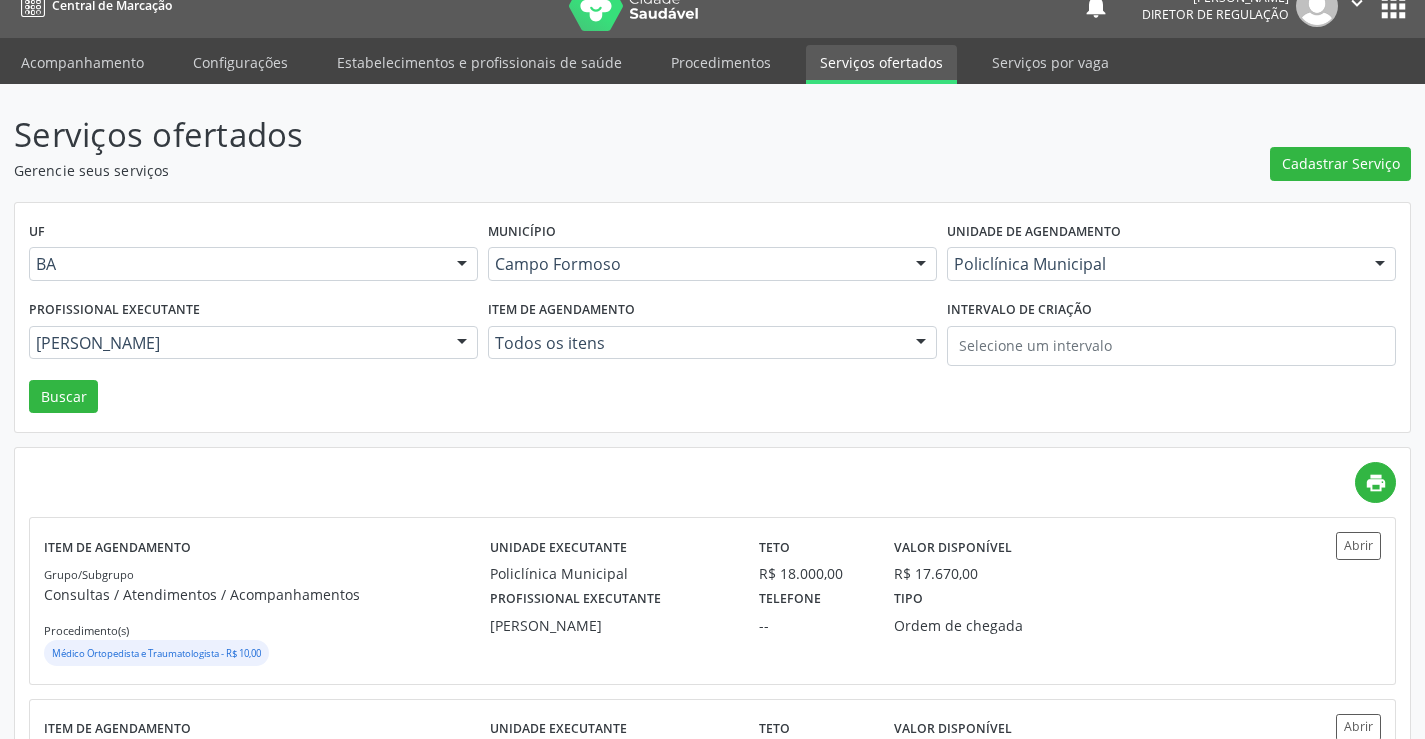 scroll, scrollTop: 300, scrollLeft: 0, axis: vertical 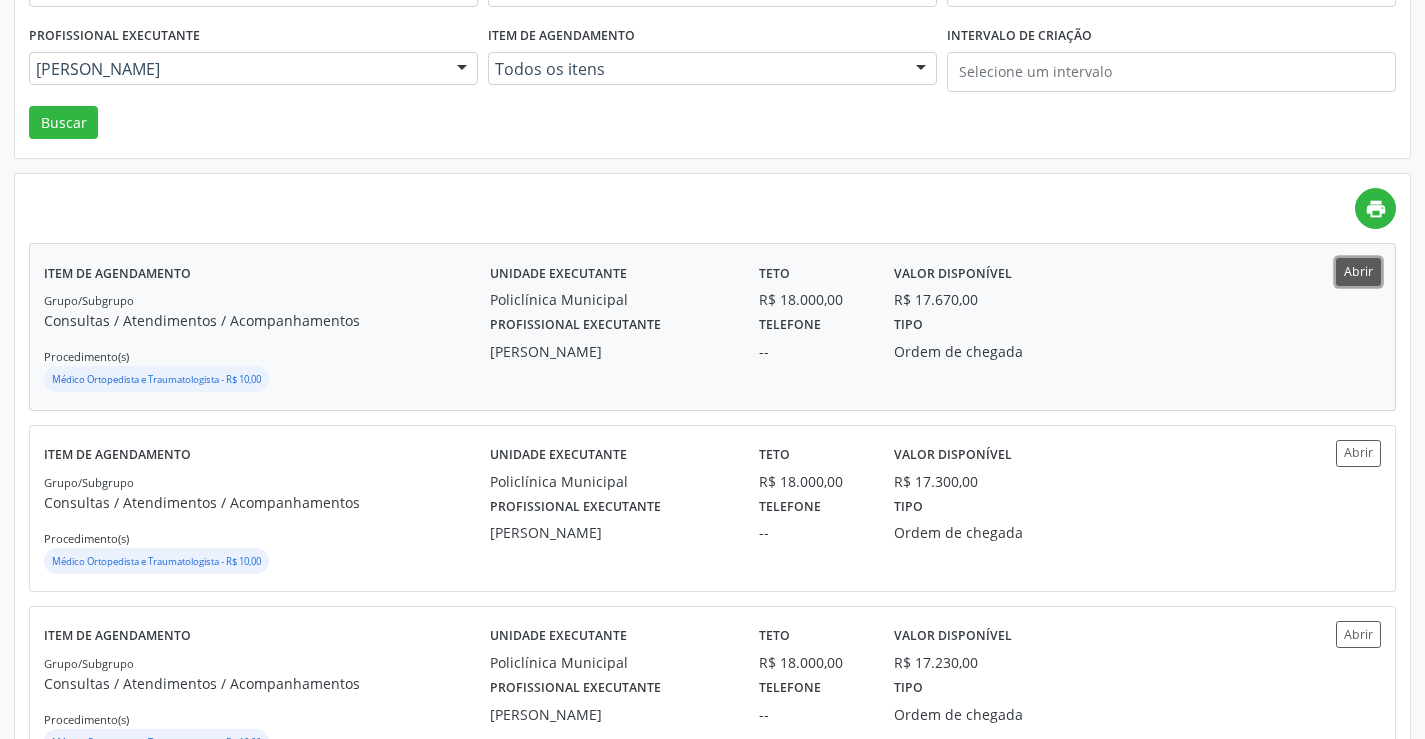 click on "Abrir" at bounding box center [1358, 271] 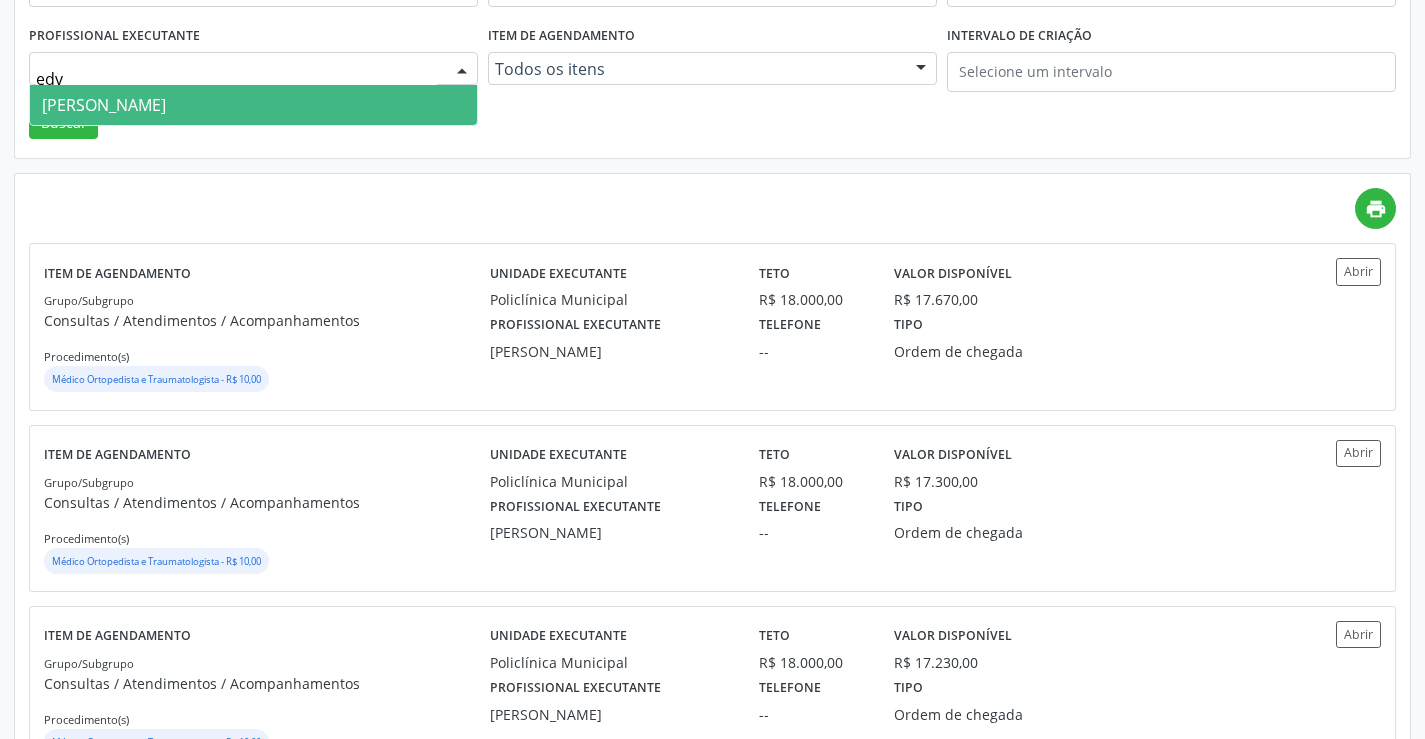 click on "Edvaldo Alves Costa Neto" at bounding box center [253, 105] 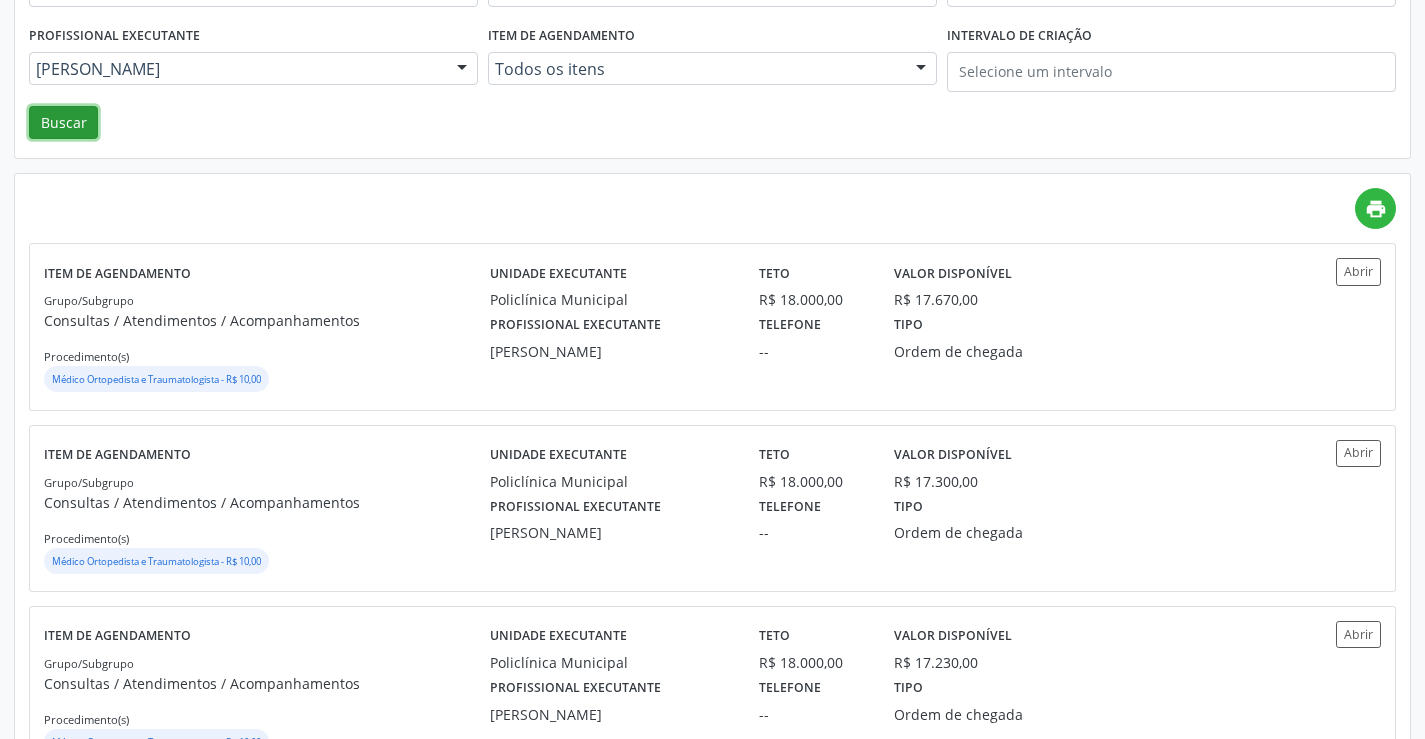click on "Buscar" at bounding box center (63, 123) 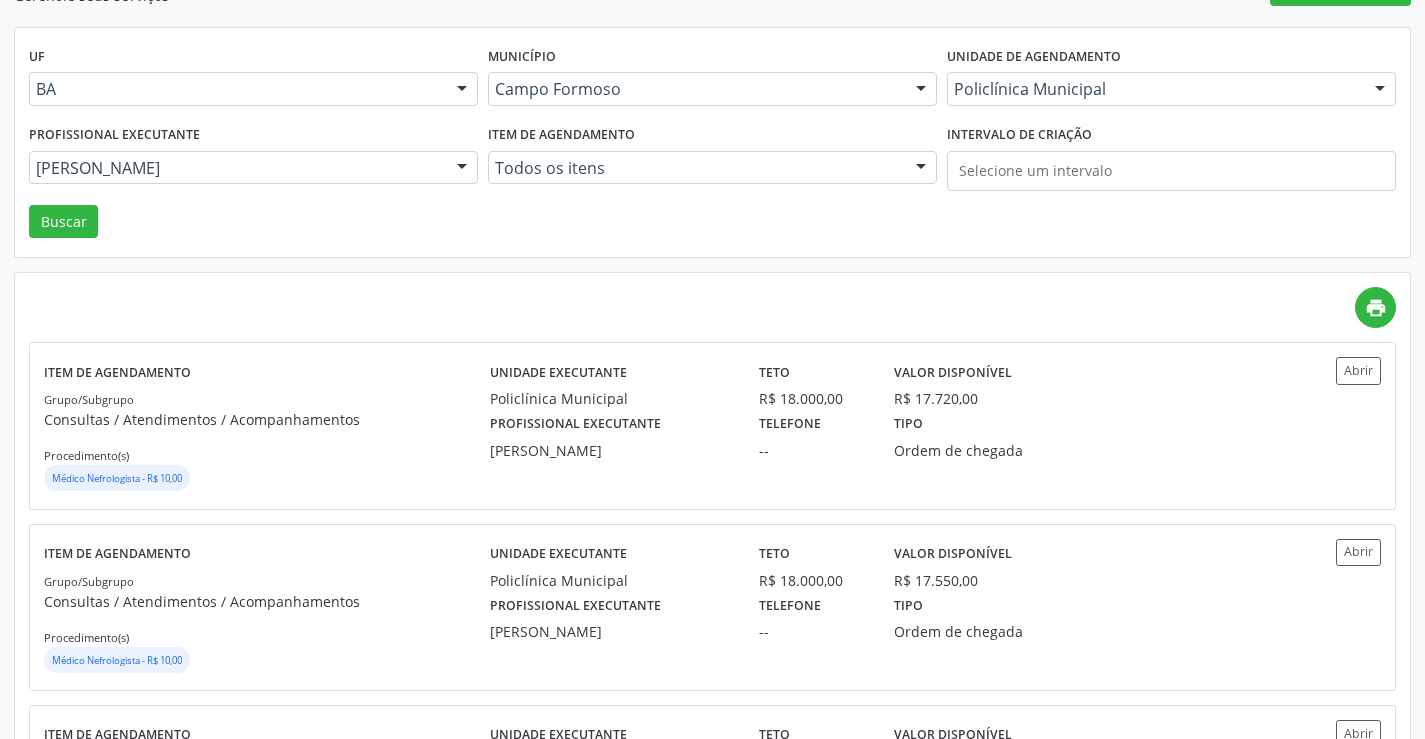 scroll, scrollTop: 300, scrollLeft: 0, axis: vertical 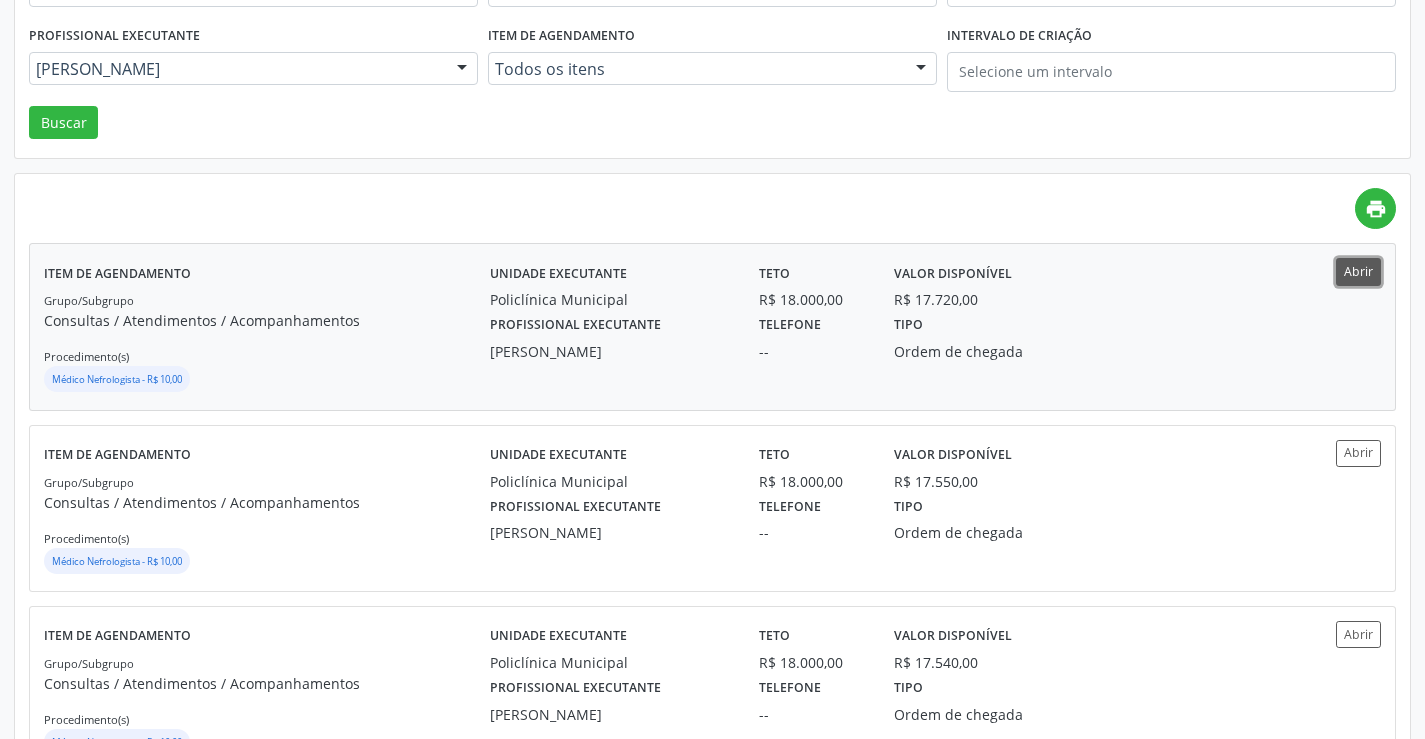 click on "Abrir" at bounding box center [1358, 271] 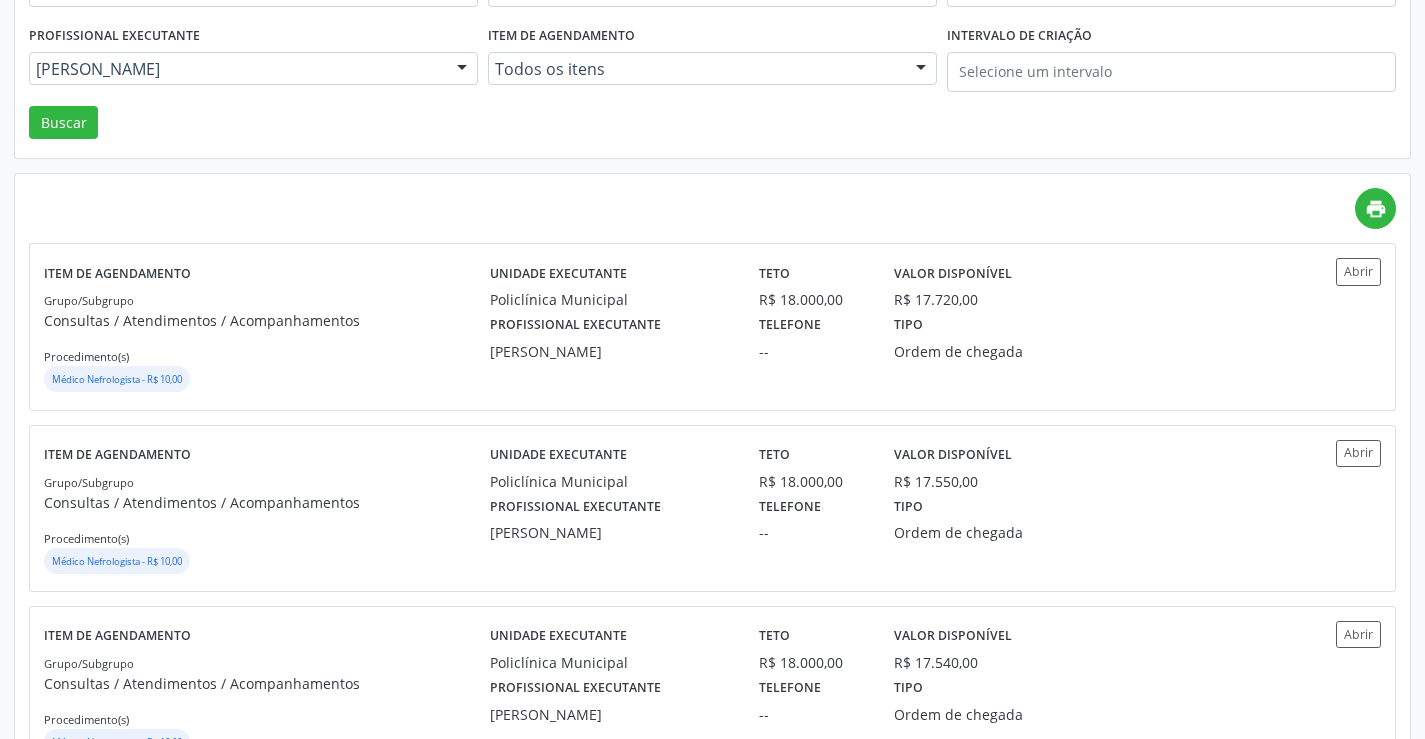 click on "Edvaldo Alves Costa Neto" at bounding box center [253, 69] 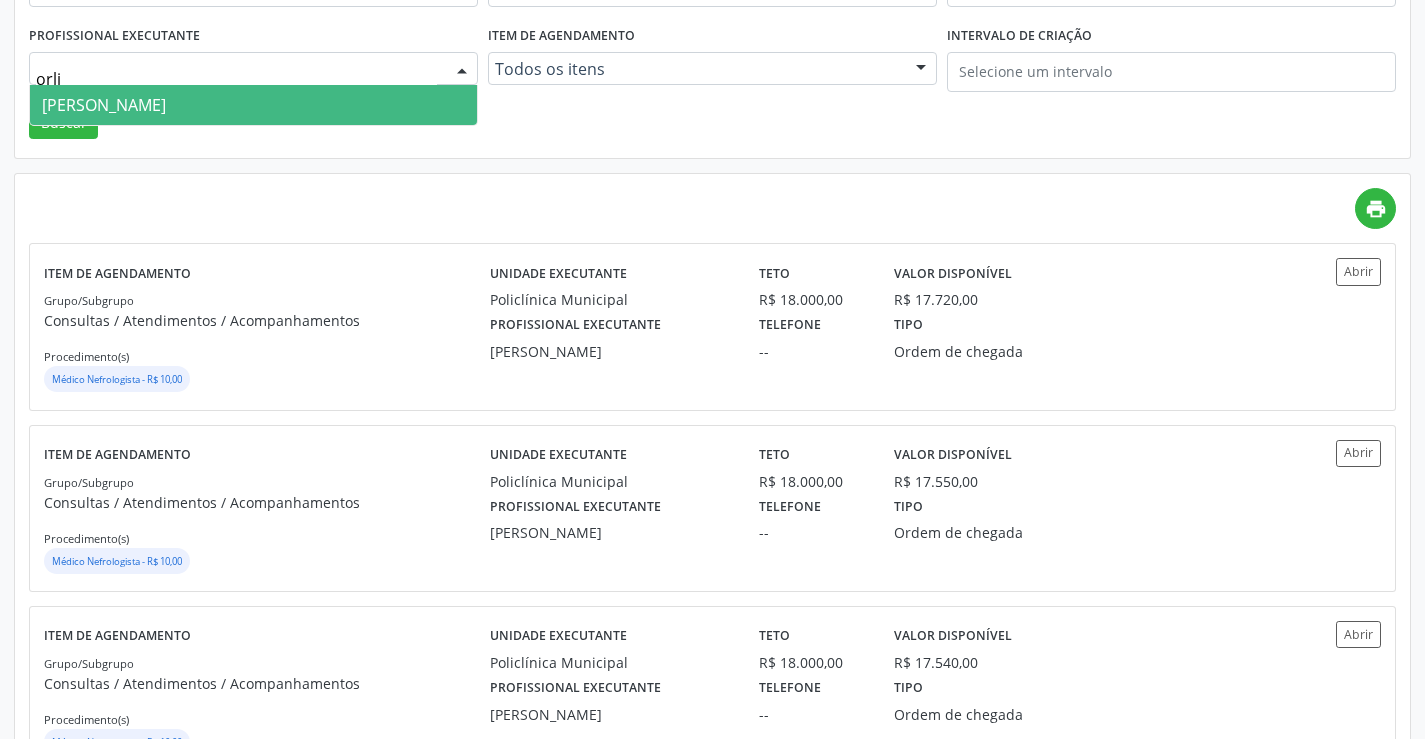 click on "Orlindo Carvalho dos Santos" at bounding box center [104, 105] 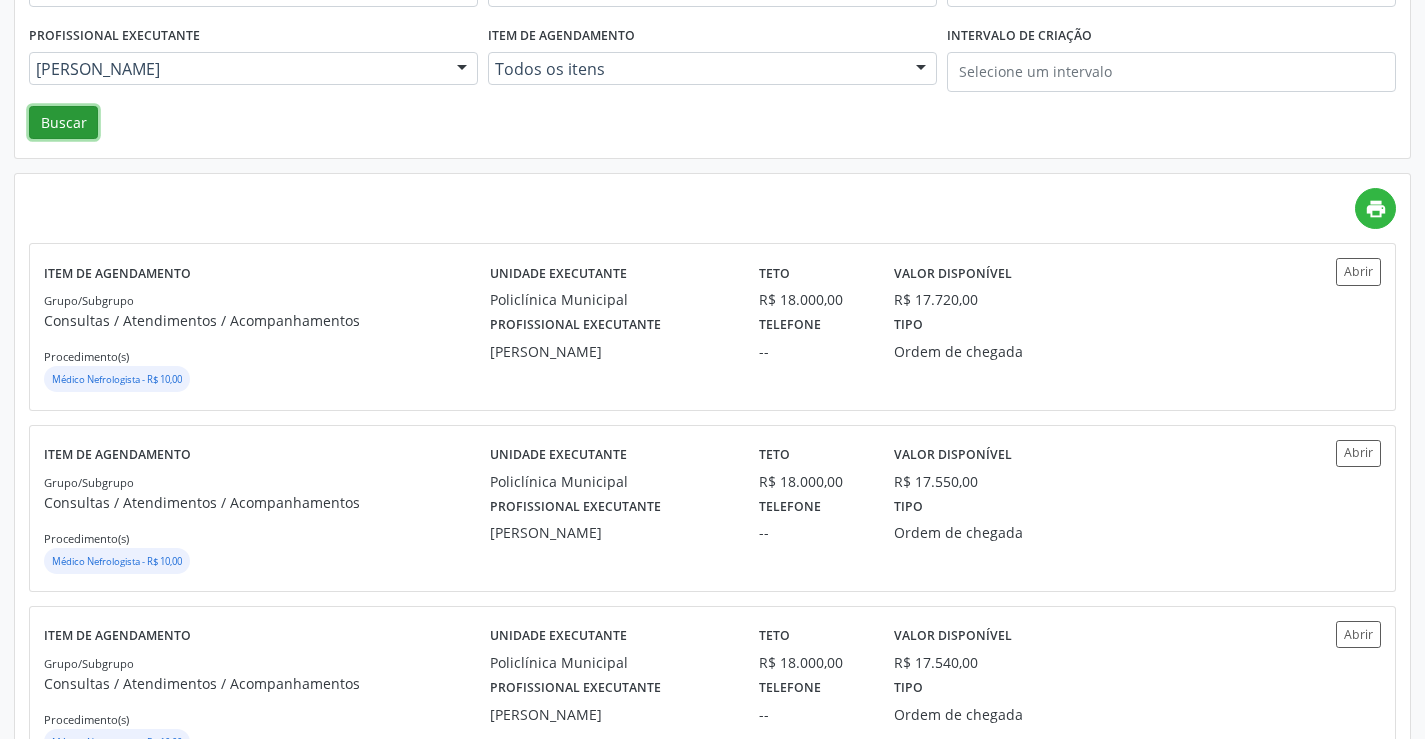 click on "Buscar" at bounding box center [63, 123] 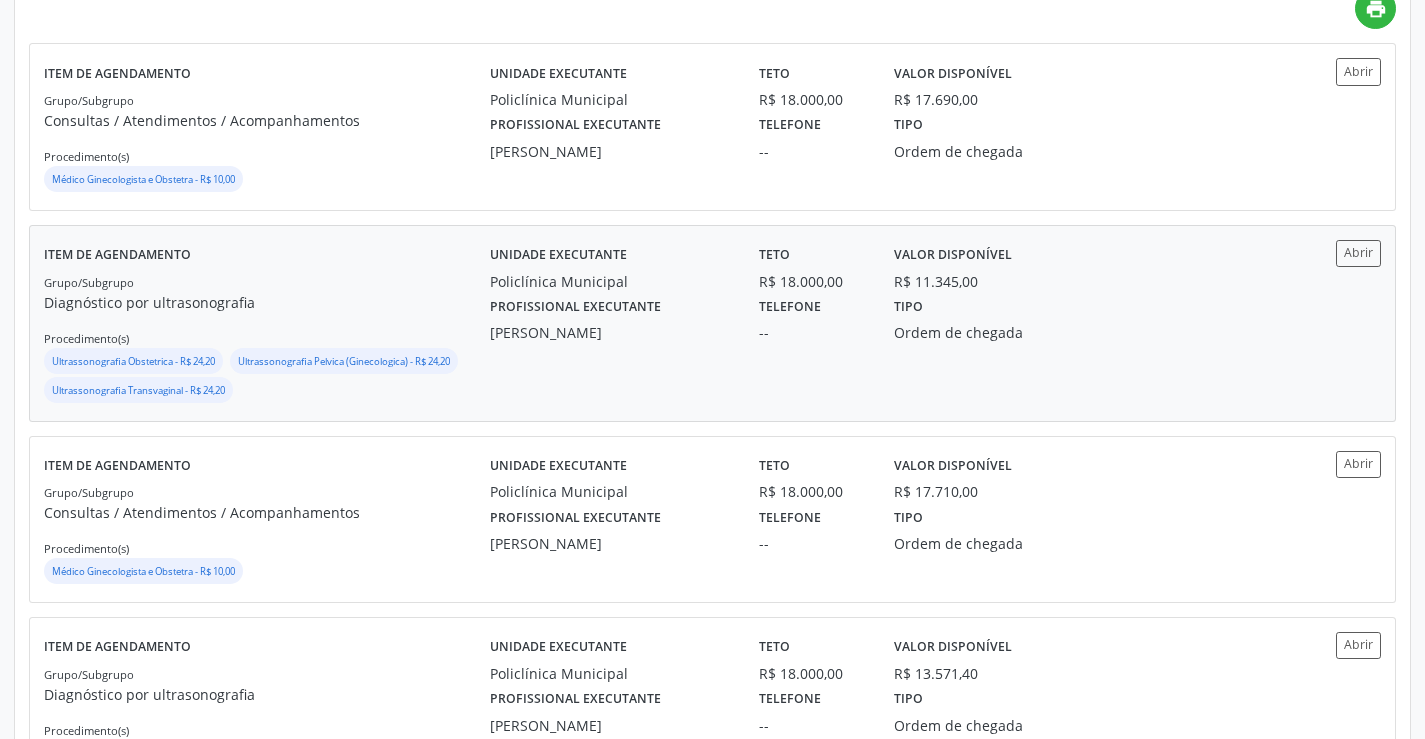 scroll, scrollTop: 400, scrollLeft: 0, axis: vertical 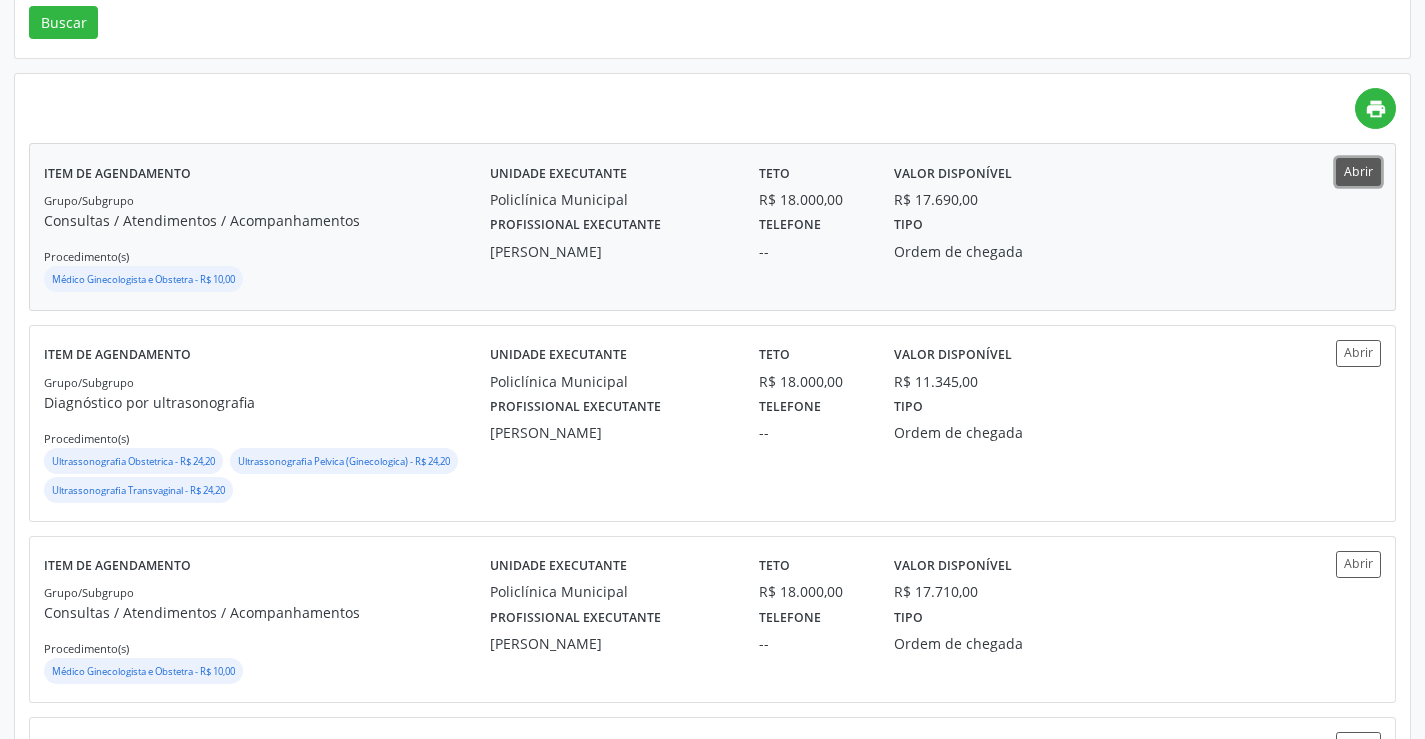 click on "Abrir" at bounding box center (1358, 171) 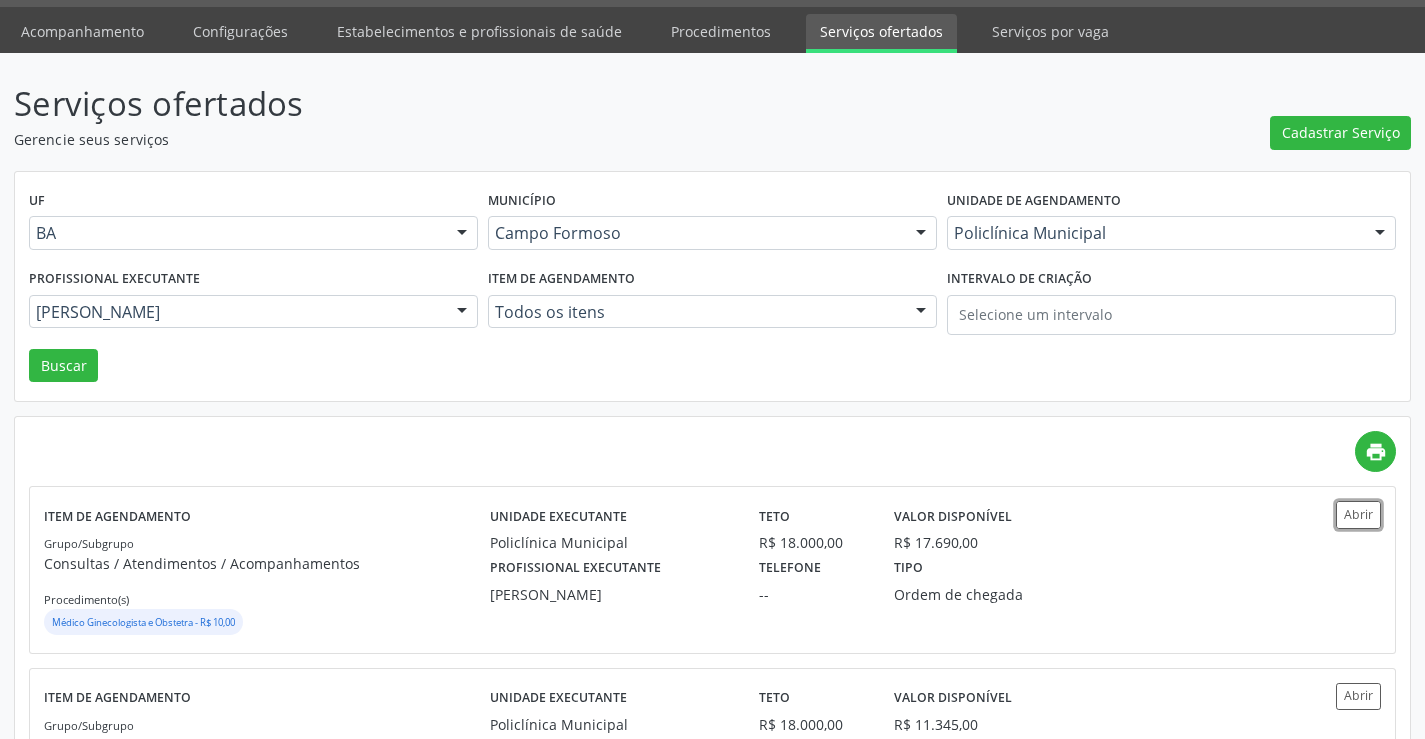 scroll, scrollTop: 0, scrollLeft: 0, axis: both 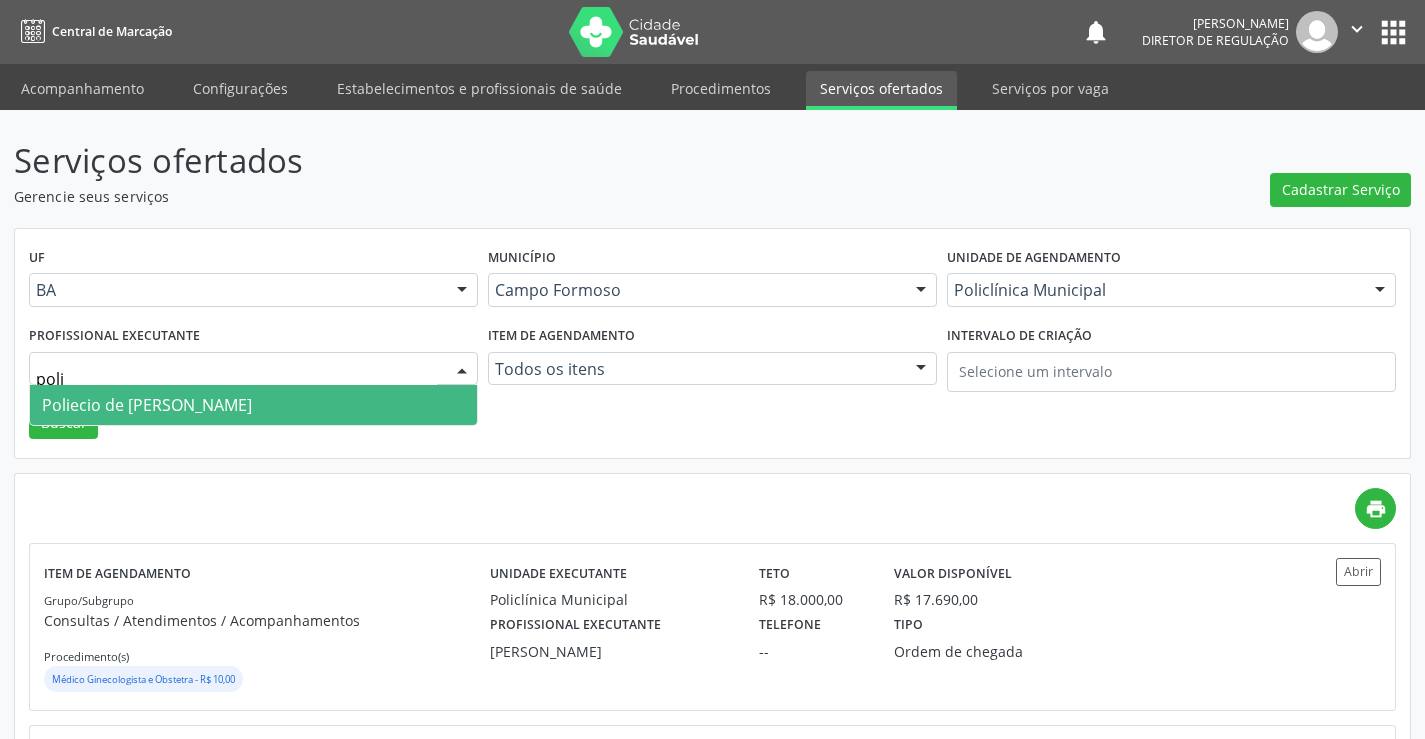 click on "Poliecio [PERSON_NAME] [PERSON_NAME]" at bounding box center [253, 405] 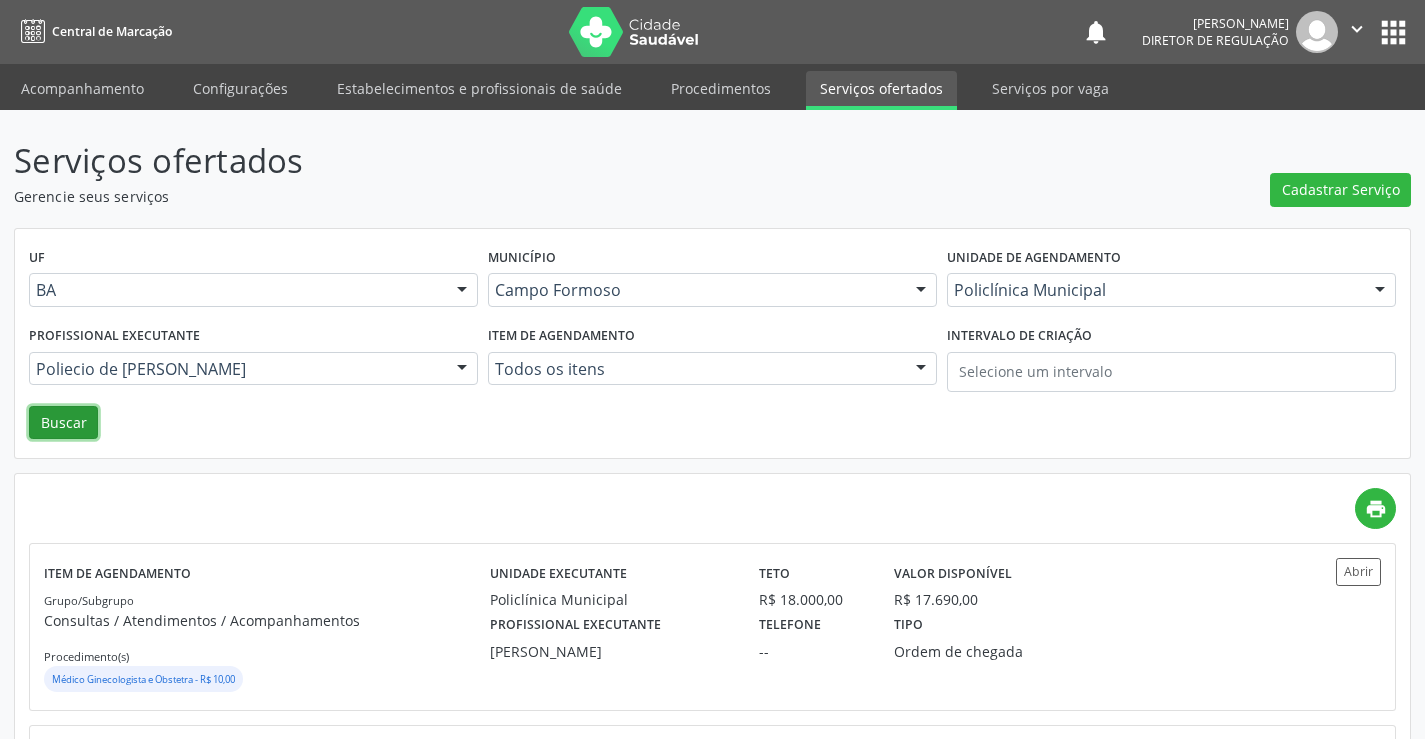 click on "Buscar" at bounding box center [63, 423] 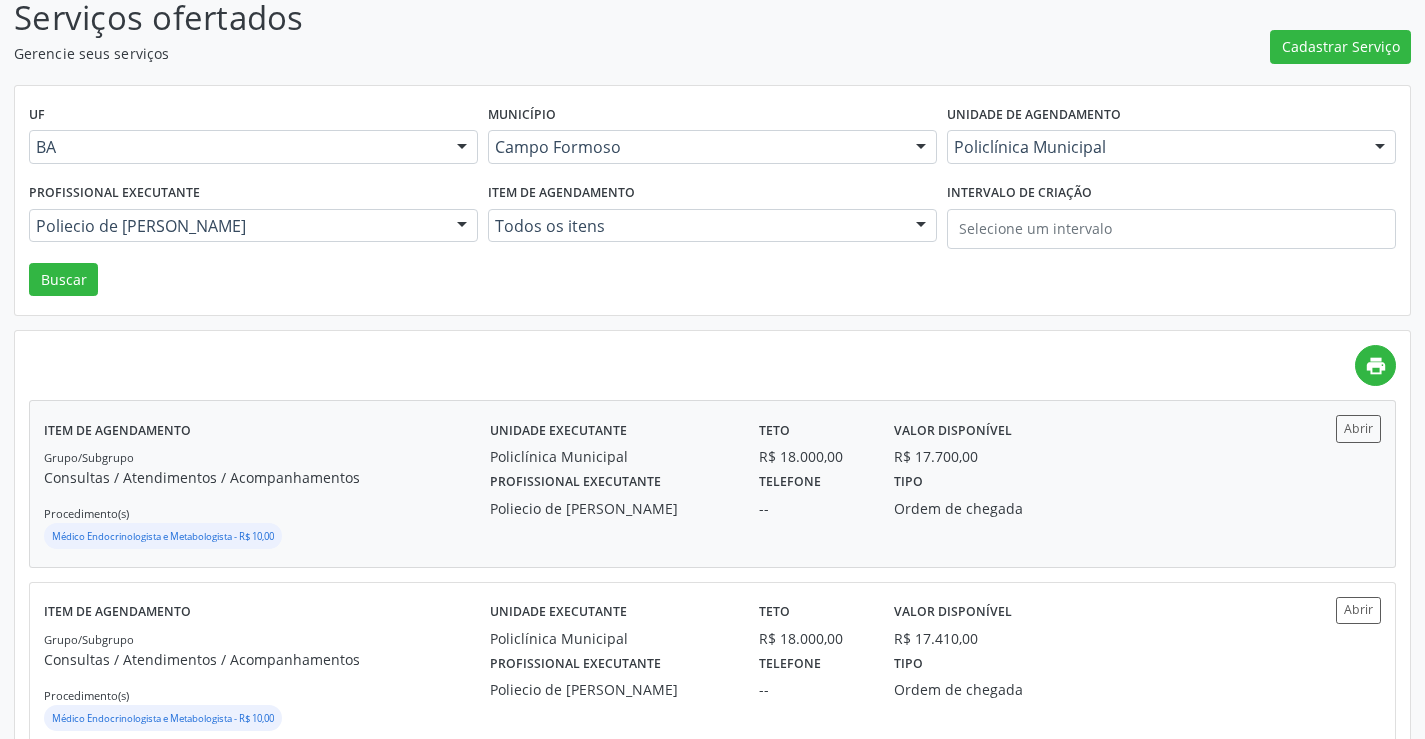 scroll, scrollTop: 200, scrollLeft: 0, axis: vertical 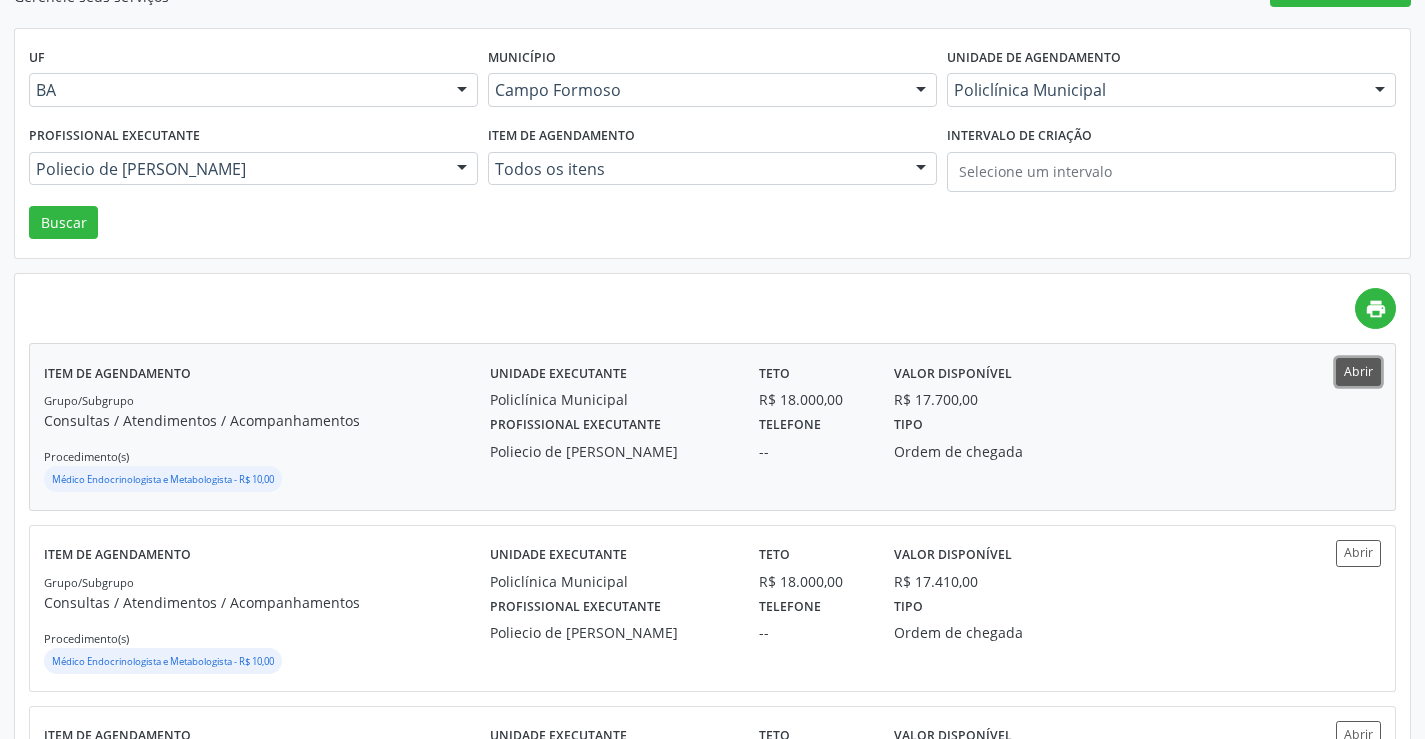 click on "Abrir" at bounding box center (1358, 371) 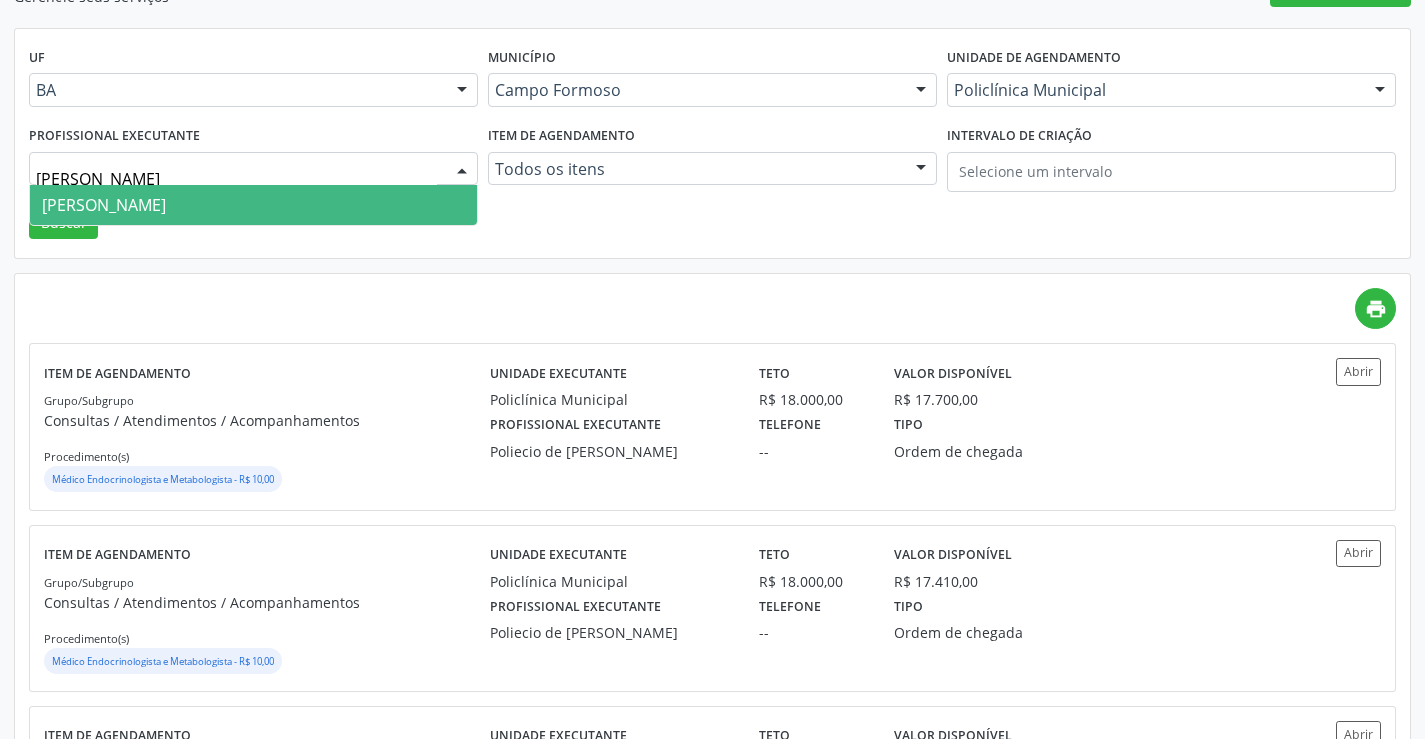 click on "Luana Saback de Almeida" at bounding box center (253, 205) 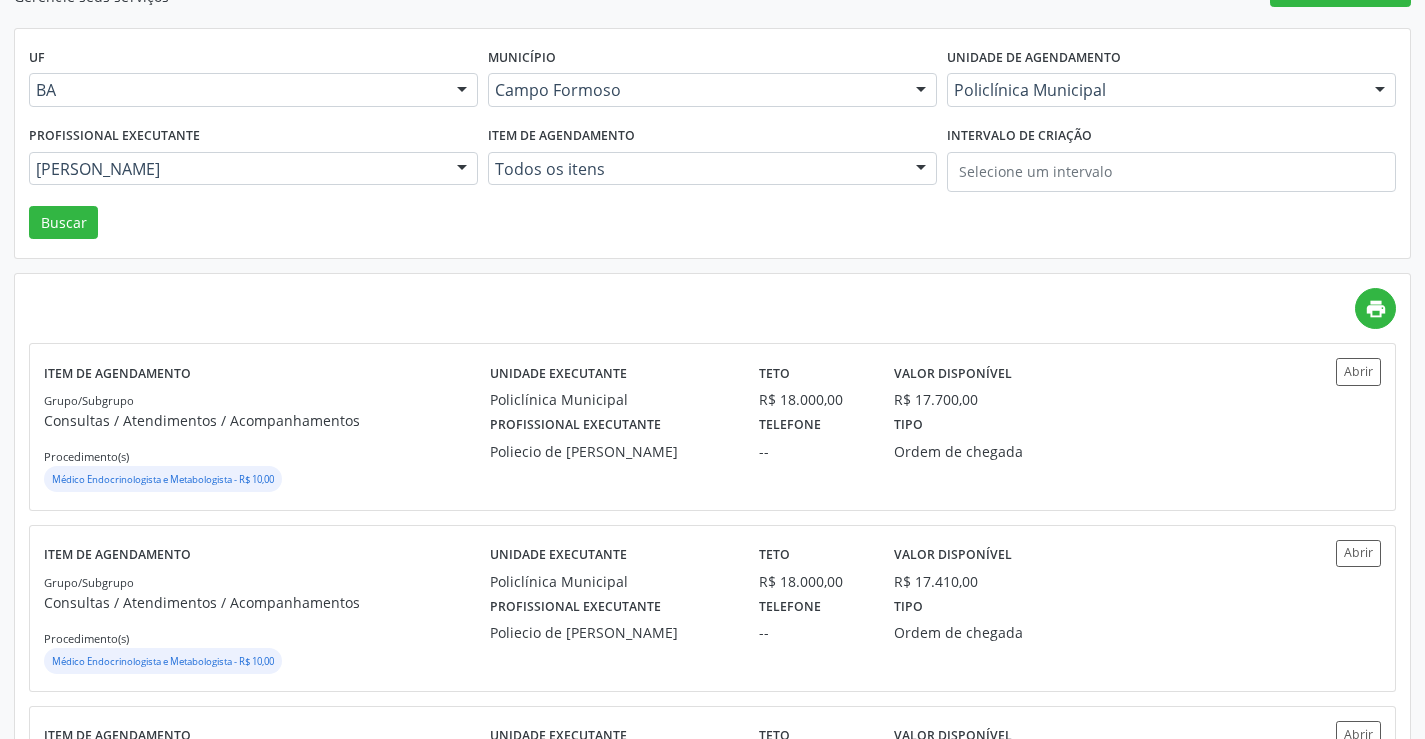 click on "UF
BA         BA
Nenhum resultado encontrado para: "   "
Não há nenhuma opção para ser exibida.
Município
Campo Formoso         Campo Formoso
Nenhum resultado encontrado para: "   "
Não há nenhuma opção para ser exibida.
Unidade de agendamento
Policlínica Municipal         Todos os estabelecimentos   Academia da Saude   Analise Diagnostico Laboratorial   Biolab   Caf Central de Abastecimento Farmaceutico de Campo Formoso   Caps Centro de Atencao Psicossocial   Central de Marcacao de Consultas e Exames de Campo Formoso   Centro Medico Campo Formoso   Centro de Enfrentamento Para Covid 19 de Campo Formoso   Centro de Reabilitacao   Clinica Dr Jose Alberto   Clinica Dr Silvio Matos   Clinica Multimed   Clinica de Reabilitacao Nova Mente e Novo Corpo   Clinlab   Clinodonto   Consultorio Dr Adailton Menezes   Consultorio Dr Cristovao Jose de Lima Silva" at bounding box center [712, 144] 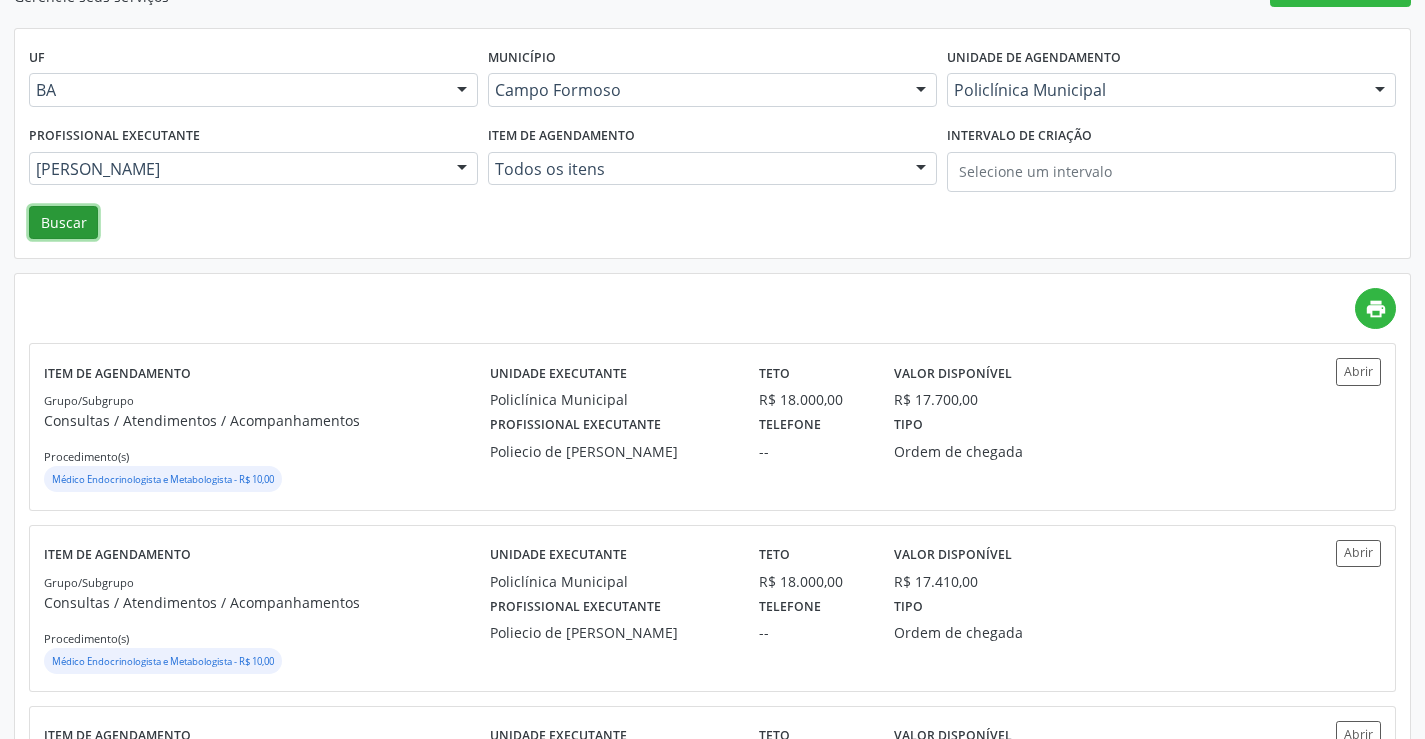 click on "Buscar" at bounding box center [63, 223] 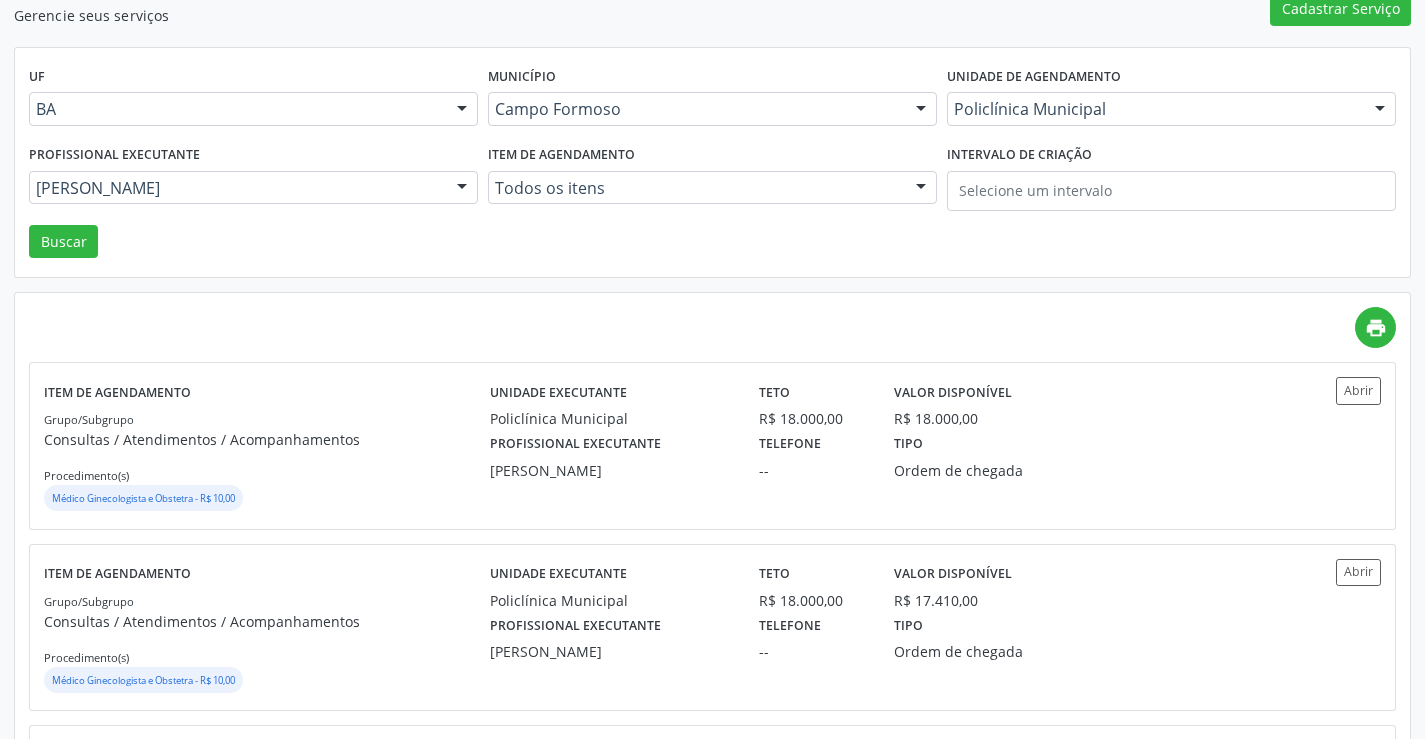 scroll, scrollTop: 200, scrollLeft: 0, axis: vertical 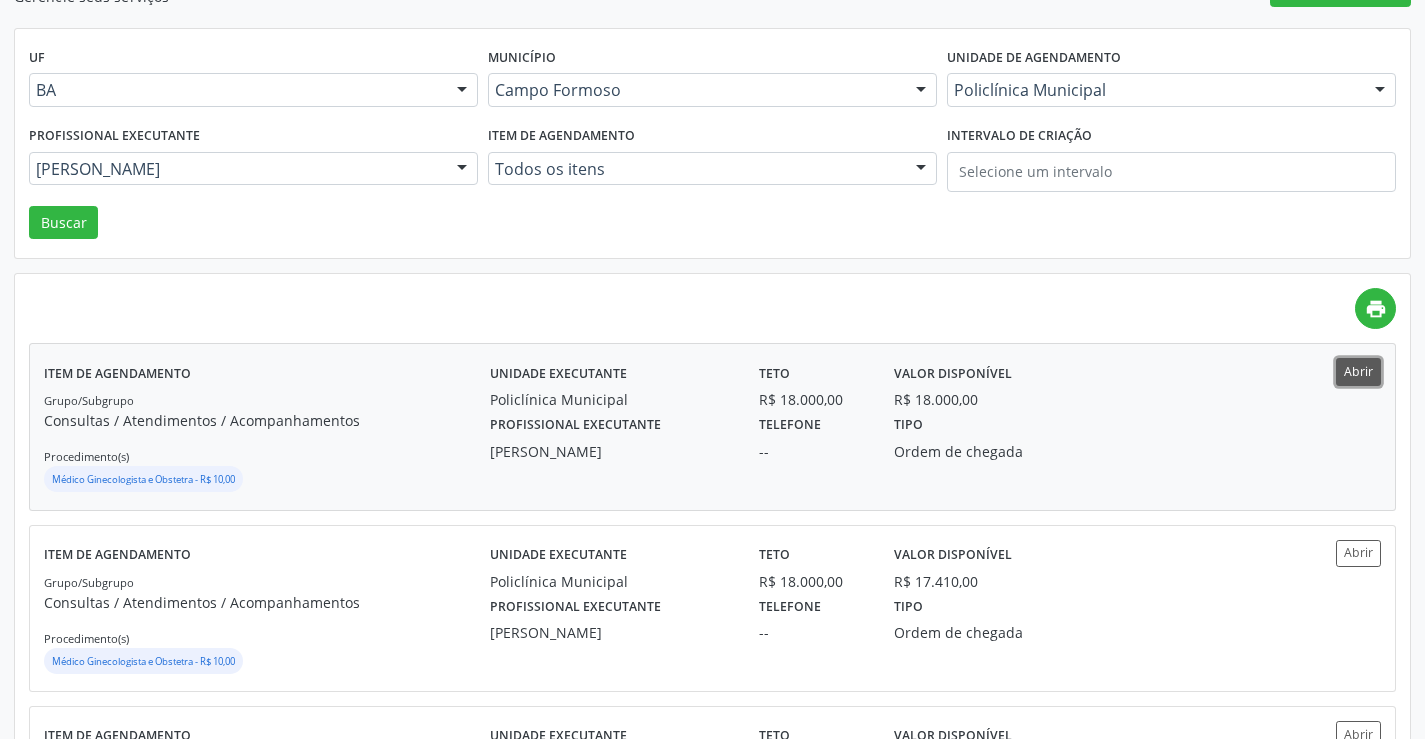 click on "Abrir" at bounding box center [1358, 371] 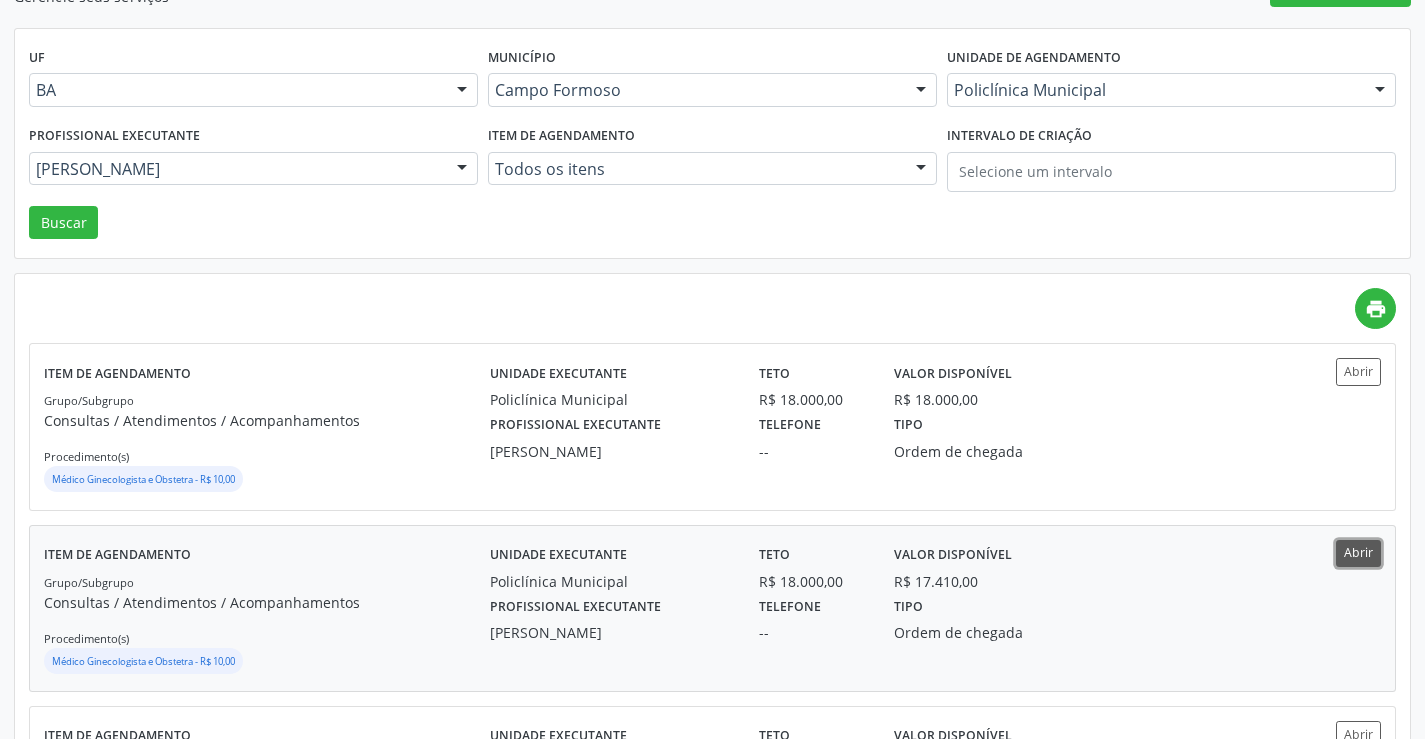 click on "Abrir" at bounding box center (1358, 553) 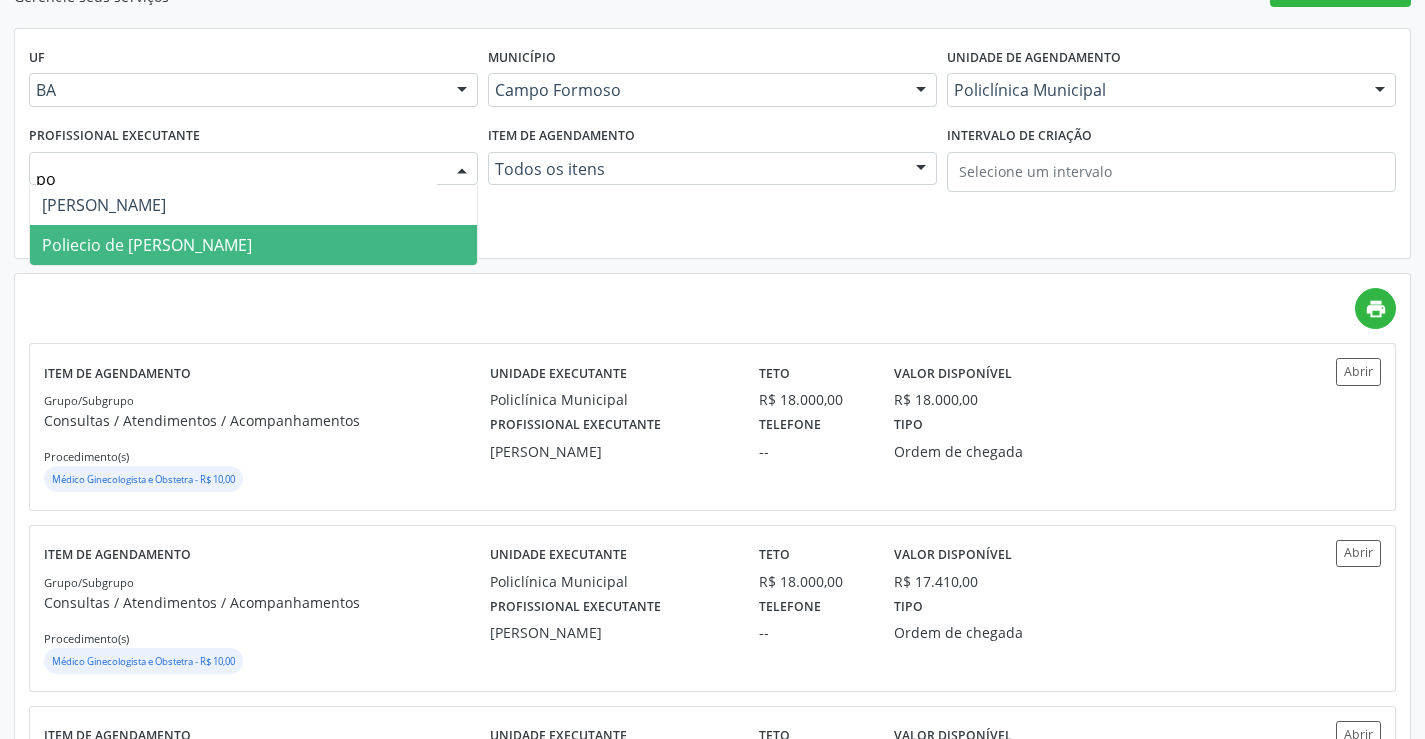 type on "pol" 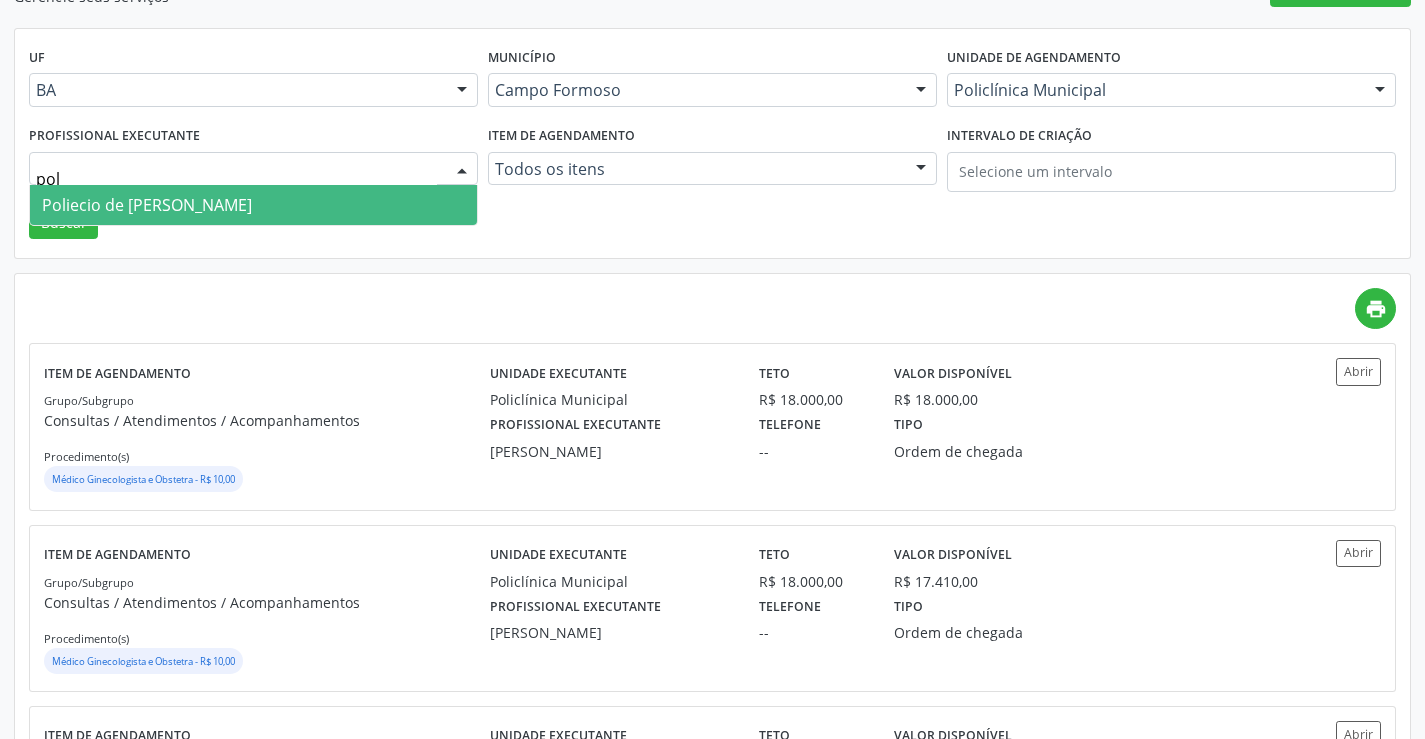 click on "Poliecio de Matos Lacerda" at bounding box center [147, 205] 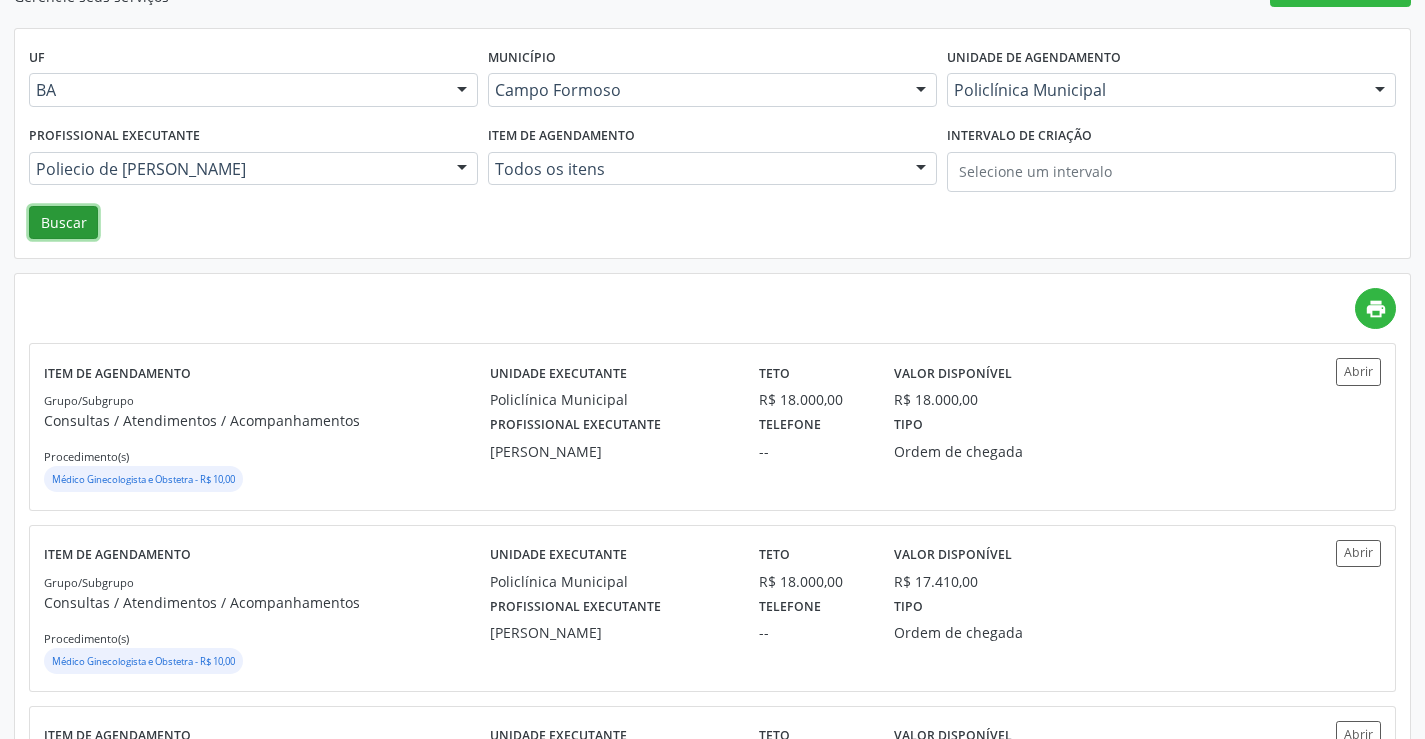 click on "Buscar" at bounding box center (63, 223) 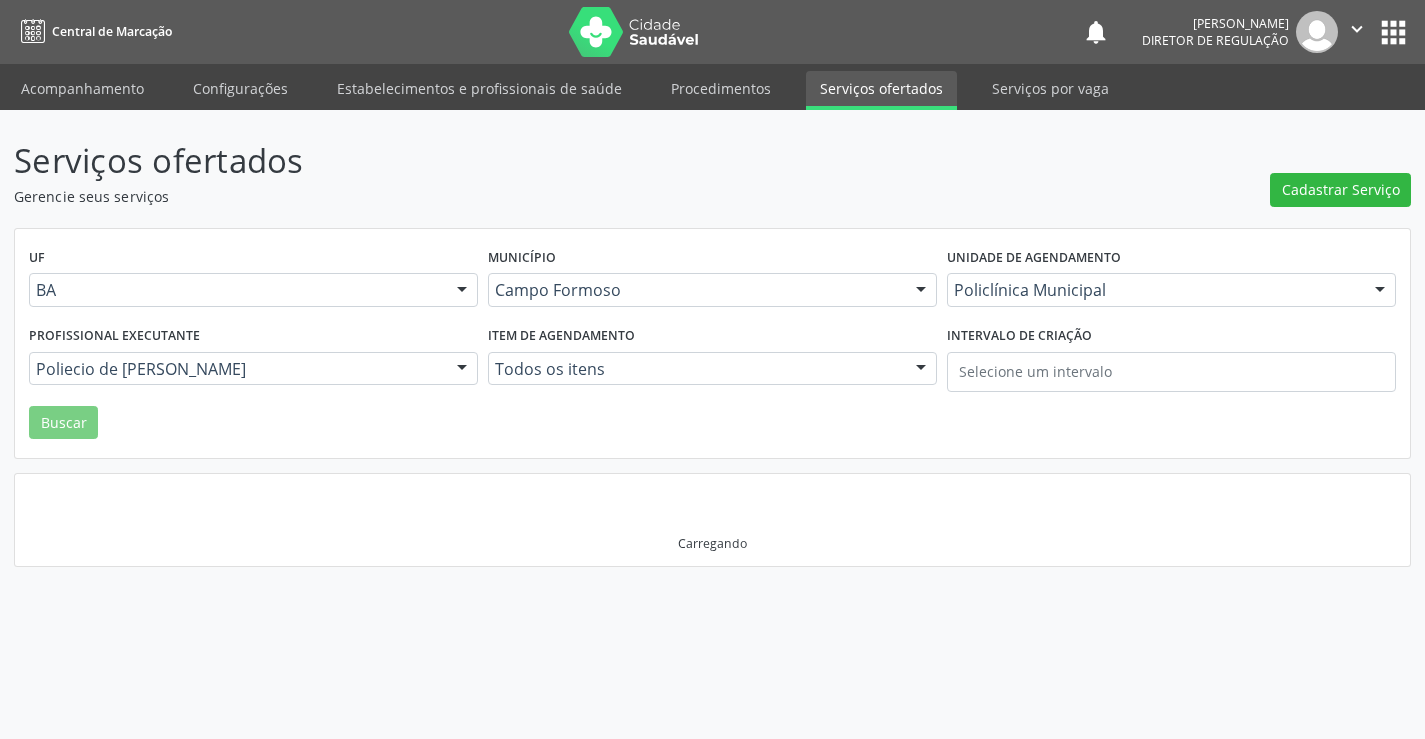 scroll, scrollTop: 0, scrollLeft: 0, axis: both 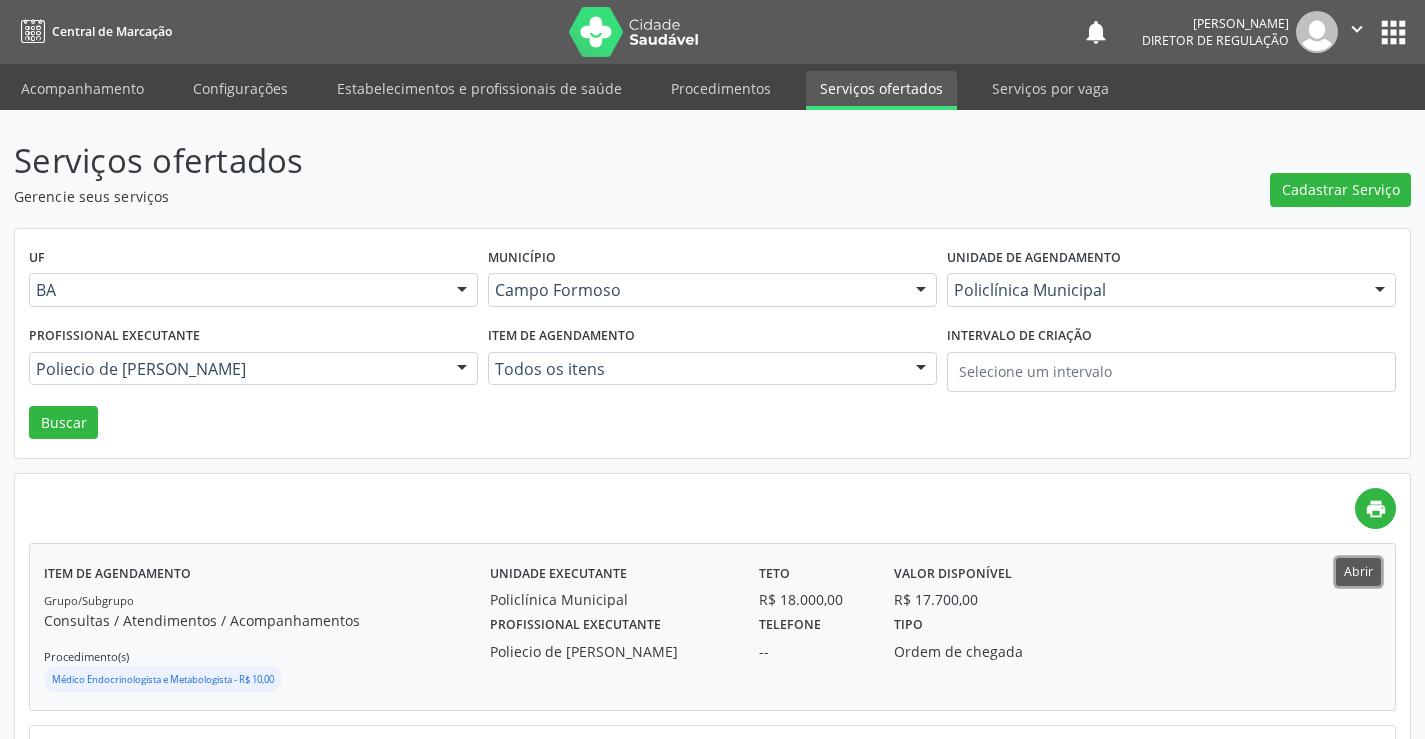 click on "Abrir" at bounding box center [1358, 571] 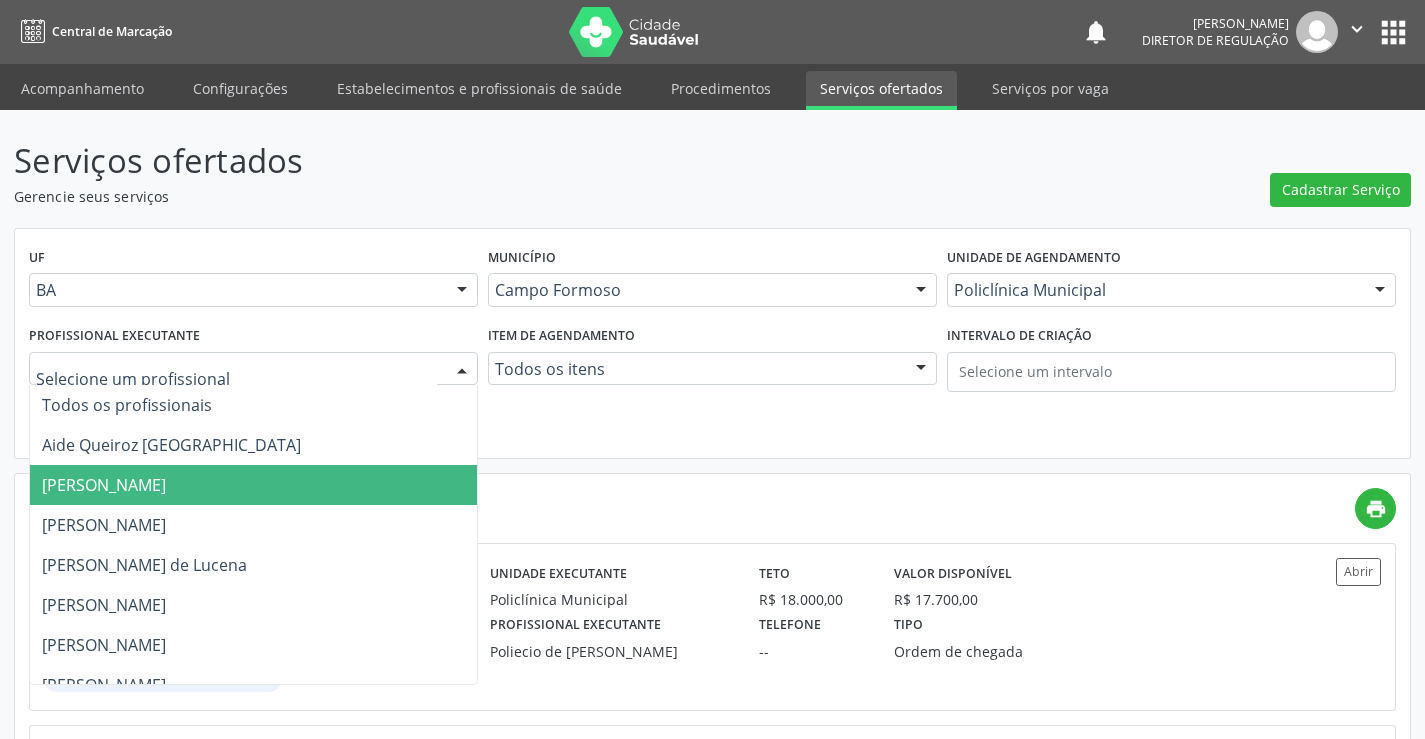 click on "Amilton Soares" at bounding box center [253, 485] 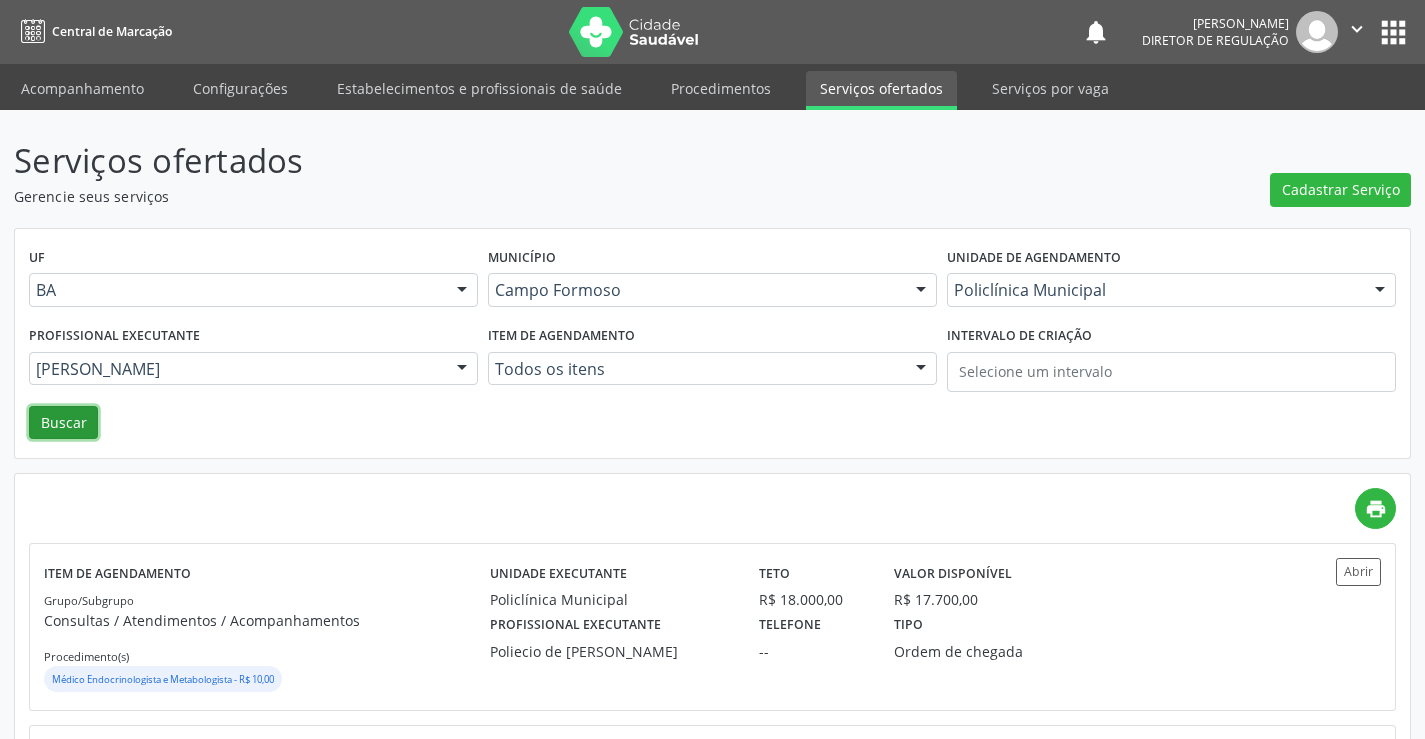 click on "Buscar" at bounding box center (63, 423) 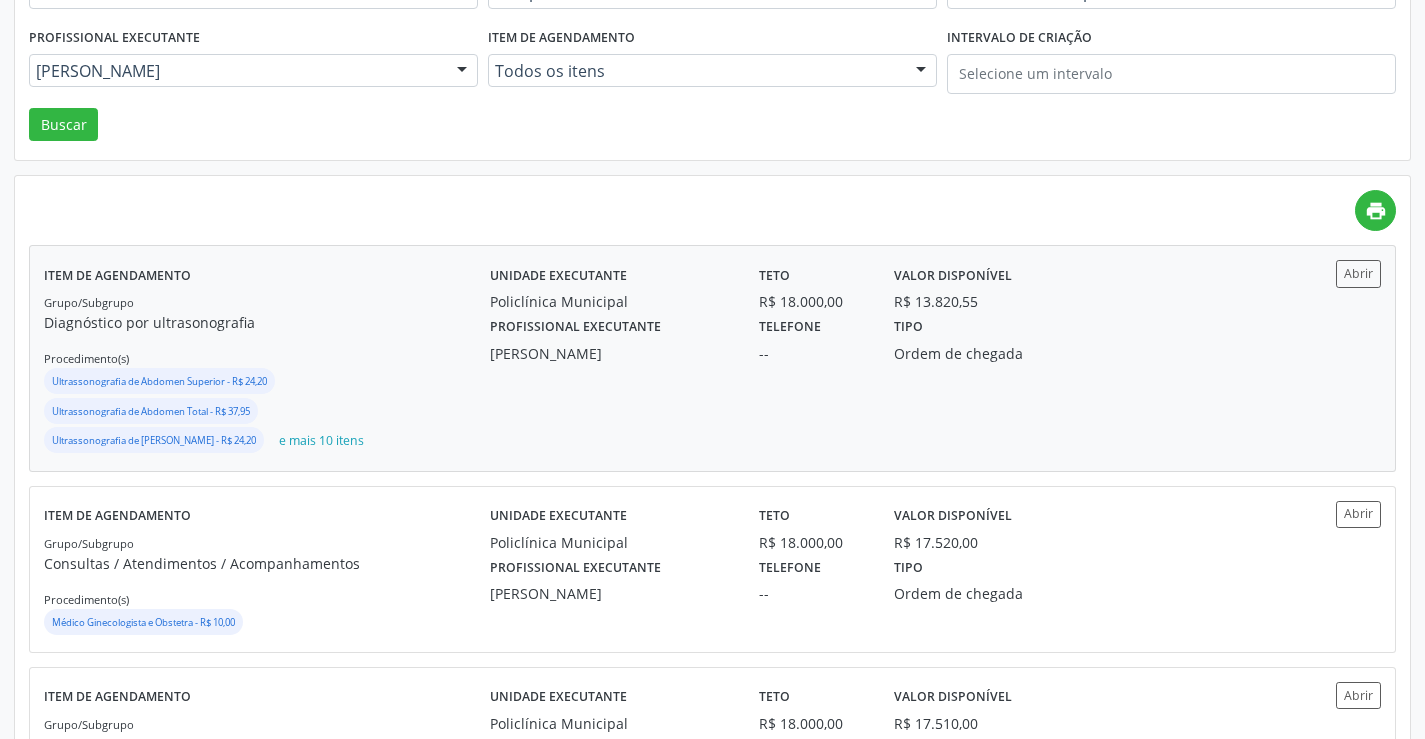scroll, scrollTop: 300, scrollLeft: 0, axis: vertical 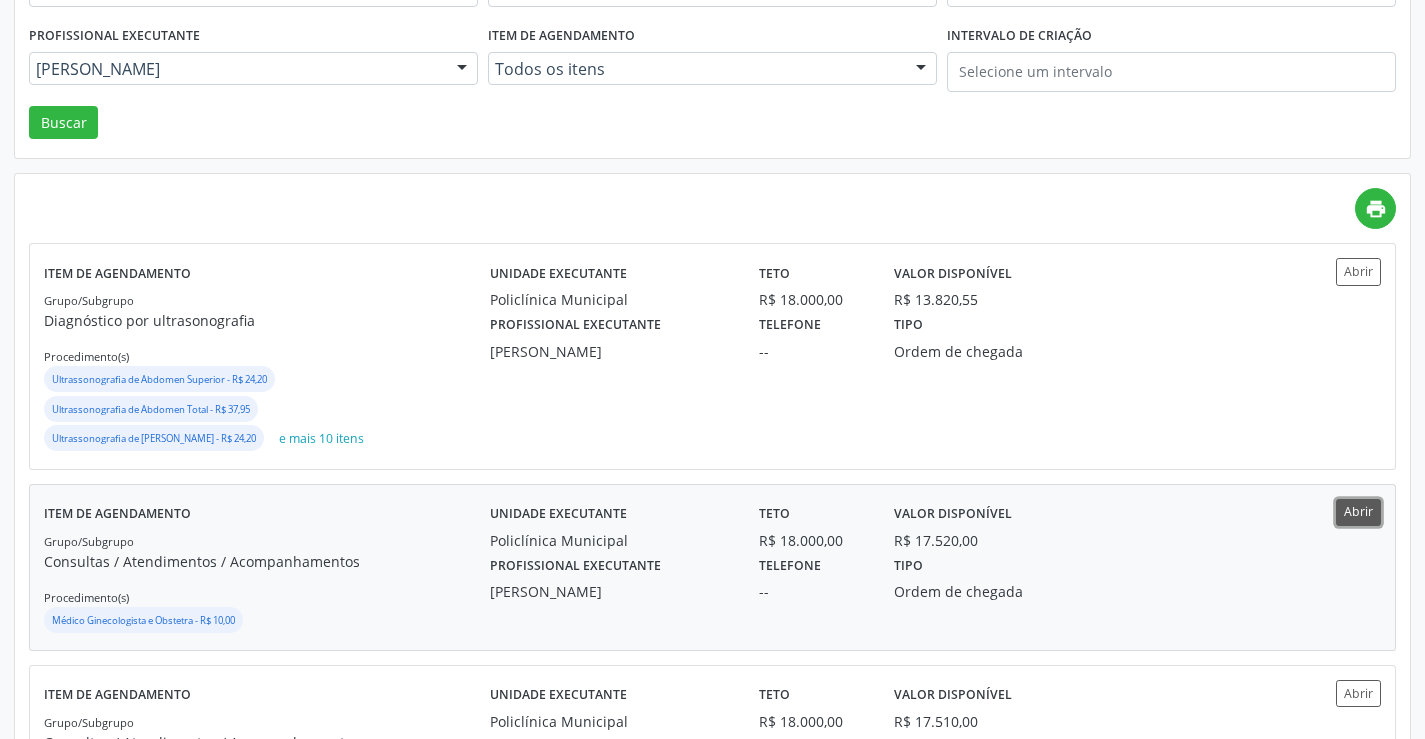 click on "Abrir" at bounding box center (1358, 512) 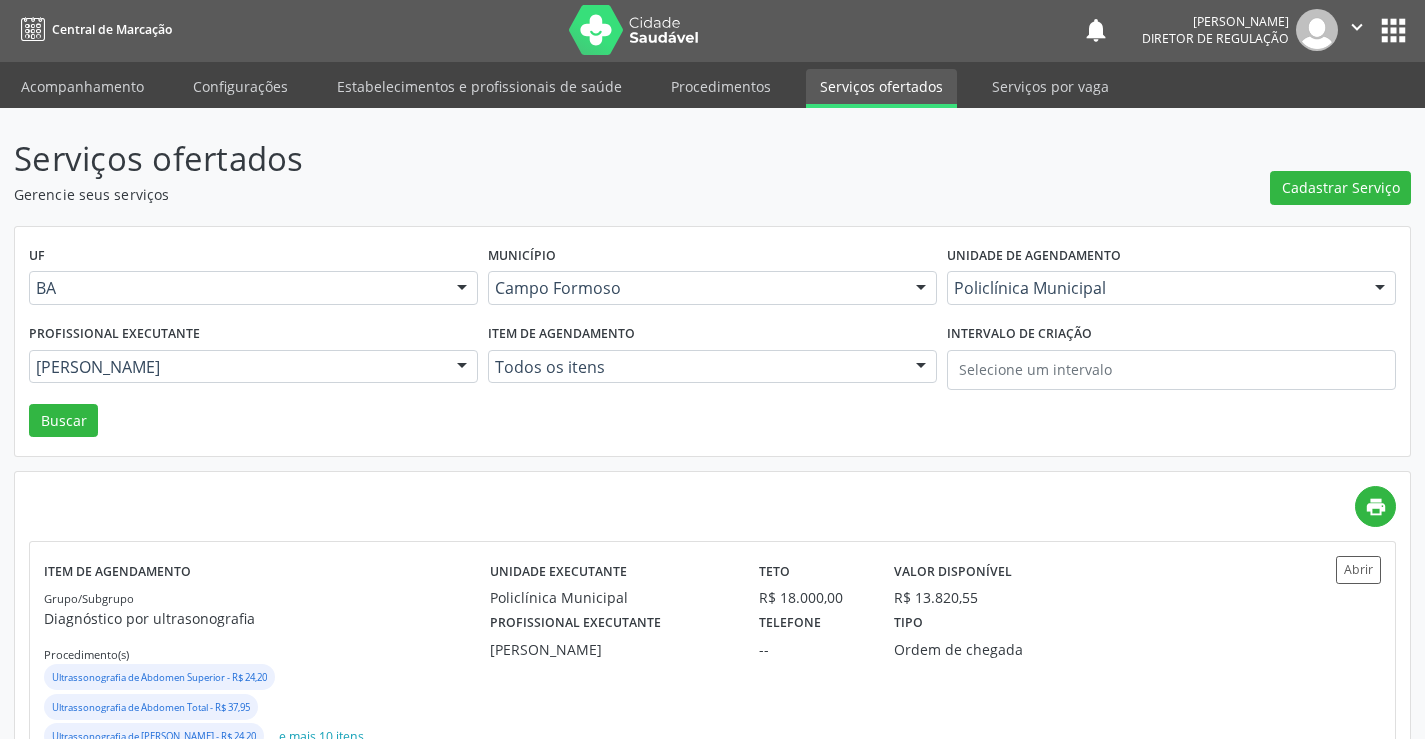 scroll, scrollTop: 0, scrollLeft: 0, axis: both 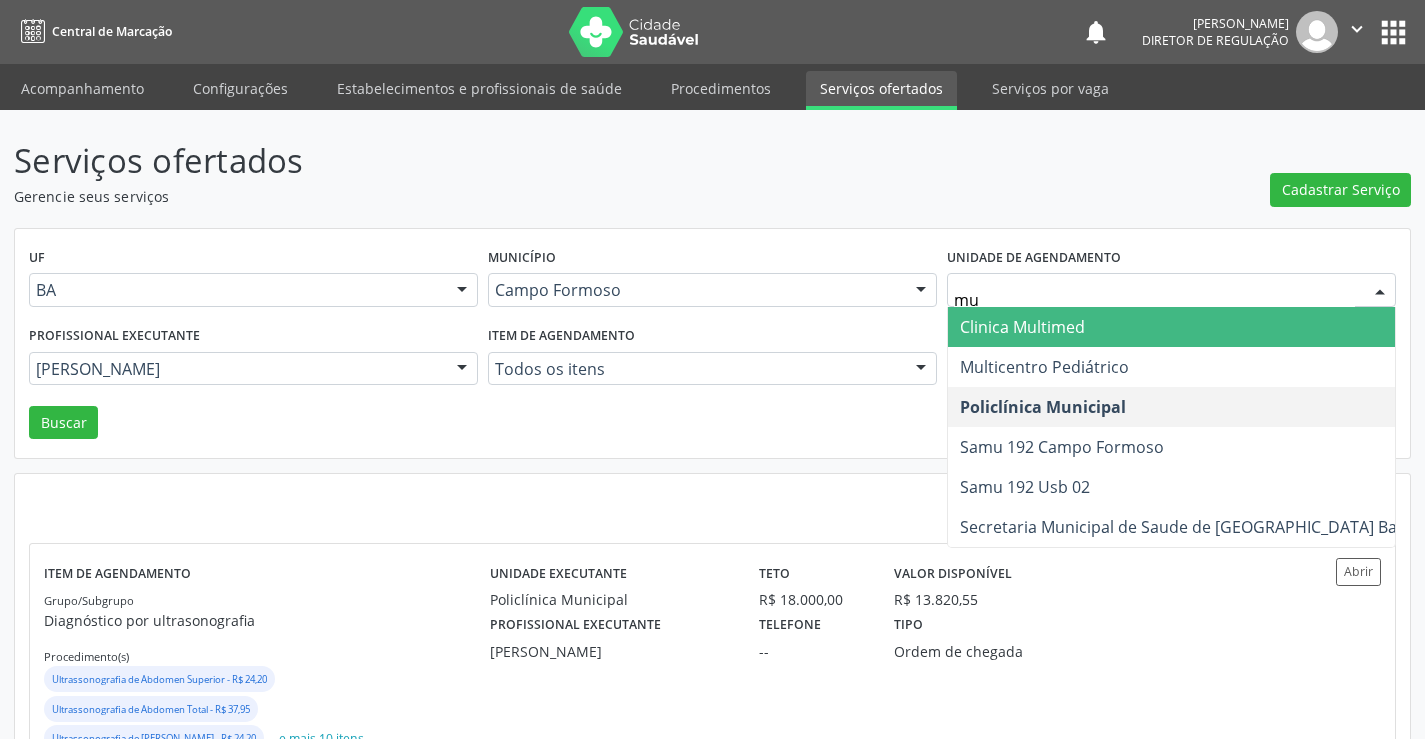type on "mul" 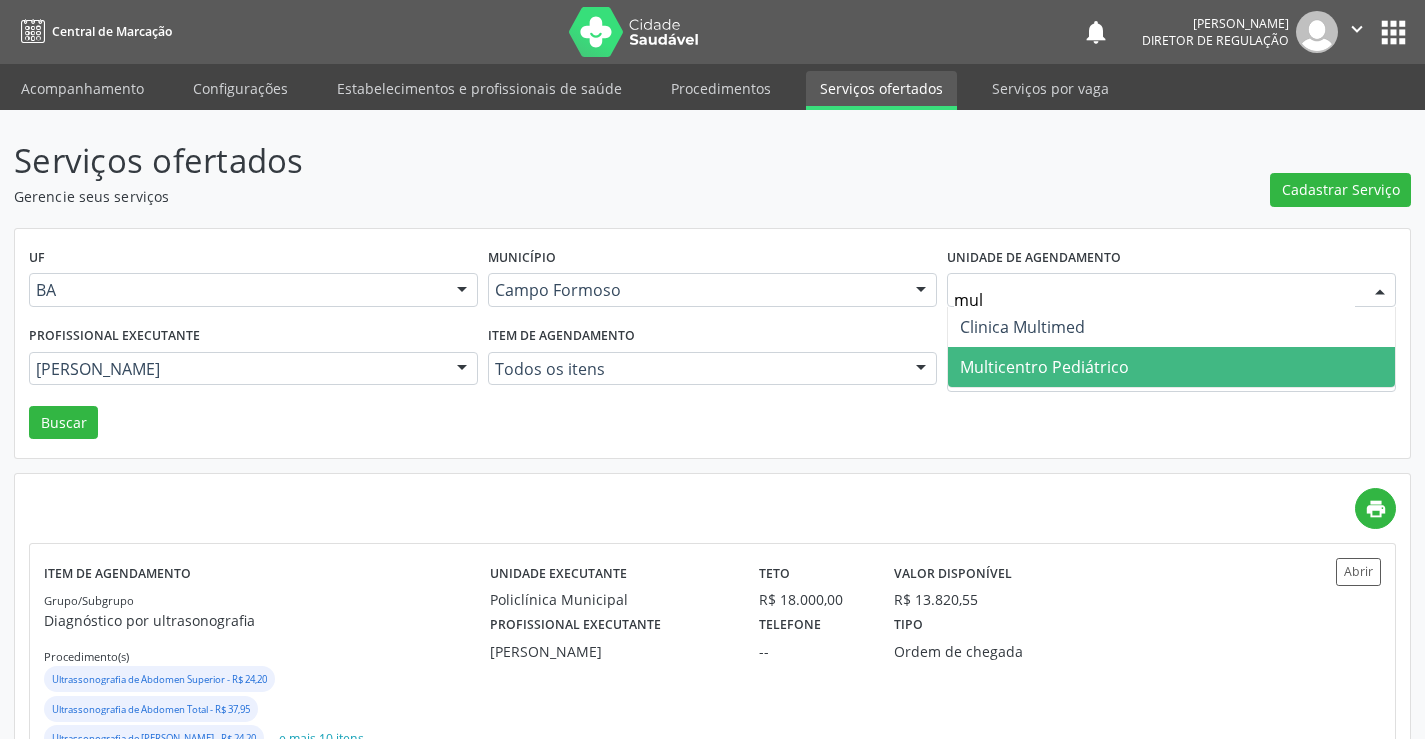 click on "Multicentro Pediátrico" at bounding box center [1044, 367] 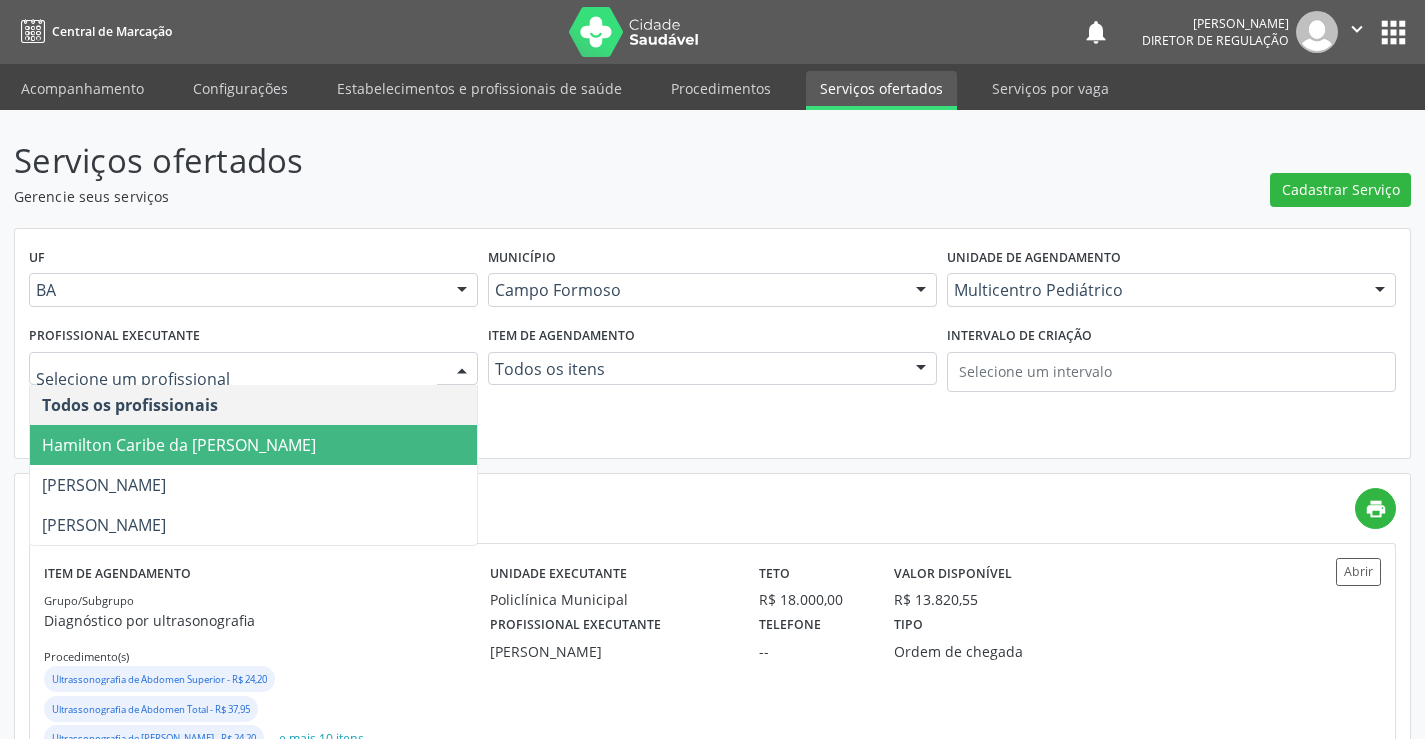 click on "Hamilton Caribe da Silva" at bounding box center [179, 445] 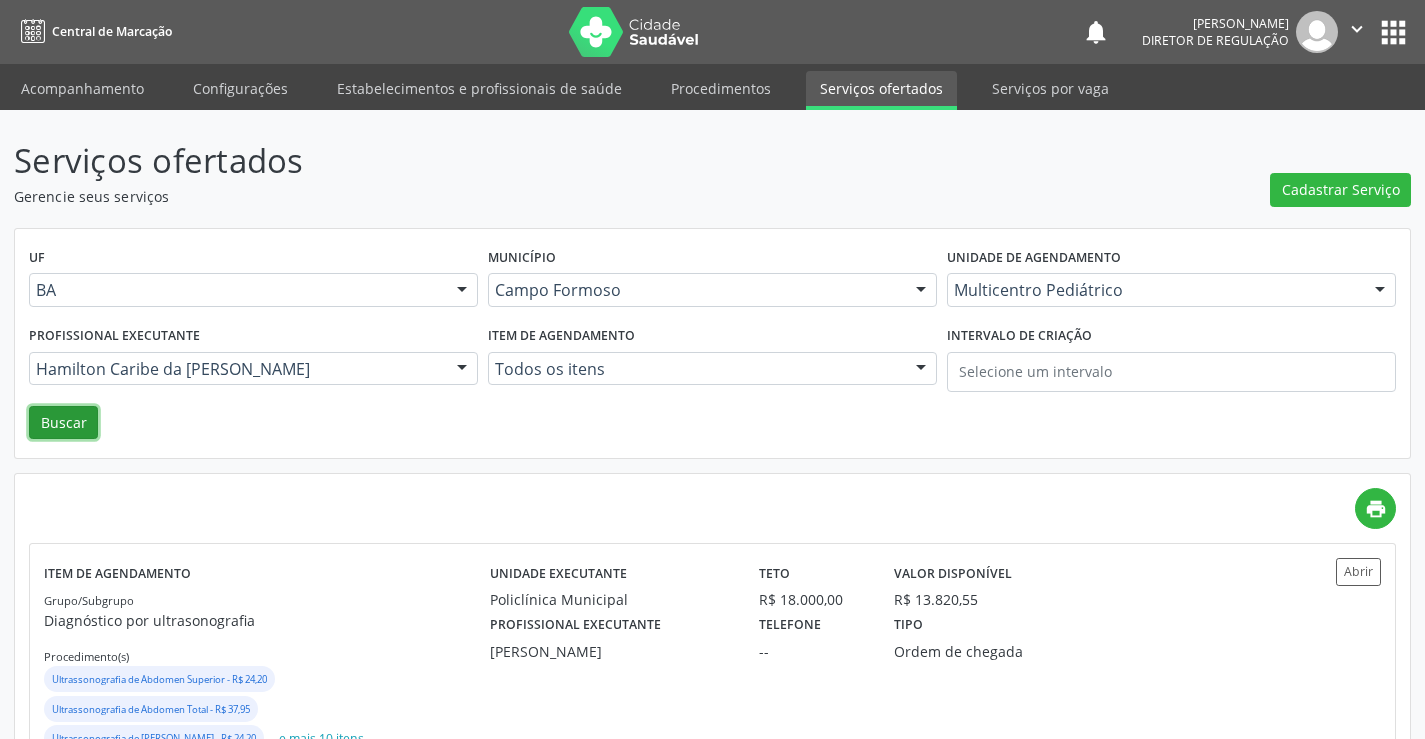 click on "Buscar" at bounding box center [63, 423] 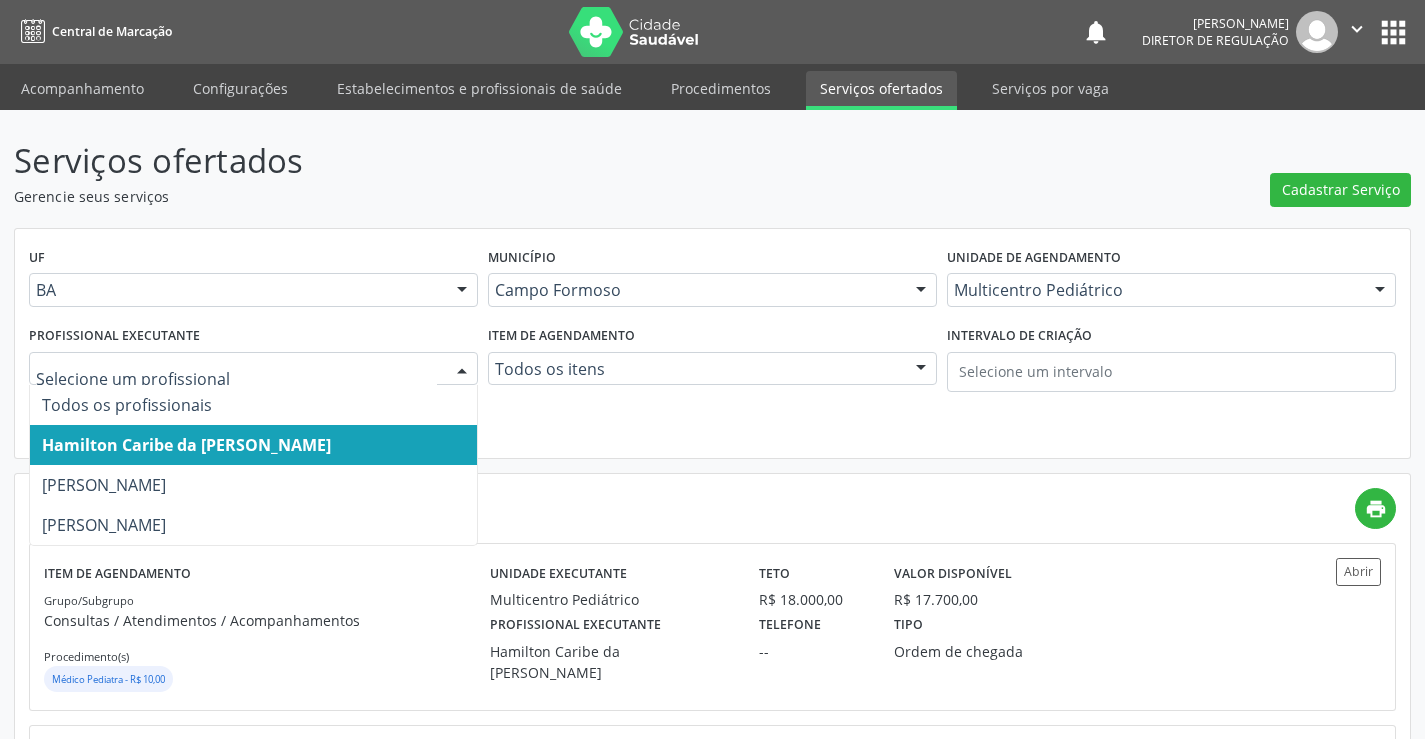 click at bounding box center (253, 369) 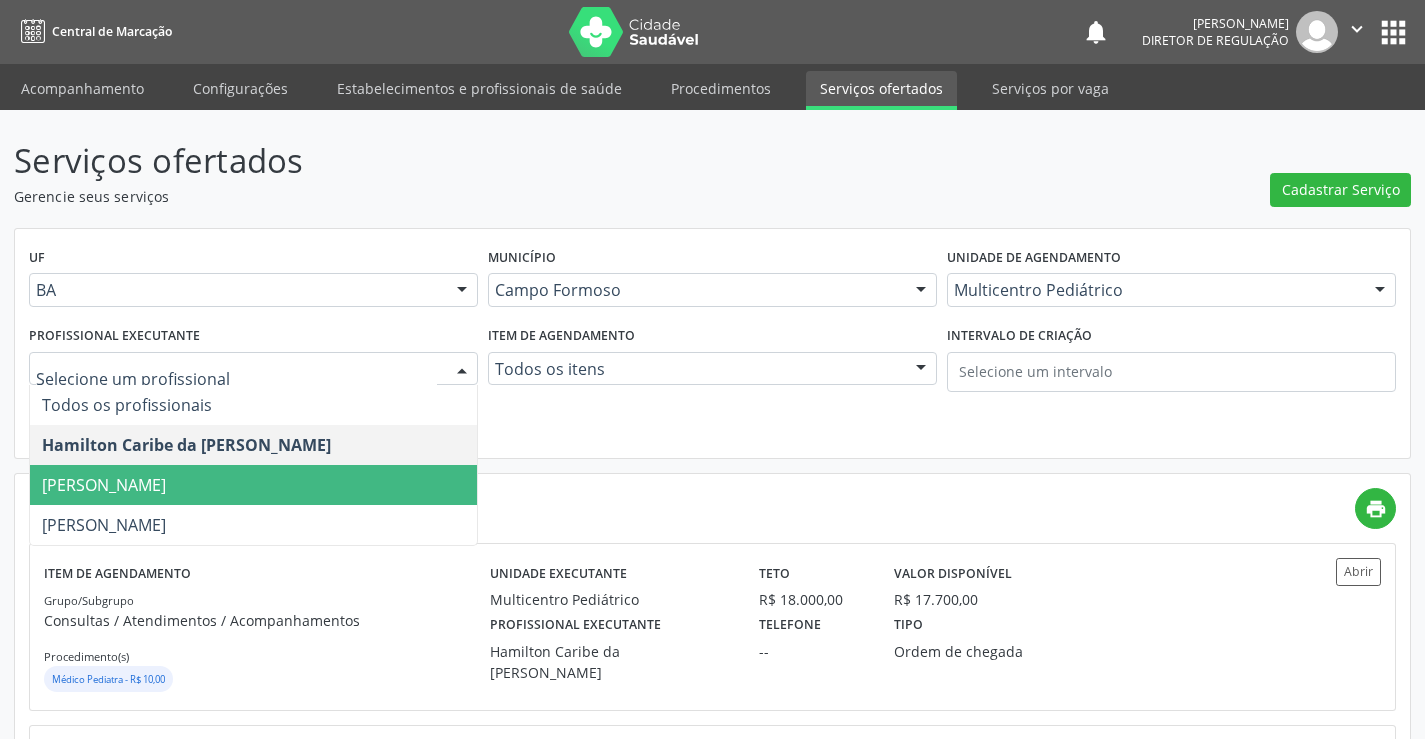 click on "Maria Eleny Goncalves de Oliveira Porto" at bounding box center [104, 485] 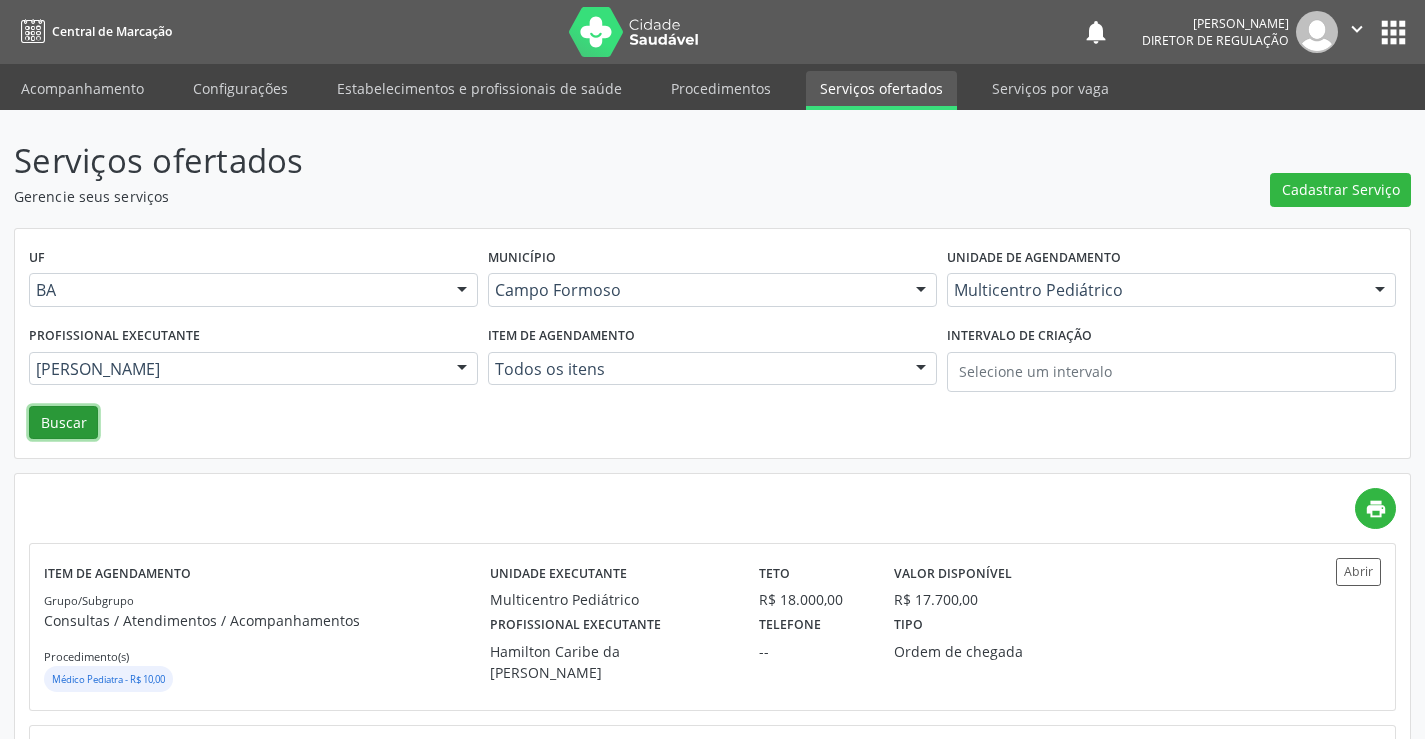 click on "Buscar" at bounding box center [63, 423] 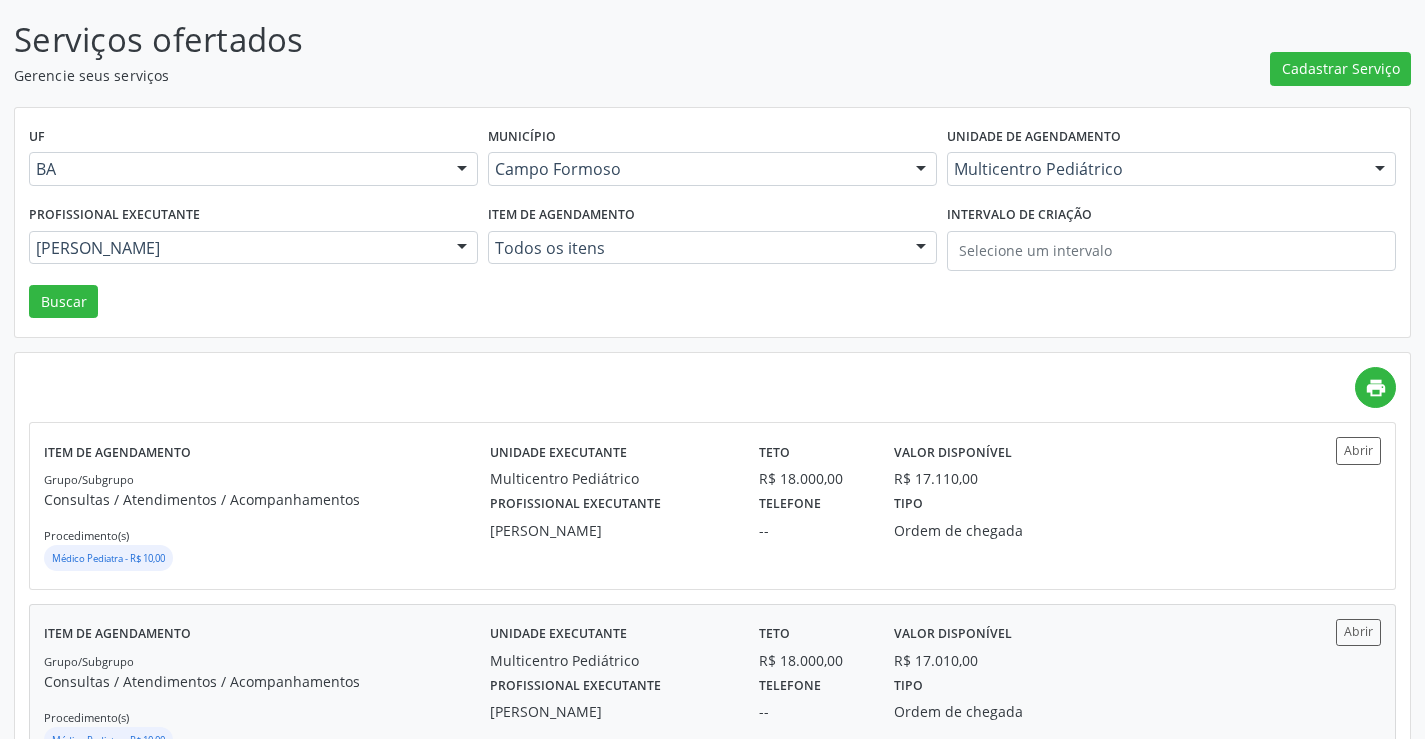 scroll, scrollTop: 300, scrollLeft: 0, axis: vertical 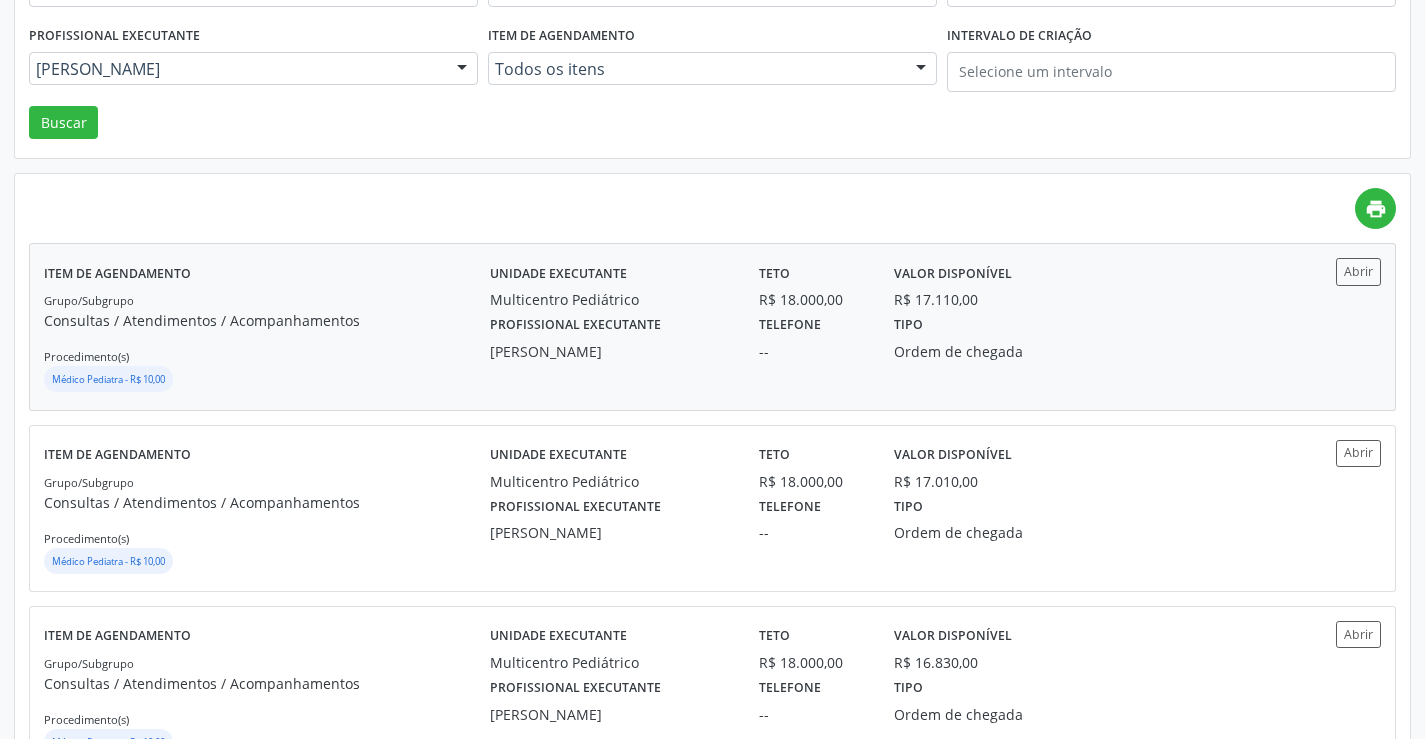 click on "Abrir" at bounding box center (1325, 326) 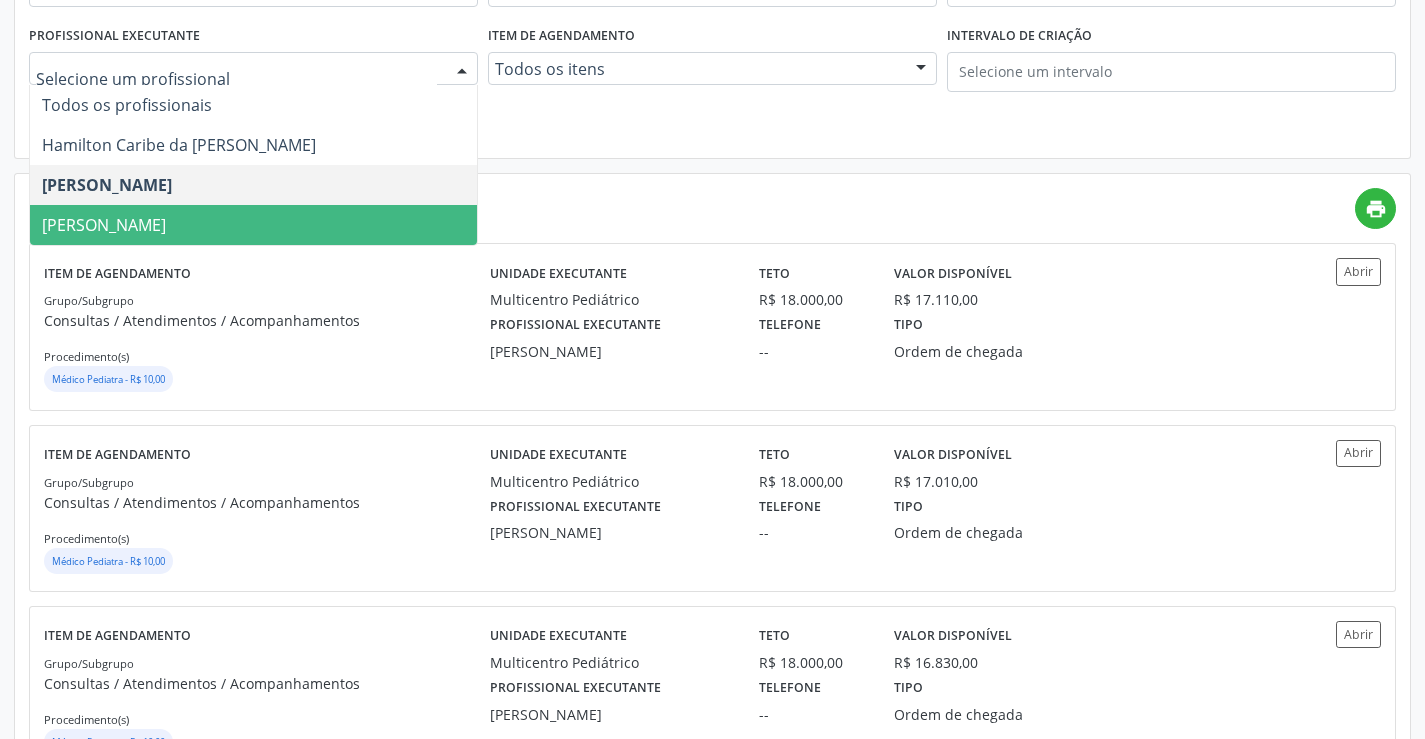 drag, startPoint x: 181, startPoint y: 199, endPoint x: 185, endPoint y: 214, distance: 15.524175 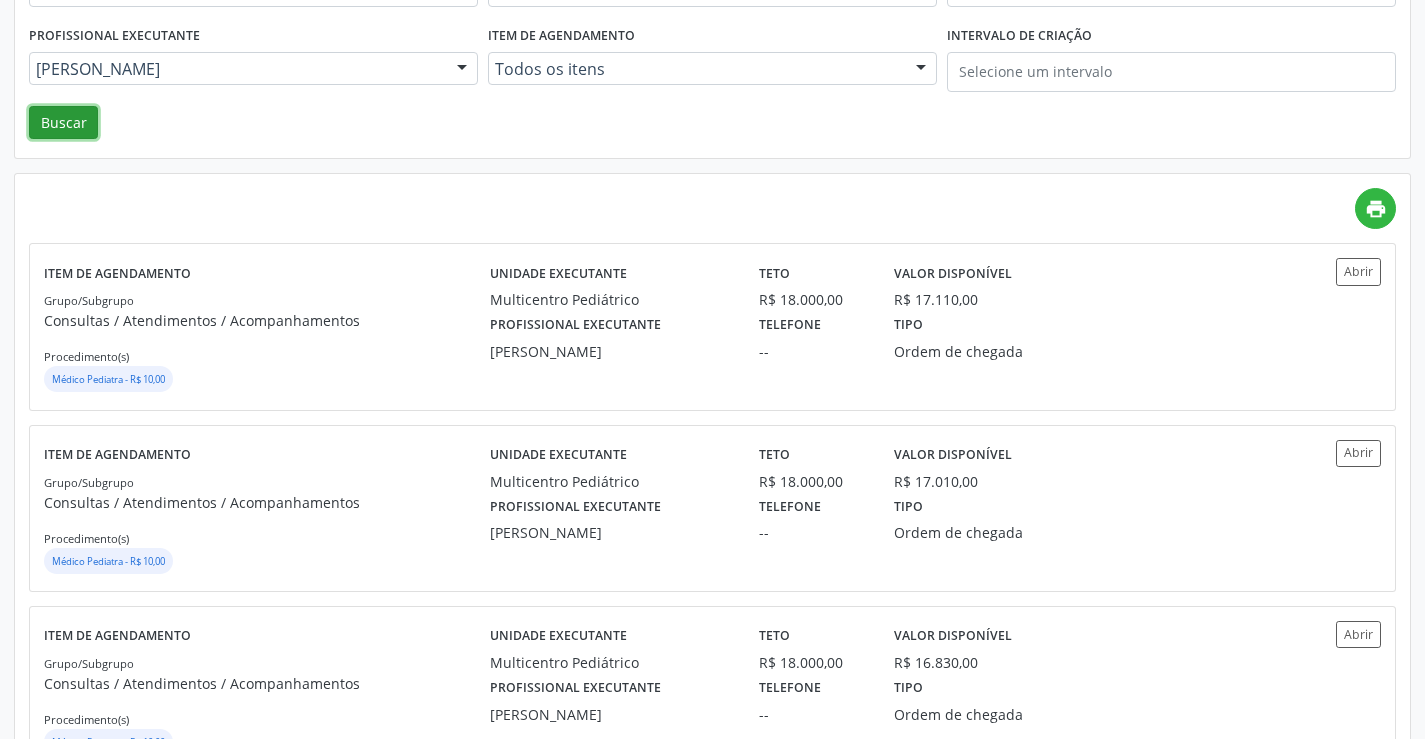 click on "Buscar" at bounding box center [63, 123] 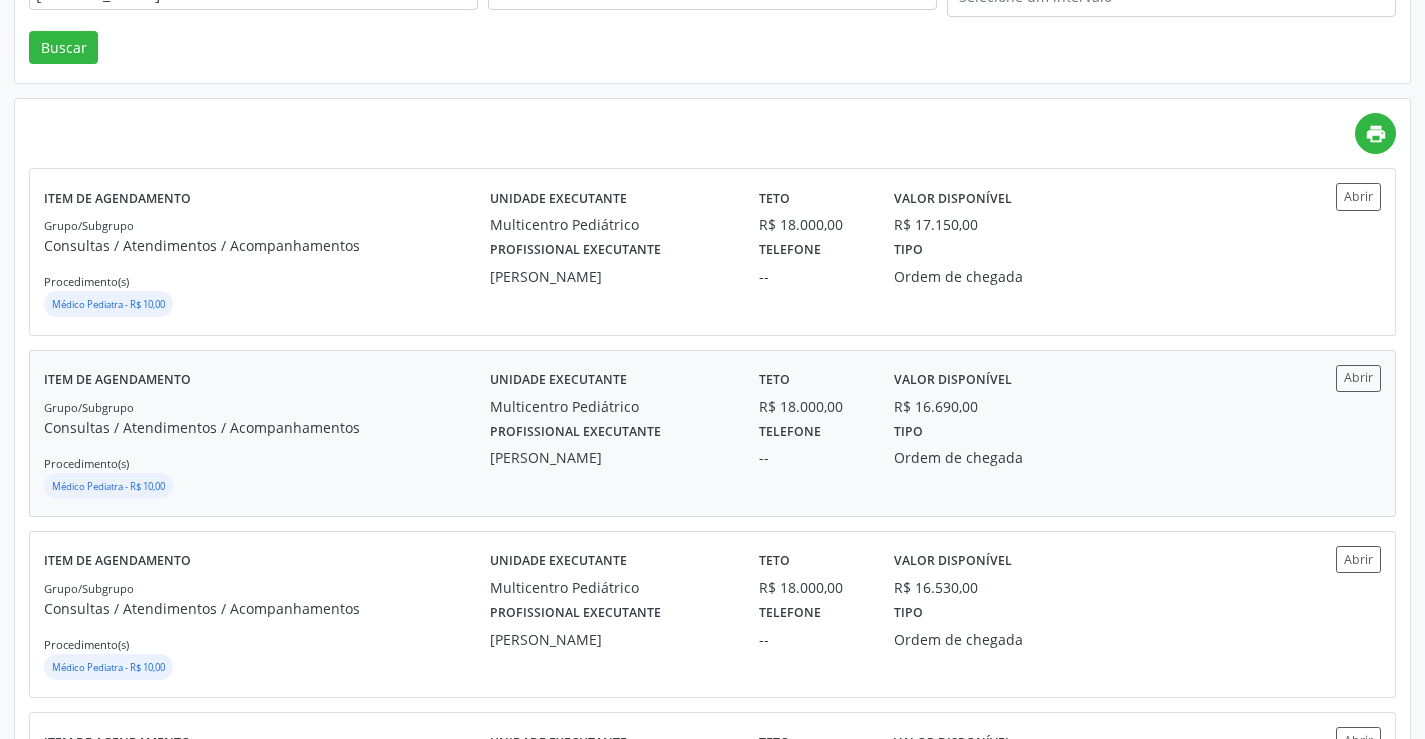 scroll, scrollTop: 400, scrollLeft: 0, axis: vertical 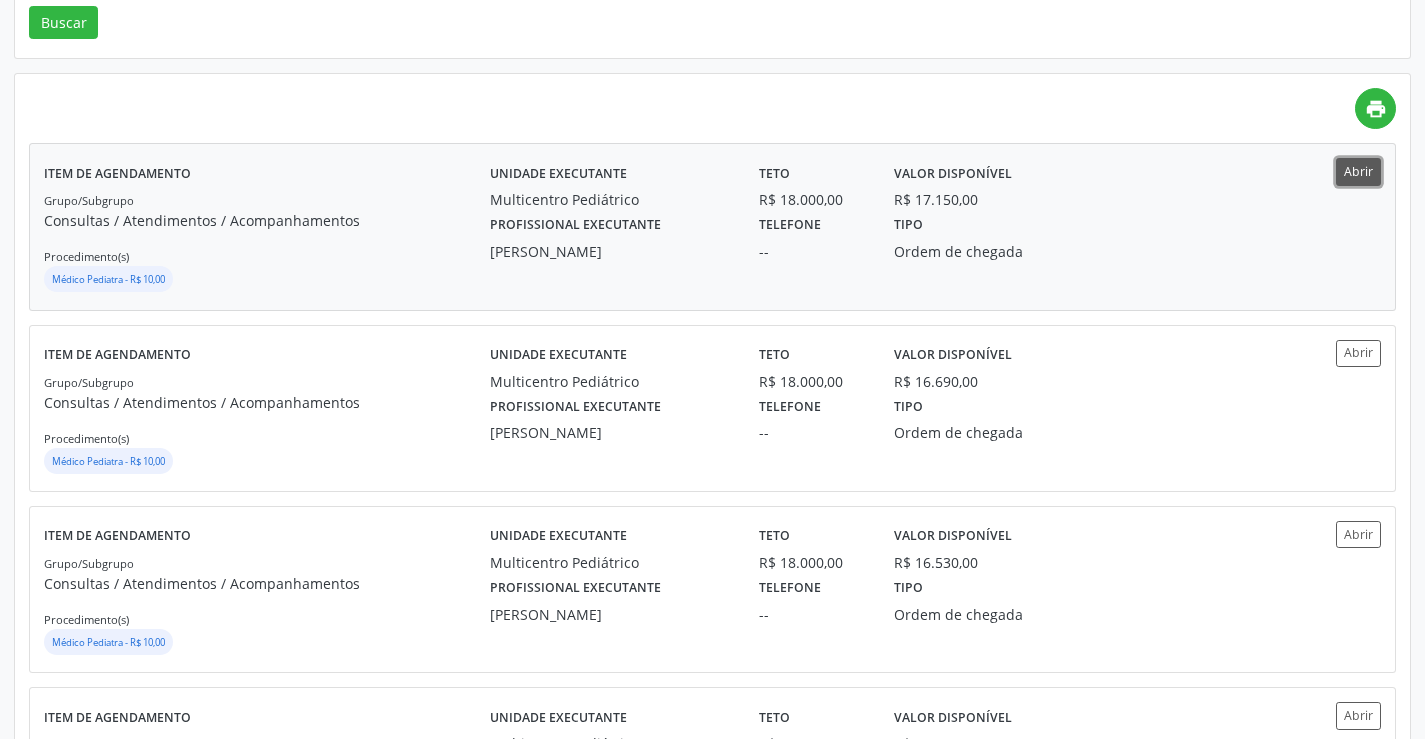 click on "Abrir" at bounding box center (1358, 171) 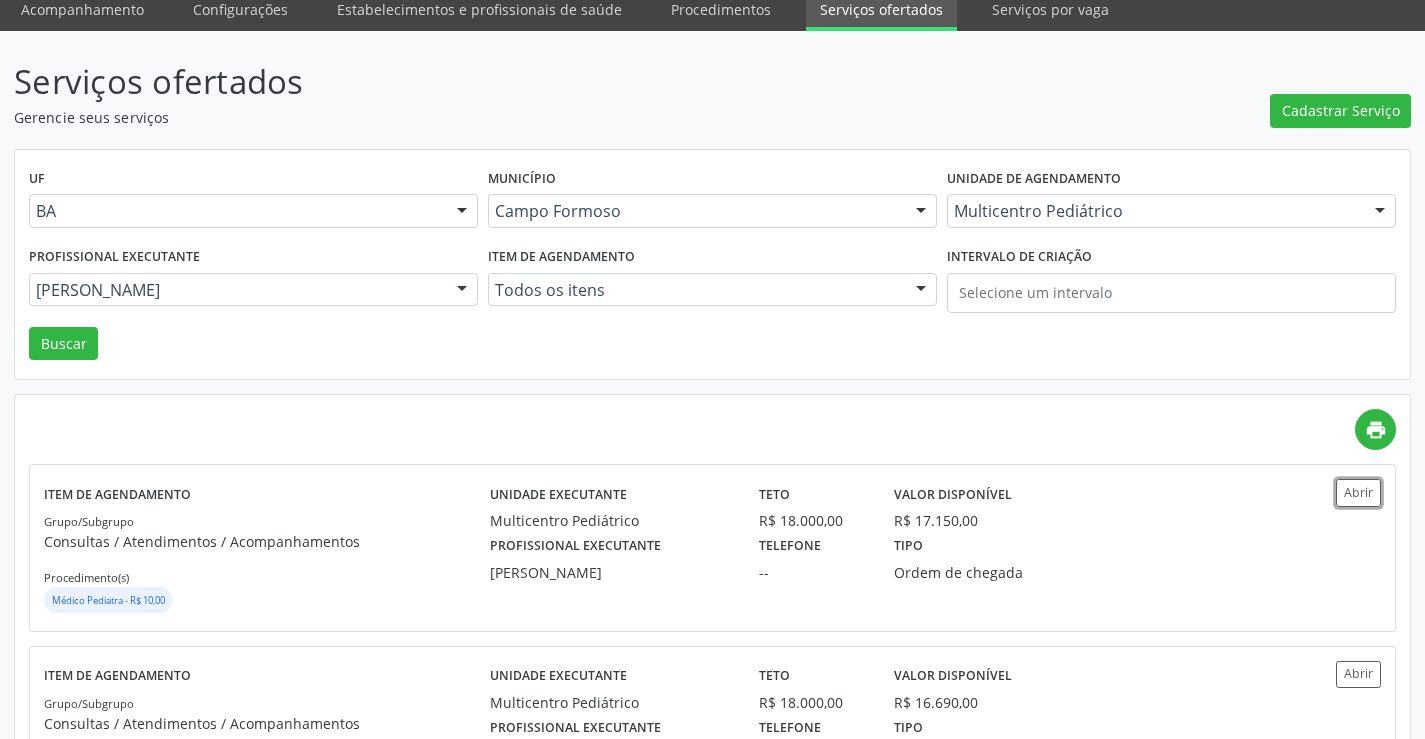 scroll, scrollTop: 0, scrollLeft: 0, axis: both 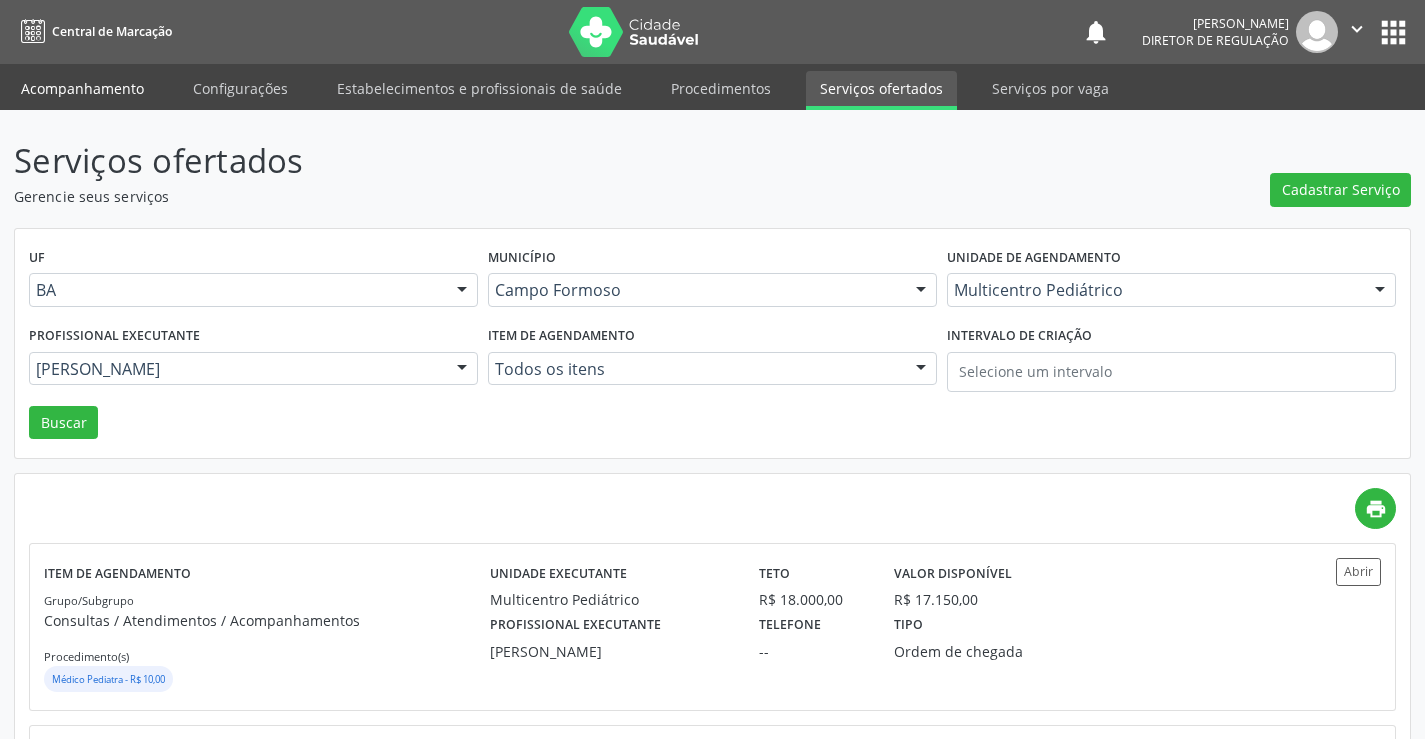 click on "Acompanhamento" at bounding box center [82, 88] 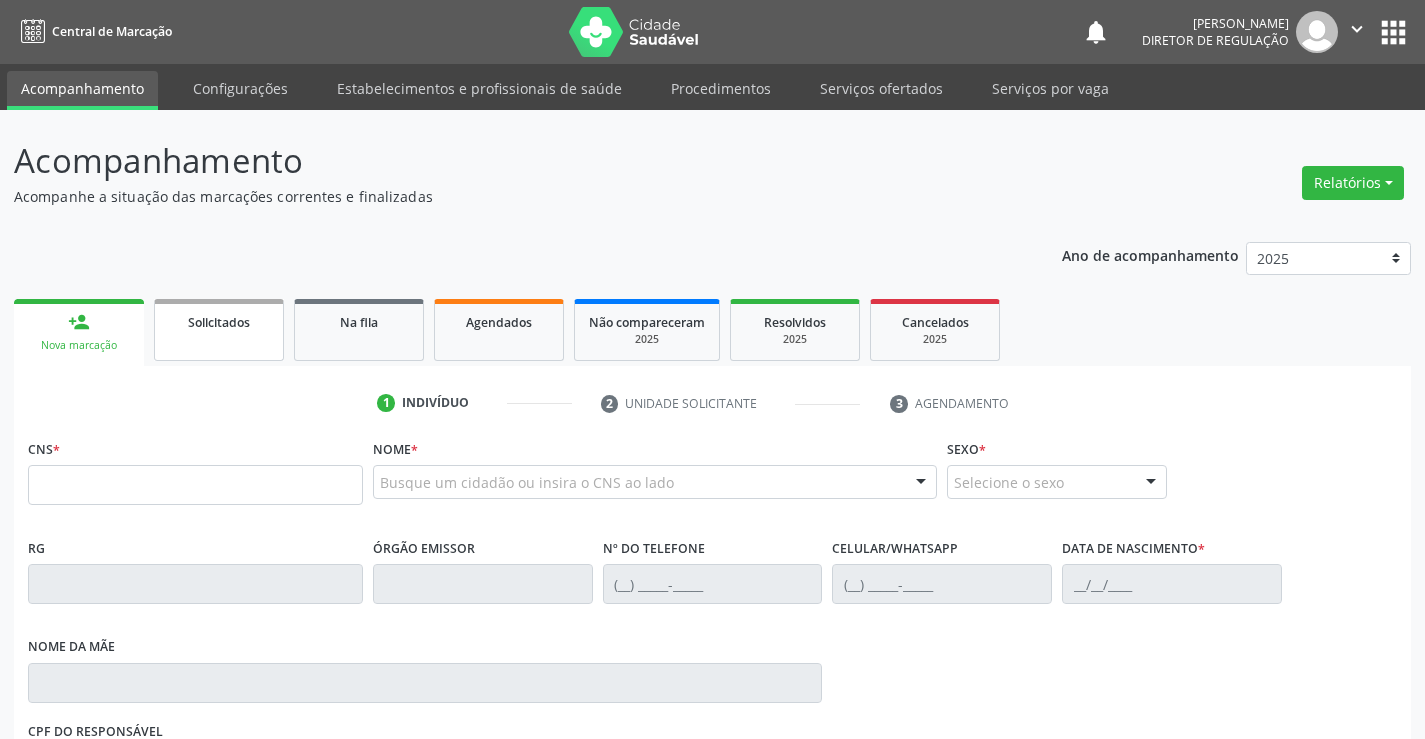 click on "Ano de acompanhamento
2025 2024 2023
person_add
Nova marcação
Solicitados   Na fila   Agendados   Não compareceram
2025
Resolvidos
2025
Cancelados
2025
1
Indivíduo
2
Unidade solicitante
3
Agendamento
CNS
*
Nome
*
Busque um cidadão ou insira o CNS ao lado
Nenhum resultado encontrado para: "   "
Digite o nome ou CNS para buscar um indivíduo
Sexo
*
Selecione o sexo
Masculino   Feminino
Nenhum resultado encontrado para: "   "
Não há nenhuma opção para ser exibida.
RG
Órgão emissor
Nº do Telefone
Celular/WhatsApp
Data de nascimento
*" at bounding box center [712, 642] 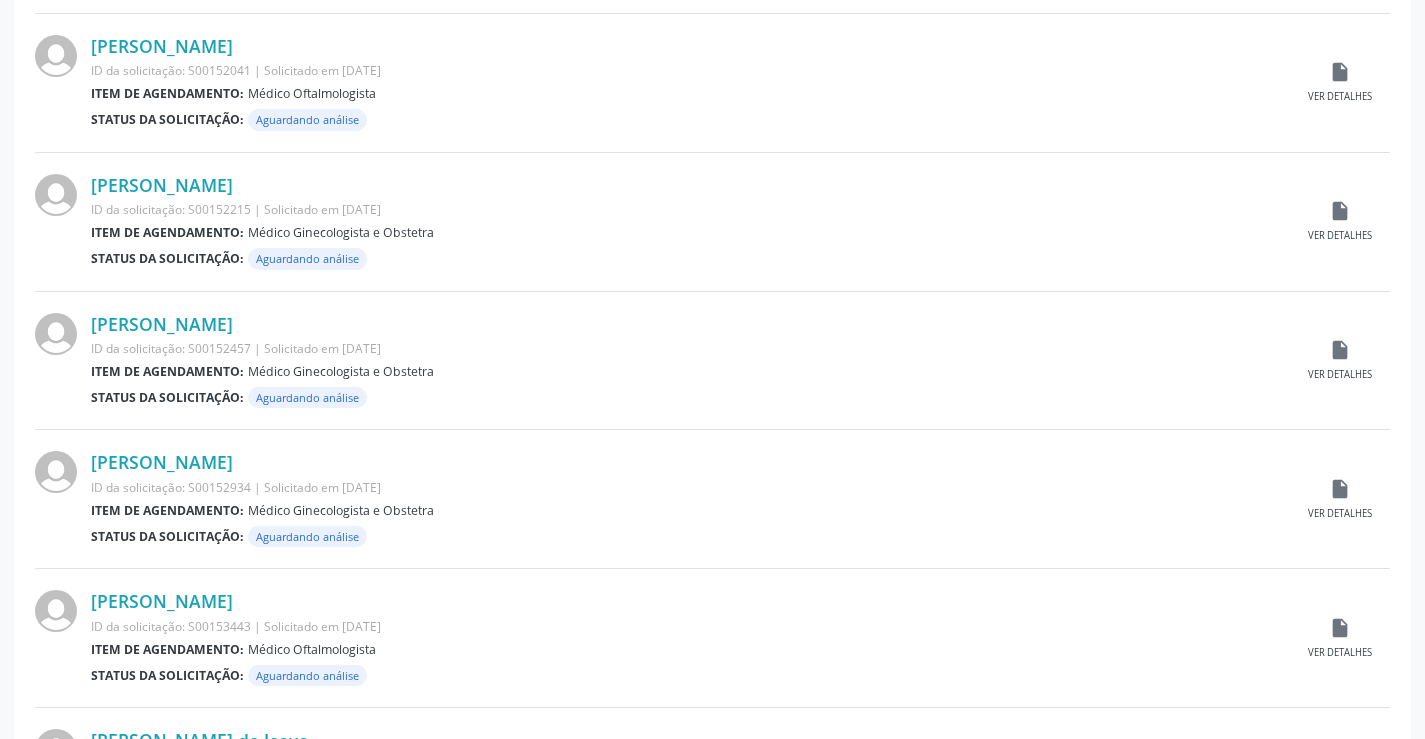 scroll, scrollTop: 1500, scrollLeft: 0, axis: vertical 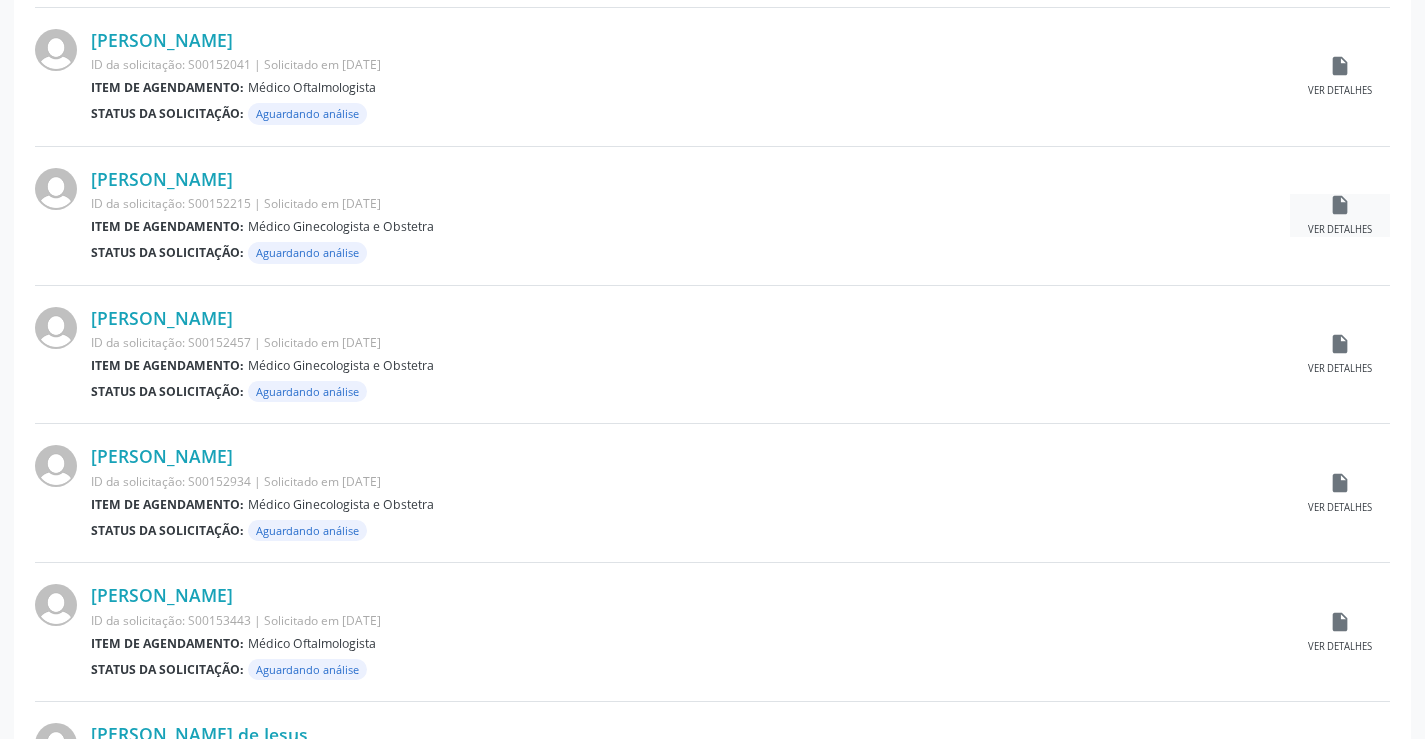 click on "insert_drive_file
Ver detalhes" at bounding box center [1340, 215] 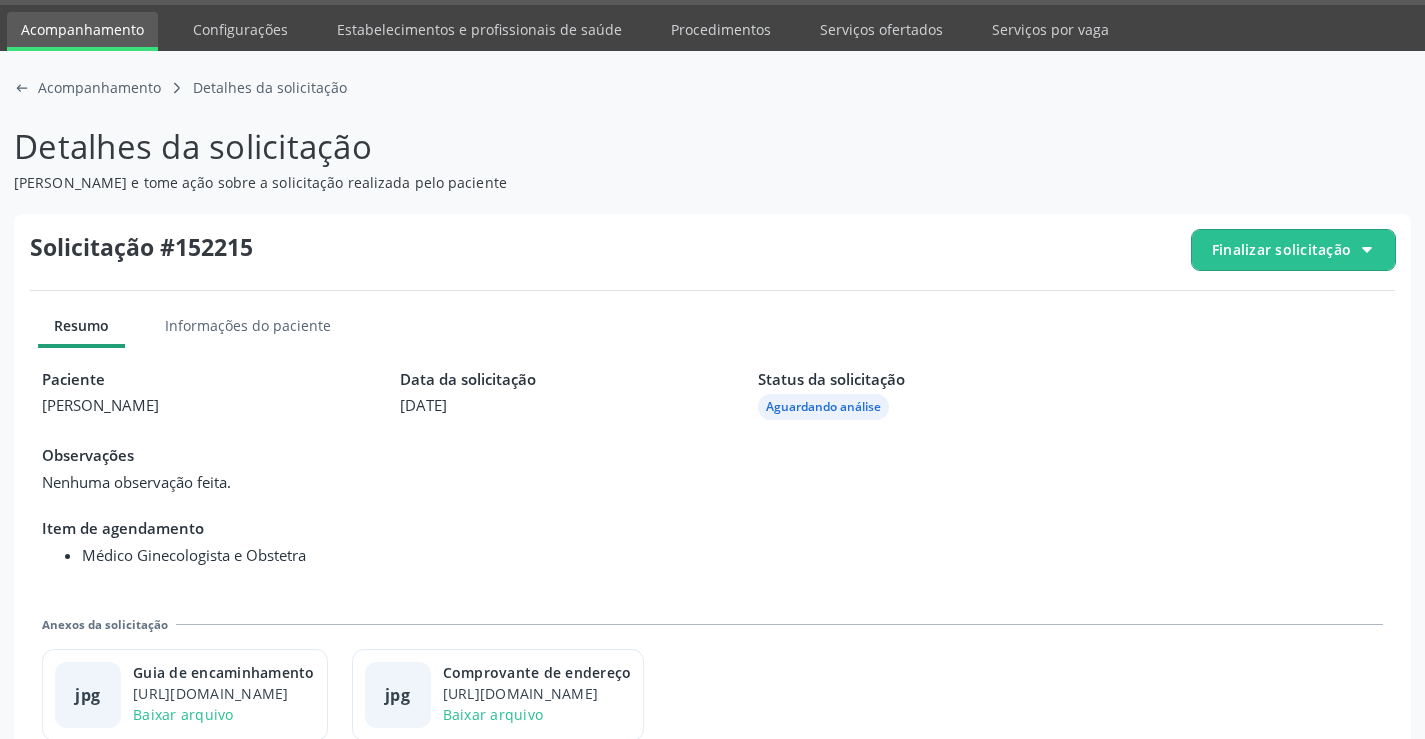 scroll, scrollTop: 91, scrollLeft: 0, axis: vertical 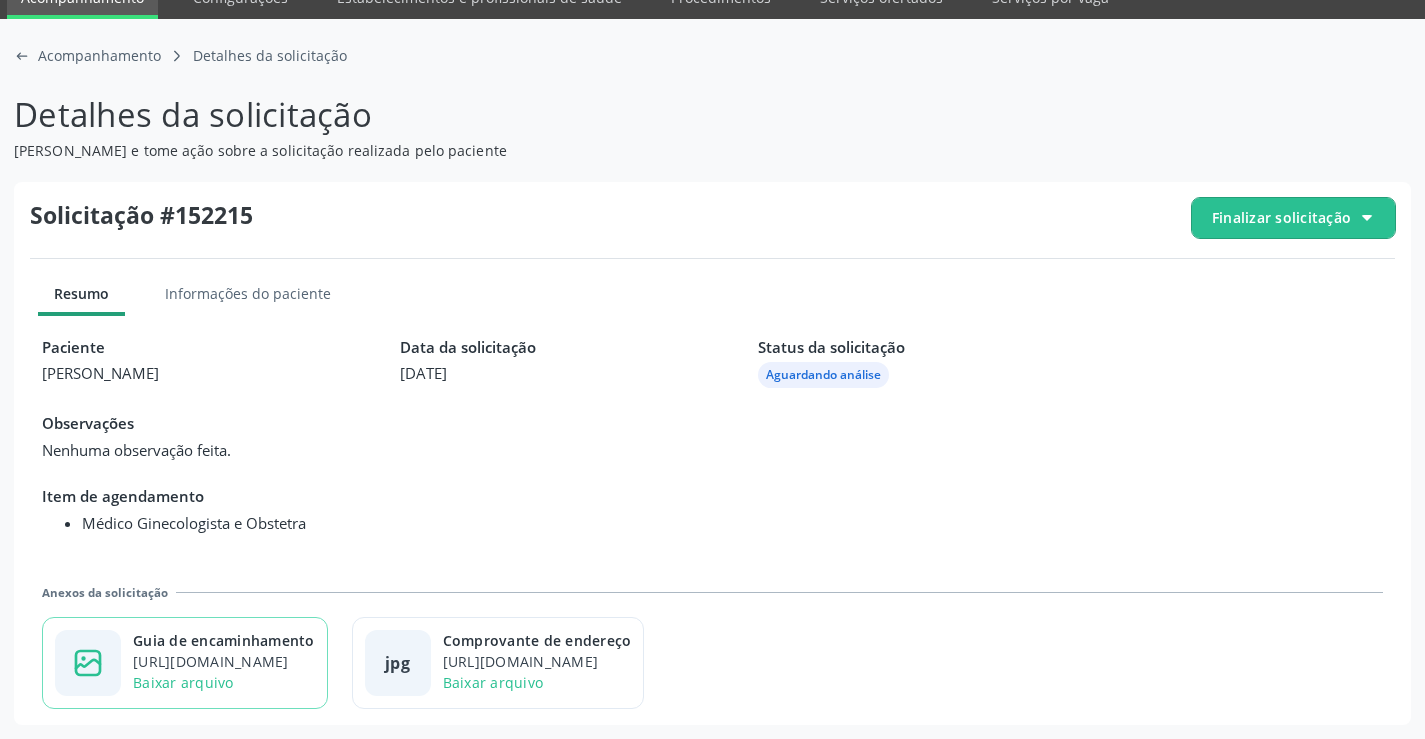 click on "Guia de encaminhamento" at bounding box center [224, 640] 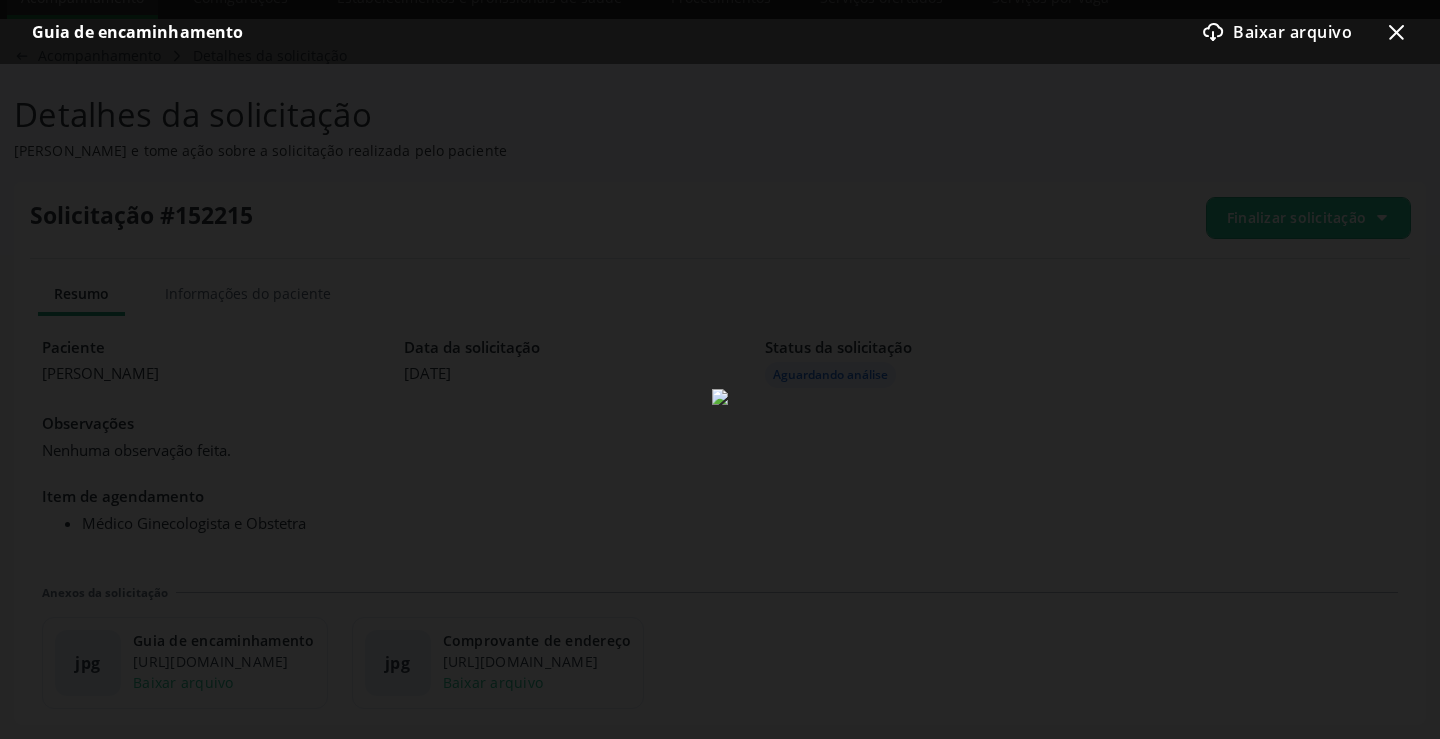 click on "x-outline icon" 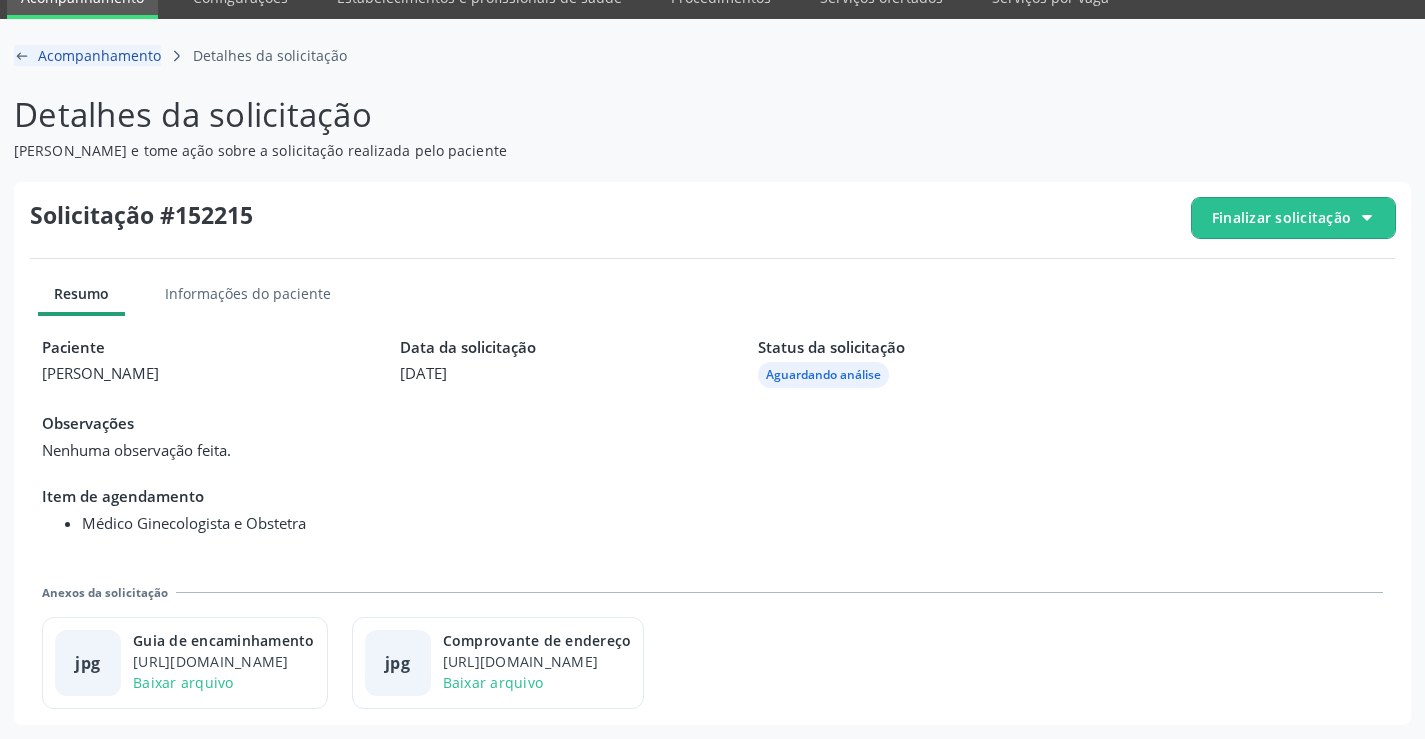 click on "arrow-left-outline icon" 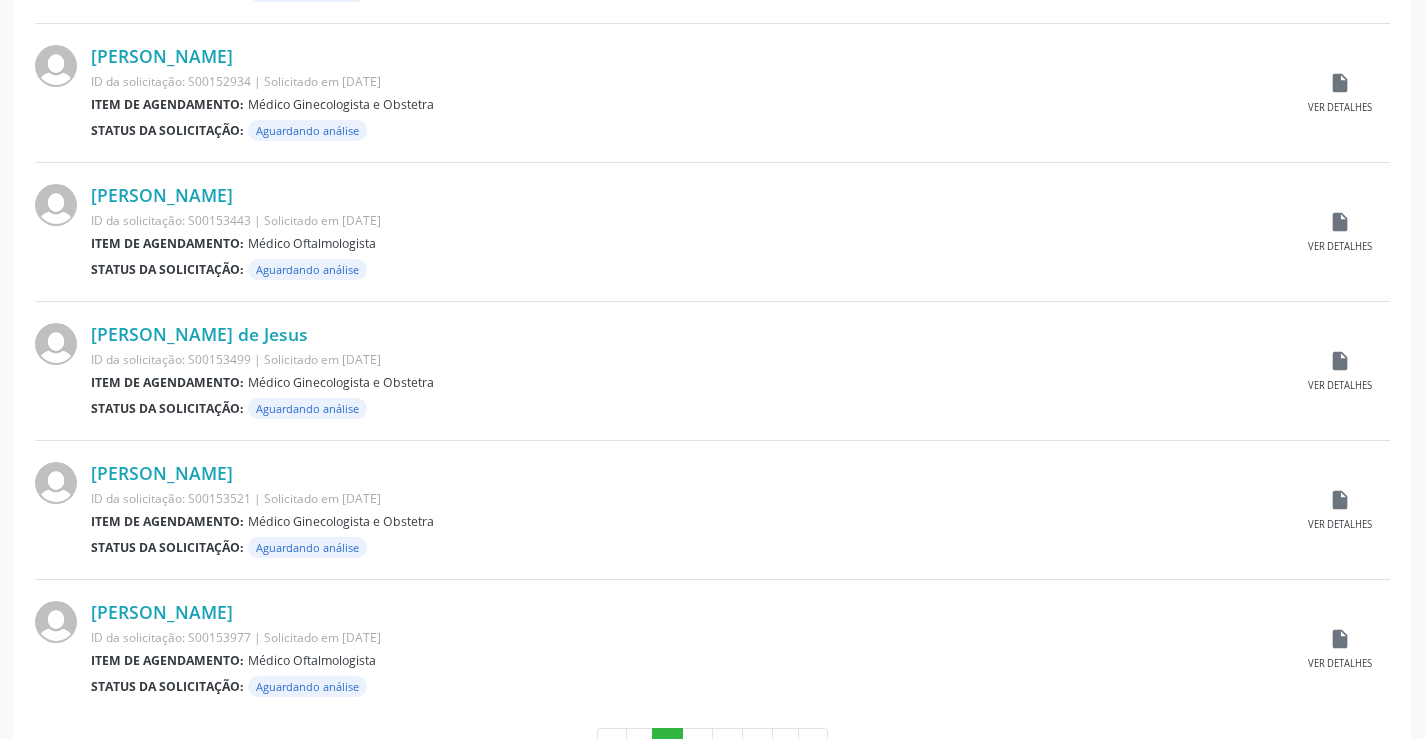 scroll, scrollTop: 1972, scrollLeft: 0, axis: vertical 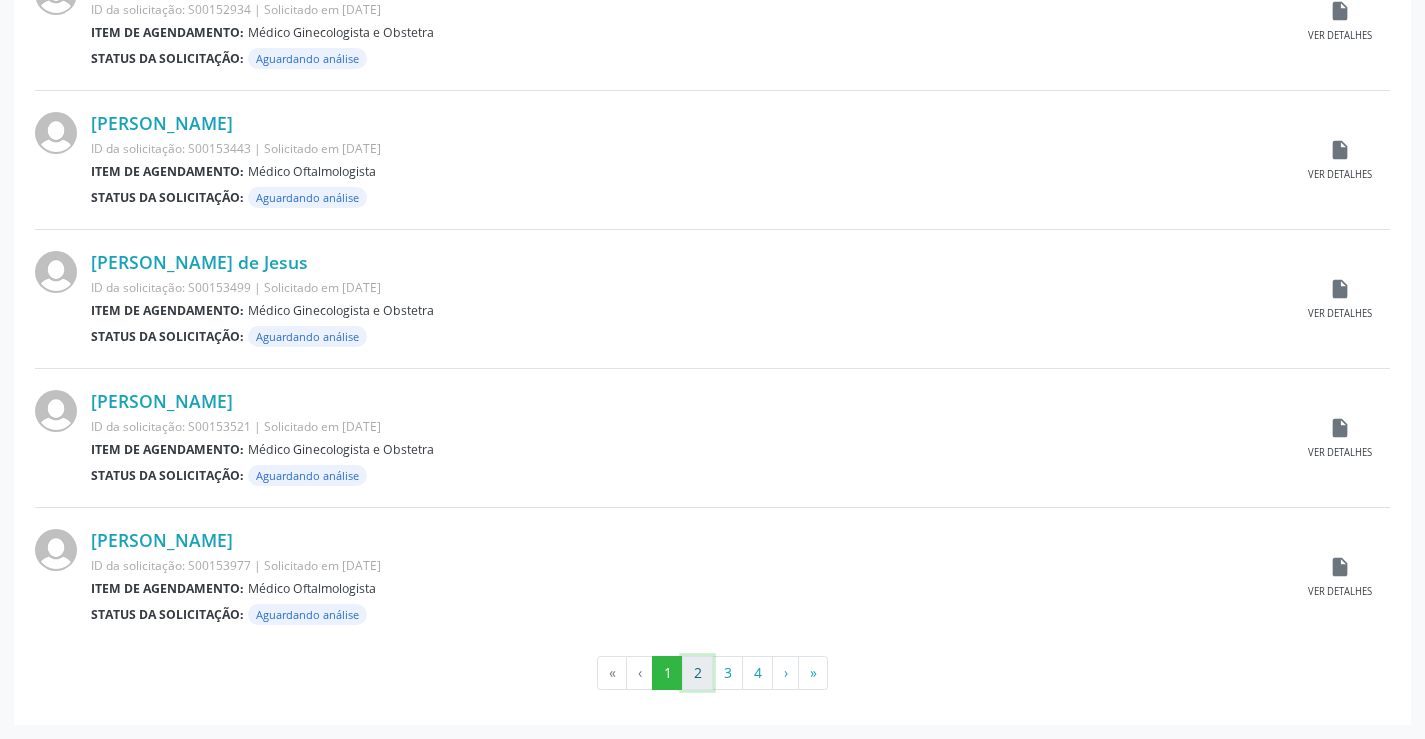 click on "2" at bounding box center [697, 673] 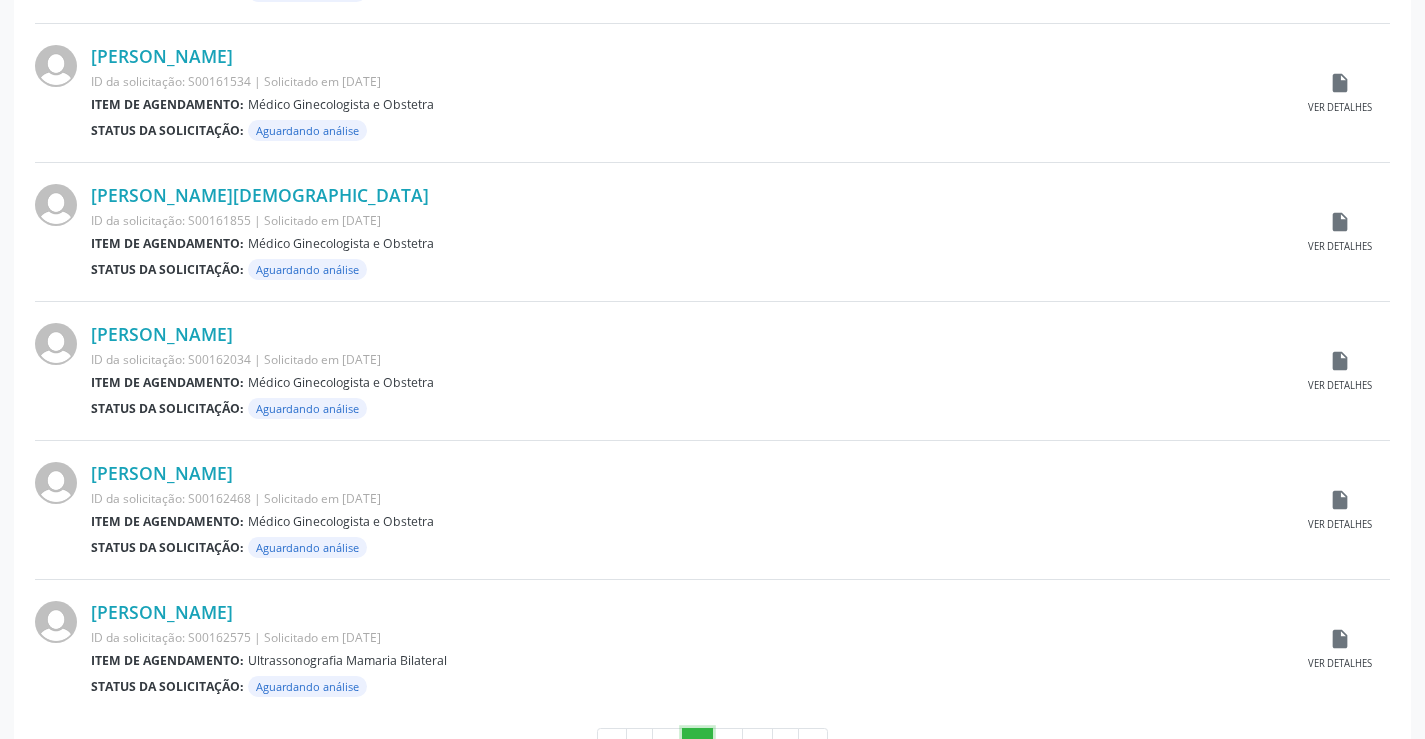 scroll, scrollTop: 1972, scrollLeft: 0, axis: vertical 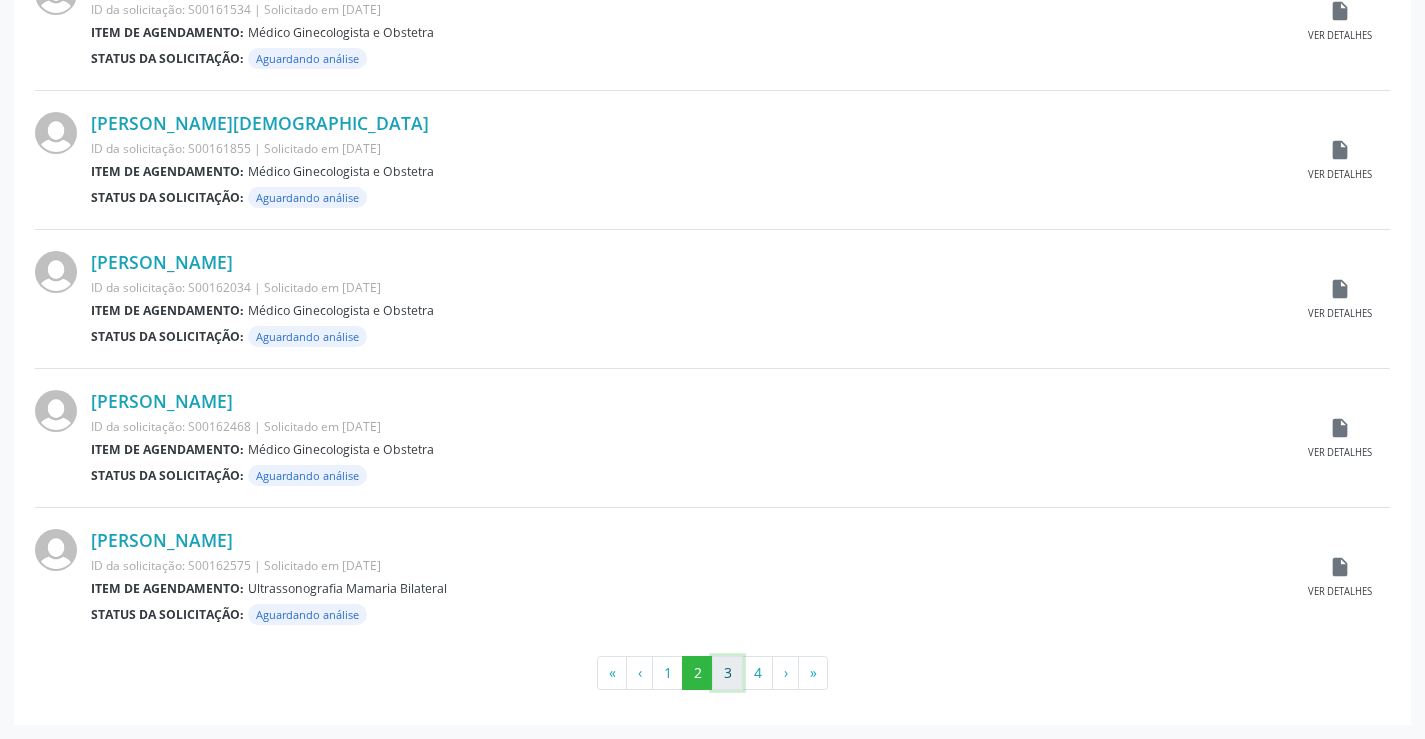 click on "3" at bounding box center [727, 673] 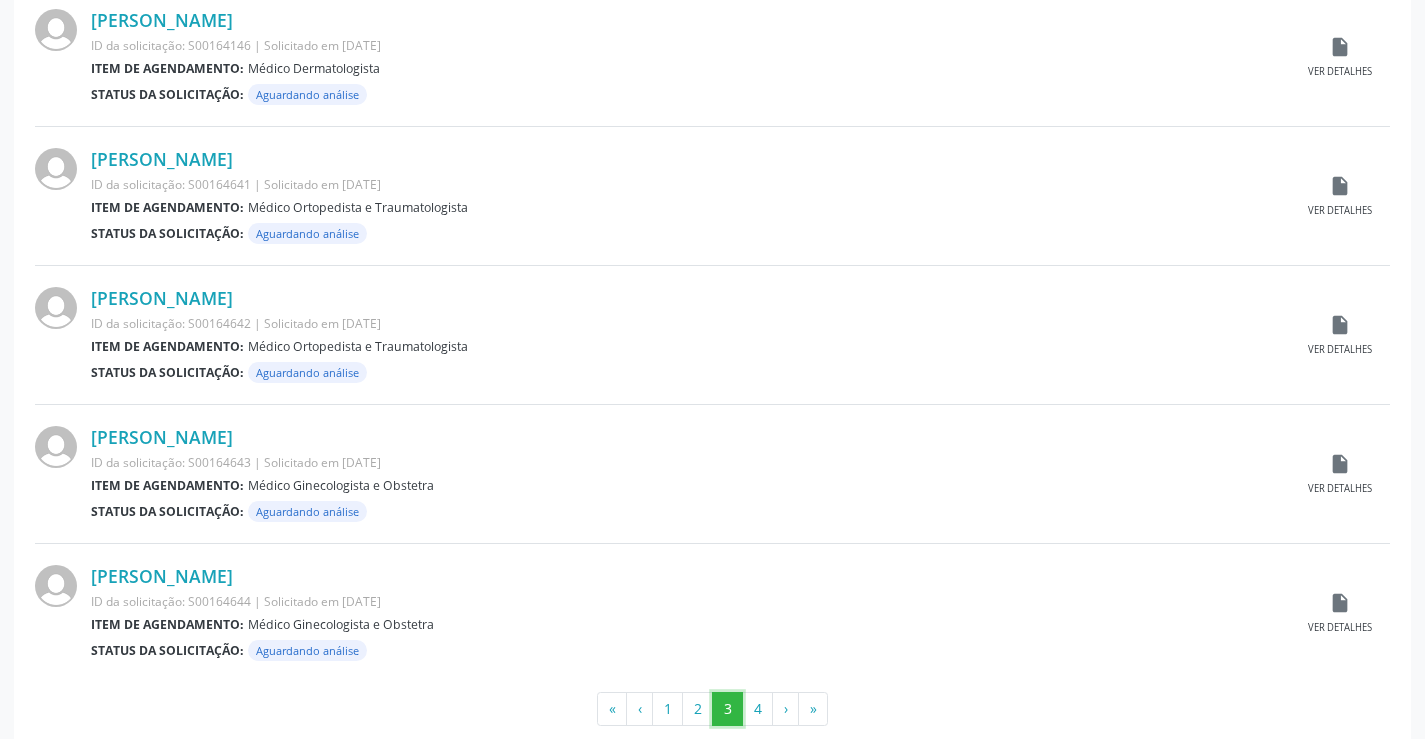 scroll, scrollTop: 1972, scrollLeft: 0, axis: vertical 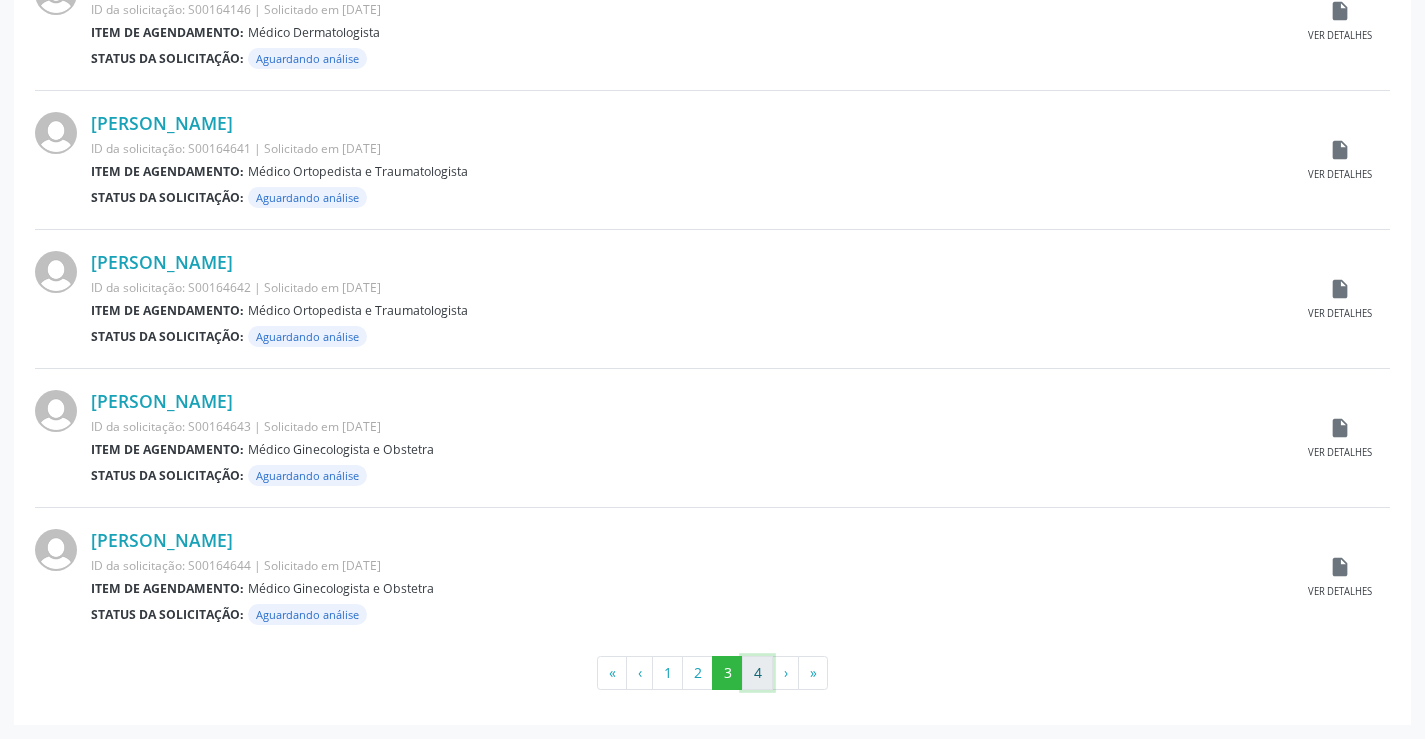 click on "4" at bounding box center (757, 673) 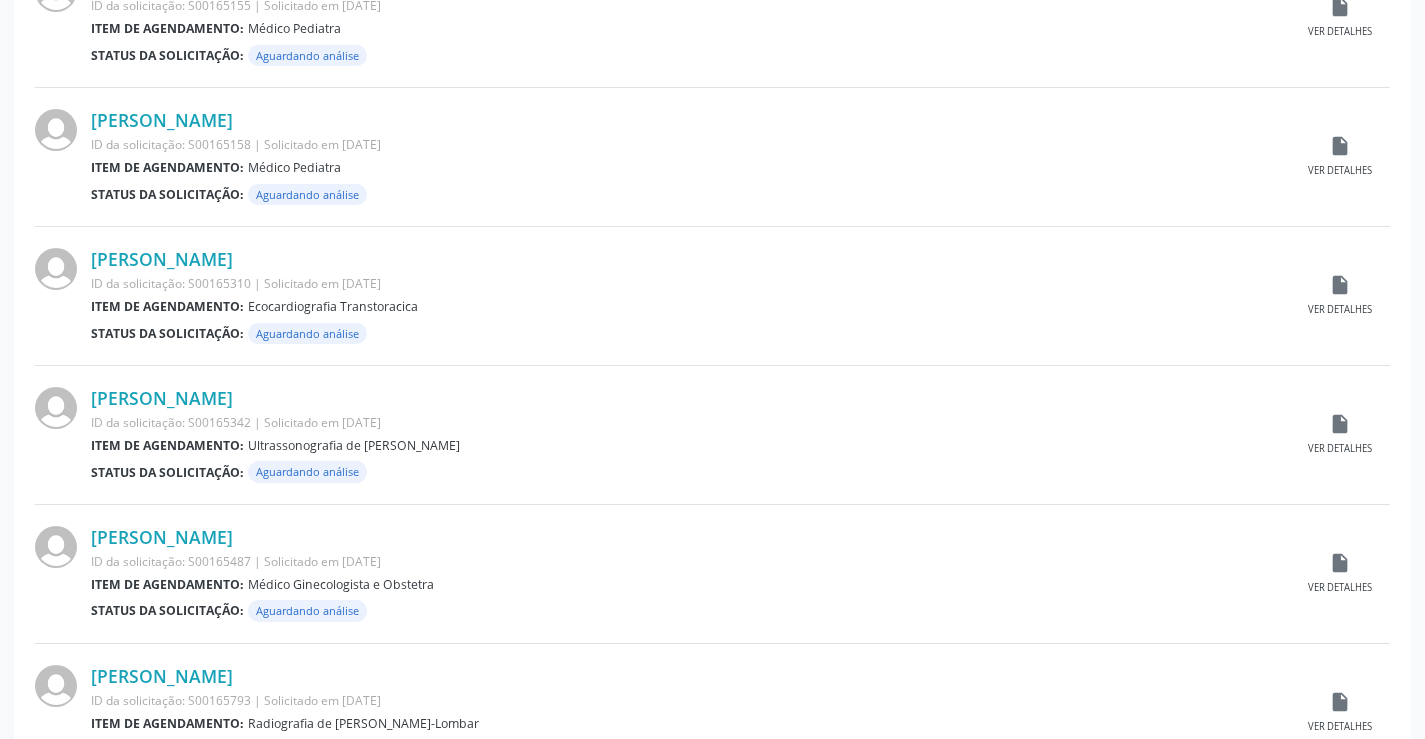 scroll, scrollTop: 860, scrollLeft: 0, axis: vertical 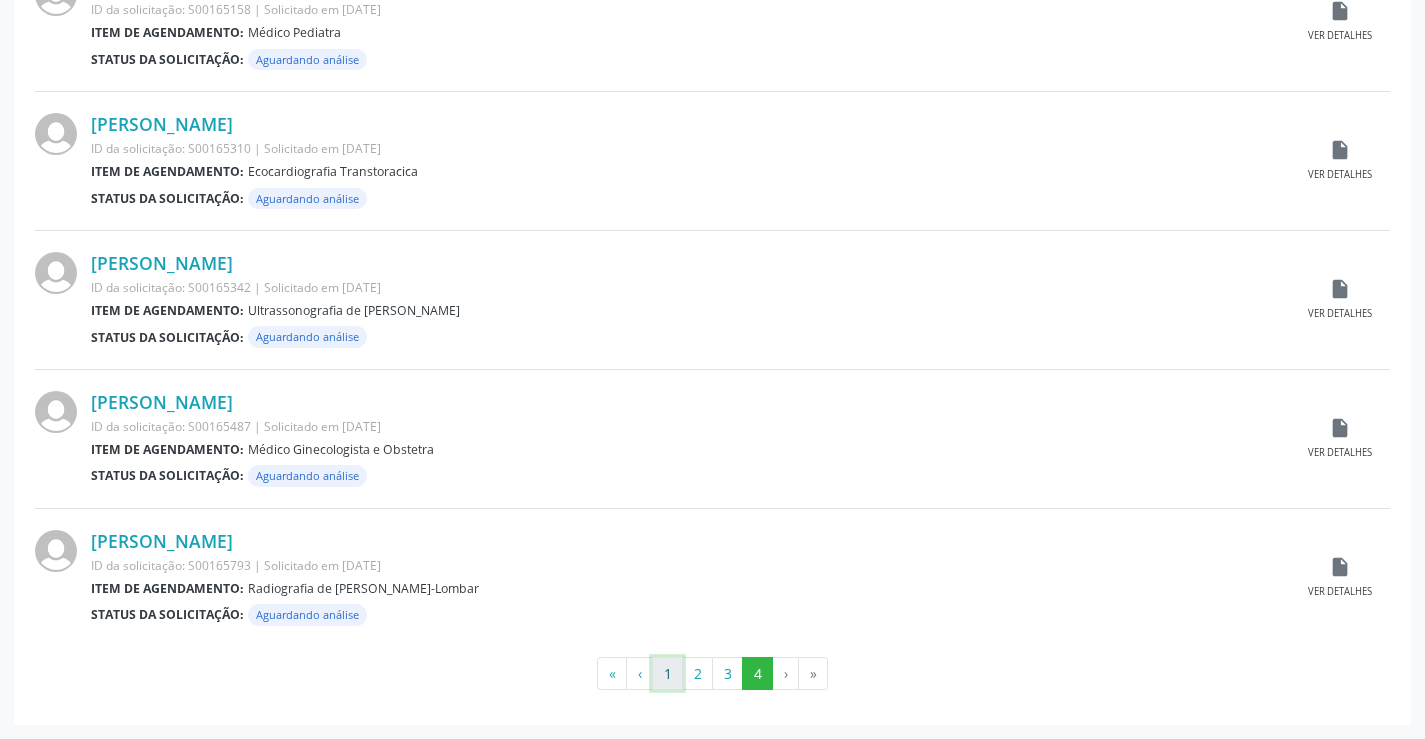 click on "1" at bounding box center [667, 674] 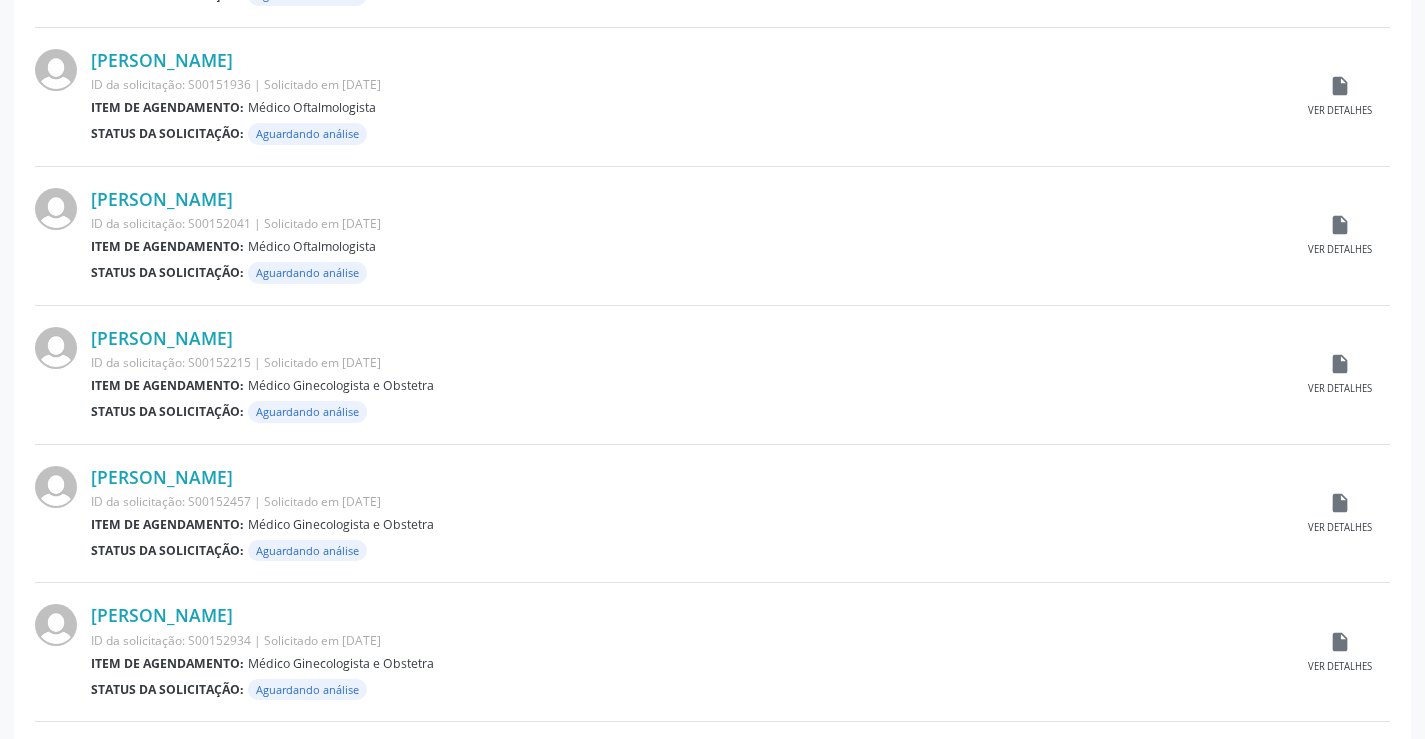 scroll, scrollTop: 1372, scrollLeft: 0, axis: vertical 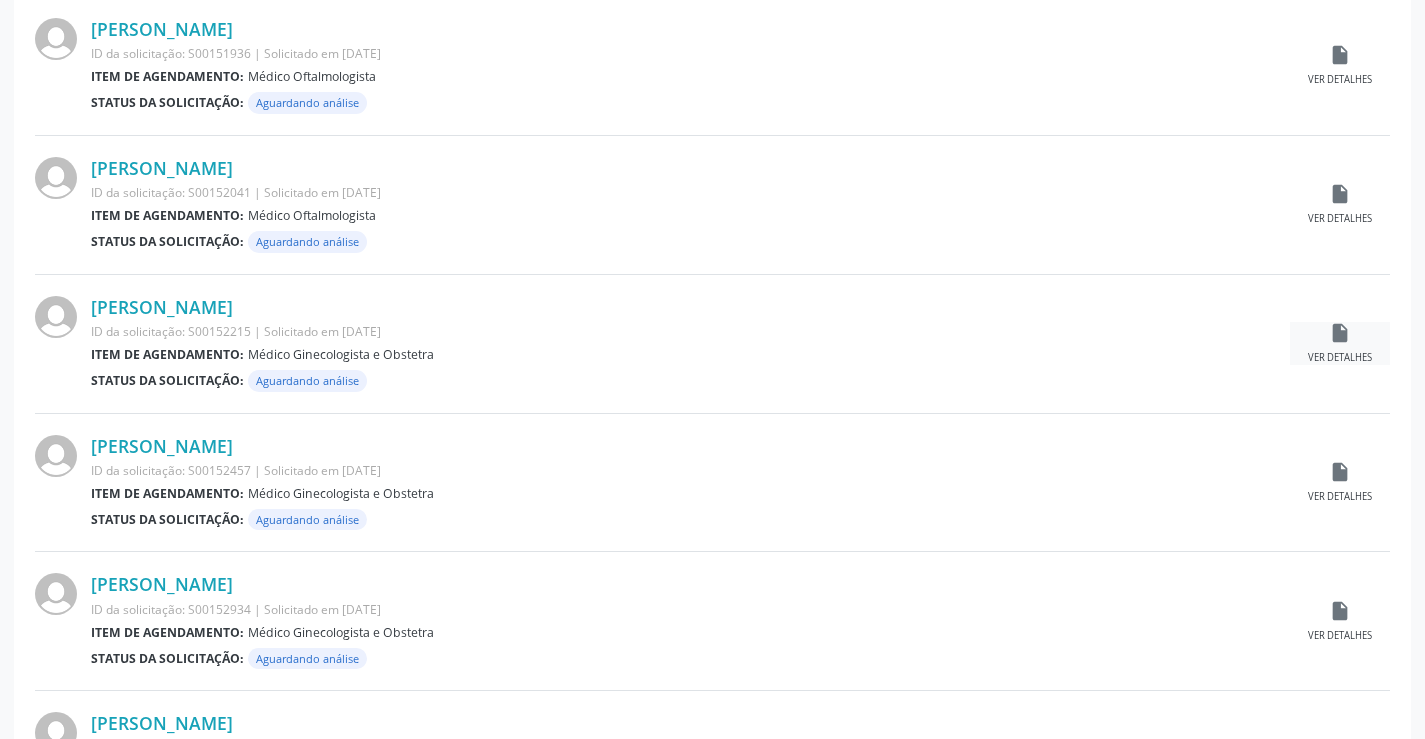 click on "insert_drive_file
Ver detalhes" at bounding box center (1340, 343) 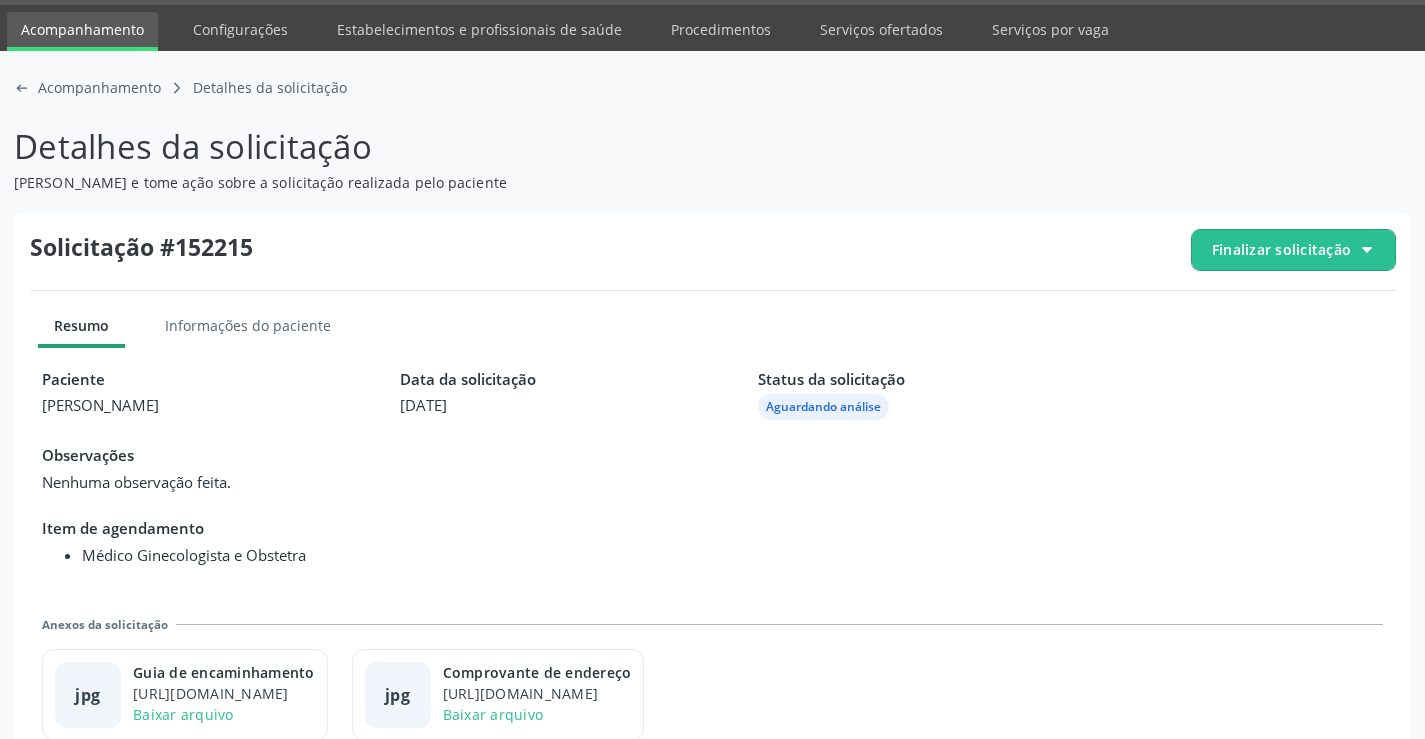 scroll, scrollTop: 91, scrollLeft: 0, axis: vertical 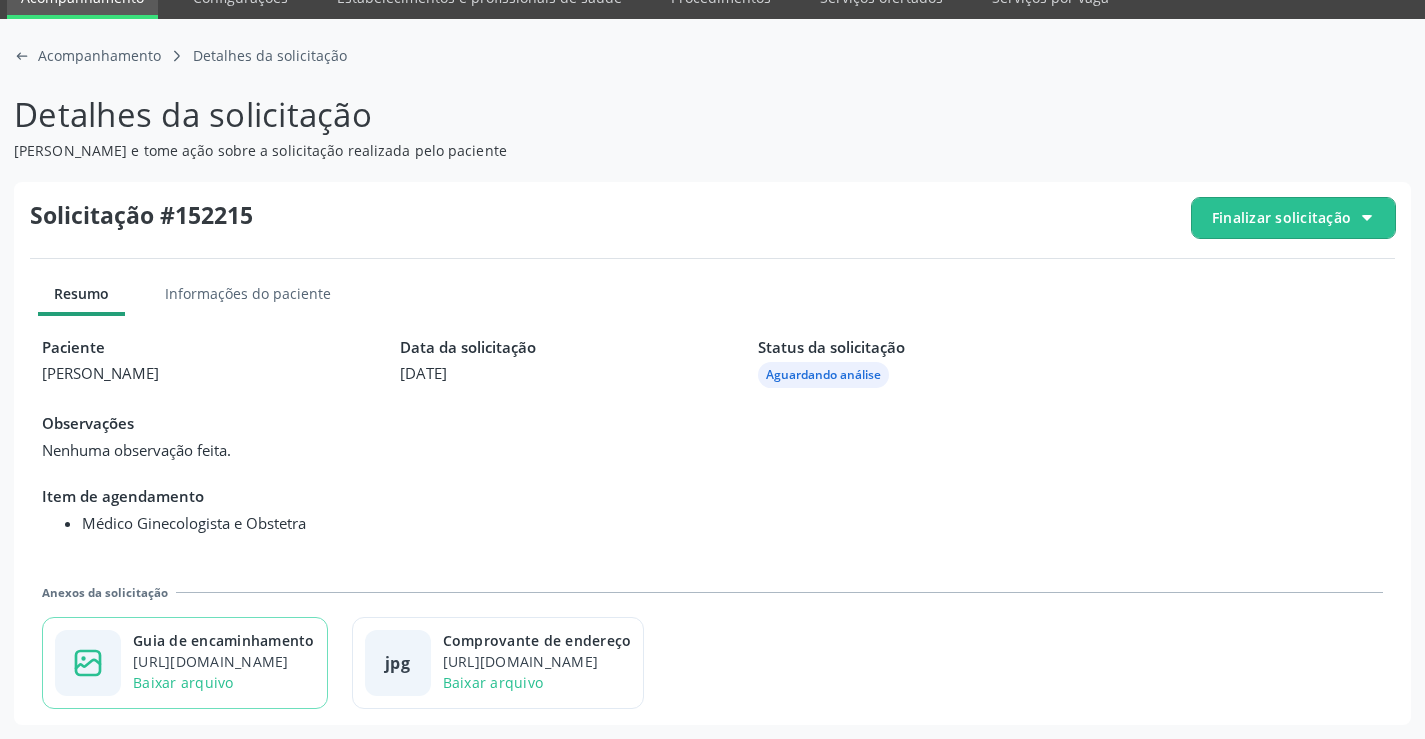 click on "https://cidadesaudavel-files.nyc3.digitaloceanspaces.com/cidadesaudavel-files/campo-formoso-ba/regulation/documents/b0744495-c642-4957-998b-f57ae9978d83.jpg?X-Amz-Content-Sha256=UNSIGNED-PAYLOAD&X-Amz-Algorithm=AWS4-HMAC-SHA256&X-Amz-Credential=DO0073KLQYYM88QNP2C7%2F20250716%2Fnyc3%2Fs3%2Faws4_request&X-Amz-Date=20250716T133936Z&X-Amz-SignedHeaders=host&X-Amz-Expires=300&X-Amz-Signature=160e85a6be5060b041c0c2335bd7b57a4423a4fa06a643a47cd6e298defc951d" at bounding box center (224, 661) 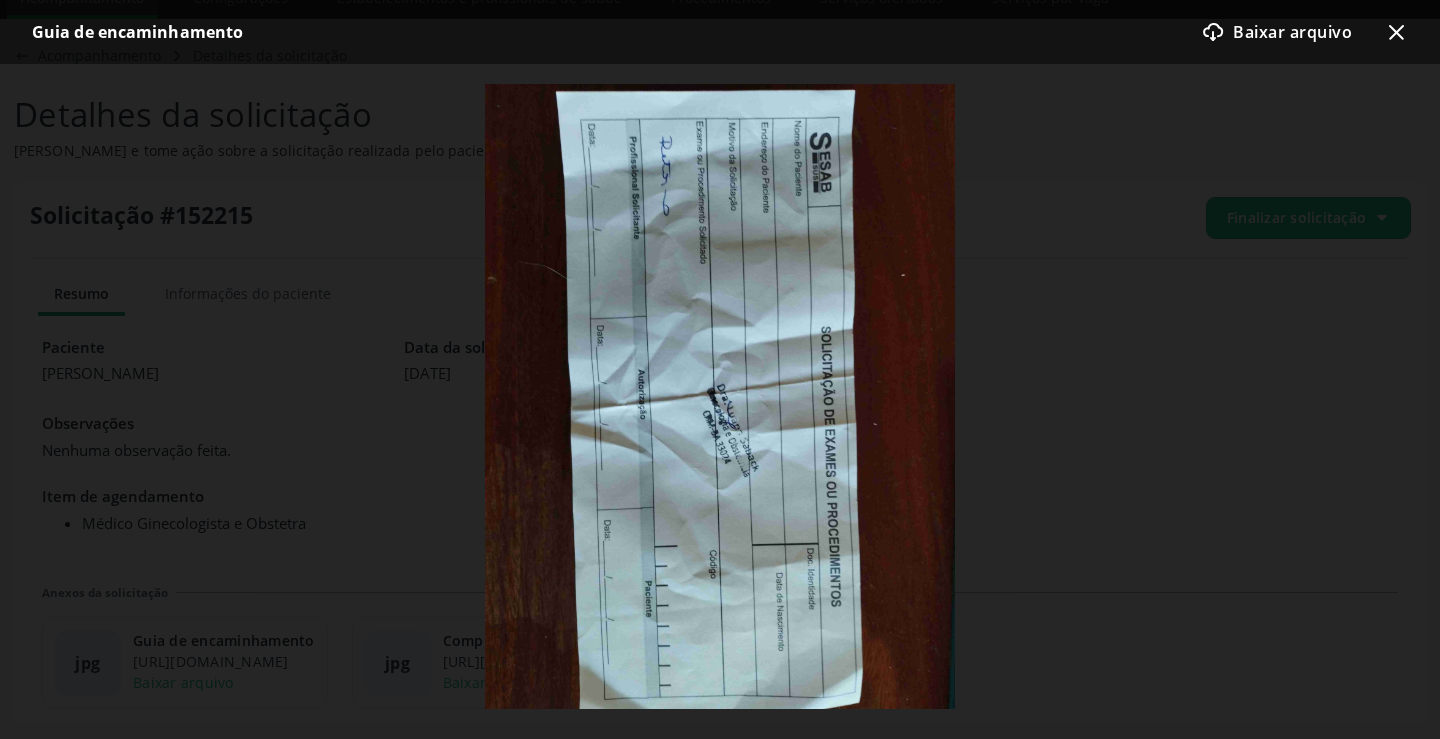 click on "x-outline icon" 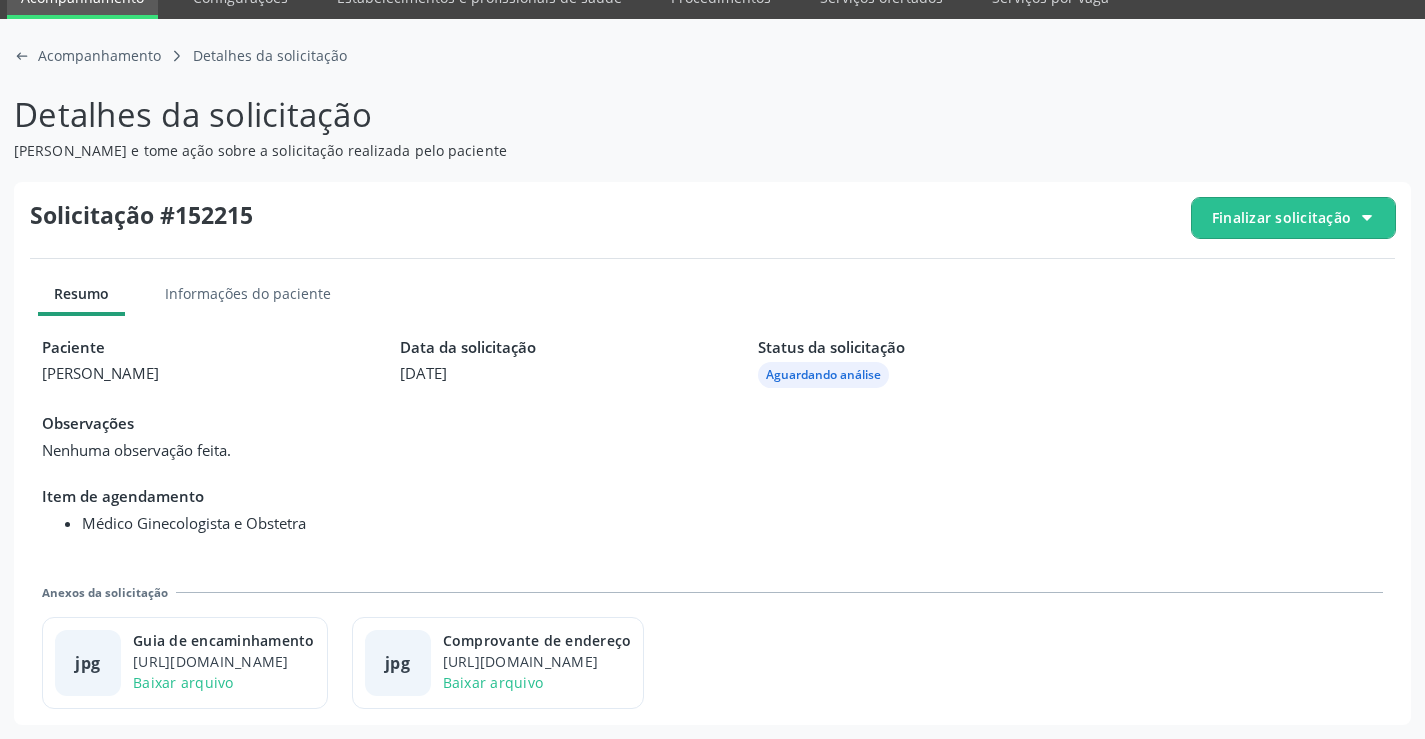 click on "Finalizar solicitação" at bounding box center [1281, 217] 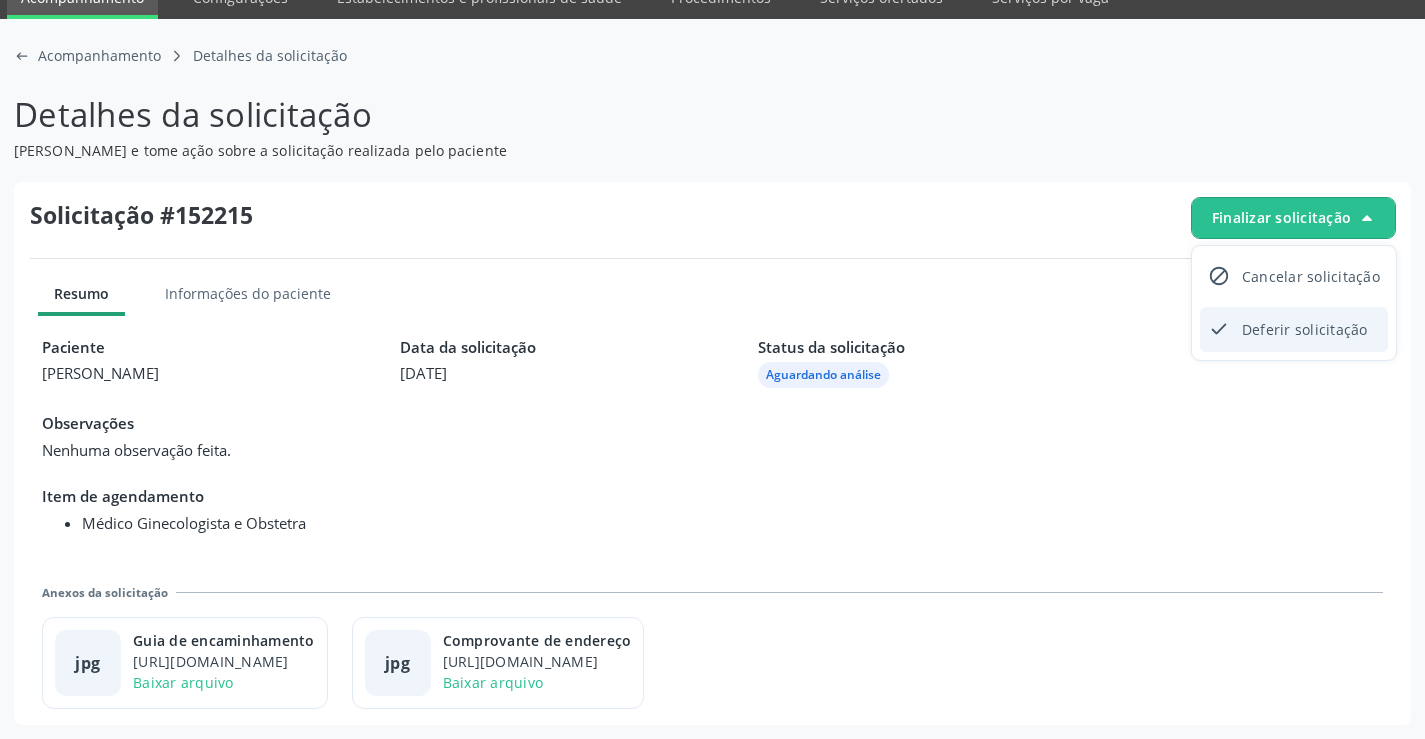 click on "Deferir solicitação" at bounding box center [1305, 329] 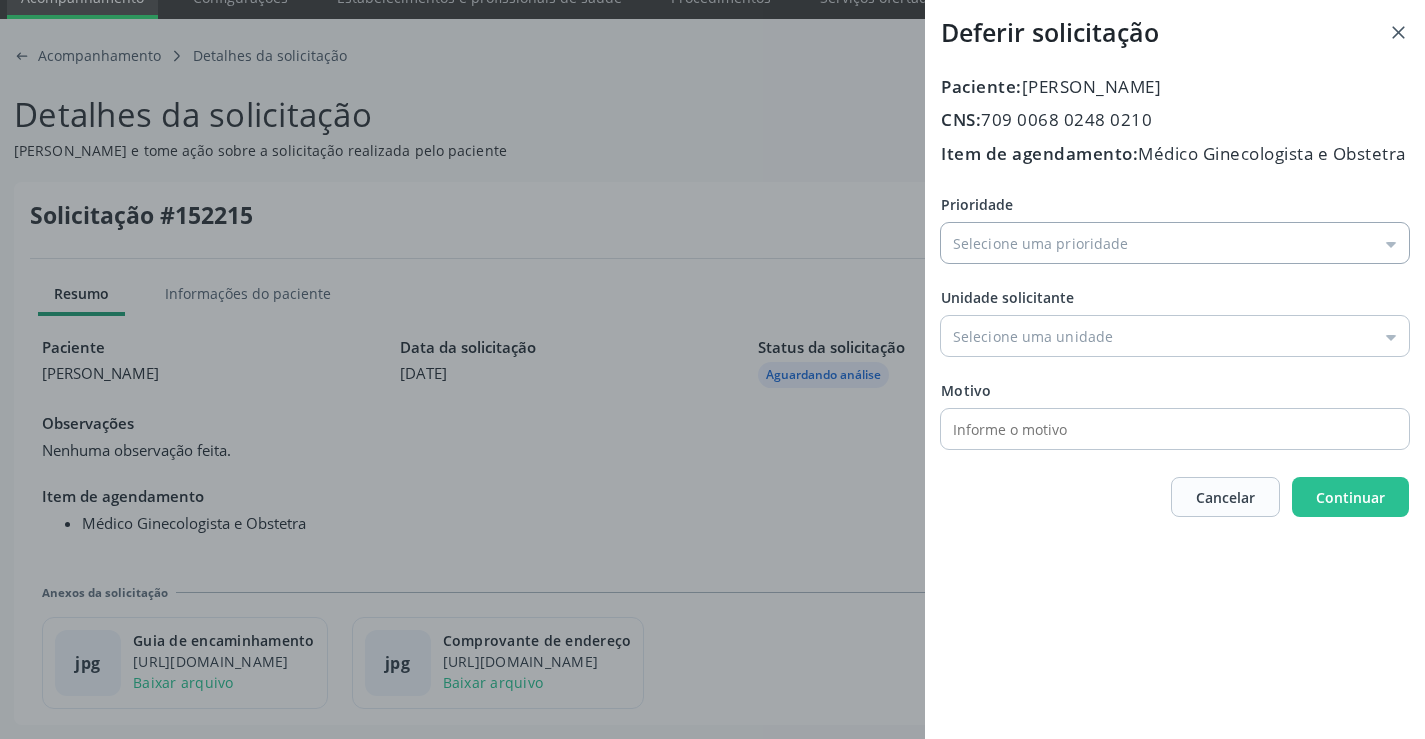 click on "Prioridade" at bounding box center (1175, 243) 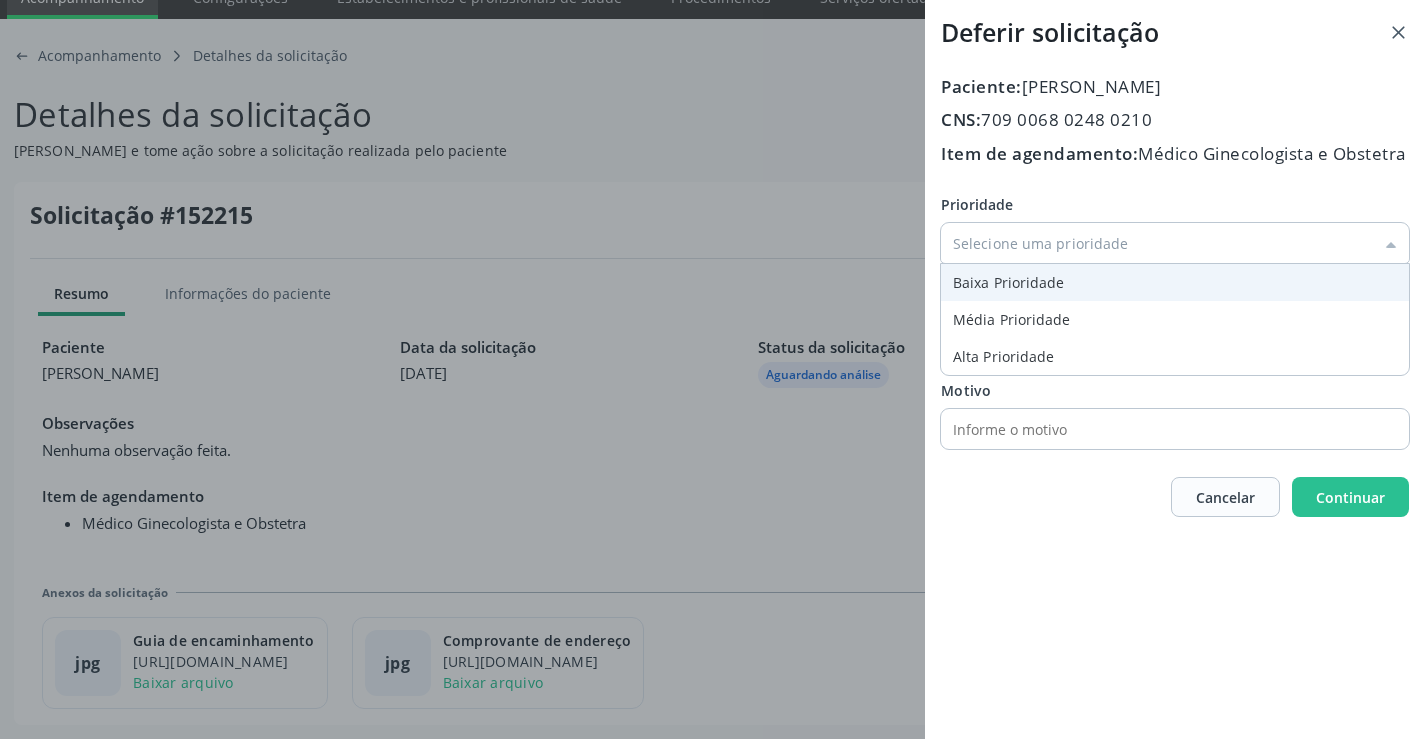 type on "Baixa Prioridade" 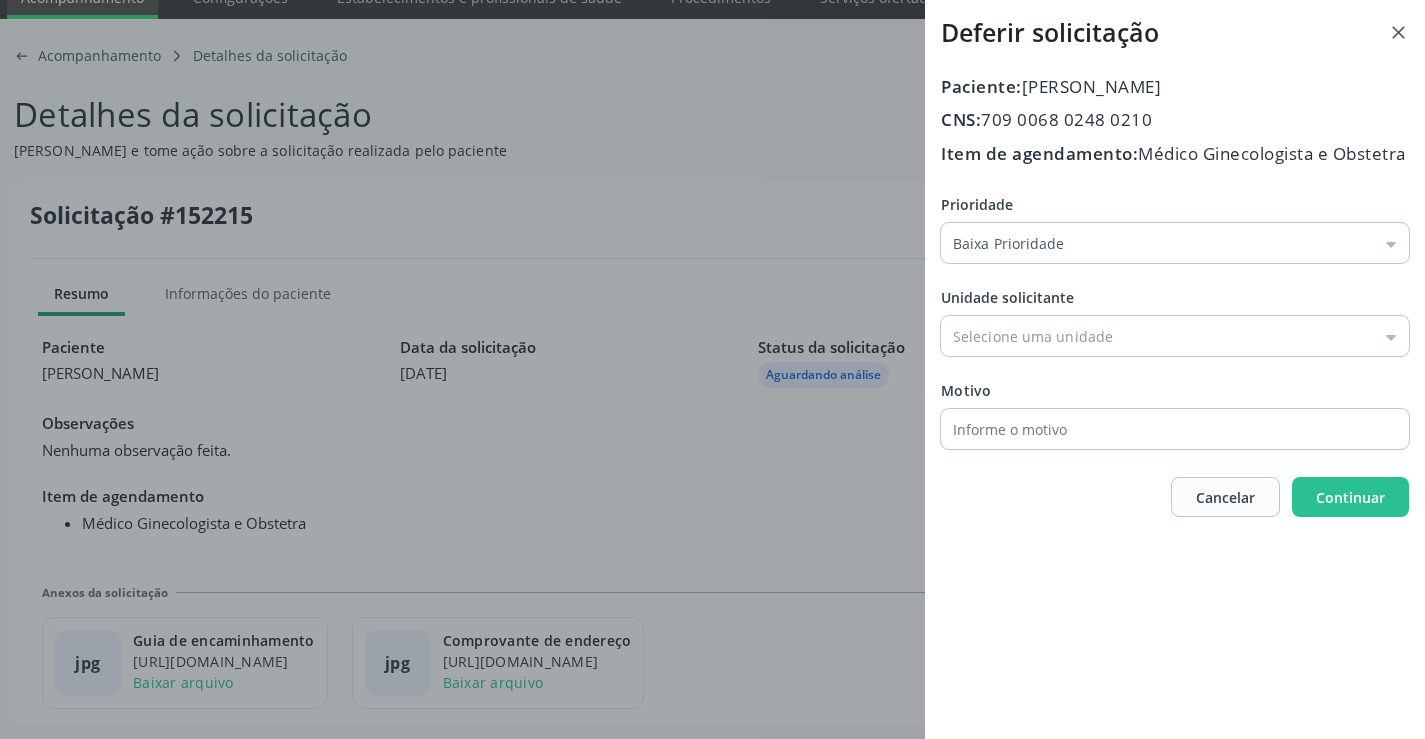 click on "Prioridade
Baixa Prioridade
Baixa Prioridade
Média Prioridade
Alta Prioridade
Unidade solicitante
Unidade Basica de Saude da Familia Dr Paulo Sudre
Centro de Enfrentamento Para Covid 19 de Campo Formoso
Central de Marcacao de Consultas e Exames de Campo Formoso
Vigilancia em Saude de Campo Formoso
PSF Lage dos Negros III
P S da Familia do Povoado de Caraibas
Unidade Basica de Saude da Familia Maninho Ferreira
P S de Curral da Ponta Psf Oseas Manoel da Silva
Farmacia Basica
Unidade Basica de Saude da Familia de Brejao da Caatinga
P S da Familia do Povoado de Pocos
P S da Familia do Povoado de Tiquara
P S da Familia do Povoado de Sao Tome
P S de Lages dos Negros
P S da Familia do Povoado de Tuiutiba
P S de Curral Velho
Centro de Saude Mutirao" at bounding box center (1175, 321) 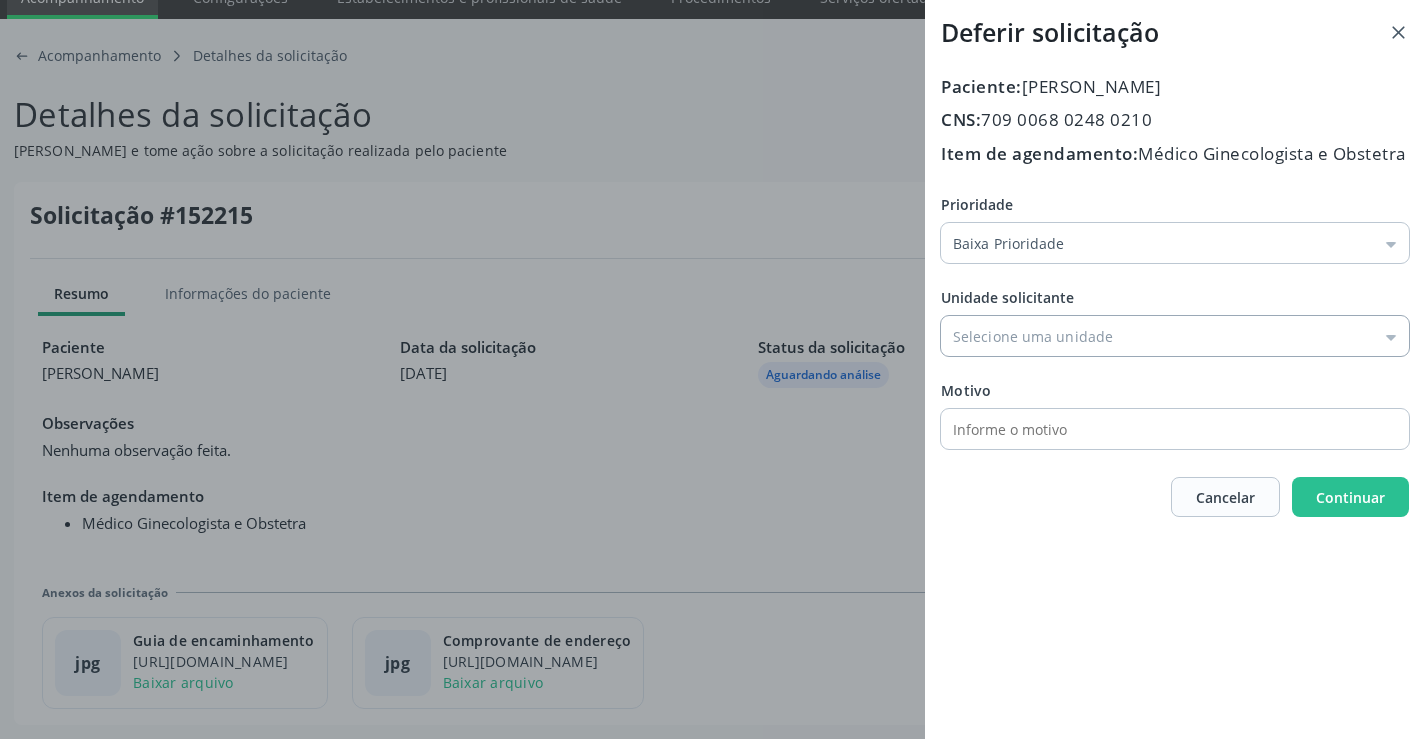 click on "Prioridade" at bounding box center (1175, 336) 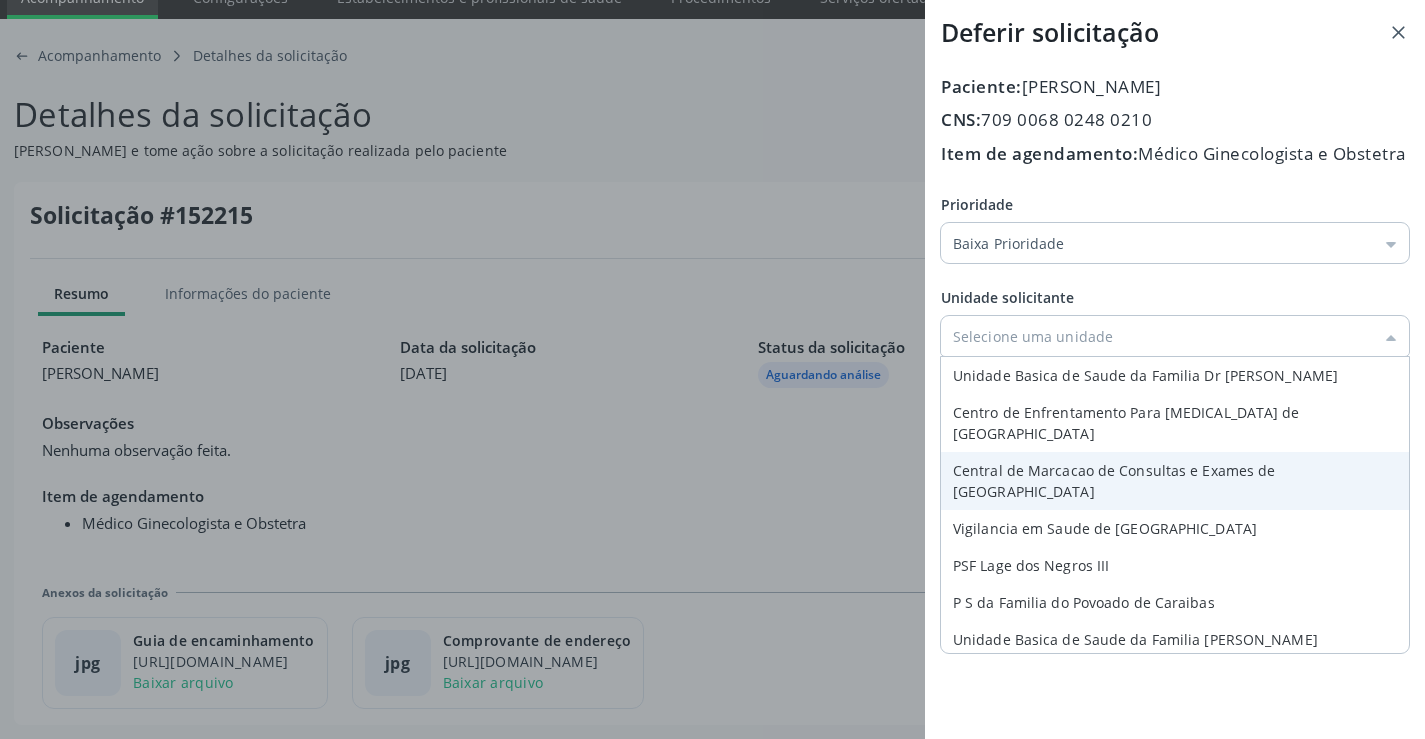 type on "Central de Marcacao de Consultas e Exames de Campo Formoso" 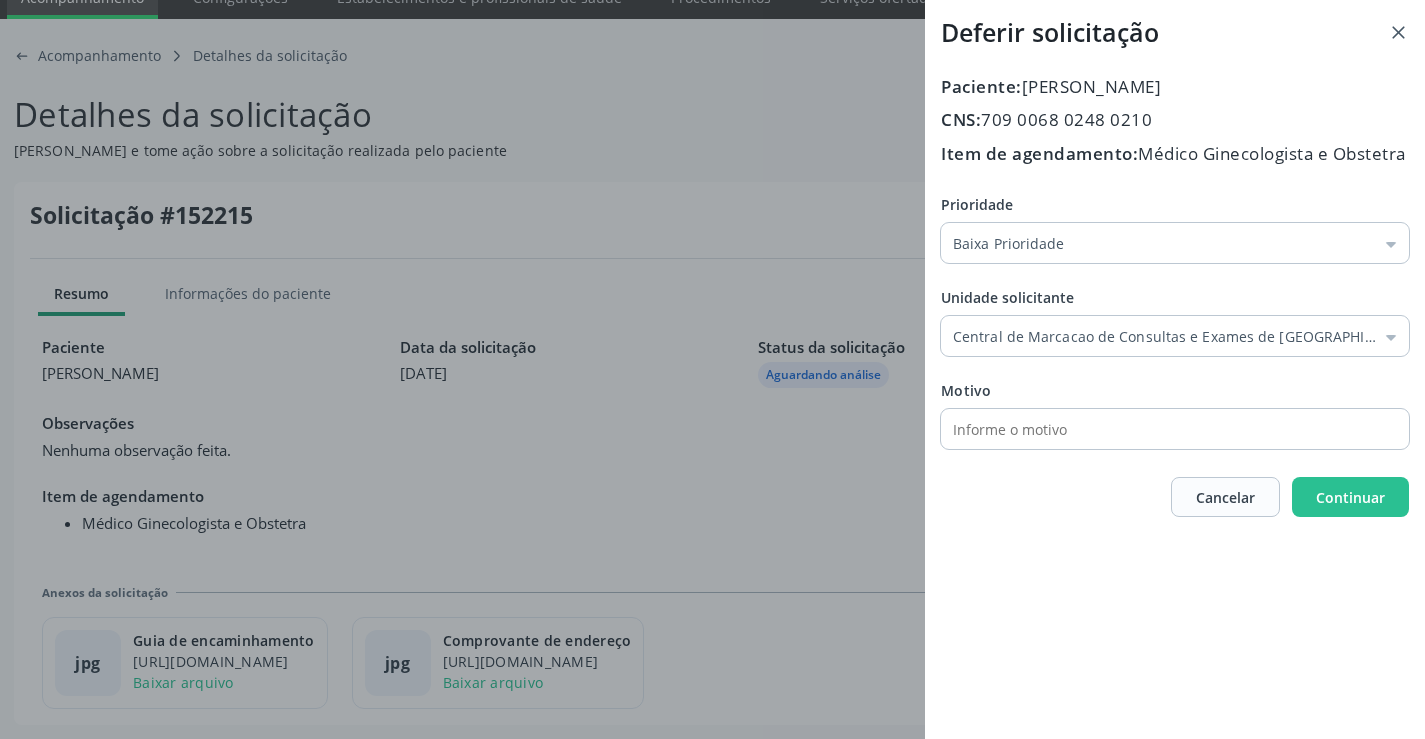 click on "Prioridade
Baixa Prioridade
Baixa Prioridade
Média Prioridade
Alta Prioridade
Unidade solicitante
Central de Marcacao de Consultas e Exames de Campo Formoso
Unidade Basica de Saude da Familia Dr Paulo Sudre
Centro de Enfrentamento Para Covid 19 de Campo Formoso
Central de Marcacao de Consultas e Exames de Campo Formoso
Vigilancia em Saude de Campo Formoso
PSF Lage dos Negros III
P S da Familia do Povoado de Caraibas
Unidade Basica de Saude da Familia Maninho Ferreira
P S de Curral da Ponta Psf Oseas Manoel da Silva
Farmacia Basica
Unidade Basica de Saude da Familia de Brejao da Caatinga
P S da Familia do Povoado de Pocos
P S da Familia do Povoado de Tiquara
P S da Familia do Povoado de Sao Tome
P S de Lages dos Negros
P S da Familia do Povoado de Tuiutiba
Motivo" at bounding box center [1175, 321] 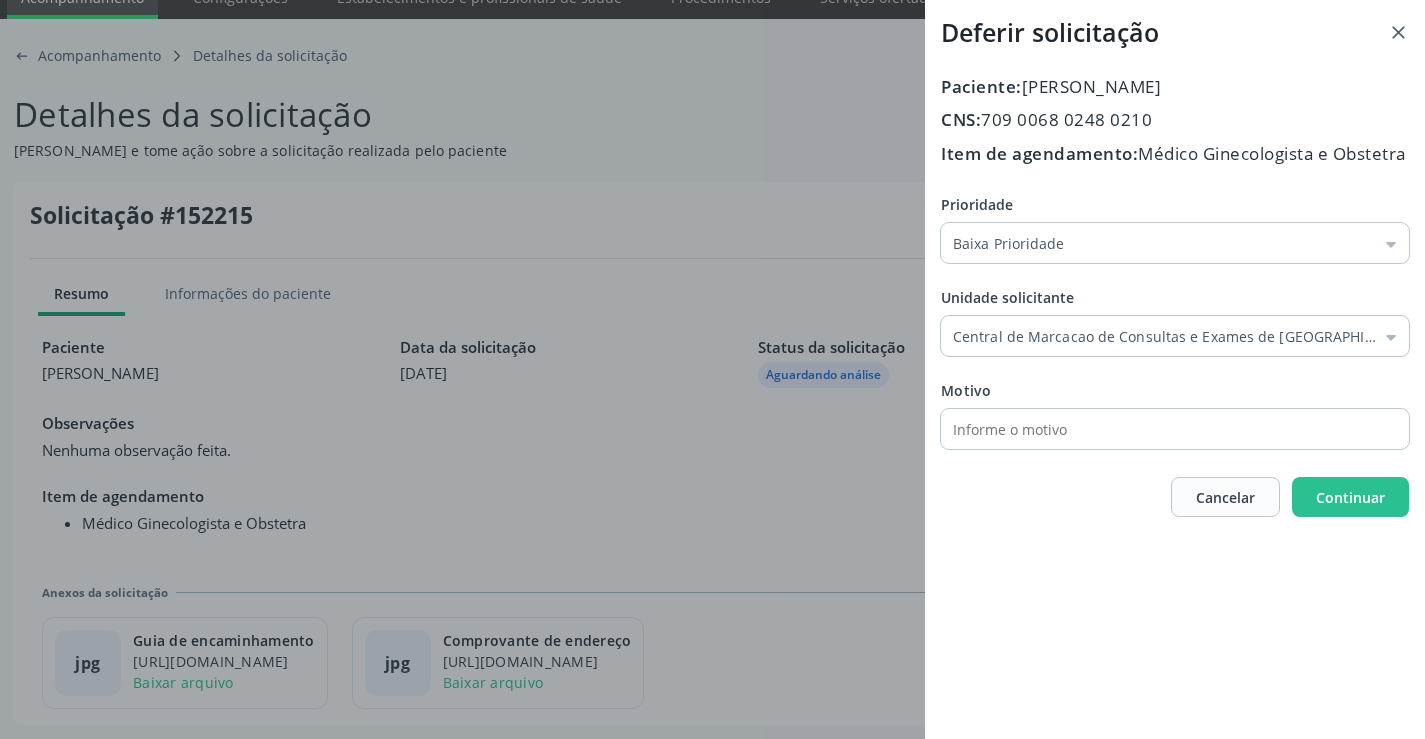 click at bounding box center [1157, 429] 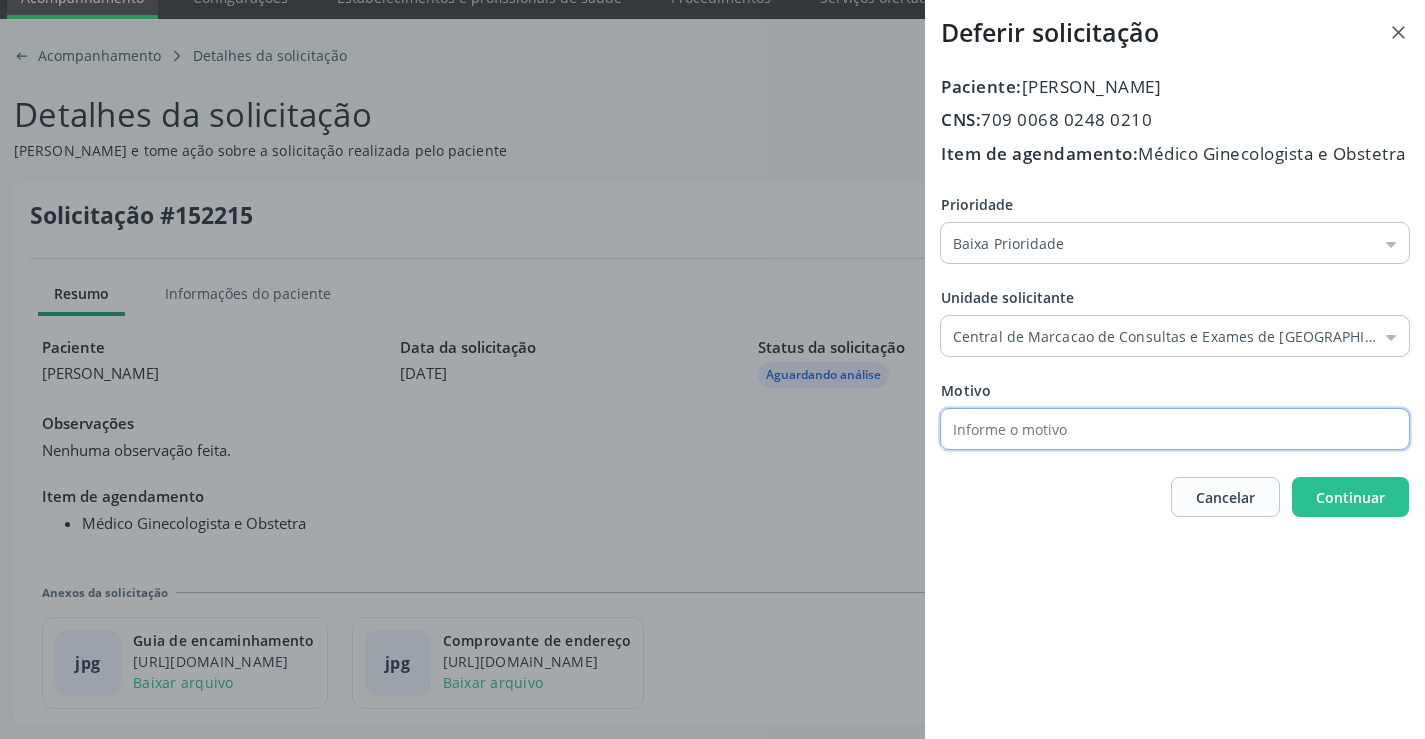 type on "AV" 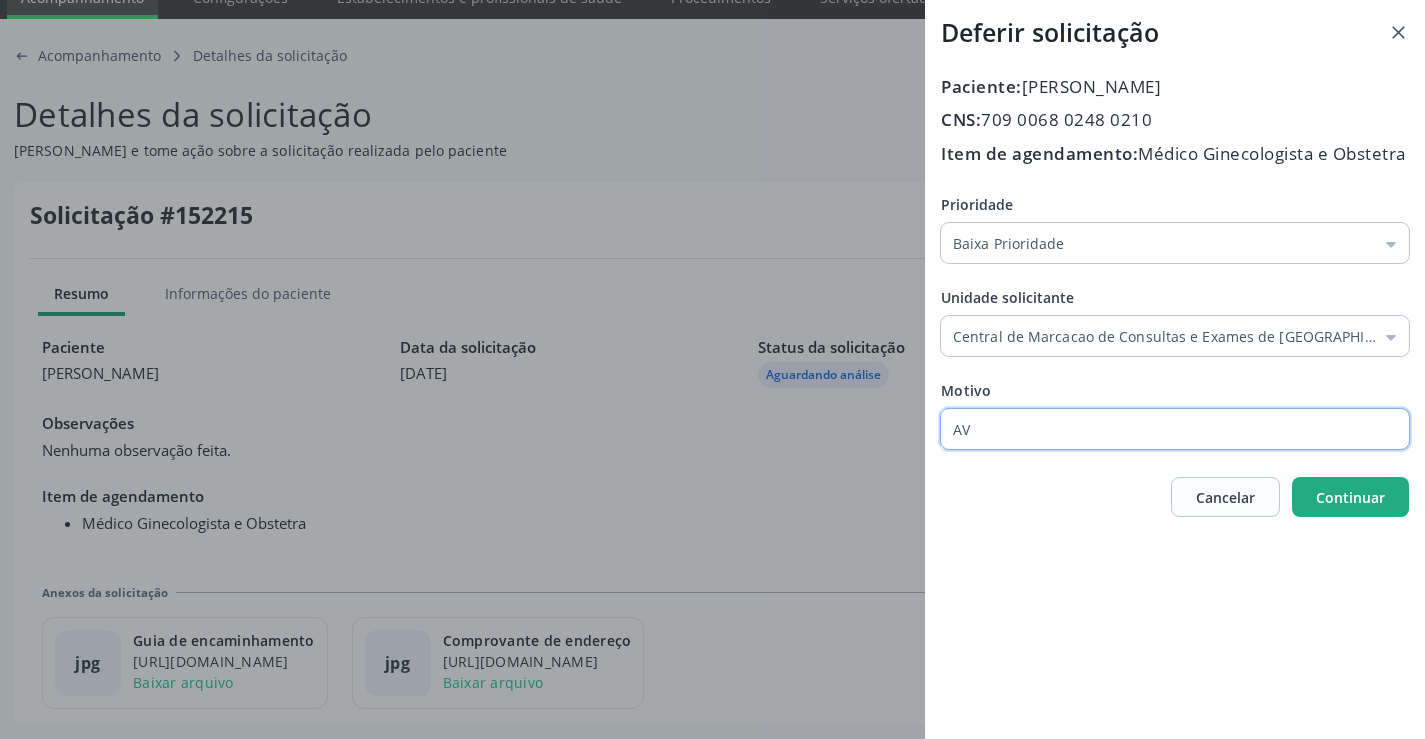 click on "Continuar" at bounding box center [1350, 497] 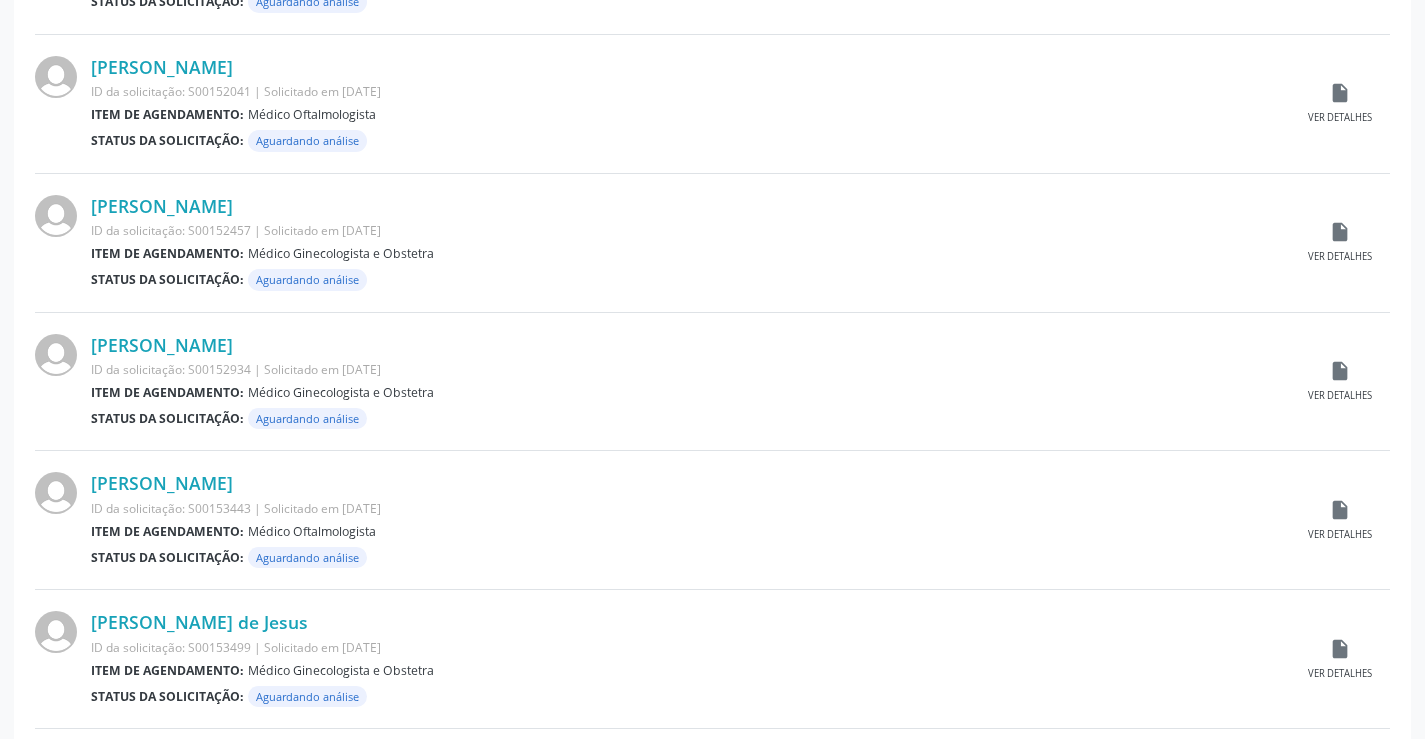 scroll, scrollTop: 1500, scrollLeft: 0, axis: vertical 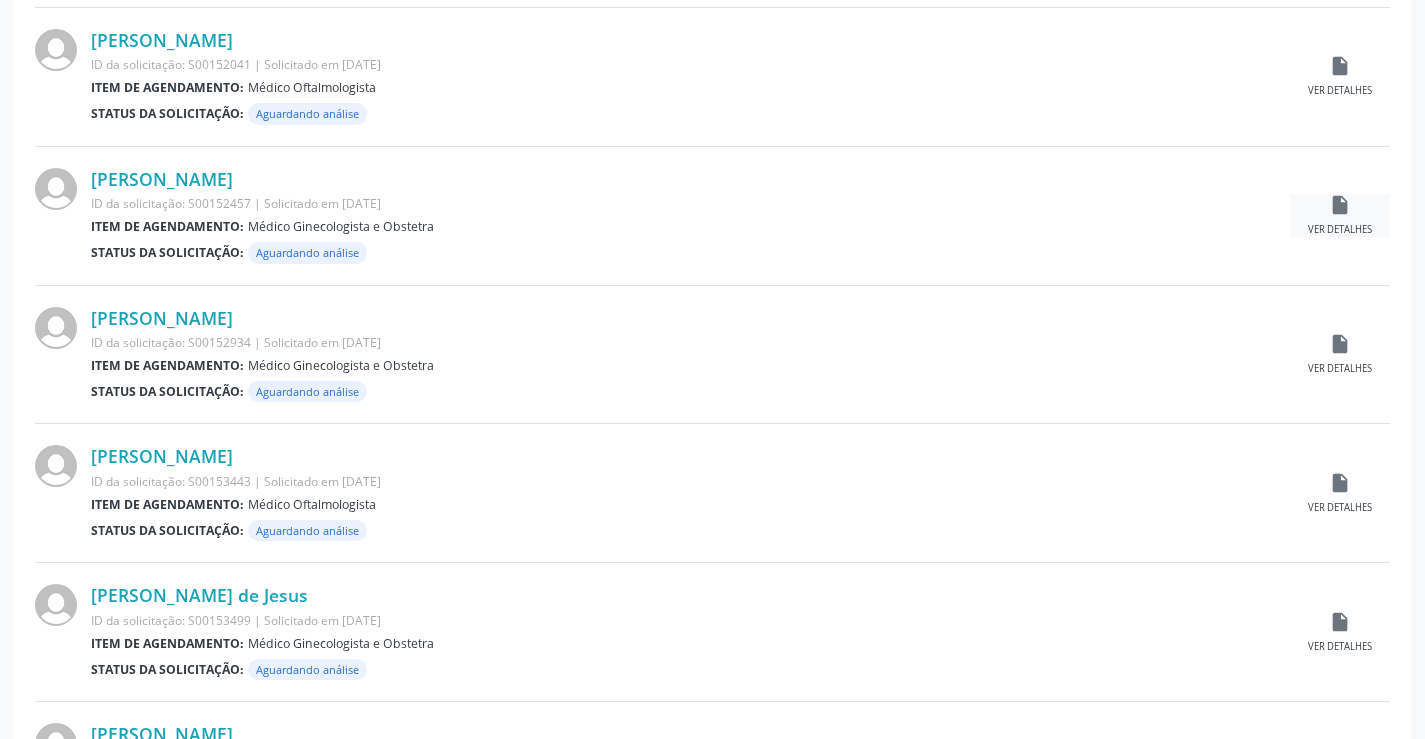 click on "insert_drive_file
Ver detalhes" at bounding box center (1340, 215) 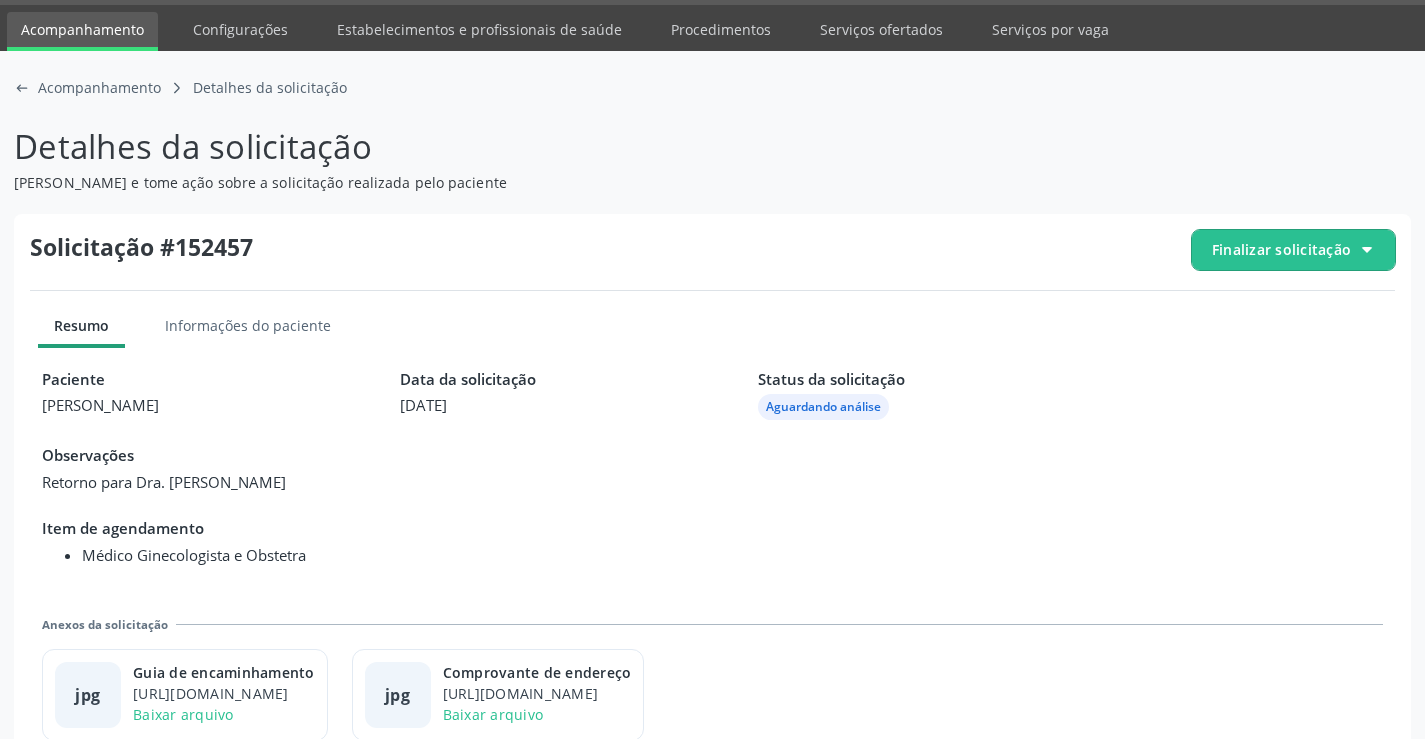 scroll, scrollTop: 91, scrollLeft: 0, axis: vertical 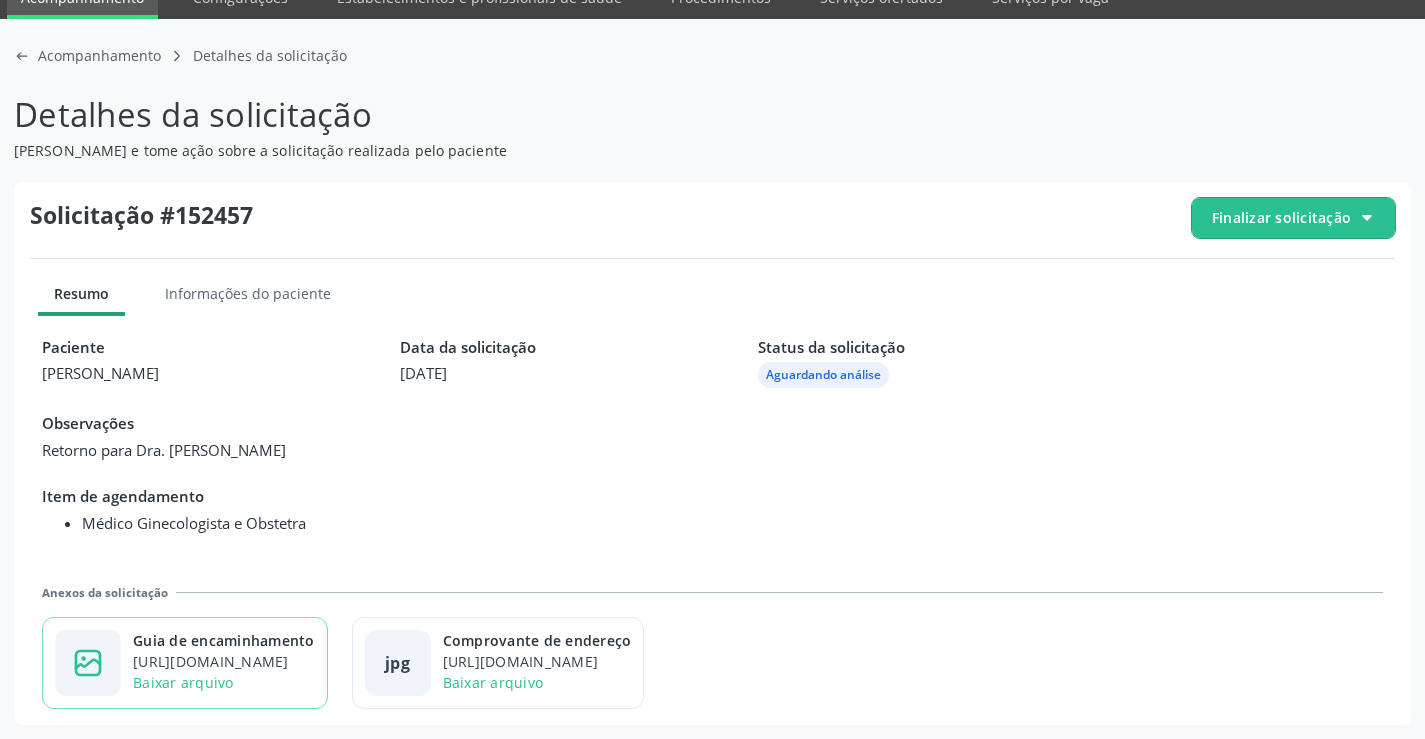 click on "Guia de encaminhamento" at bounding box center (224, 640) 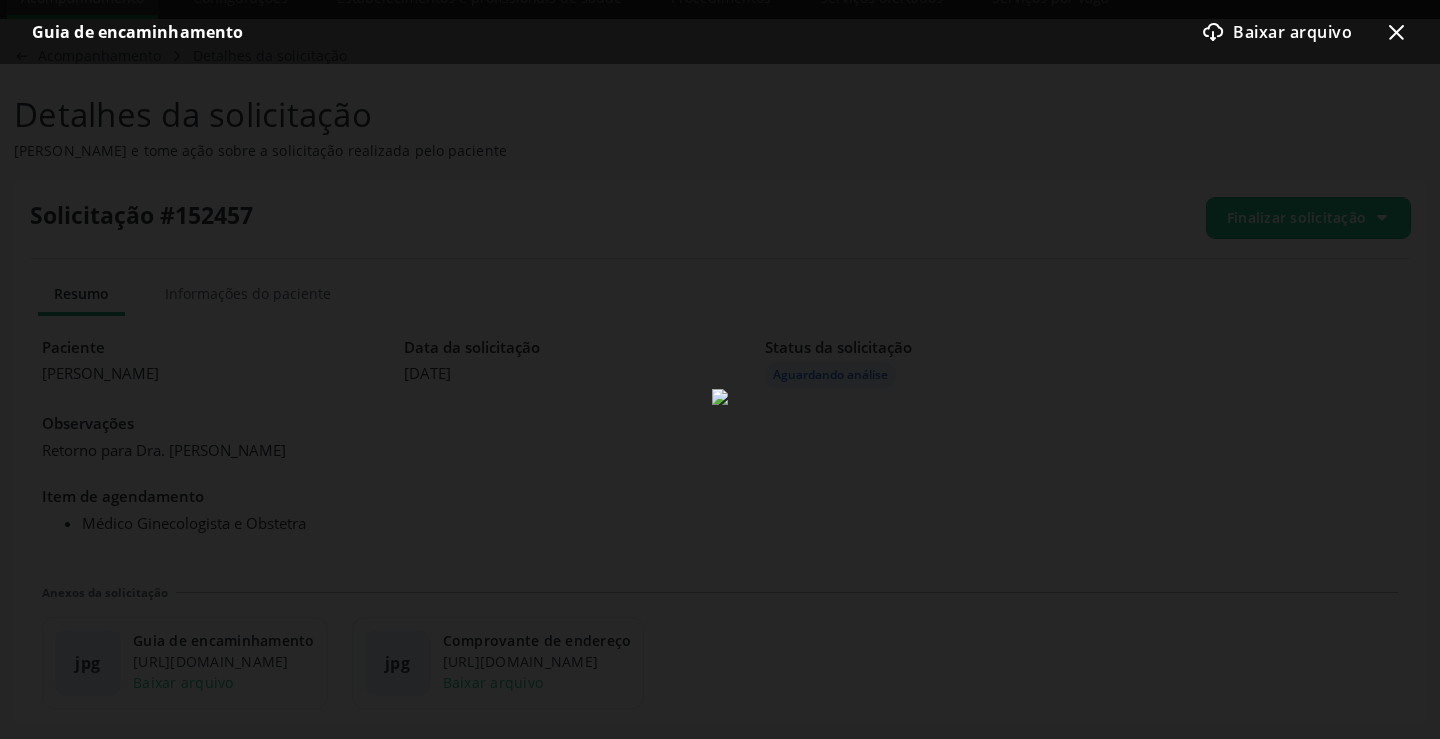 drag, startPoint x: 1406, startPoint y: 29, endPoint x: 1386, endPoint y: 63, distance: 39.446167 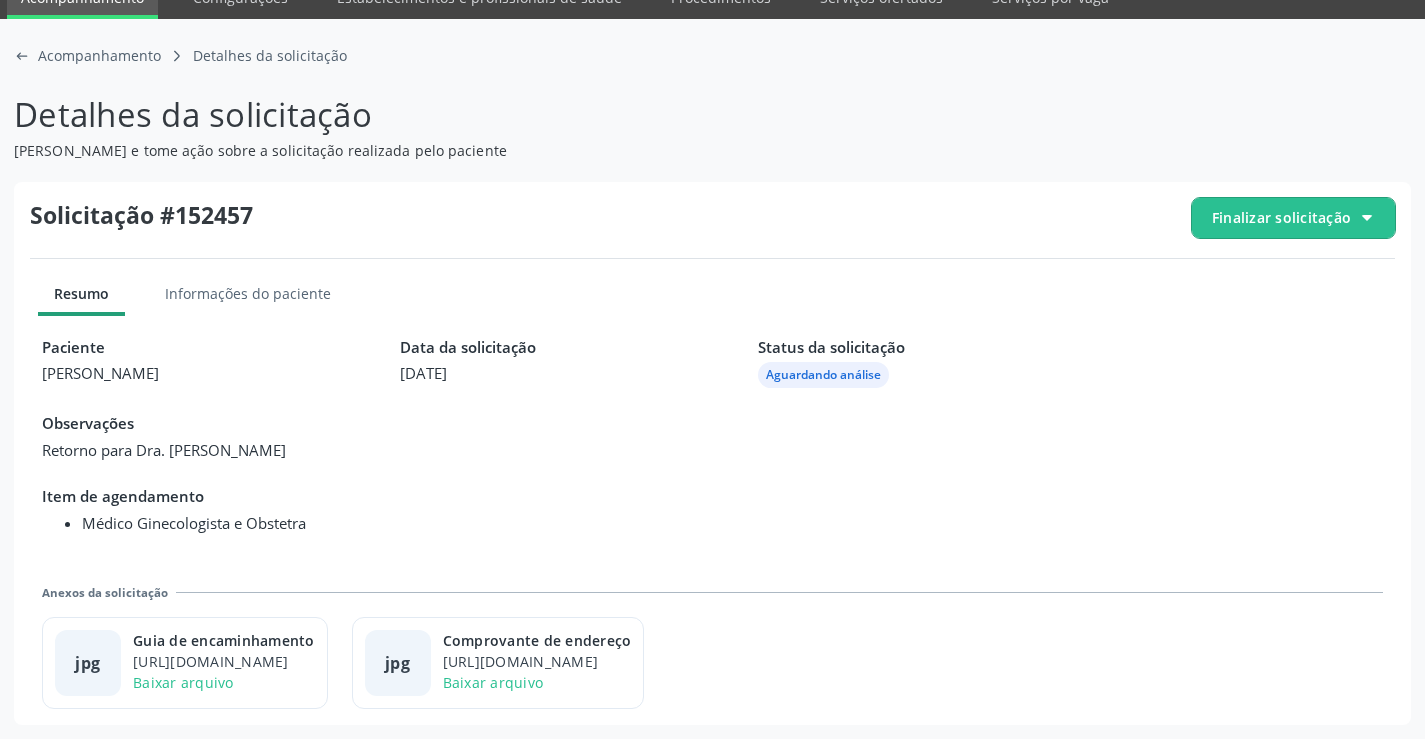 click on "Finalizar solicitação" at bounding box center (1281, 217) 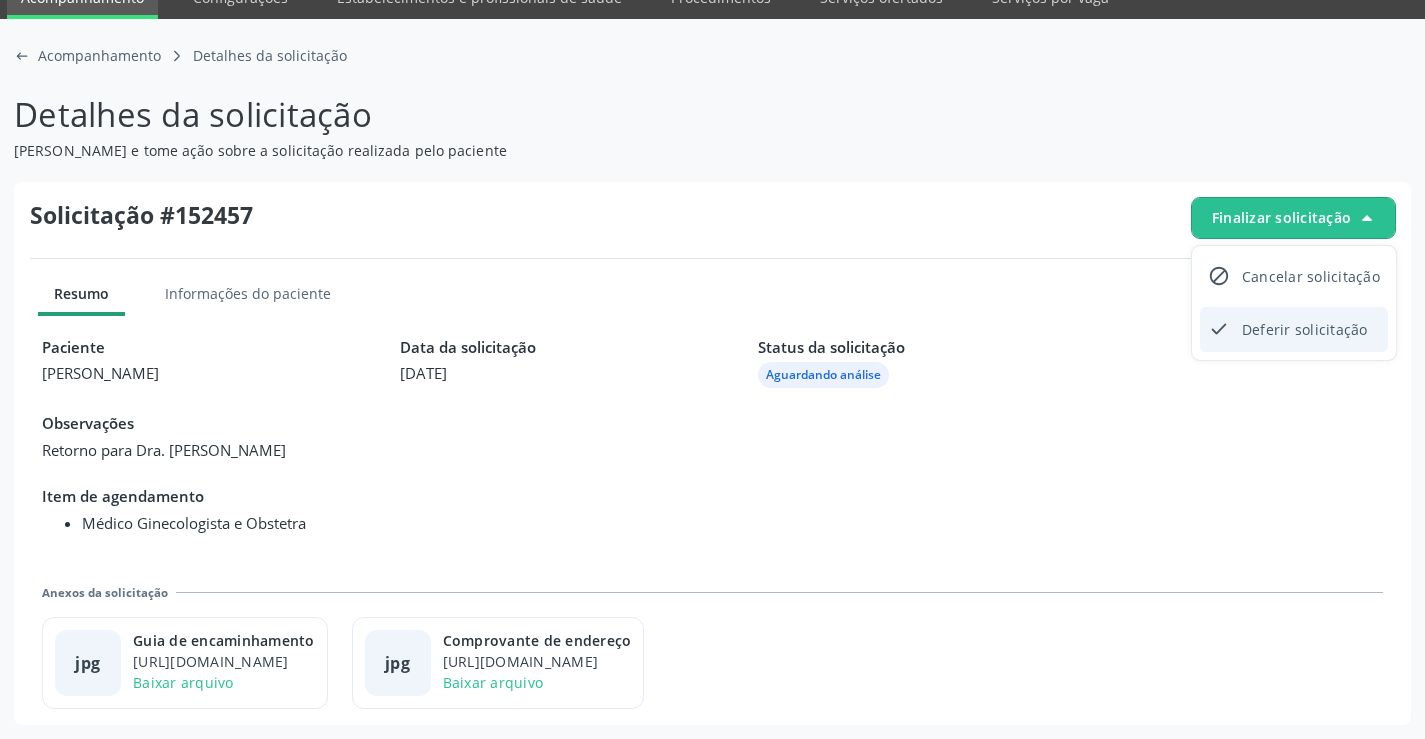 click on "Deferir solicitação" at bounding box center [1305, 329] 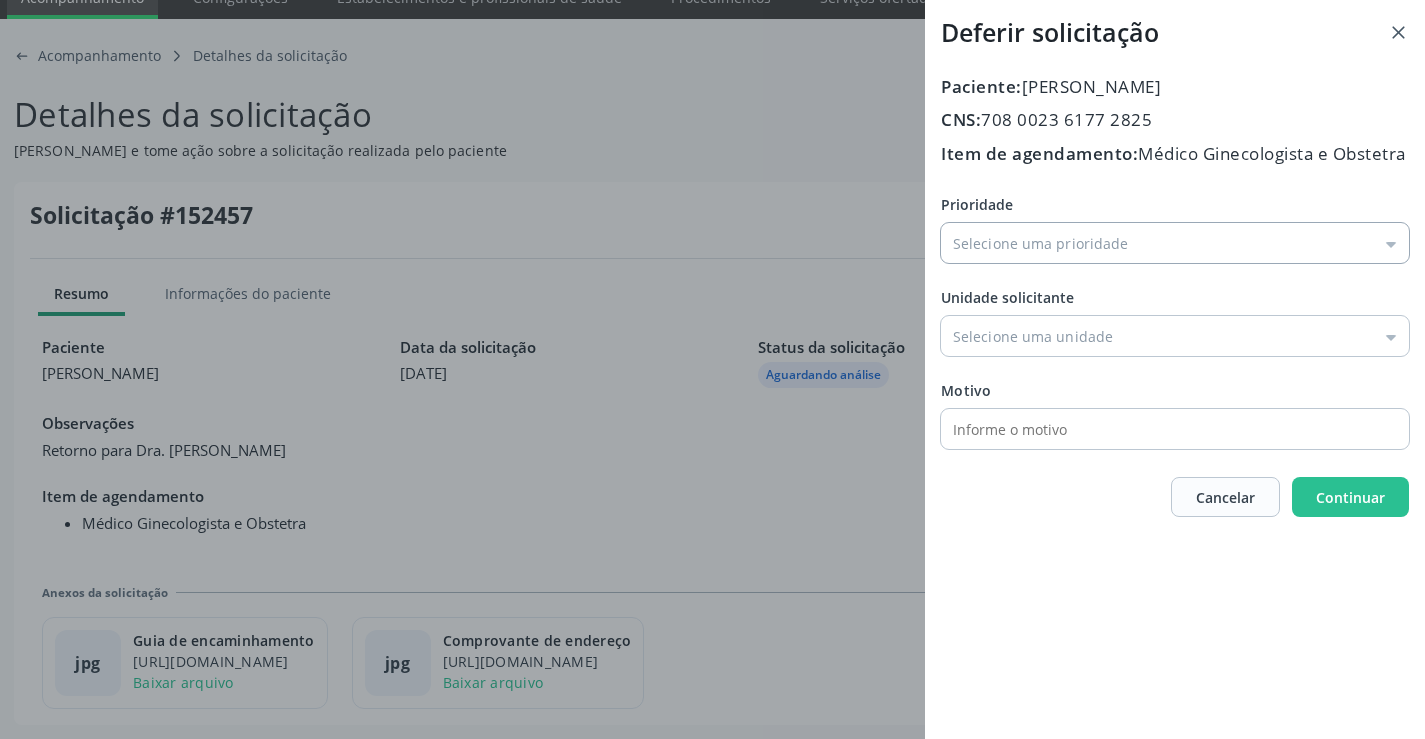 drag, startPoint x: 1130, startPoint y: 255, endPoint x: 1082, endPoint y: 286, distance: 57.14018 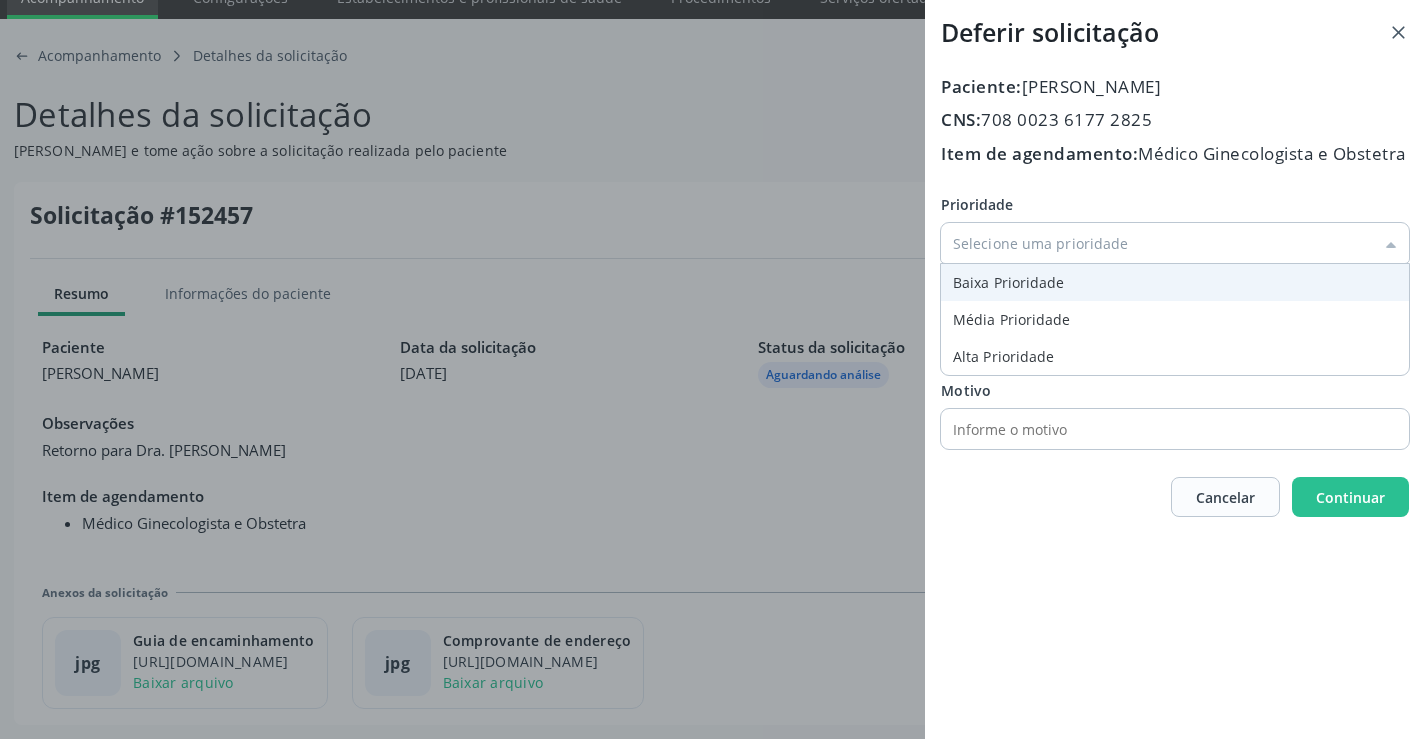 type on "Baixa Prioridade" 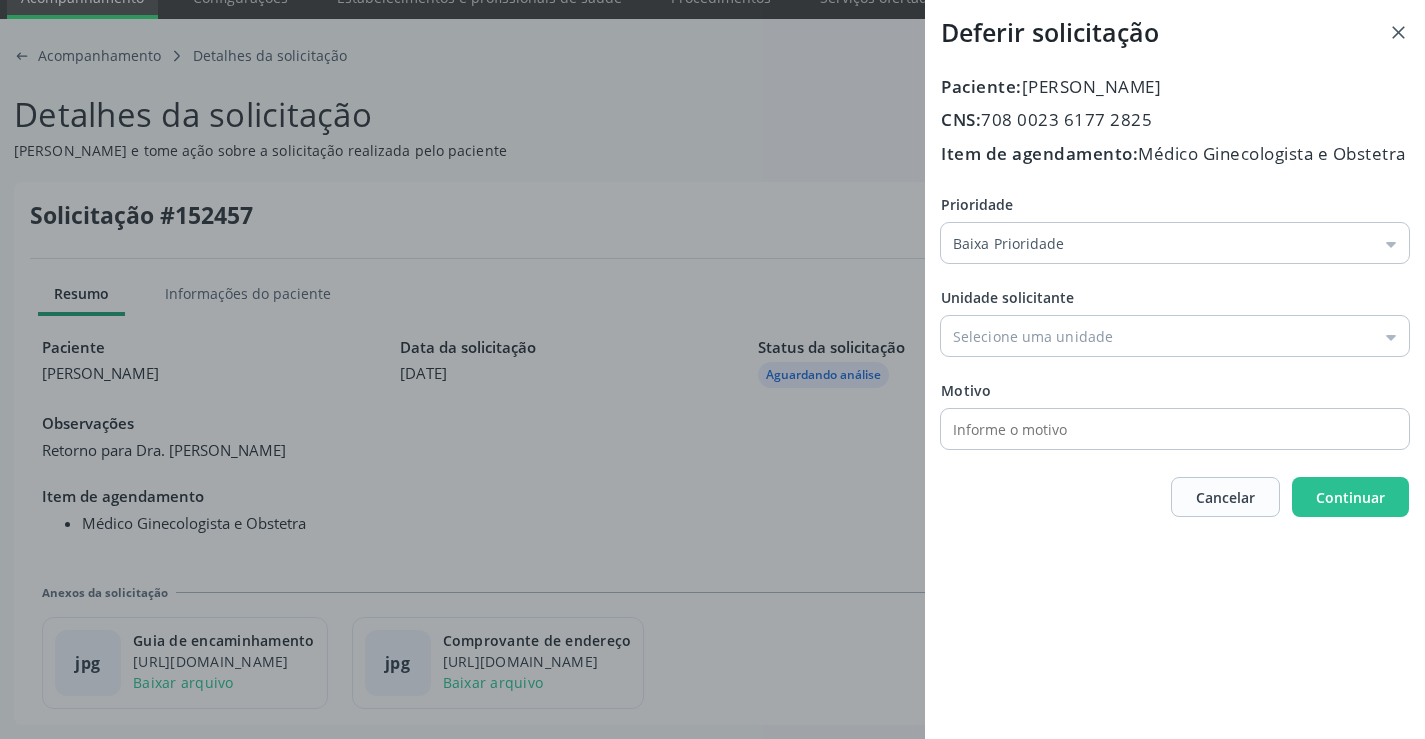 click on "Prioridade
Baixa Prioridade
Baixa Prioridade
Média Prioridade
Alta Prioridade
Unidade solicitante
Unidade Basica de Saude da Familia Dr Paulo Sudre
Centro de Enfrentamento Para Covid 19 de Campo Formoso
Central de Marcacao de Consultas e Exames de Campo Formoso
Vigilancia em Saude de Campo Formoso
PSF Lage dos Negros III
P S da Familia do Povoado de Caraibas
Unidade Basica de Saude da Familia Maninho Ferreira
P S de Curral da Ponta Psf Oseas Manoel da Silva
Farmacia Basica
Unidade Basica de Saude da Familia de Brejao da Caatinga
P S da Familia do Povoado de Pocos
P S da Familia do Povoado de Tiquara
P S da Familia do Povoado de Sao Tome
P S de Lages dos Negros
P S da Familia do Povoado de Tuiutiba
P S de Curral Velho
Centro de Saude Mutirao" at bounding box center (1175, 321) 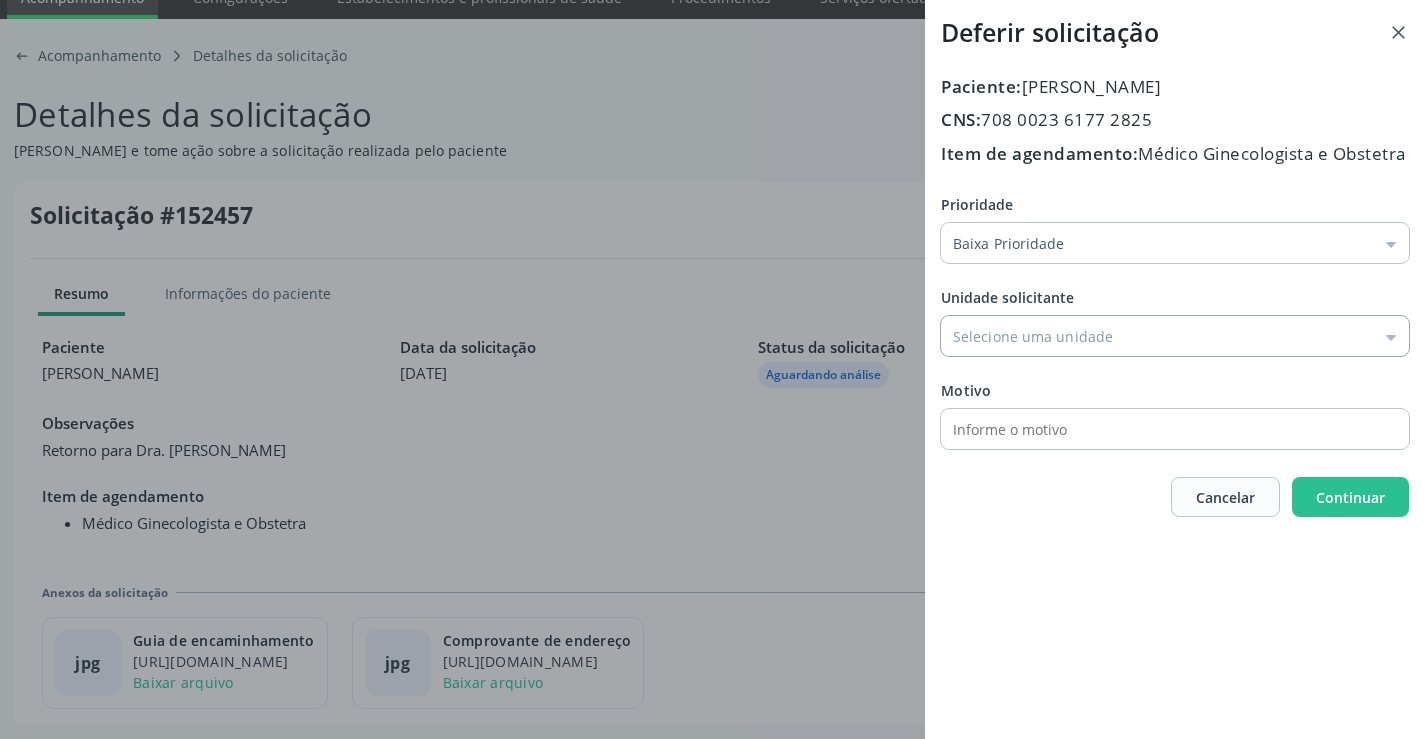 click on "Prioridade" at bounding box center (1175, 336) 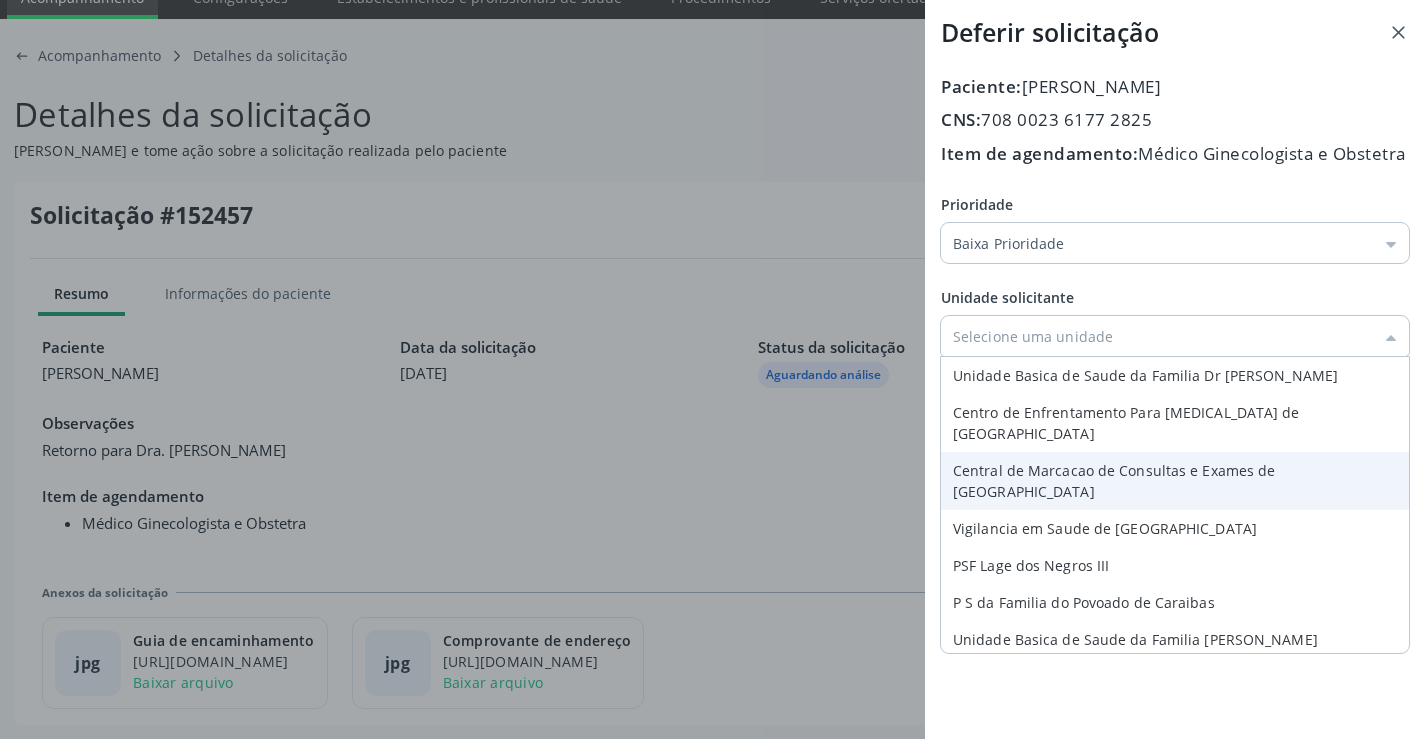 type on "Central de Marcacao de Consultas e Exames de Campo Formoso" 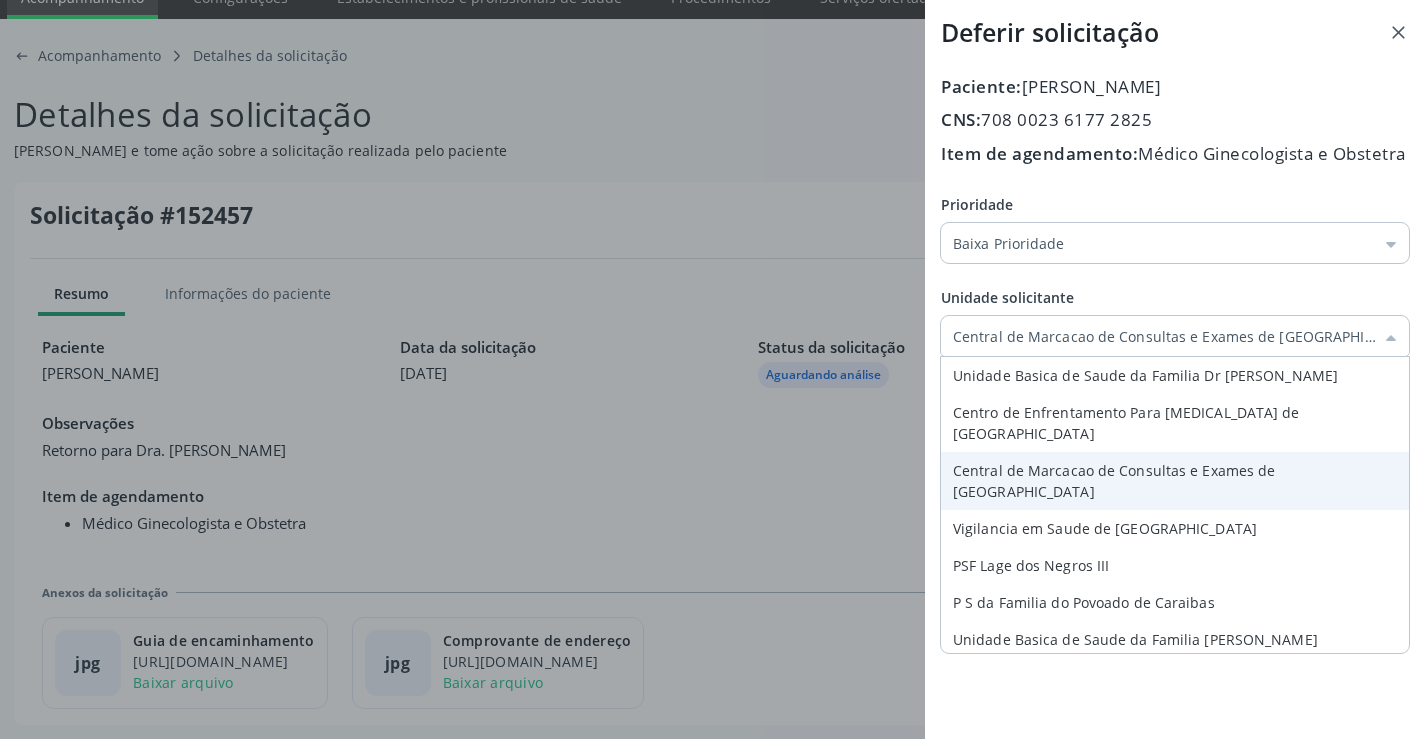 click on "Prioridade
Baixa Prioridade
Baixa Prioridade
Média Prioridade
Alta Prioridade
Unidade solicitante
Central de Marcacao de Consultas e Exames de Campo Formoso
Unidade Basica de Saude da Familia Dr Paulo Sudre
Centro de Enfrentamento Para Covid 19 de Campo Formoso
Central de Marcacao de Consultas e Exames de Campo Formoso
Vigilancia em Saude de Campo Formoso
PSF Lage dos Negros III
P S da Familia do Povoado de Caraibas
Unidade Basica de Saude da Familia Maninho Ferreira
P S de Curral da Ponta Psf Oseas Manoel da Silva
Farmacia Basica
Unidade Basica de Saude da Familia de Brejao da Caatinga
P S da Familia do Povoado de Pocos
P S da Familia do Povoado de Tiquara
P S da Familia do Povoado de Sao Tome
P S de Lages dos Negros
P S da Familia do Povoado de Tuiutiba
Motivo" at bounding box center [1175, 321] 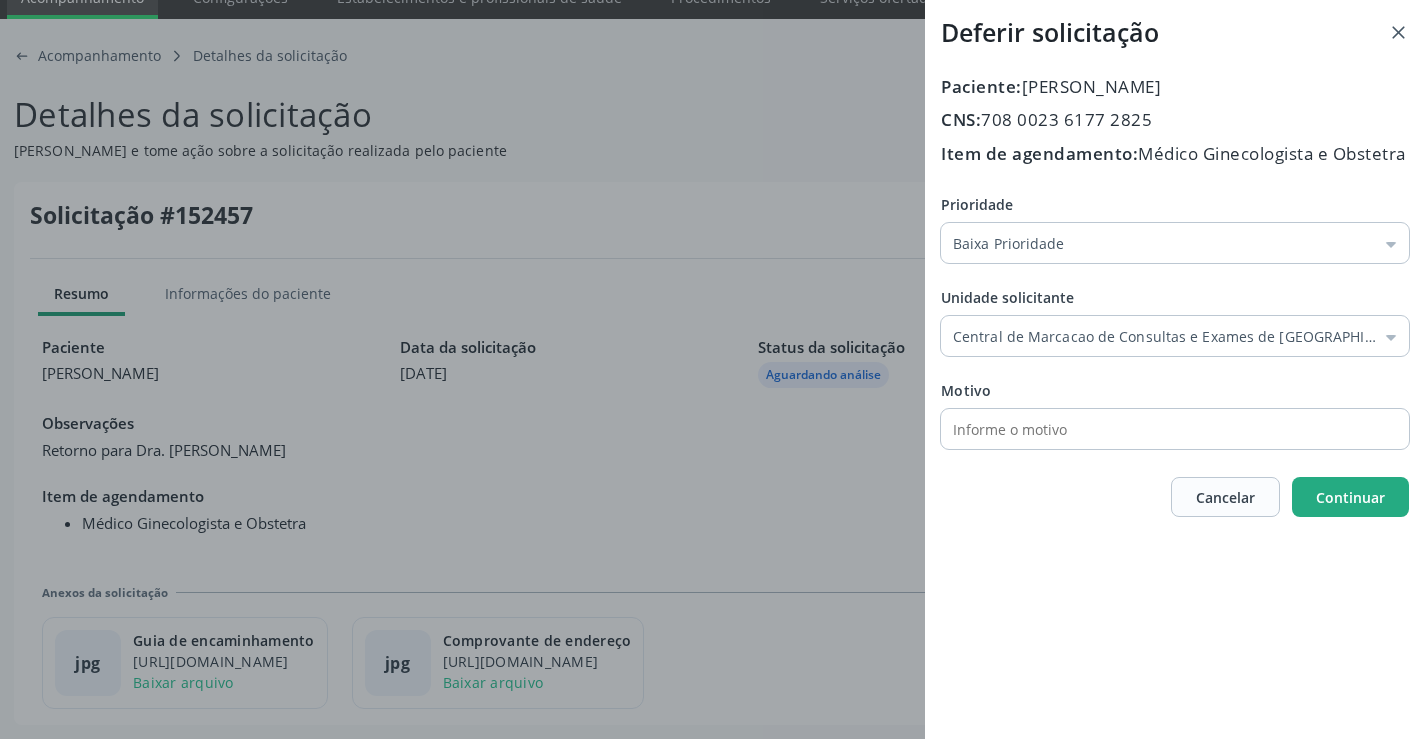 click on "Continuar" at bounding box center [1350, 497] 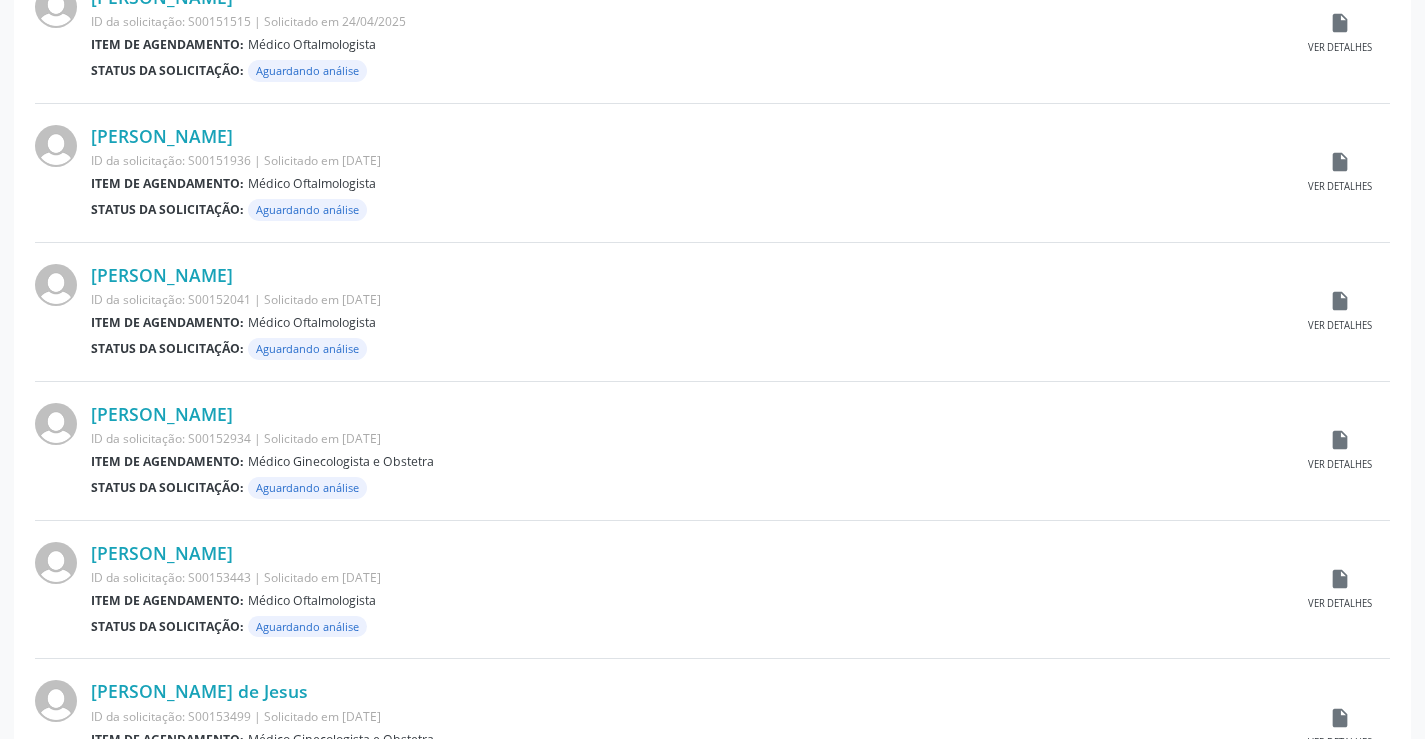 scroll, scrollTop: 1300, scrollLeft: 0, axis: vertical 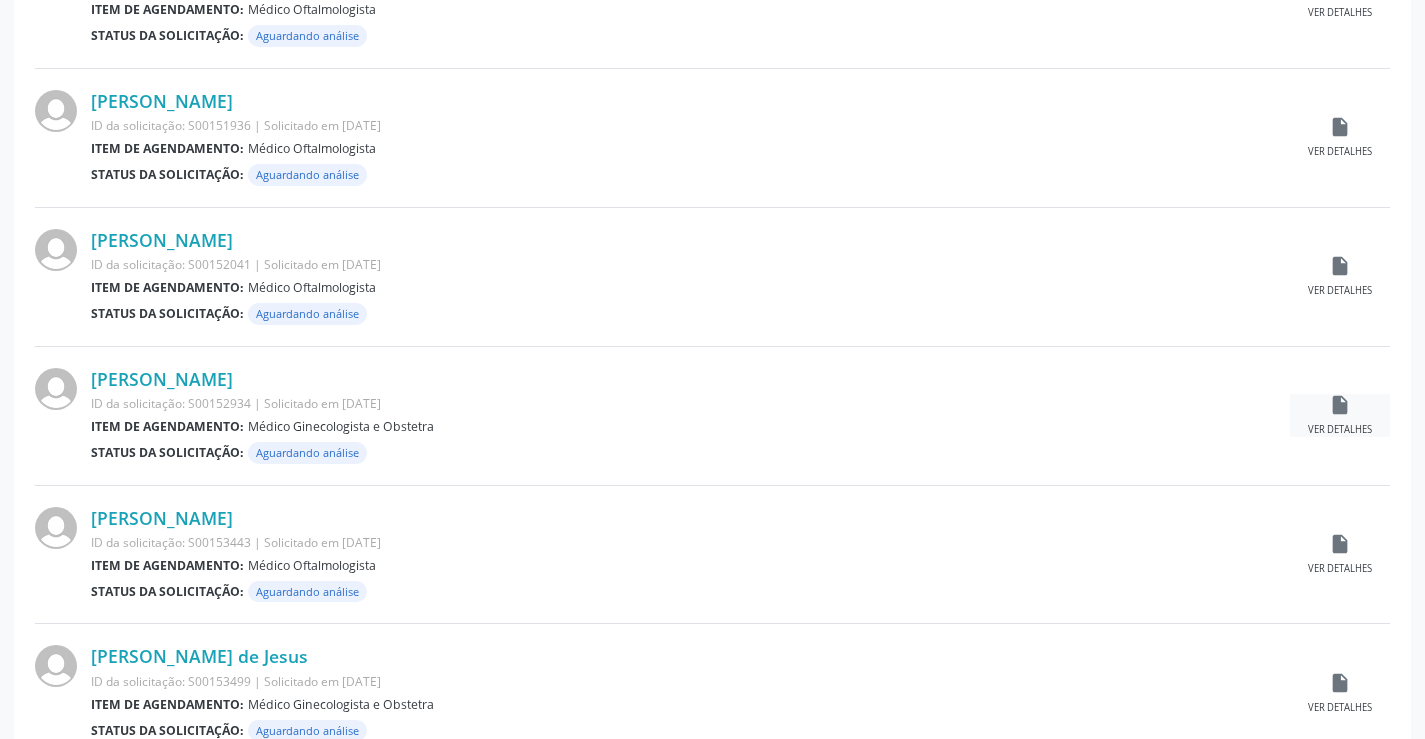click on "insert_drive_file" at bounding box center (1340, 405) 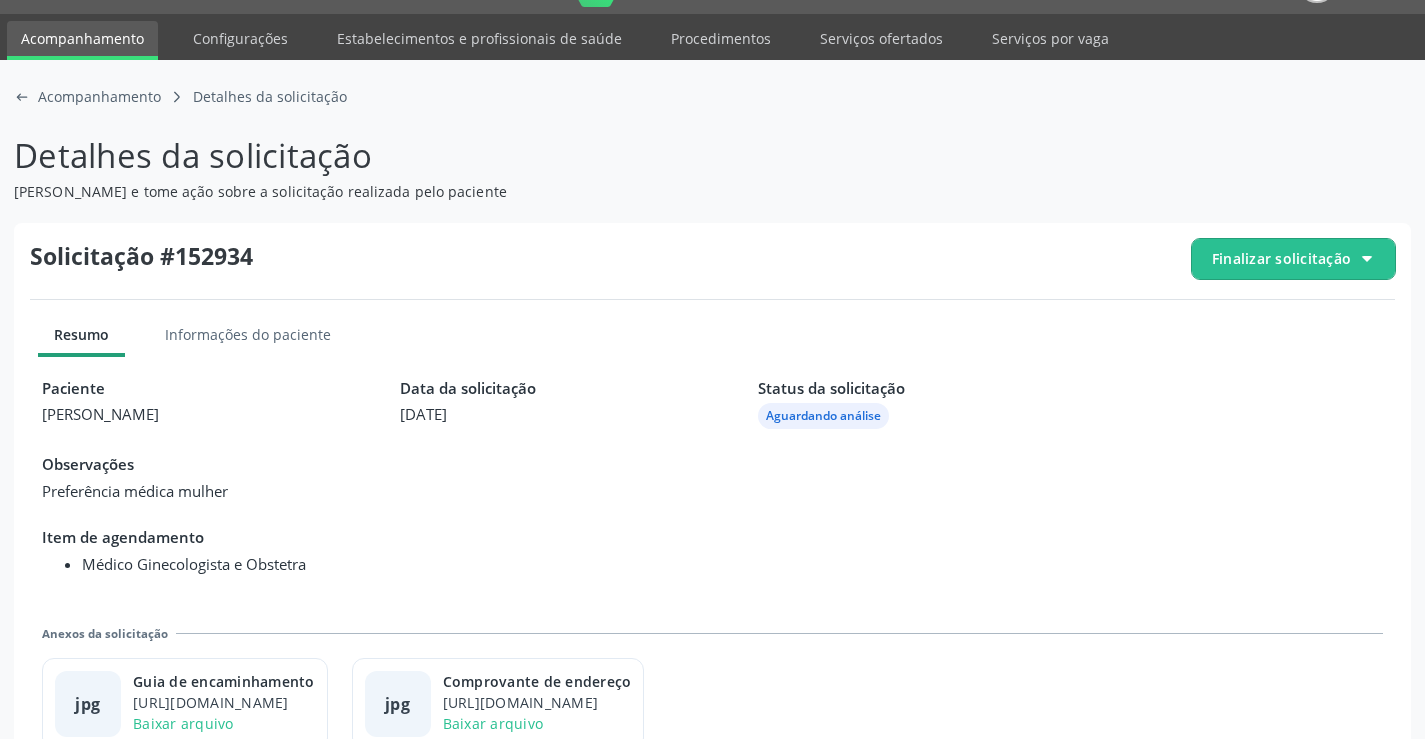 scroll, scrollTop: 91, scrollLeft: 0, axis: vertical 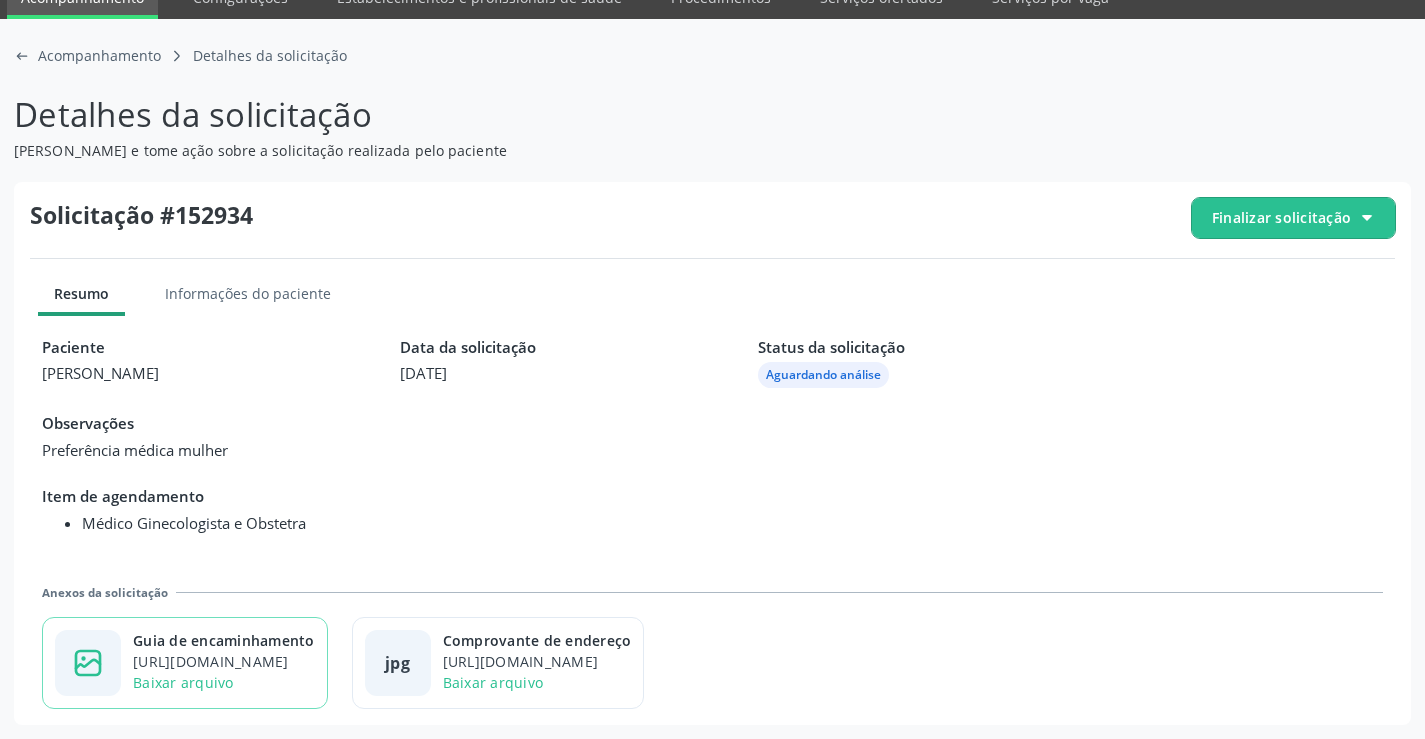click on "https://cidadesaudavel-files.nyc3.digitaloceanspaces.com/cidadesaudavel-files/campo-formoso-ba/regulation/documents/9bee97ec-72e4-4e57-9ee4-3473de88d4cf.jpg?X-Amz-Content-Sha256=UNSIGNED-PAYLOAD&X-Amz-Algorithm=AWS4-HMAC-SHA256&X-Amz-Credential=DO0073KLQYYM88QNP2C7%2F20250716%2Fnyc3%2Fs3%2Faws4_request&X-Amz-Date=20250716T134306Z&X-Amz-SignedHeaders=host&X-Amz-Expires=300&X-Amz-Signature=856a565f95ac39a0a0f08c74c633cdbb7c605243100a696a1e90678abad2c6a3" at bounding box center [224, 661] 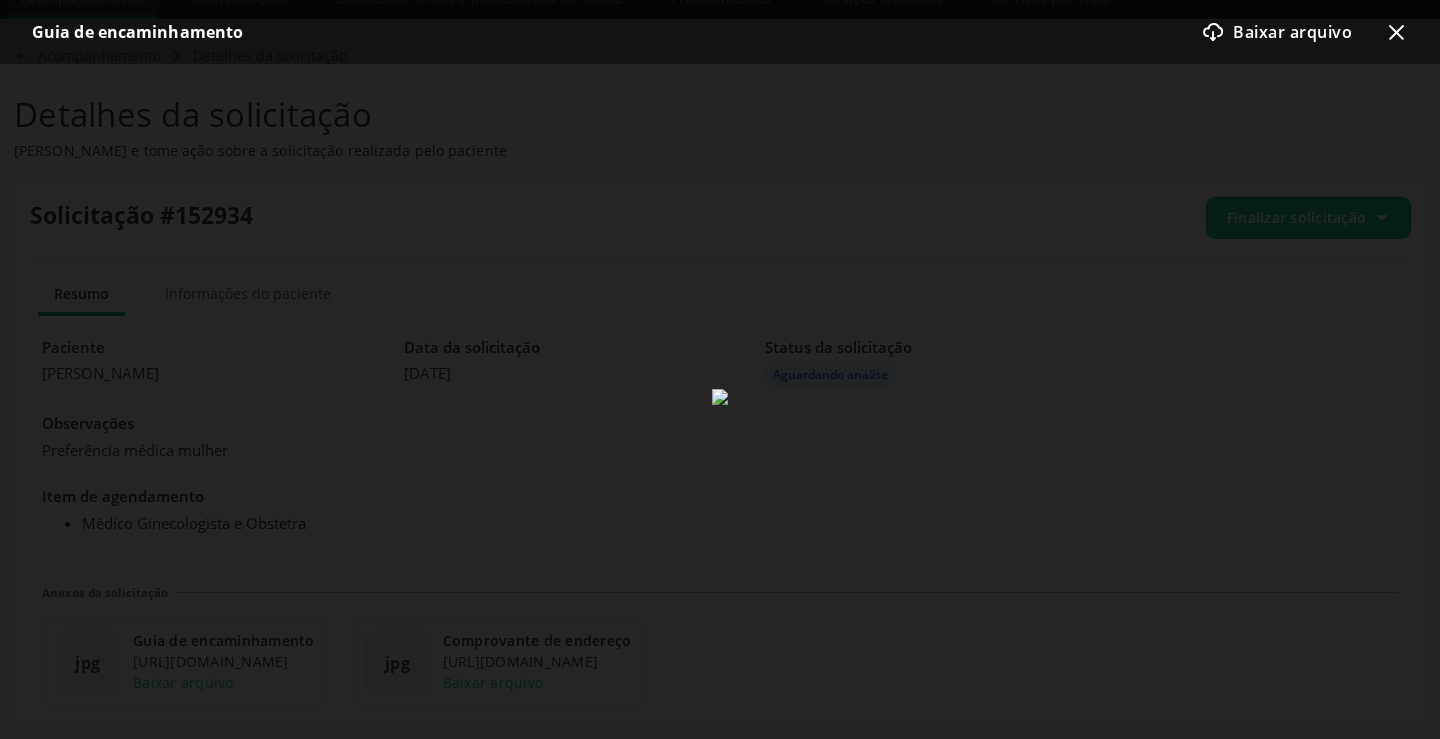 click on "x-outline icon" 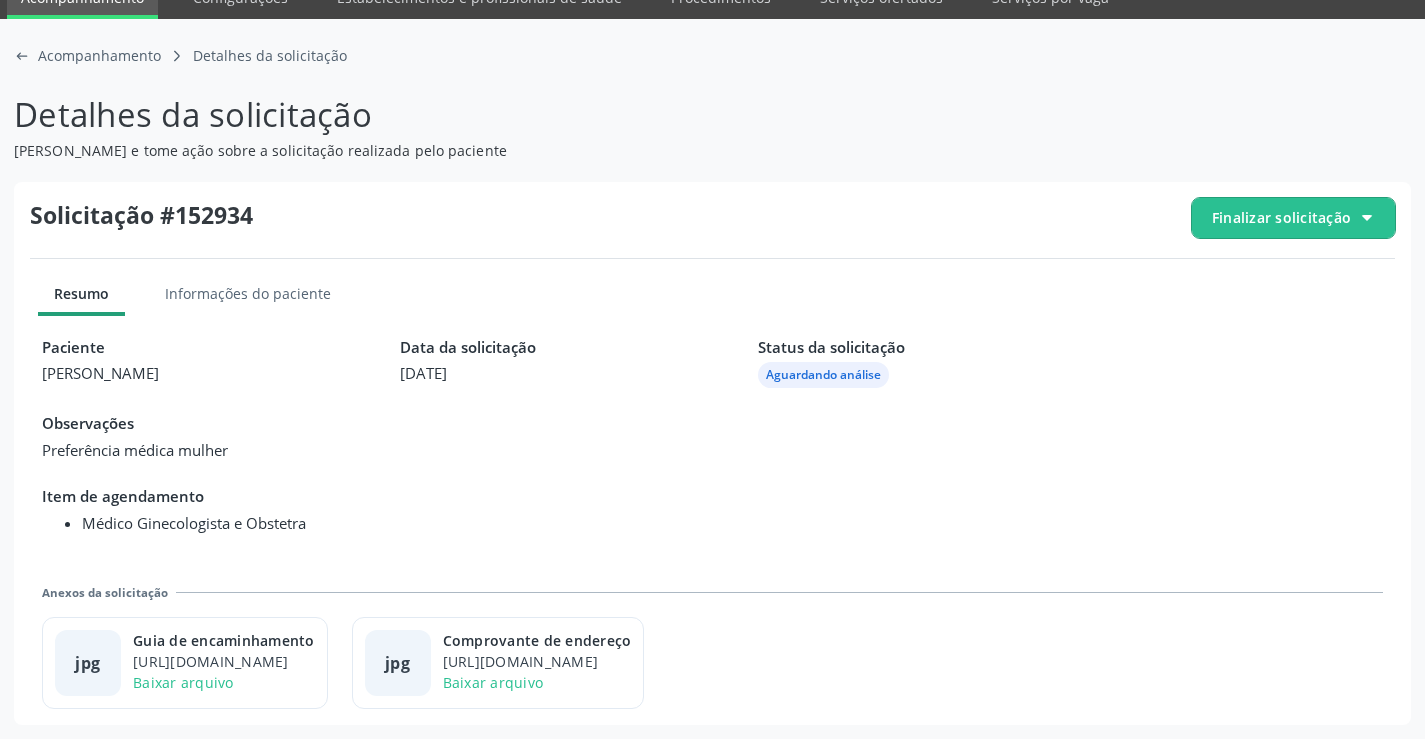 click on "Finalizar solicitação" at bounding box center (1281, 217) 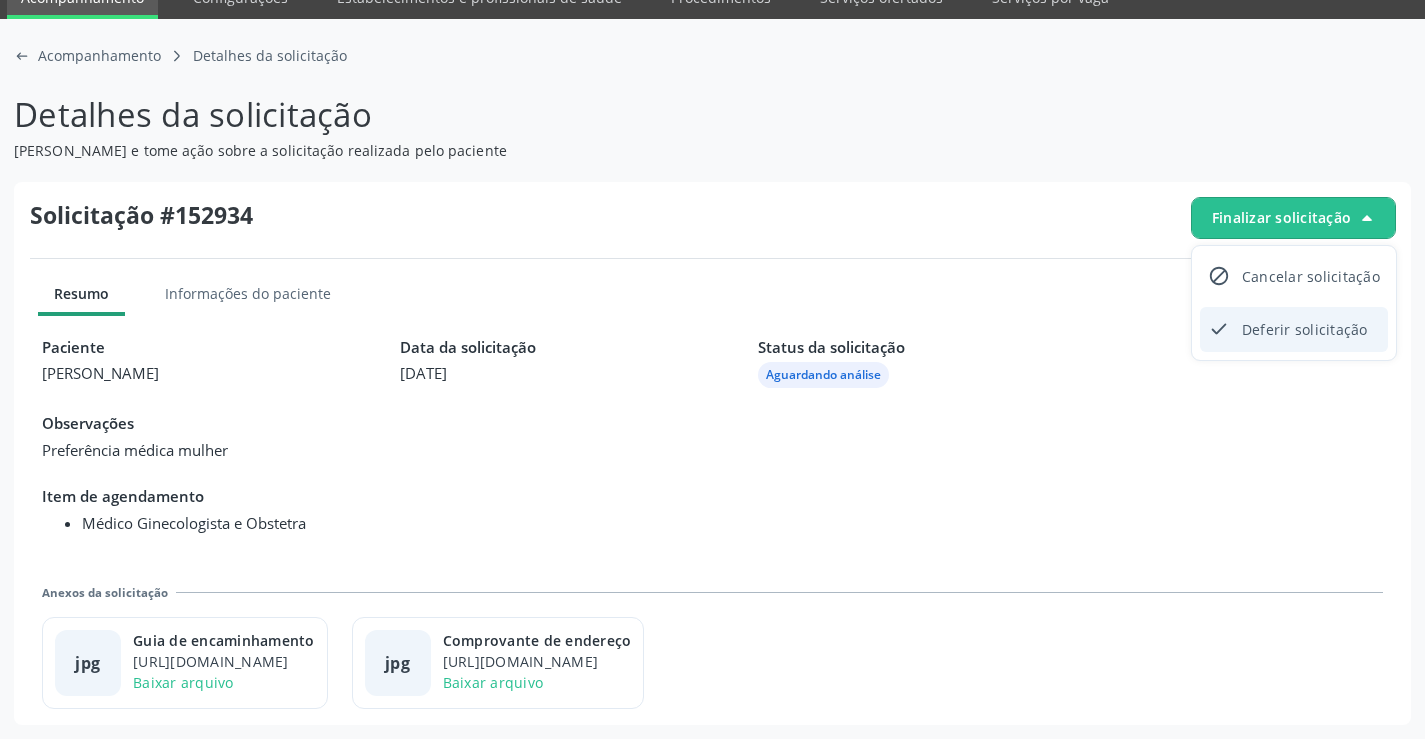 click 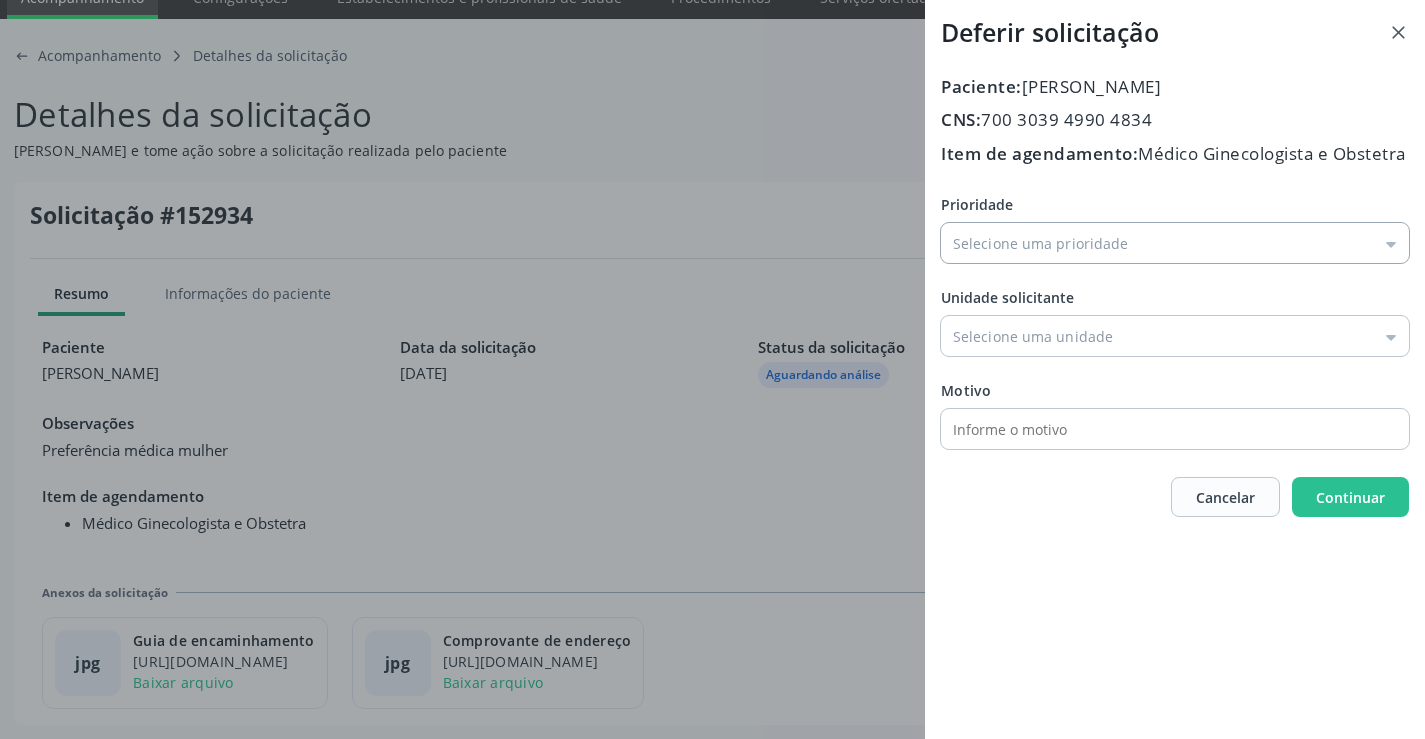 click on "Prioridade" at bounding box center (1175, 243) 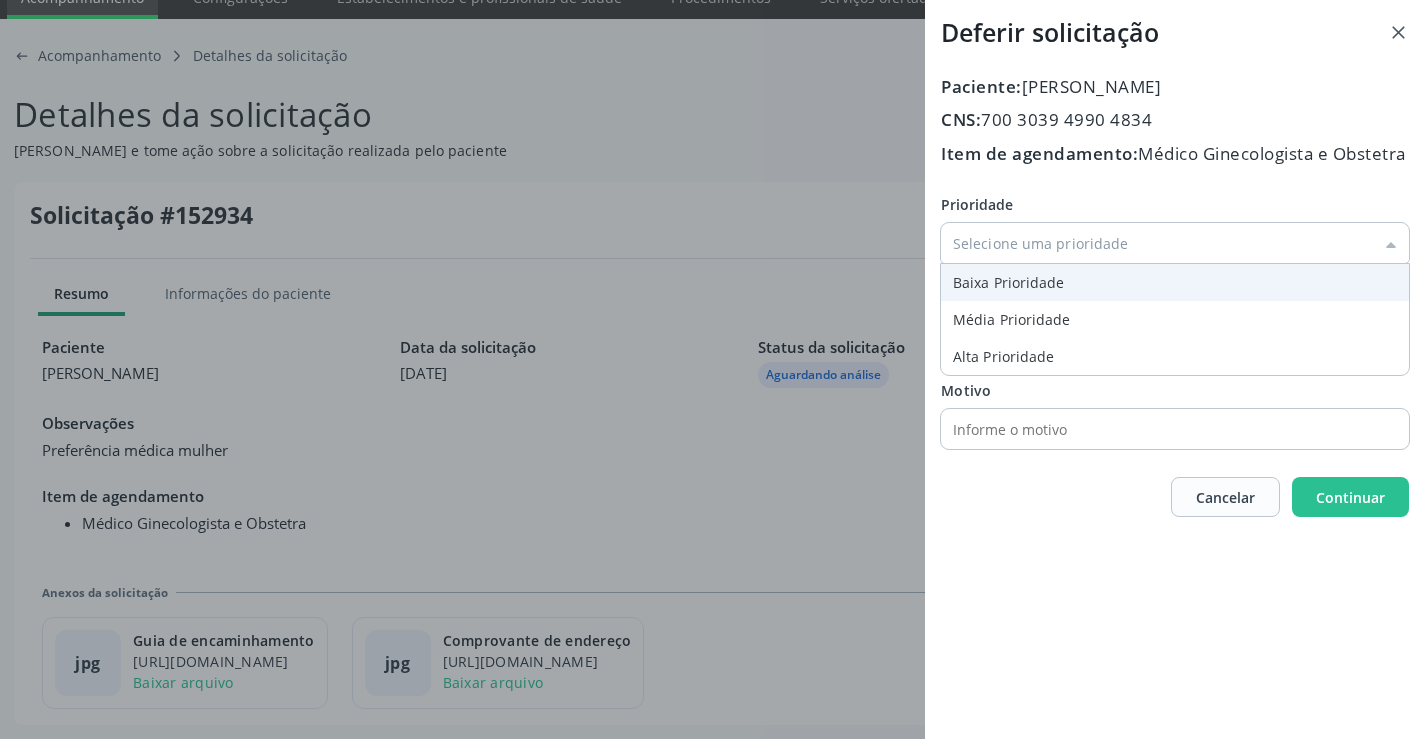 type on "Baixa Prioridade" 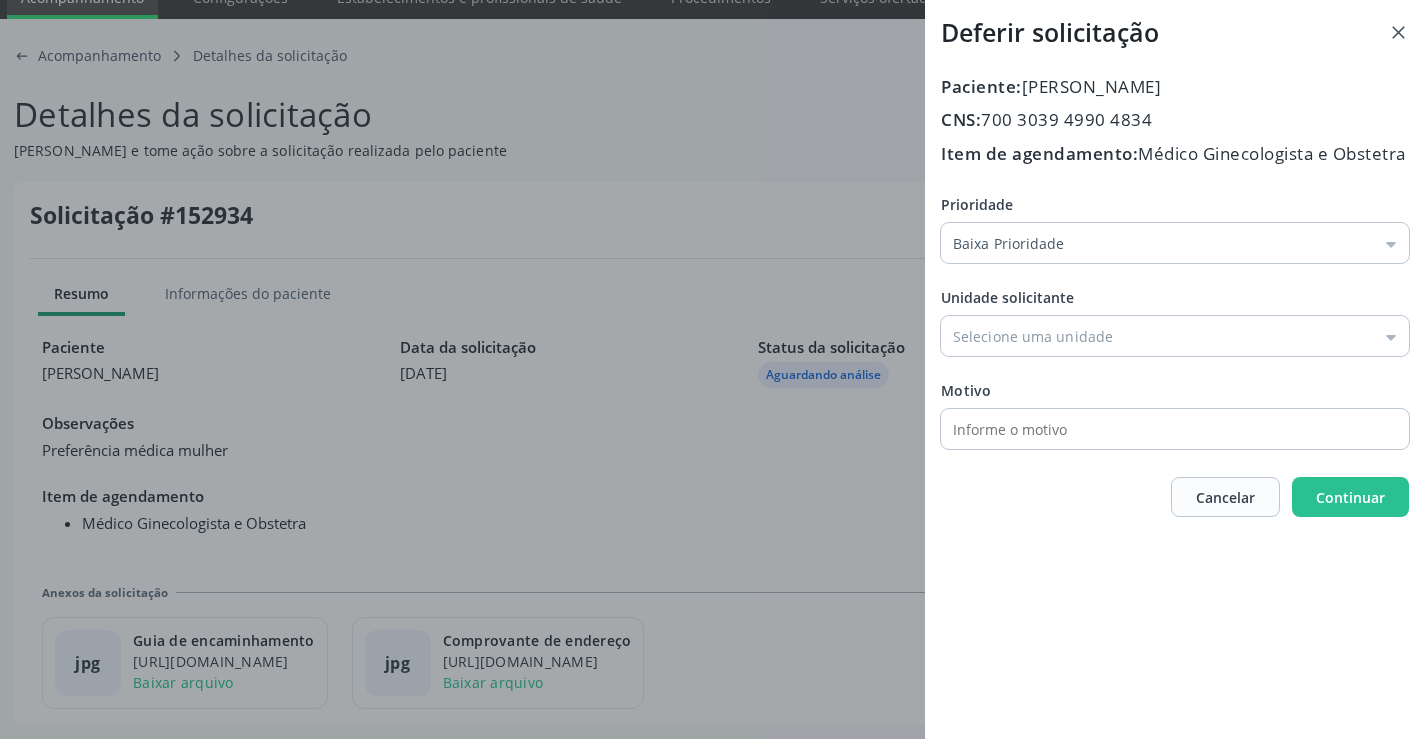 click on "Prioridade
Baixa Prioridade
Baixa Prioridade
Média Prioridade
Alta Prioridade
Unidade solicitante
Unidade Basica de Saude da Familia Dr Paulo Sudre
Centro de Enfrentamento Para Covid 19 de Campo Formoso
Central de Marcacao de Consultas e Exames de Campo Formoso
Vigilancia em Saude de Campo Formoso
PSF Lage dos Negros III
P S da Familia do Povoado de Caraibas
Unidade Basica de Saude da Familia Maninho Ferreira
P S de Curral da Ponta Psf Oseas Manoel da Silva
Farmacia Basica
Unidade Basica de Saude da Familia de Brejao da Caatinga
P S da Familia do Povoado de Pocos
P S da Familia do Povoado de Tiquara
P S da Familia do Povoado de Sao Tome
P S de Lages dos Negros
P S da Familia do Povoado de Tuiutiba
P S de Curral Velho
Centro de Saude Mutirao" at bounding box center (1175, 321) 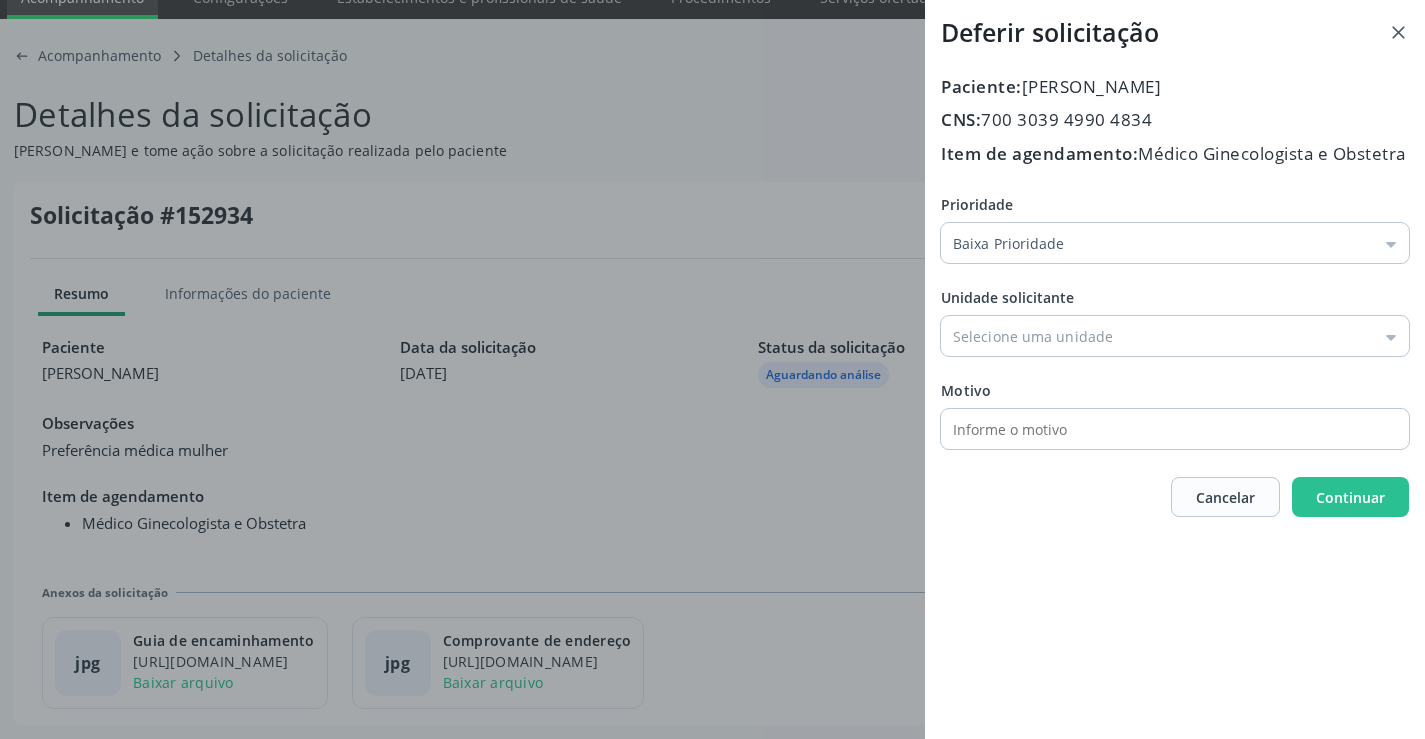 drag, startPoint x: 1006, startPoint y: 357, endPoint x: 1019, endPoint y: 415, distance: 59.439045 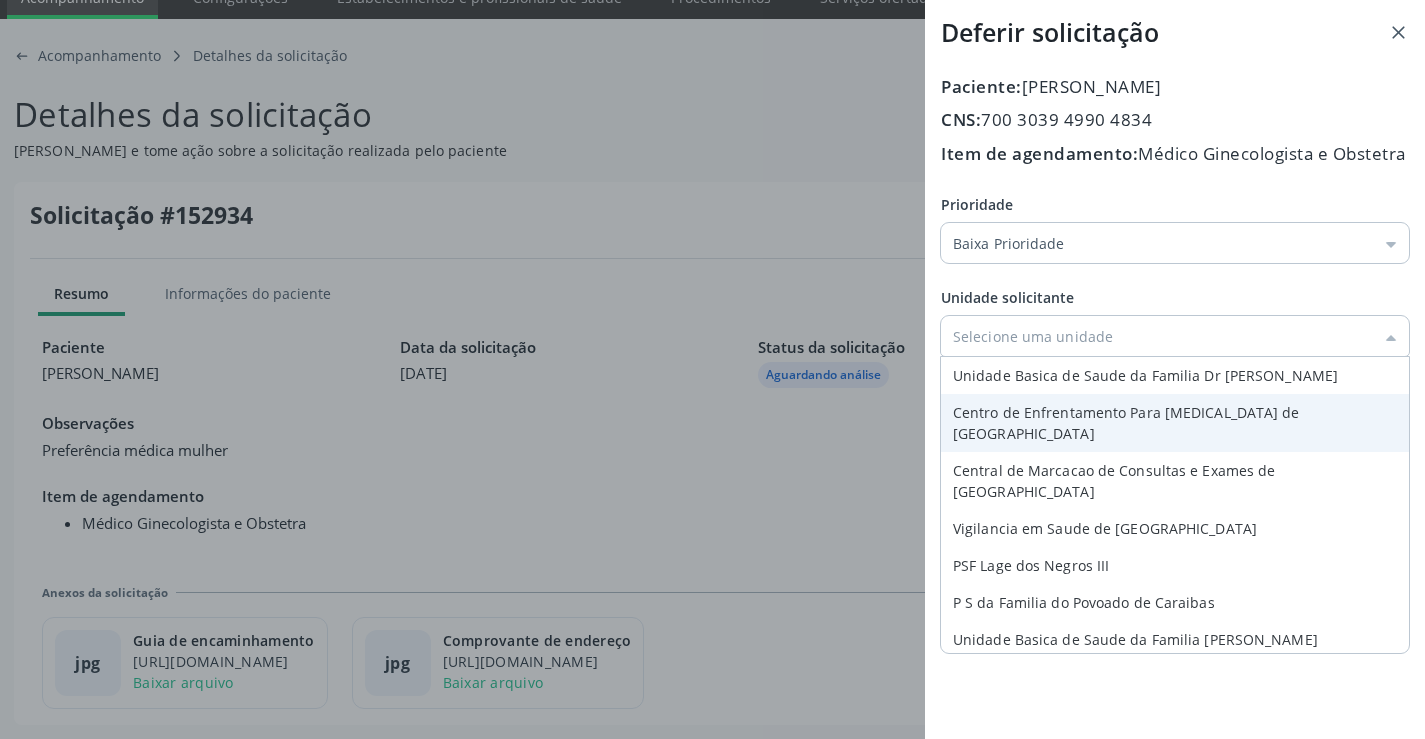 type on "Central de Marcacao de Consultas e Exames de Campo Formoso" 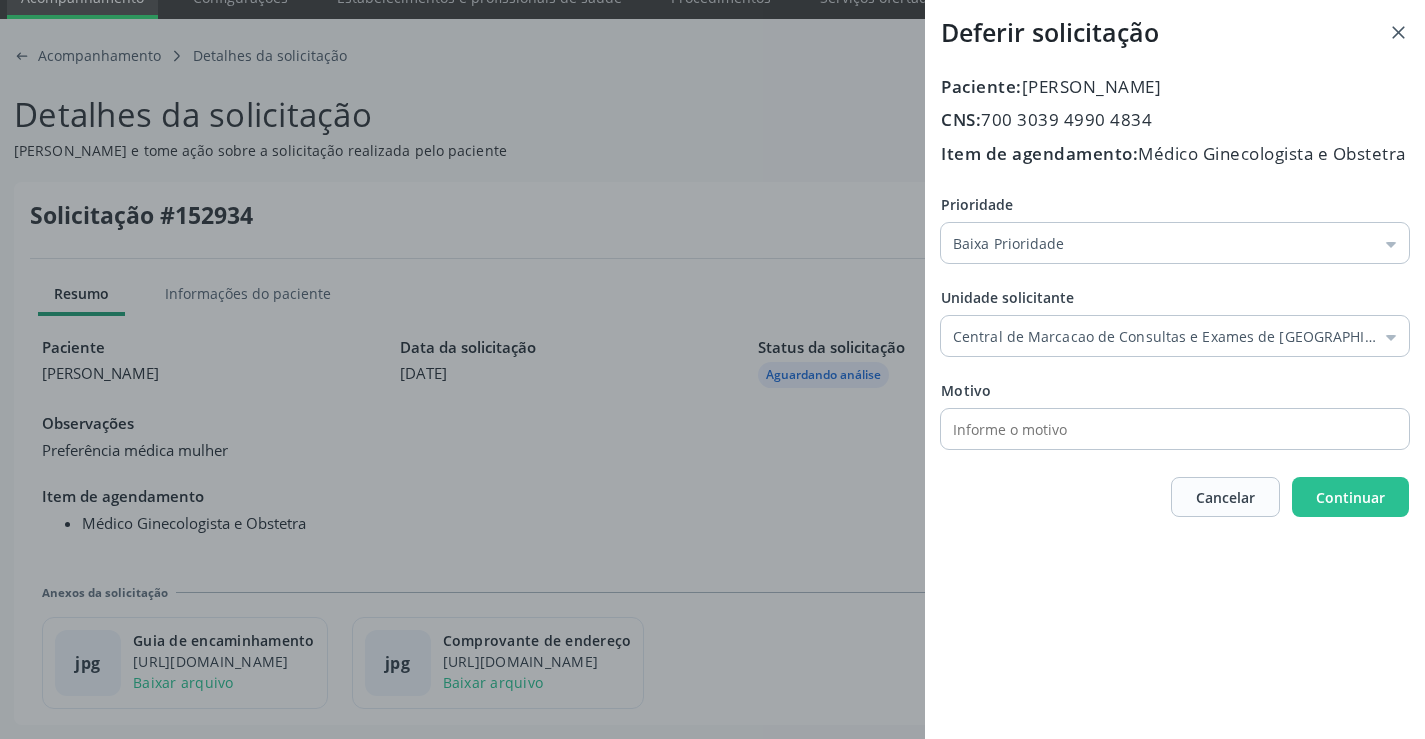 click on "Prioridade
Baixa Prioridade
Baixa Prioridade
Média Prioridade
Alta Prioridade
Unidade solicitante
Central de Marcacao de Consultas e Exames de Campo Formoso
Unidade Basica de Saude da Familia Dr Paulo Sudre
Centro de Enfrentamento Para Covid 19 de Campo Formoso
Central de Marcacao de Consultas e Exames de Campo Formoso
Vigilancia em Saude de Campo Formoso
PSF Lage dos Negros III
P S da Familia do Povoado de Caraibas
Unidade Basica de Saude da Familia Maninho Ferreira
P S de Curral da Ponta Psf Oseas Manoel da Silva
Farmacia Basica
Unidade Basica de Saude da Familia de Brejao da Caatinga
P S da Familia do Povoado de Pocos
P S da Familia do Povoado de Tiquara
P S da Familia do Povoado de Sao Tome
P S de Lages dos Negros
P S da Familia do Povoado de Tuiutiba
Motivo" at bounding box center [1175, 321] 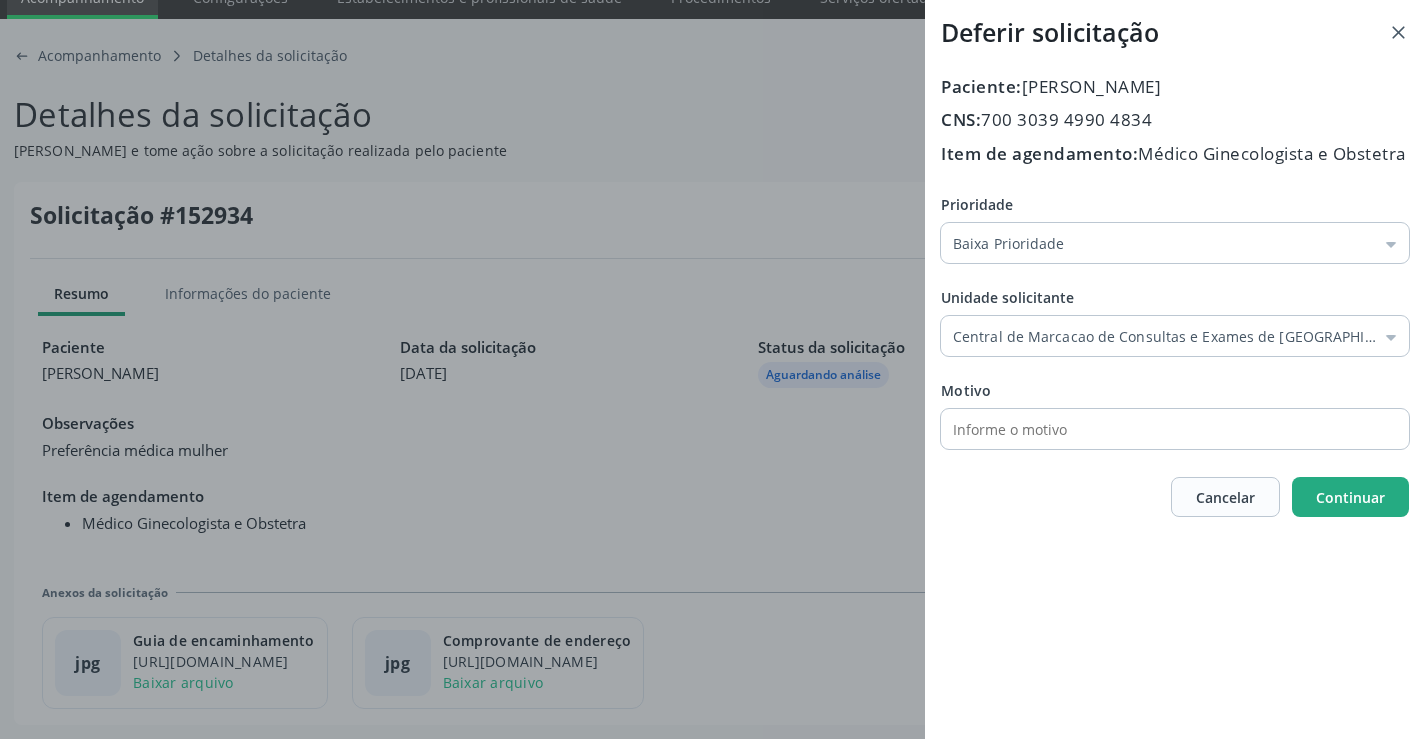 click on "Continuar" at bounding box center (1350, 497) 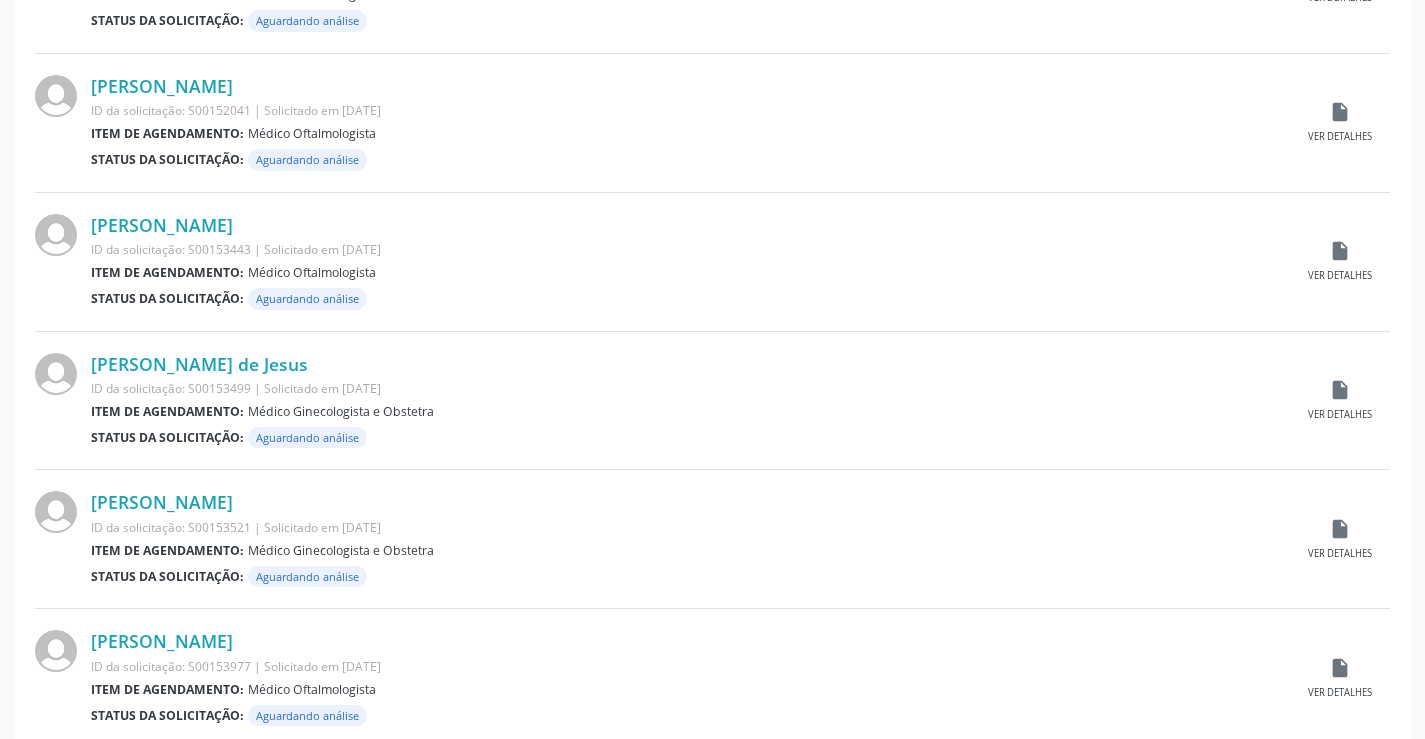 scroll, scrollTop: 1500, scrollLeft: 0, axis: vertical 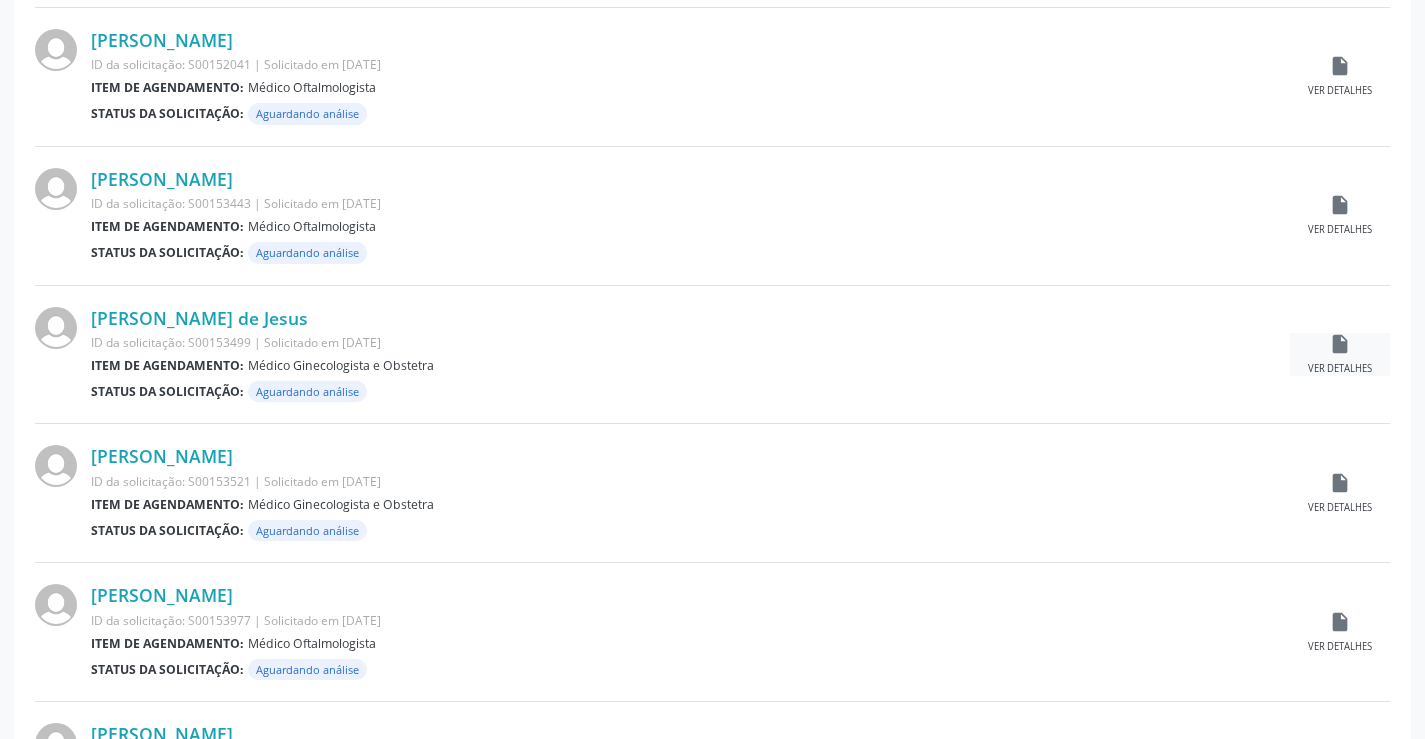 click on "insert_drive_file" at bounding box center [1340, 344] 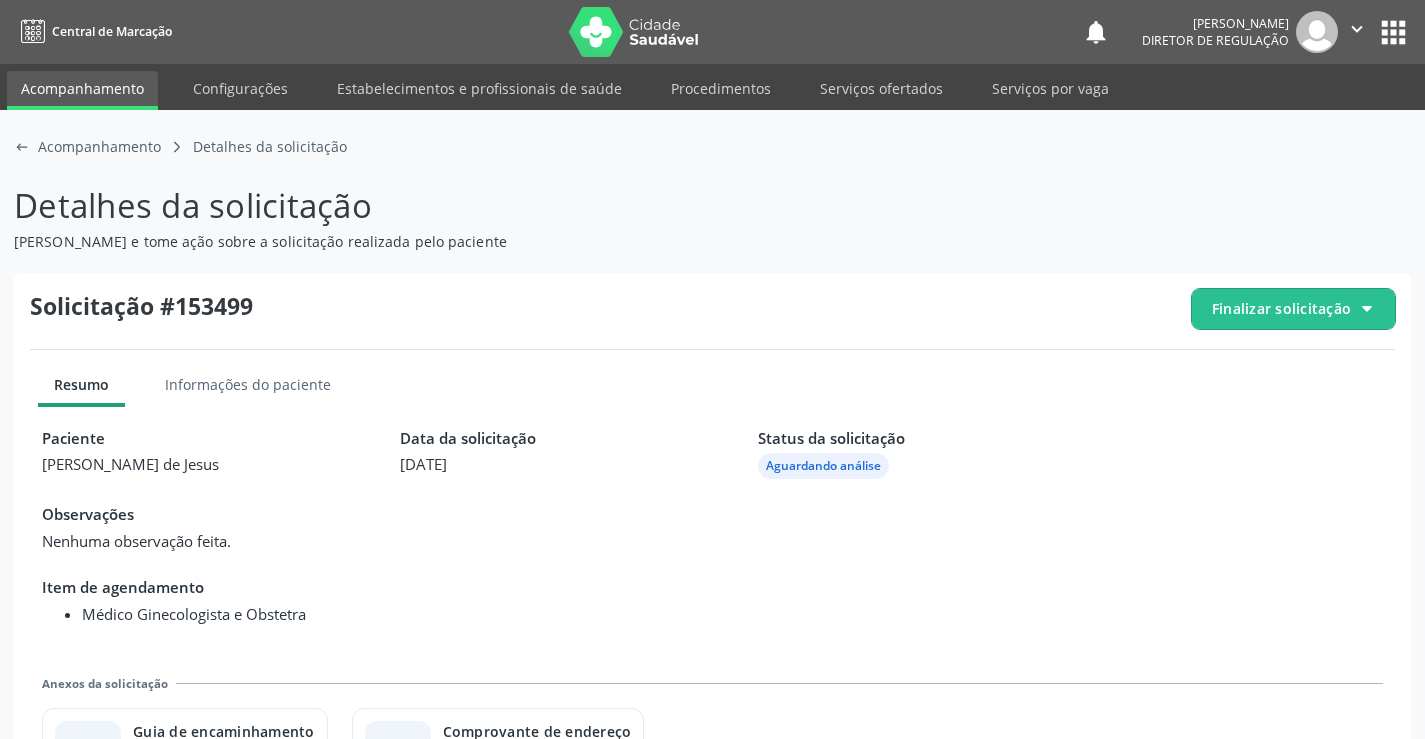 scroll, scrollTop: 91, scrollLeft: 0, axis: vertical 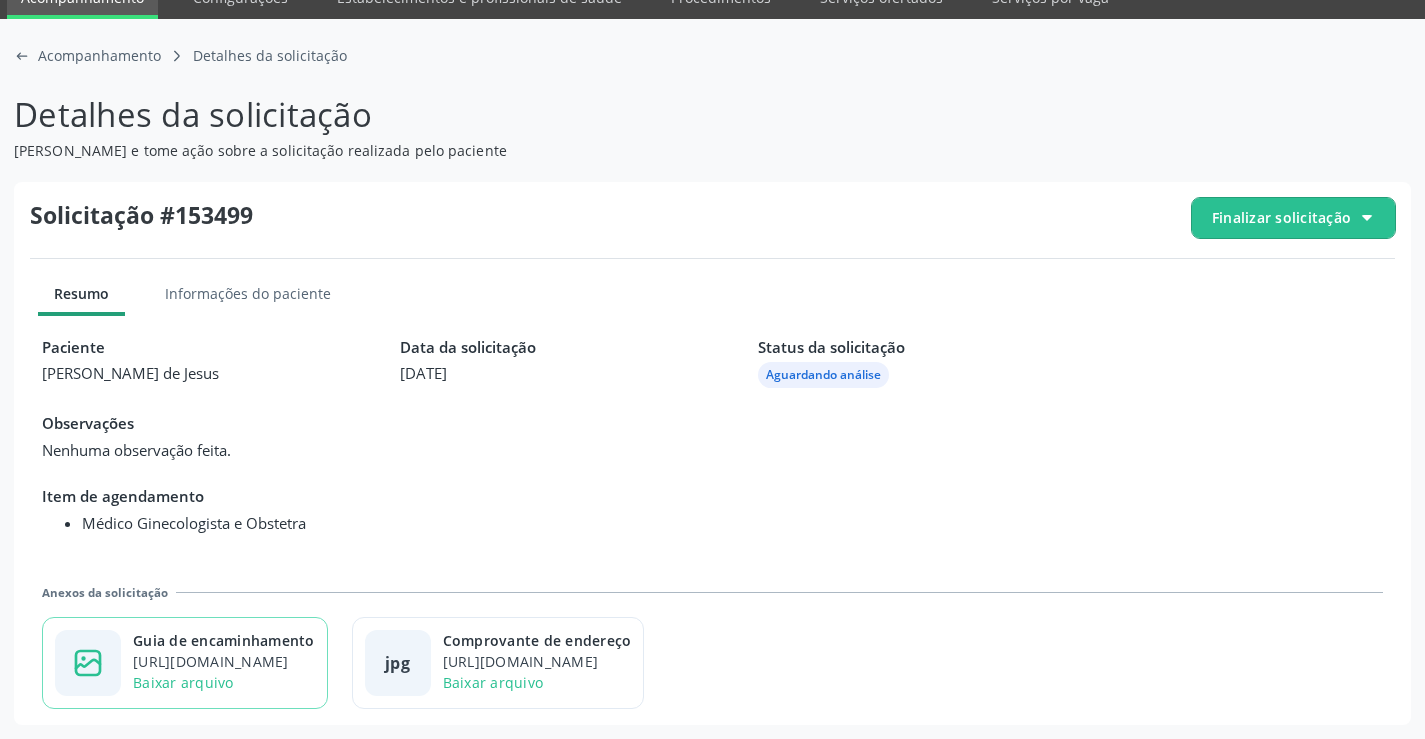 click on "image-outline icon
Guia de encaminhamento
https://cidadesaudavel-files.nyc3.digitaloceanspaces.com/cidadesaudavel-files/campo-formoso-ba/regulation/documents/bc313913-f70a-4b1c-b521-8ba5d9bddccc.jpg?X-Amz-Content-Sha256=UNSIGNED-PAYLOAD&X-Amz-Algorithm=AWS4-HMAC-SHA256&X-Amz-Credential=DO0073KLQYYM88QNP2C7%2F20250716%2Fnyc3%2Fs3%2Faws4_request&X-Amz-Date=20250716T134324Z&X-Amz-SignedHeaders=host&X-Amz-Expires=300&X-Amz-Signature=f4e2ca1232d9a9459ee8051effdbfbc36edab9605037f57c5f70a45c55cfadde
Baixar arquivo" at bounding box center (185, 663) 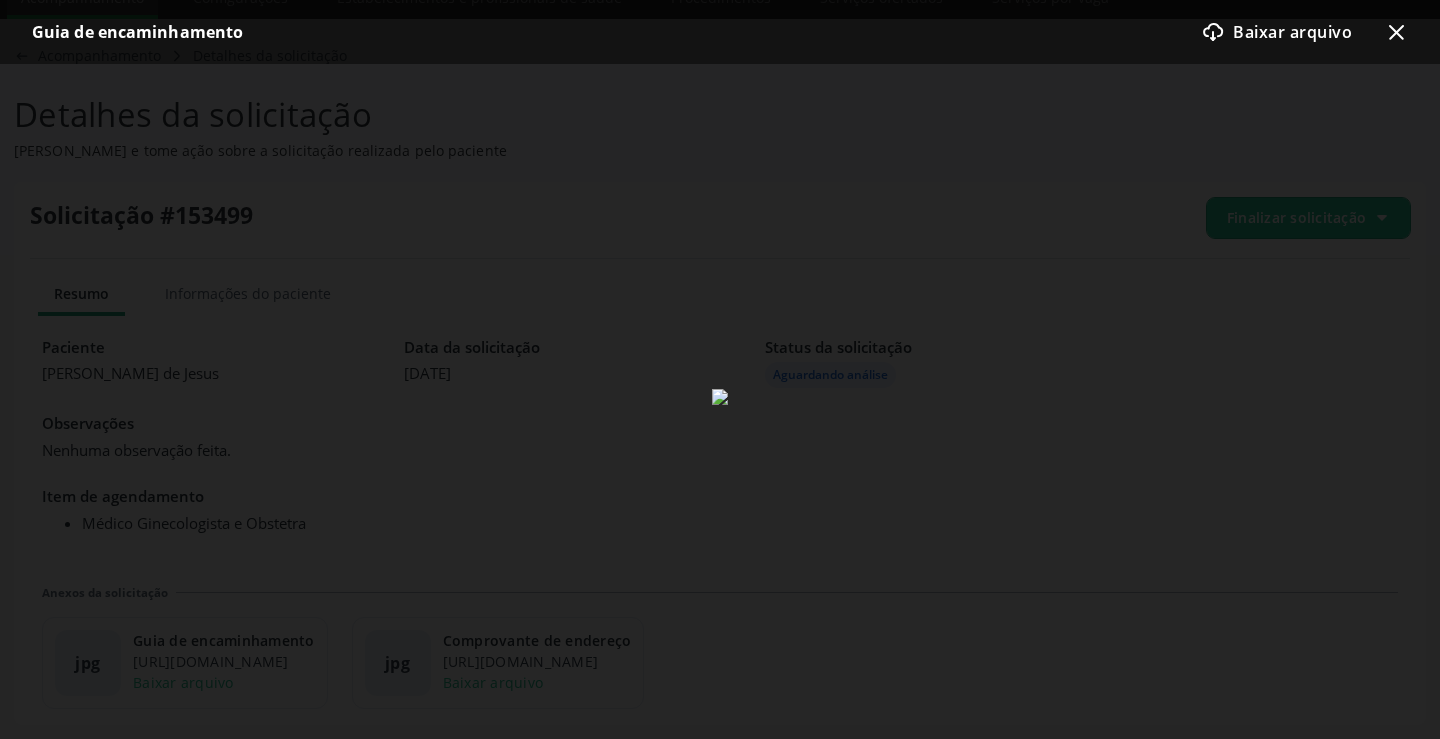 click on "x-outline icon" 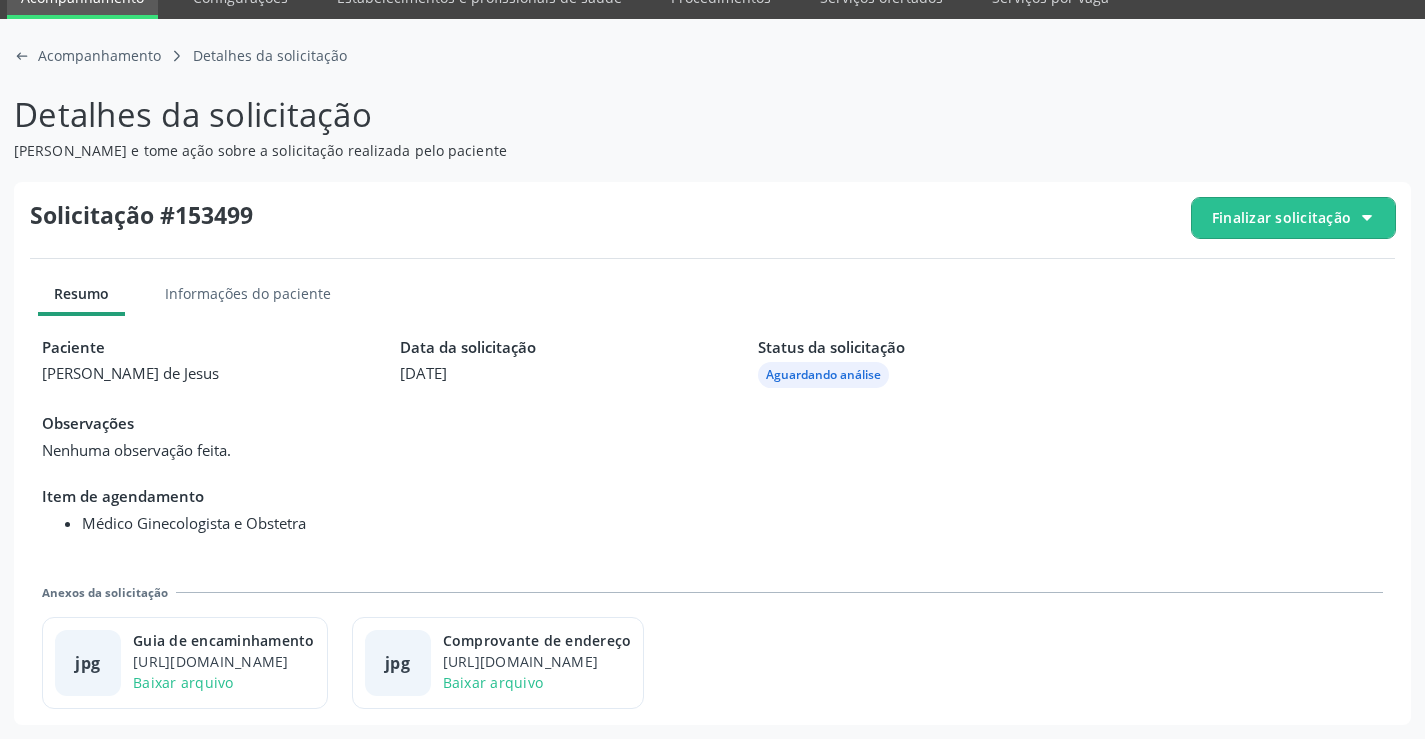 click on "Finalizar solicitação" at bounding box center [1281, 217] 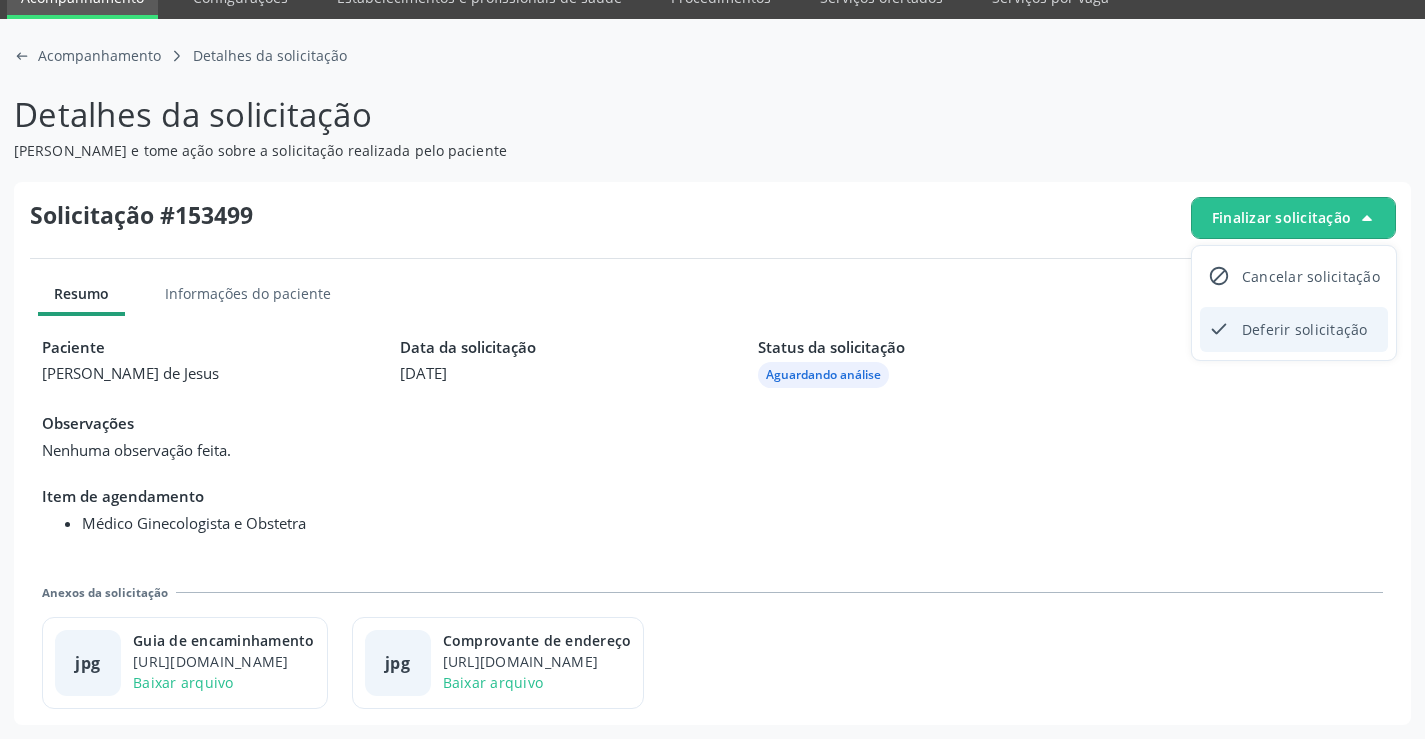 click on "check-outline icon
Deferir solicitação" at bounding box center (1294, 329) 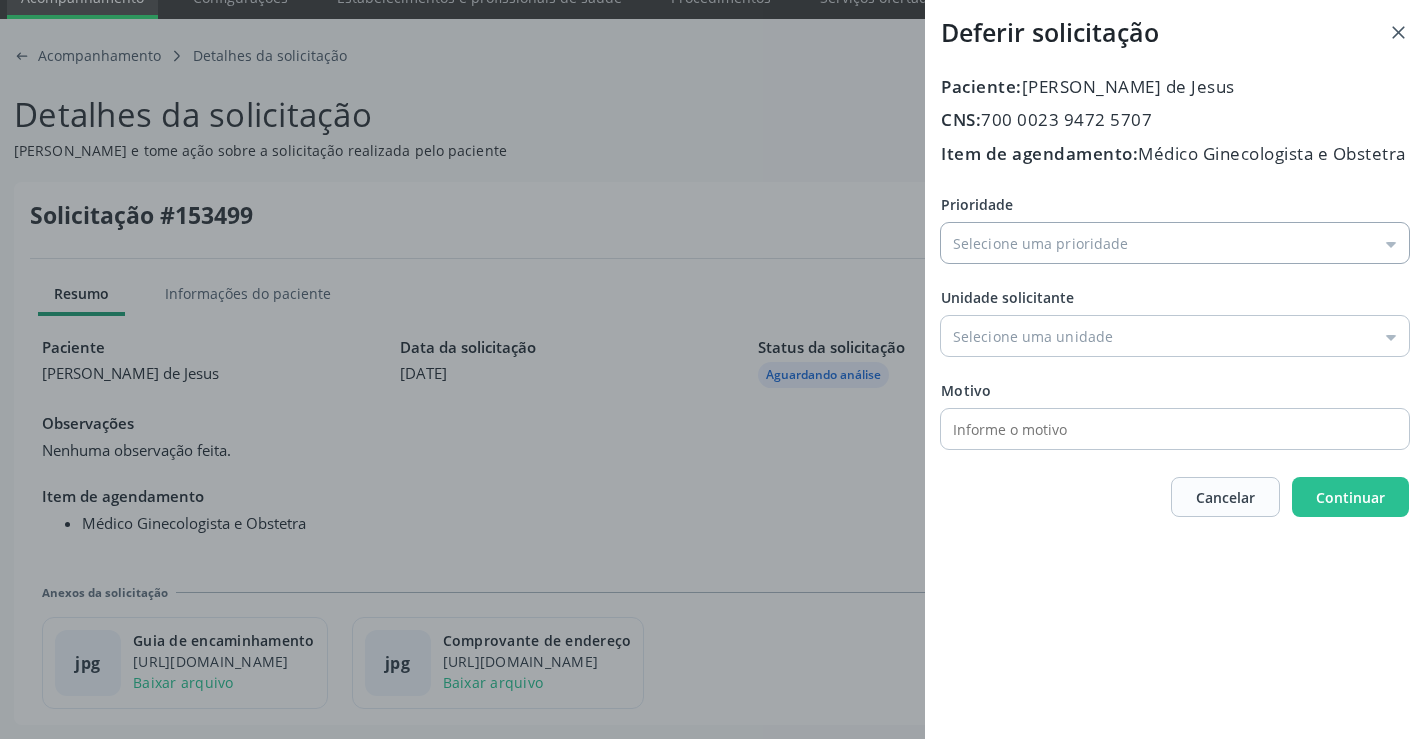 click on "Prioridade" at bounding box center [1175, 243] 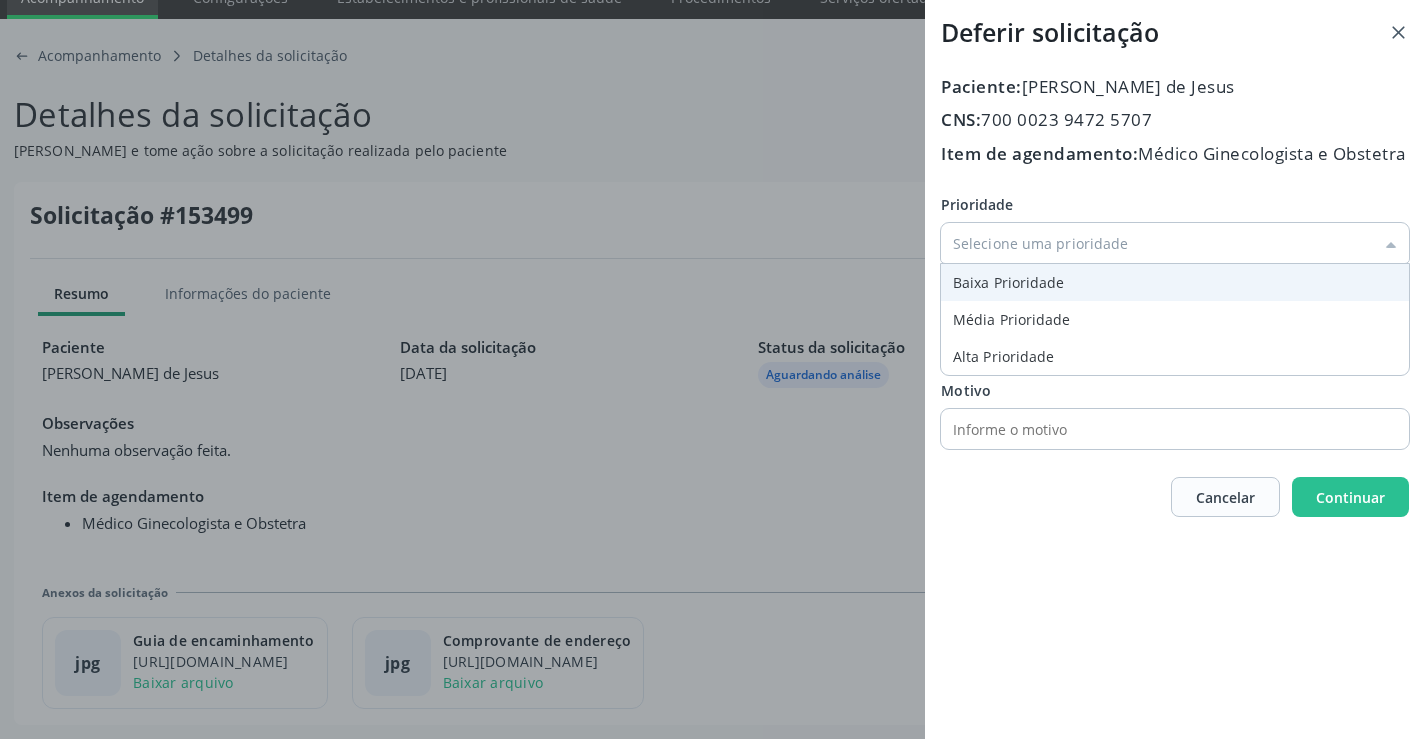 type on "Baixa Prioridade" 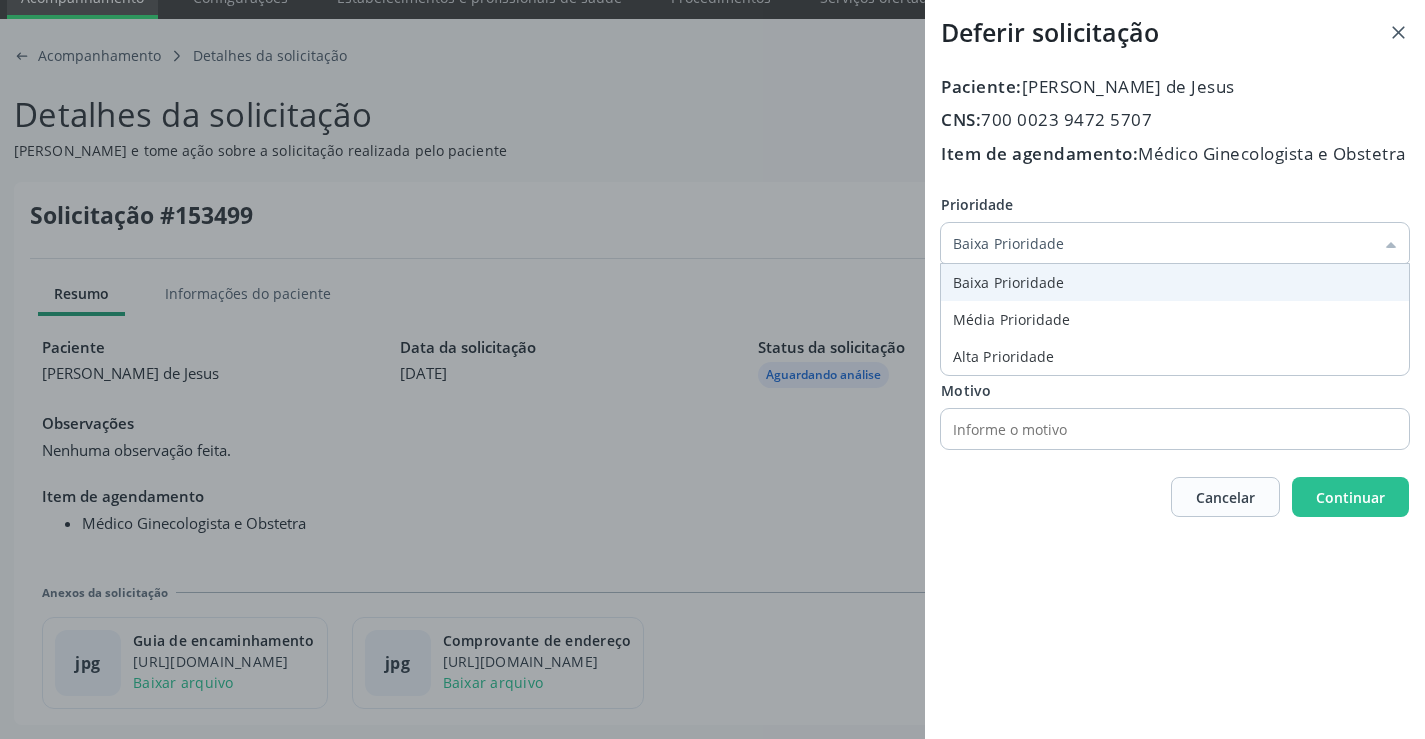 click on "Prioridade
Baixa Prioridade
Baixa Prioridade
Média Prioridade
Alta Prioridade
Unidade solicitante
Unidade Basica de Saude da Familia Dr Paulo Sudre
Centro de Enfrentamento Para Covid 19 de Campo Formoso
Central de Marcacao de Consultas e Exames de Campo Formoso
Vigilancia em Saude de Campo Formoso
PSF Lage dos Negros III
P S da Familia do Povoado de Caraibas
Unidade Basica de Saude da Familia Maninho Ferreira
P S de Curral da Ponta Psf Oseas Manoel da Silva
Farmacia Basica
Unidade Basica de Saude da Familia de Brejao da Caatinga
P S da Familia do Povoado de Pocos
P S da Familia do Povoado de Tiquara
P S da Familia do Povoado de Sao Tome
P S de Lages dos Negros
P S da Familia do Povoado de Tuiutiba
P S de Curral Velho
Centro de Saude Mutirao" at bounding box center (1175, 321) 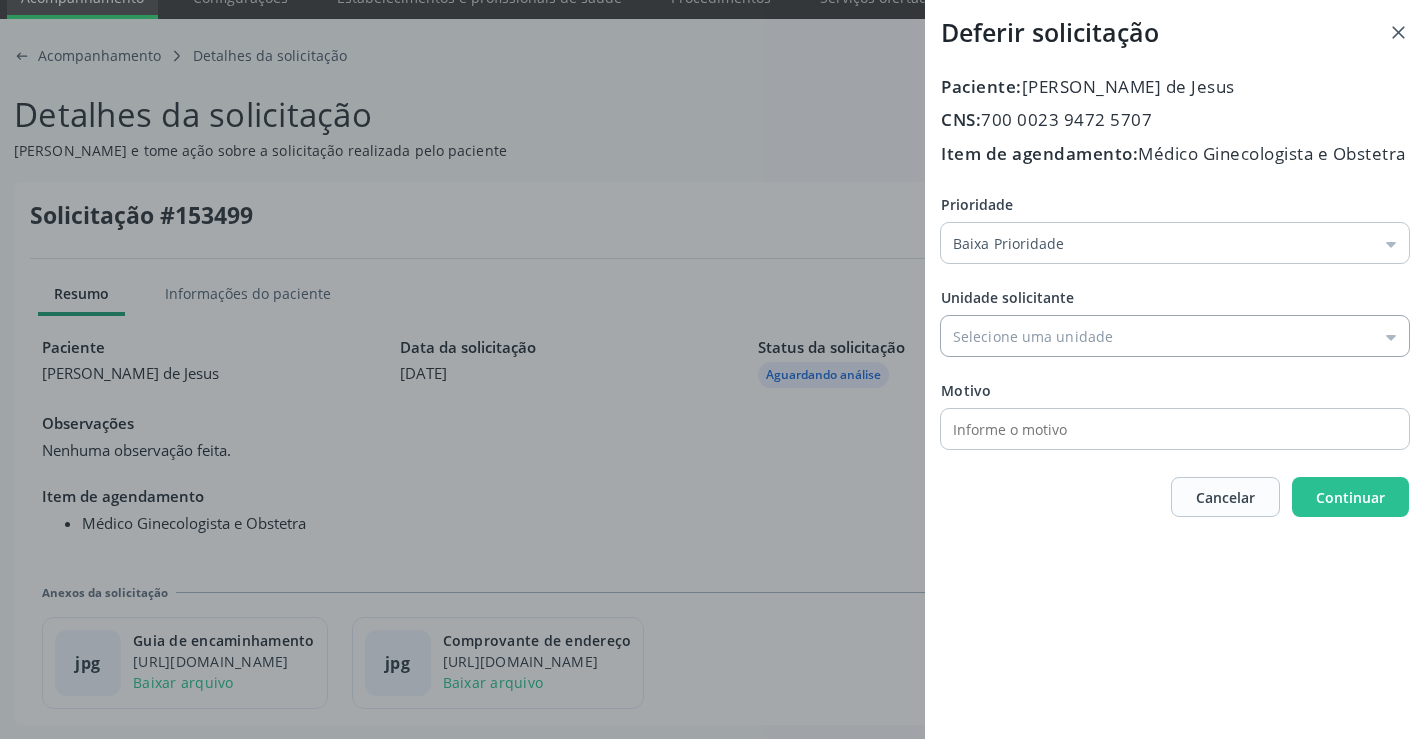 click on "Prioridade" at bounding box center [1175, 336] 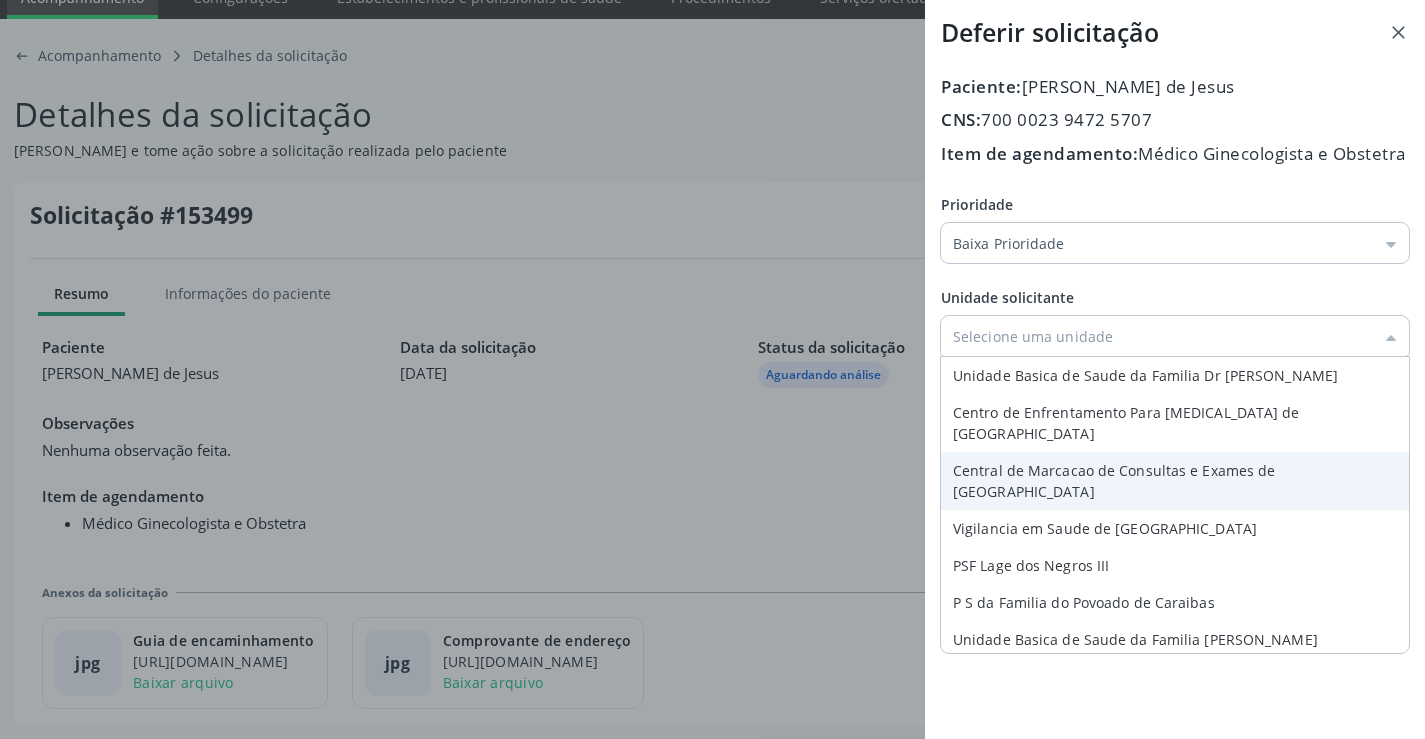type on "Central de Marcacao de Consultas e Exames de Campo Formoso" 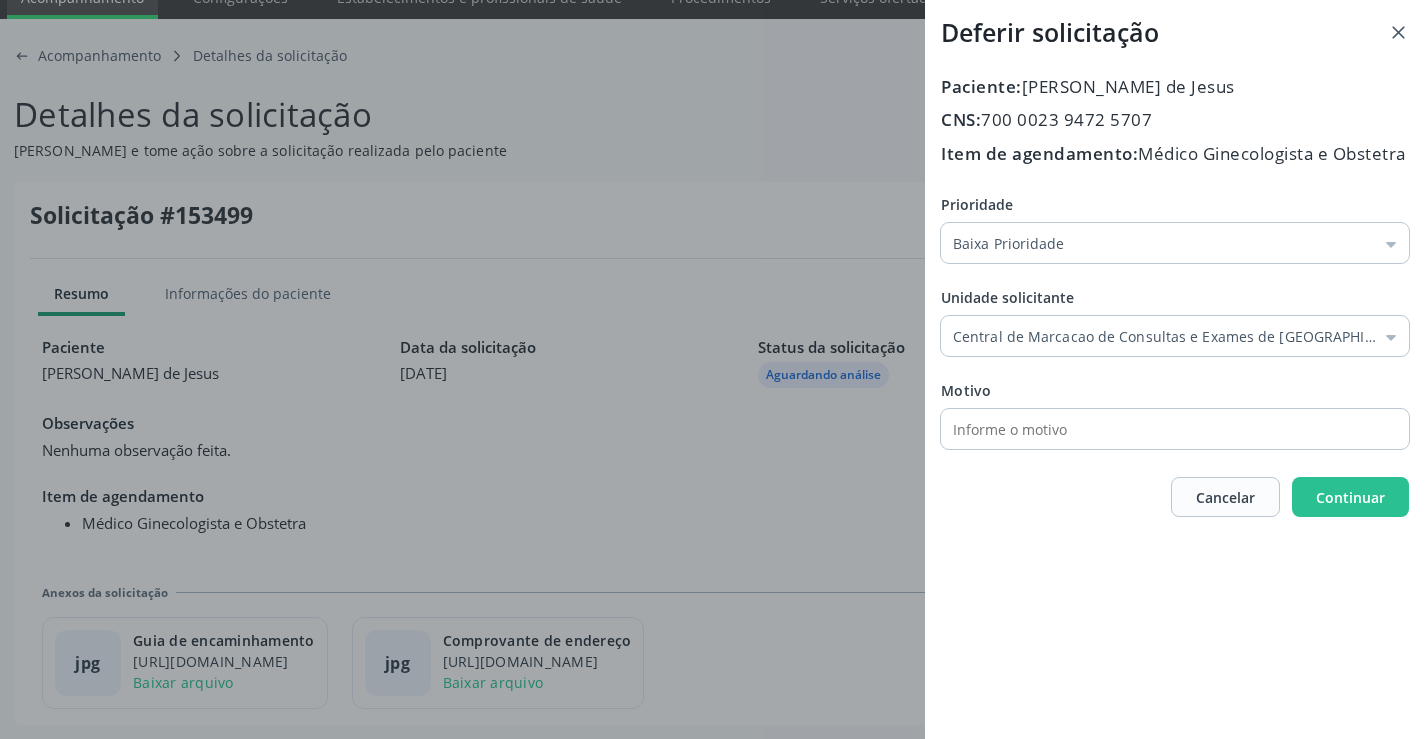 click on "Prioridade
Baixa Prioridade
Baixa Prioridade
Média Prioridade
Alta Prioridade
Unidade solicitante
Central de Marcacao de Consultas e Exames de Campo Formoso
Unidade Basica de Saude da Familia Dr Paulo Sudre
Centro de Enfrentamento Para Covid 19 de Campo Formoso
Central de Marcacao de Consultas e Exames de Campo Formoso
Vigilancia em Saude de Campo Formoso
PSF Lage dos Negros III
P S da Familia do Povoado de Caraibas
Unidade Basica de Saude da Familia Maninho Ferreira
P S de Curral da Ponta Psf Oseas Manoel da Silva
Farmacia Basica
Unidade Basica de Saude da Familia de Brejao da Caatinga
P S da Familia do Povoado de Pocos
P S da Familia do Povoado de Tiquara
P S da Familia do Povoado de Sao Tome
P S de Lages dos Negros
P S da Familia do Povoado de Tuiutiba
Motivo" at bounding box center [1175, 321] 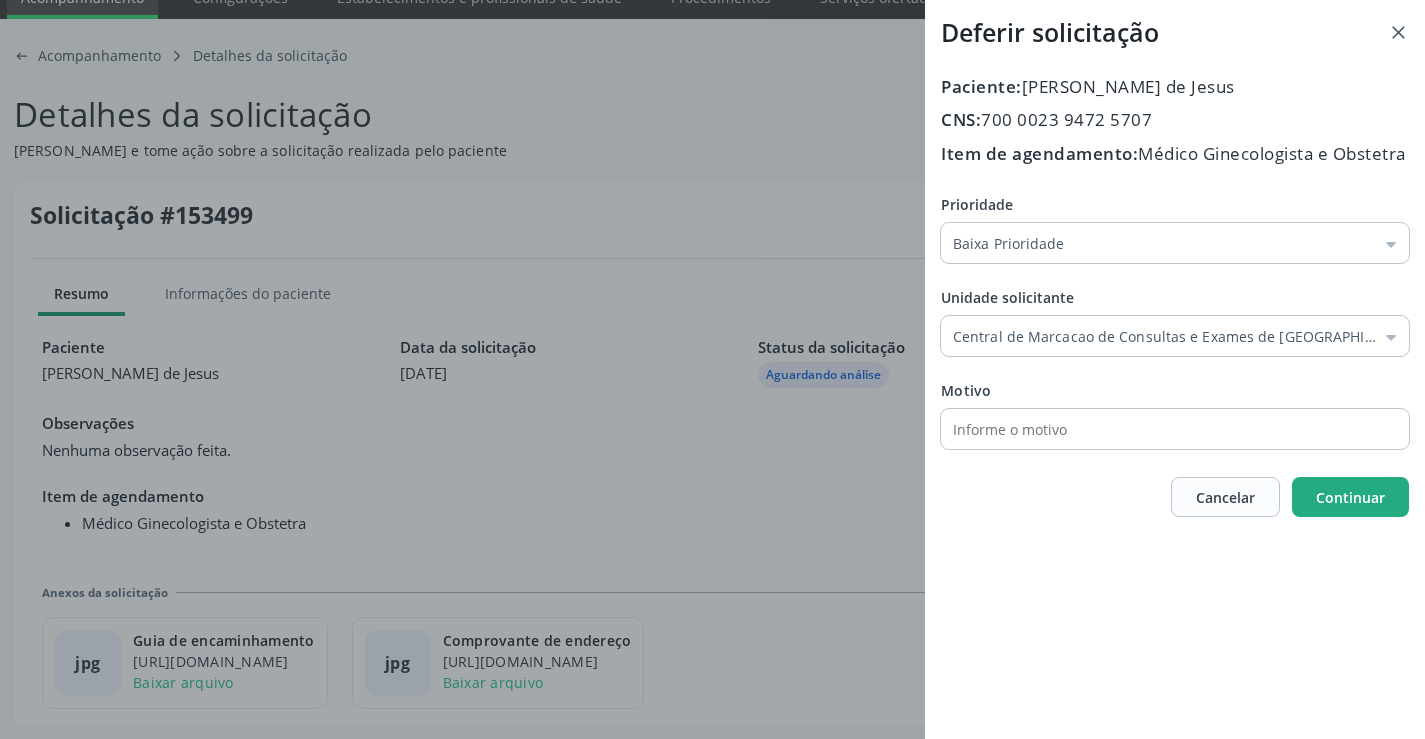 click on "Continuar" at bounding box center [1350, 497] 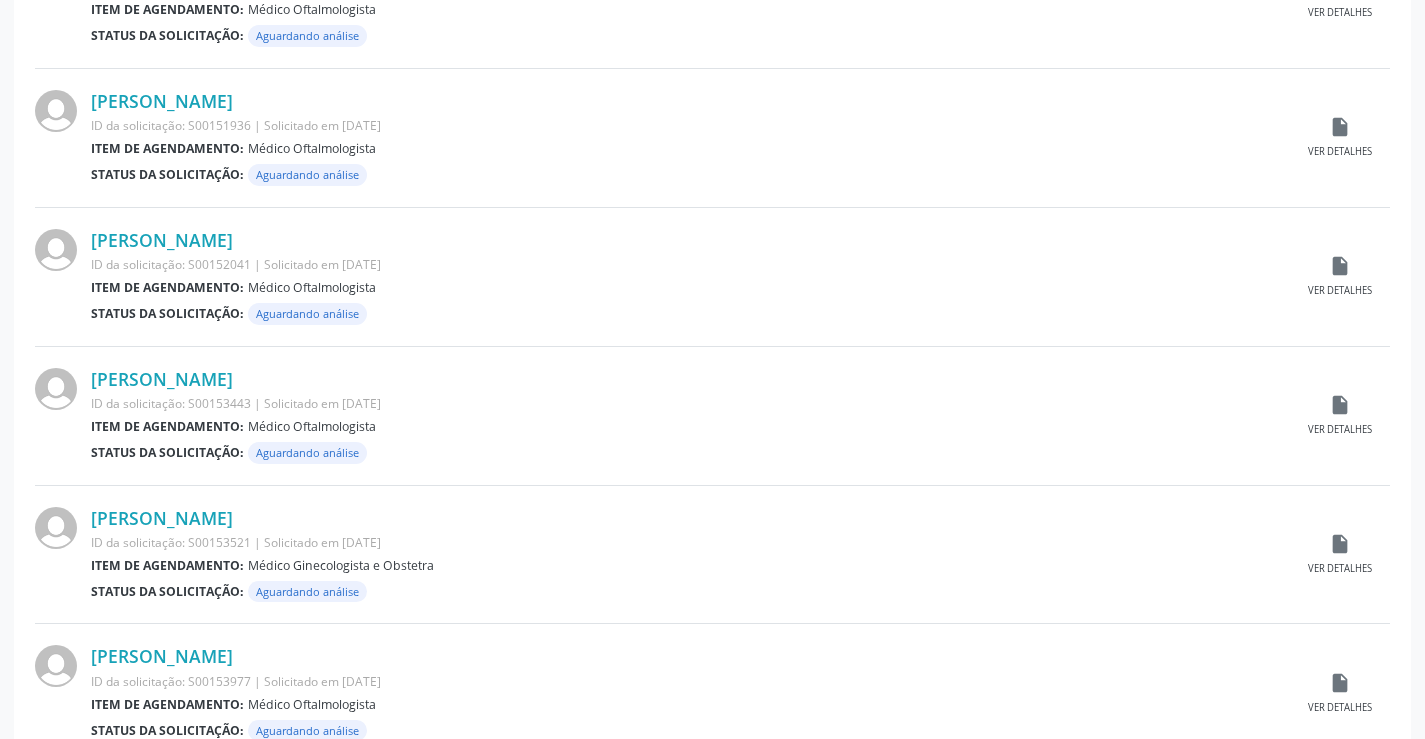 scroll, scrollTop: 1400, scrollLeft: 0, axis: vertical 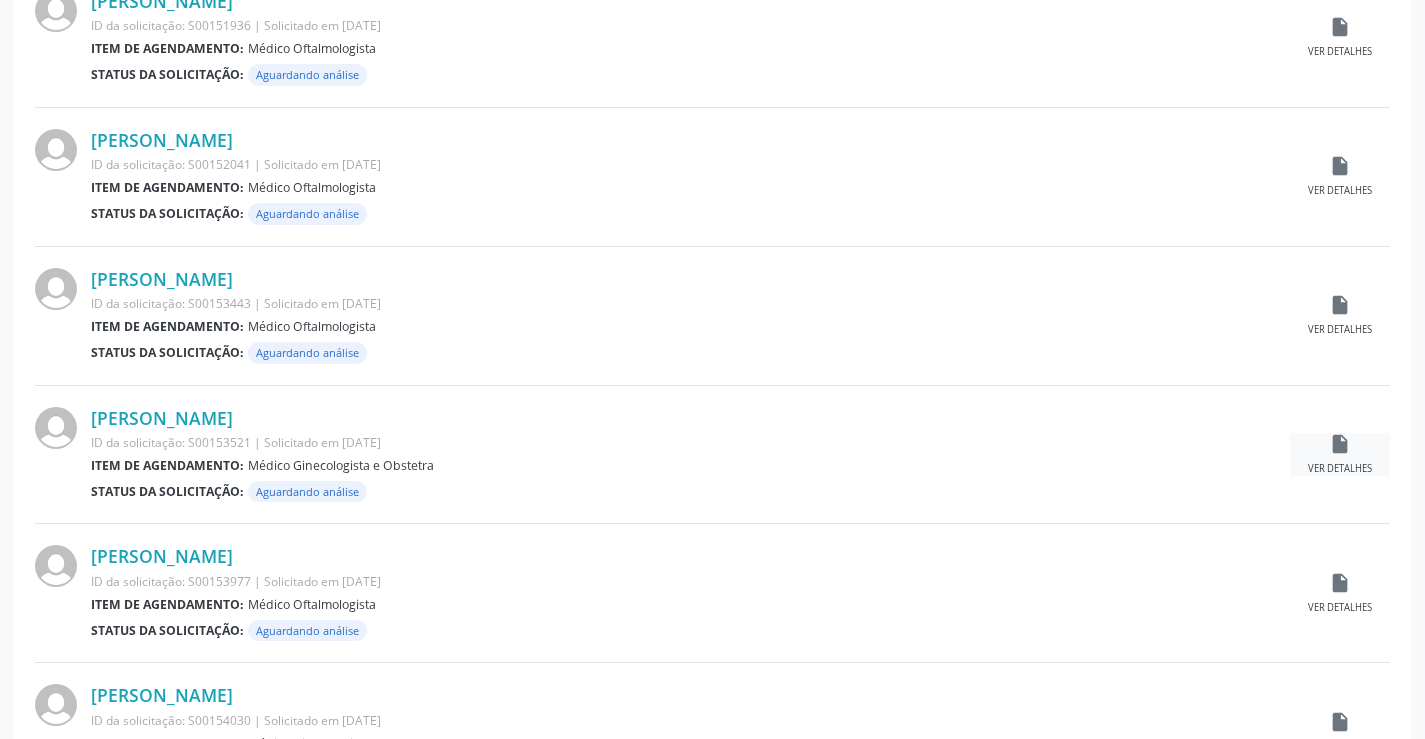 click on "insert_drive_file" at bounding box center [1340, 444] 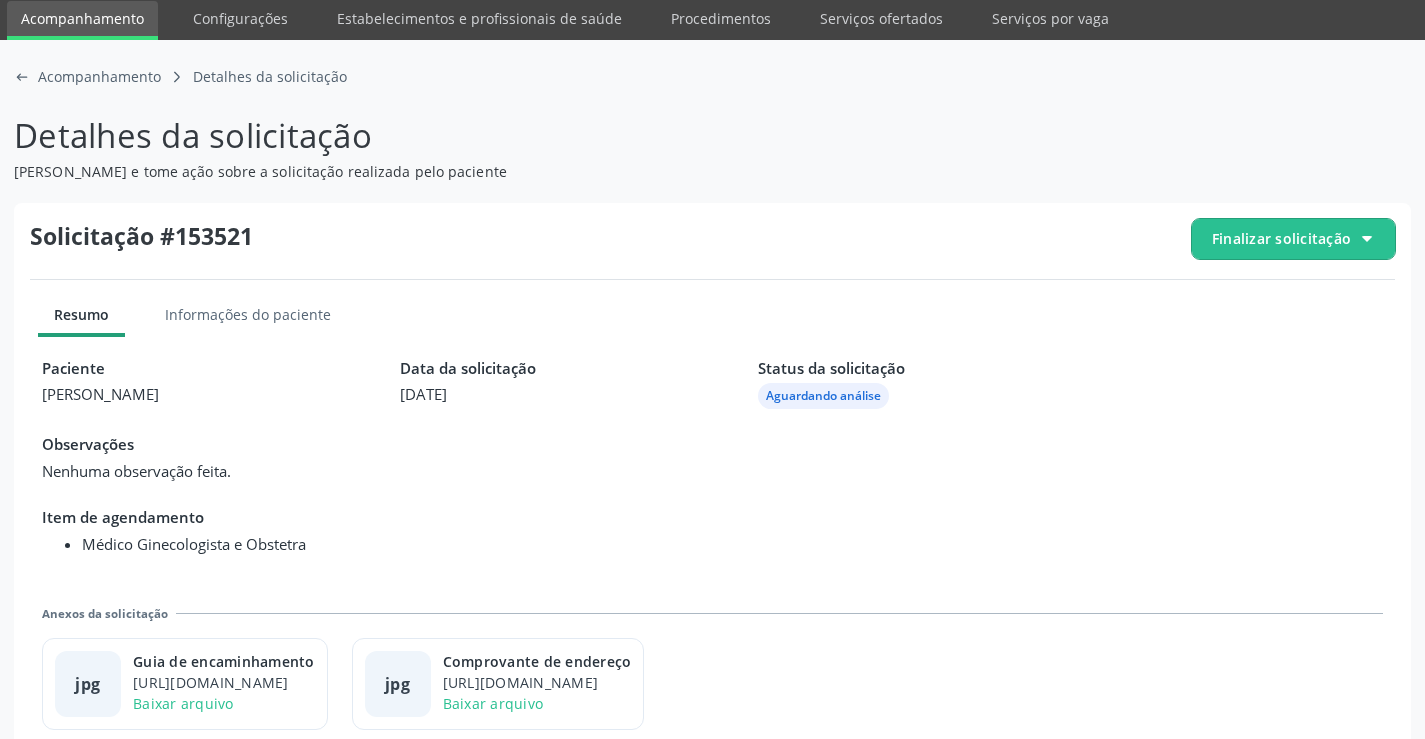 scroll, scrollTop: 91, scrollLeft: 0, axis: vertical 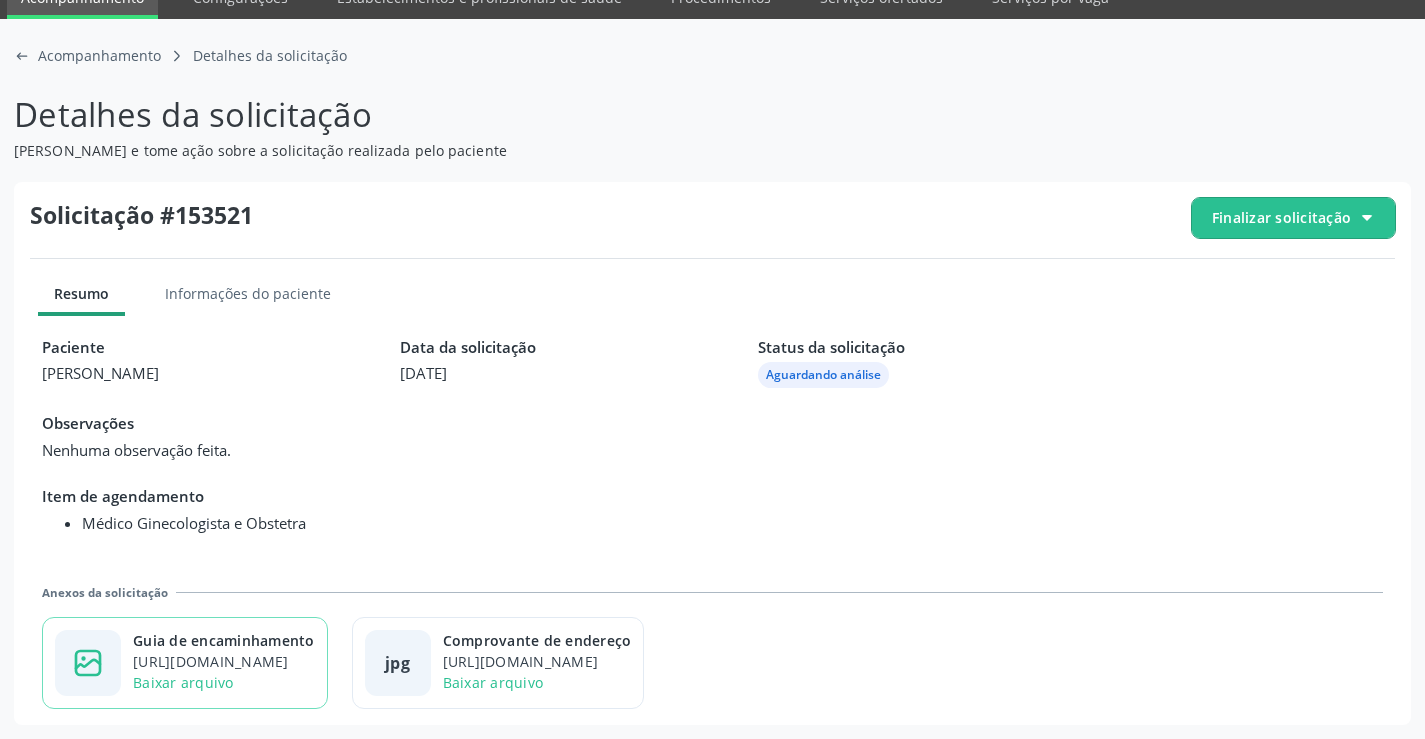 click on "image-outline icon
Guia de encaminhamento
https://cidadesaudavel-files.nyc3.digitaloceanspaces.com/cidadesaudavel-files/campo-formoso-ba/regulation/documents/36552274-75c1-459a-bec8-391a243addb1.jpg?X-Amz-Content-Sha256=UNSIGNED-PAYLOAD&X-Amz-Algorithm=AWS4-HMAC-SHA256&X-Amz-Credential=DO0073KLQYYM88QNP2C7%2F20250716%2Fnyc3%2Fs3%2Faws4_request&X-Amz-Date=20250716T134358Z&X-Amz-SignedHeaders=host&X-Amz-Expires=300&X-Amz-Signature=e06209a8d4e17ac3fdb3ada4f86bb97bbb54e95ae0c0508a34d8163c83d82fef
Baixar arquivo" at bounding box center (185, 663) 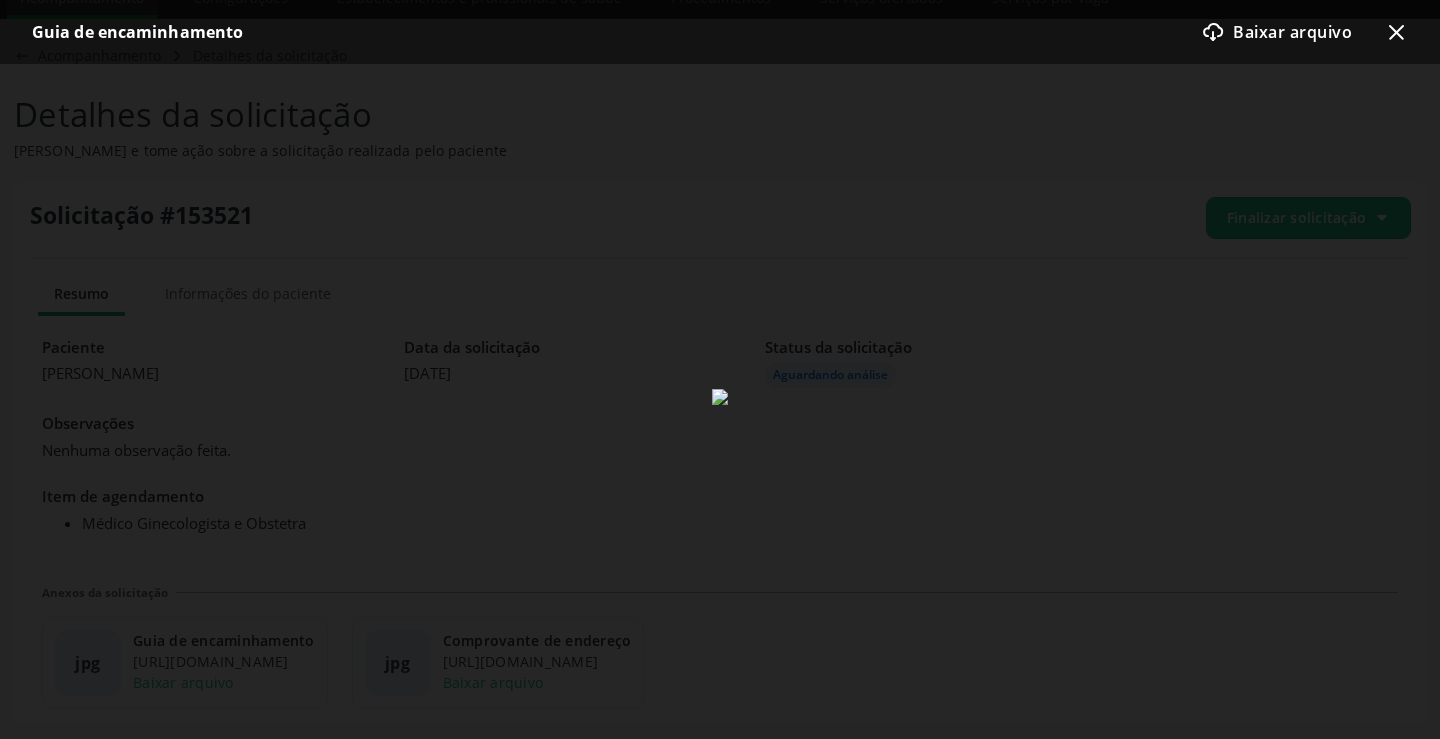 click on "x-outline icon" 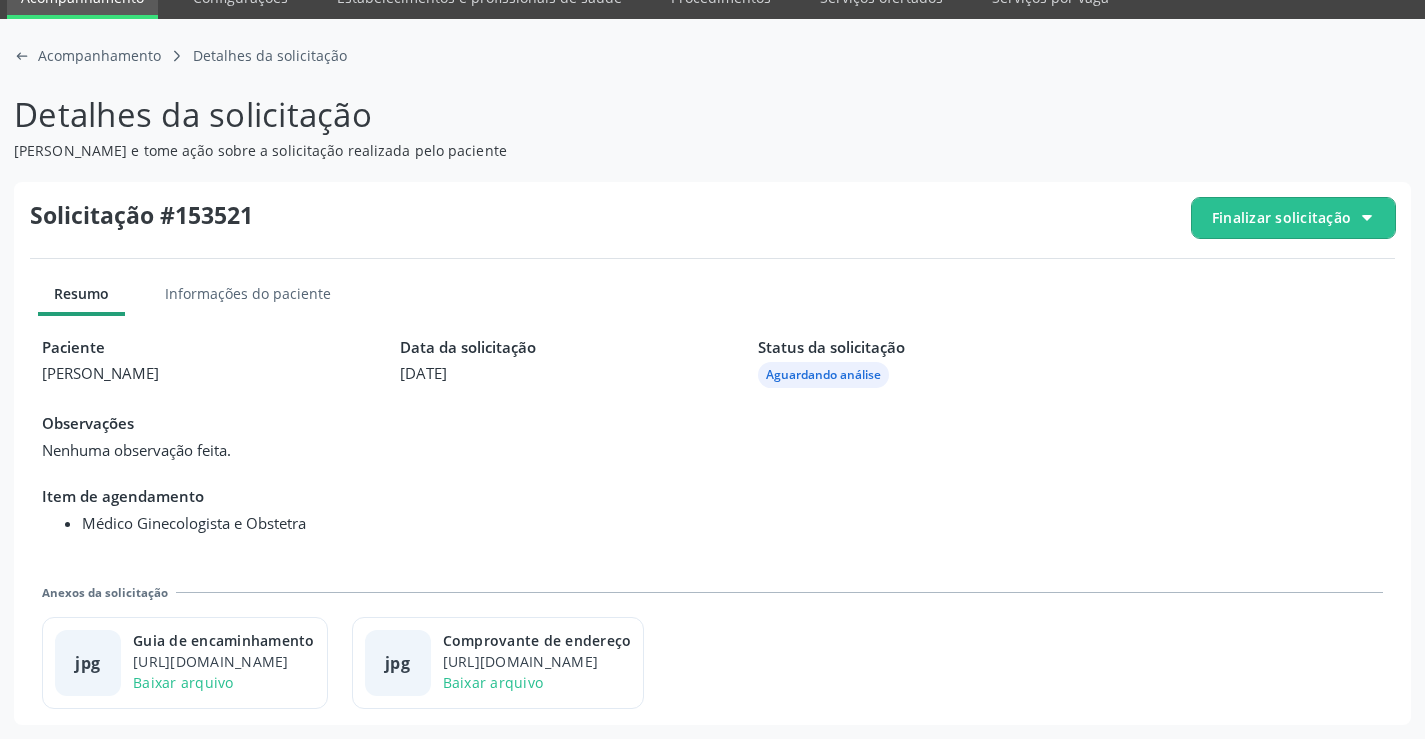 click on "Finalizar solicitação" at bounding box center (1281, 217) 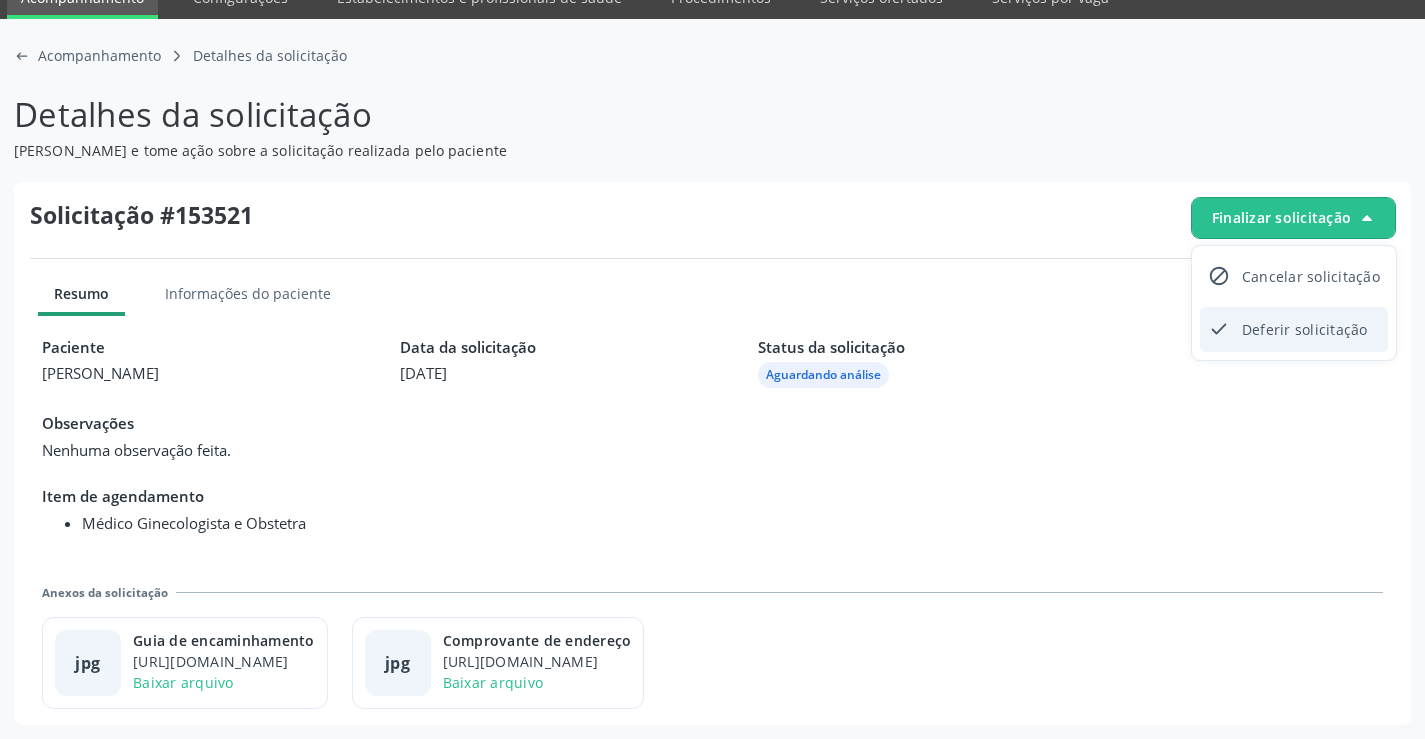 click on "check-outline icon" 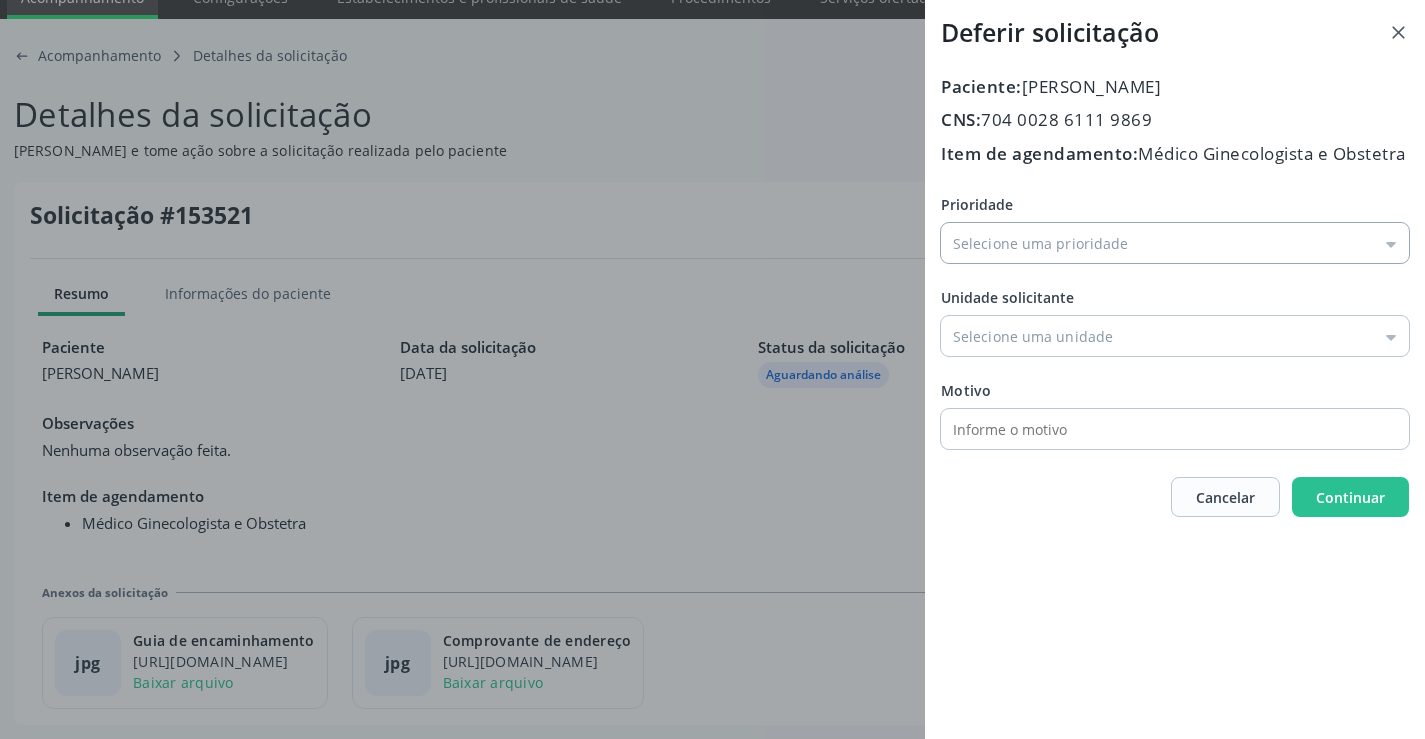 click on "Prioridade" at bounding box center [1175, 243] 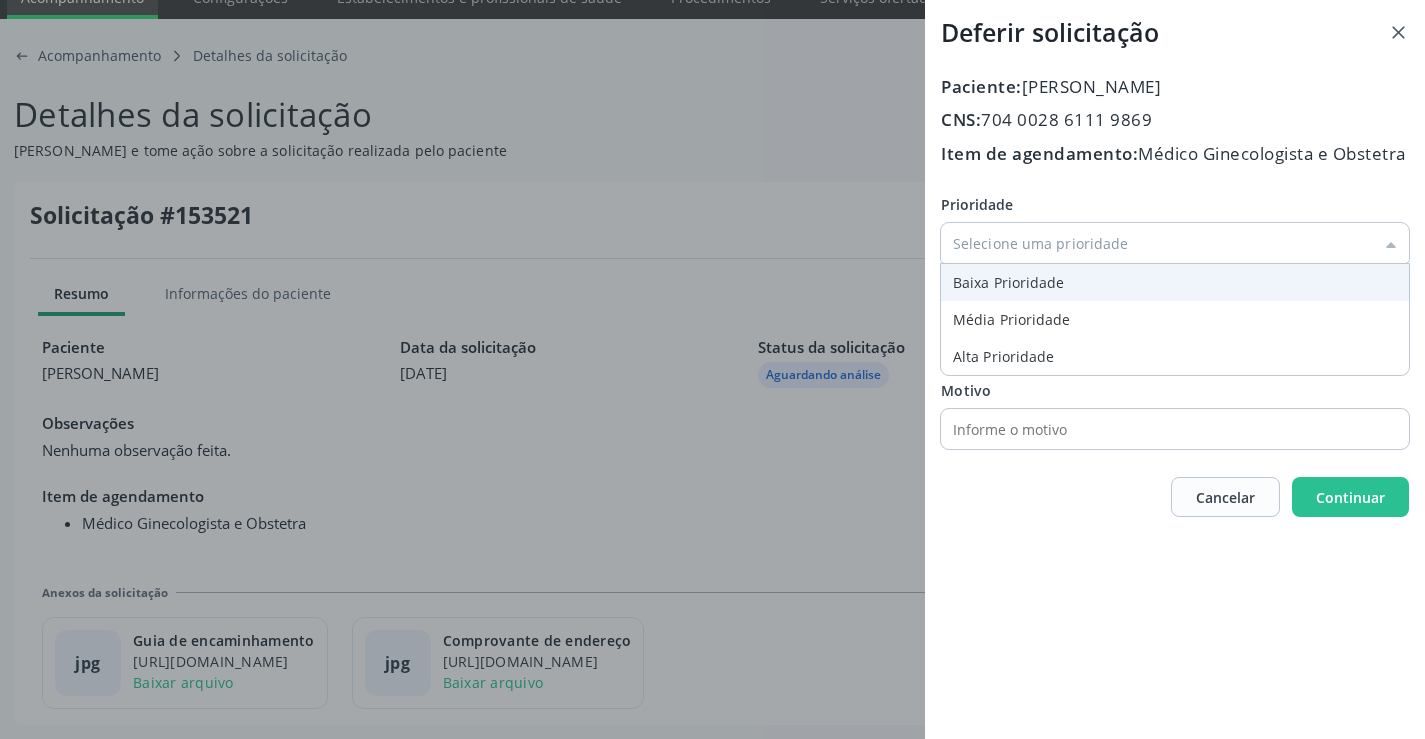 type on "Baixa Prioridade" 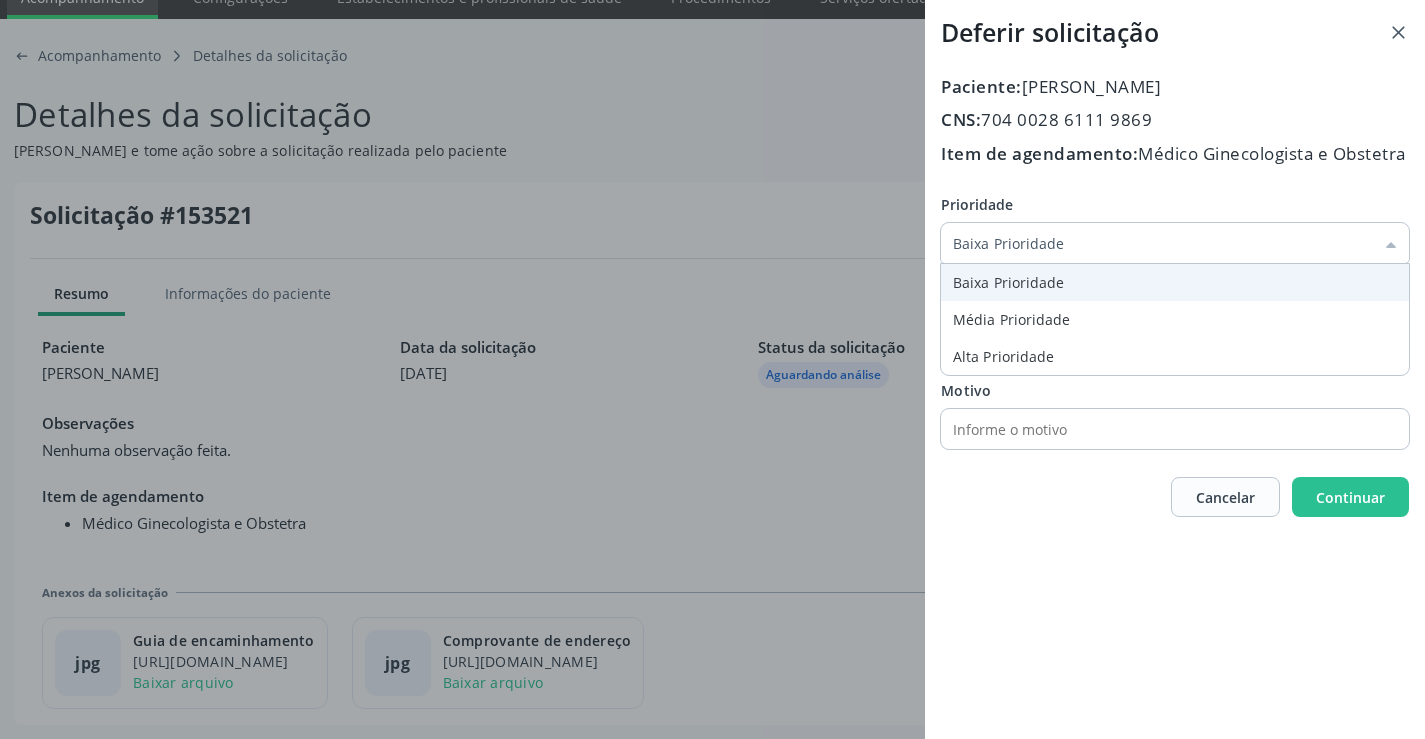 click on "Prioridade
Baixa Prioridade
Baixa Prioridade
Média Prioridade
Alta Prioridade
Unidade solicitante
Unidade Basica de Saude da Familia Dr Paulo Sudre
Centro de Enfrentamento Para Covid 19 de Campo Formoso
Central de Marcacao de Consultas e Exames de Campo Formoso
Vigilancia em Saude de Campo Formoso
PSF Lage dos Negros III
P S da Familia do Povoado de Caraibas
Unidade Basica de Saude da Familia Maninho Ferreira
P S de Curral da Ponta Psf Oseas Manoel da Silva
Farmacia Basica
Unidade Basica de Saude da Familia de Brejao da Caatinga
P S da Familia do Povoado de Pocos
P S da Familia do Povoado de Tiquara
P S da Familia do Povoado de Sao Tome
P S de Lages dos Negros
P S da Familia do Povoado de Tuiutiba
P S de Curral Velho
Centro de Saude Mutirao" at bounding box center [1175, 321] 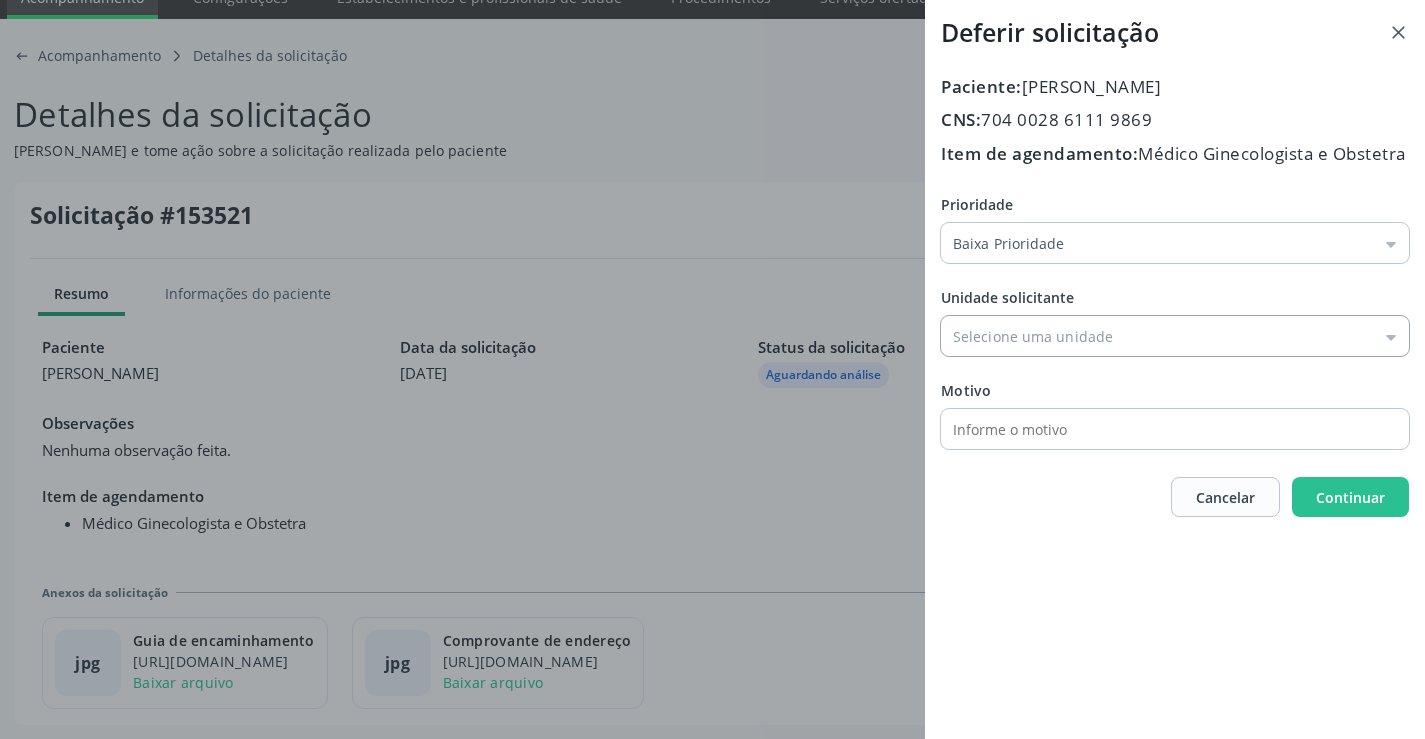 click on "Prioridade" at bounding box center (1175, 336) 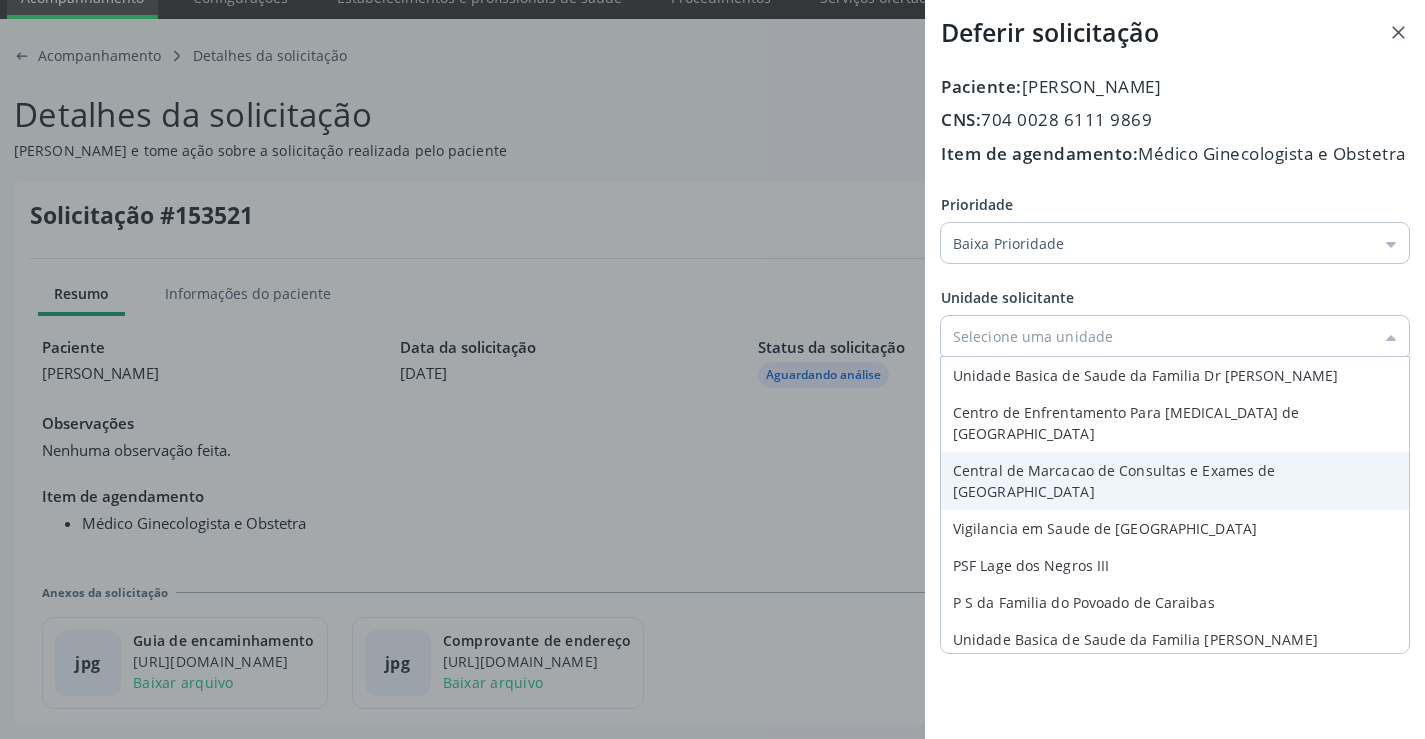 type on "Central de Marcacao de Consultas e Exames de Campo Formoso" 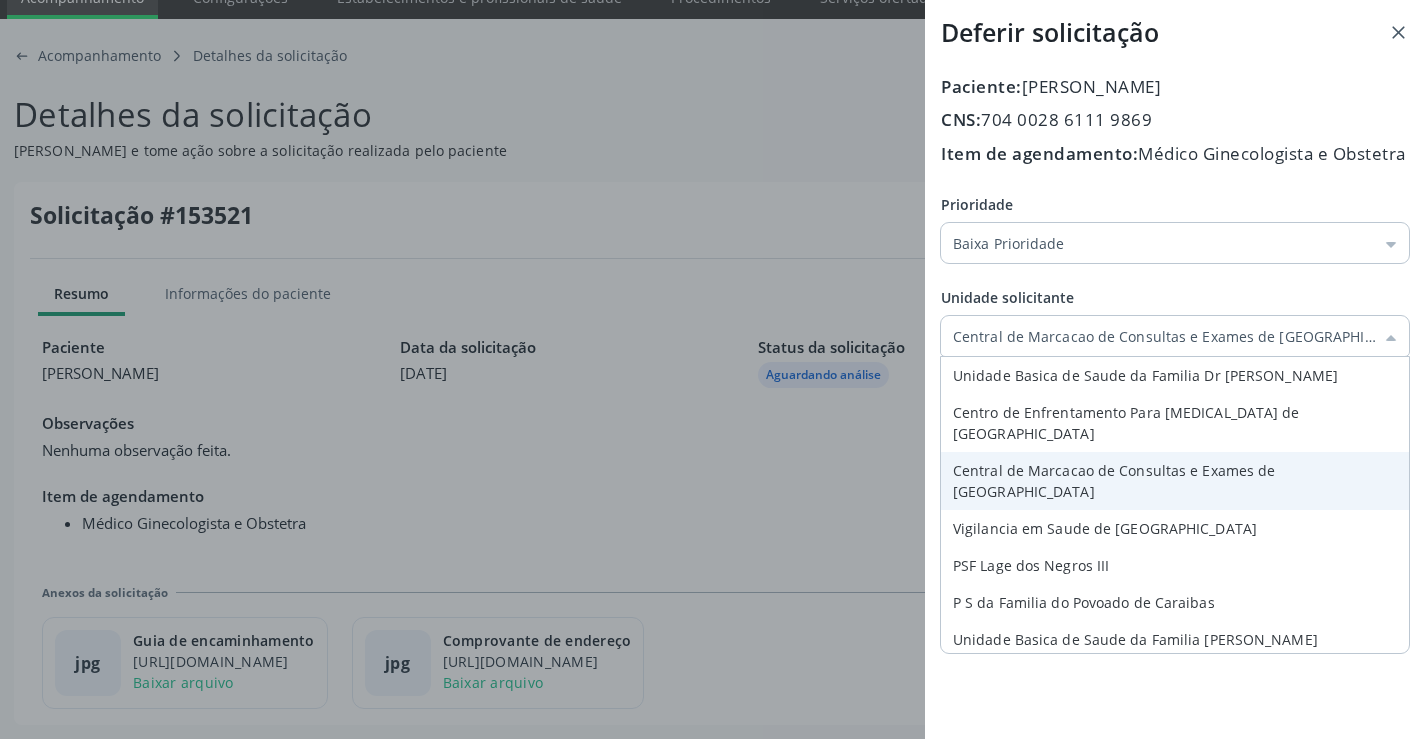 click on "Prioridade
Baixa Prioridade
Baixa Prioridade
Média Prioridade
Alta Prioridade
Unidade solicitante
Central de Marcacao de Consultas e Exames de Campo Formoso
Unidade Basica de Saude da Familia Dr Paulo Sudre
Centro de Enfrentamento Para Covid 19 de Campo Formoso
Central de Marcacao de Consultas e Exames de Campo Formoso
Vigilancia em Saude de Campo Formoso
PSF Lage dos Negros III
P S da Familia do Povoado de Caraibas
Unidade Basica de Saude da Familia Maninho Ferreira
P S de Curral da Ponta Psf Oseas Manoel da Silva
Farmacia Basica
Unidade Basica de Saude da Familia de Brejao da Caatinga
P S da Familia do Povoado de Pocos
P S da Familia do Povoado de Tiquara
P S da Familia do Povoado de Sao Tome
P S de Lages dos Negros
P S da Familia do Povoado de Tuiutiba
Motivo" at bounding box center [1175, 321] 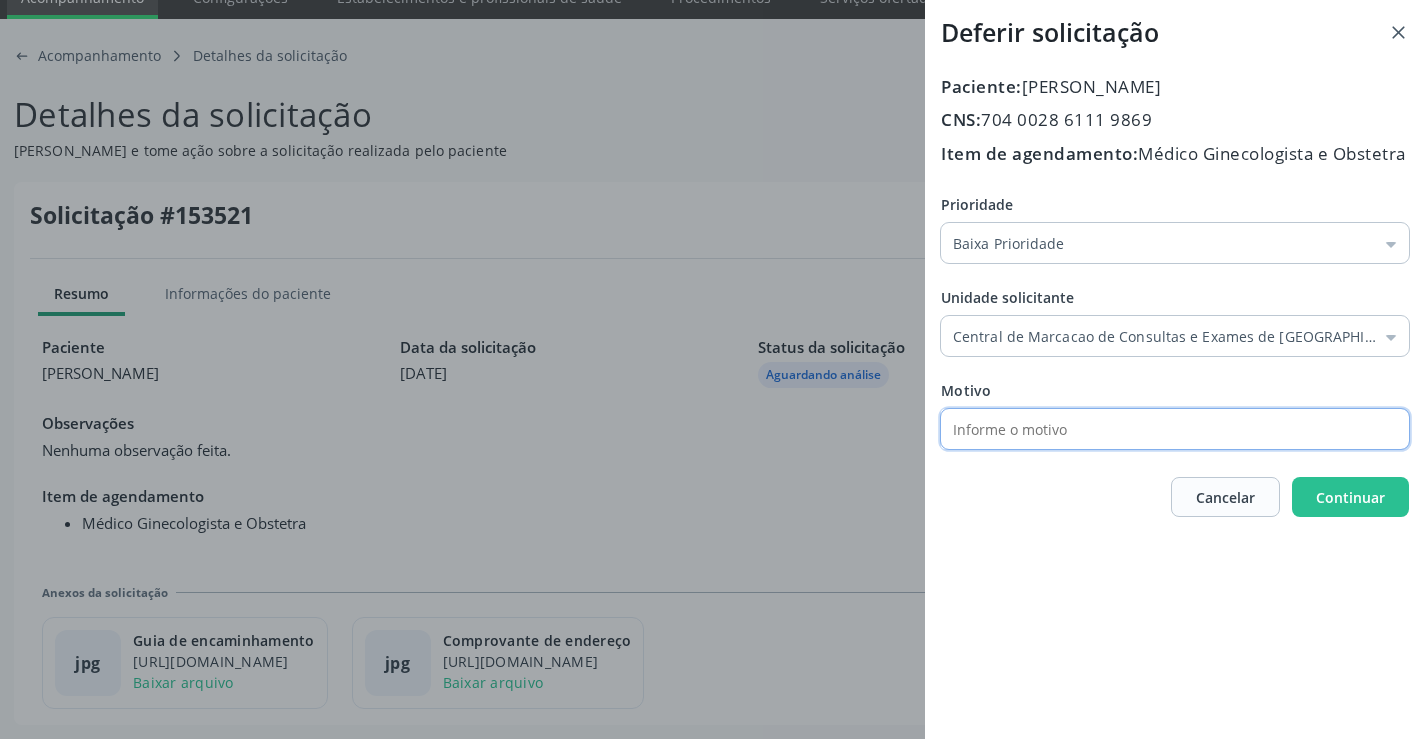 click at bounding box center [1157, 429] 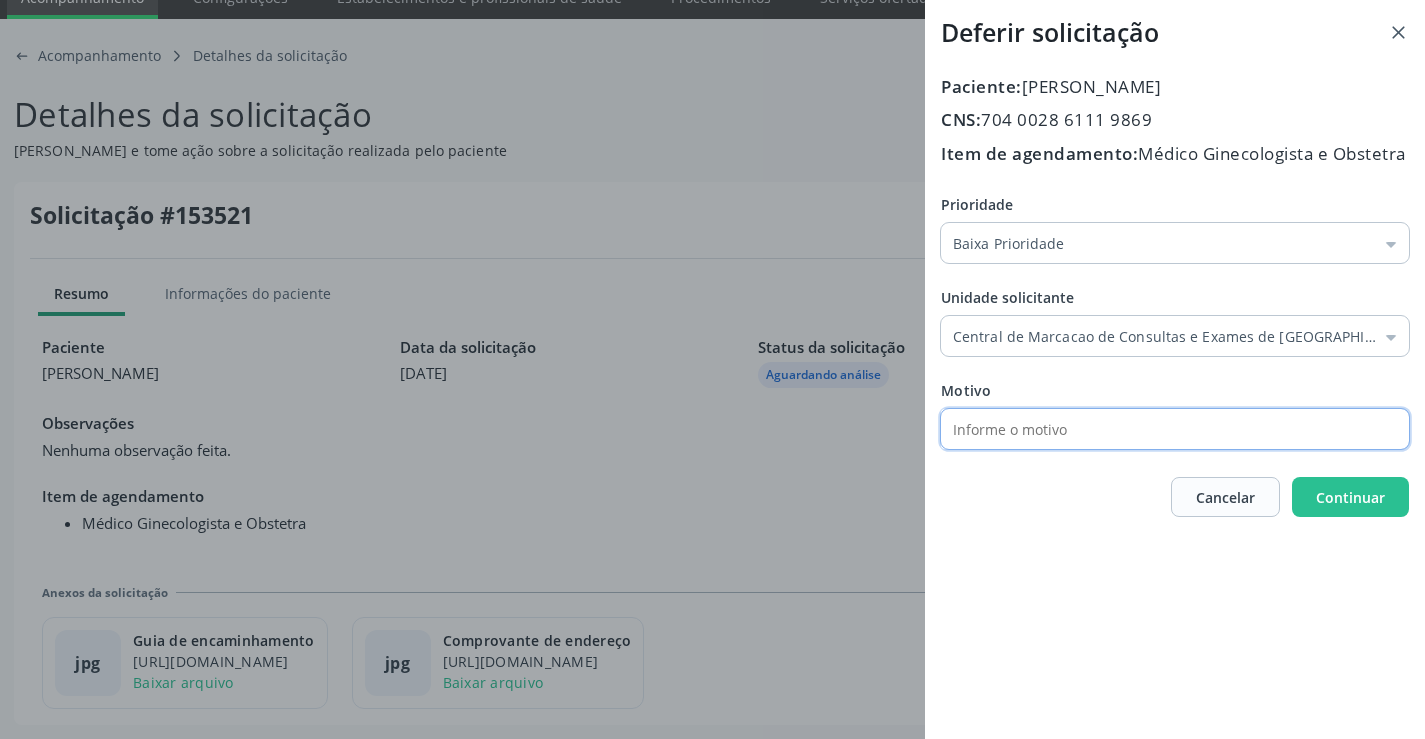 type on "AV" 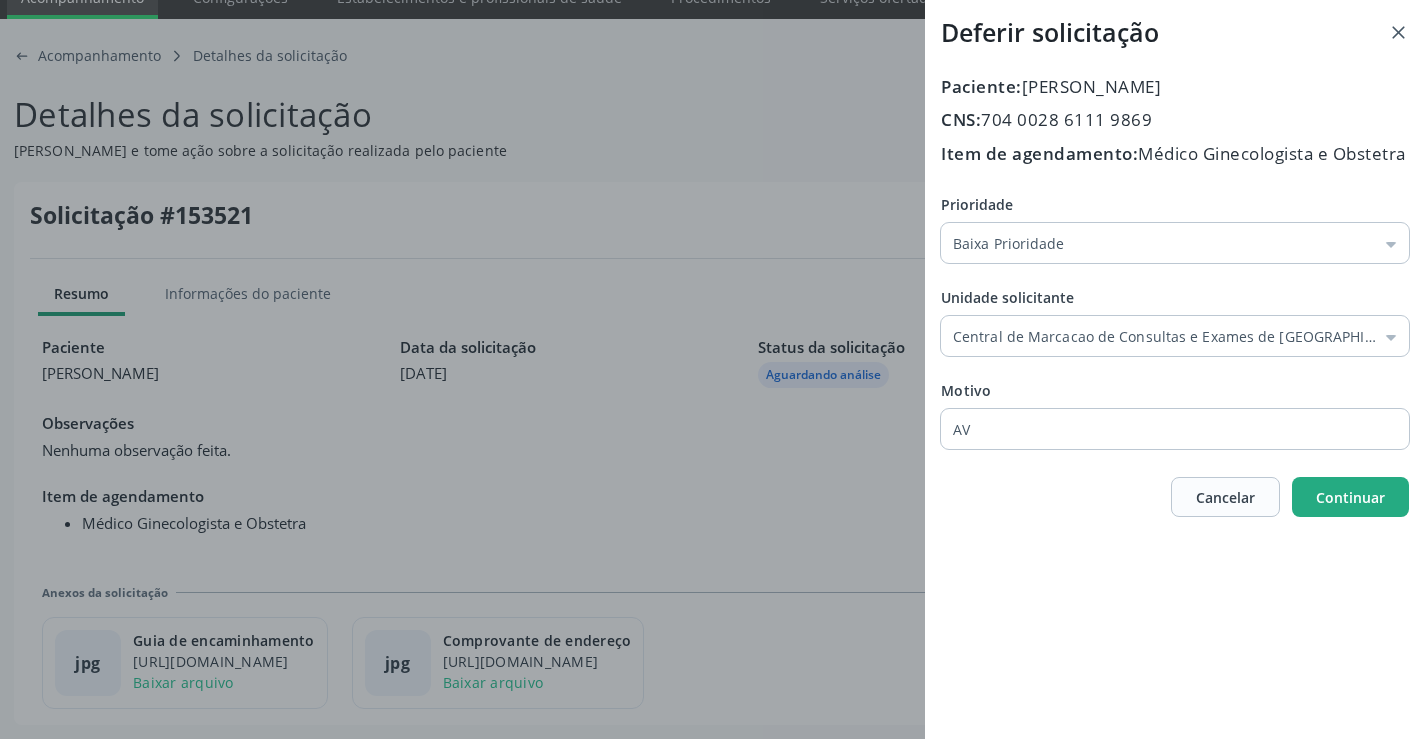 click on "Continuar" at bounding box center (1350, 497) 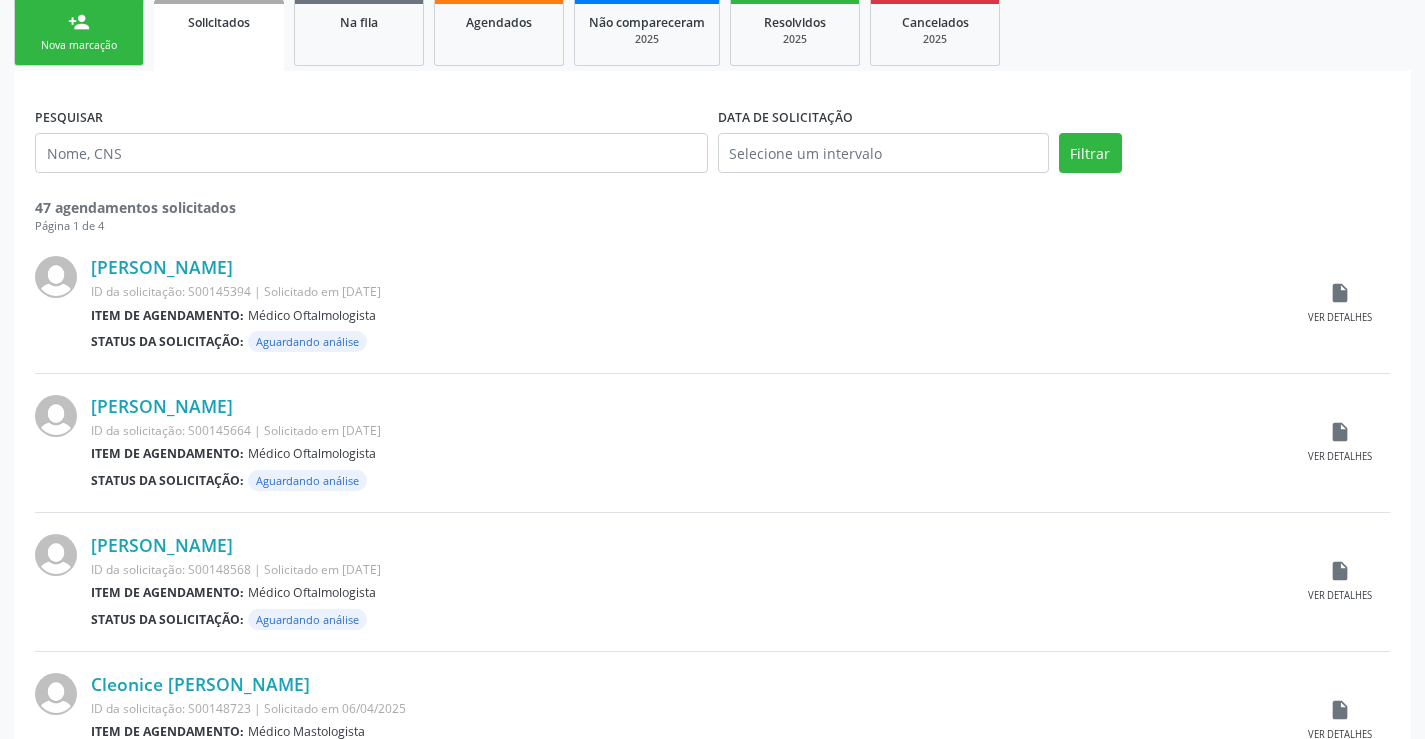 scroll, scrollTop: 0, scrollLeft: 0, axis: both 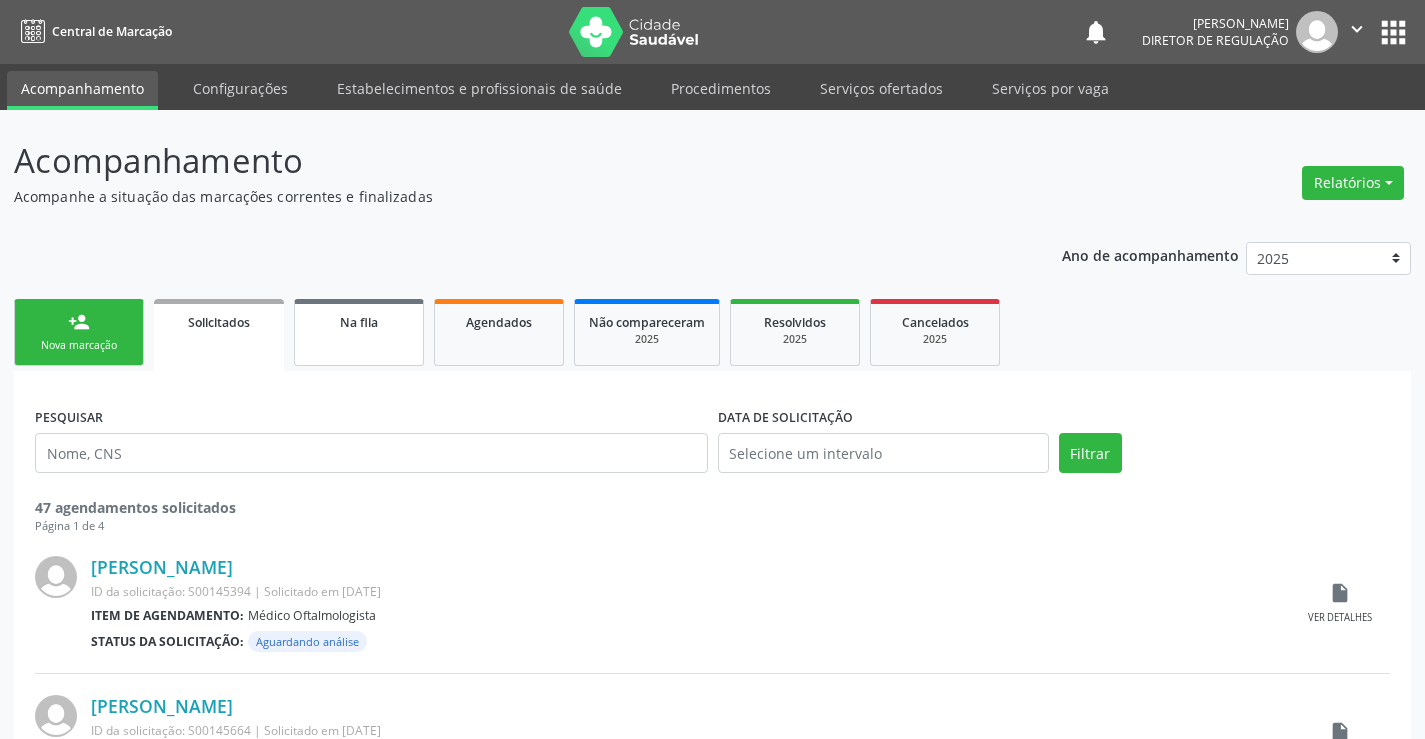 click on "Na fila" at bounding box center [359, 322] 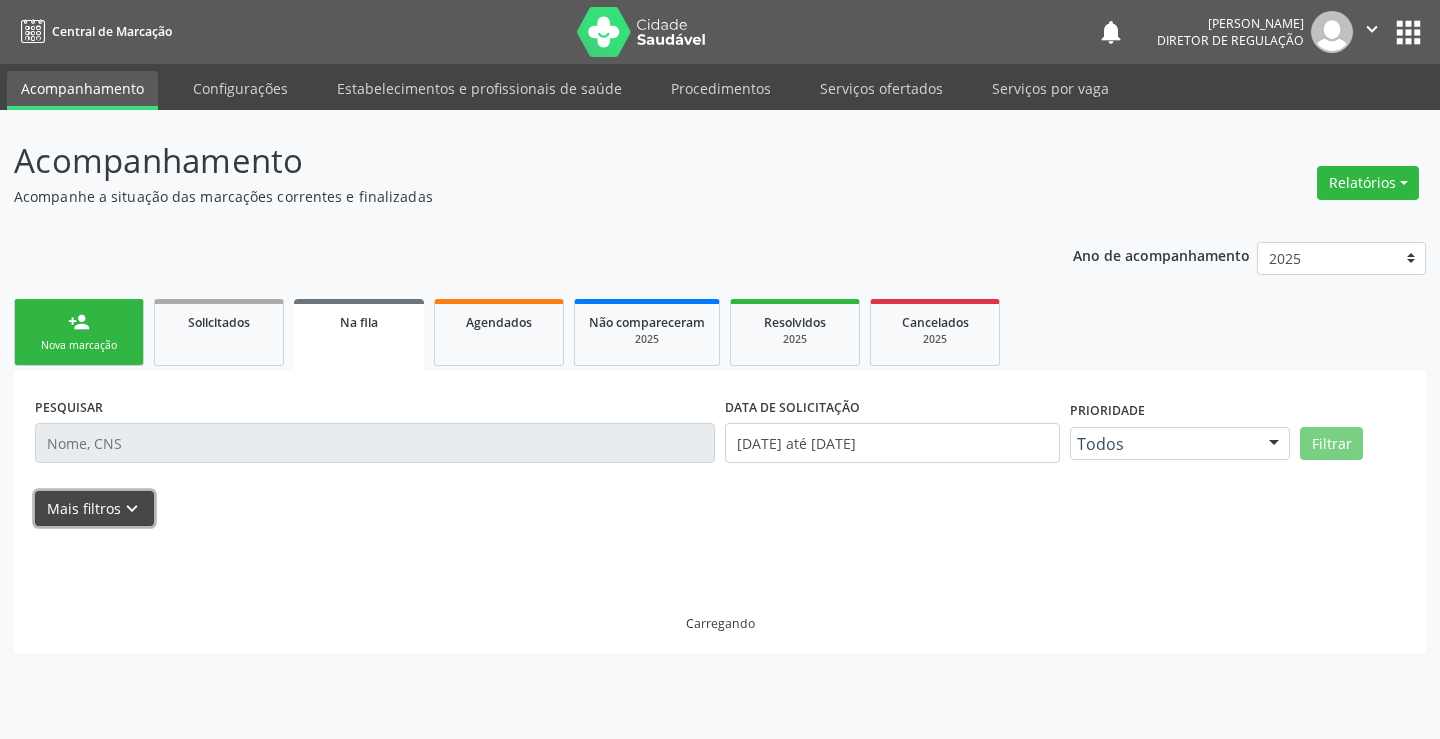 drag, startPoint x: 130, startPoint y: 512, endPoint x: 159, endPoint y: 512, distance: 29 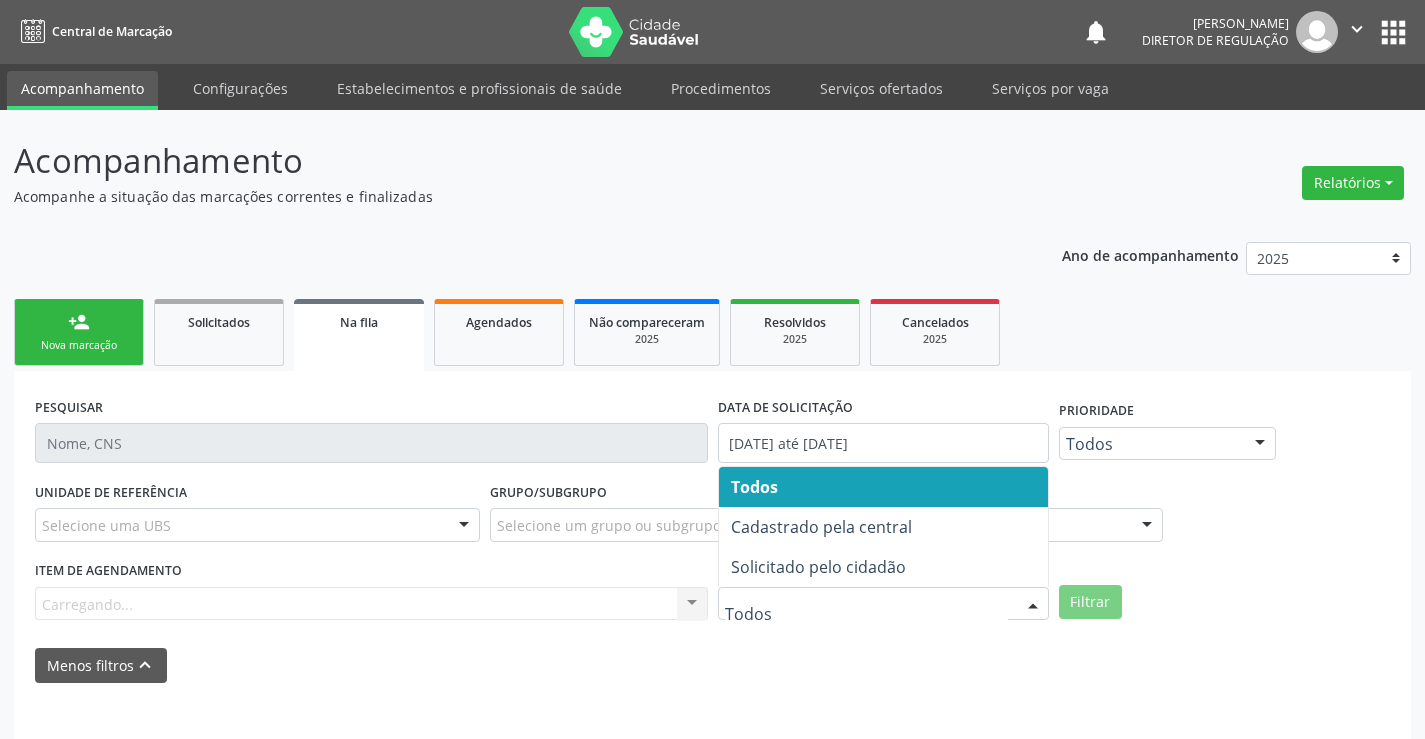 drag, startPoint x: 811, startPoint y: 602, endPoint x: 820, endPoint y: 581, distance: 22.847319 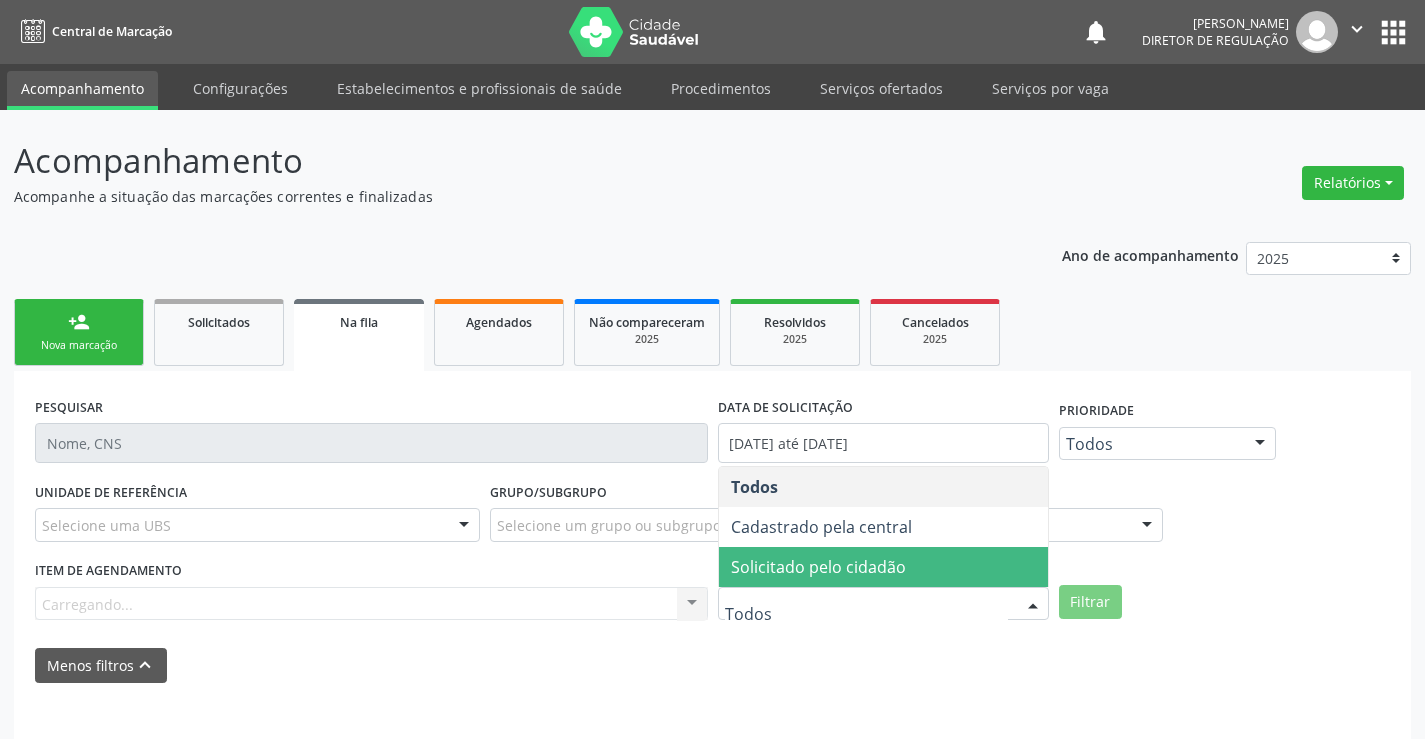 click on "Solicitado pelo cidadão" at bounding box center (818, 567) 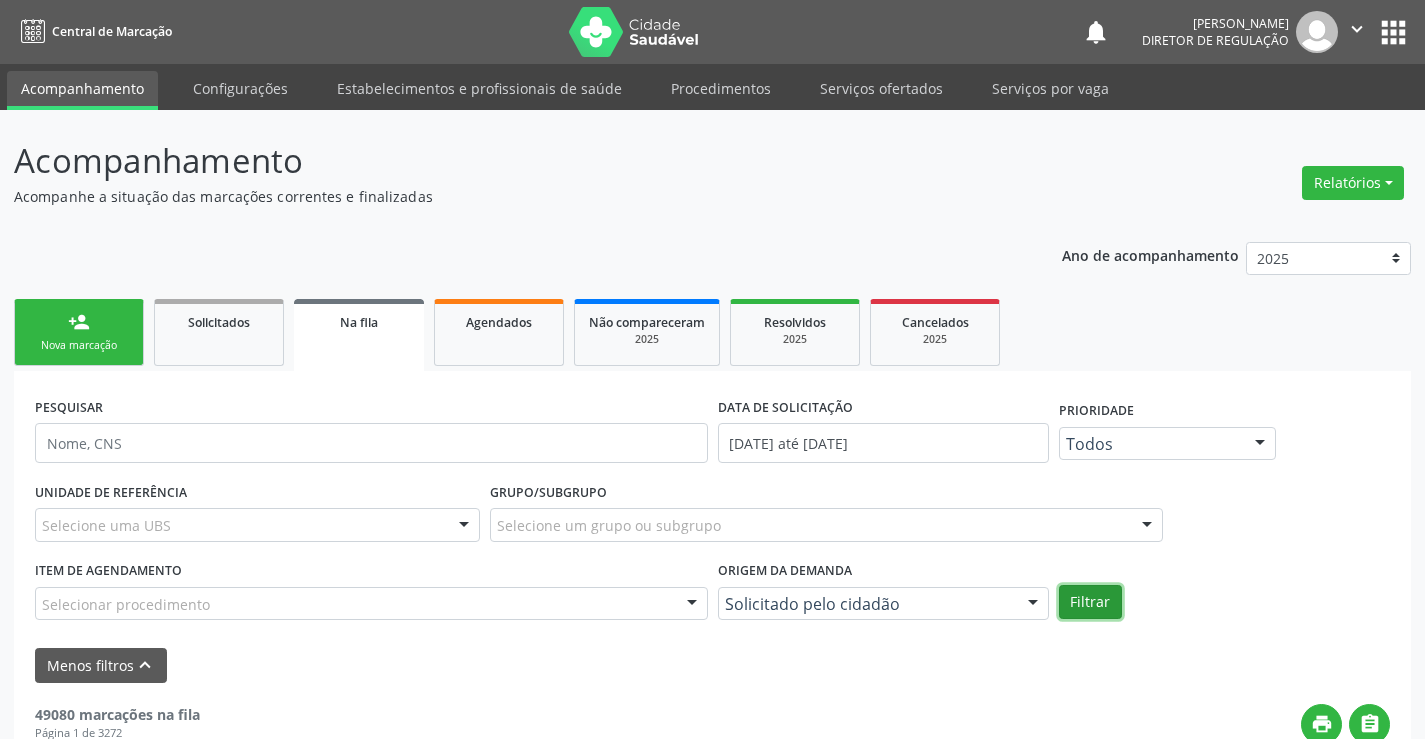 click on "Filtrar" at bounding box center (1090, 602) 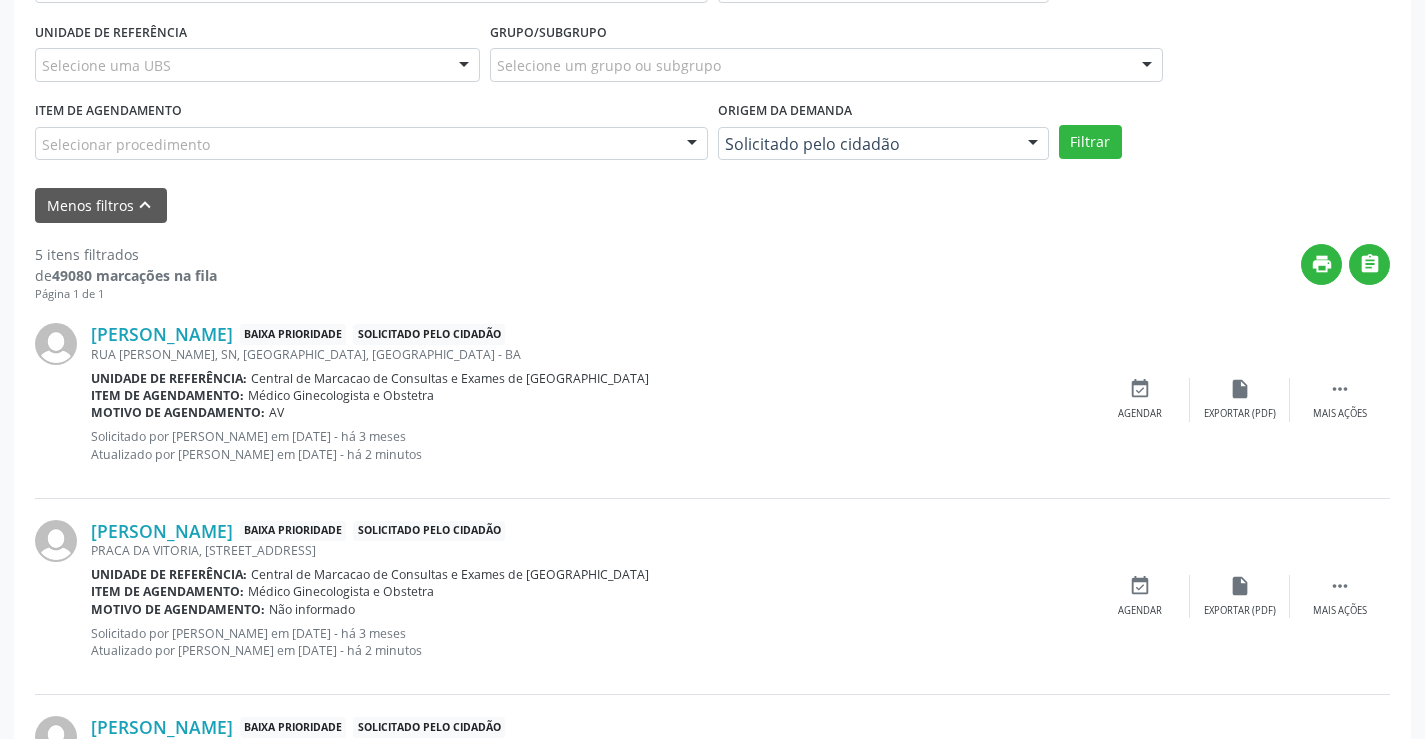 scroll, scrollTop: 506, scrollLeft: 0, axis: vertical 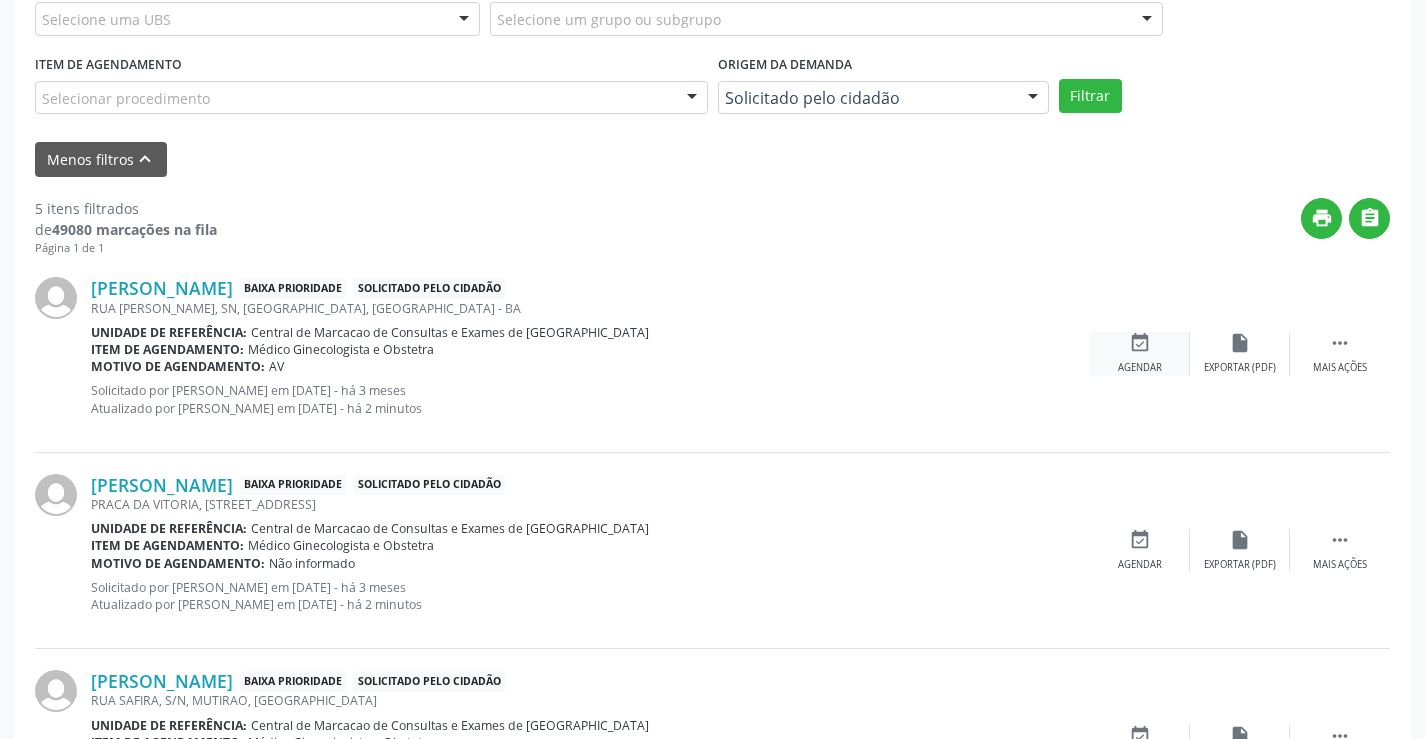 click on "Agendar" at bounding box center (1140, 368) 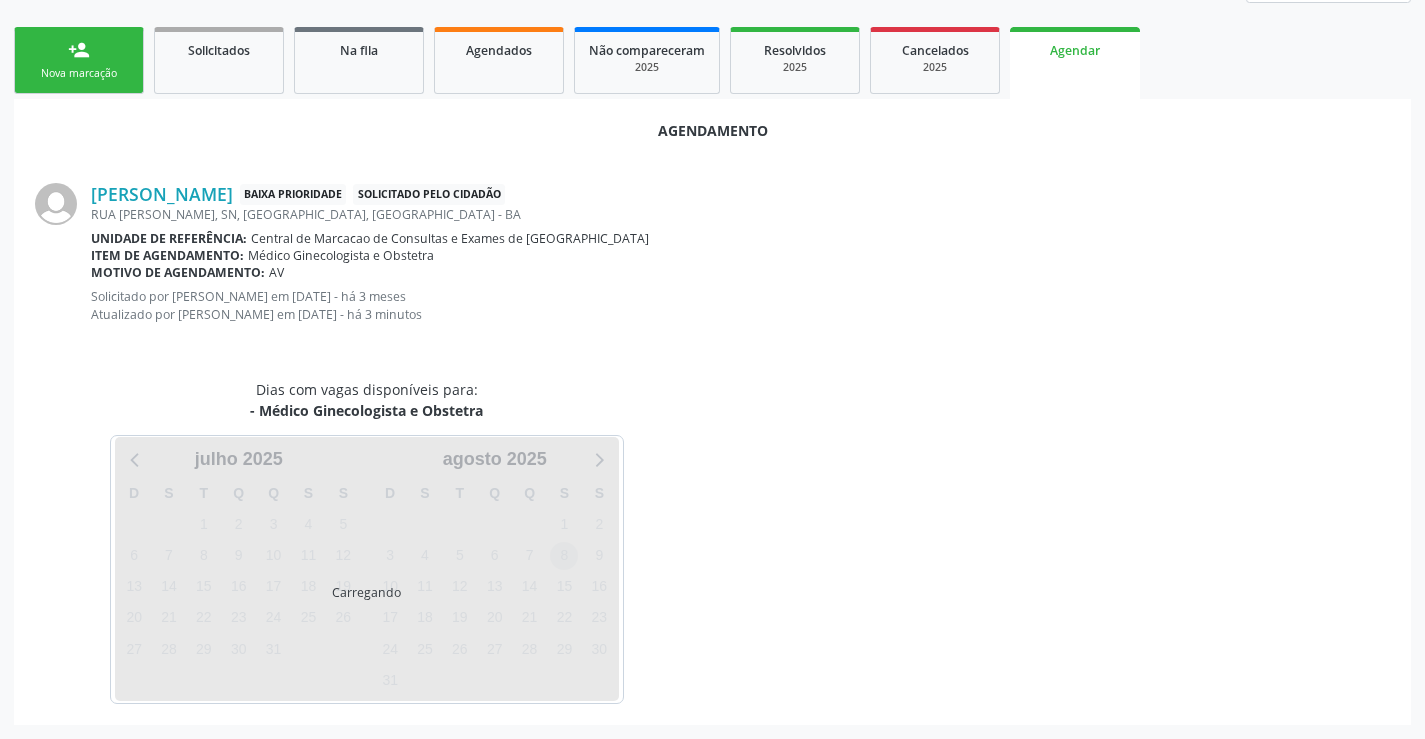 scroll, scrollTop: 319, scrollLeft: 0, axis: vertical 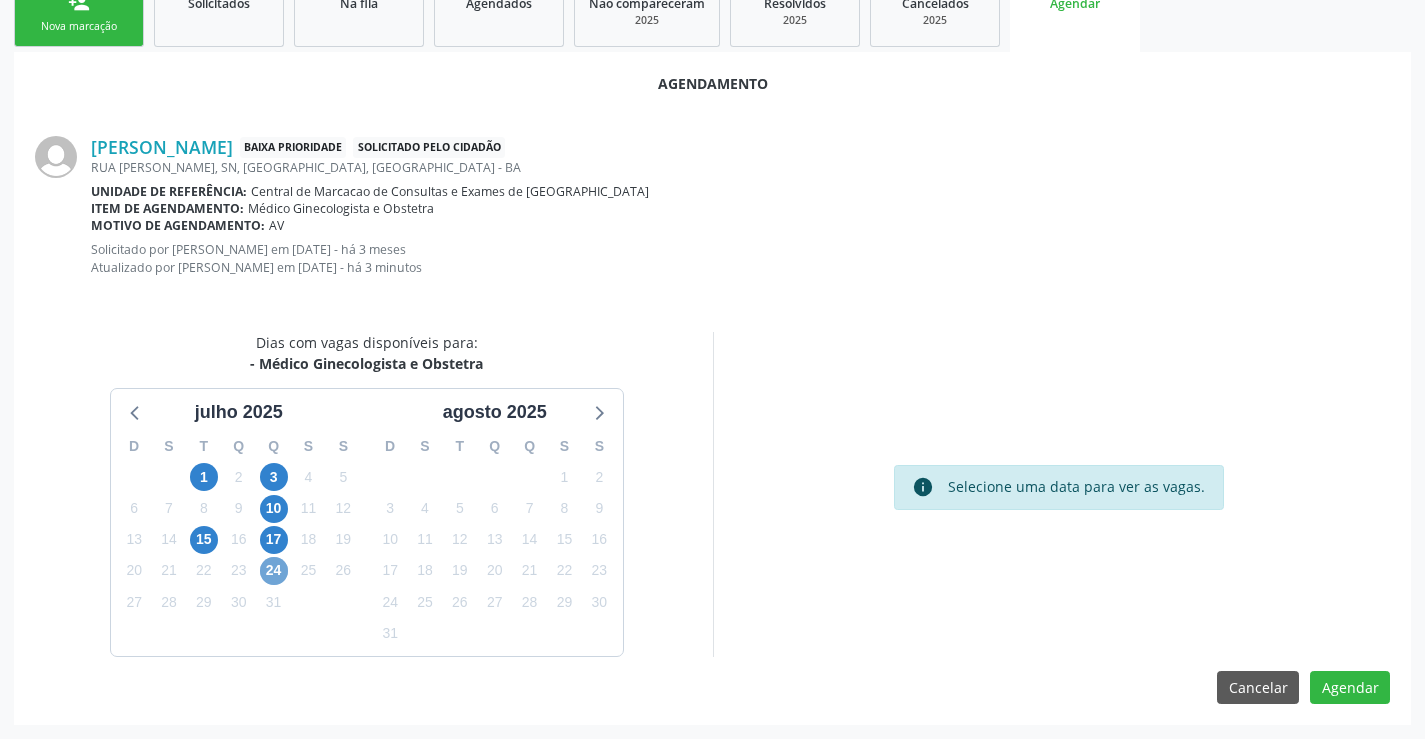 click on "24" at bounding box center [274, 571] 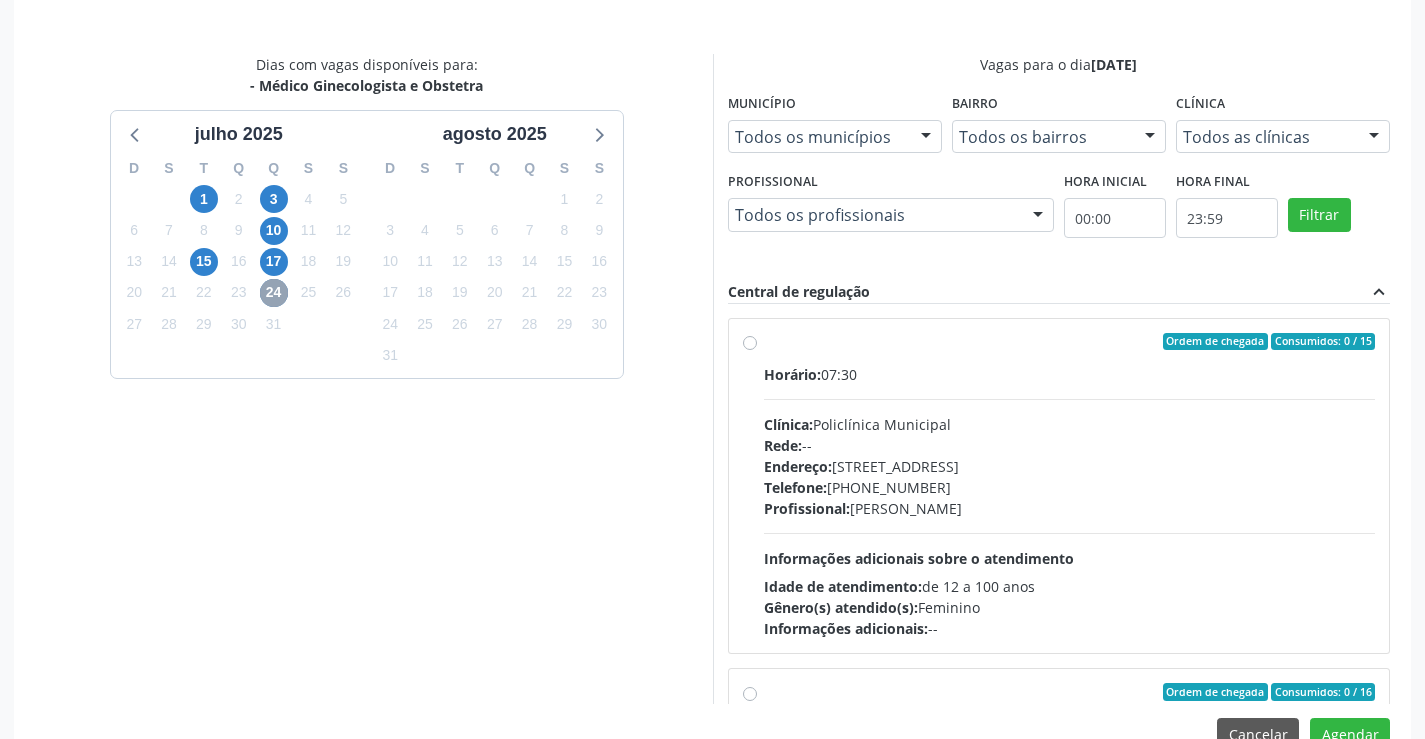 scroll, scrollTop: 619, scrollLeft: 0, axis: vertical 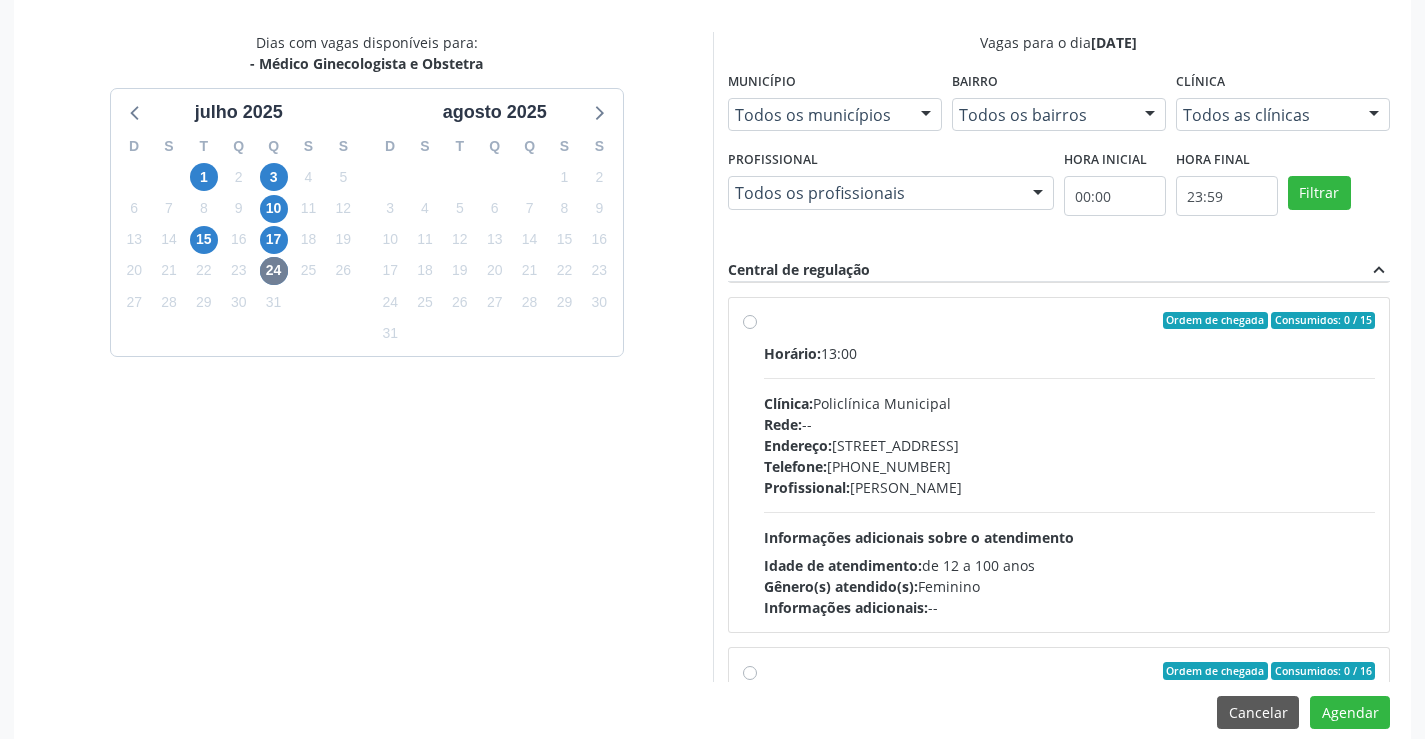 click on "Horário:   13:00
Clínica:  Policlínica Municipal
Rede:
--
Endereço:   Predio, nº 386, Centro, Campo Formoso - BA
Telefone:   (74) 6451312
Profissional:
Luana Saback de Almeida
Informações adicionais sobre o atendimento
Idade de atendimento:
de 12 a 100 anos
Gênero(s) atendido(s):
Feminino
Informações adicionais:
--" at bounding box center [1070, 480] 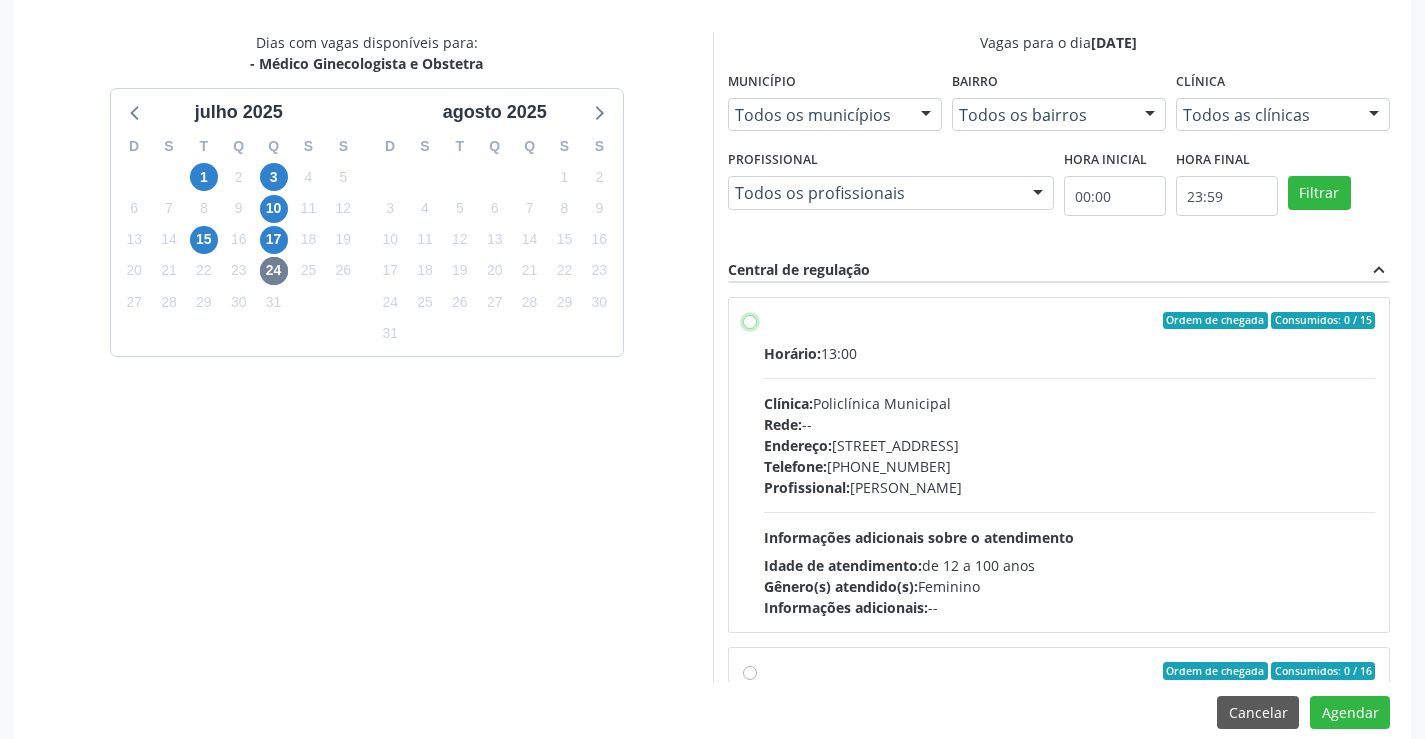 radio on "true" 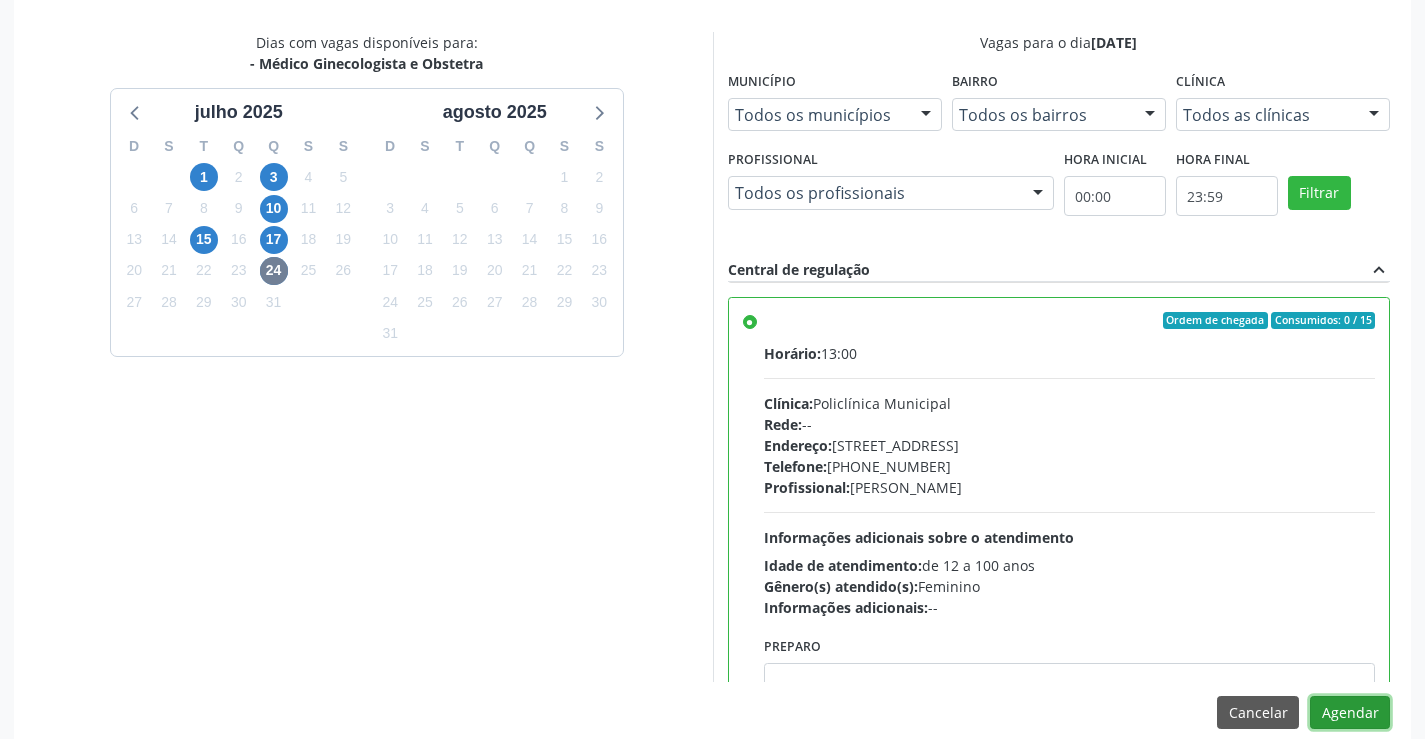 click on "Agendar" at bounding box center (1350, 713) 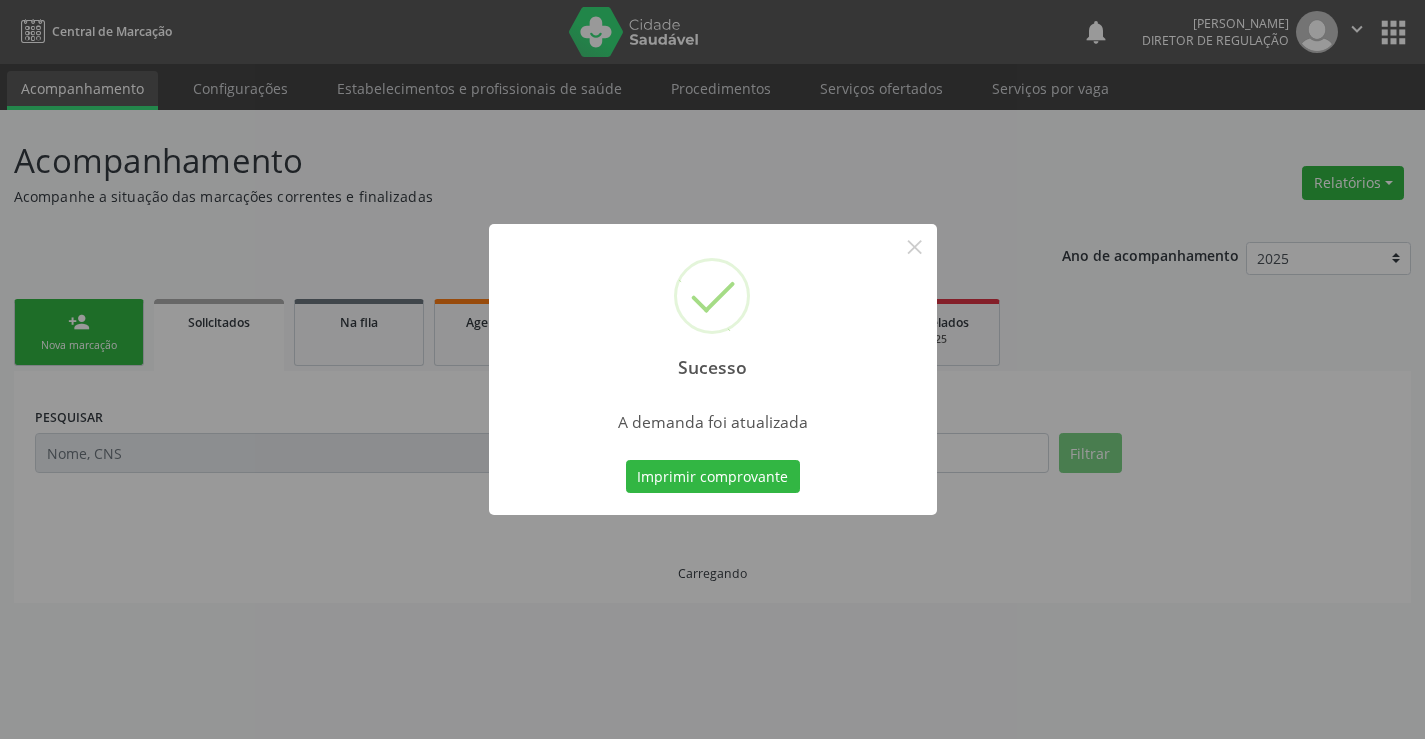 scroll, scrollTop: 0, scrollLeft: 0, axis: both 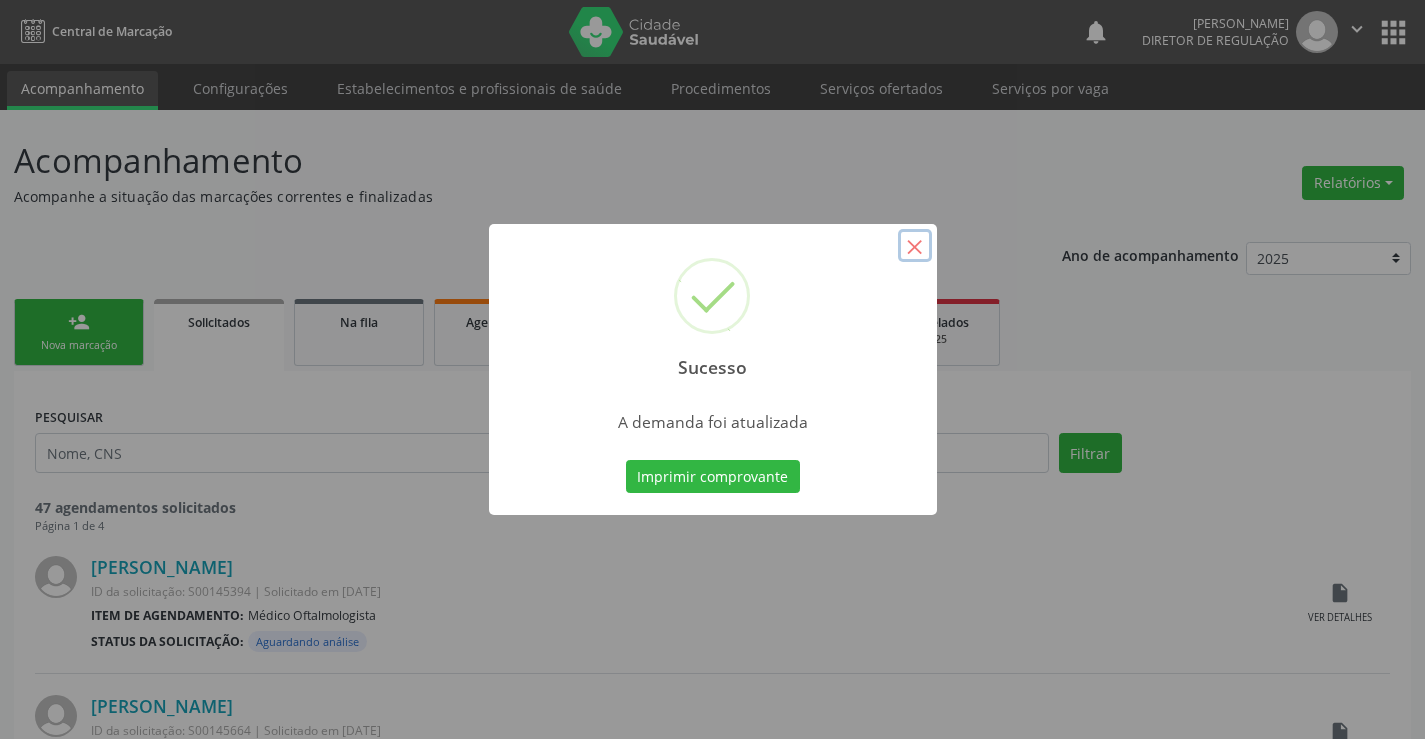 click on "×" at bounding box center (915, 246) 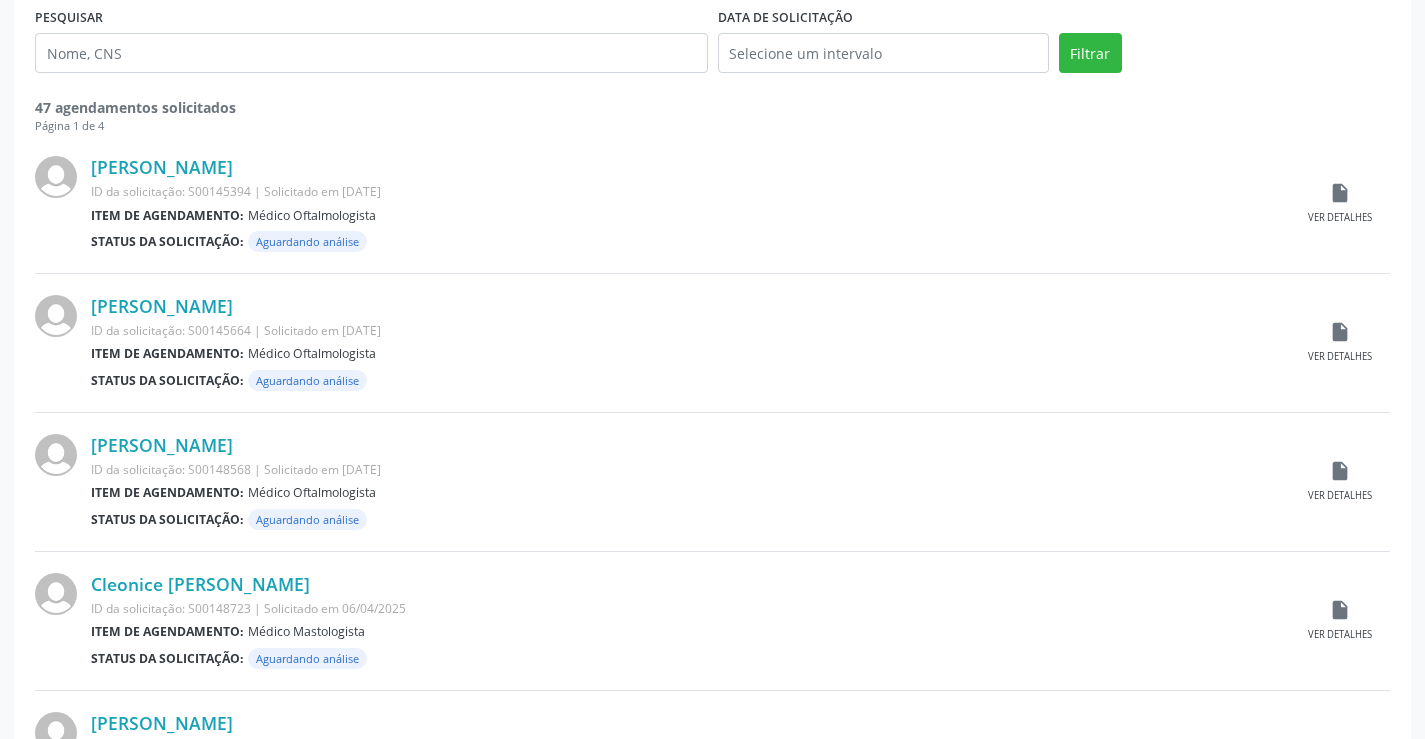 scroll, scrollTop: 100, scrollLeft: 0, axis: vertical 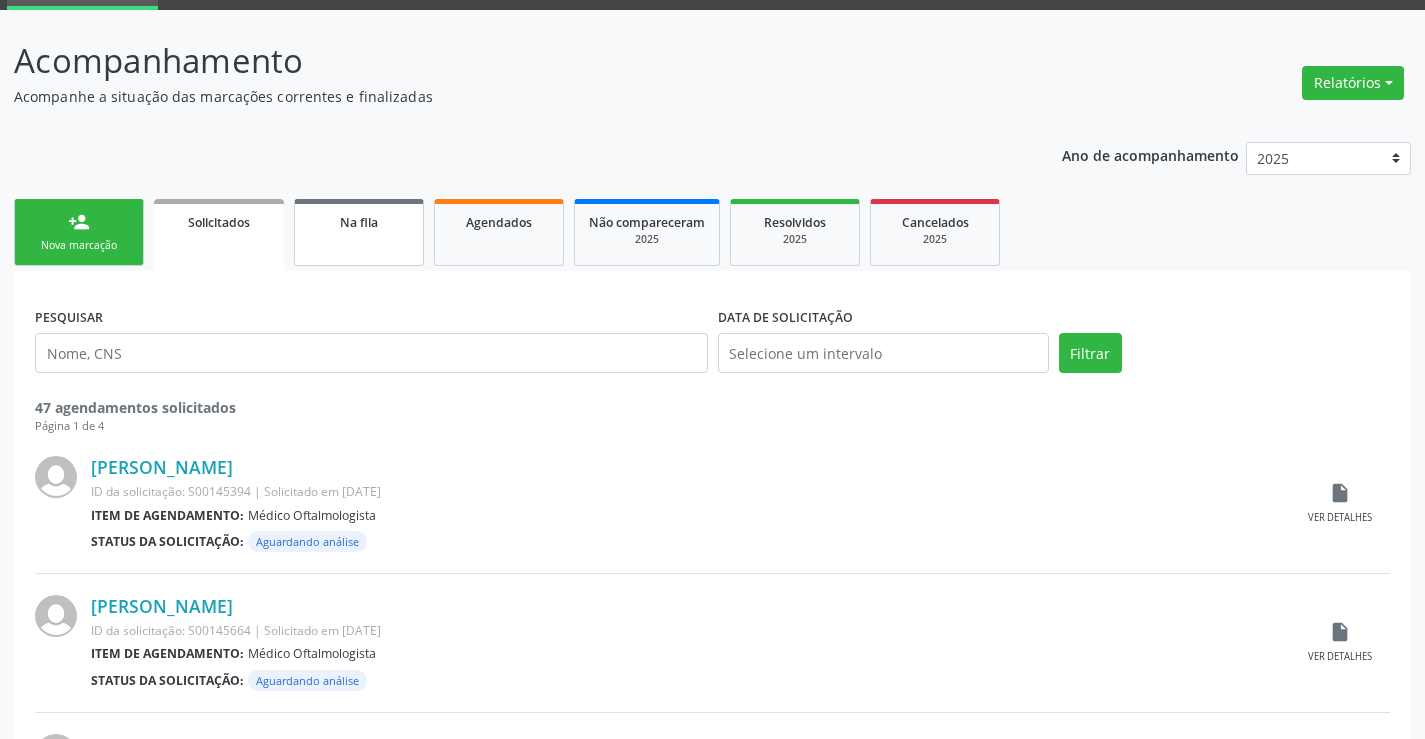 click on "Na fila" at bounding box center (359, 232) 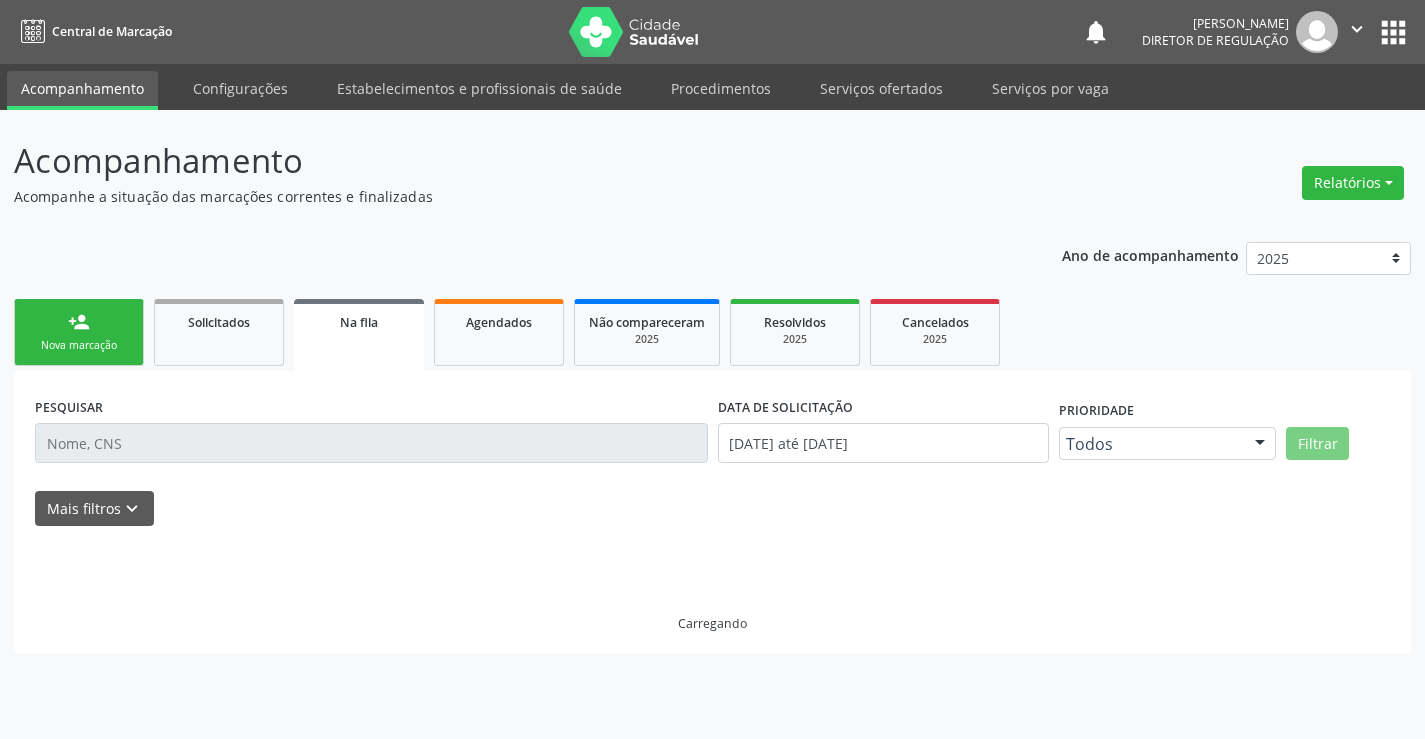 scroll, scrollTop: 0, scrollLeft: 0, axis: both 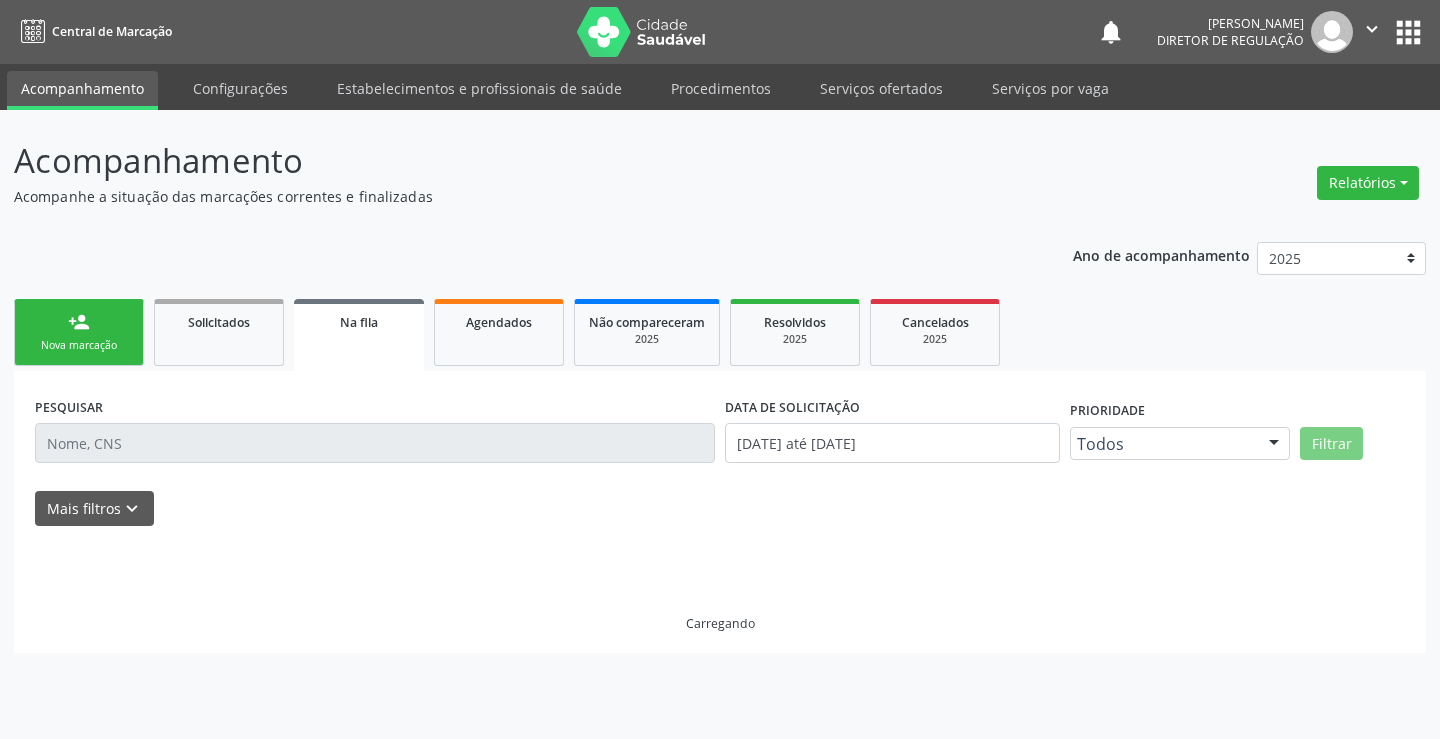 click at bounding box center [720, 536] 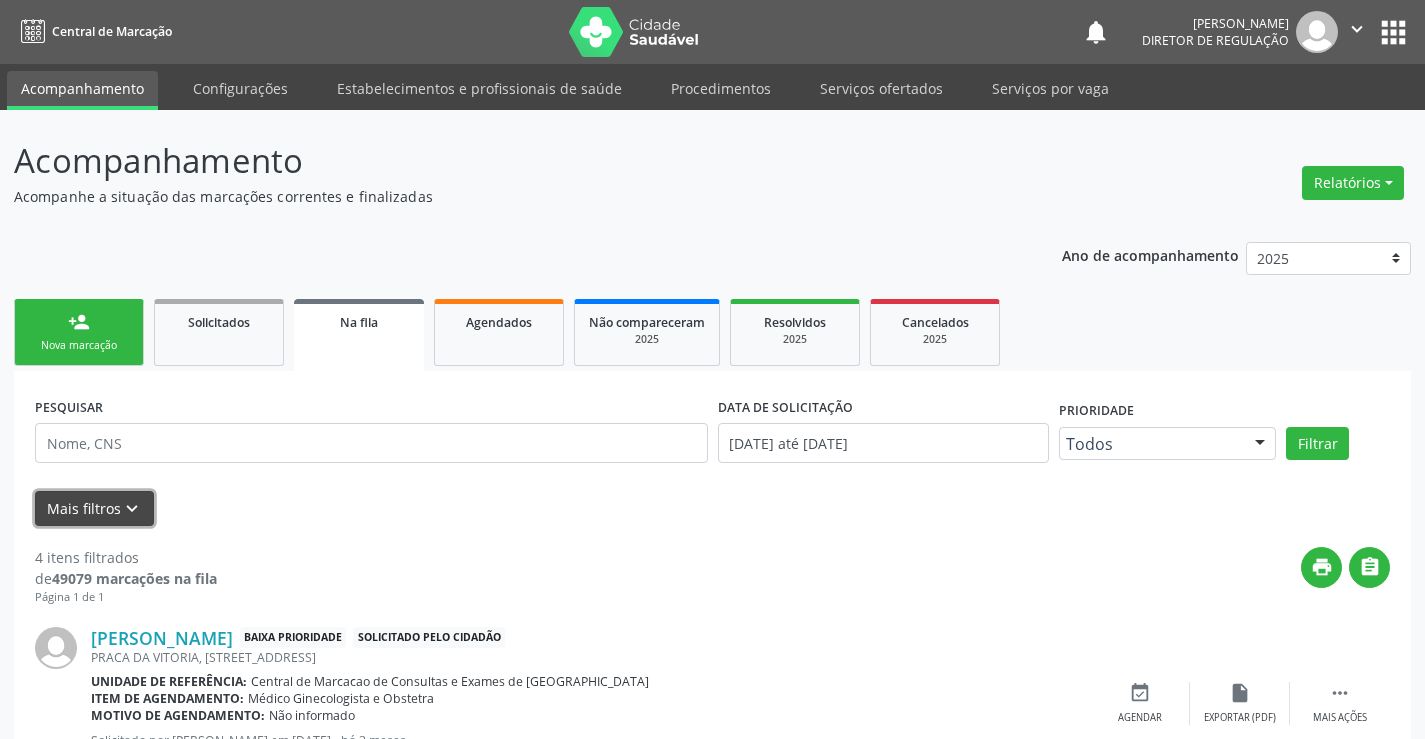 click on "Mais filtros
keyboard_arrow_down" at bounding box center (94, 508) 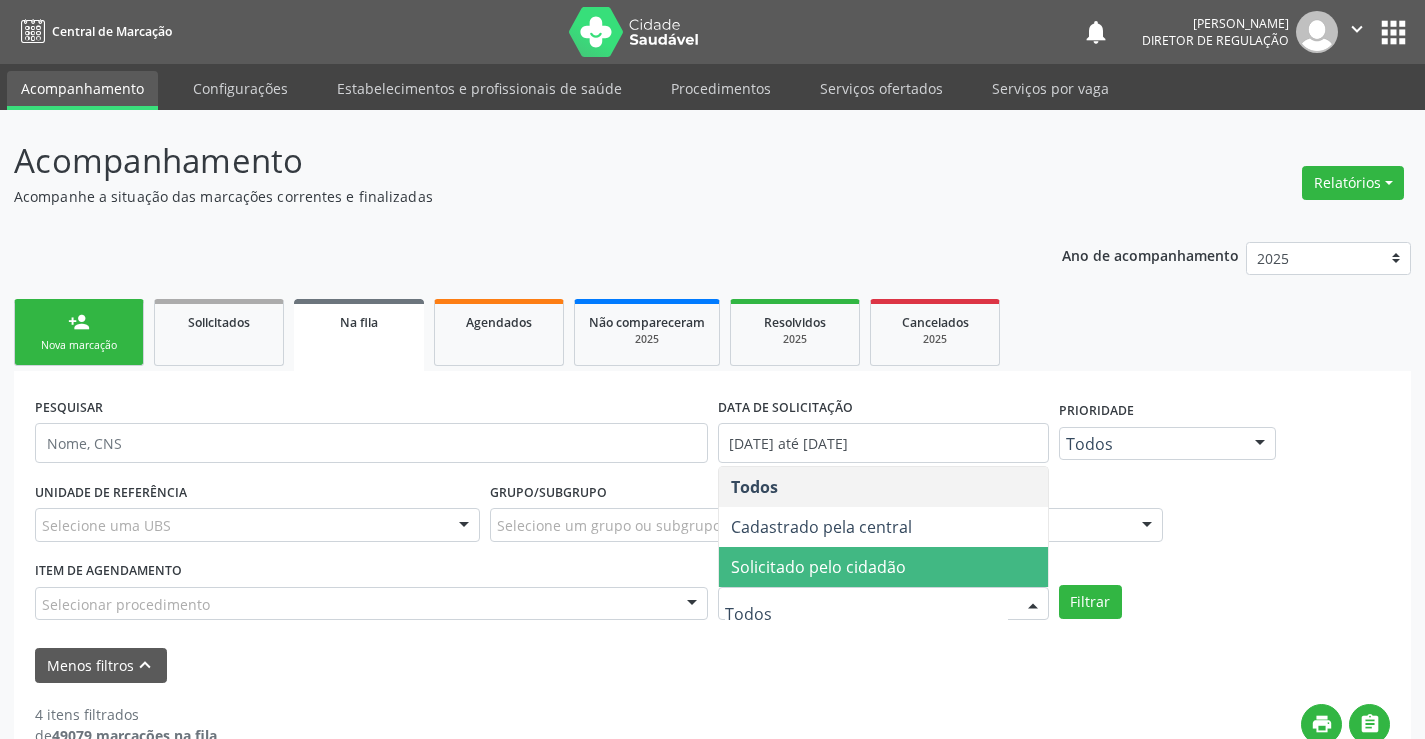 click on "Solicitado pelo cidadão" at bounding box center [818, 567] 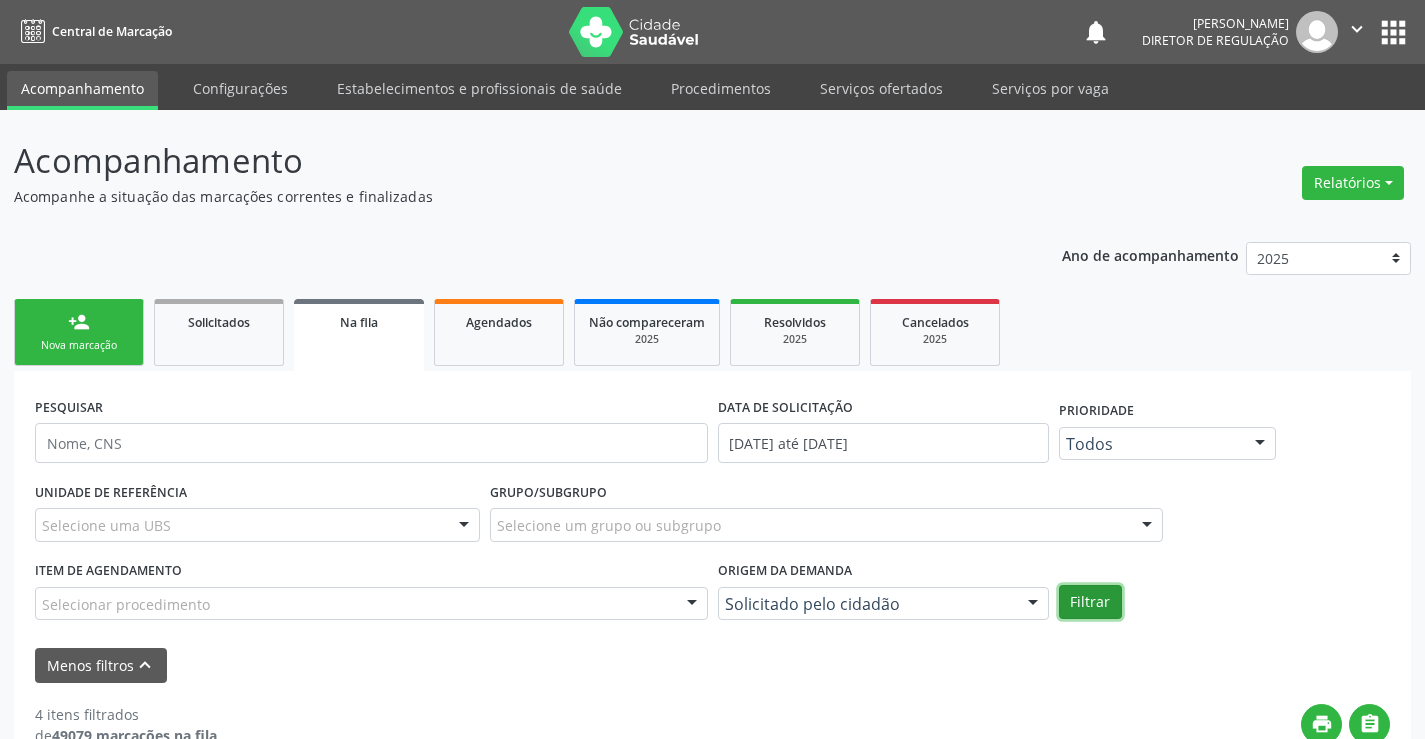 click on "Filtrar" at bounding box center (1090, 602) 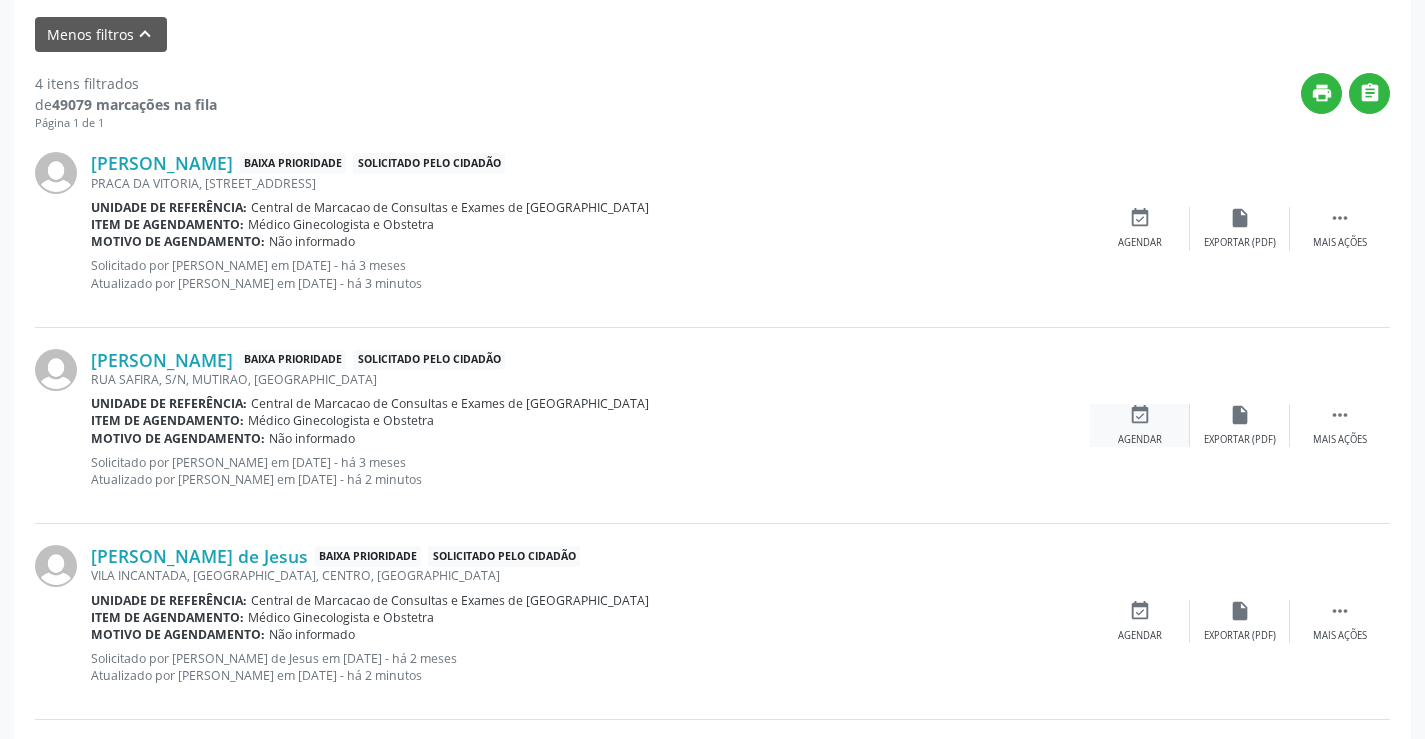 scroll, scrollTop: 600, scrollLeft: 0, axis: vertical 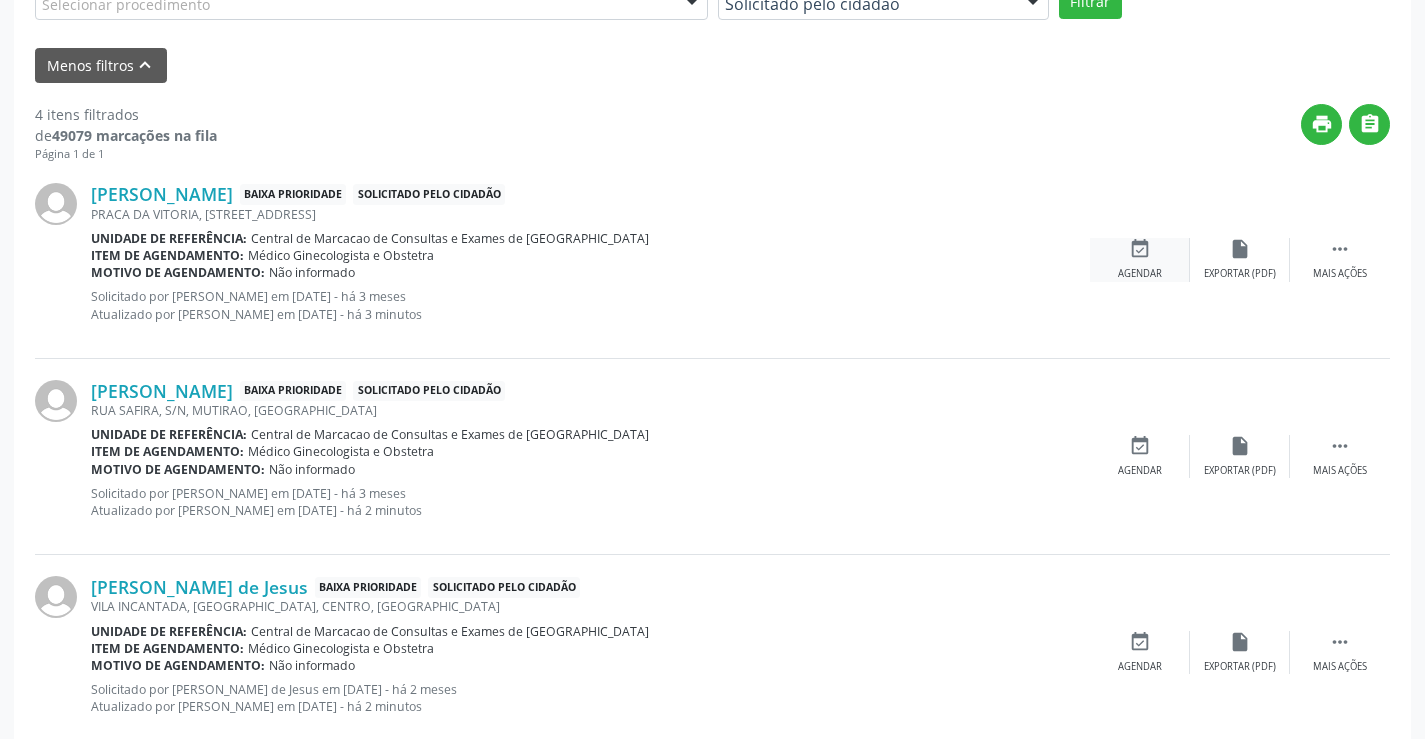 click on "event_available
Agendar" at bounding box center (1140, 259) 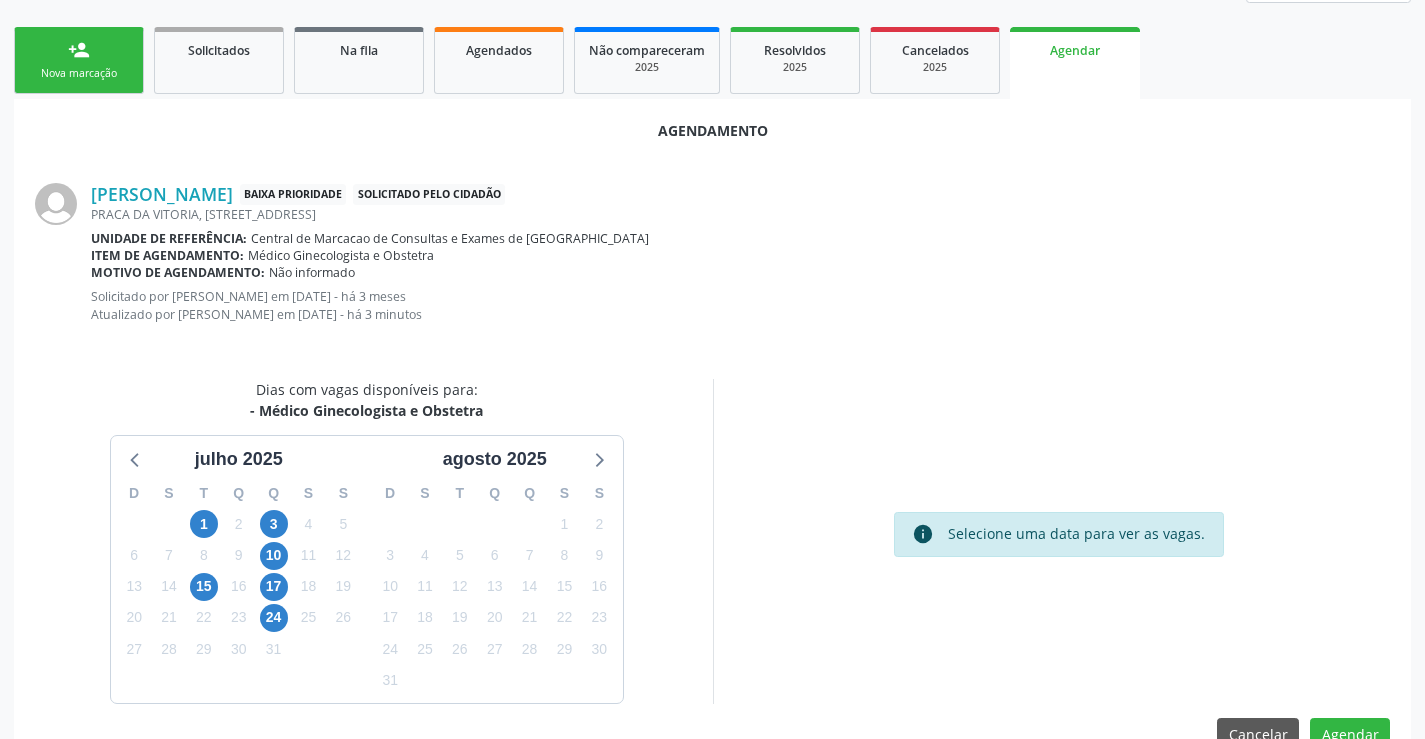 scroll, scrollTop: 319, scrollLeft: 0, axis: vertical 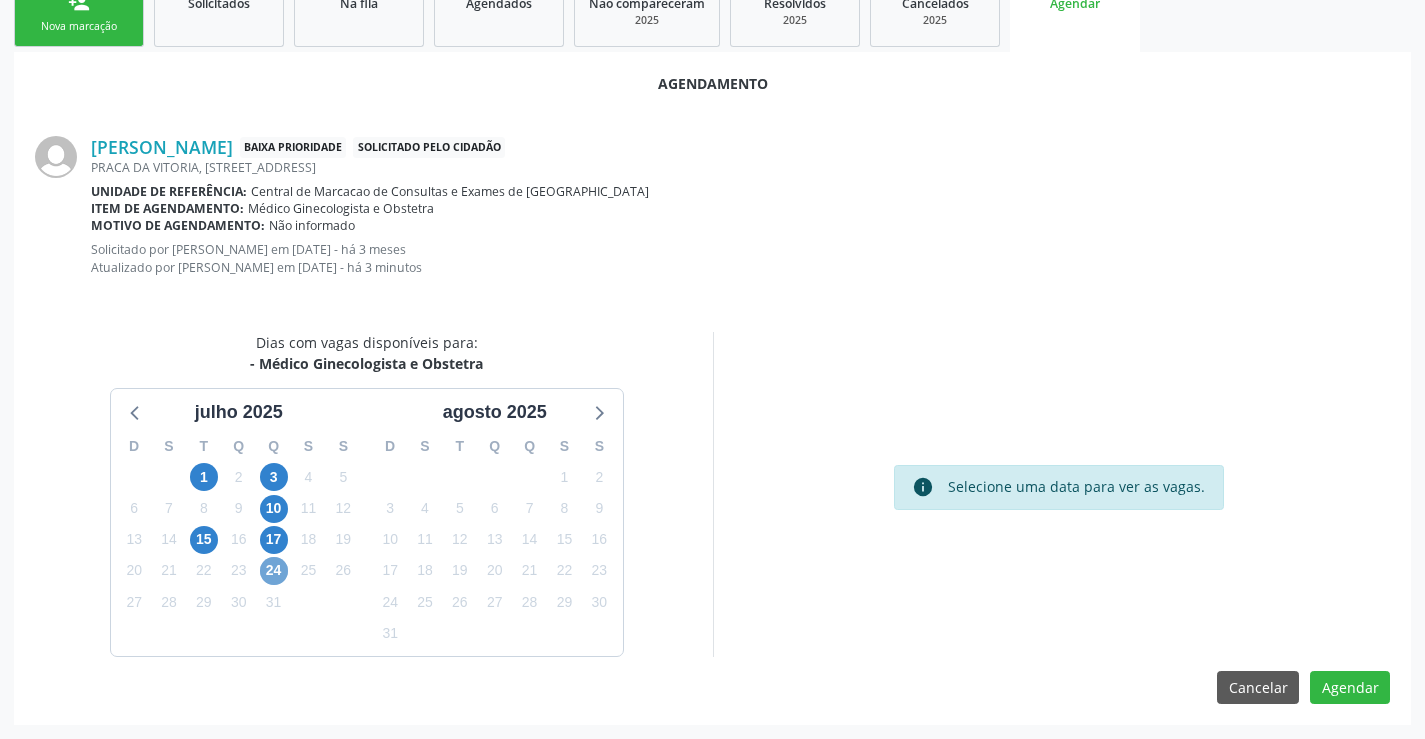 click on "24" at bounding box center [274, 571] 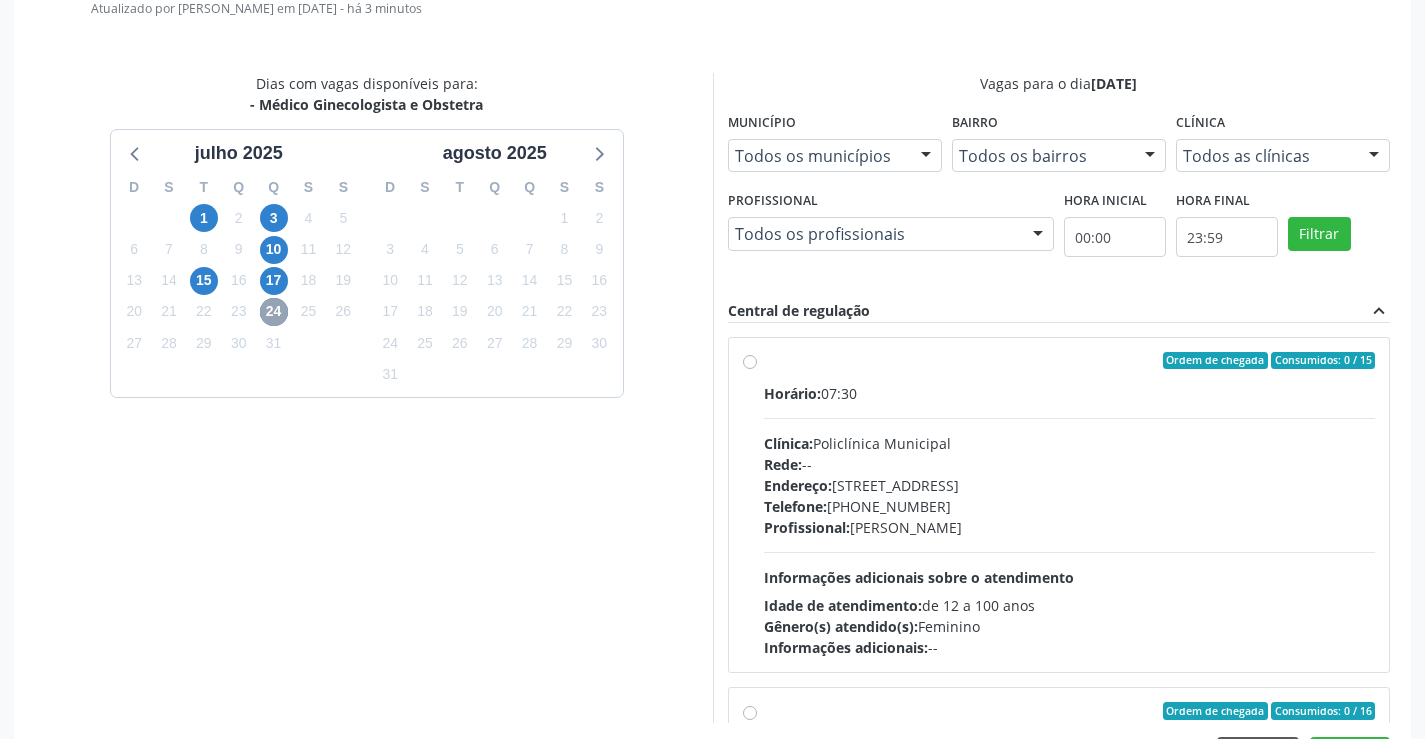 scroll, scrollTop: 644, scrollLeft: 0, axis: vertical 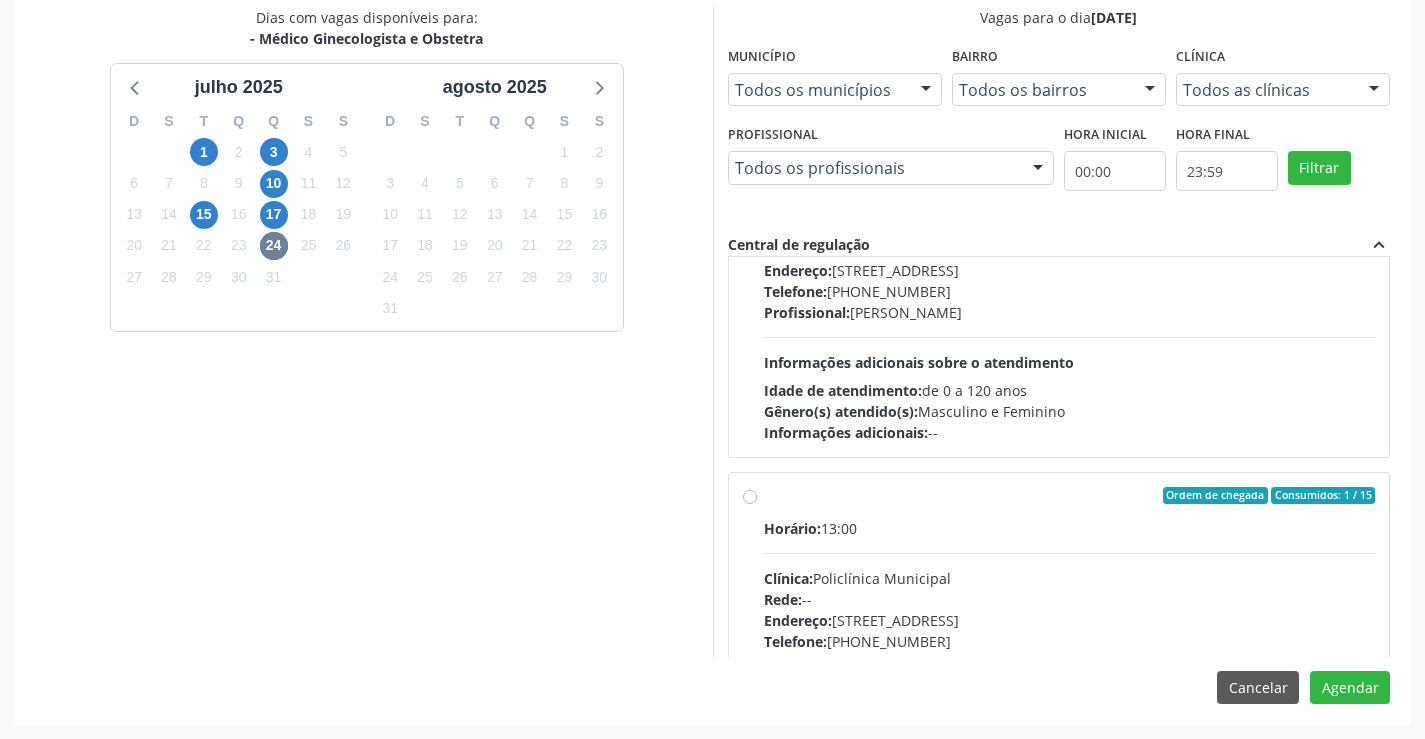 click on "Horário:   13:00" at bounding box center (1070, 528) 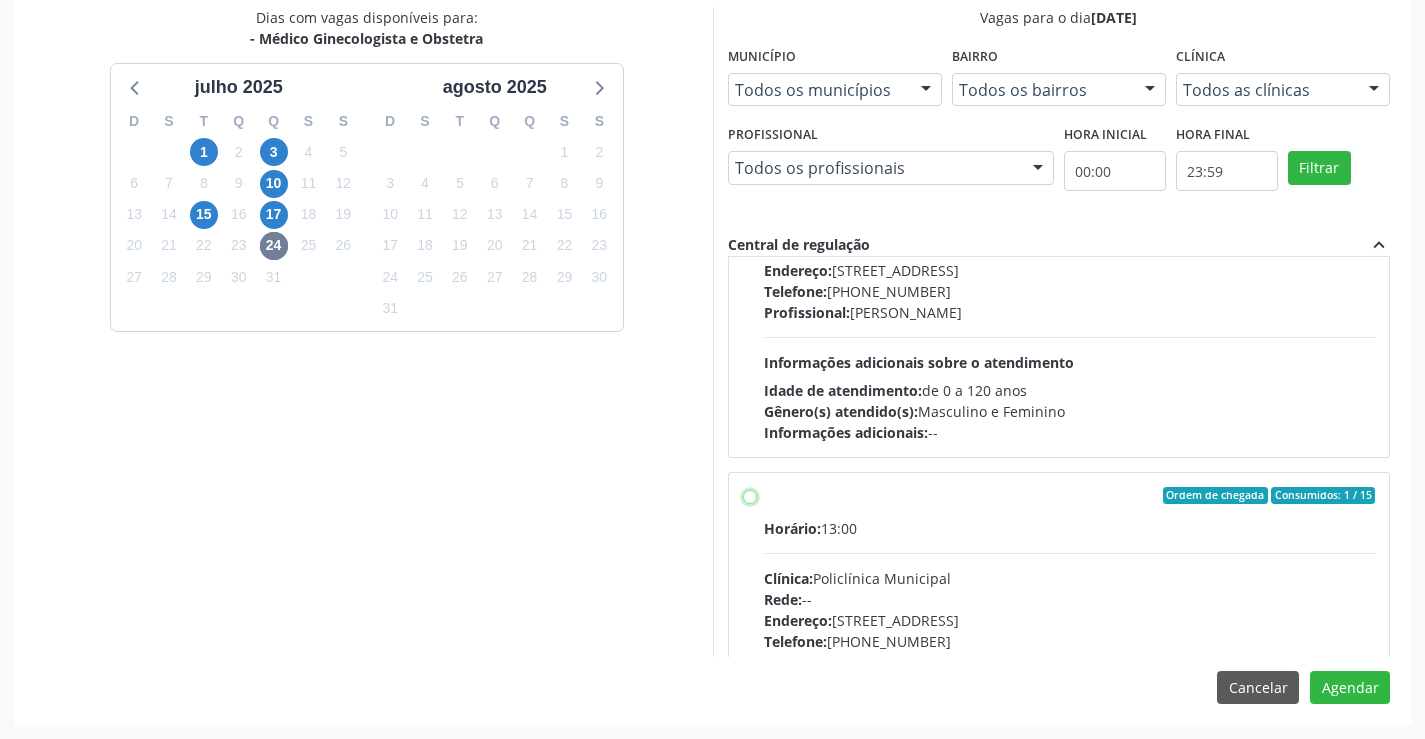 radio on "true" 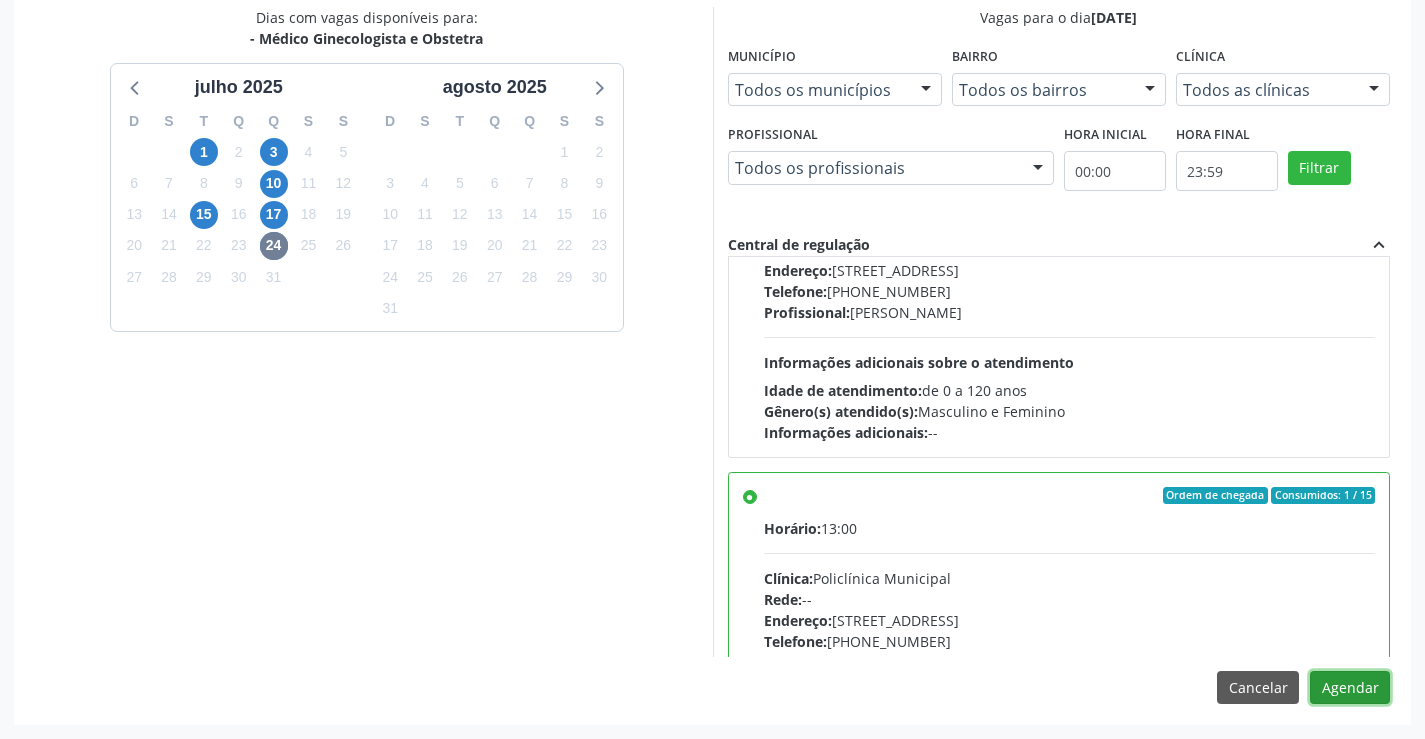 click on "Agendar" at bounding box center [1350, 688] 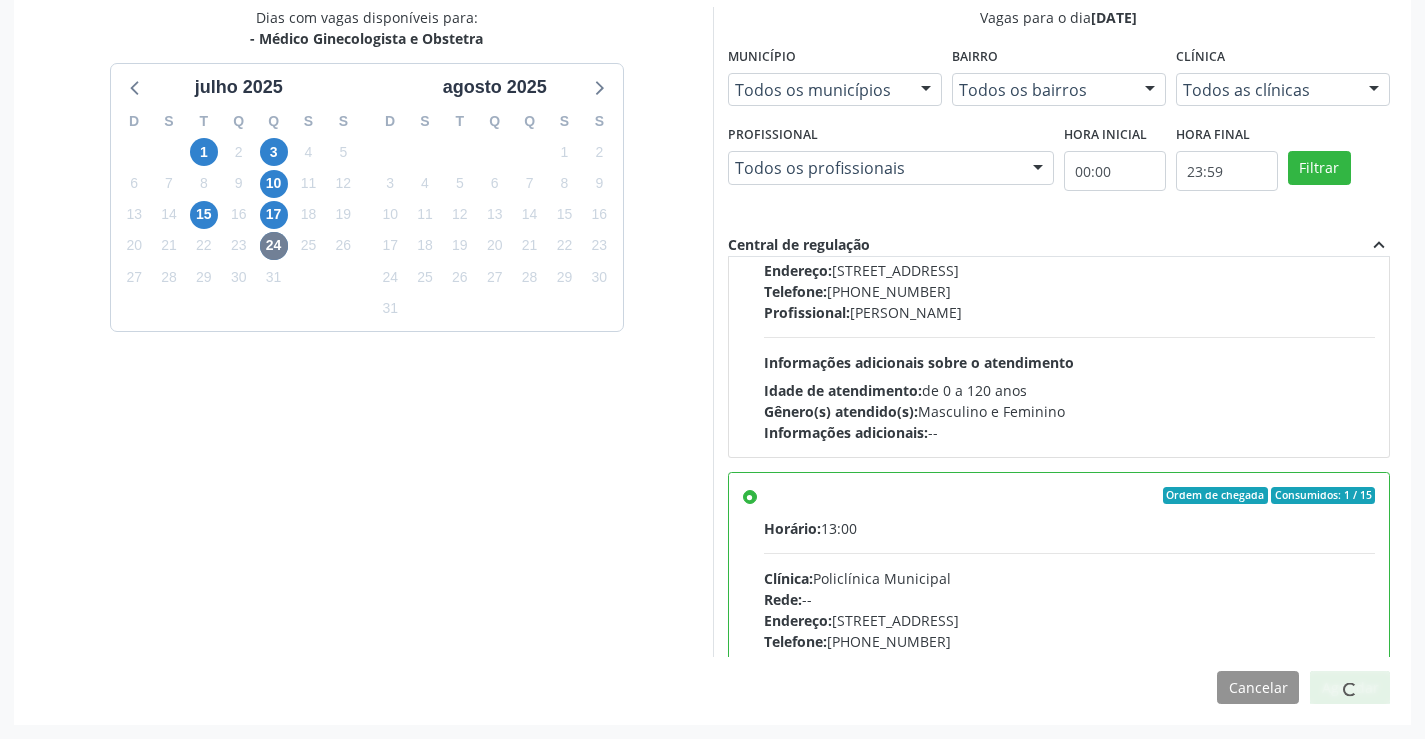 scroll, scrollTop: 0, scrollLeft: 0, axis: both 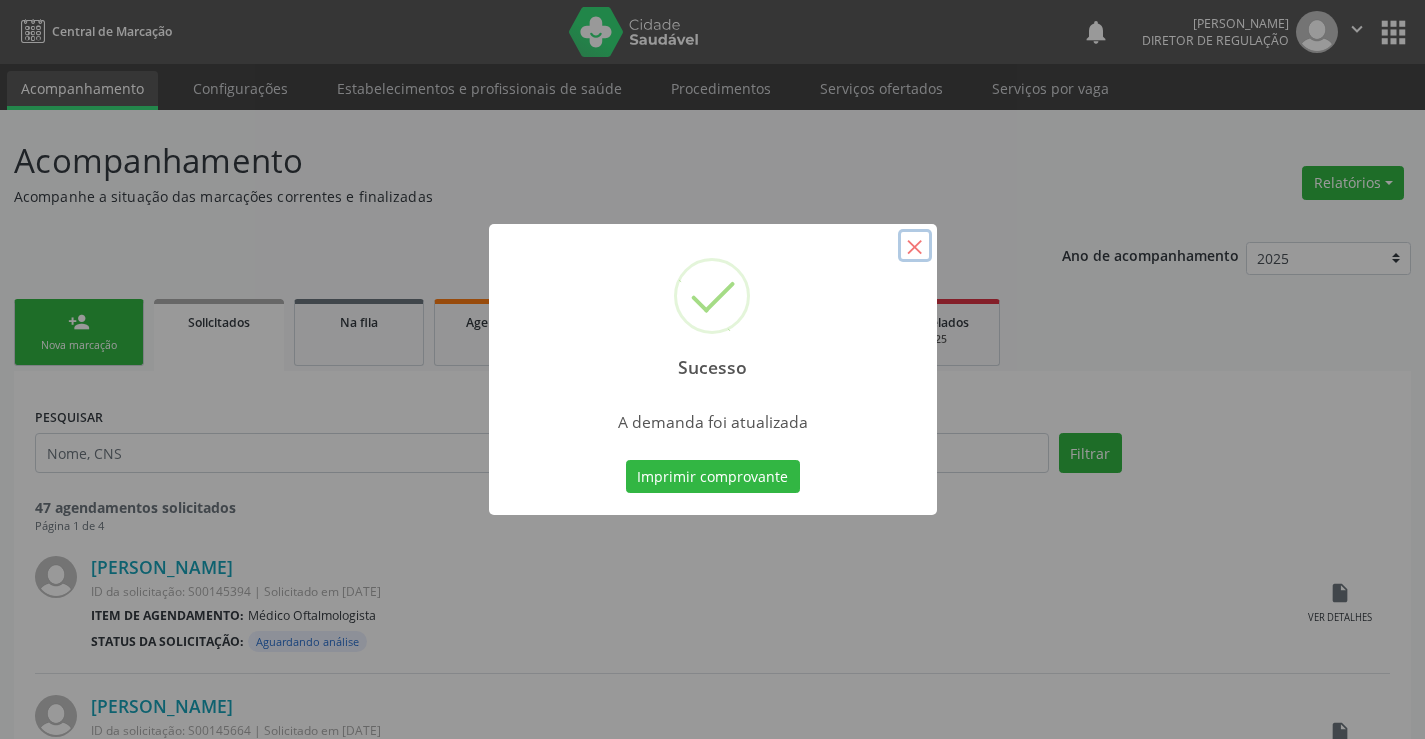 click on "×" at bounding box center [915, 246] 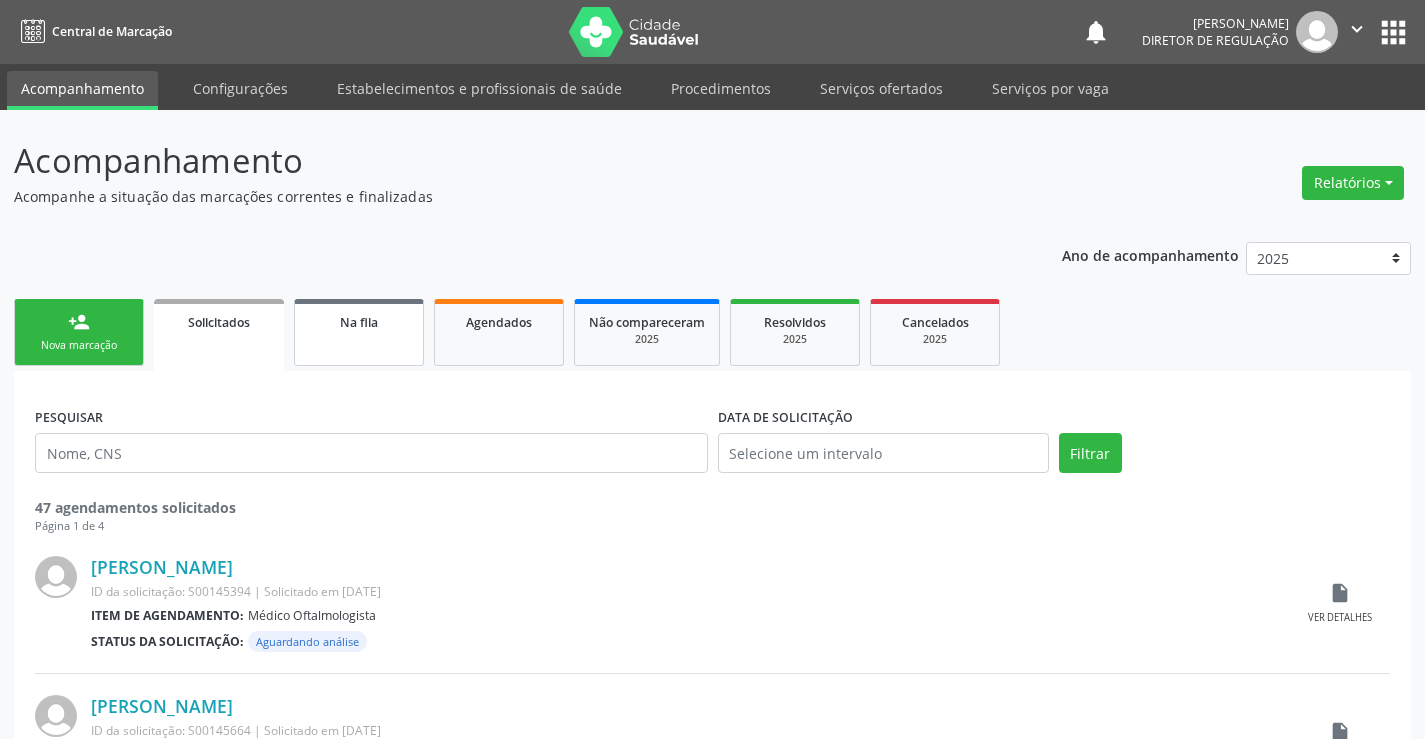 click on "Na fila" at bounding box center [359, 332] 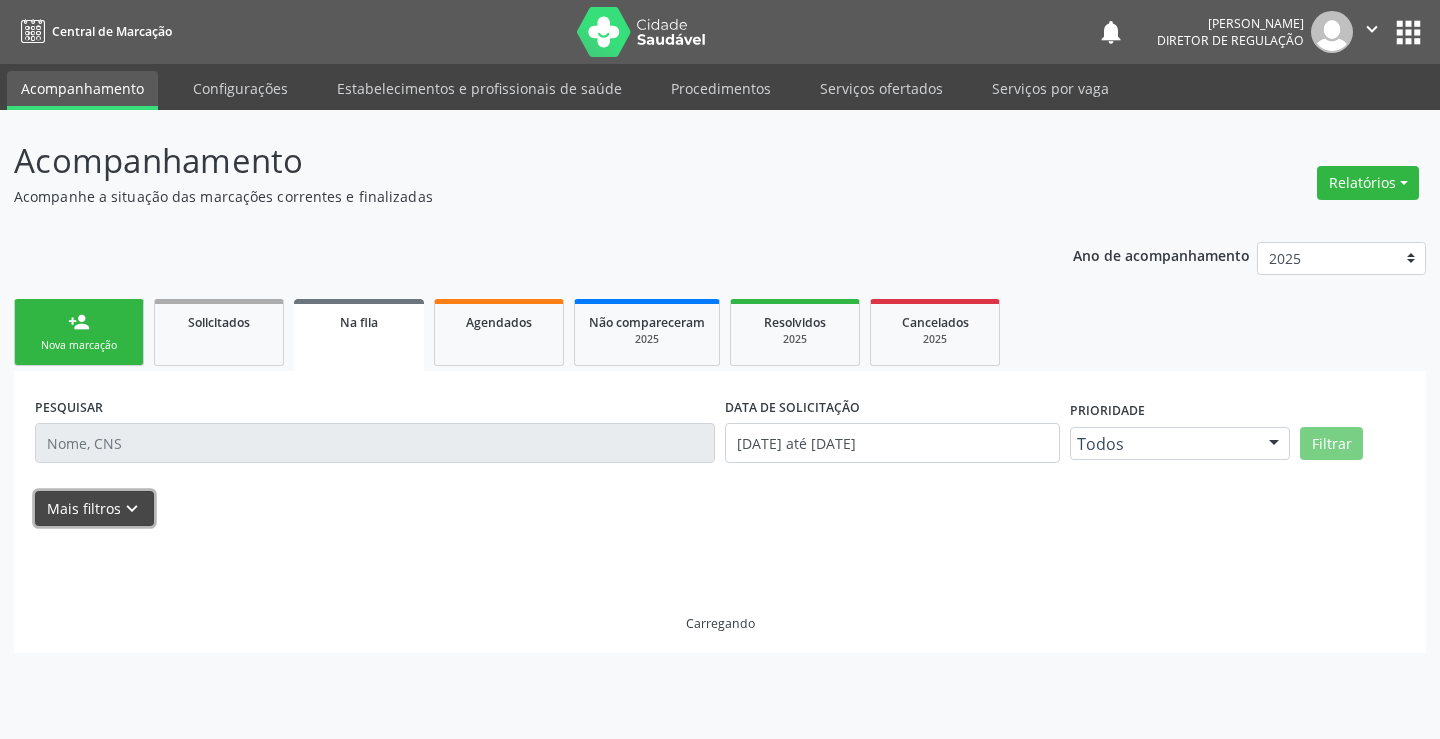 click on "keyboard_arrow_down" at bounding box center [132, 509] 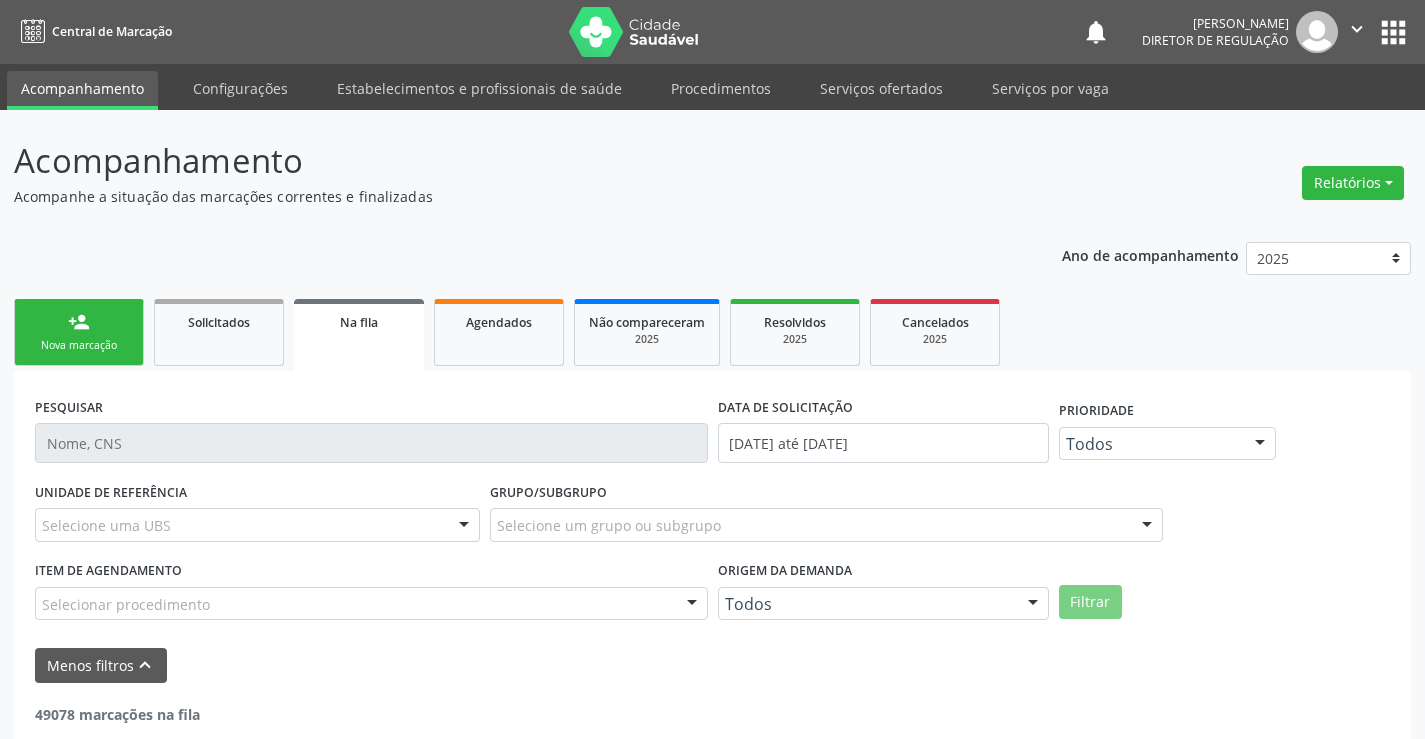 click on "Todos" at bounding box center (883, 604) 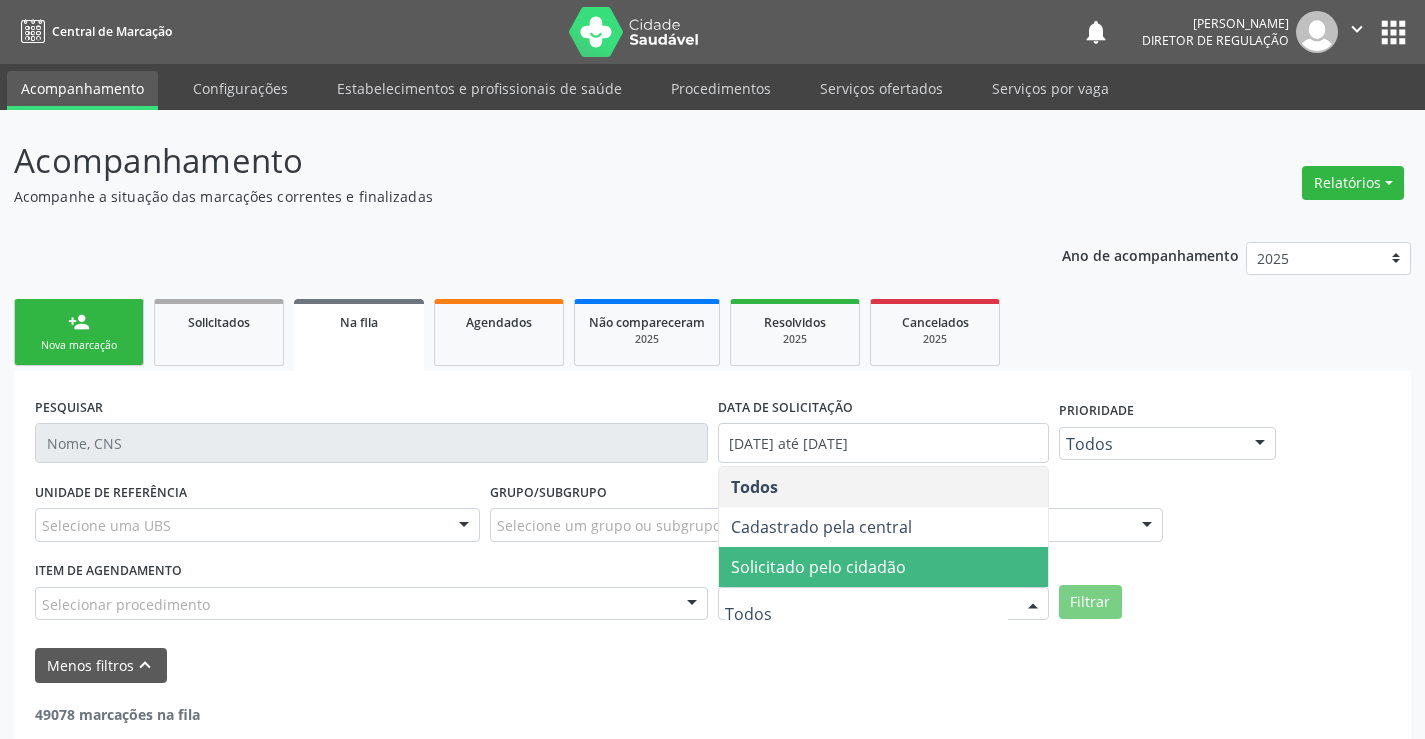 click on "Solicitado pelo cidadão" at bounding box center [818, 567] 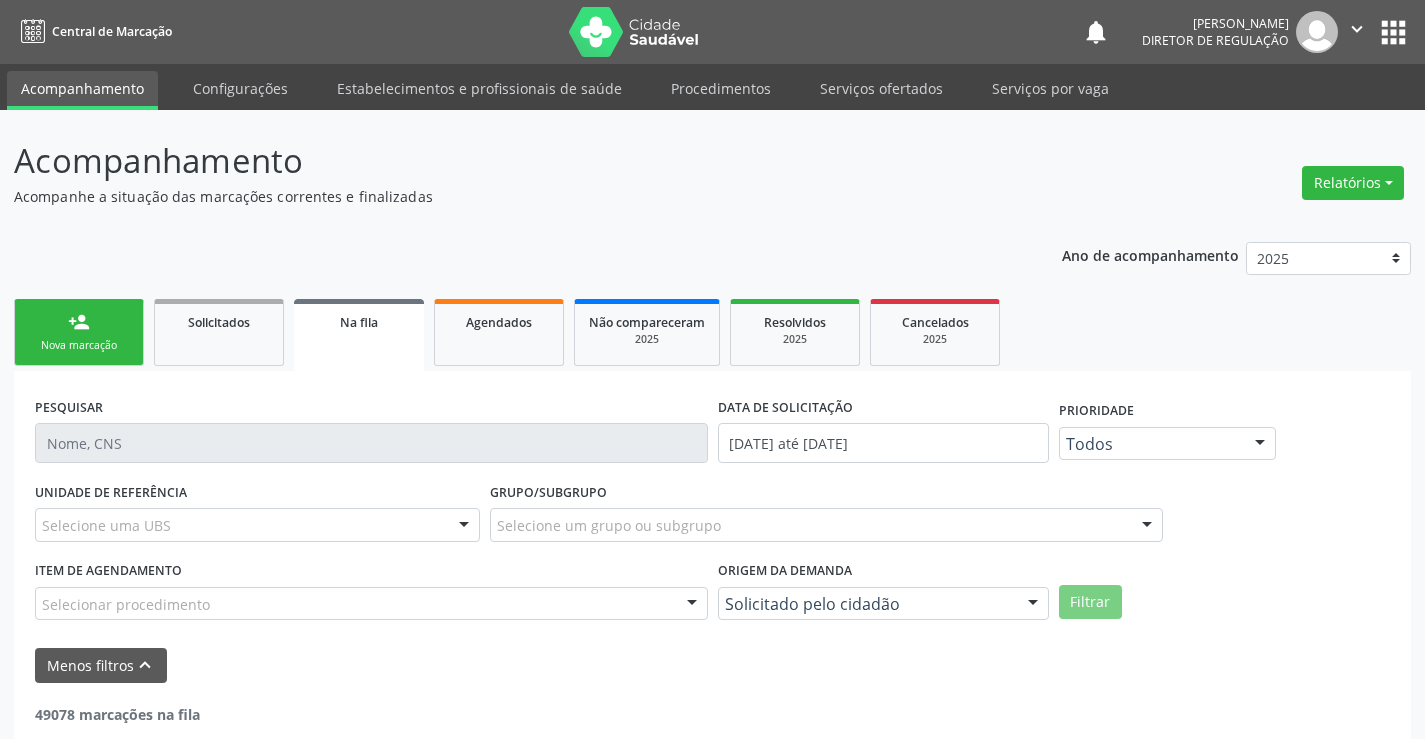 click on "Filtrar" at bounding box center [1090, 602] 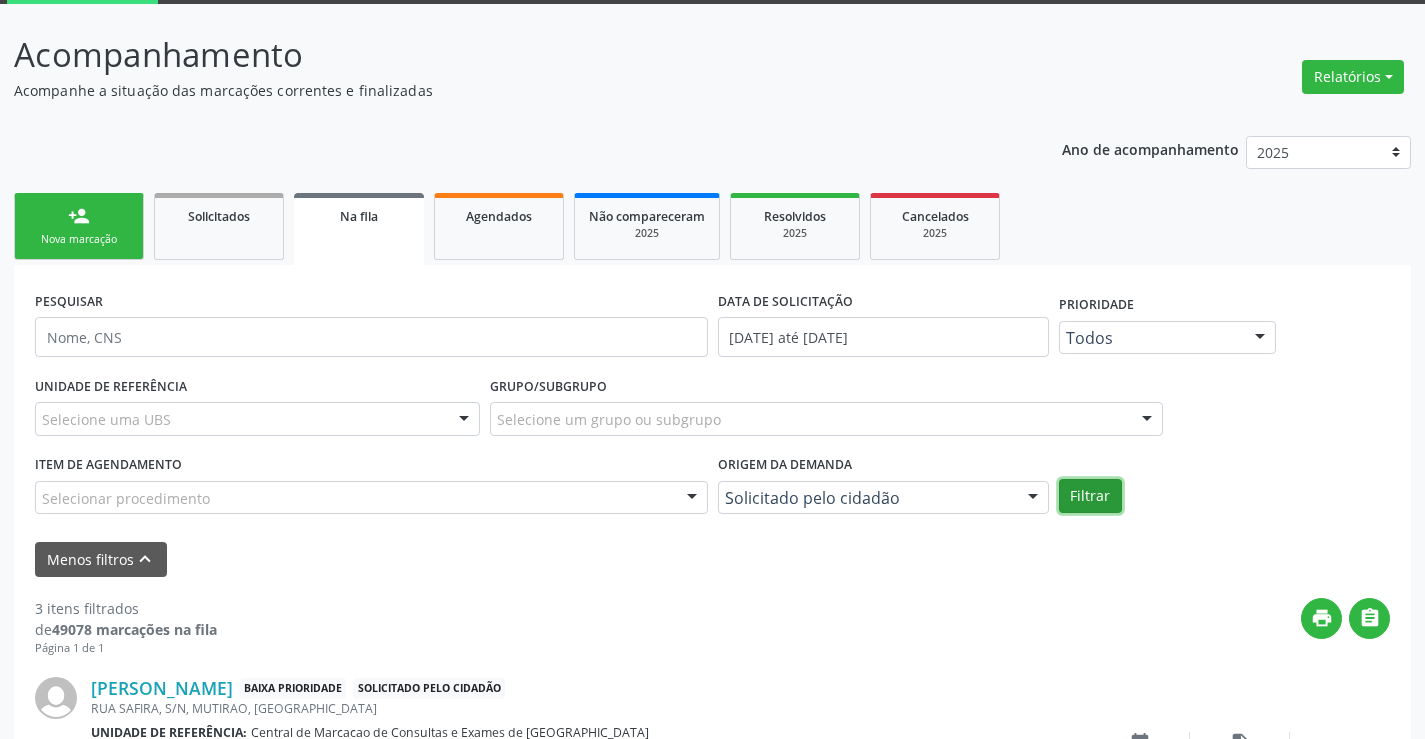 click on "Filtrar" at bounding box center (1090, 496) 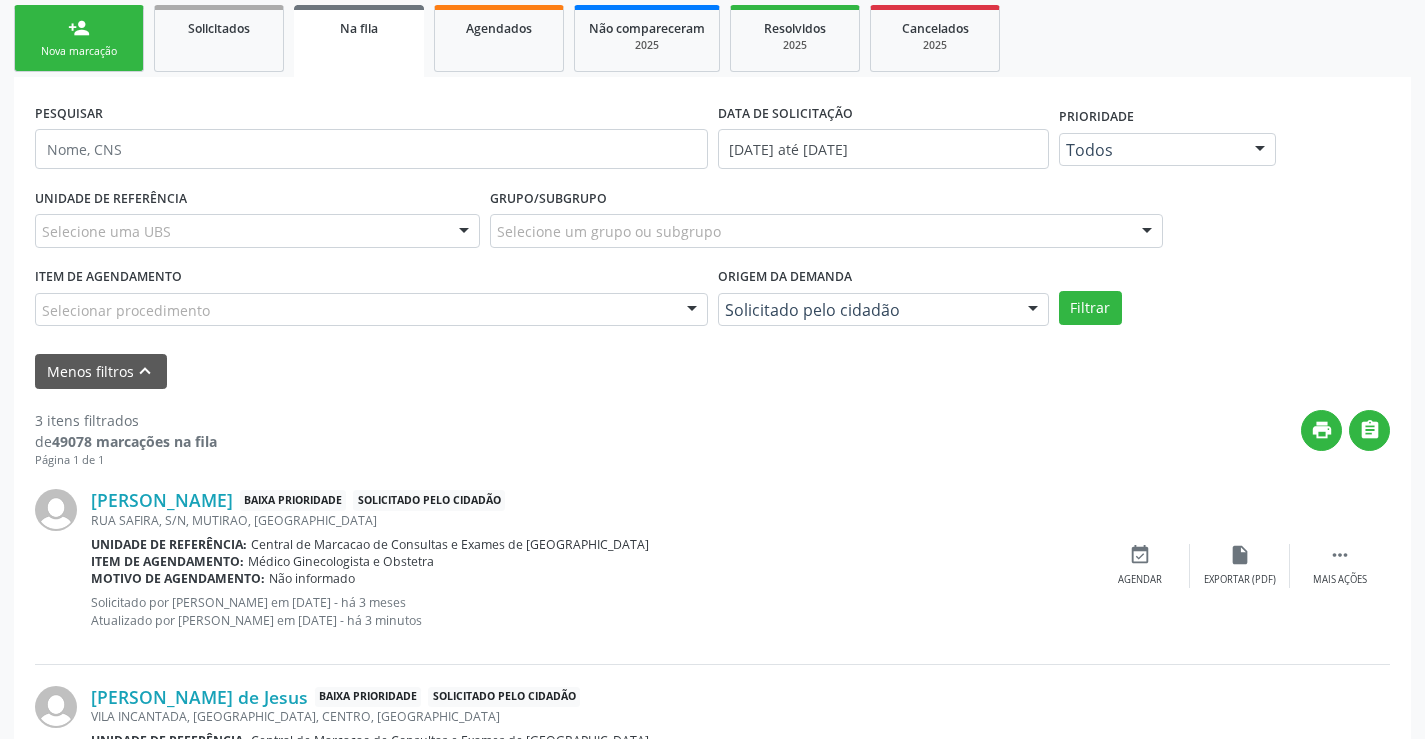 scroll, scrollTop: 306, scrollLeft: 0, axis: vertical 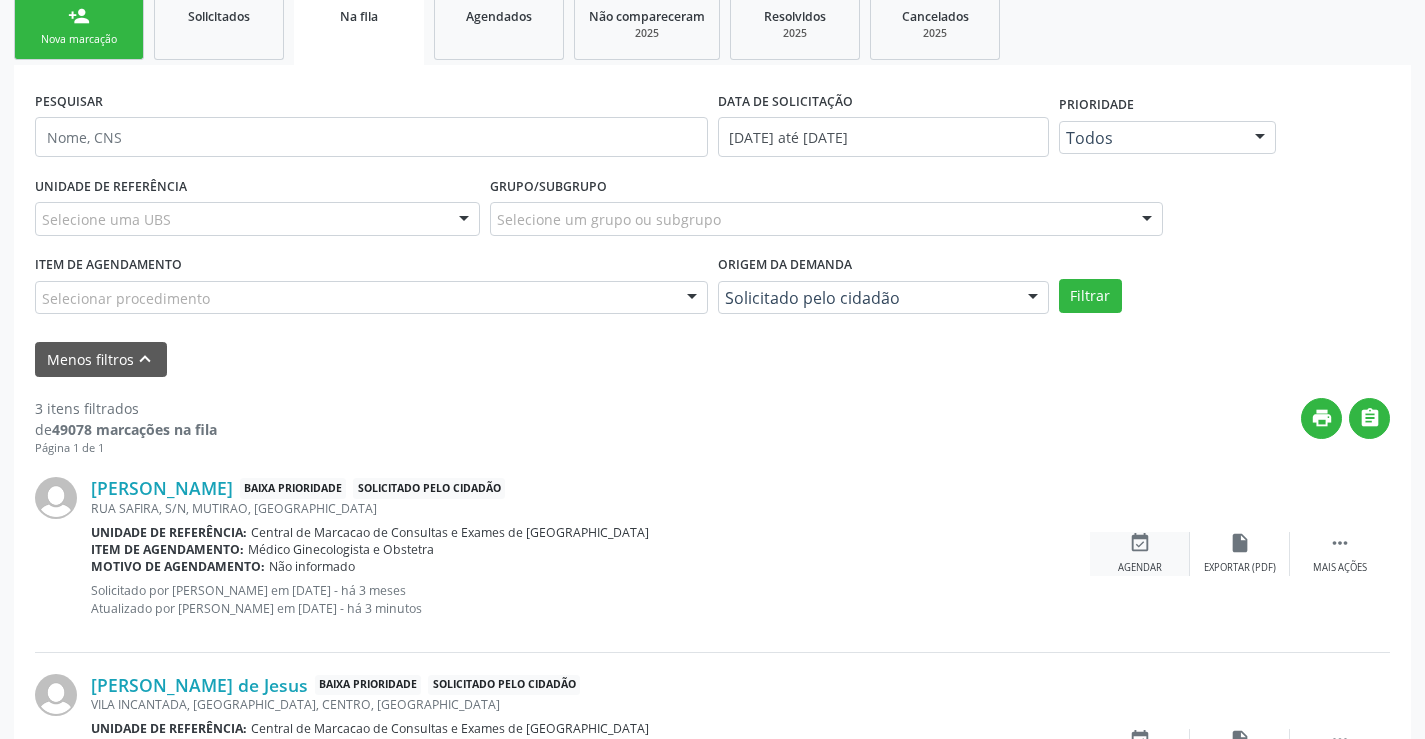 click on "event_available" at bounding box center [1140, 543] 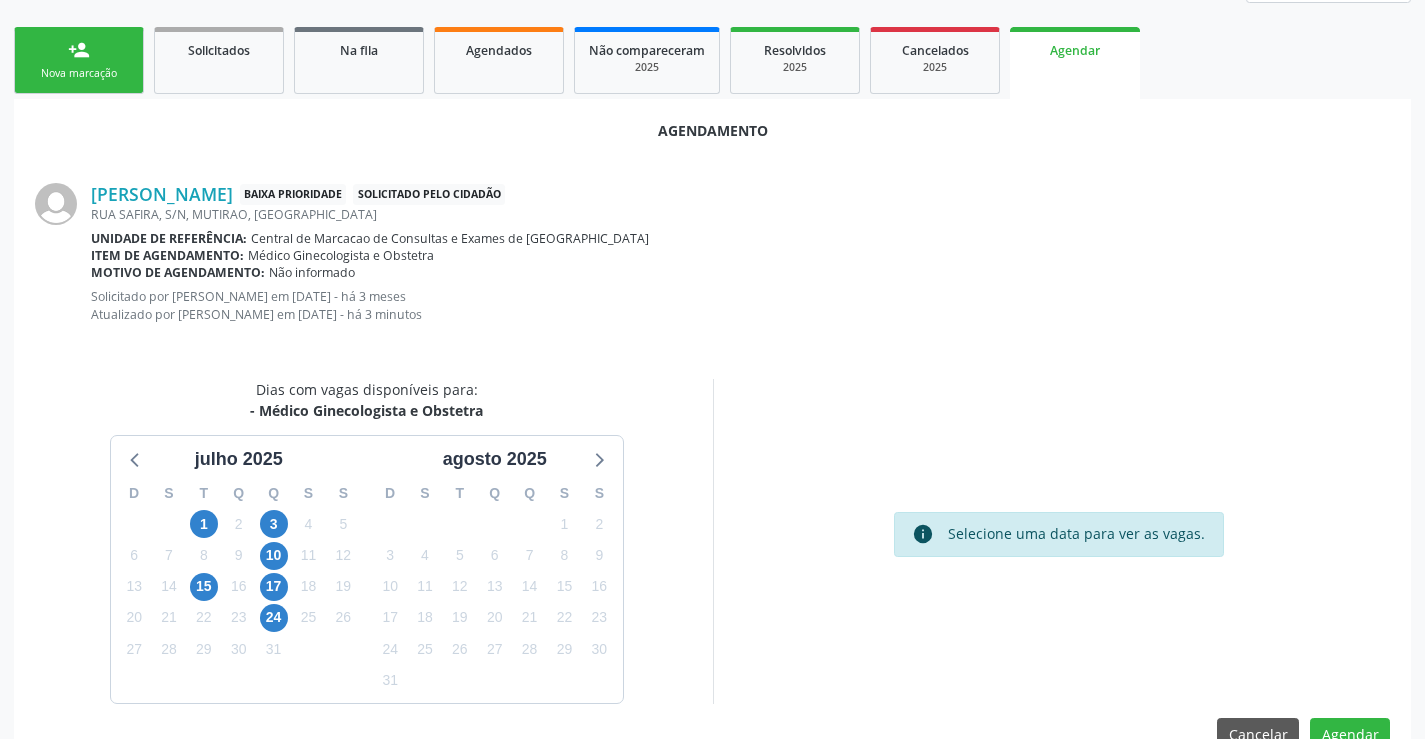 scroll, scrollTop: 306, scrollLeft: 0, axis: vertical 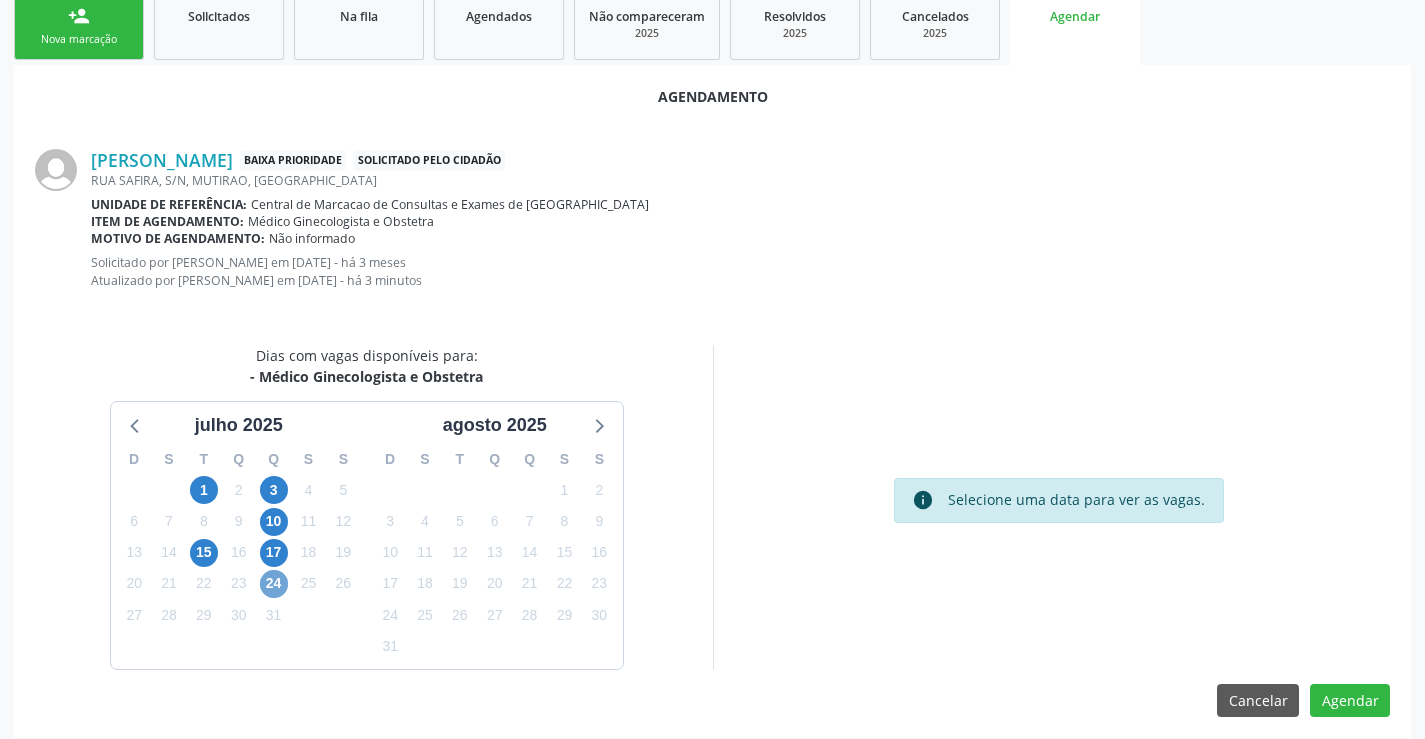 click on "24" at bounding box center (274, 584) 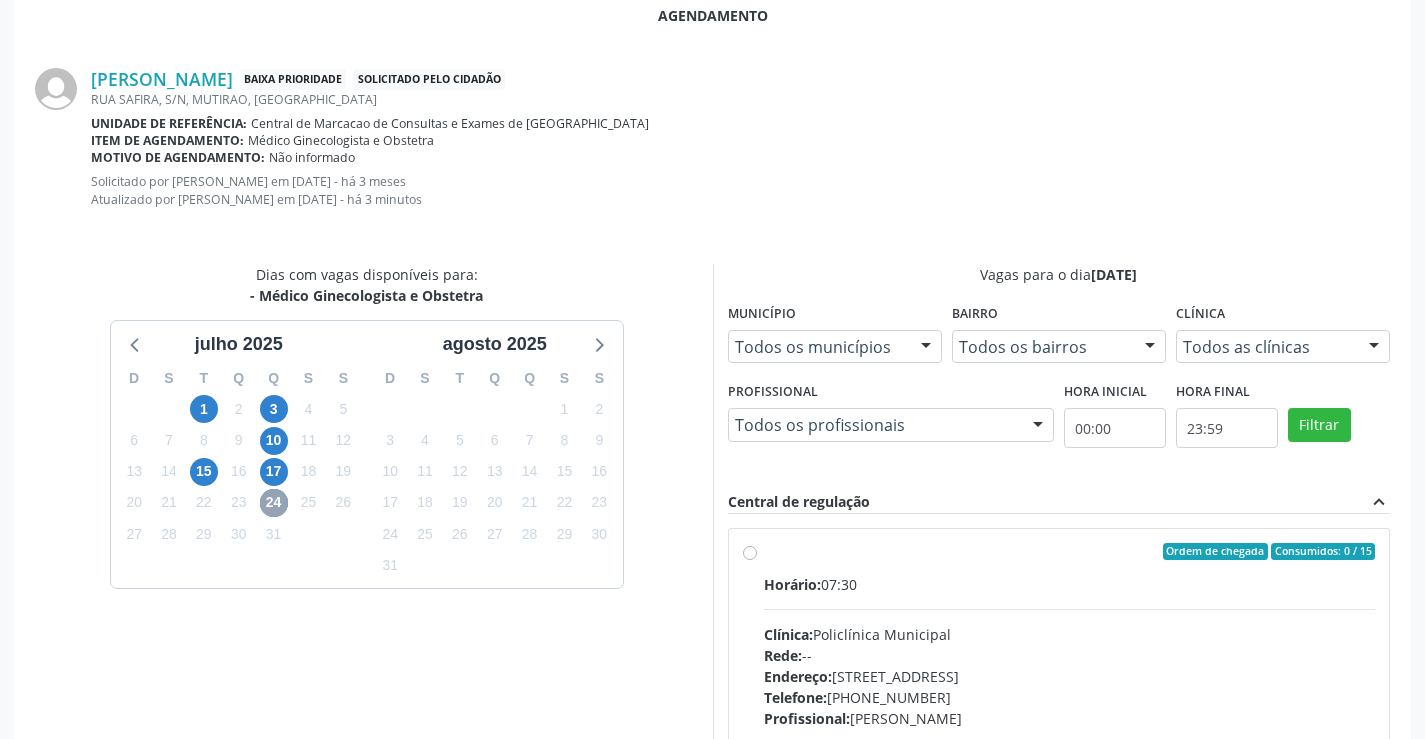 scroll, scrollTop: 644, scrollLeft: 0, axis: vertical 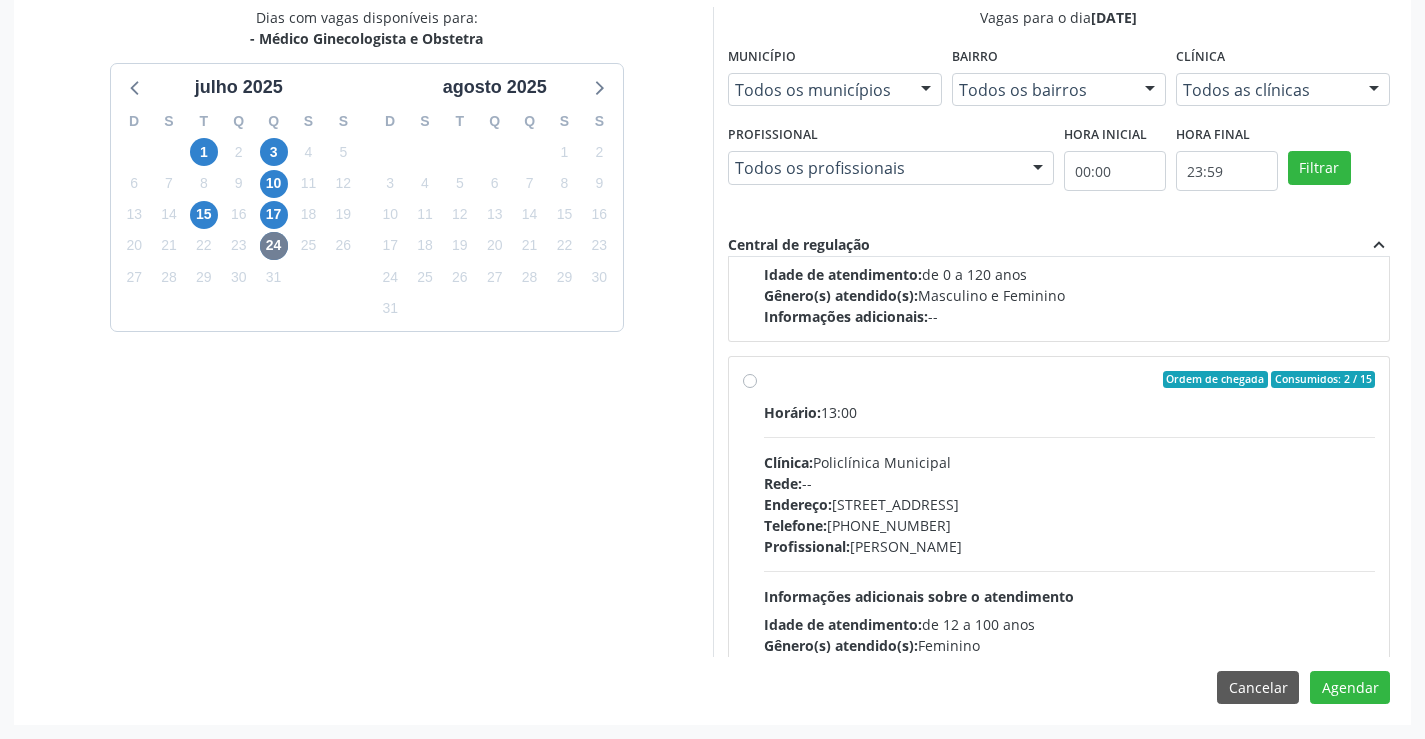 click on "Horário:   13:00" at bounding box center [1070, 412] 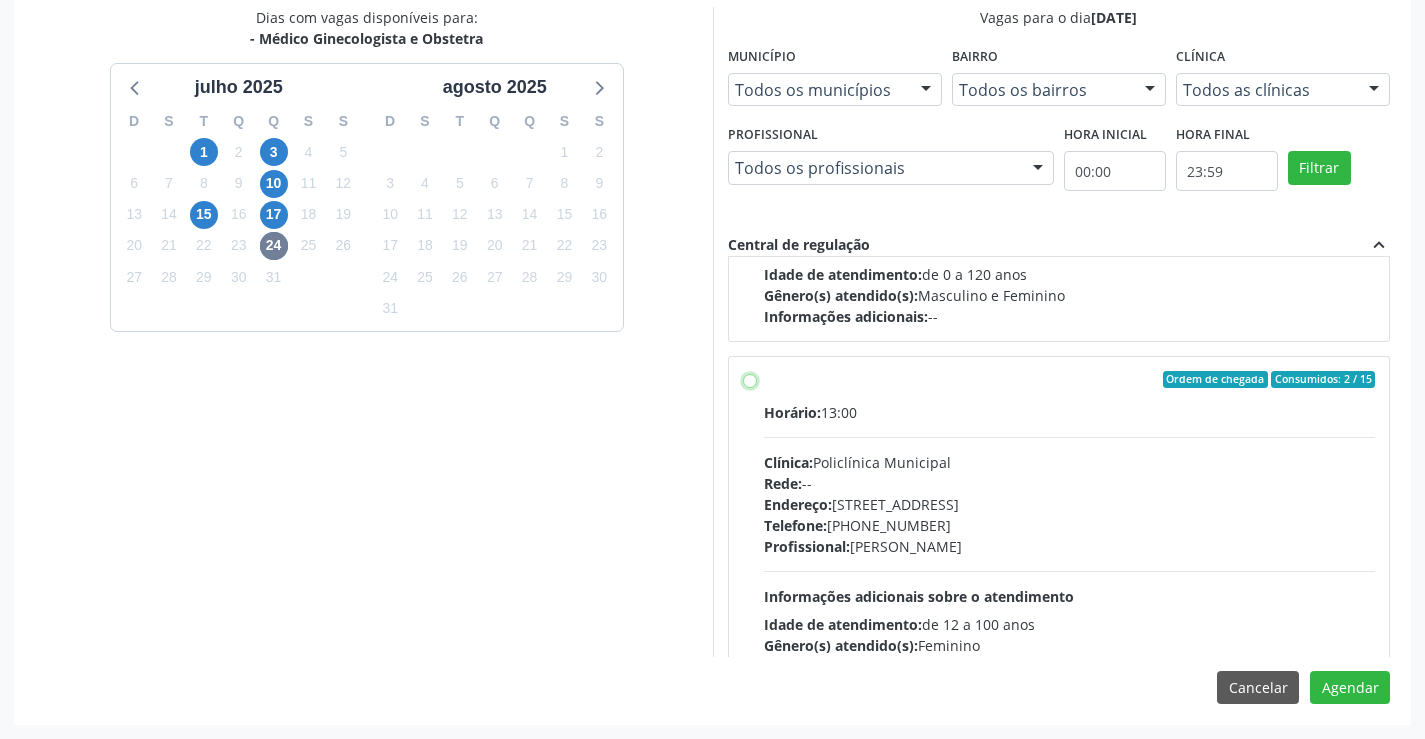 click on "Ordem de chegada
Consumidos: 2 / 15
Horário:   13:00
Clínica:  Policlínica Municipal
Rede:
--
Endereço:   Predio, nº 386, Centro, Campo Formoso - BA
Telefone:   (74) 6451312
Profissional:
Luana Saback de Almeida
Informações adicionais sobre o atendimento
Idade de atendimento:
de 12 a 100 anos
Gênero(s) atendido(s):
Feminino
Informações adicionais:
--" at bounding box center (750, 380) 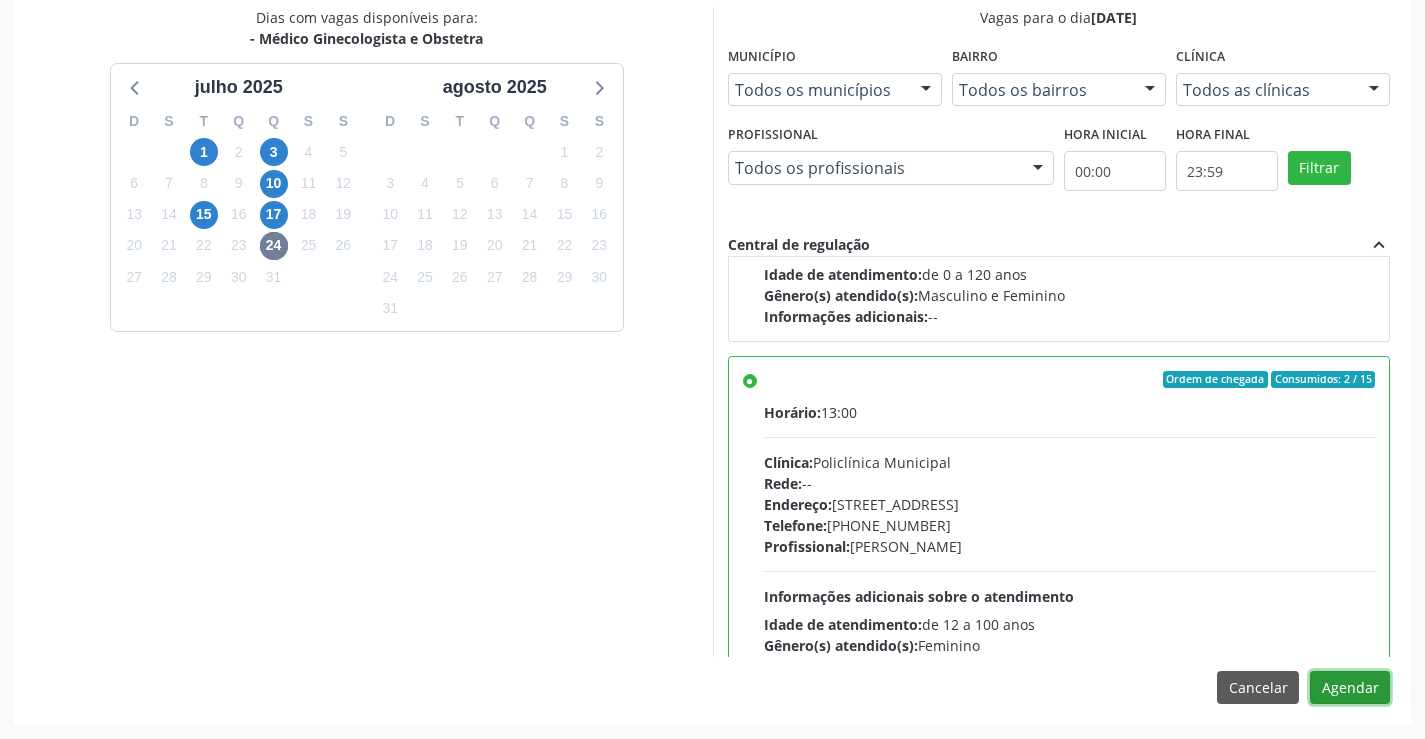 click on "Agendar" at bounding box center (1350, 688) 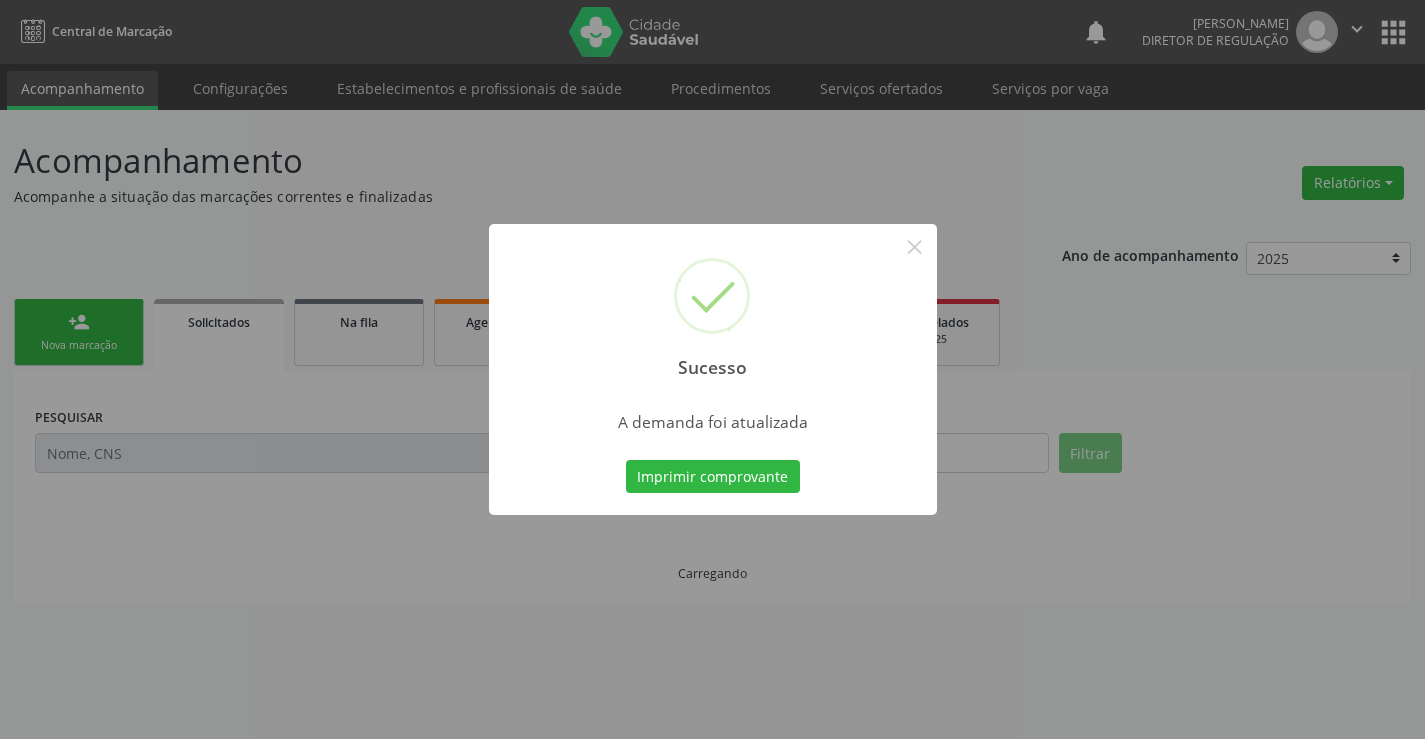 scroll, scrollTop: 0, scrollLeft: 0, axis: both 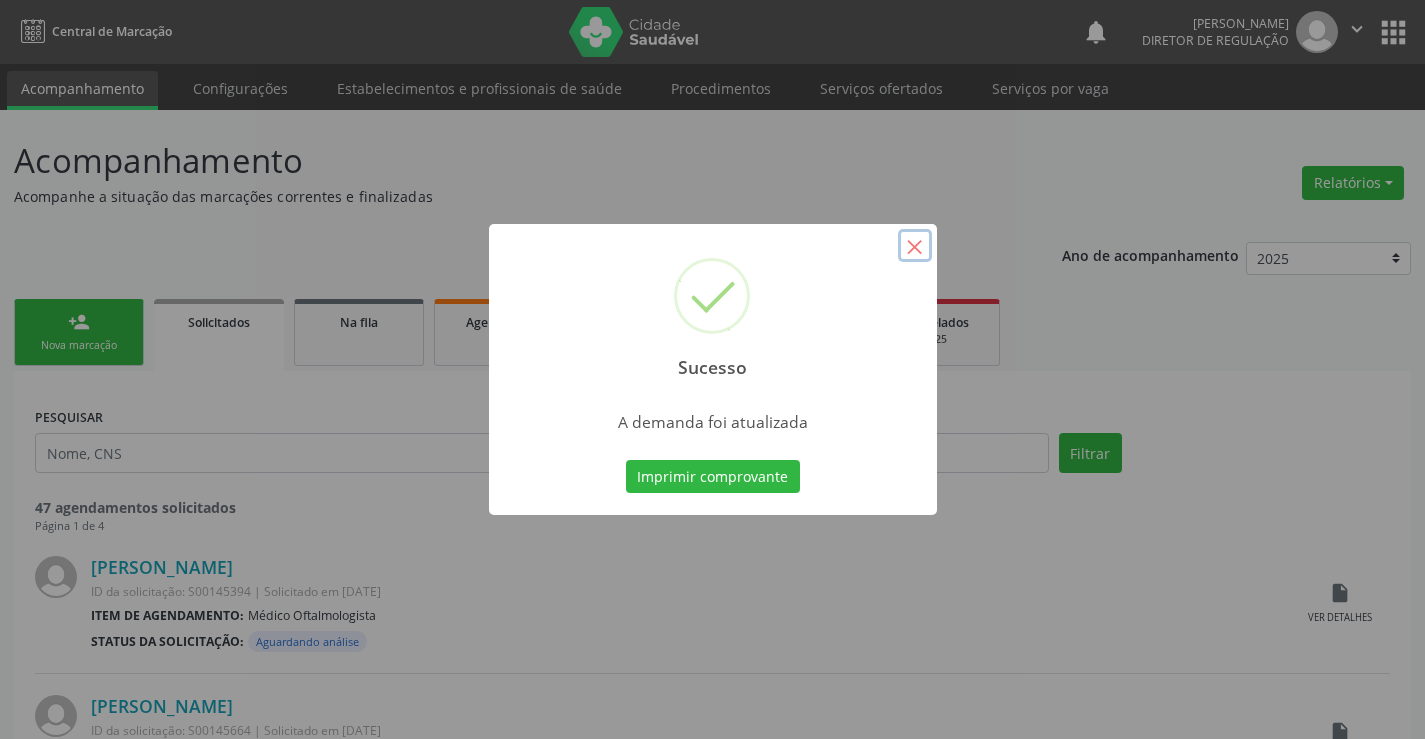 click on "×" at bounding box center [915, 246] 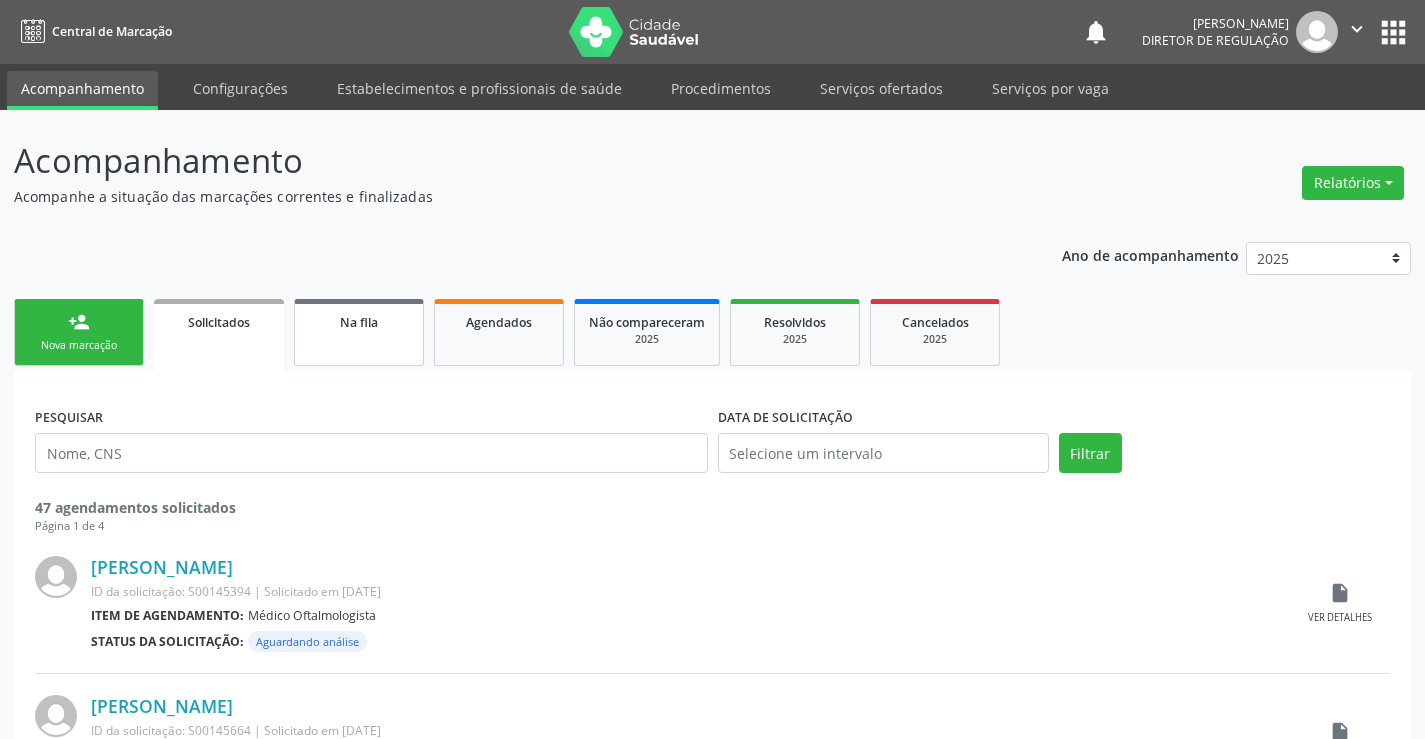 click on "Na fila" at bounding box center (359, 332) 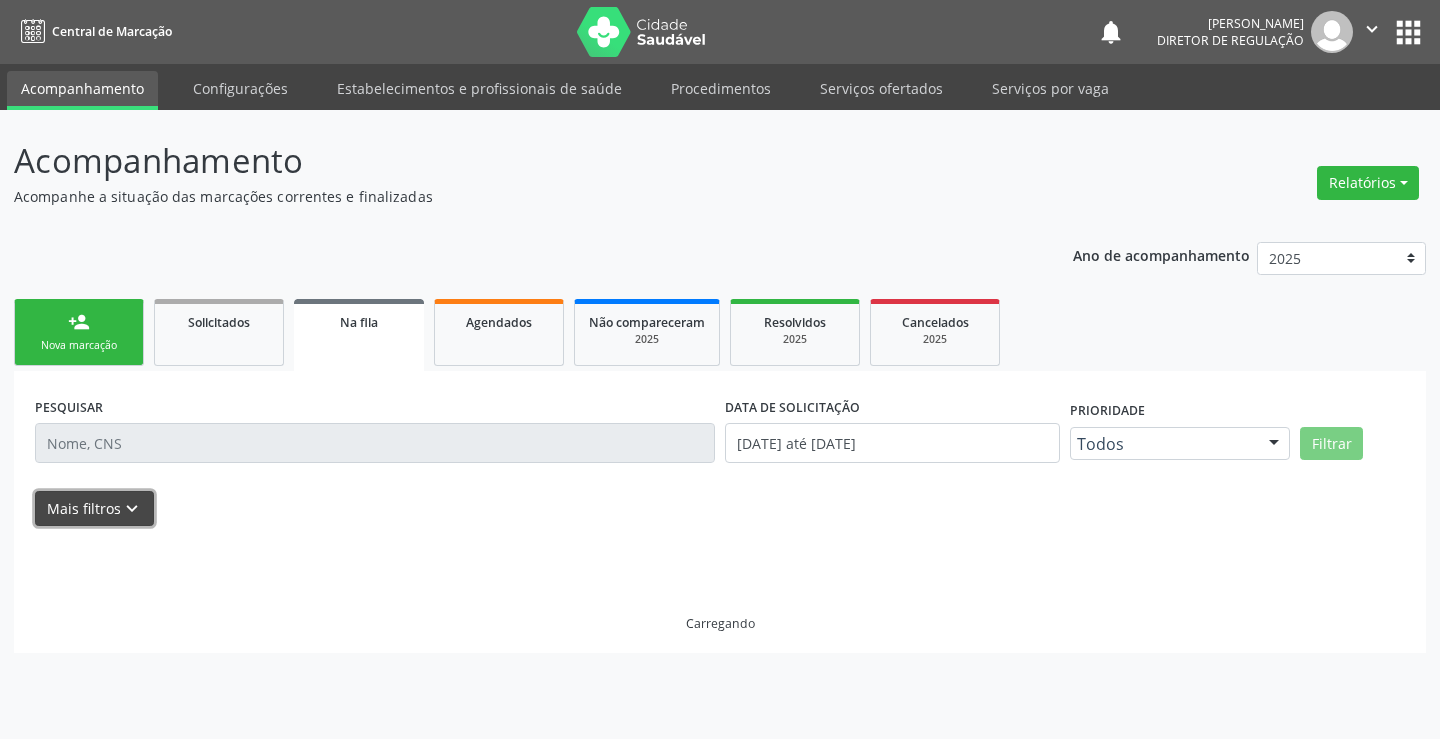 click on "keyboard_arrow_down" at bounding box center [132, 509] 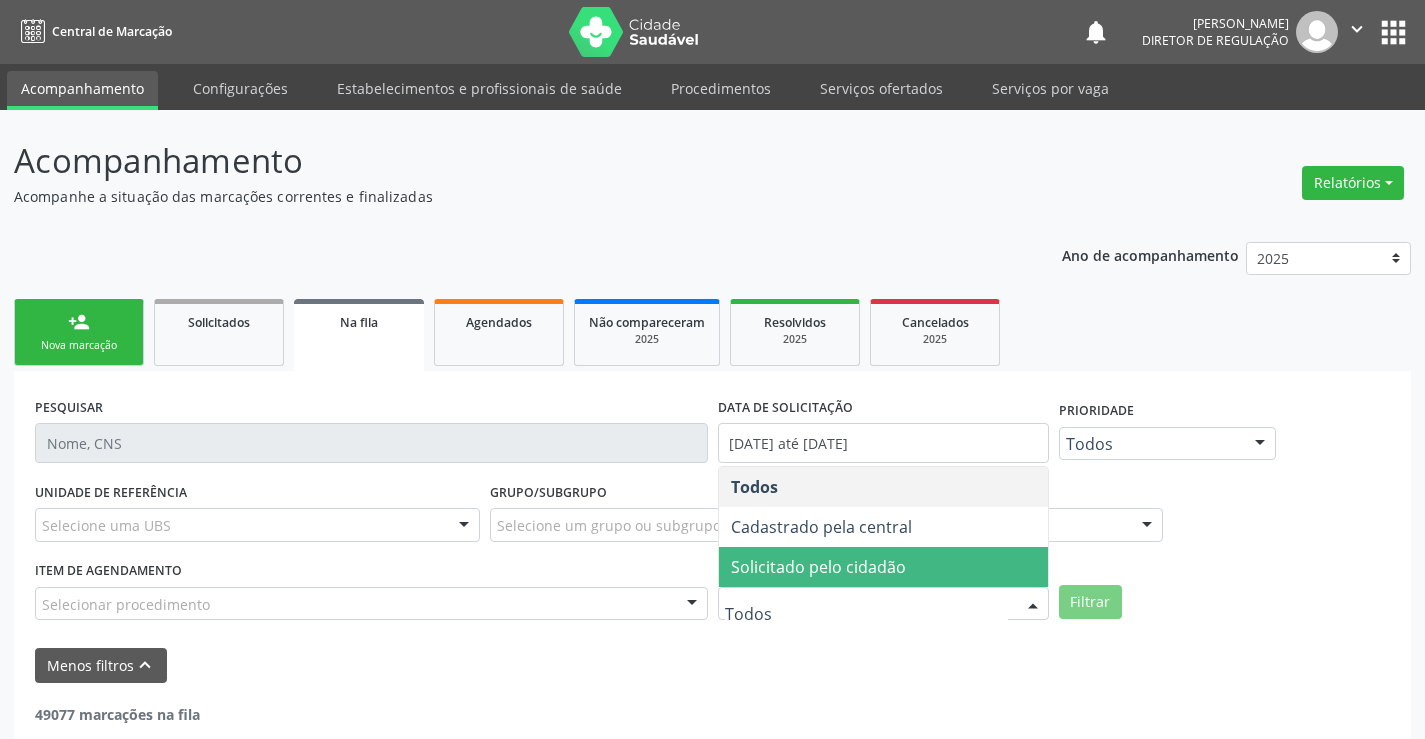 click on "Solicitado pelo cidadão" at bounding box center [818, 567] 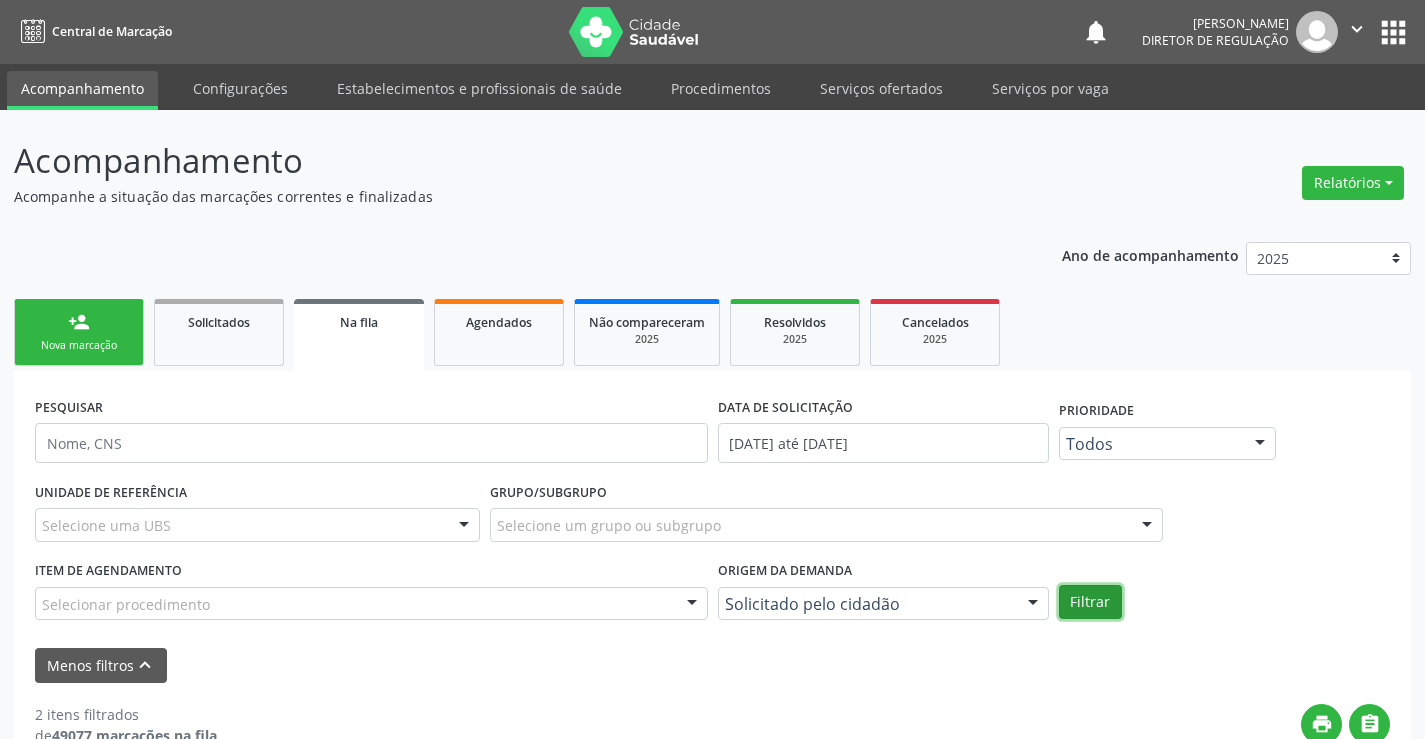 click on "Filtrar" at bounding box center [1090, 602] 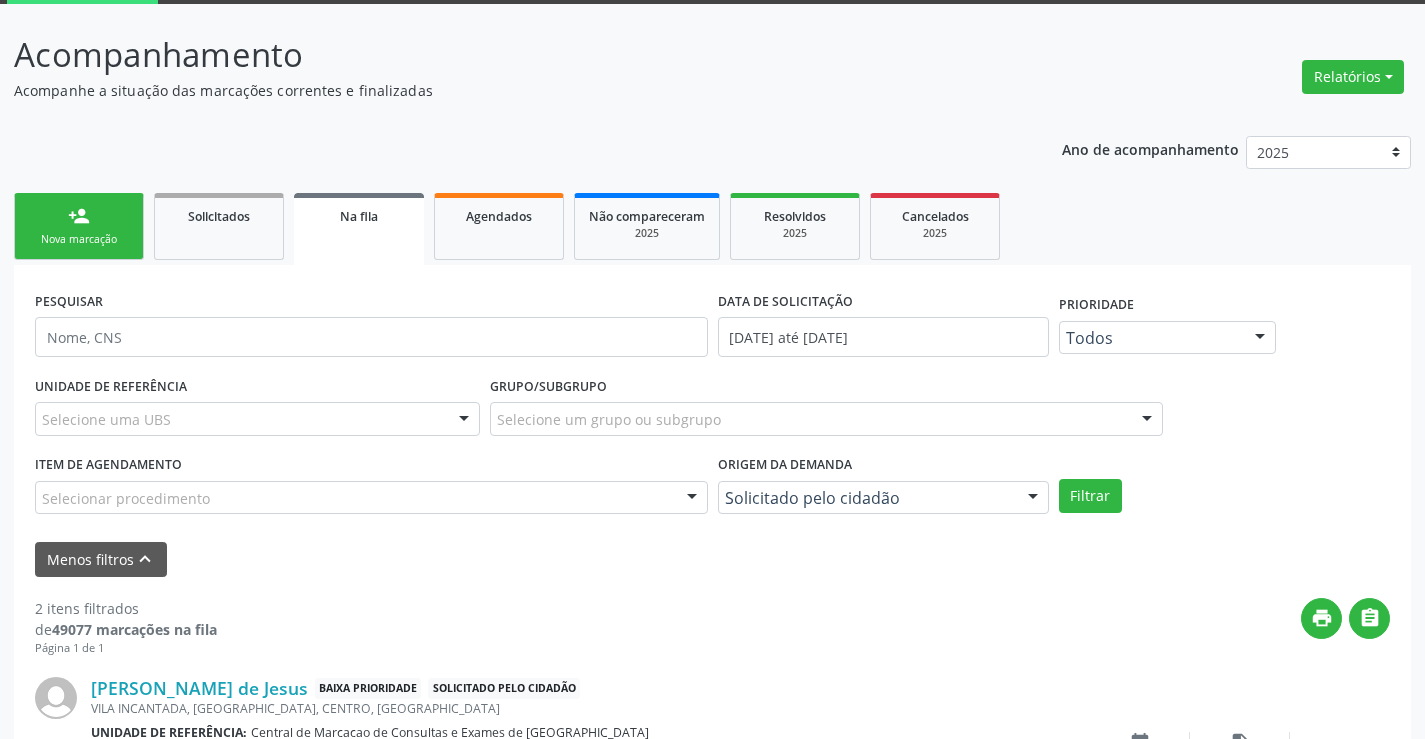 scroll, scrollTop: 450, scrollLeft: 0, axis: vertical 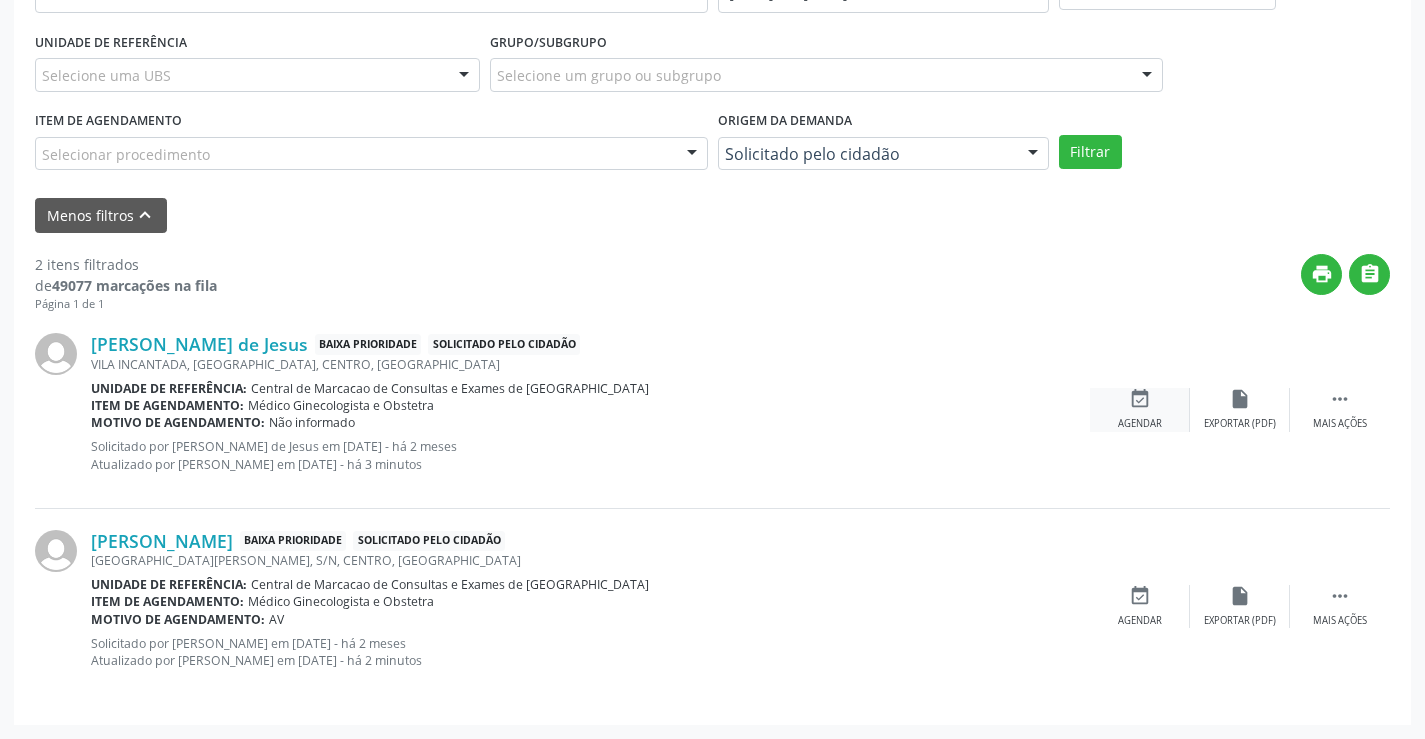 click on "event_available
Agendar" at bounding box center (1140, 409) 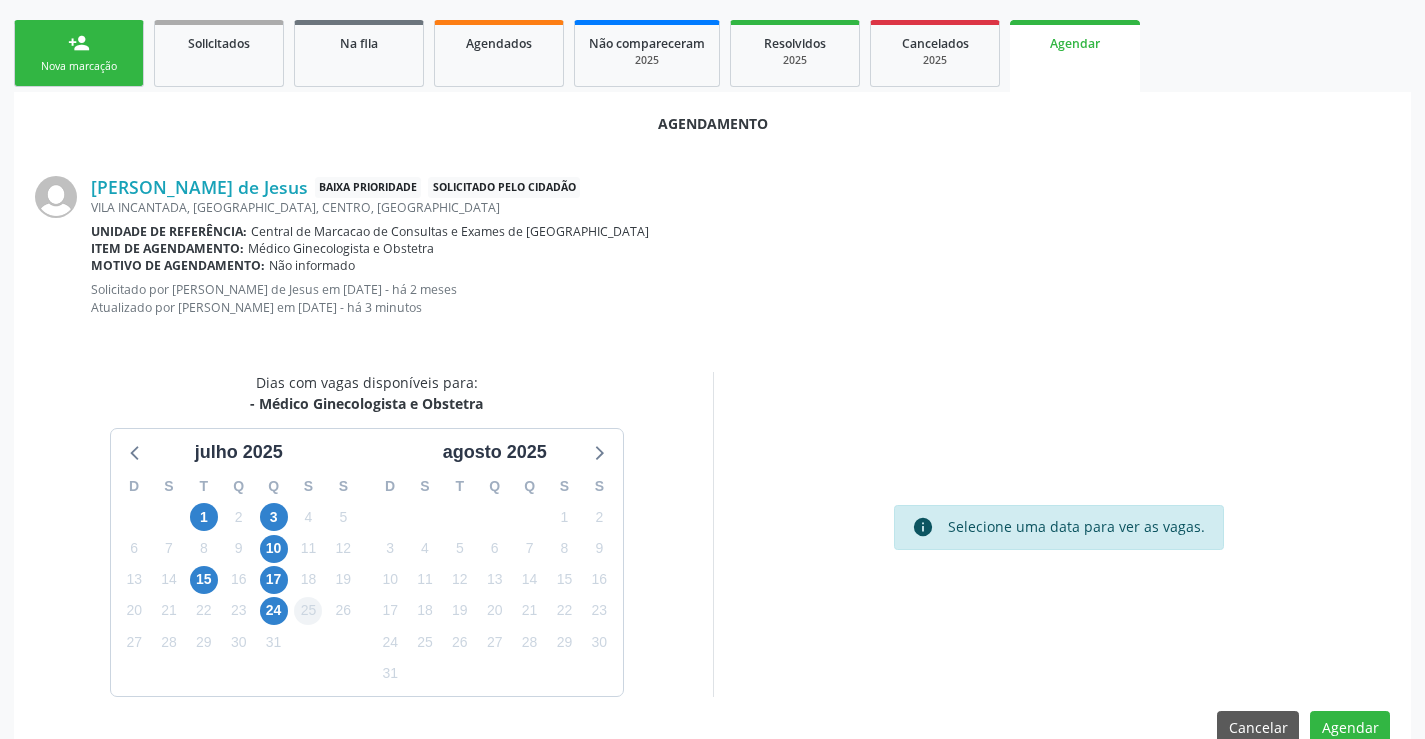 scroll, scrollTop: 319, scrollLeft: 0, axis: vertical 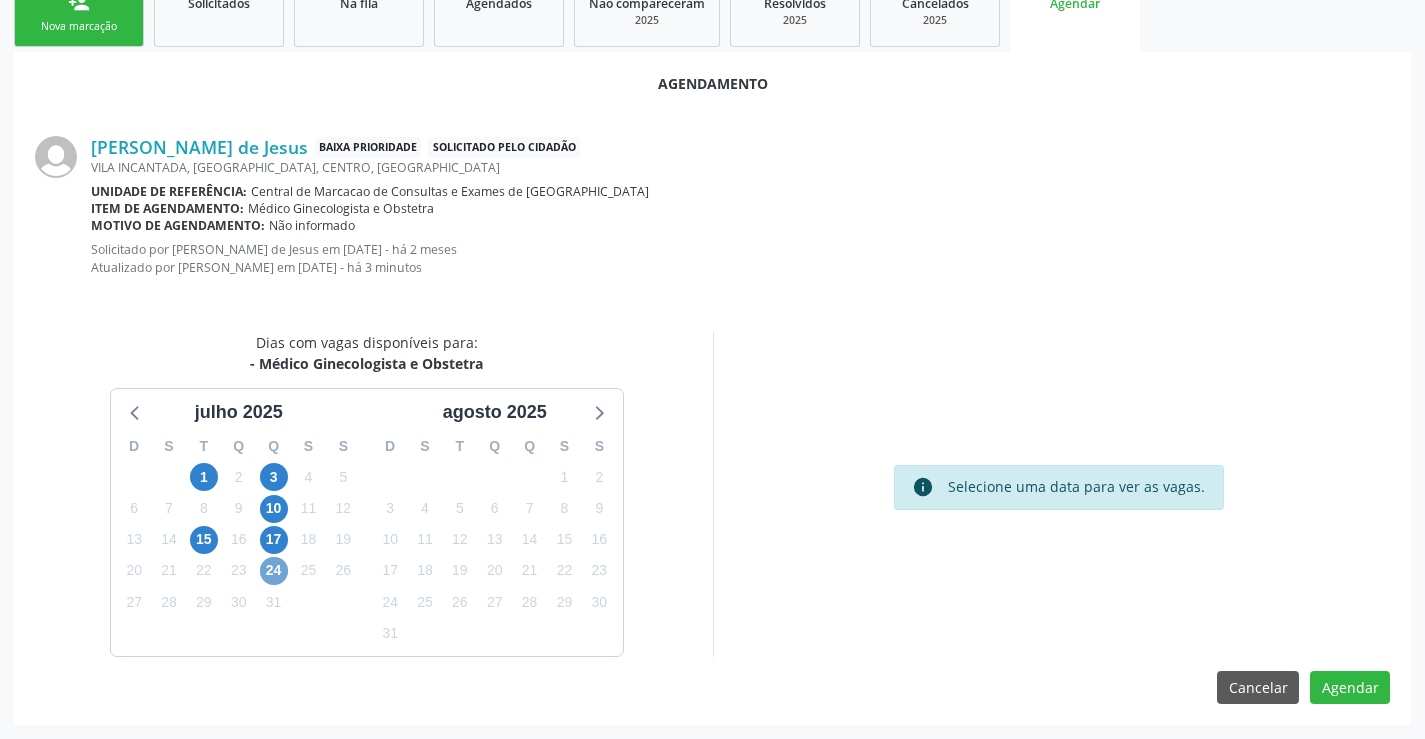 click on "24" at bounding box center (274, 571) 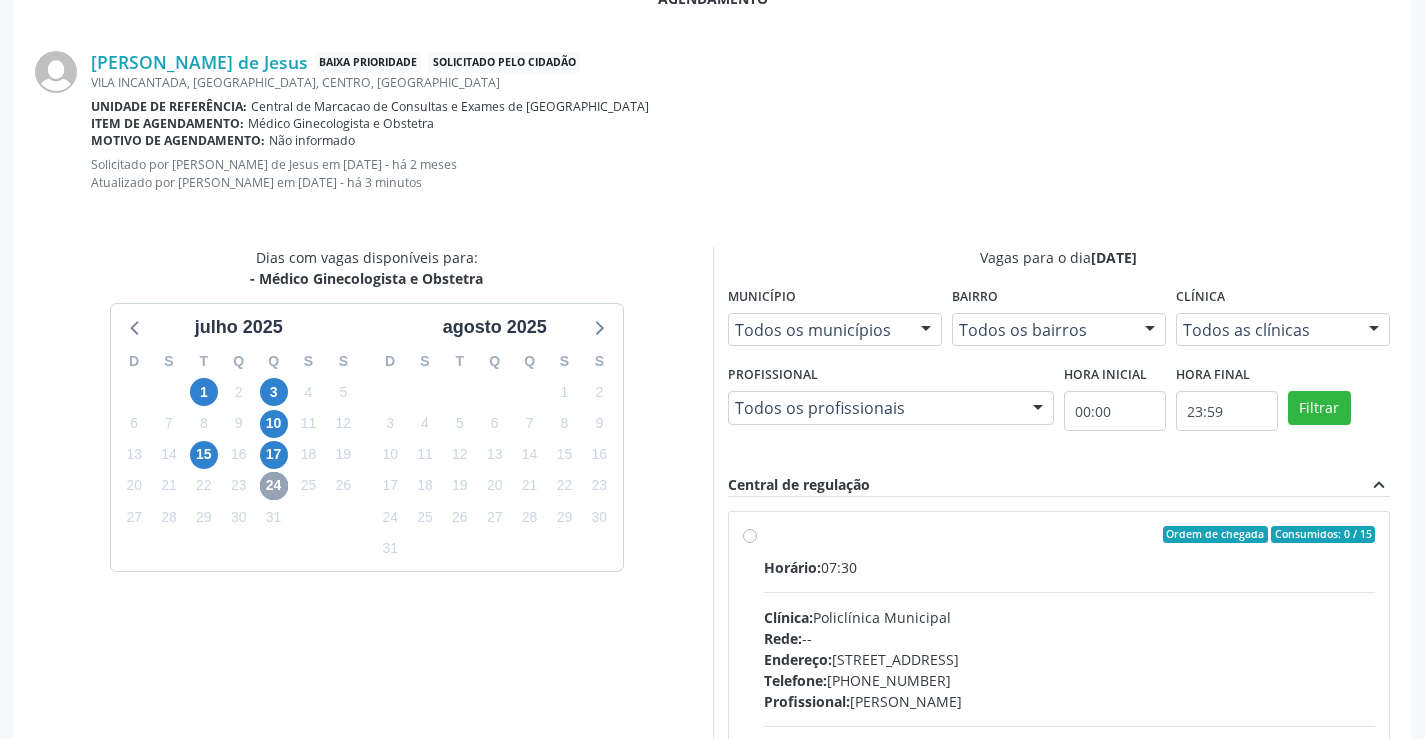 scroll, scrollTop: 519, scrollLeft: 0, axis: vertical 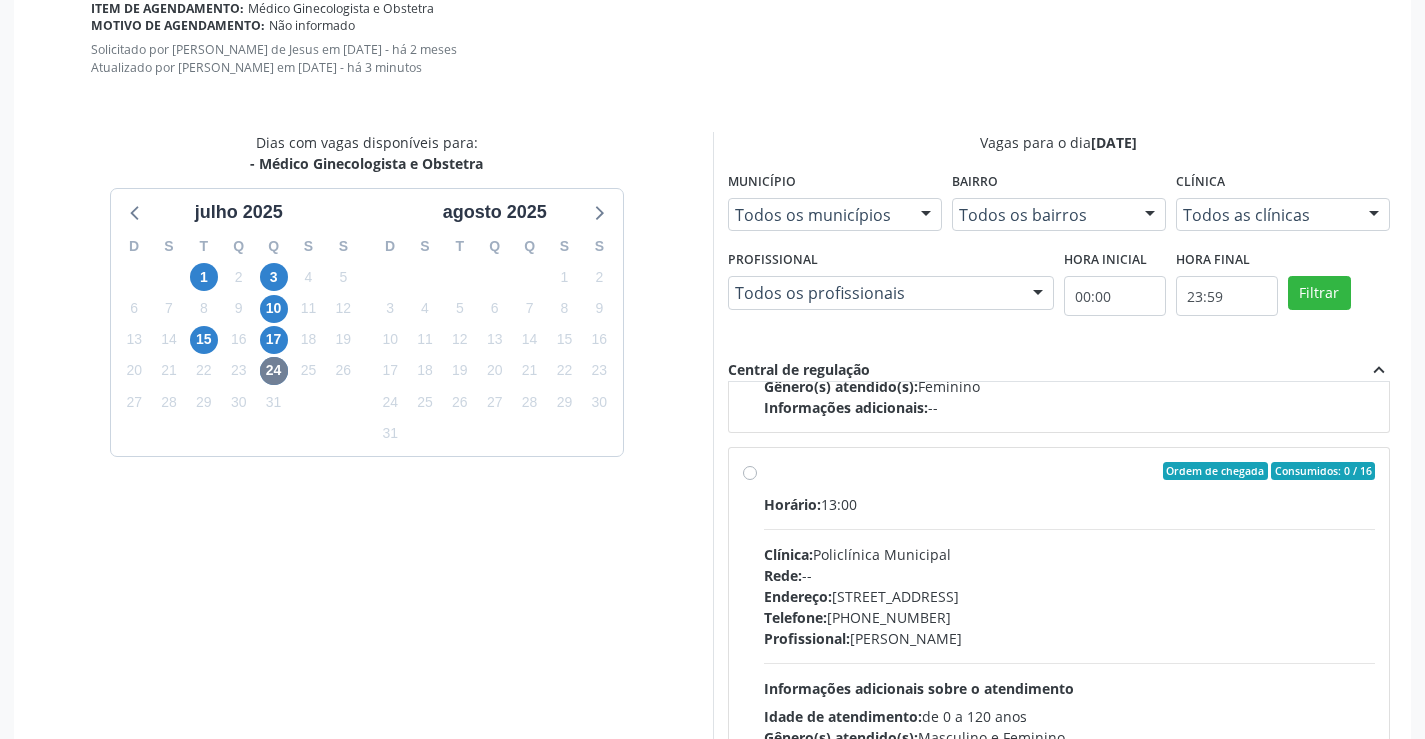 click on "Horário:   13:00" at bounding box center (1070, 504) 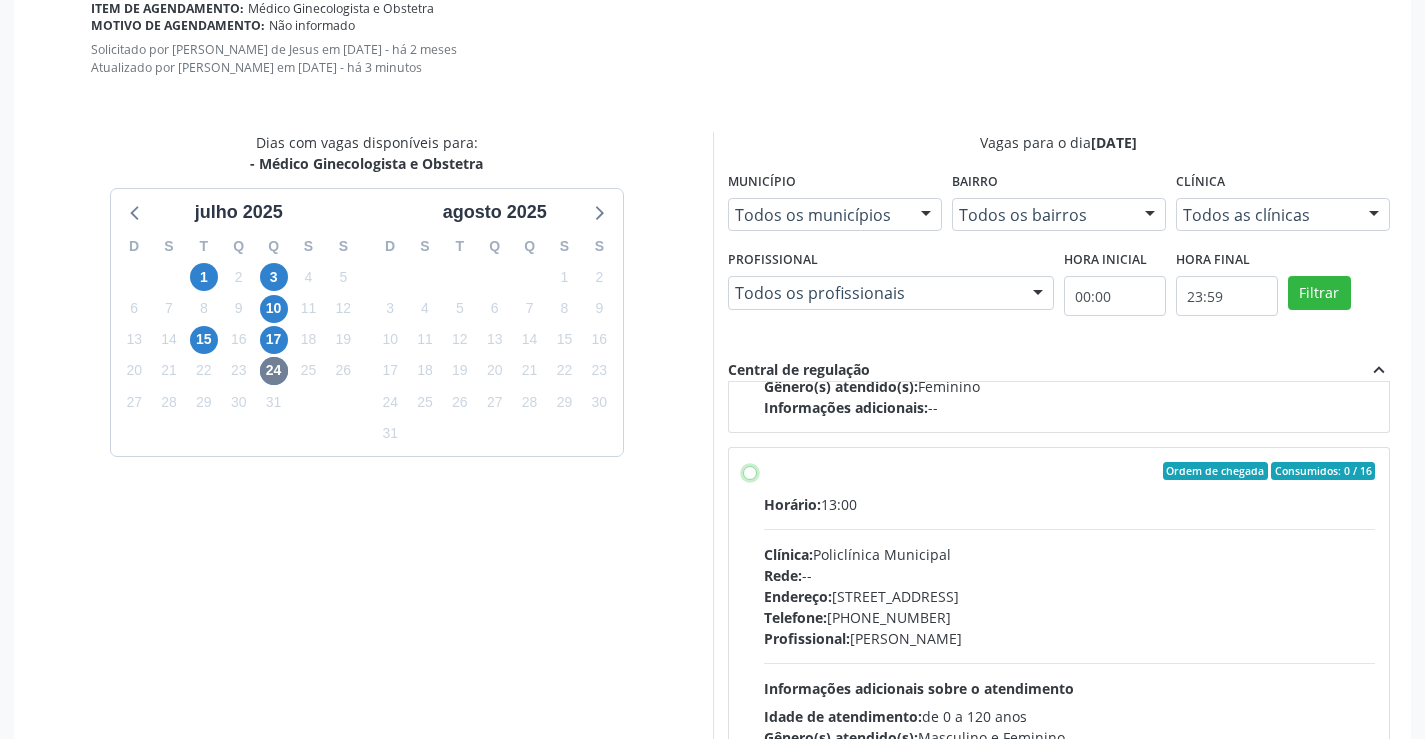 radio on "true" 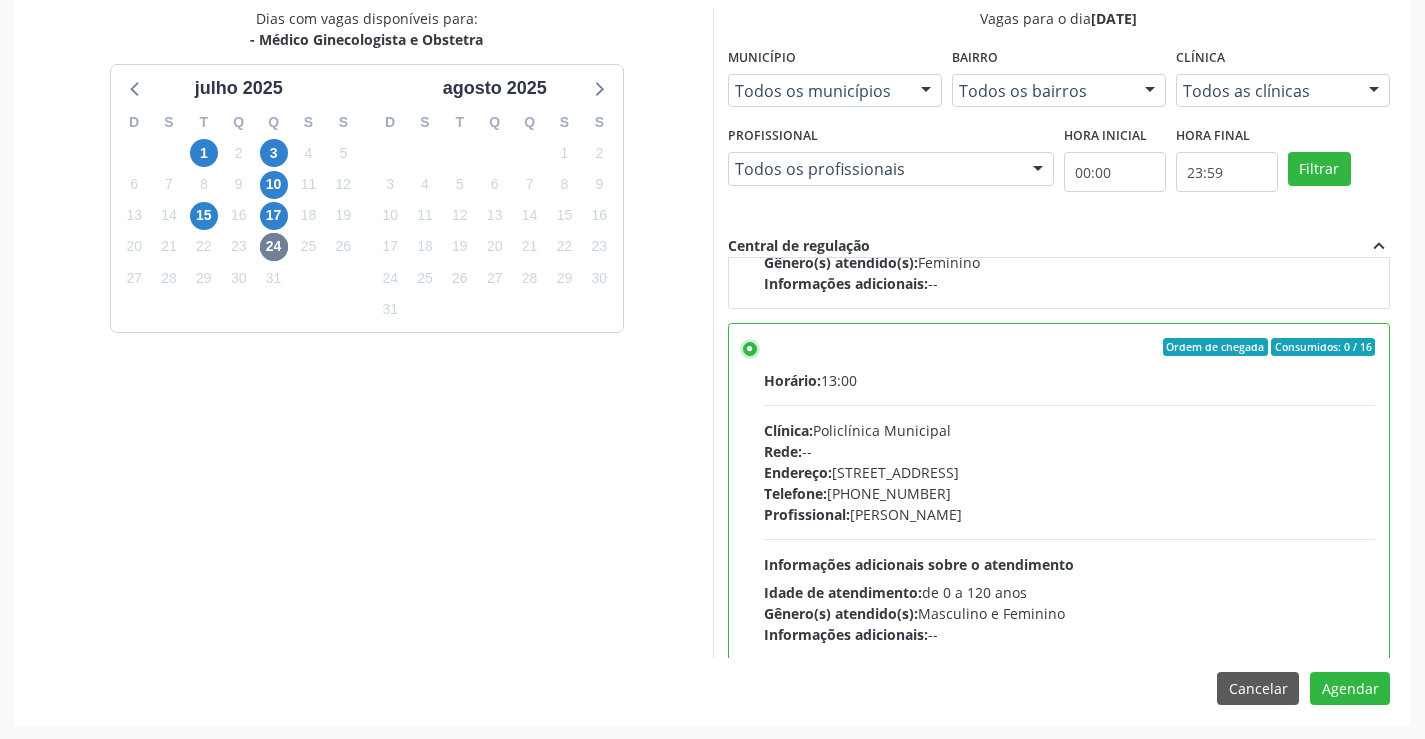 scroll, scrollTop: 644, scrollLeft: 0, axis: vertical 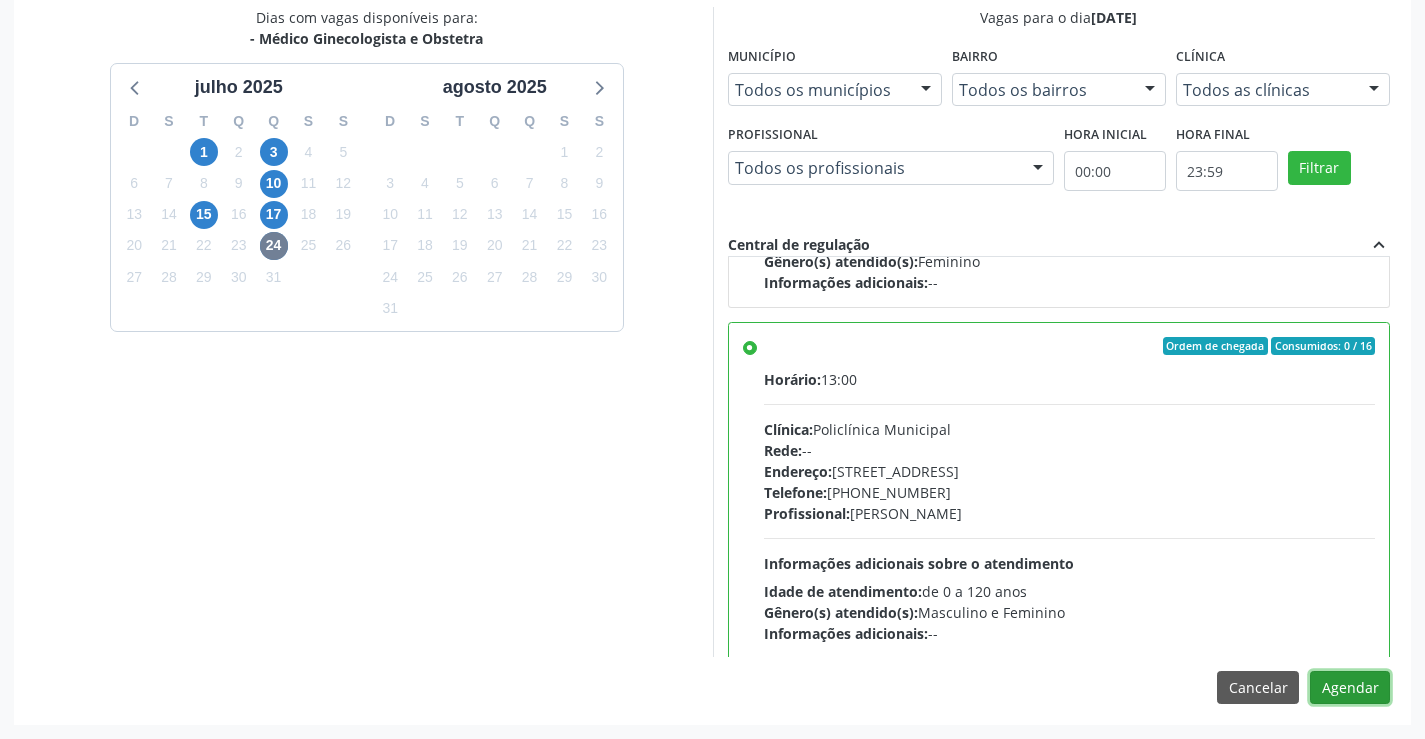 click on "Agendar" at bounding box center (1350, 688) 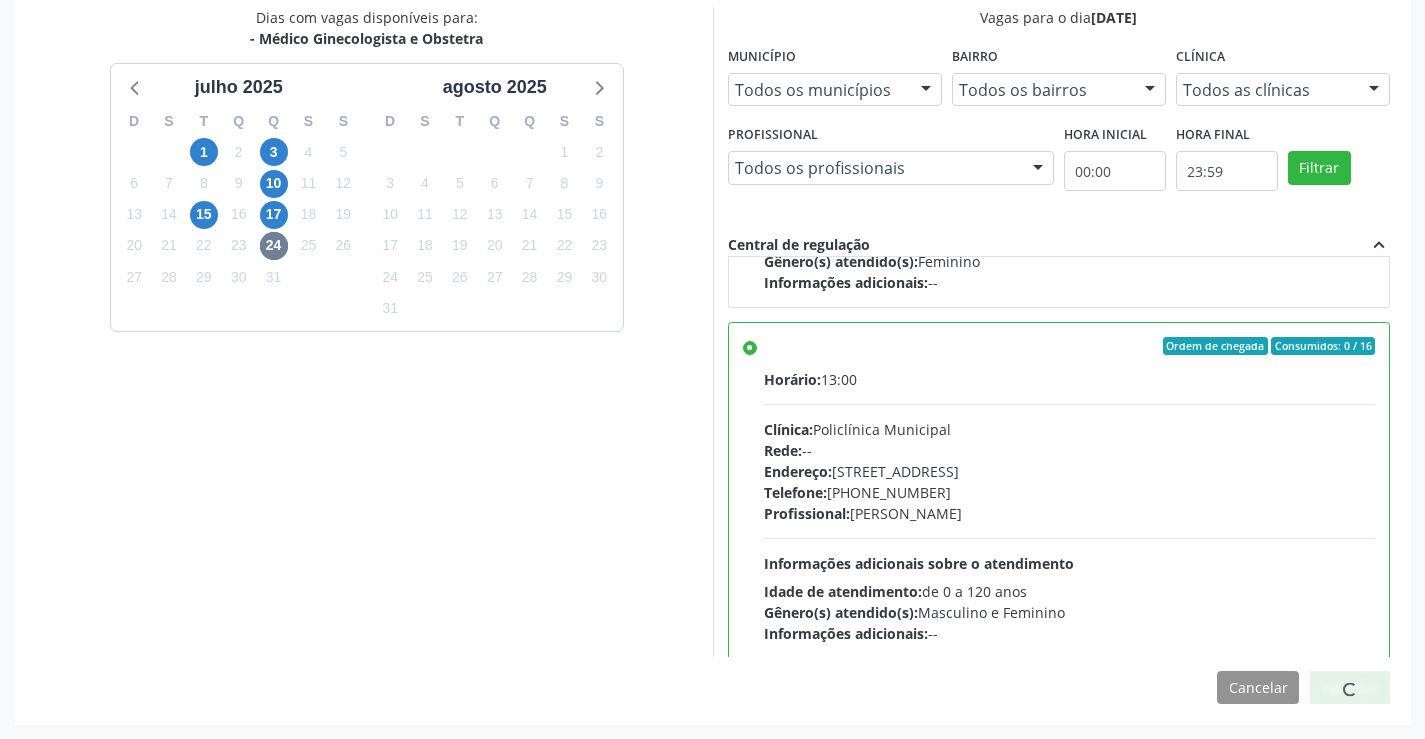 scroll, scrollTop: 0, scrollLeft: 0, axis: both 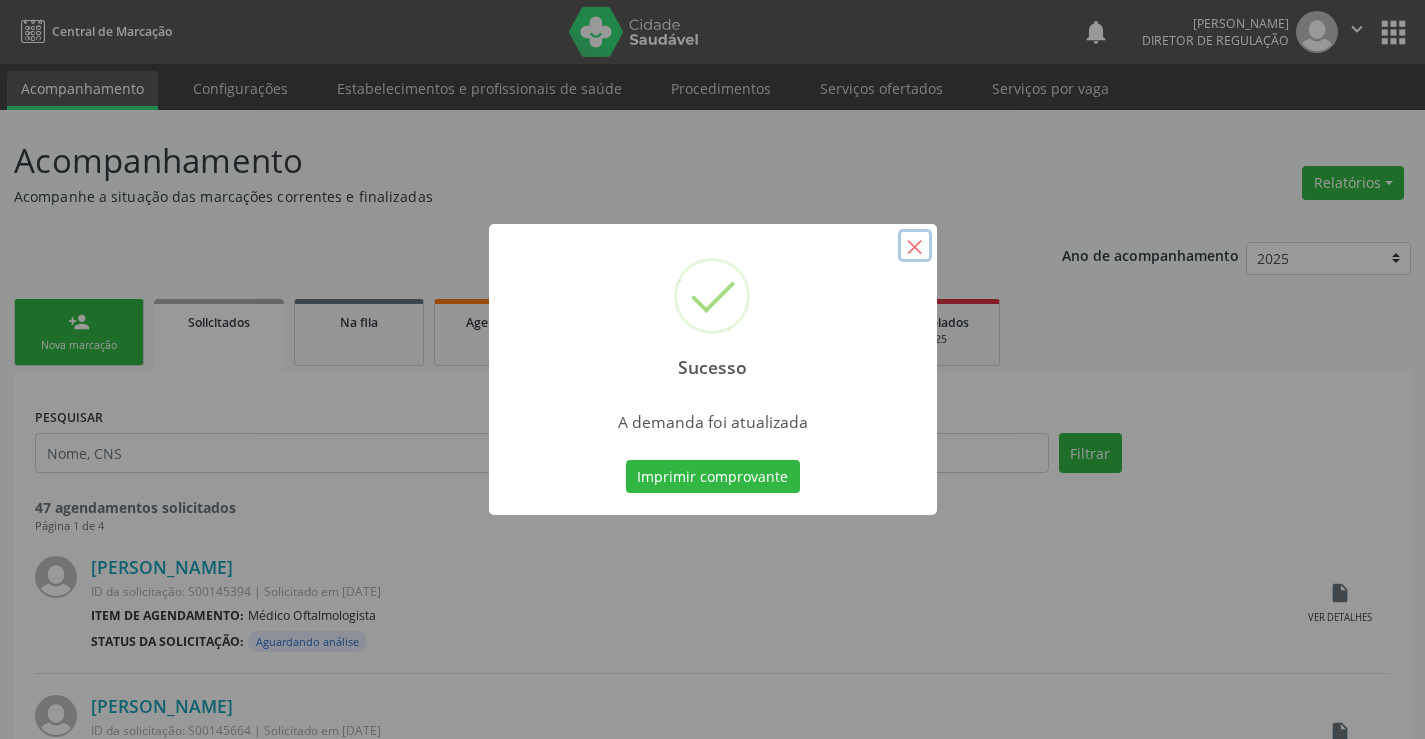 click on "×" at bounding box center (915, 246) 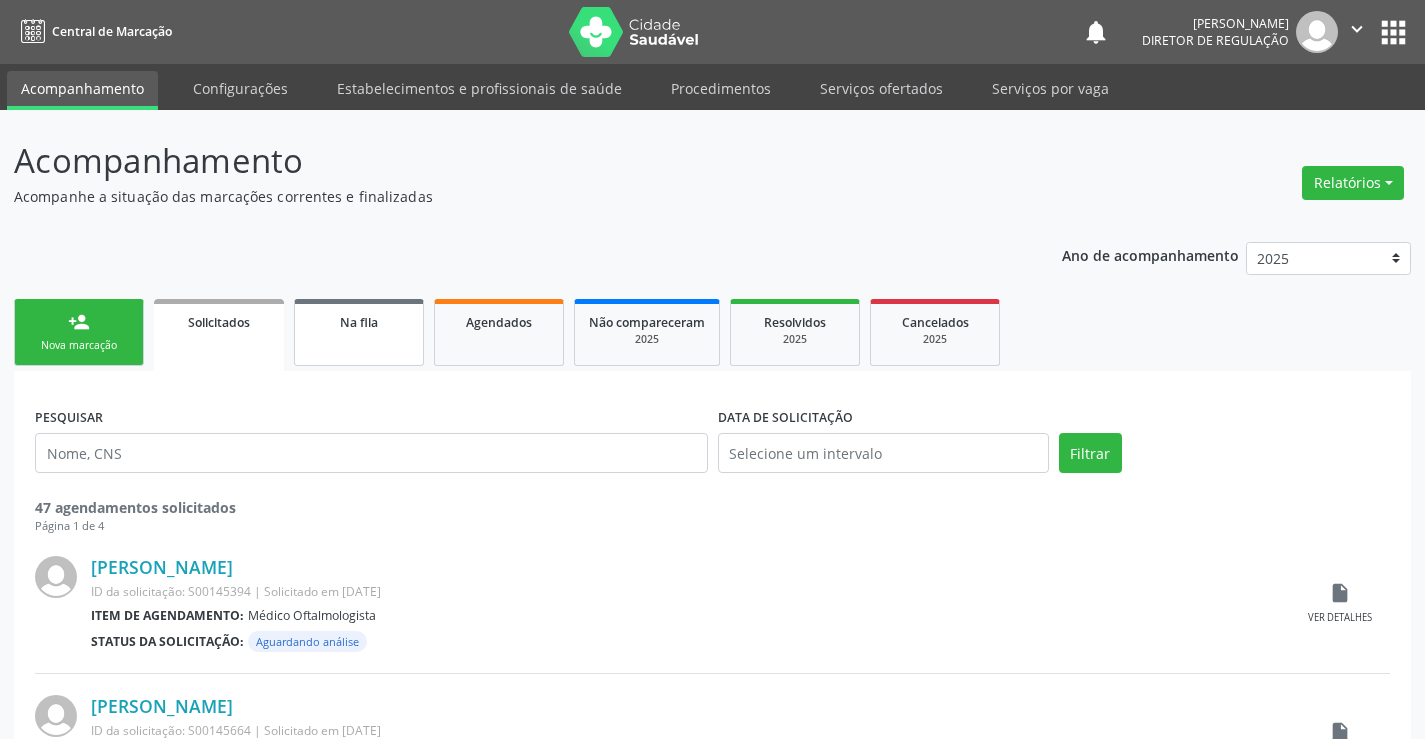 click on "Na fila" at bounding box center [359, 332] 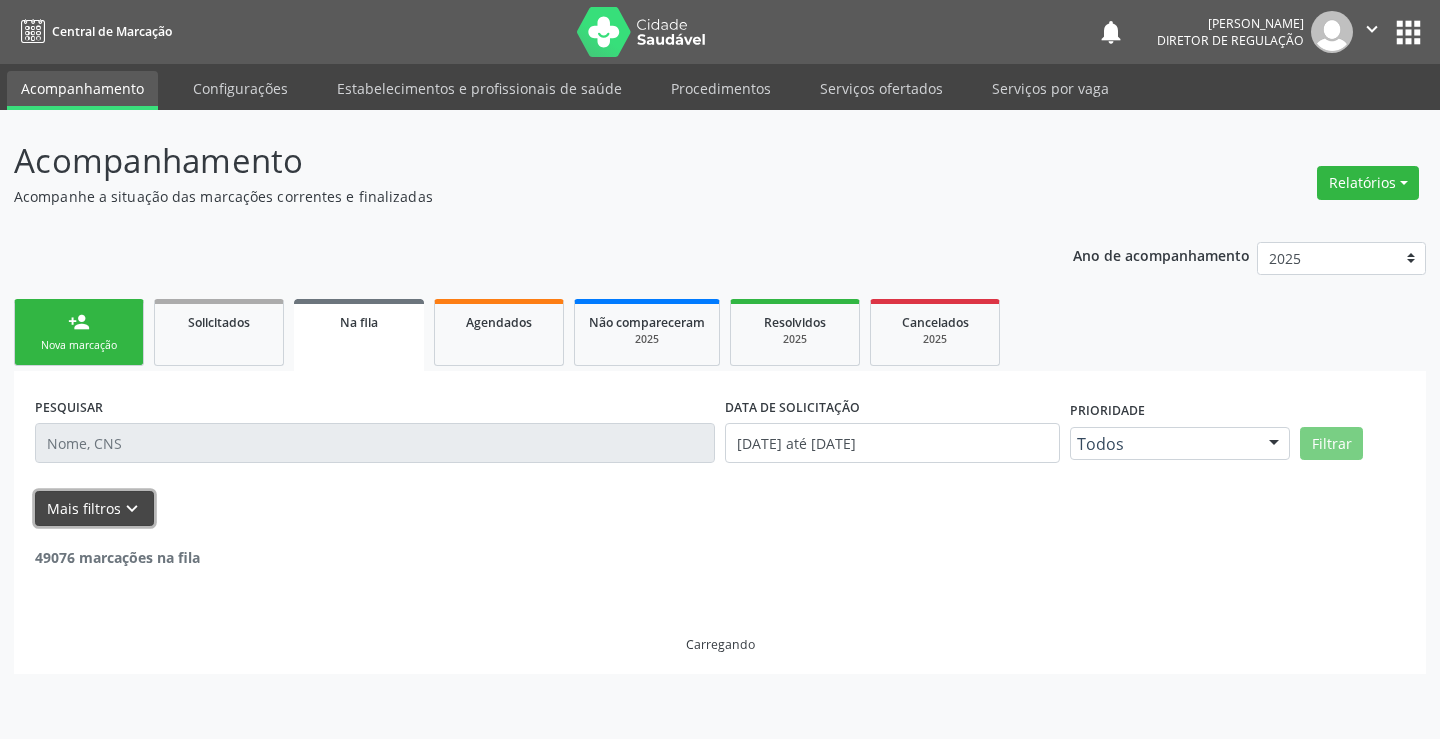 click on "keyboard_arrow_down" at bounding box center (132, 509) 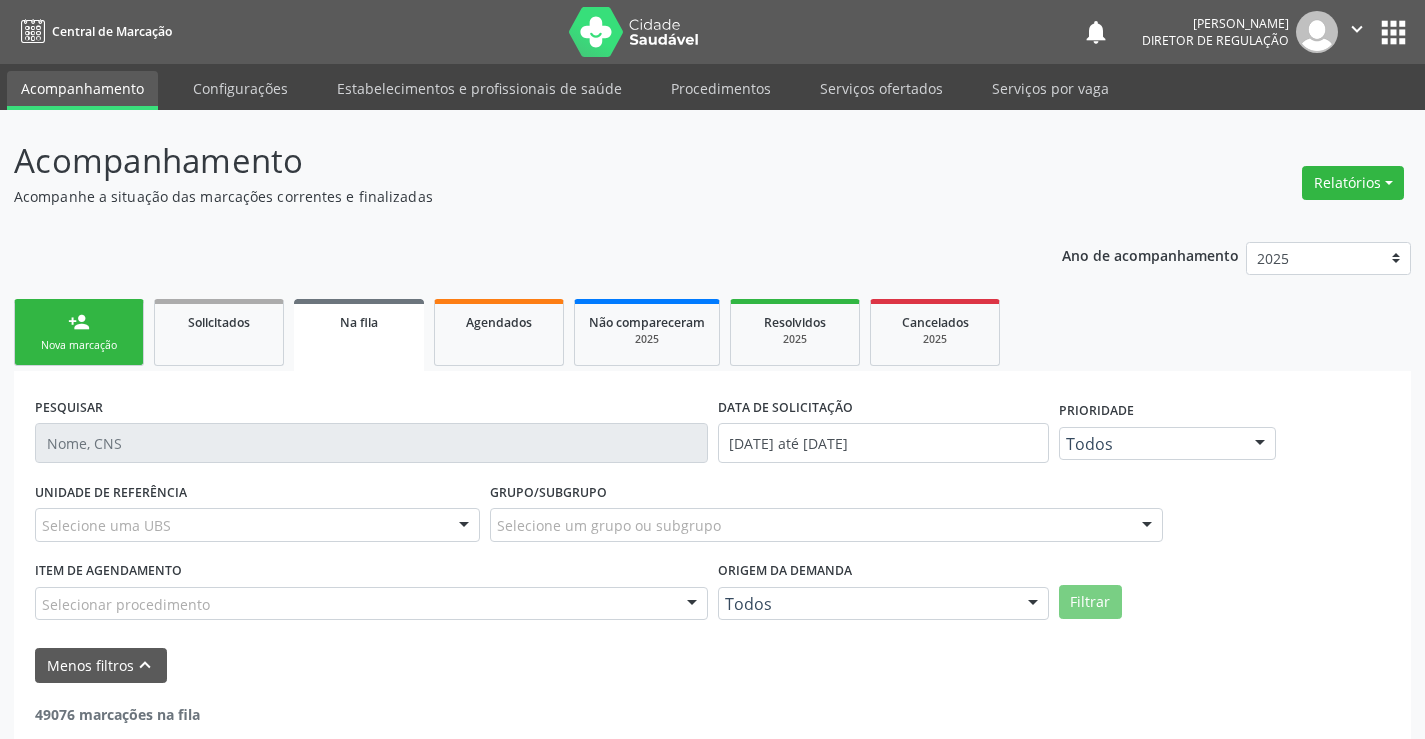 click on "Todos" at bounding box center (883, 604) 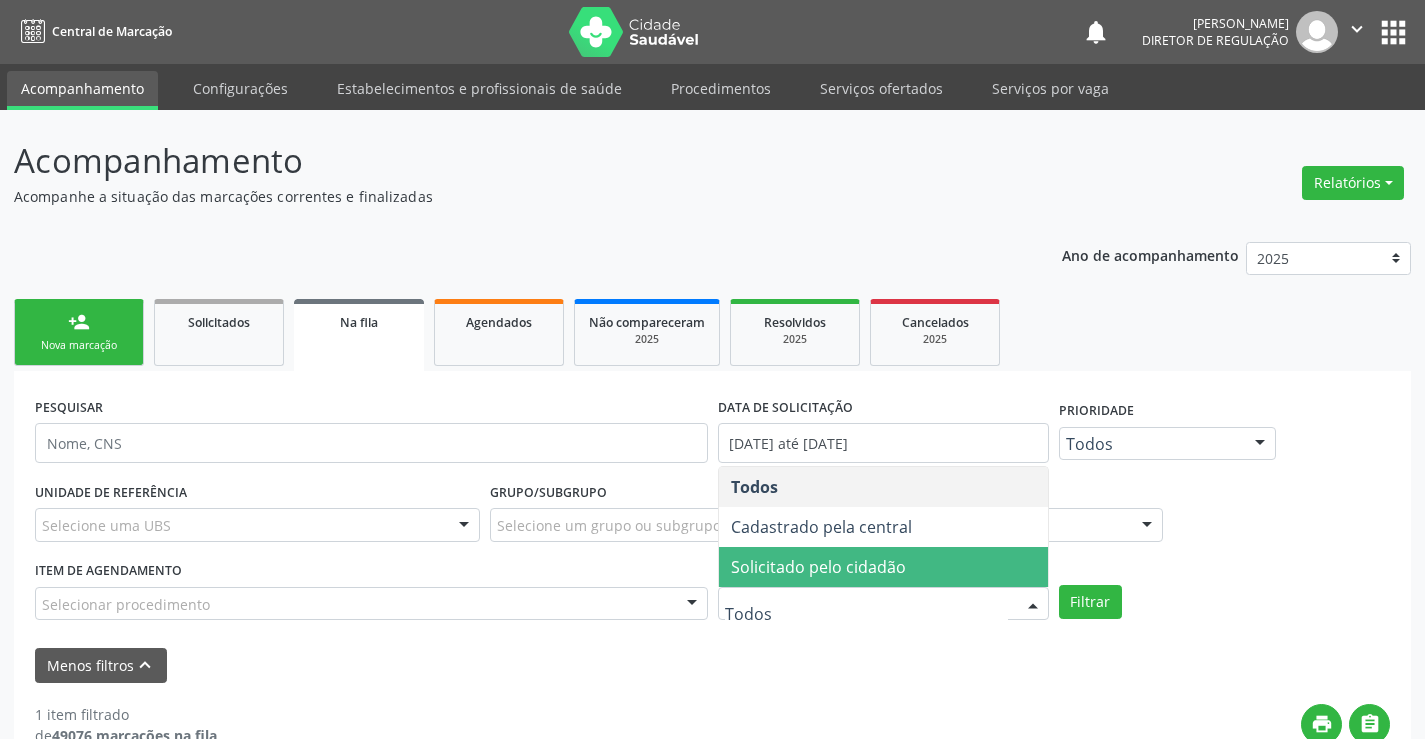 click on "Solicitado pelo cidadão" at bounding box center (818, 567) 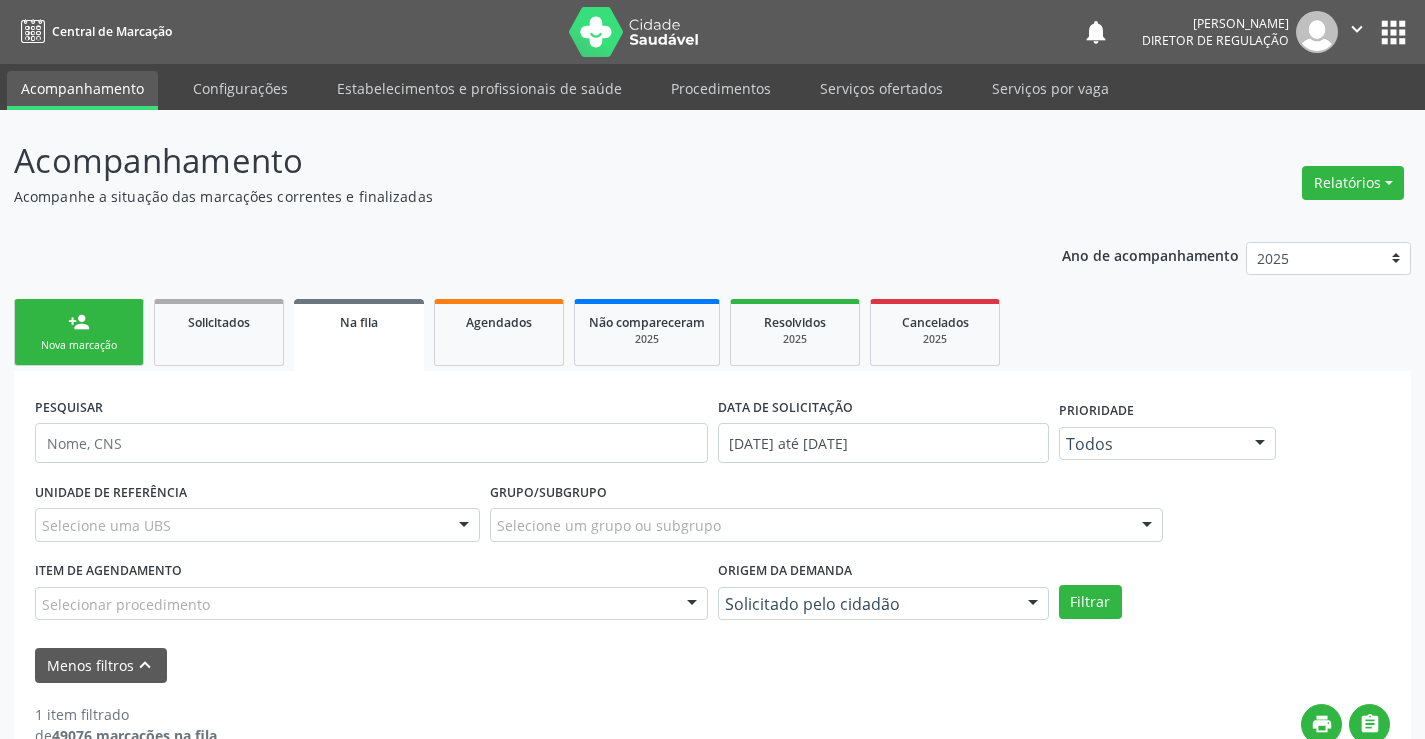 click on "Origem da demanda
Solicitado pelo cidadão         Todos   Cadastrado pela central   Solicitado pelo cidadão
Nenhum resultado encontrado para: "   "
Não há nenhuma opção para ser exibida." at bounding box center [883, 595] 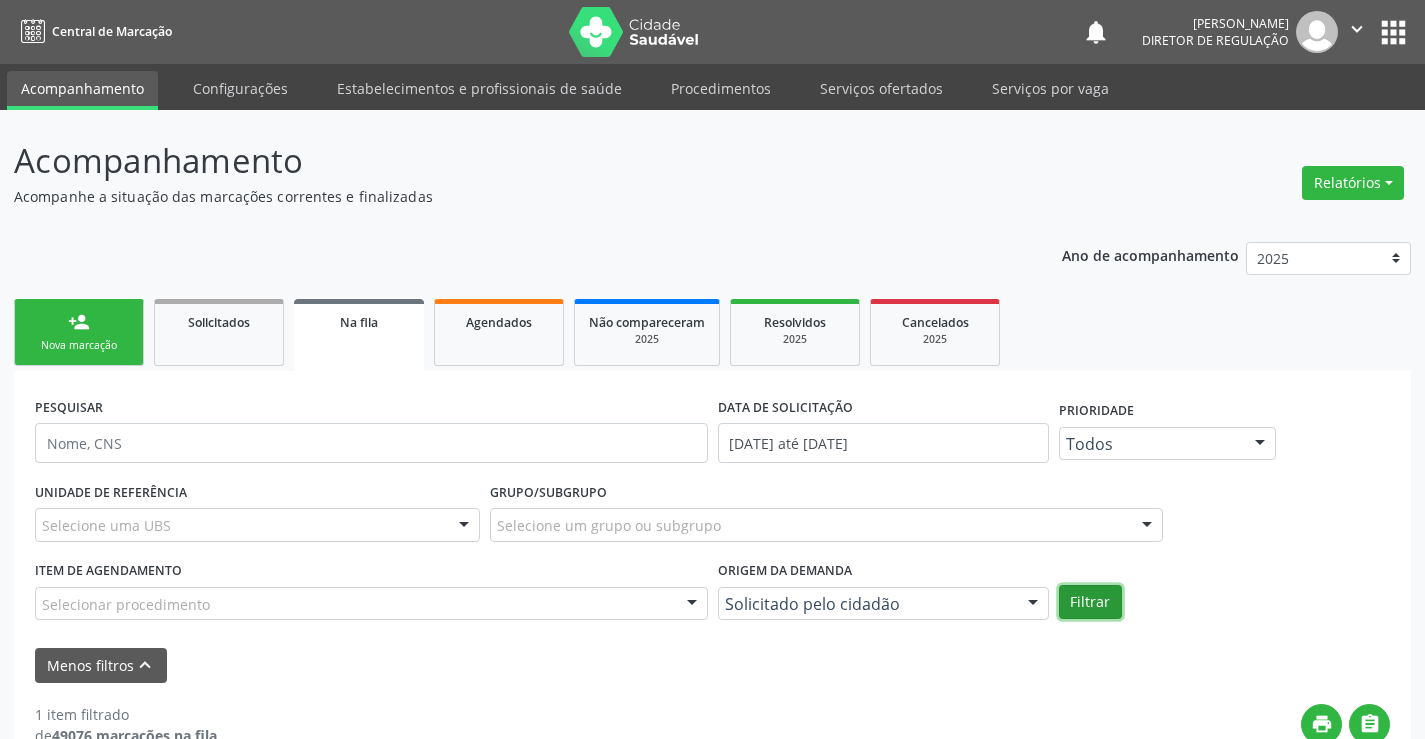 click on "Filtrar" at bounding box center (1090, 602) 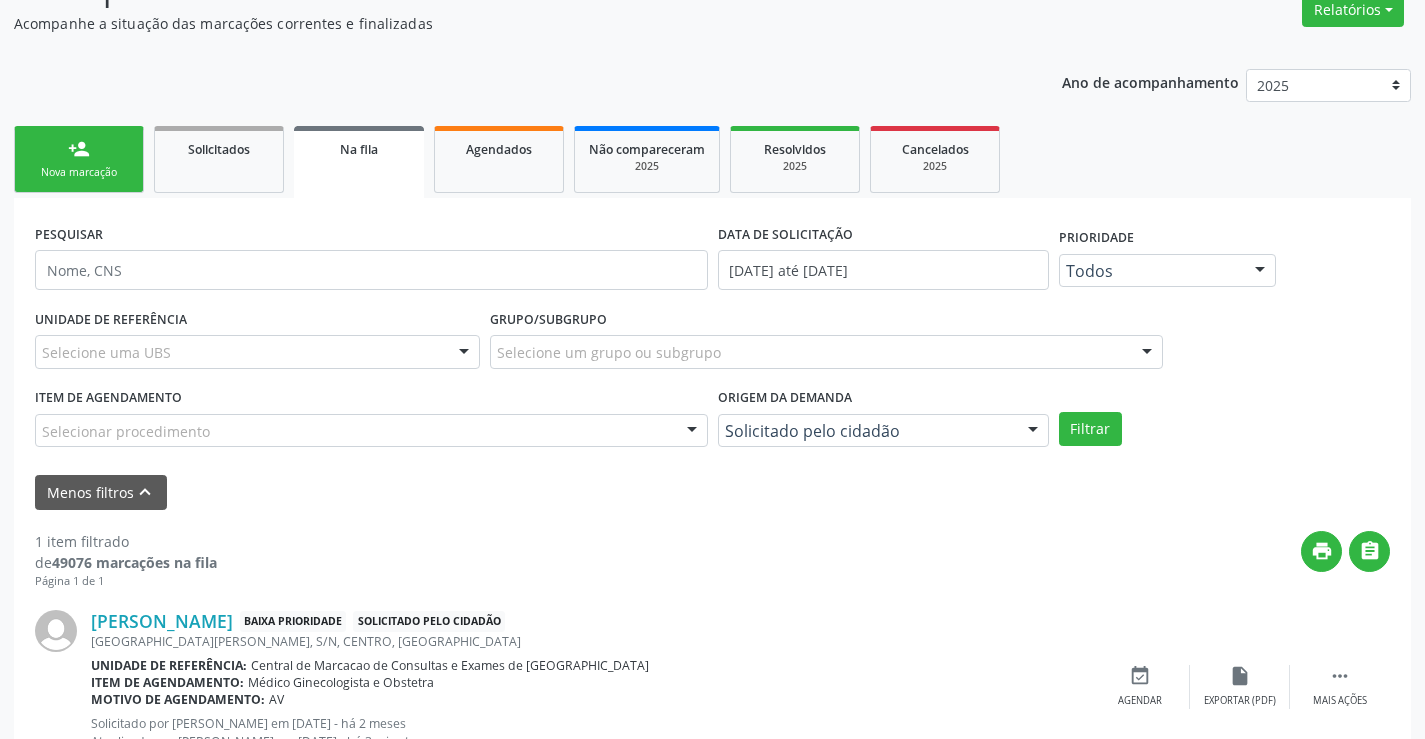 scroll, scrollTop: 254, scrollLeft: 0, axis: vertical 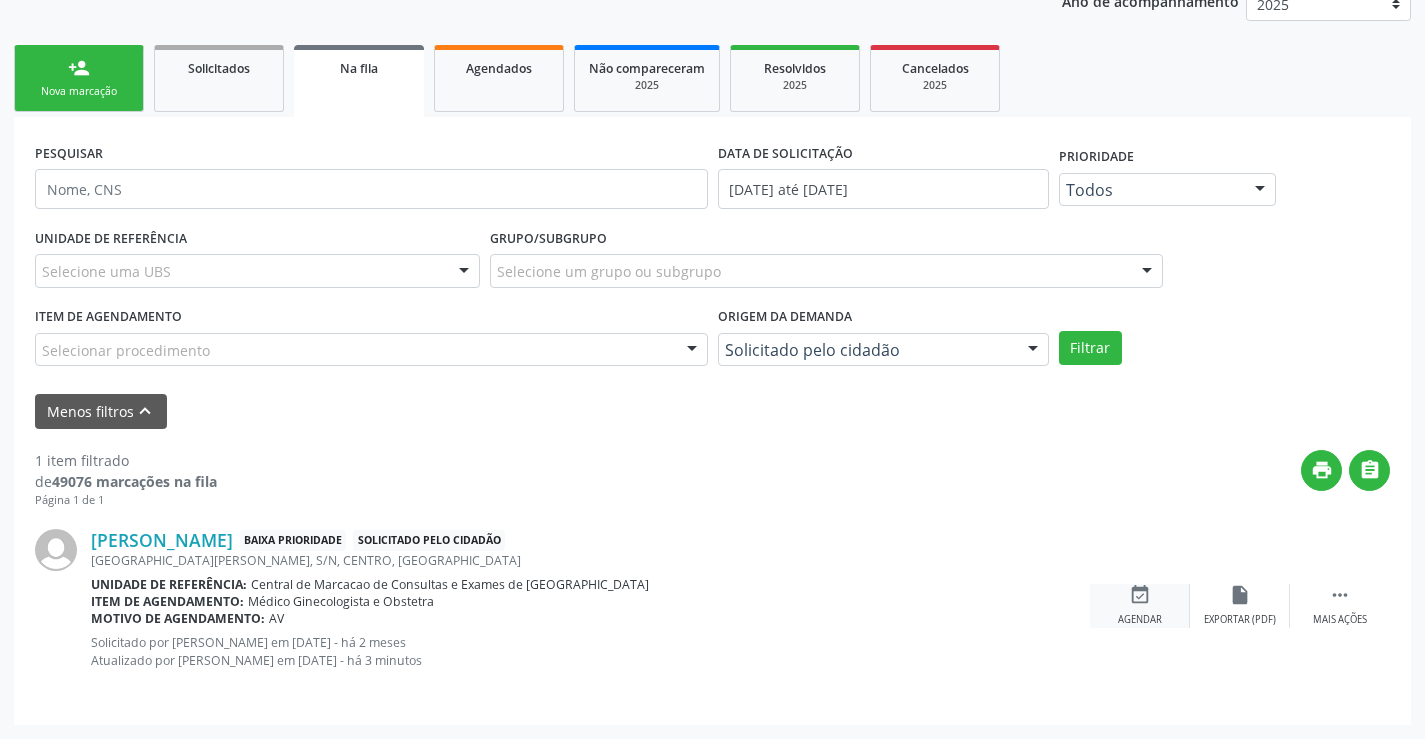click on "event_available
Agendar" at bounding box center (1140, 605) 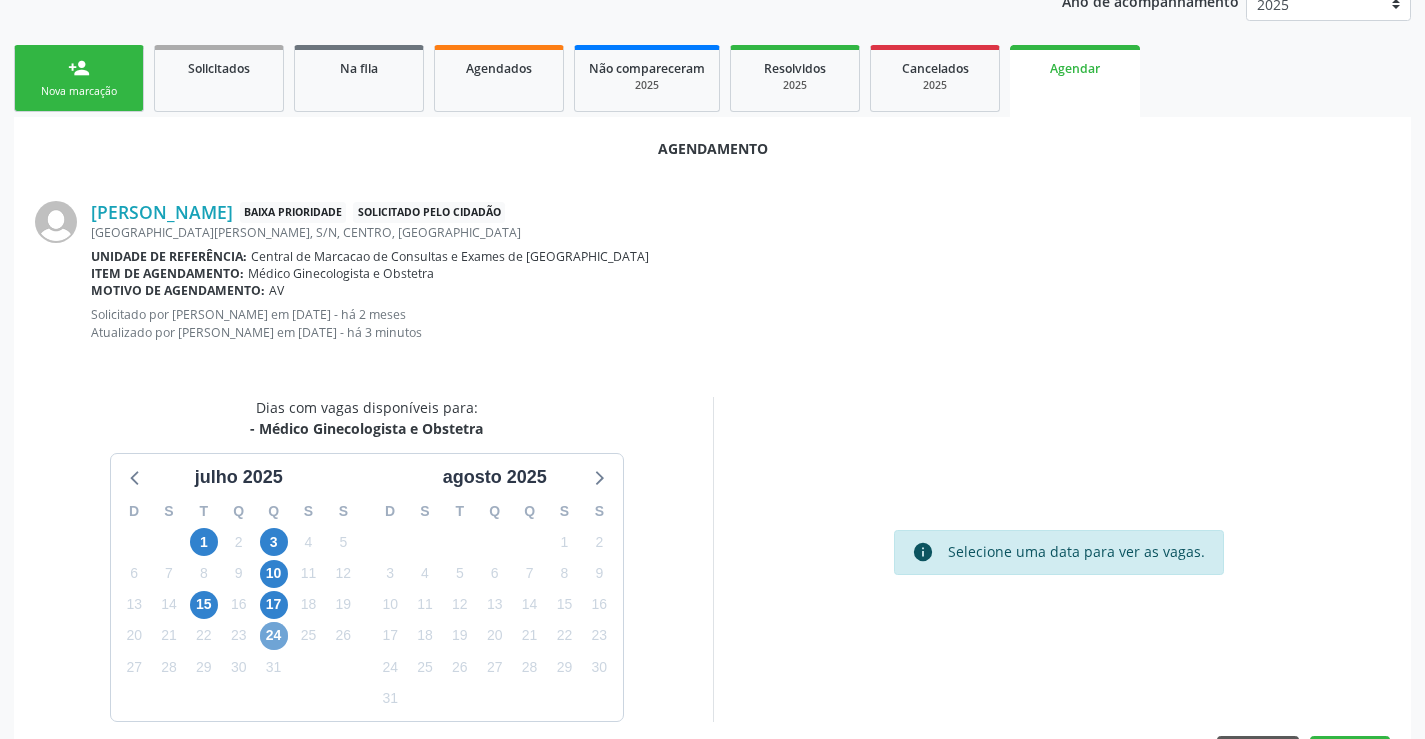 click on "24" at bounding box center (274, 636) 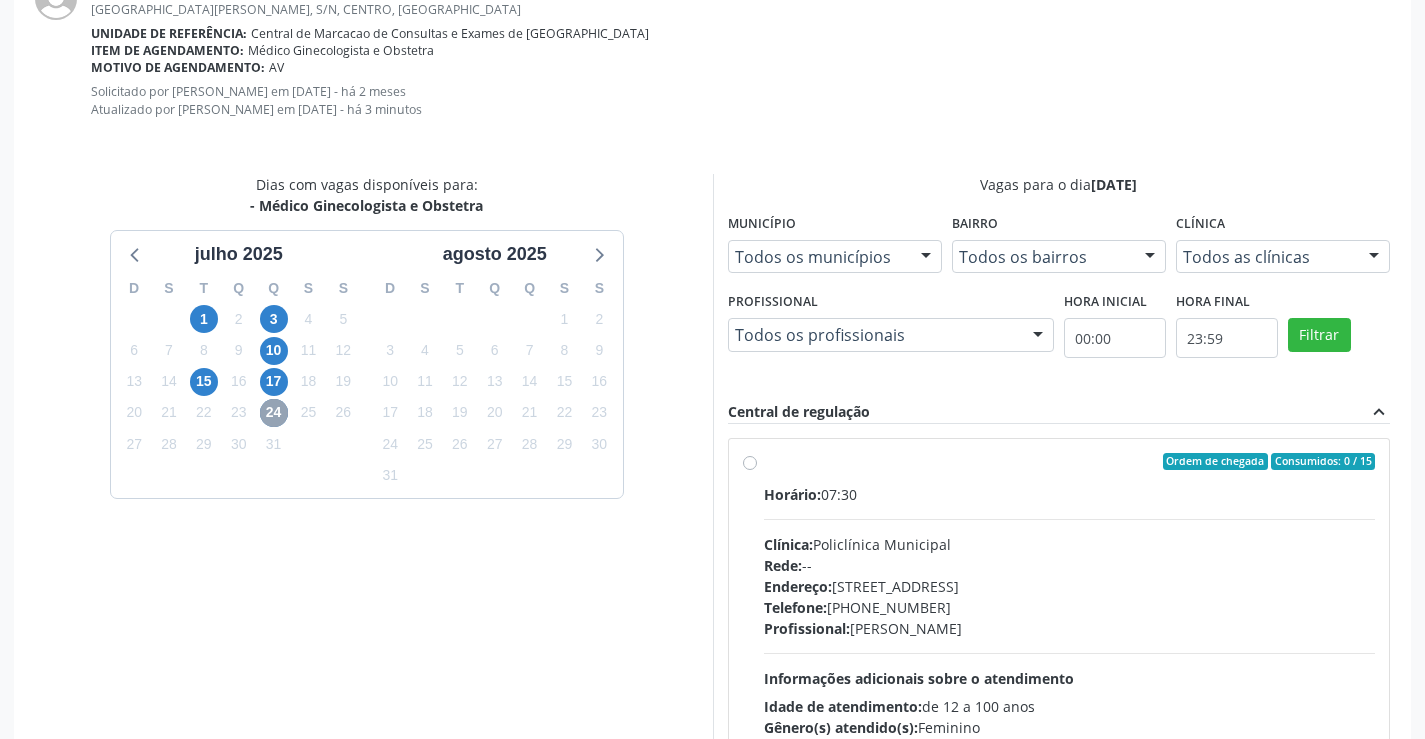 scroll, scrollTop: 554, scrollLeft: 0, axis: vertical 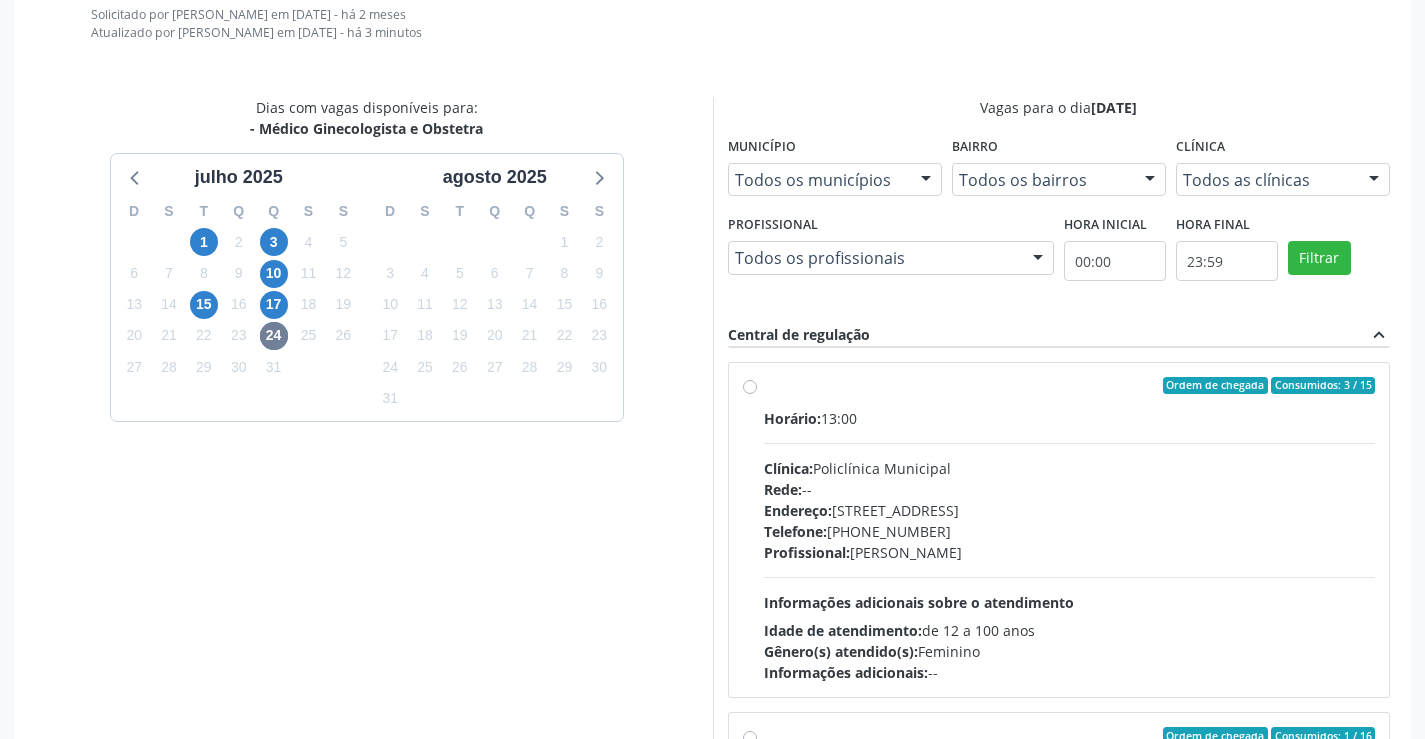 click on "Horário:   13:00
Clínica:  Policlínica Municipal
Rede:
--
Endereço:   Predio, nº 386, Centro, Campo Formoso - BA
Telefone:   (74) 6451312
Profissional:
Luana Saback de Almeida
Informações adicionais sobre o atendimento
Idade de atendimento:
de 12 a 100 anos
Gênero(s) atendido(s):
Feminino
Informações adicionais:
--" at bounding box center [1070, 545] 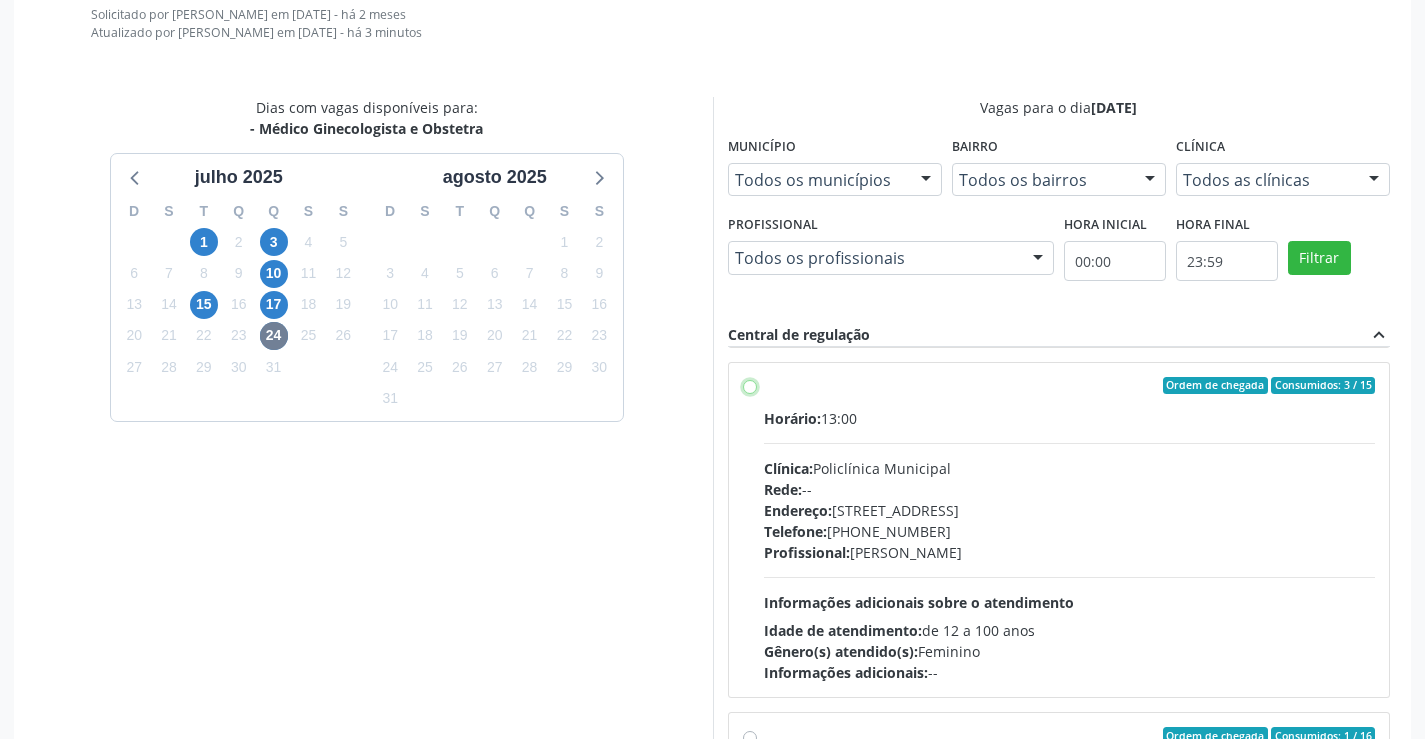 radio on "true" 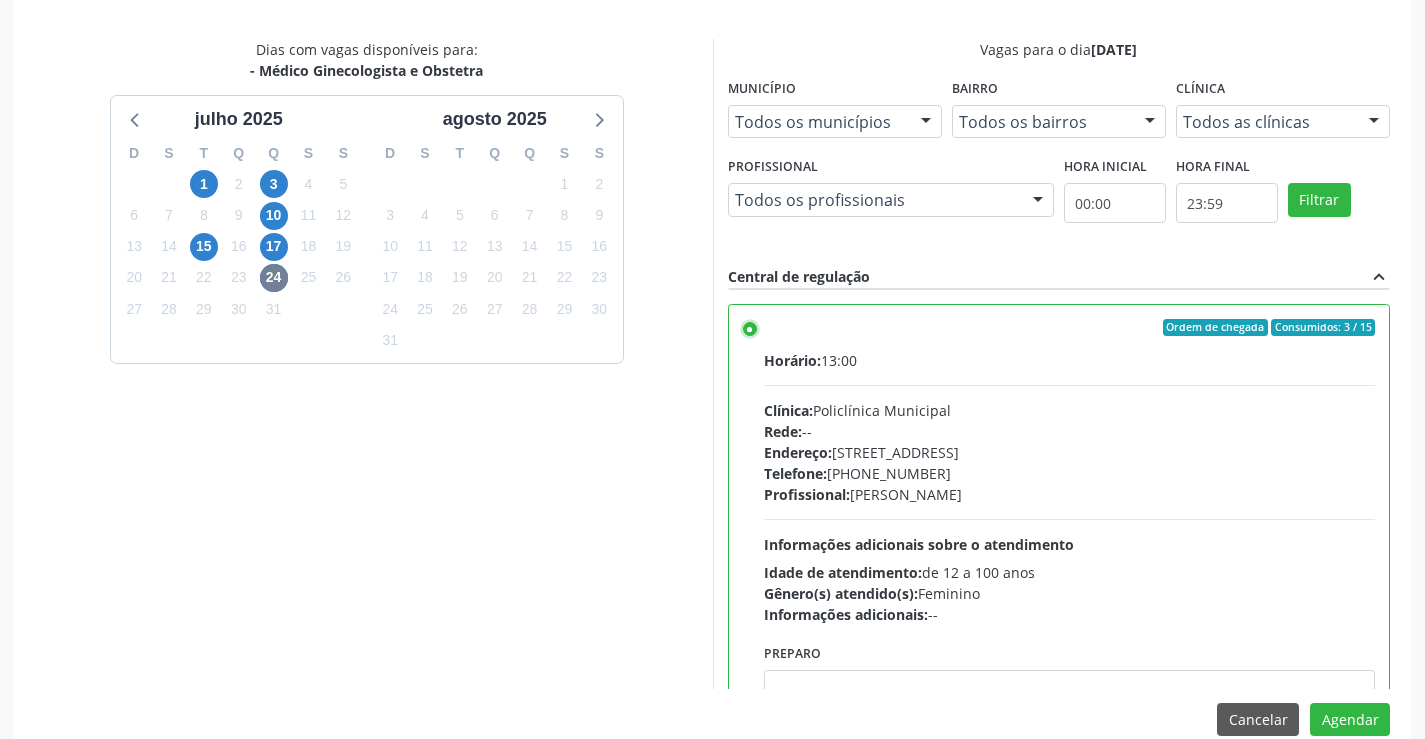 scroll, scrollTop: 644, scrollLeft: 0, axis: vertical 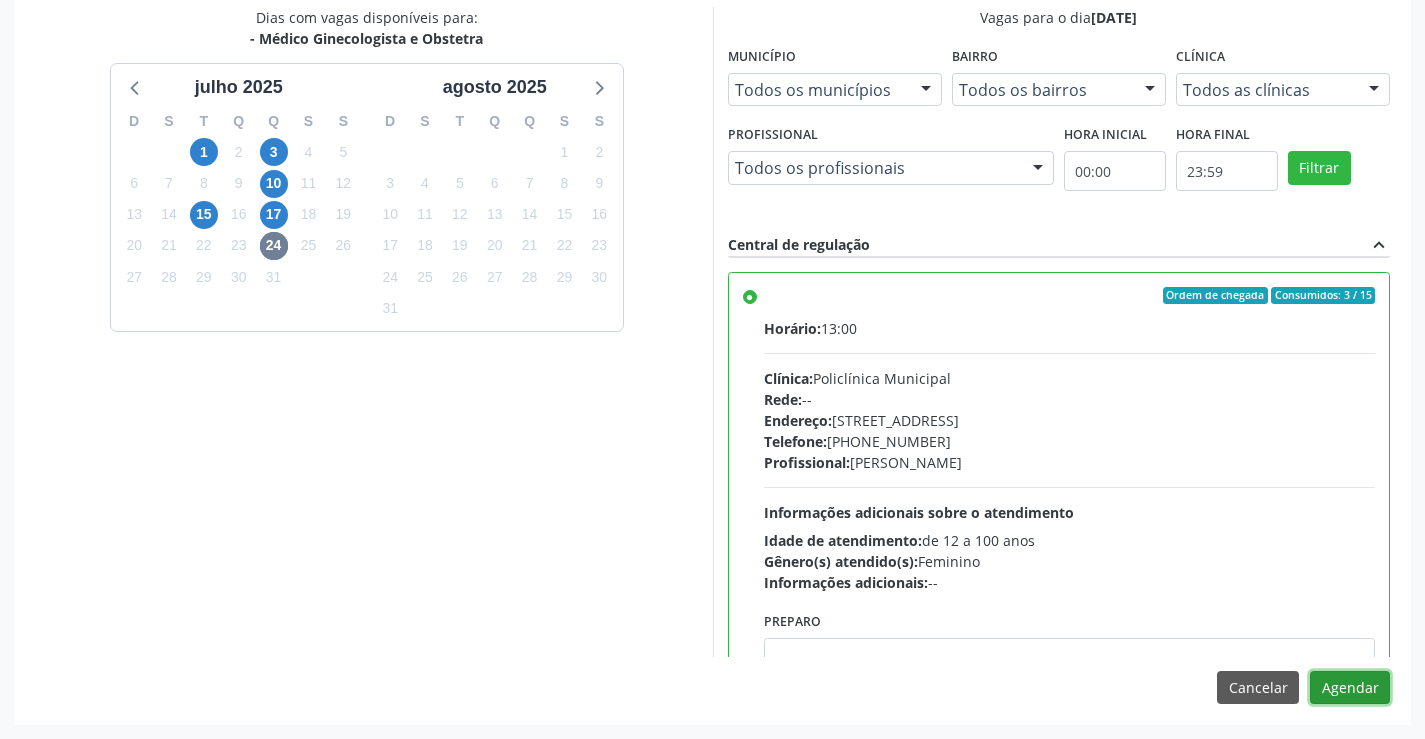 click on "Agendar" at bounding box center [1350, 688] 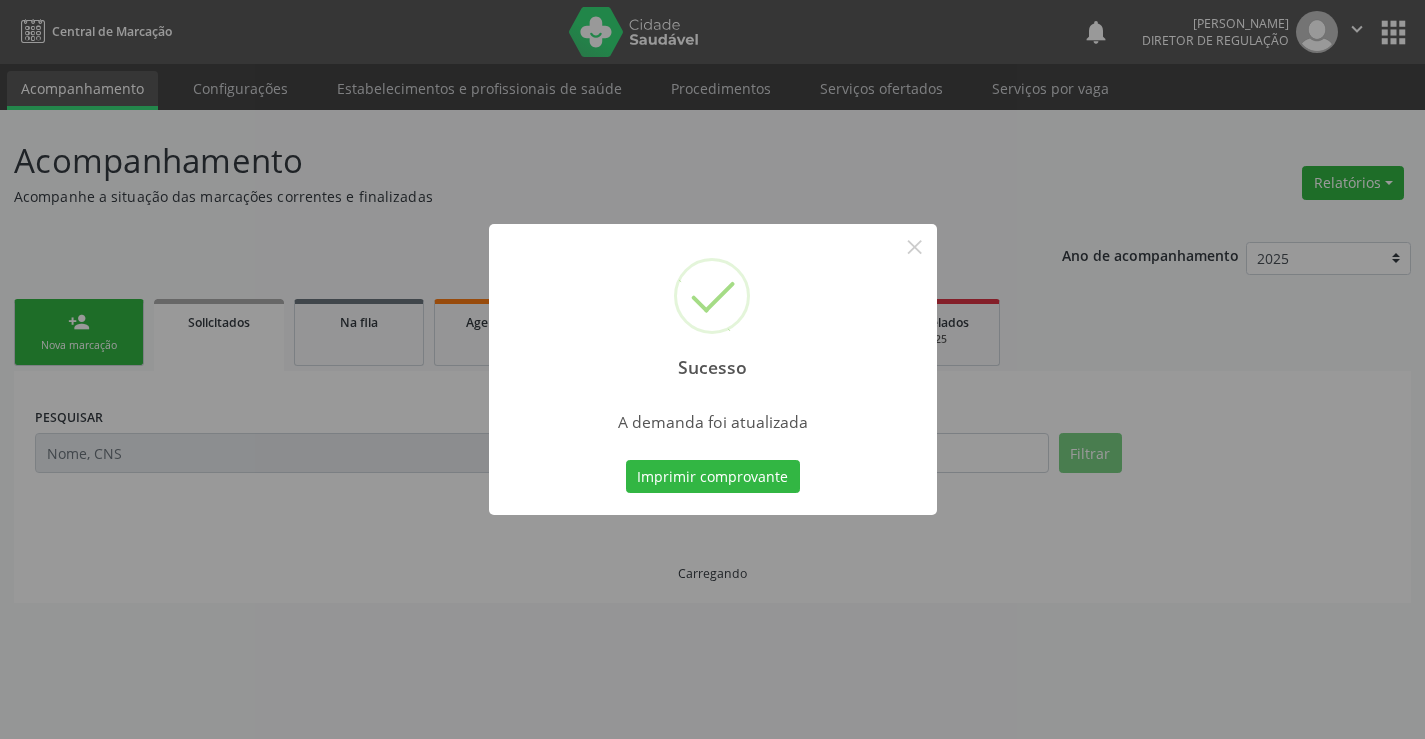 scroll, scrollTop: 0, scrollLeft: 0, axis: both 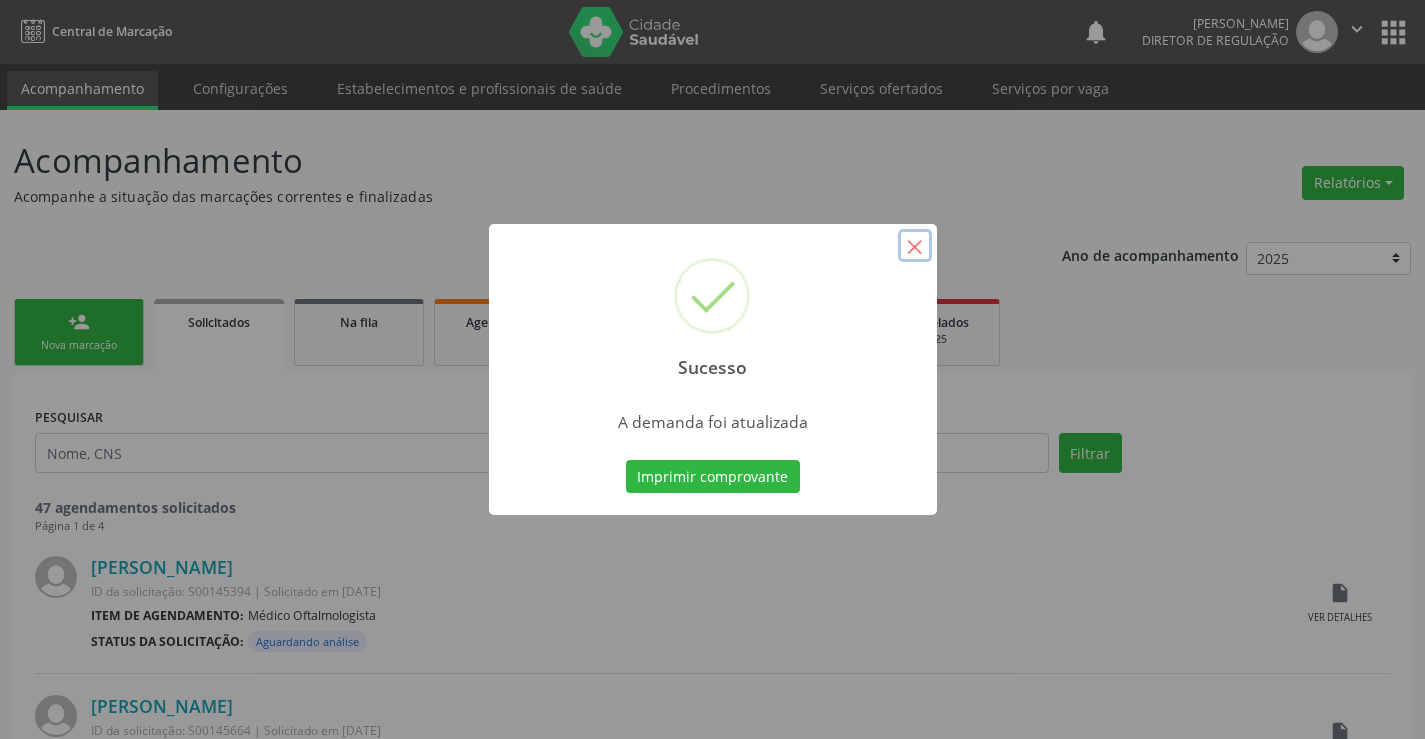 click on "×" at bounding box center [915, 246] 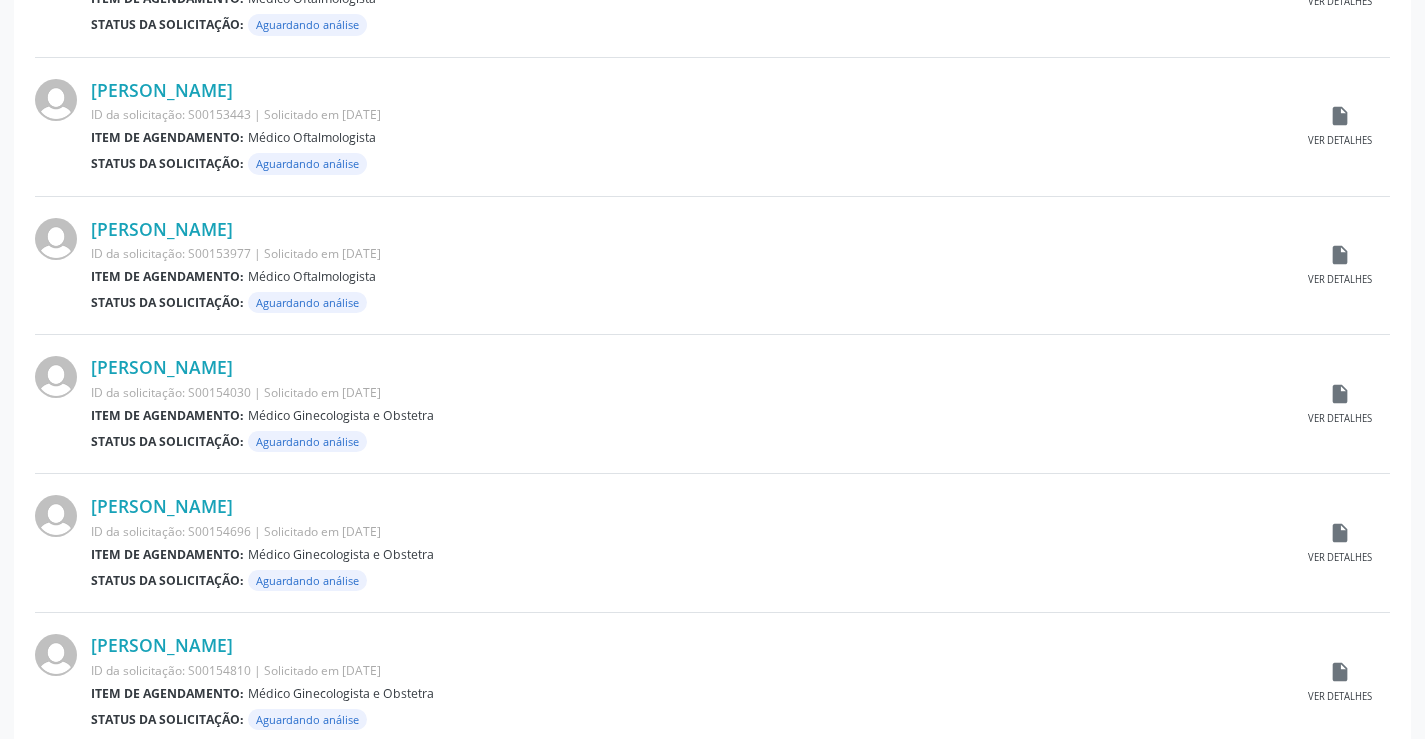 scroll, scrollTop: 1600, scrollLeft: 0, axis: vertical 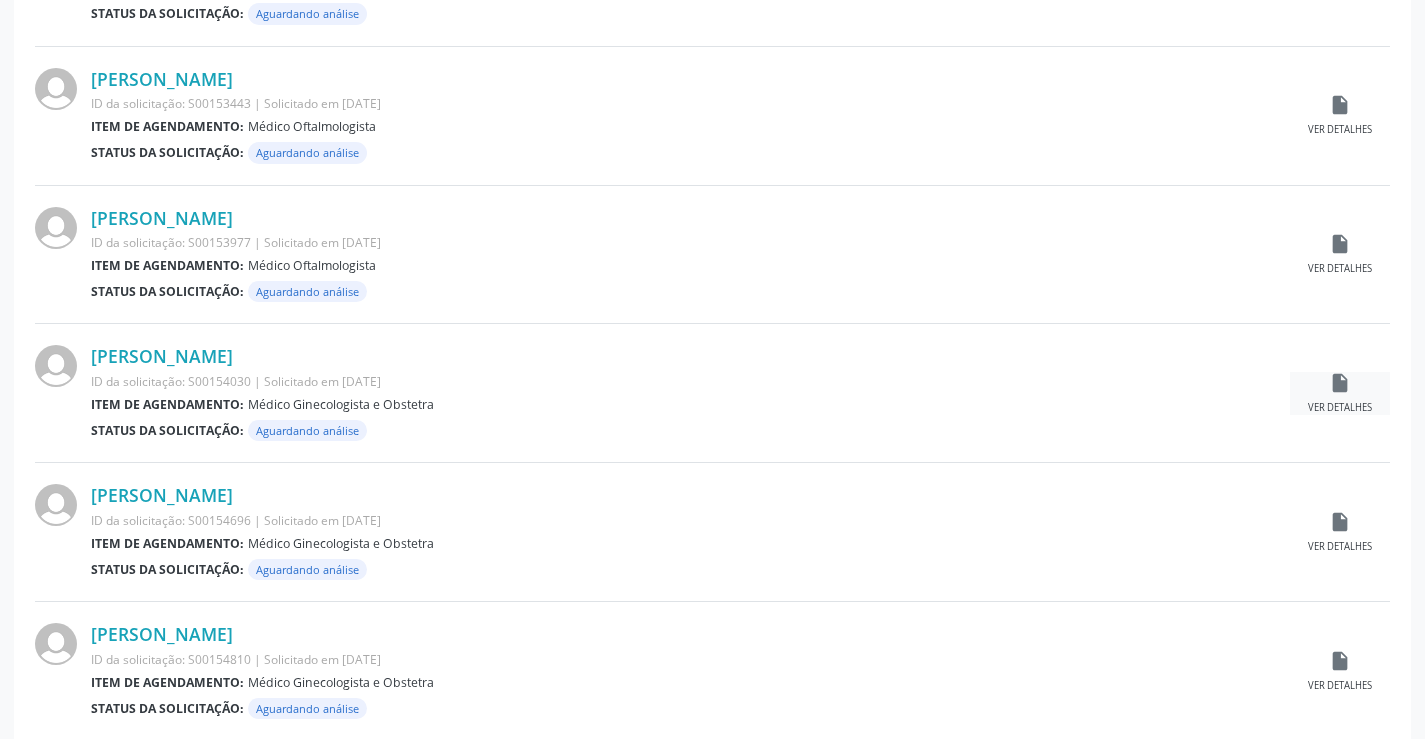 click on "insert_drive_file" at bounding box center [1340, 383] 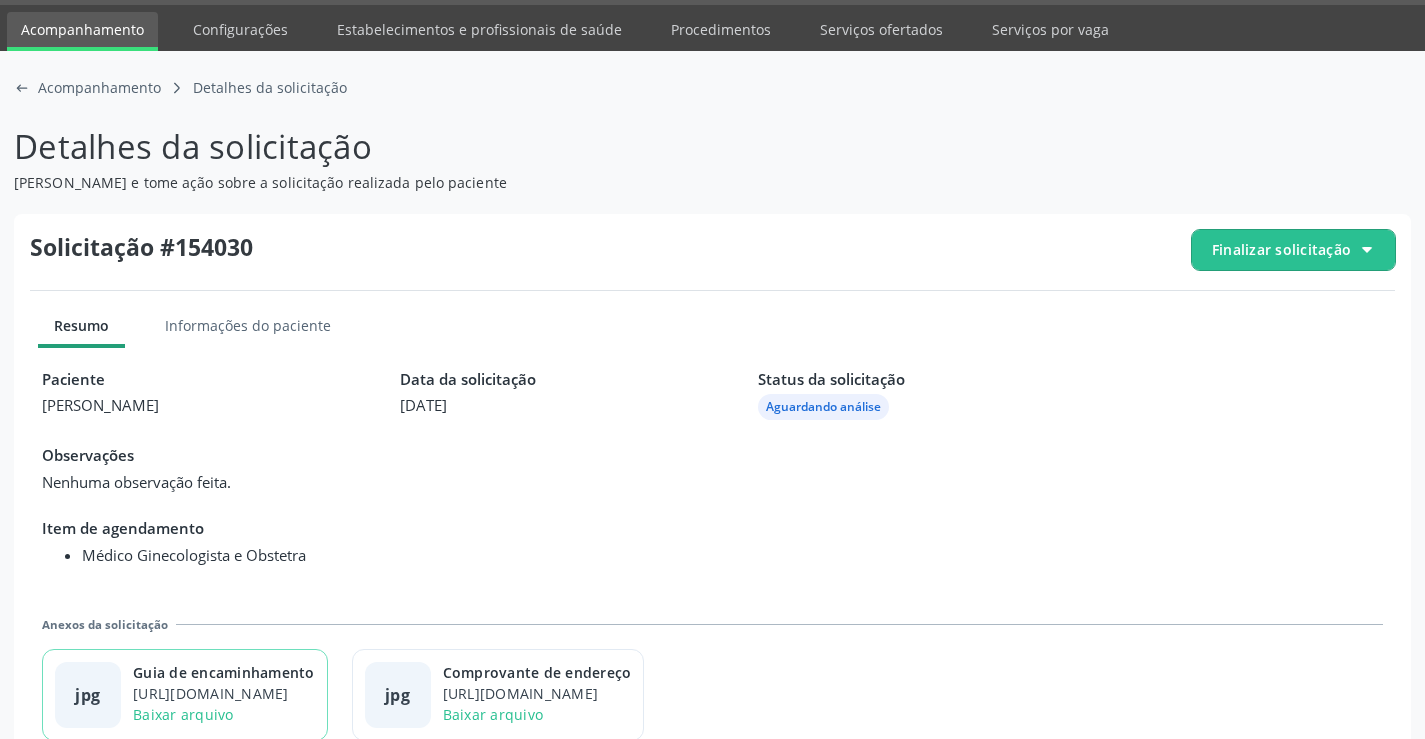 scroll, scrollTop: 91, scrollLeft: 0, axis: vertical 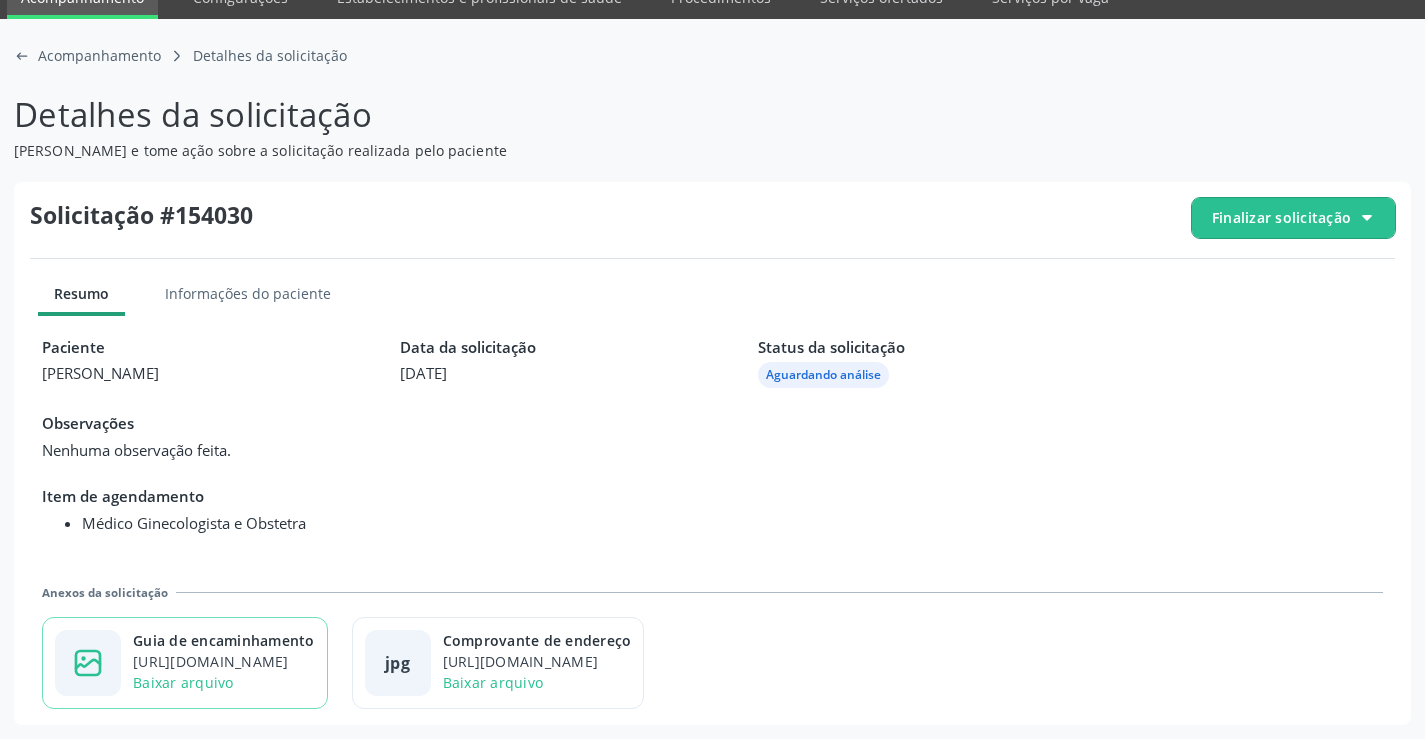 click on "Guia de encaminhamento" at bounding box center (224, 640) 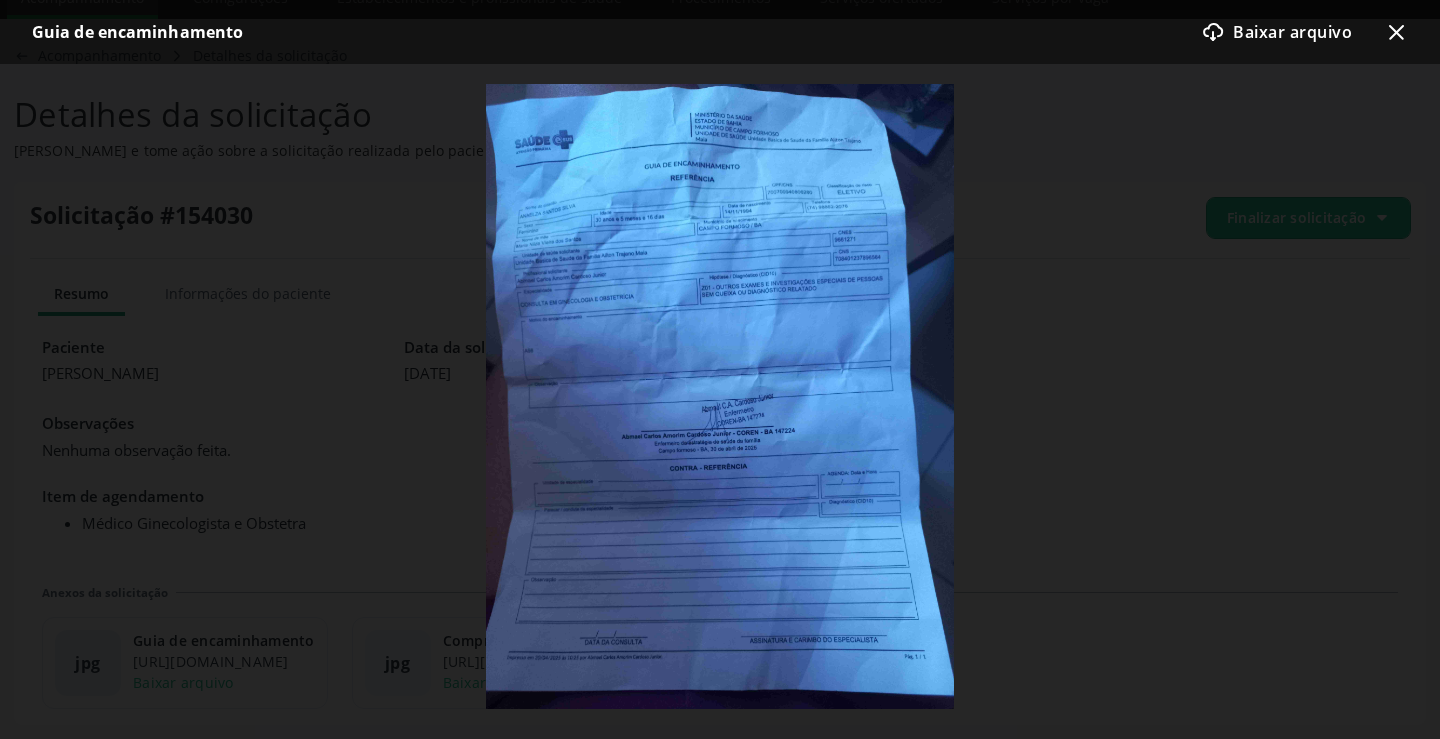 click on "x-outline icon" 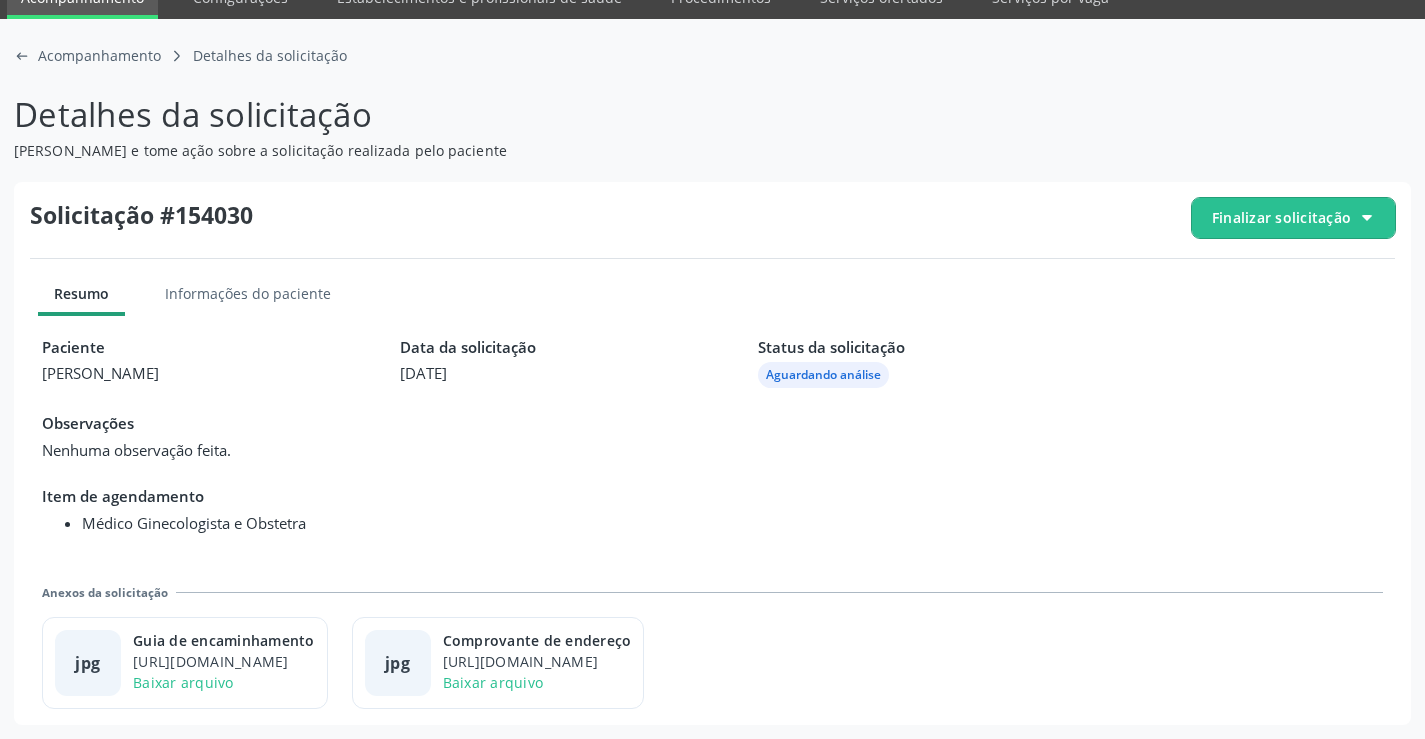 click on "Finalizar solicitação" at bounding box center (1281, 217) 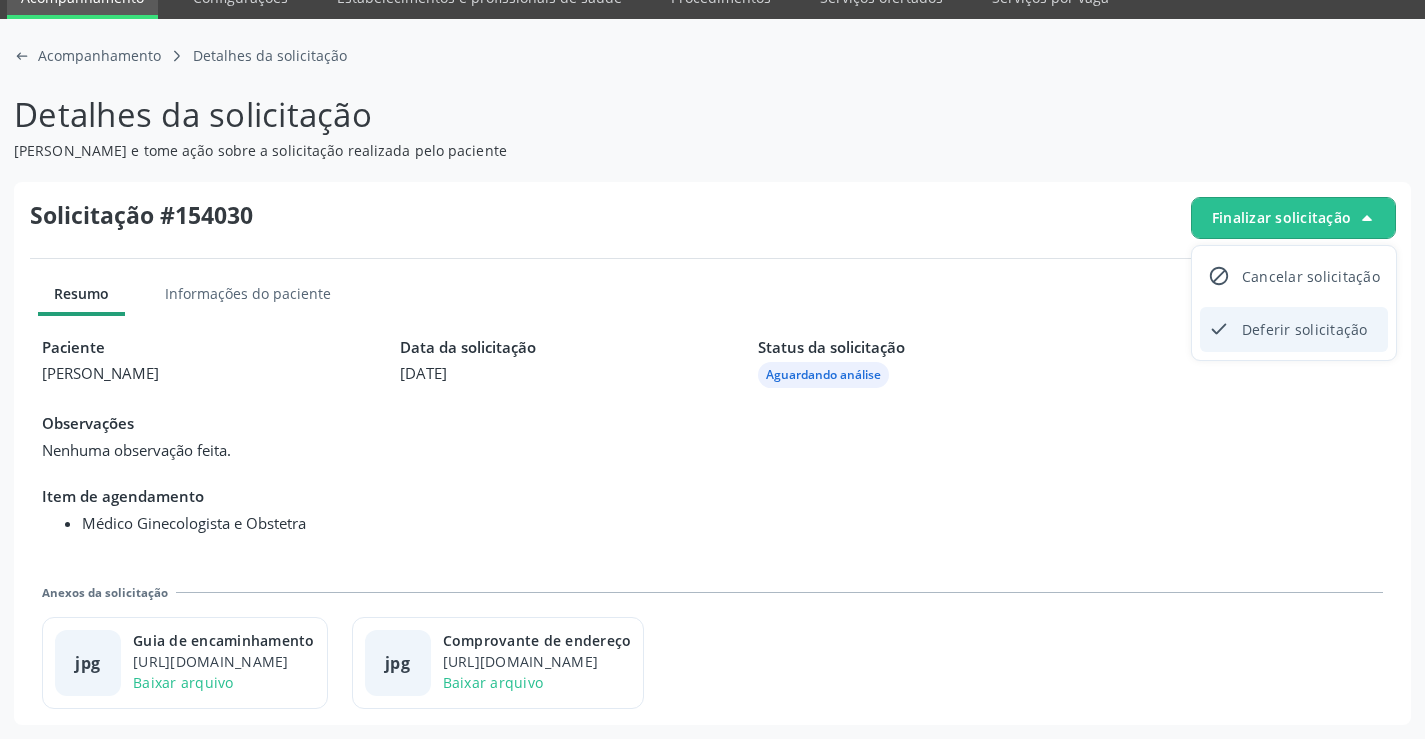 click on "check-outline icon" 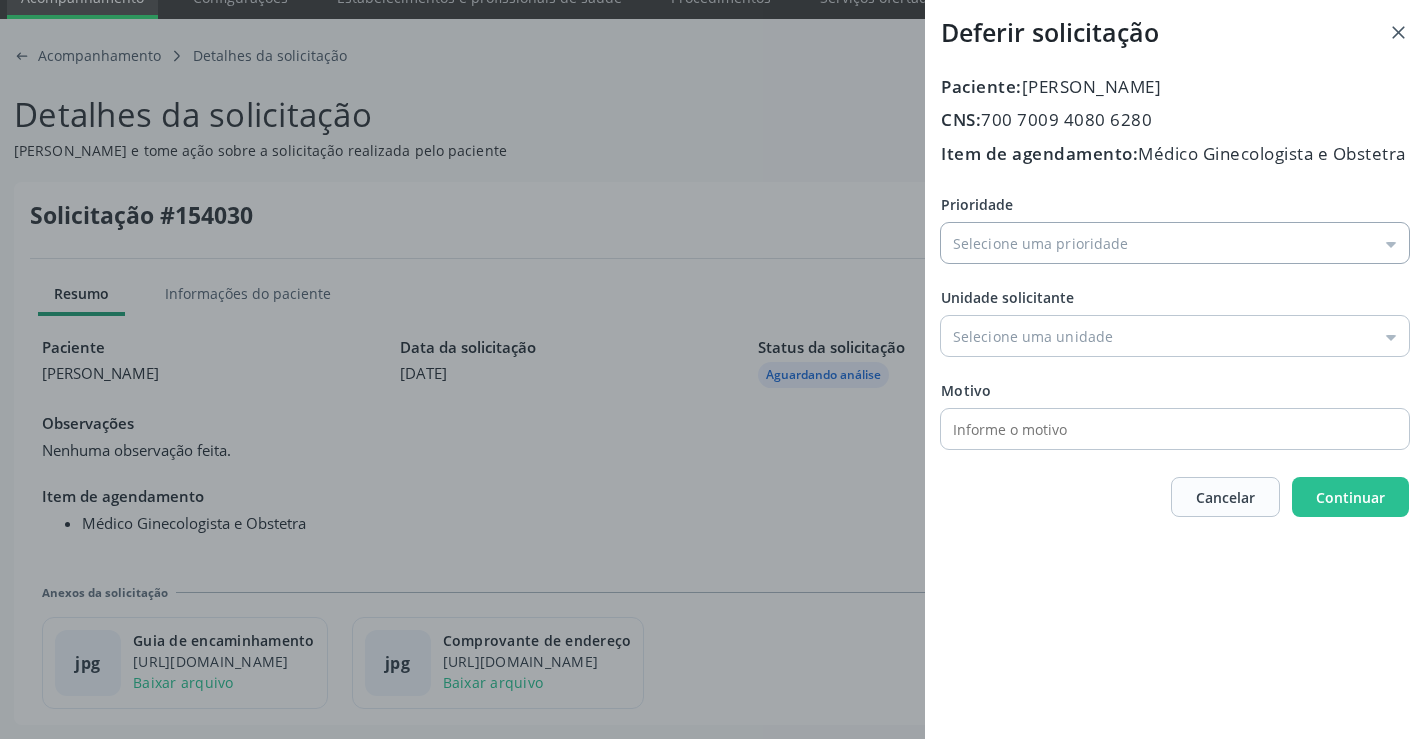 click on "Prioridade" at bounding box center (1175, 243) 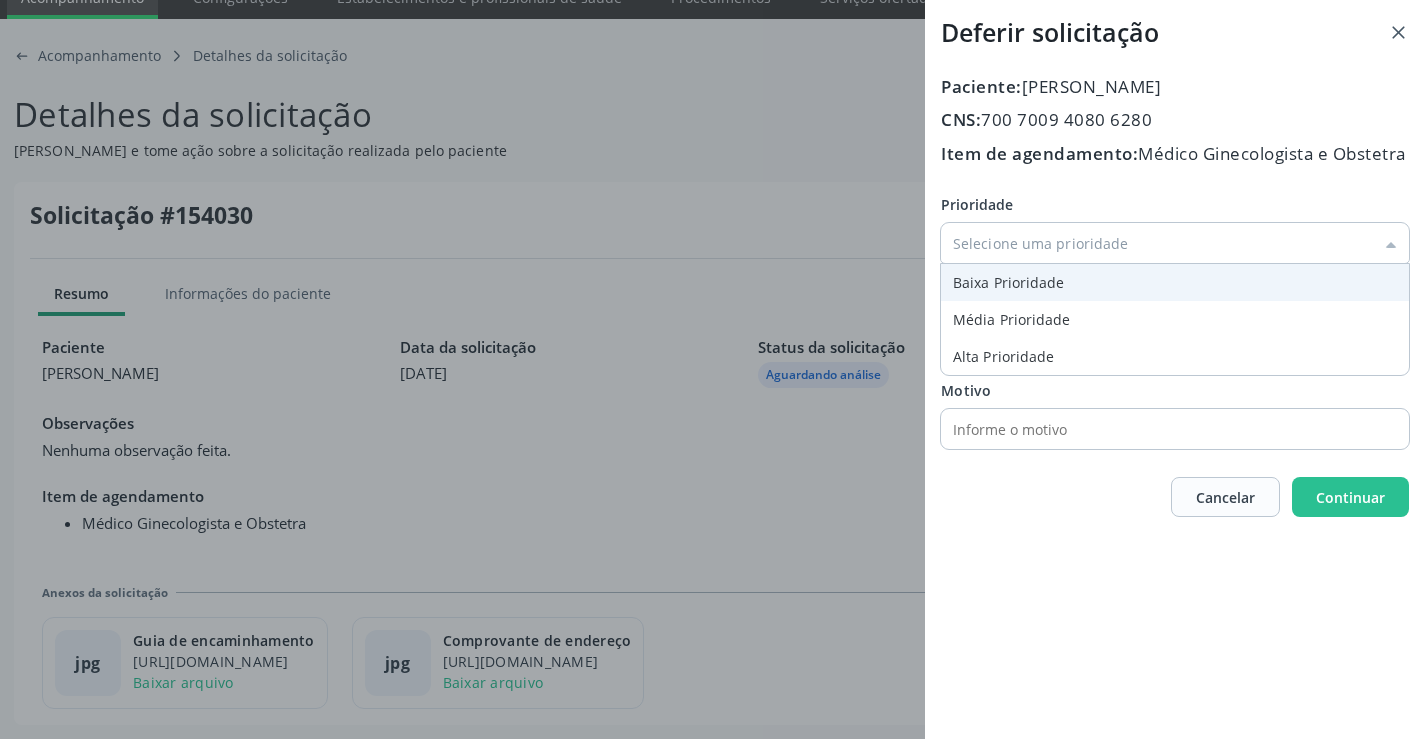 type on "Baixa Prioridade" 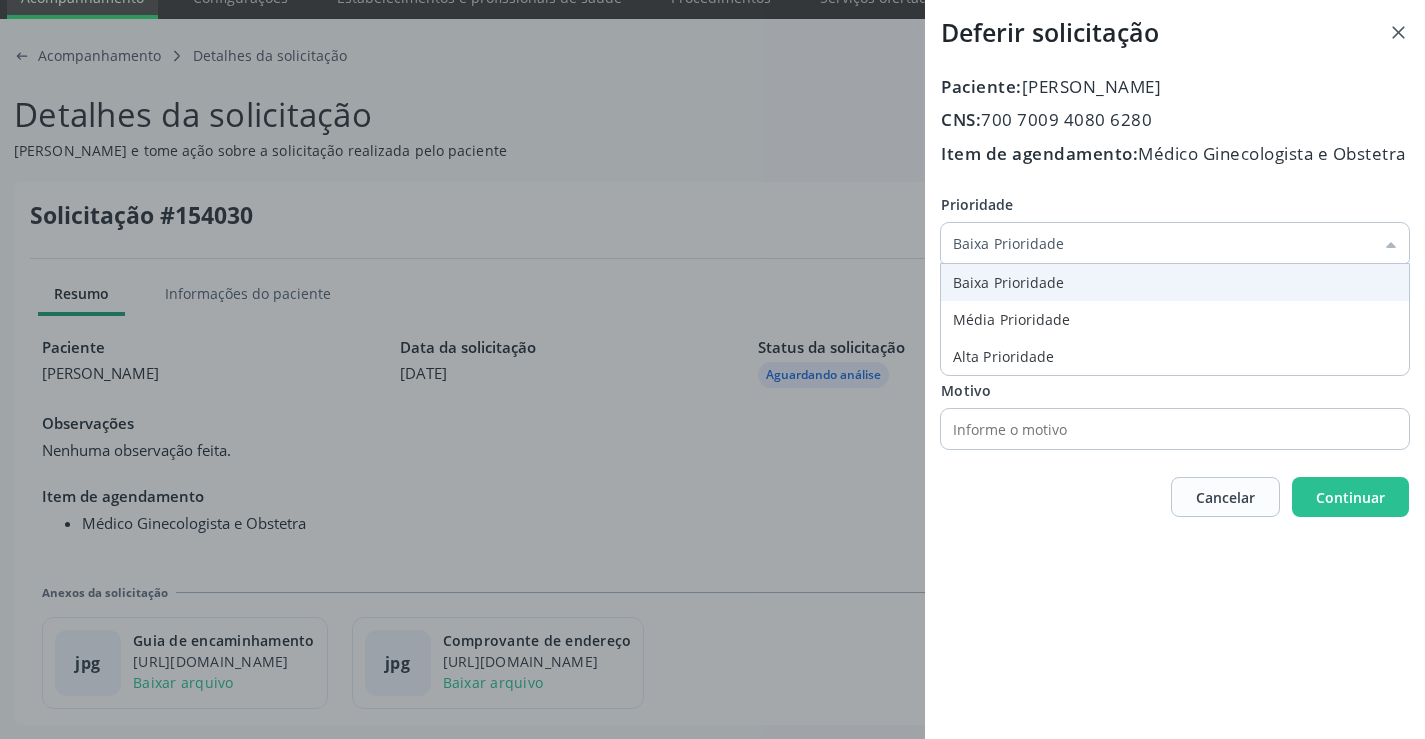 click on "Prioridade
Baixa Prioridade
Baixa Prioridade
Média Prioridade
Alta Prioridade
Unidade solicitante
Unidade Basica de Saude da Familia Dr Paulo Sudre
Centro de Enfrentamento Para Covid 19 de Campo Formoso
Central de Marcacao de Consultas e Exames de Campo Formoso
Vigilancia em Saude de Campo Formoso
PSF Lage dos Negros III
P S da Familia do Povoado de Caraibas
Unidade Basica de Saude da Familia Maninho Ferreira
P S de Curral da Ponta Psf Oseas Manoel da Silva
Farmacia Basica
Unidade Basica de Saude da Familia de Brejao da Caatinga
P S da Familia do Povoado de Pocos
P S da Familia do Povoado de Tiquara
P S da Familia do Povoado de Sao Tome
P S de Lages dos Negros
P S da Familia do Povoado de Tuiutiba
P S de Curral Velho
Centro de Saude Mutirao" at bounding box center [1175, 321] 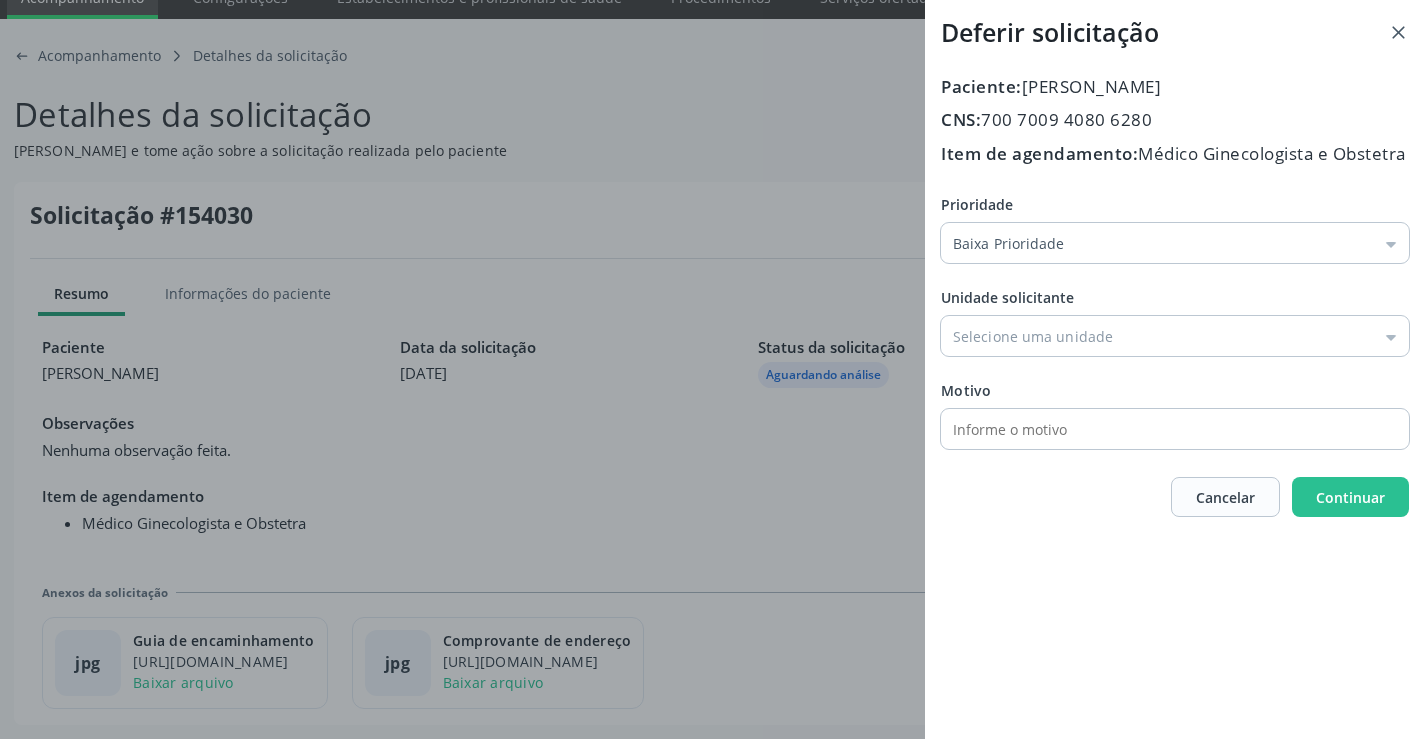 drag, startPoint x: 1039, startPoint y: 355, endPoint x: 1077, endPoint y: 437, distance: 90.37699 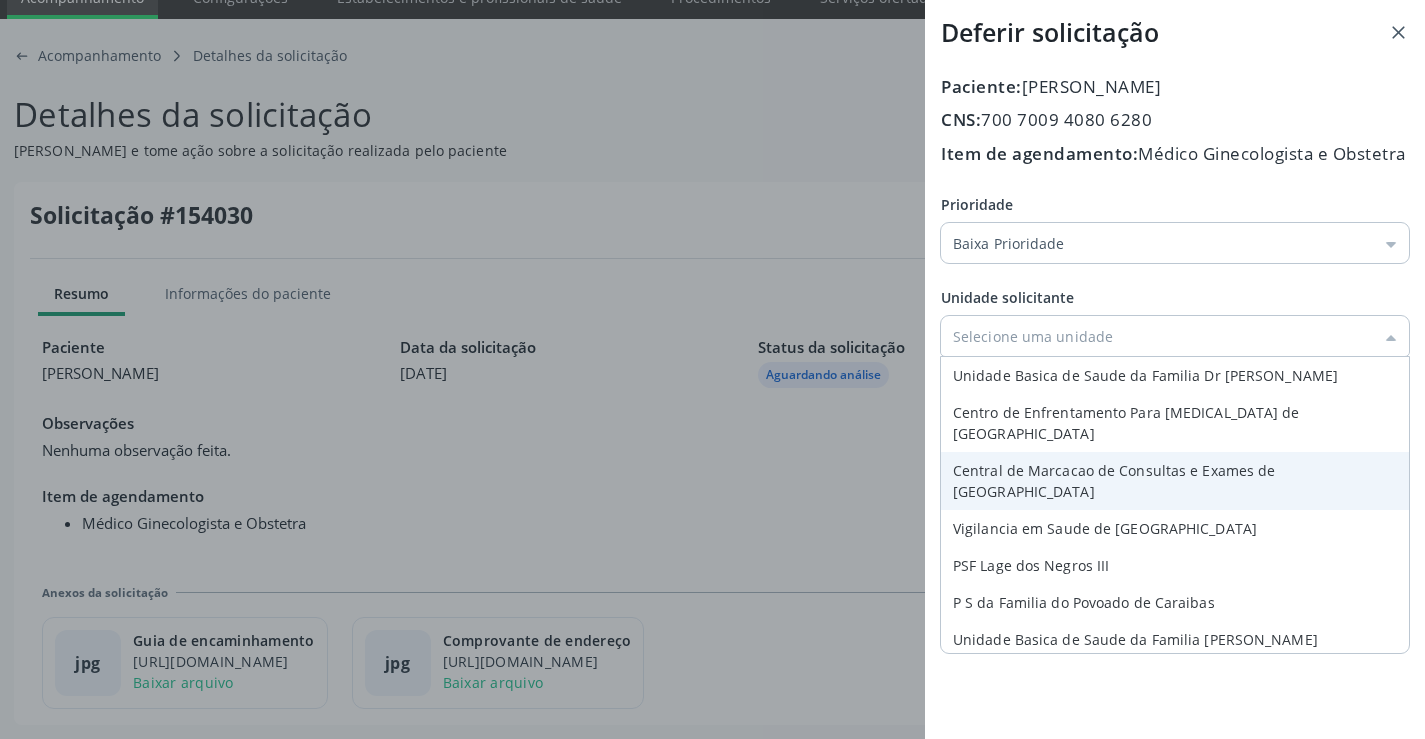 type on "Central de Marcacao de Consultas e Exames de Campo Formoso" 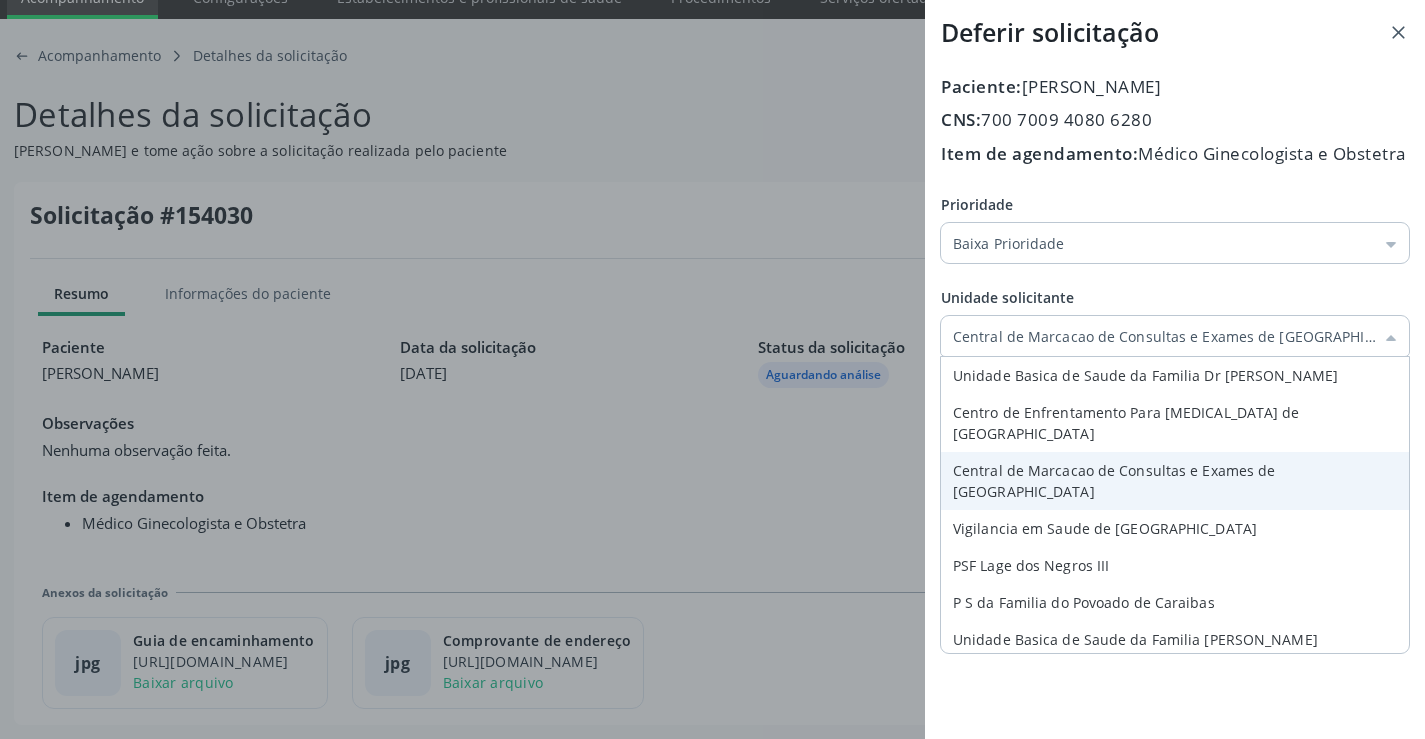 drag, startPoint x: 1084, startPoint y: 469, endPoint x: 1148, endPoint y: 483, distance: 65.51336 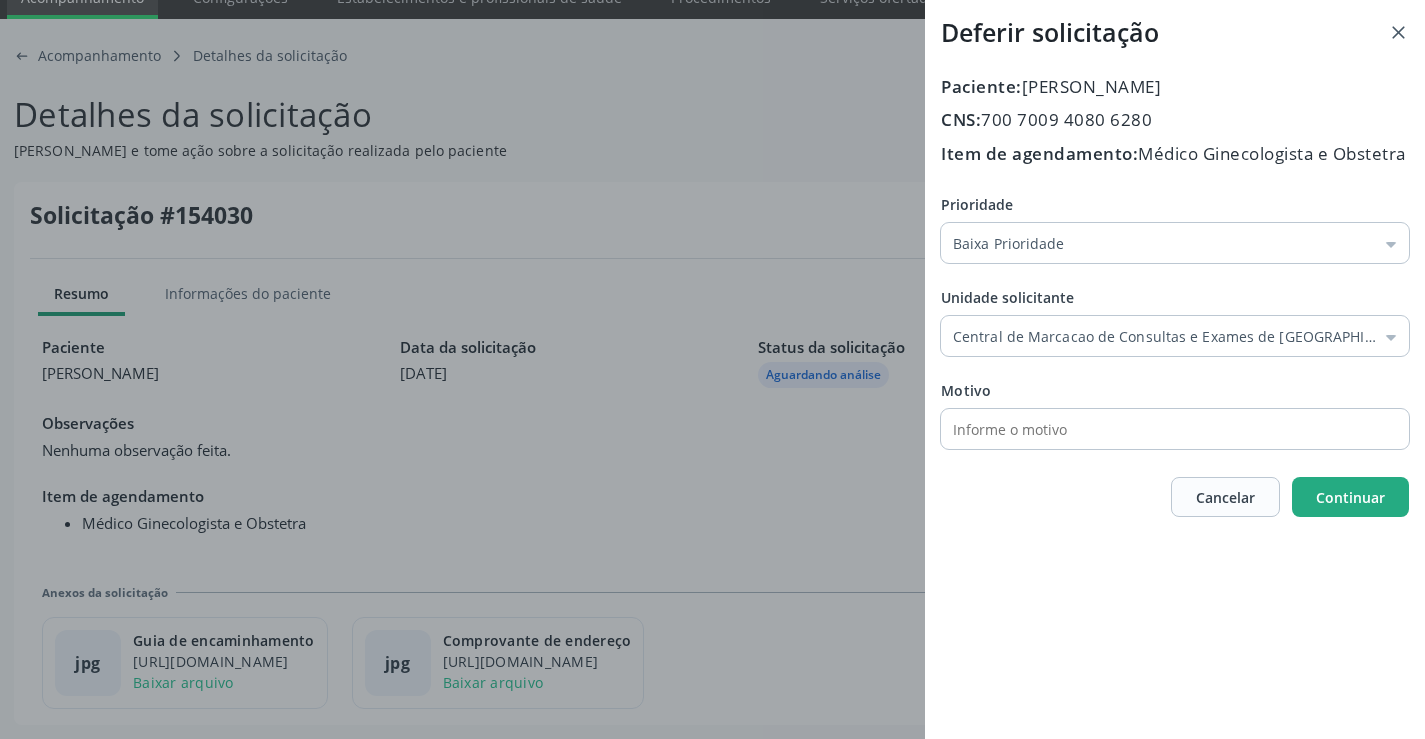 click on "Continuar" at bounding box center [1350, 497] 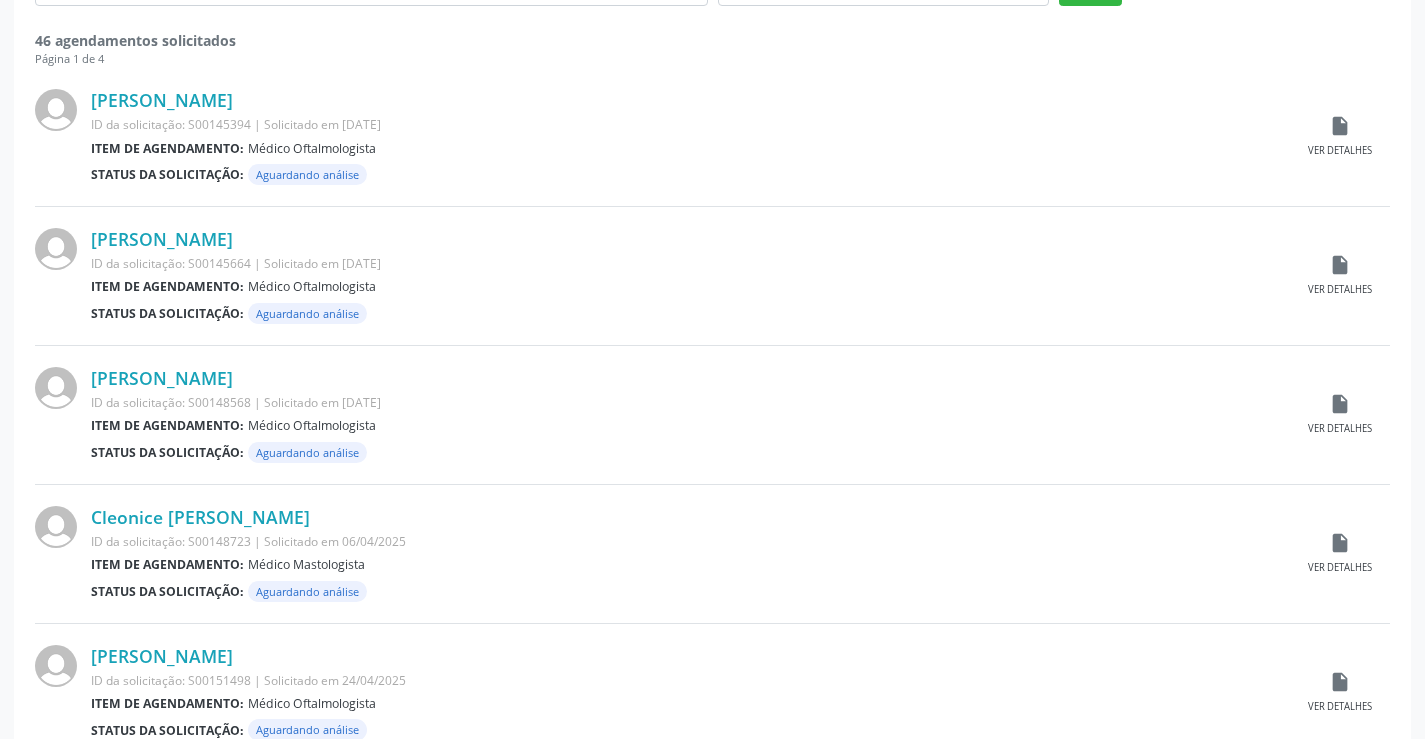 scroll, scrollTop: 200, scrollLeft: 0, axis: vertical 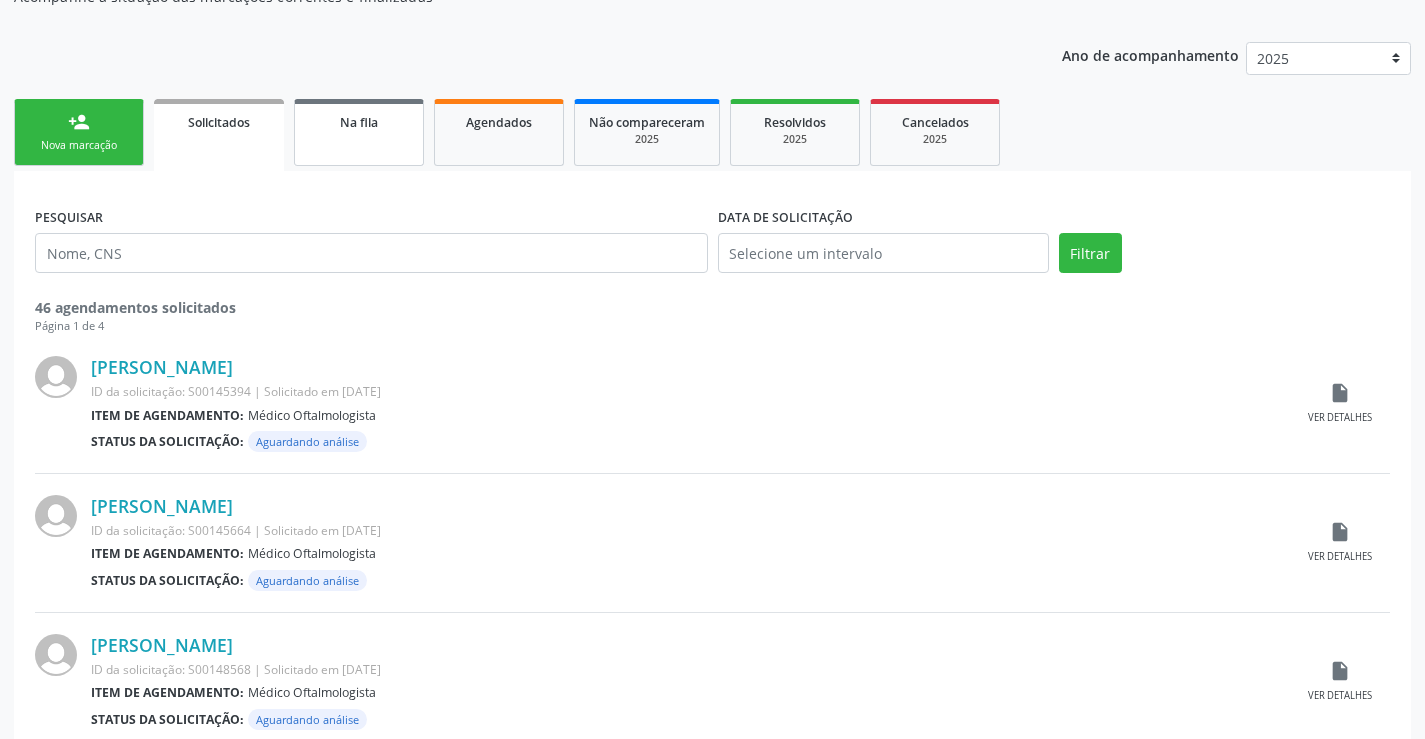 click on "Na fila" at bounding box center [359, 122] 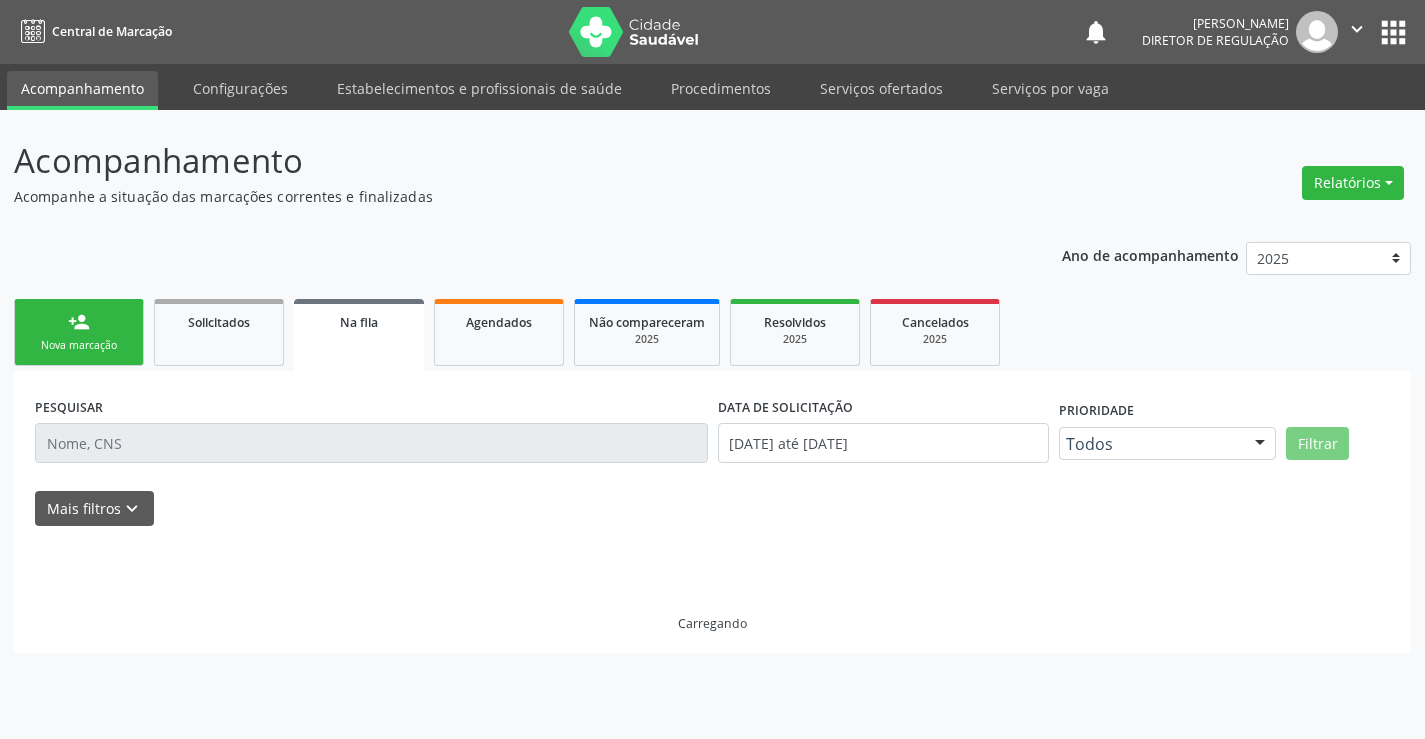 scroll, scrollTop: 0, scrollLeft: 0, axis: both 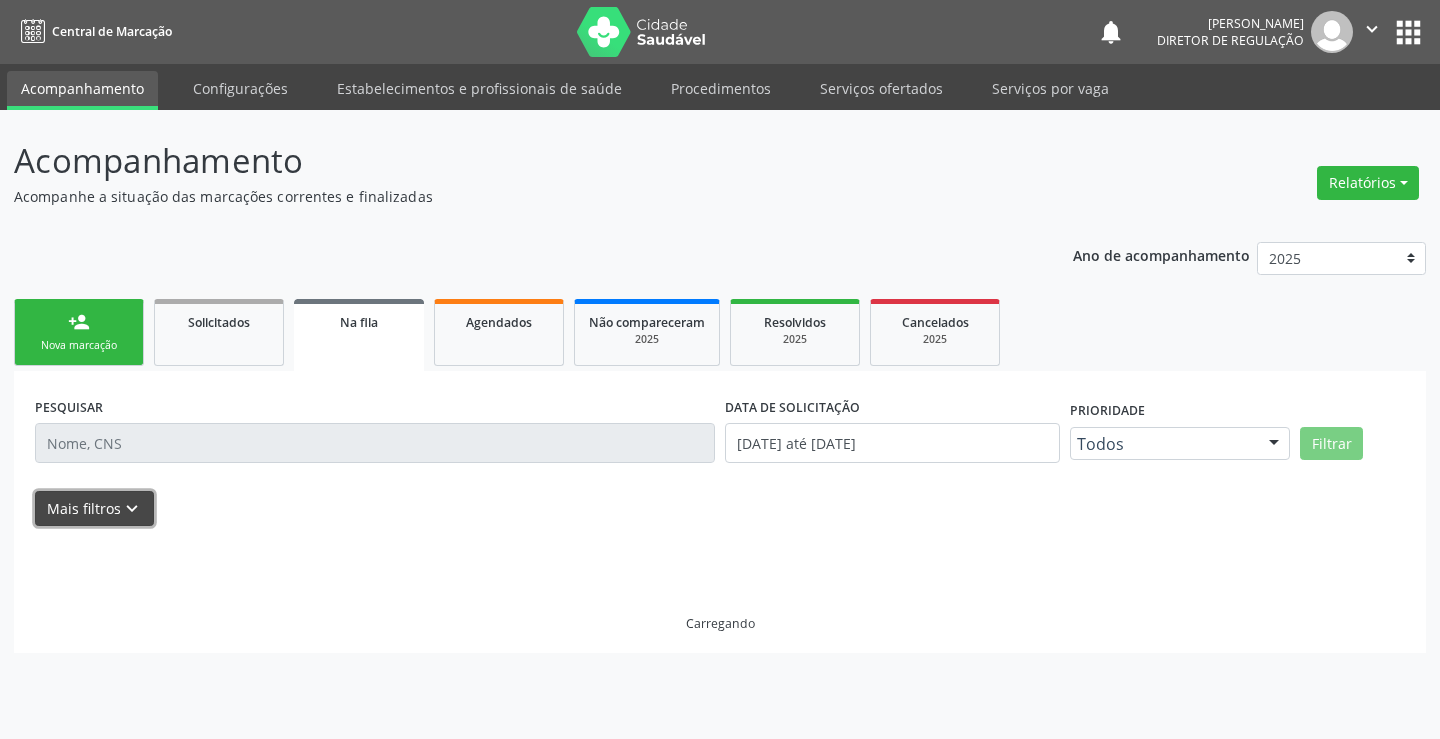drag, startPoint x: 98, startPoint y: 503, endPoint x: 608, endPoint y: 591, distance: 517.5365 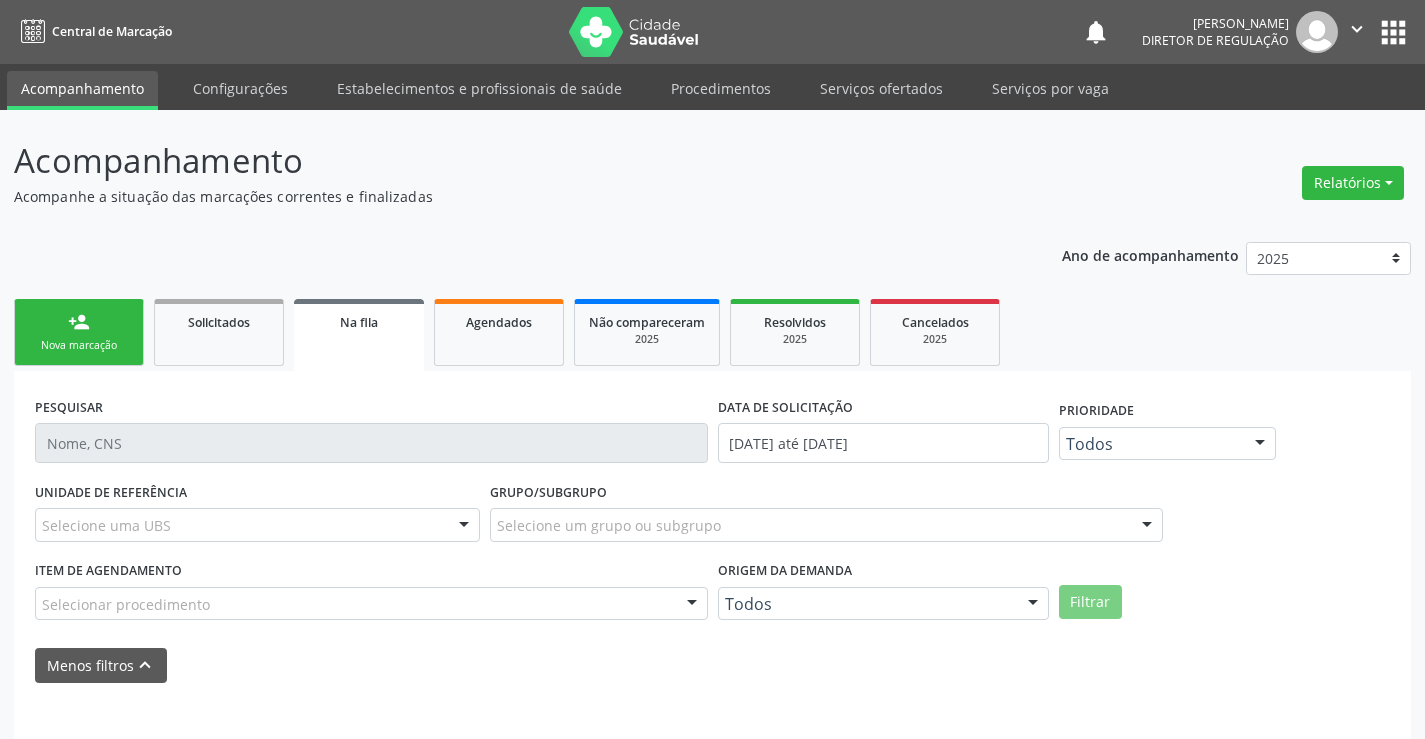 click on "Todos" at bounding box center [883, 604] 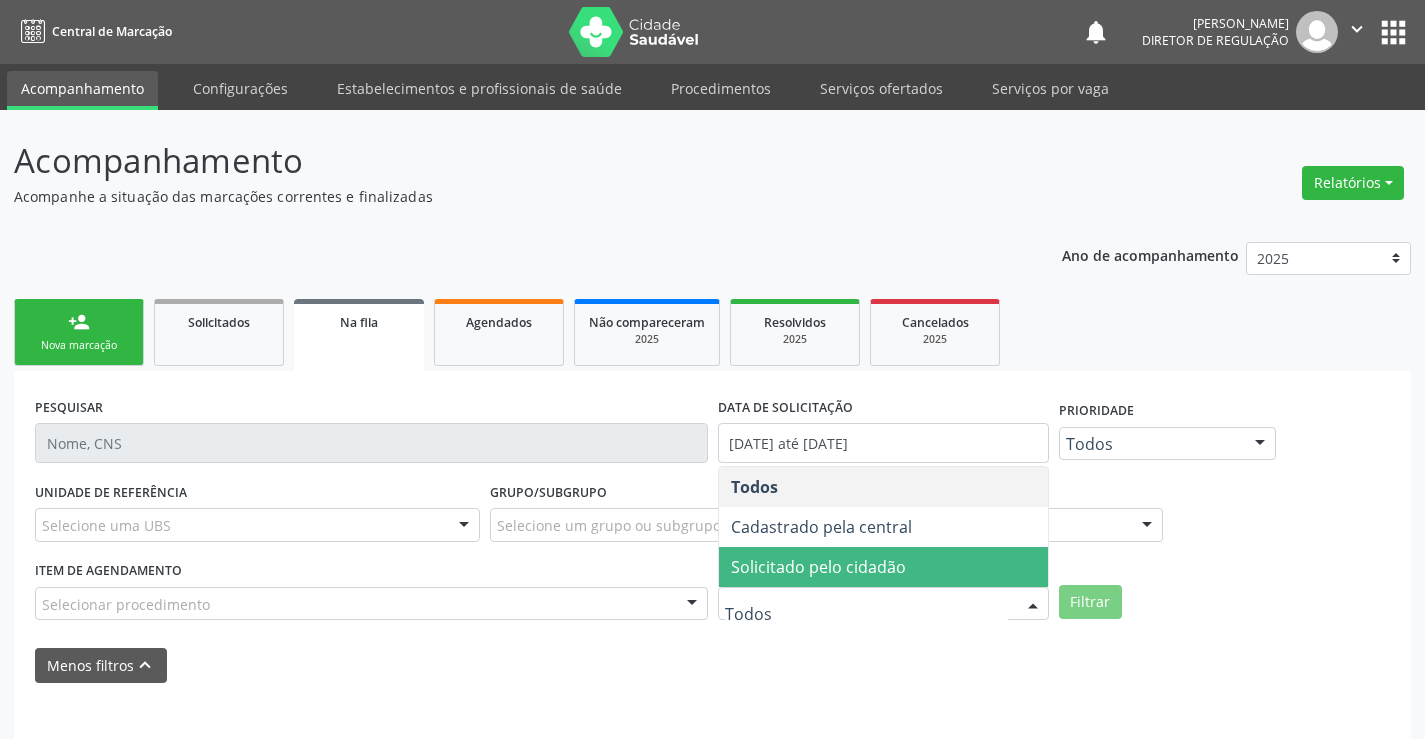 drag, startPoint x: 864, startPoint y: 565, endPoint x: 1014, endPoint y: 598, distance: 153.58711 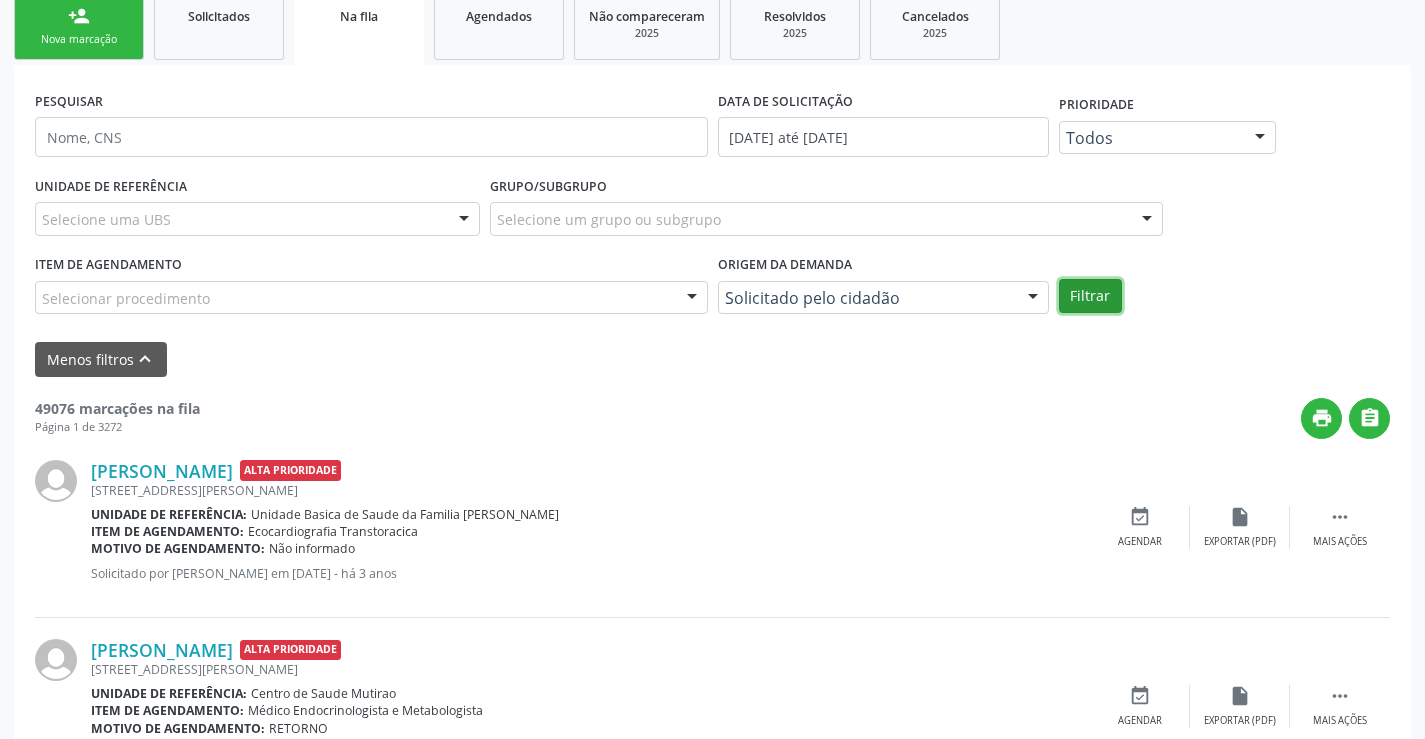 click on "Filtrar" at bounding box center (1090, 296) 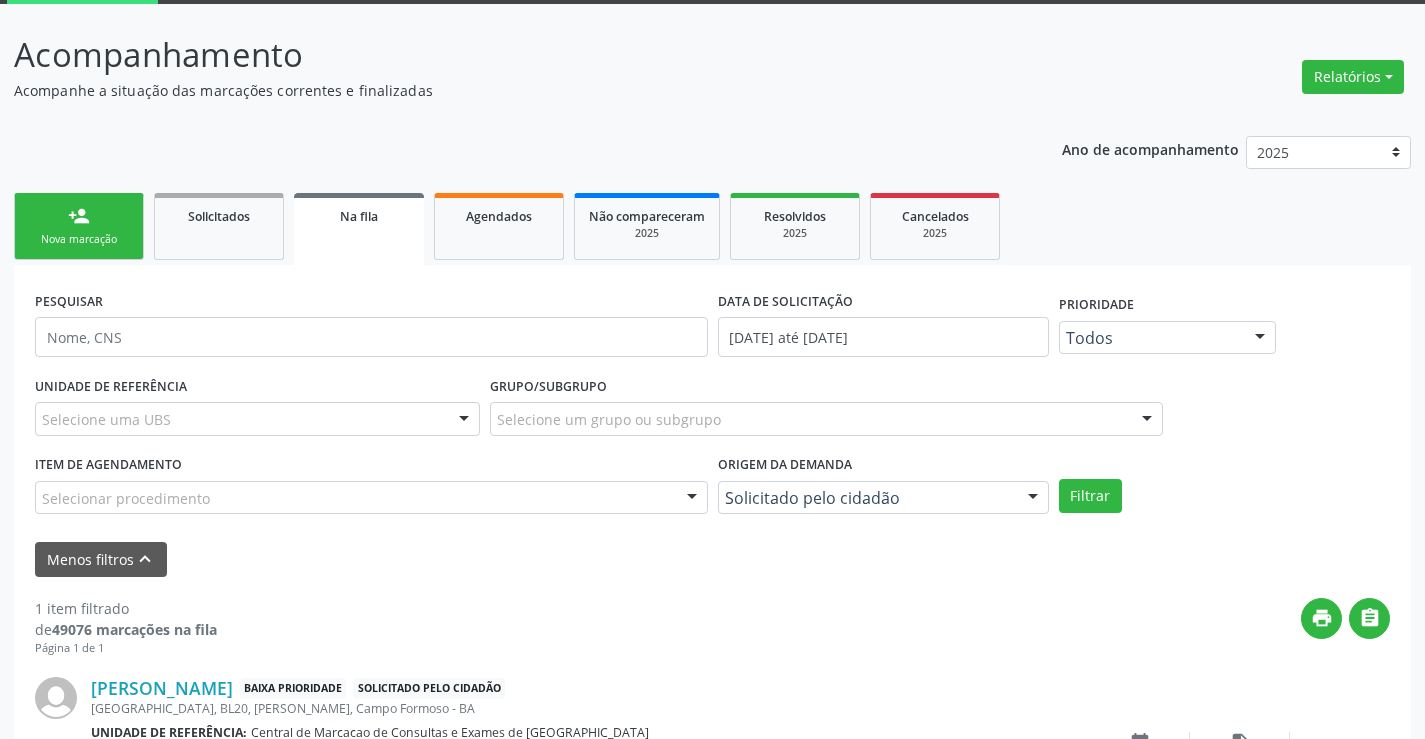 scroll, scrollTop: 254, scrollLeft: 0, axis: vertical 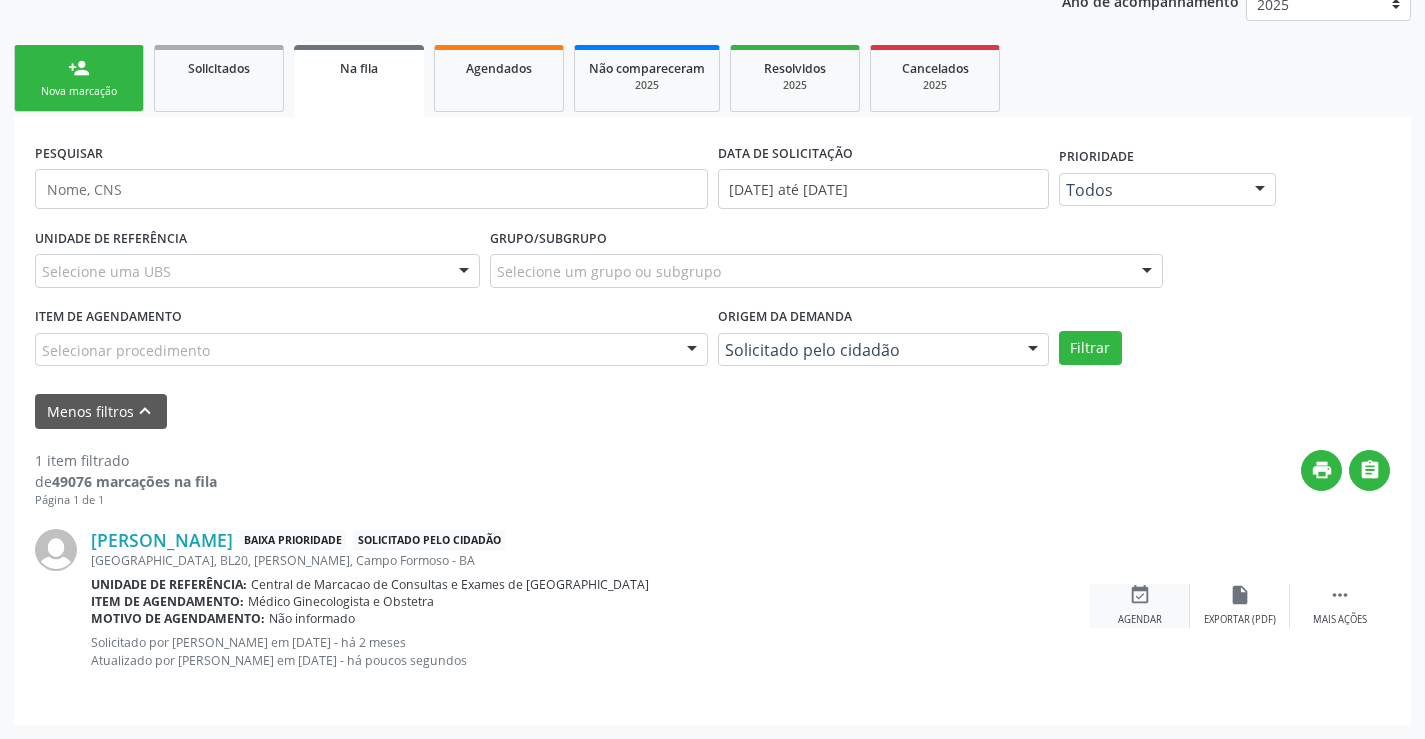 click on "event_available
Agendar" at bounding box center [1140, 605] 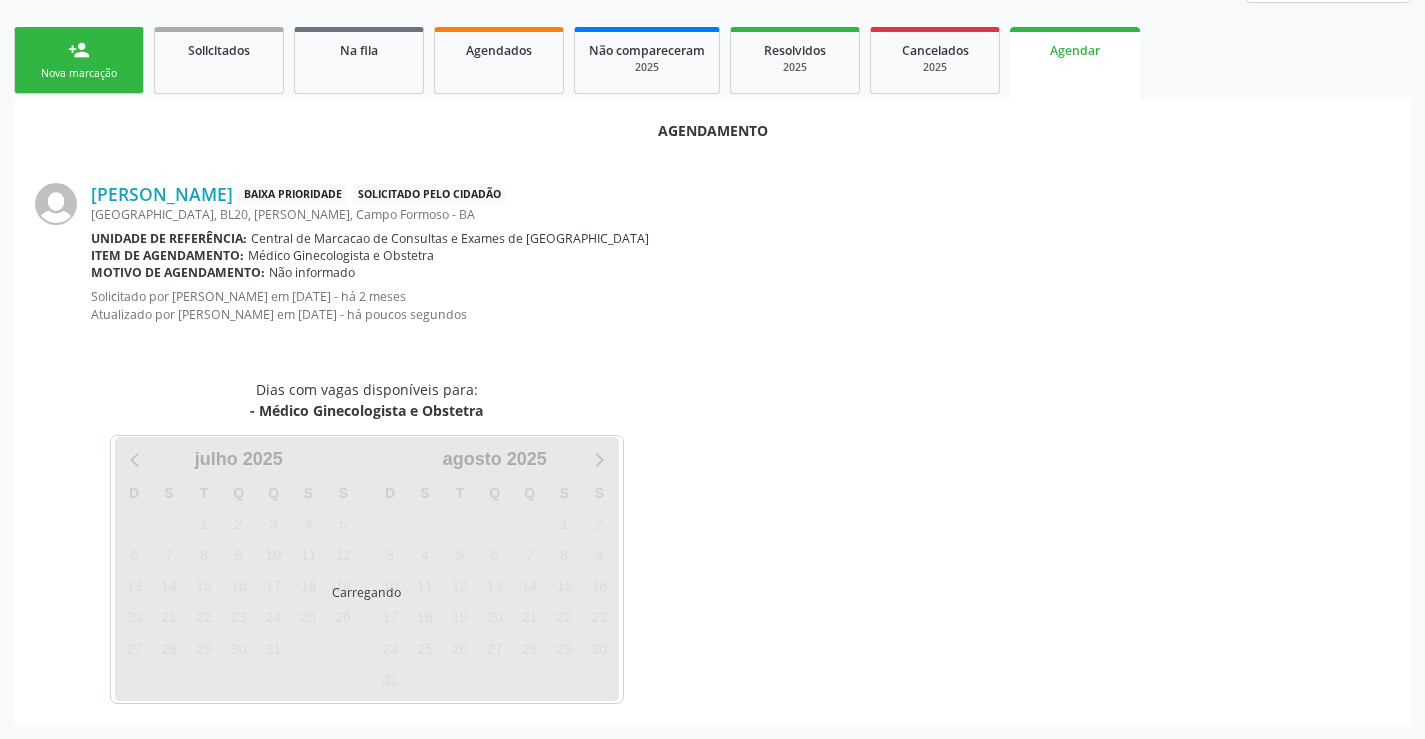 scroll, scrollTop: 306, scrollLeft: 0, axis: vertical 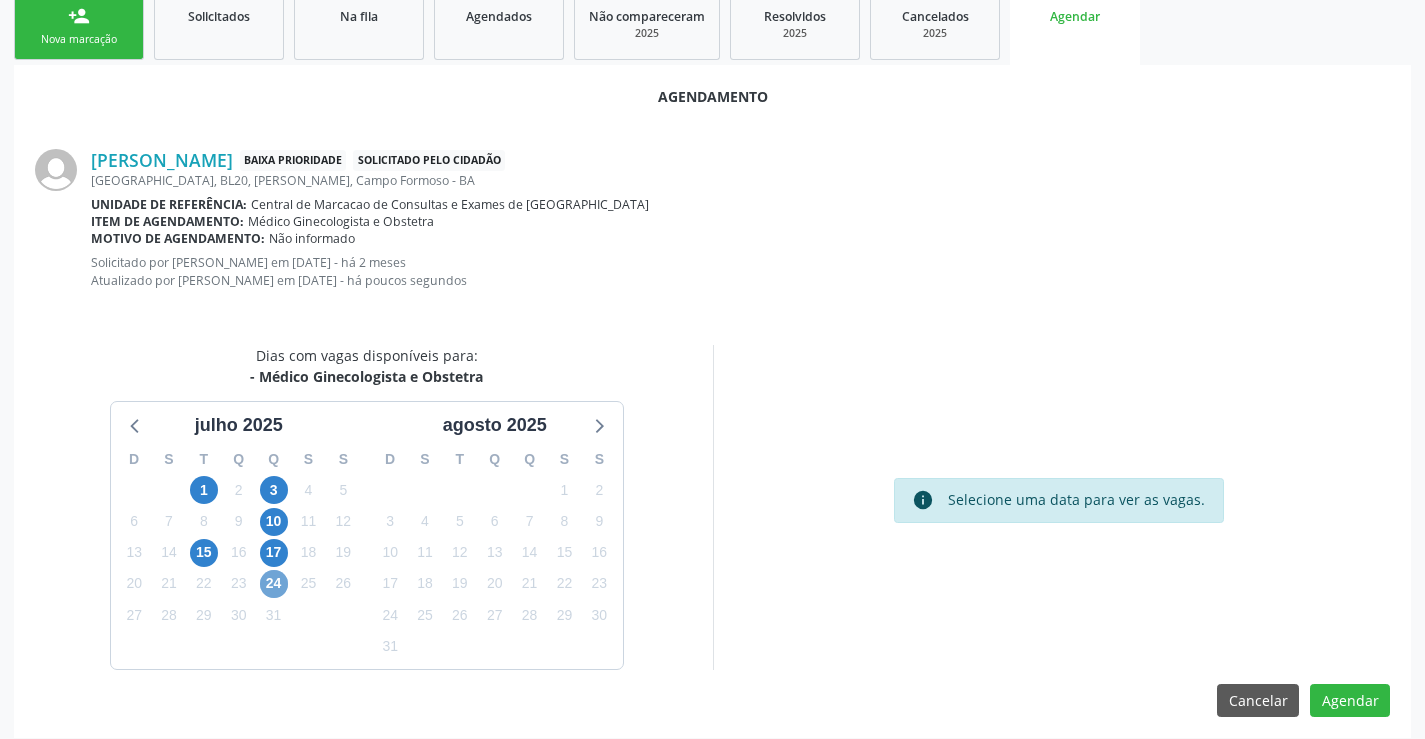 drag, startPoint x: 280, startPoint y: 584, endPoint x: 962, endPoint y: 583, distance: 682.00073 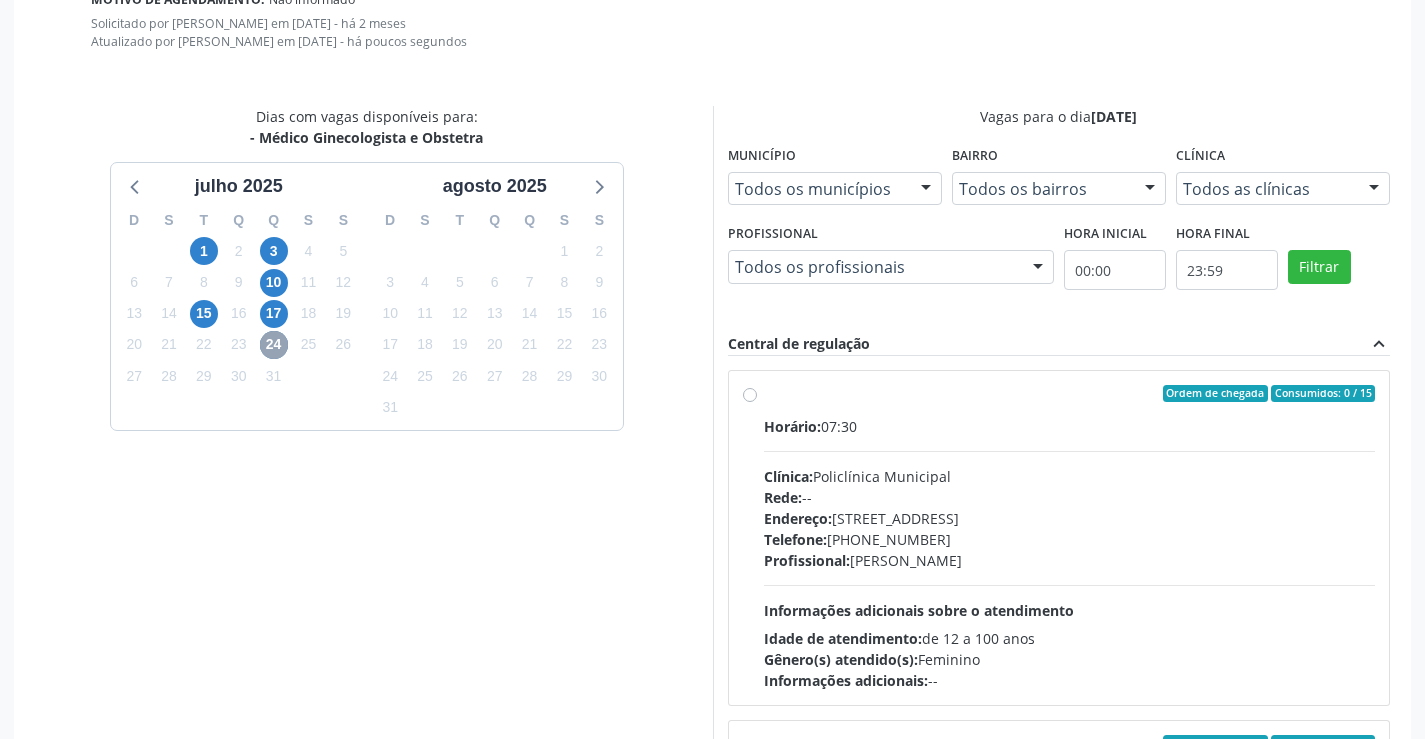 scroll, scrollTop: 606, scrollLeft: 0, axis: vertical 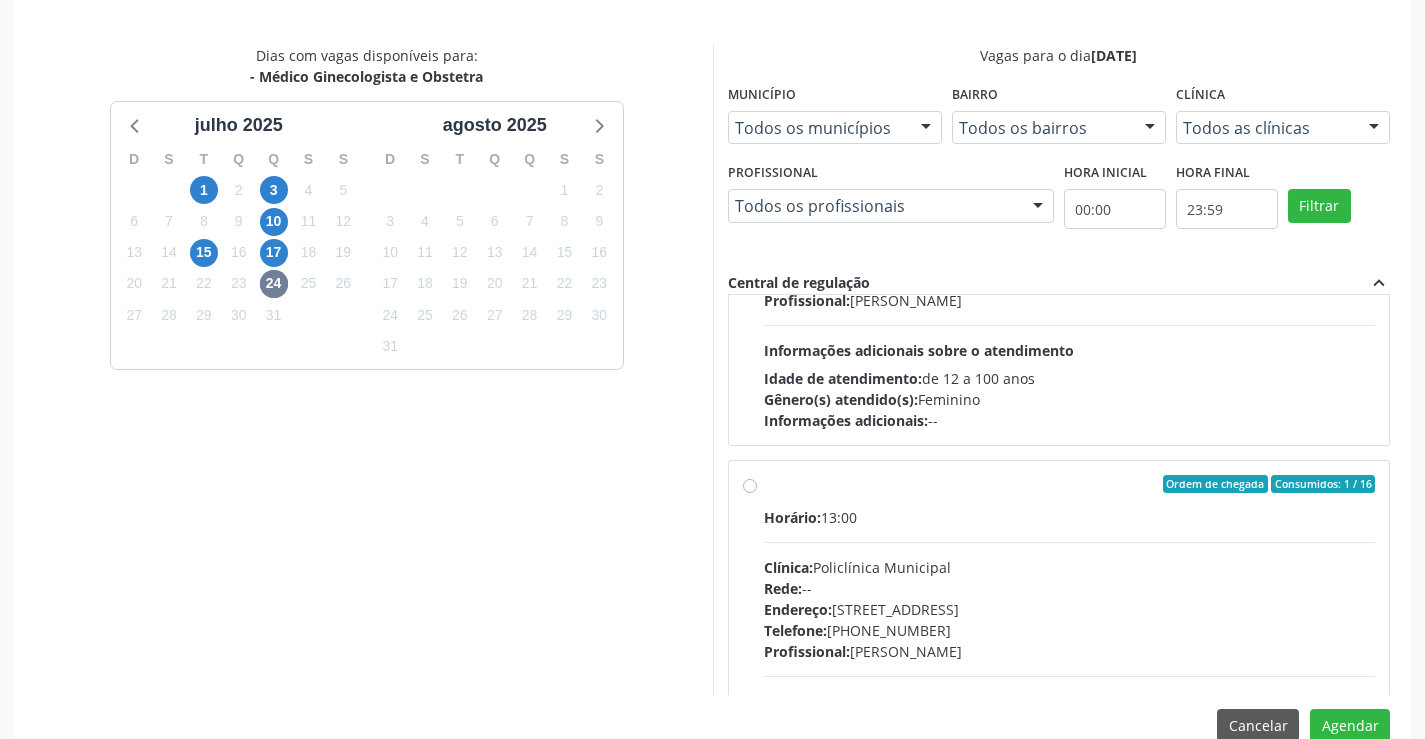 click on "Ordem de chegada
Consumidos: 1 / 16
Horário:   13:00
Clínica:  Policlínica Municipal
Rede:
--
Endereço:   Predio, nº 386, Centro, Campo Formoso - BA
Telefone:   (74) 6451312
Profissional:
Amilton Soares
Informações adicionais sobre o atendimento
Idade de atendimento:
de 0 a 120 anos
Gênero(s) atendido(s):
Masculino e Feminino
Informações adicionais:
--" at bounding box center [1070, 628] 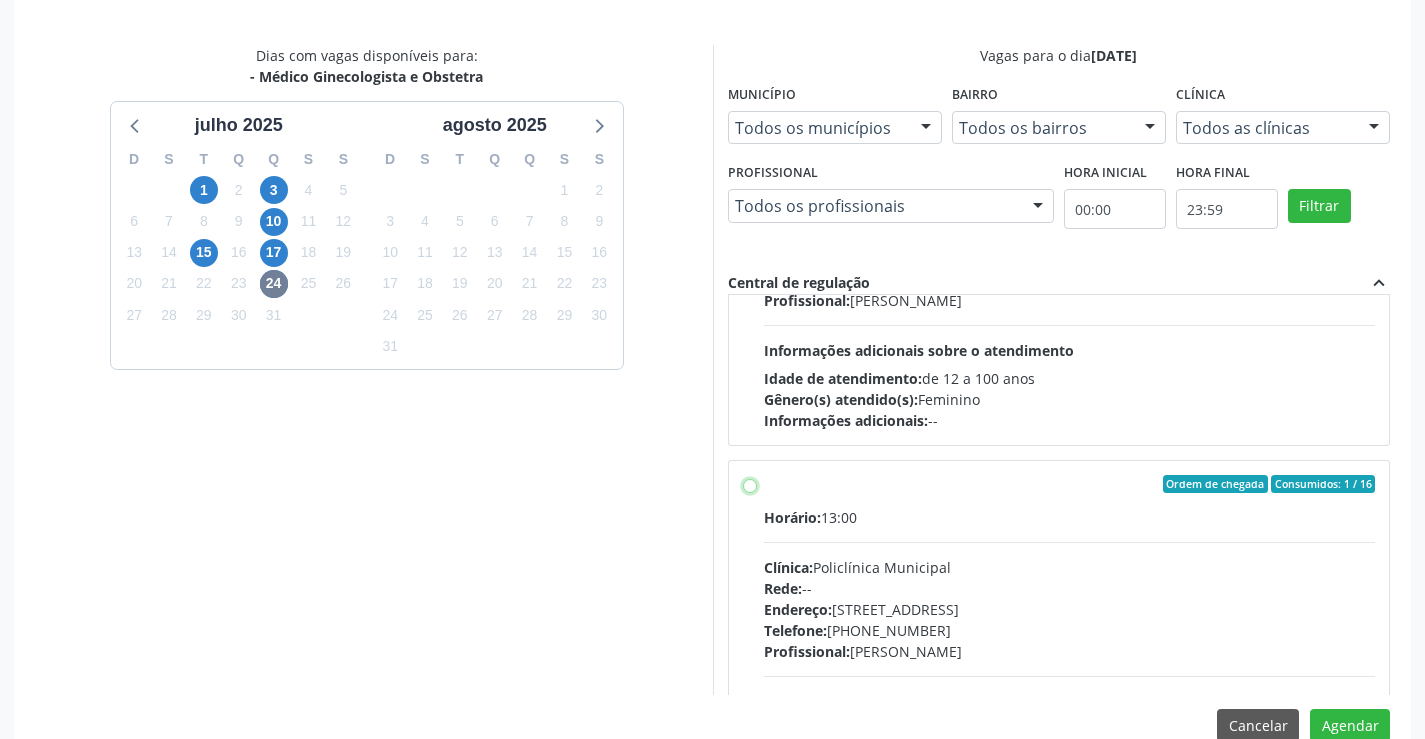 click on "Ordem de chegada
Consumidos: 1 / 16
Horário:   13:00
Clínica:  Policlínica Municipal
Rede:
--
Endereço:   Predio, nº 386, Centro, Campo Formoso - BA
Telefone:   (74) 6451312
Profissional:
Amilton Soares
Informações adicionais sobre o atendimento
Idade de atendimento:
de 0 a 120 anos
Gênero(s) atendido(s):
Masculino e Feminino
Informações adicionais:
--" at bounding box center [750, 484] 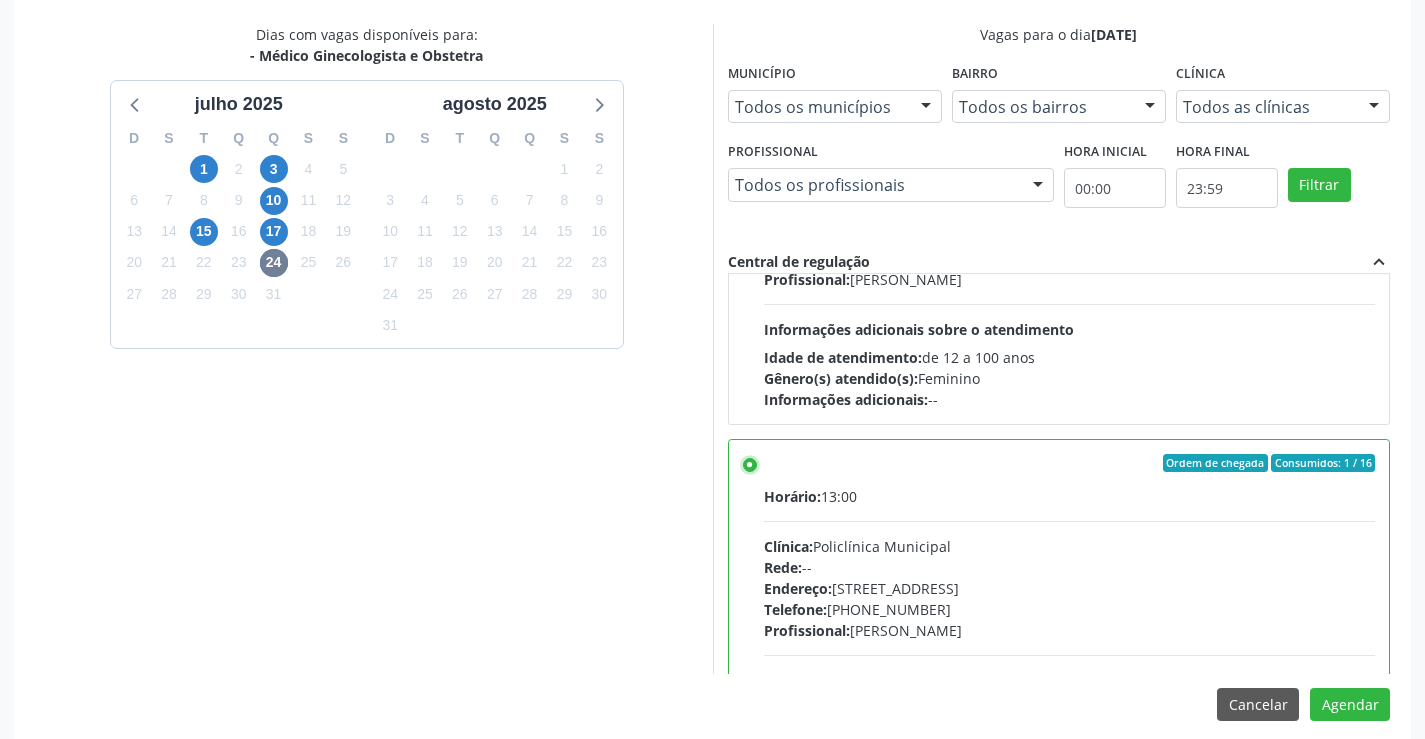 scroll, scrollTop: 644, scrollLeft: 0, axis: vertical 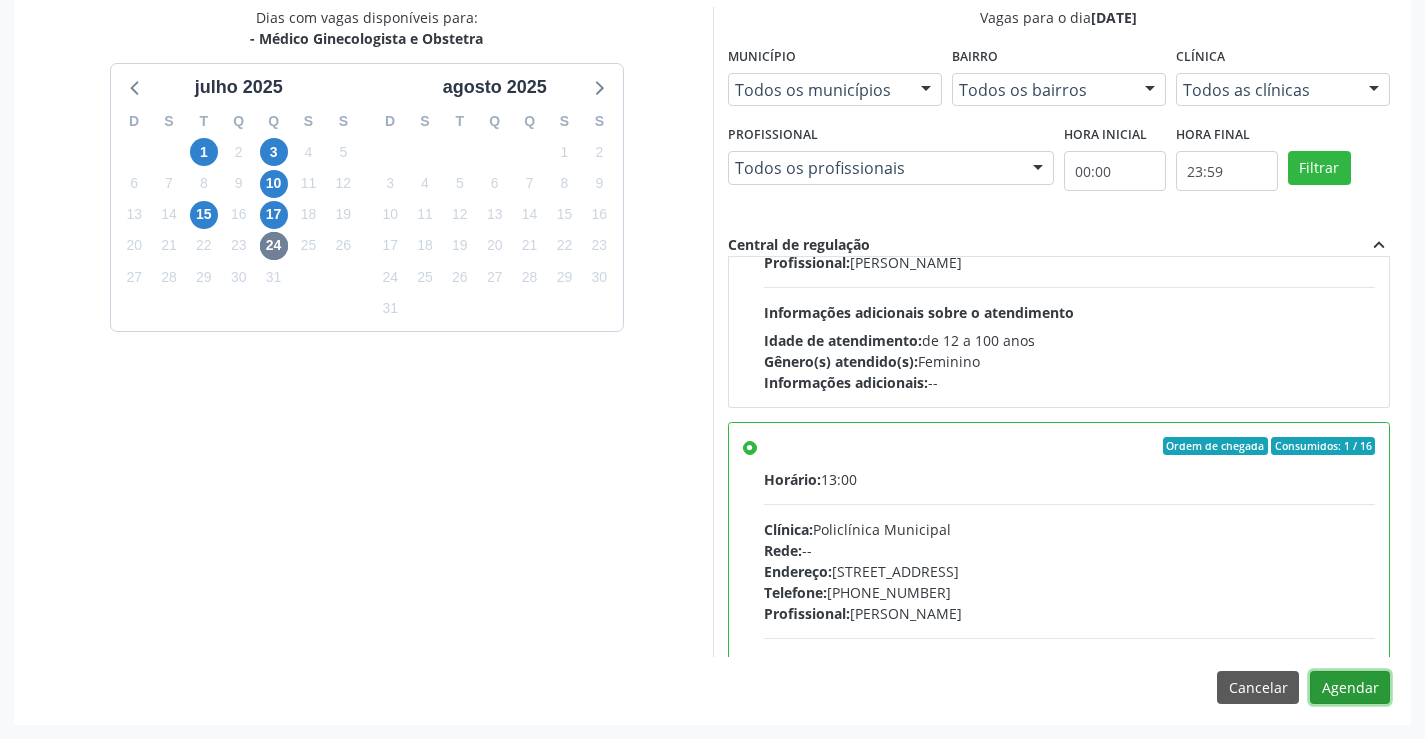click on "Agendar" at bounding box center (1350, 688) 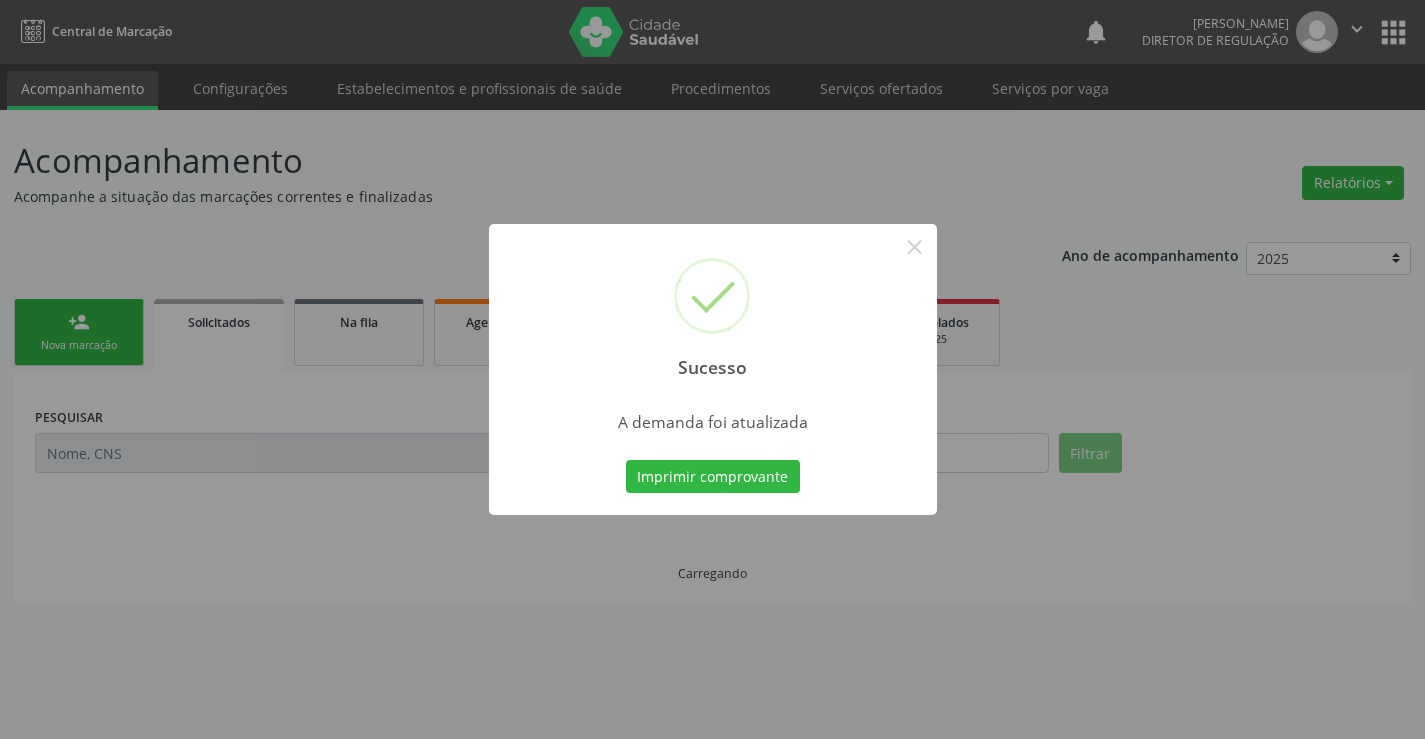 scroll, scrollTop: 0, scrollLeft: 0, axis: both 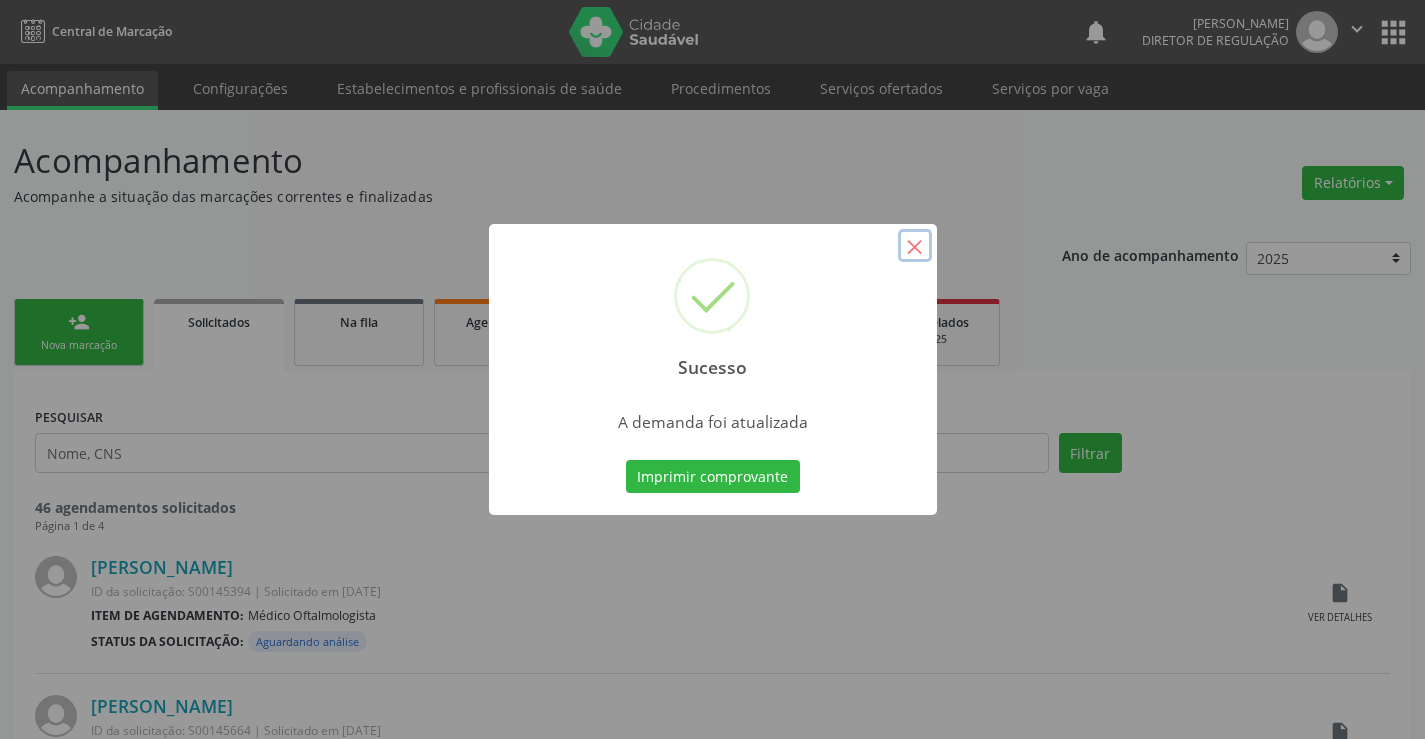 click on "×" at bounding box center (915, 246) 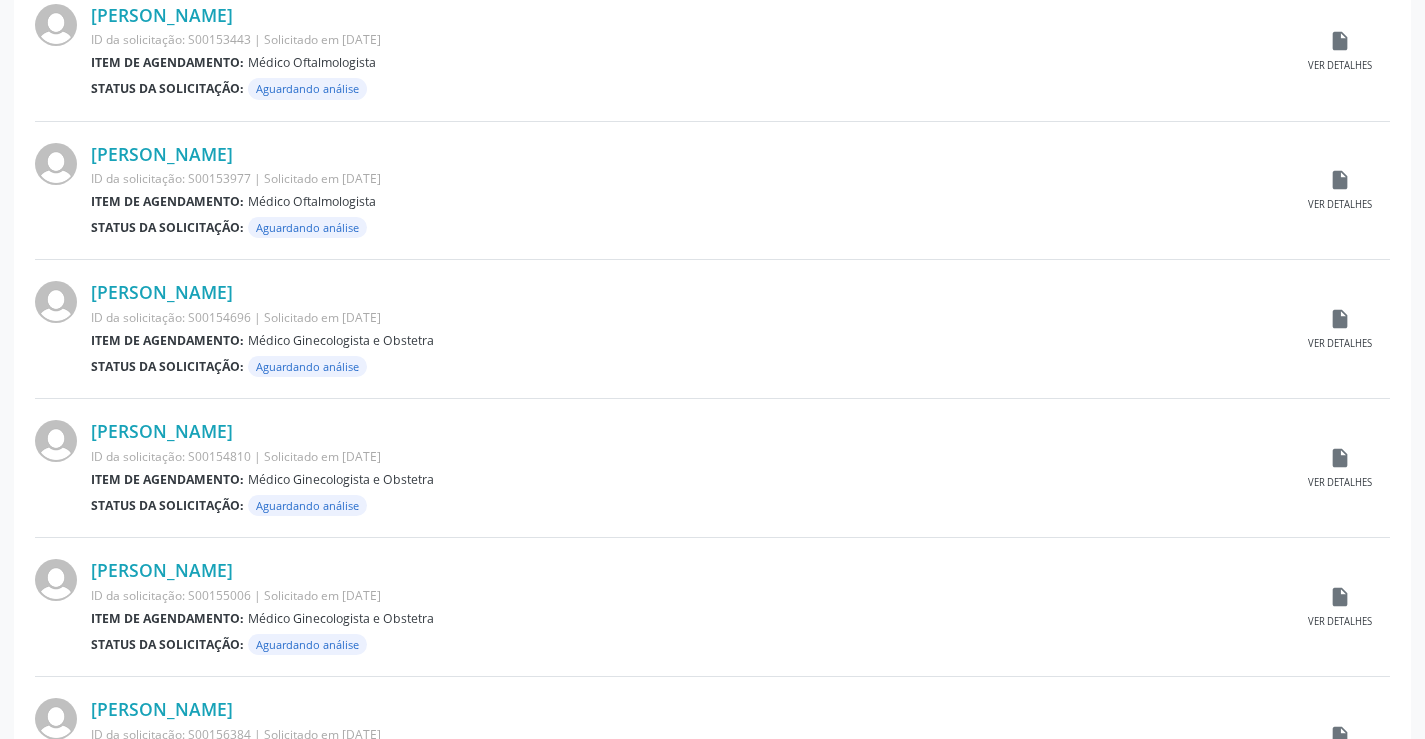 scroll, scrollTop: 1700, scrollLeft: 0, axis: vertical 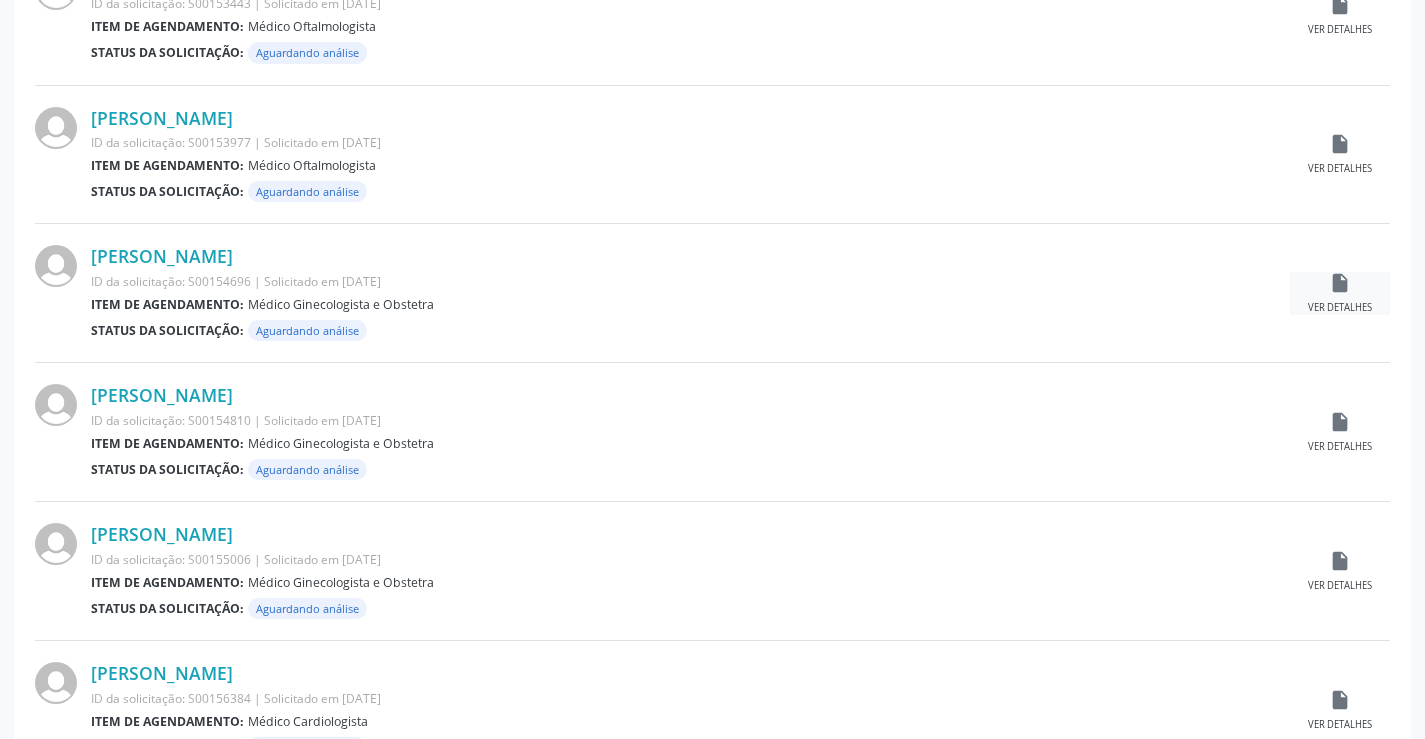 click on "Ver detalhes" at bounding box center [1340, 308] 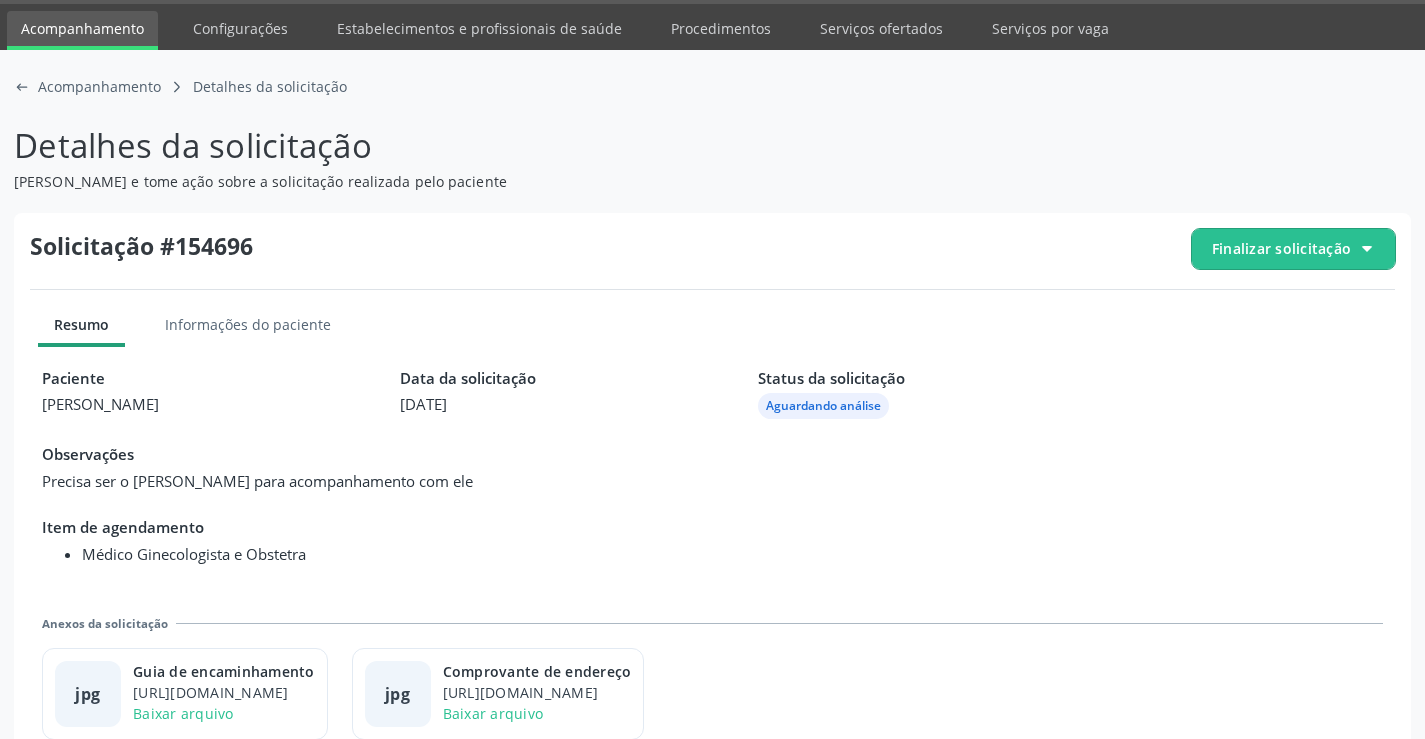 scroll, scrollTop: 91, scrollLeft: 0, axis: vertical 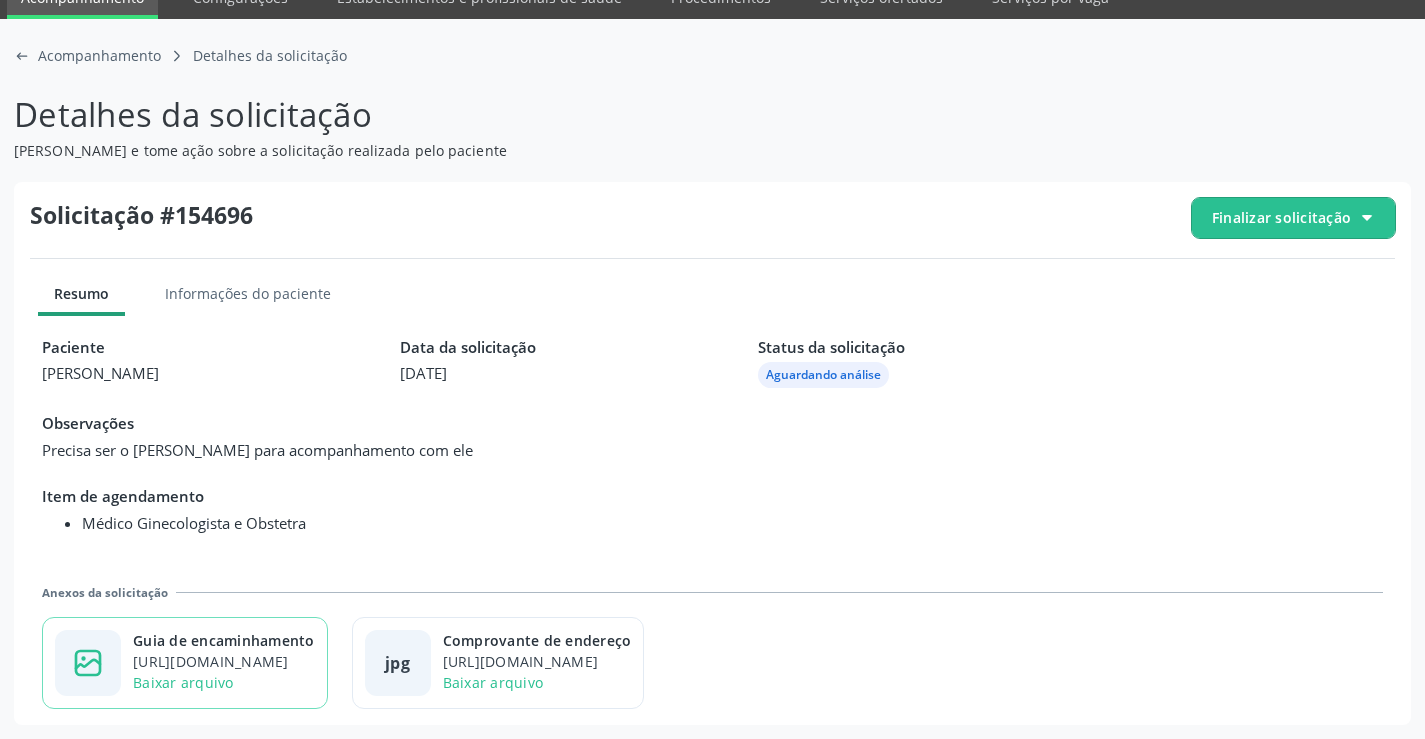 click on "https://cidadesaudavel-files.nyc3.digitaloceanspaces.com/cidadesaudavel-files/campo-formoso-ba/regulation/documents/dfed181f-8387-4e53-9c40-2e841cc2f5e3.jpg?X-Amz-Content-Sha256=UNSIGNED-PAYLOAD&X-Amz-Algorithm=AWS4-HMAC-SHA256&X-Amz-Credential=DO0073KLQYYM88QNP2C7%2F20250716%2Fnyc3%2Fs3%2Faws4_request&X-Amz-Date=20250716T135017Z&X-Amz-SignedHeaders=host&X-Amz-Expires=300&X-Amz-Signature=23d63366d292836b79fb66e219a9535294038aa5ce5fedac371de42959af2ece" at bounding box center (224, 661) 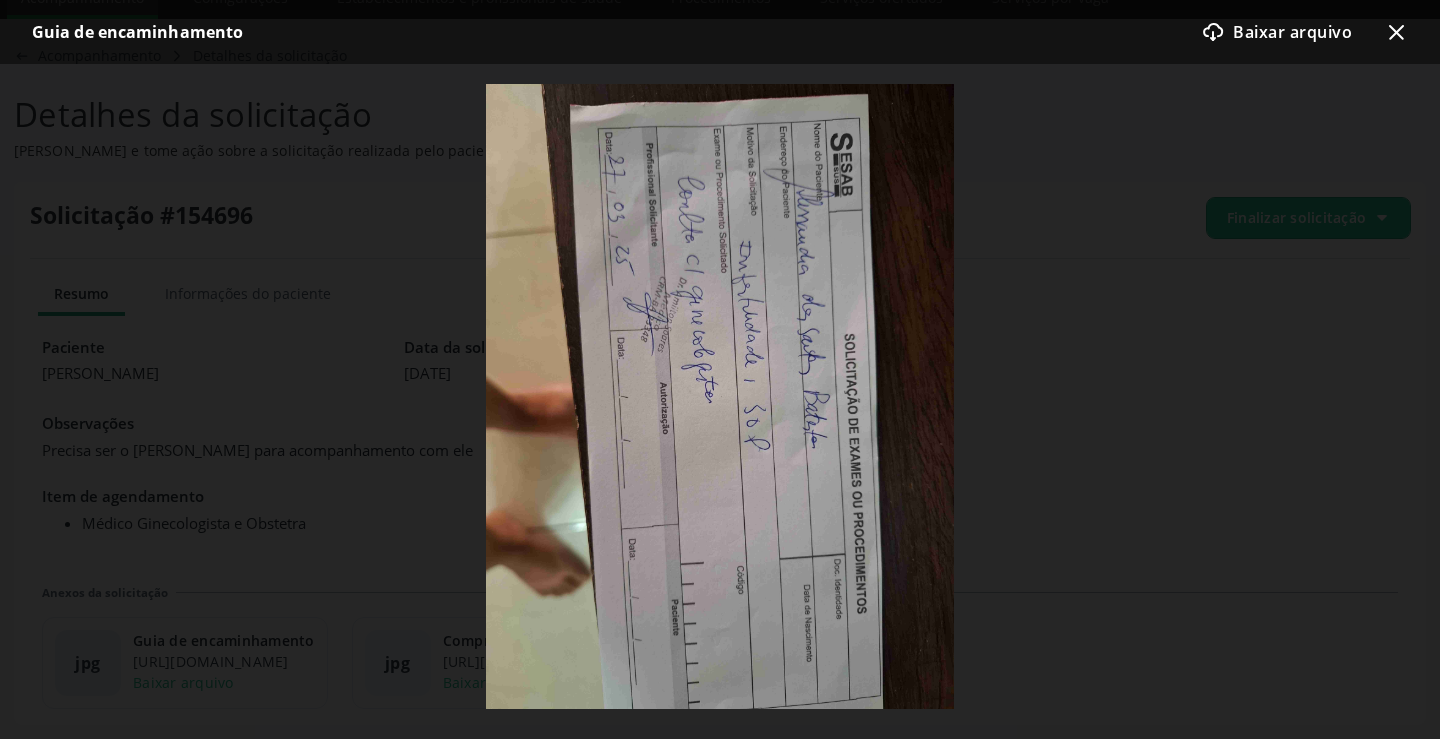 click on "x-outline icon" 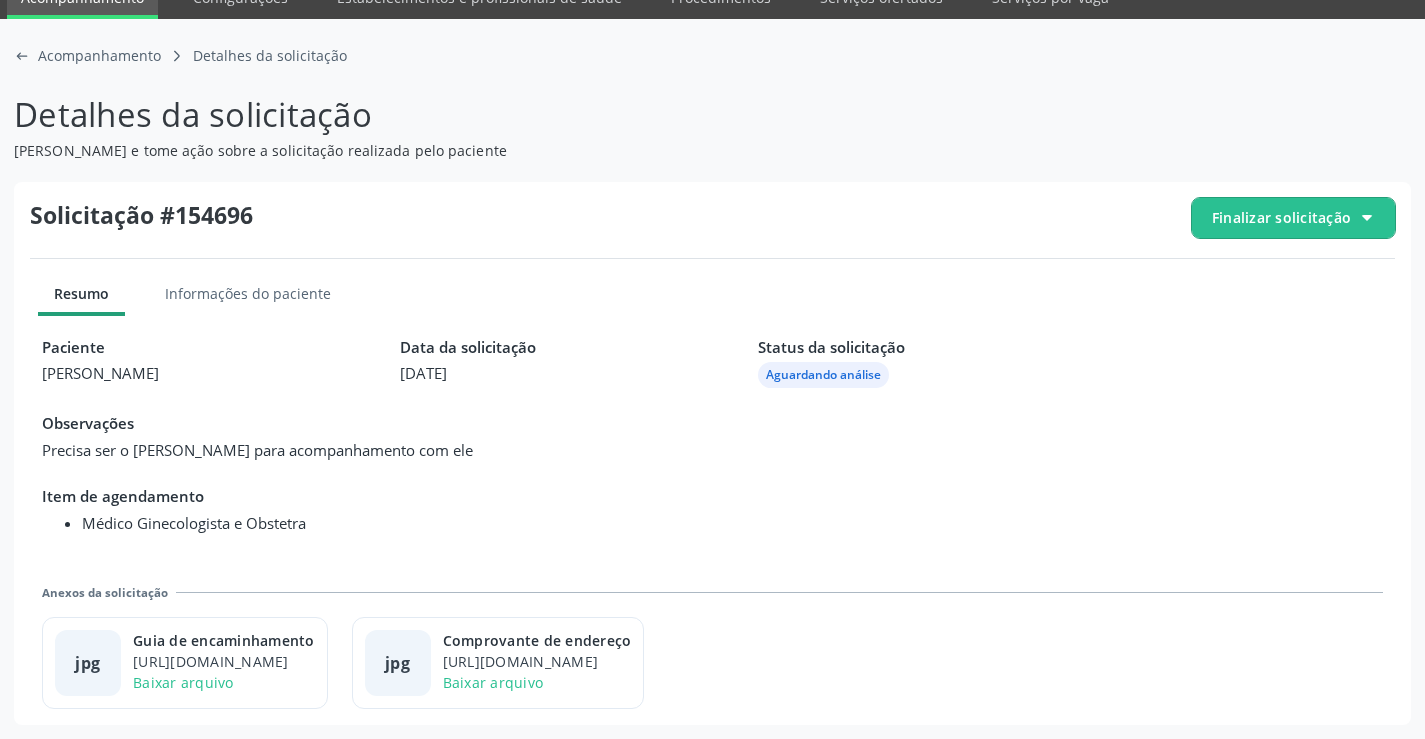 click on "Finalizar solicitação" at bounding box center [1281, 217] 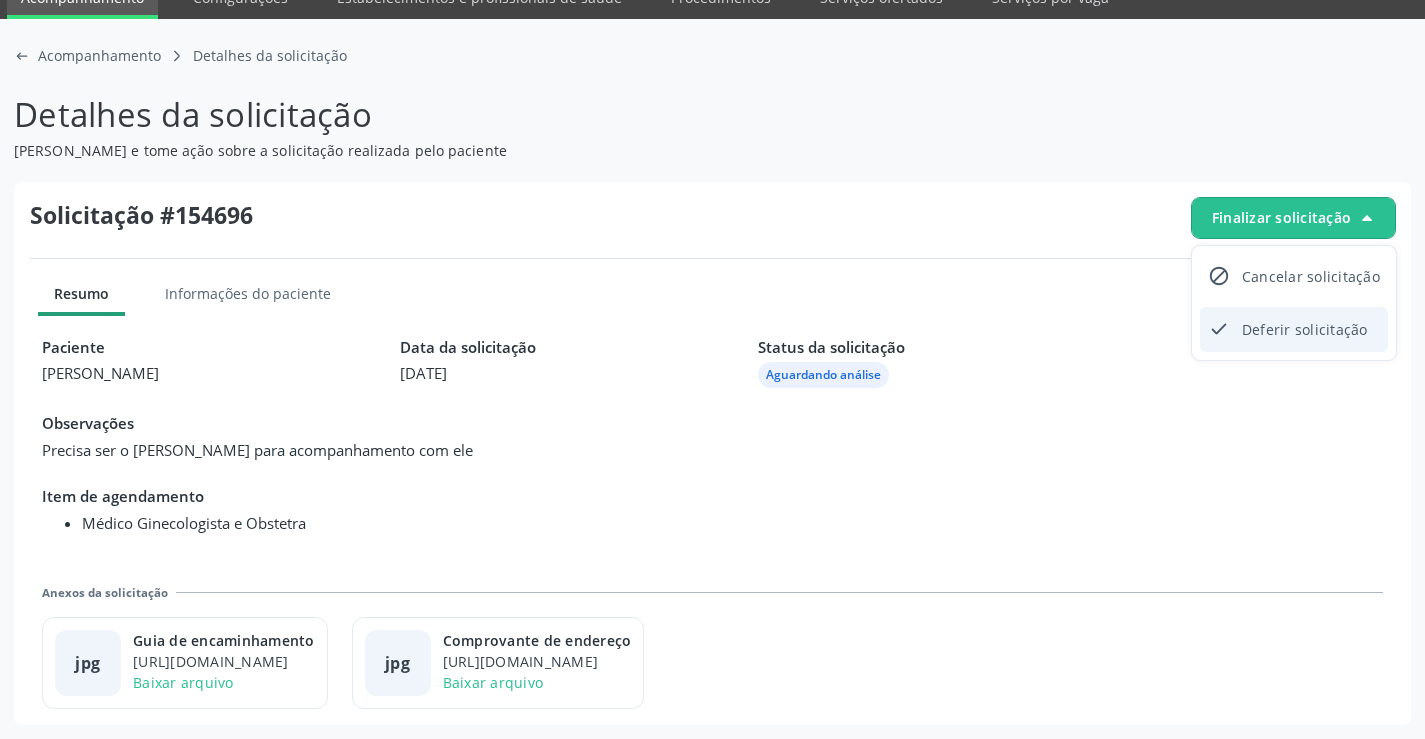 click on "Deferir solicitação" at bounding box center [1305, 329] 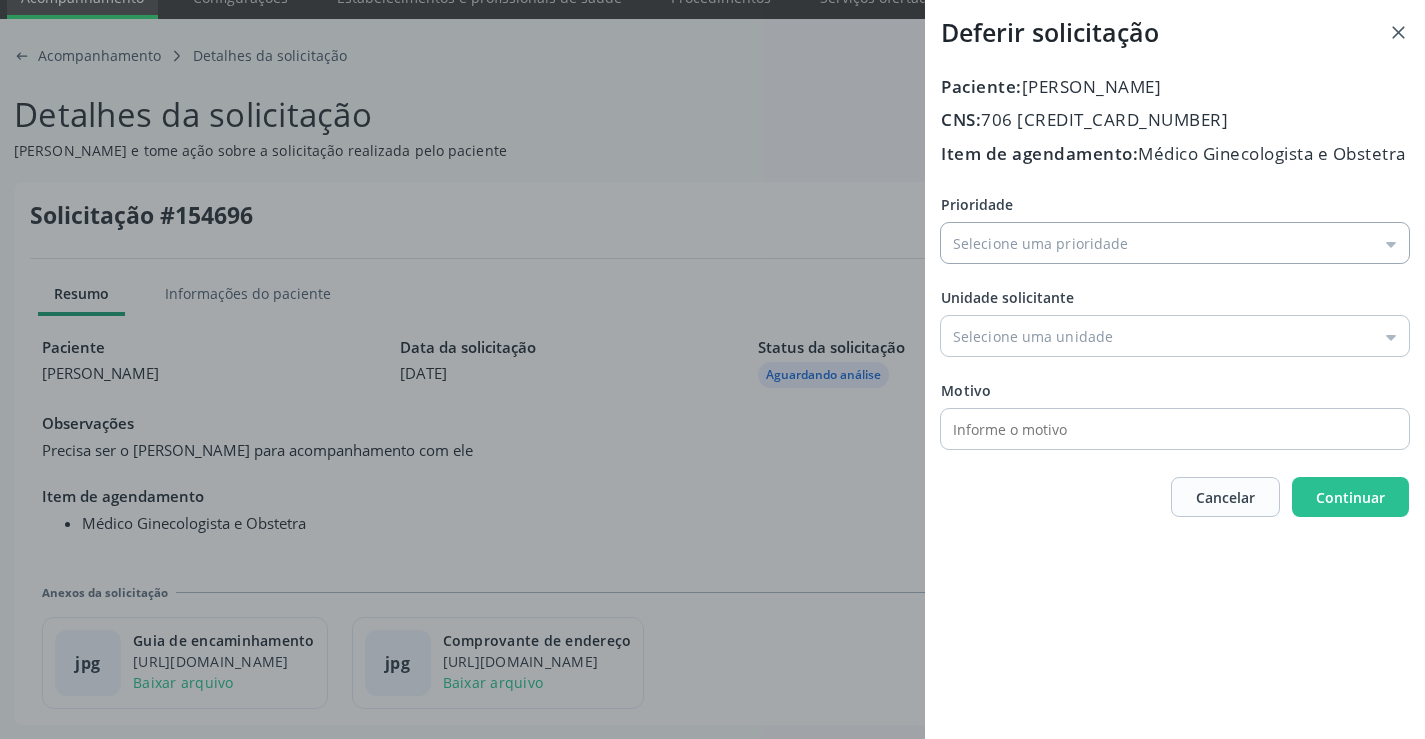 drag, startPoint x: 1066, startPoint y: 273, endPoint x: 1075, endPoint y: 268, distance: 10.29563 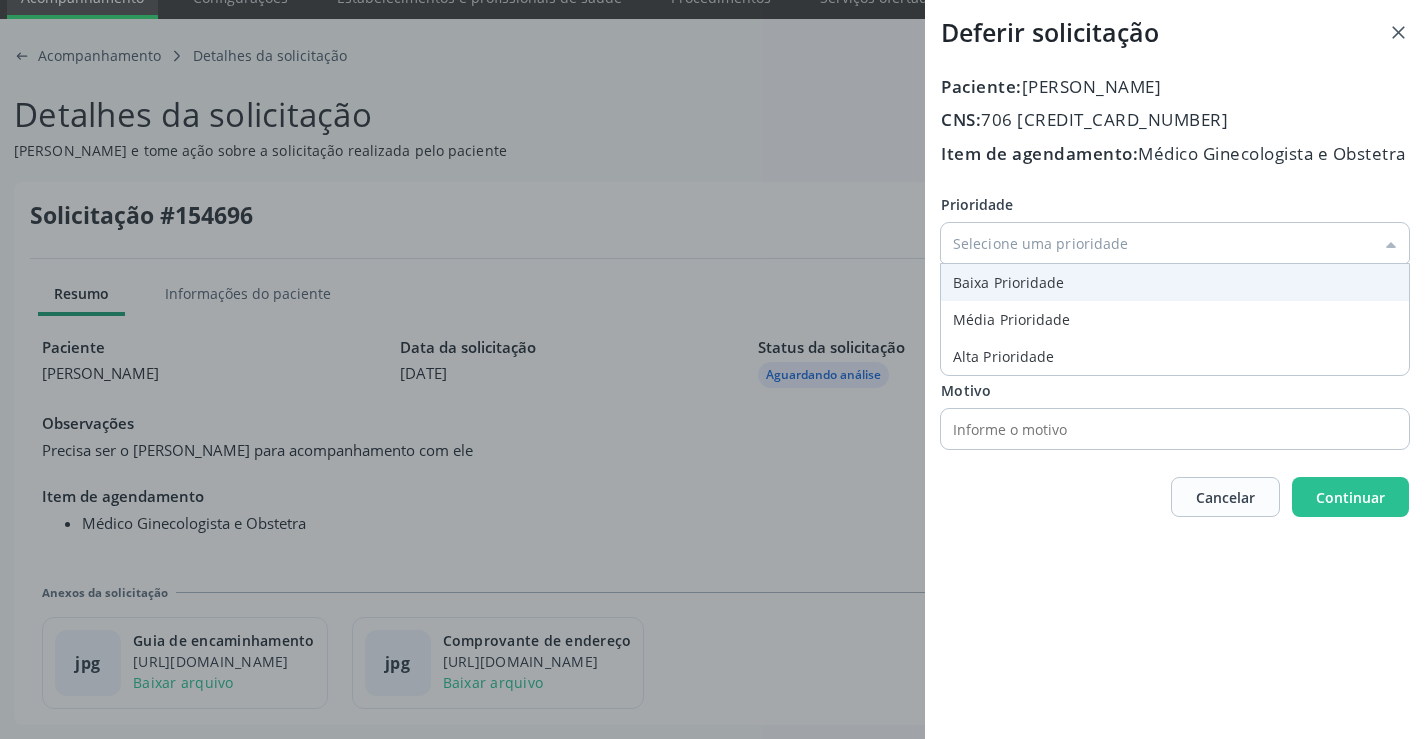 type on "Baixa Prioridade" 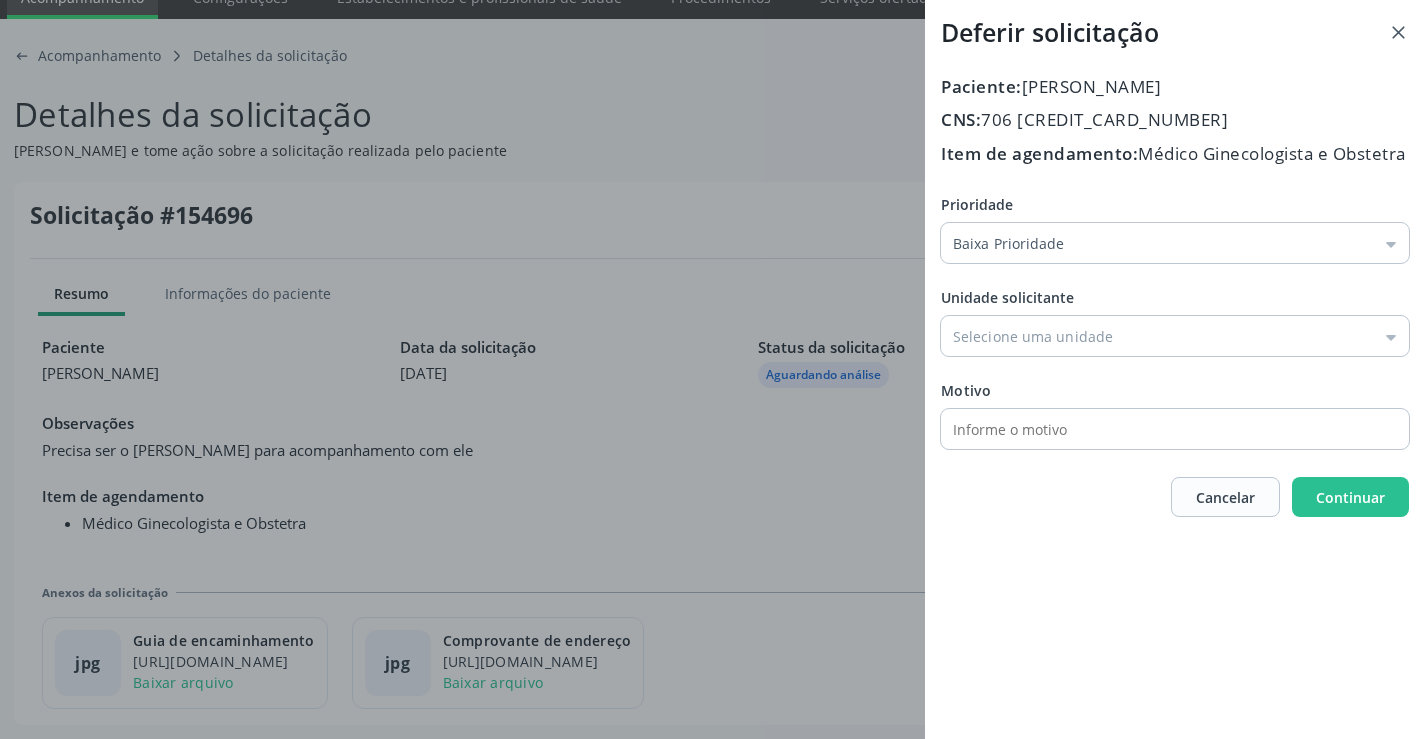 click on "Prioridade
Baixa Prioridade
Baixa Prioridade
Média Prioridade
Alta Prioridade
Unidade solicitante
Unidade Basica de Saude da Familia Dr Paulo Sudre
Centro de Enfrentamento Para Covid 19 de Campo Formoso
Central de Marcacao de Consultas e Exames de Campo Formoso
Vigilancia em Saude de Campo Formoso
PSF Lage dos Negros III
P S da Familia do Povoado de Caraibas
Unidade Basica de Saude da Familia Maninho Ferreira
P S de Curral da Ponta Psf Oseas Manoel da Silva
Farmacia Basica
Unidade Basica de Saude da Familia de Brejao da Caatinga
P S da Familia do Povoado de Pocos
P S da Familia do Povoado de Tiquara
P S da Familia do Povoado de Sao Tome
P S de Lages dos Negros
P S da Familia do Povoado de Tuiutiba
P S de Curral Velho
Centro de Saude Mutirao" at bounding box center (1175, 321) 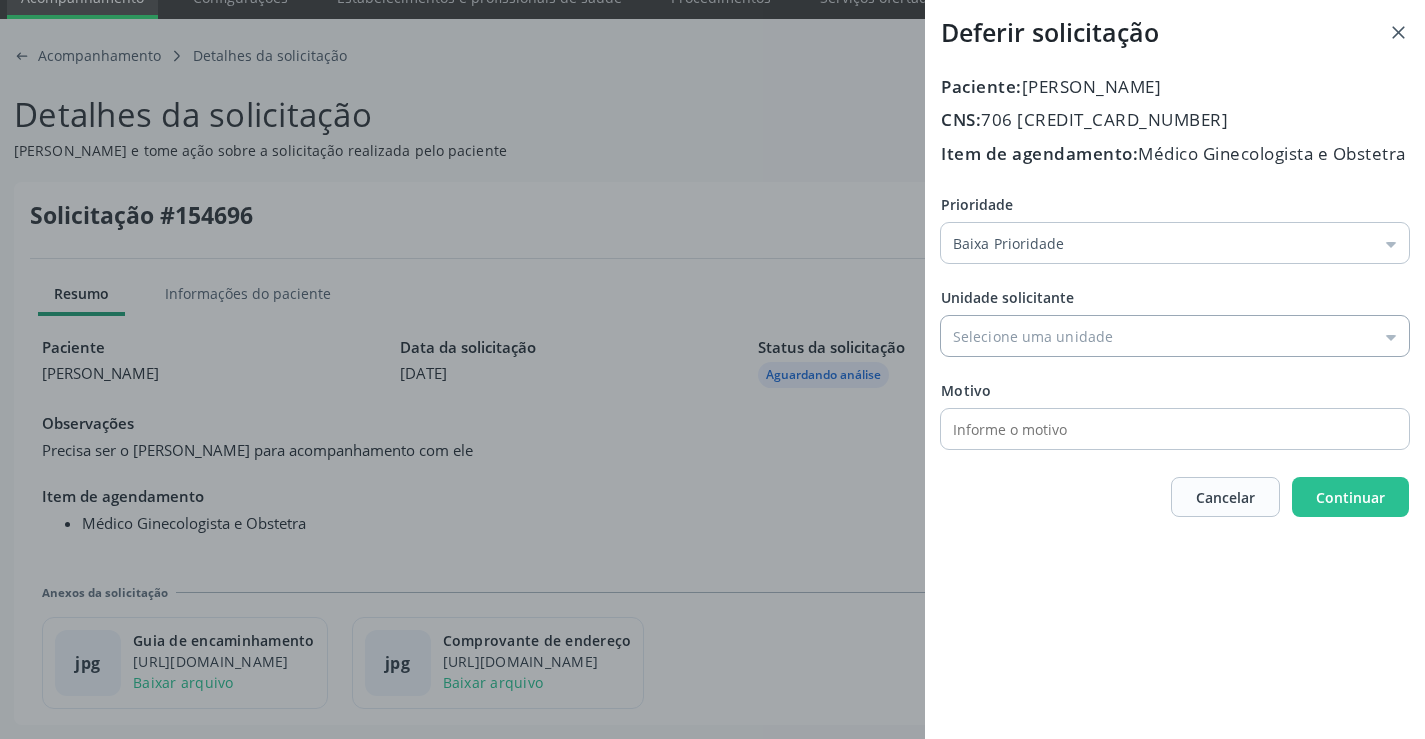 click on "Prioridade" at bounding box center [1175, 336] 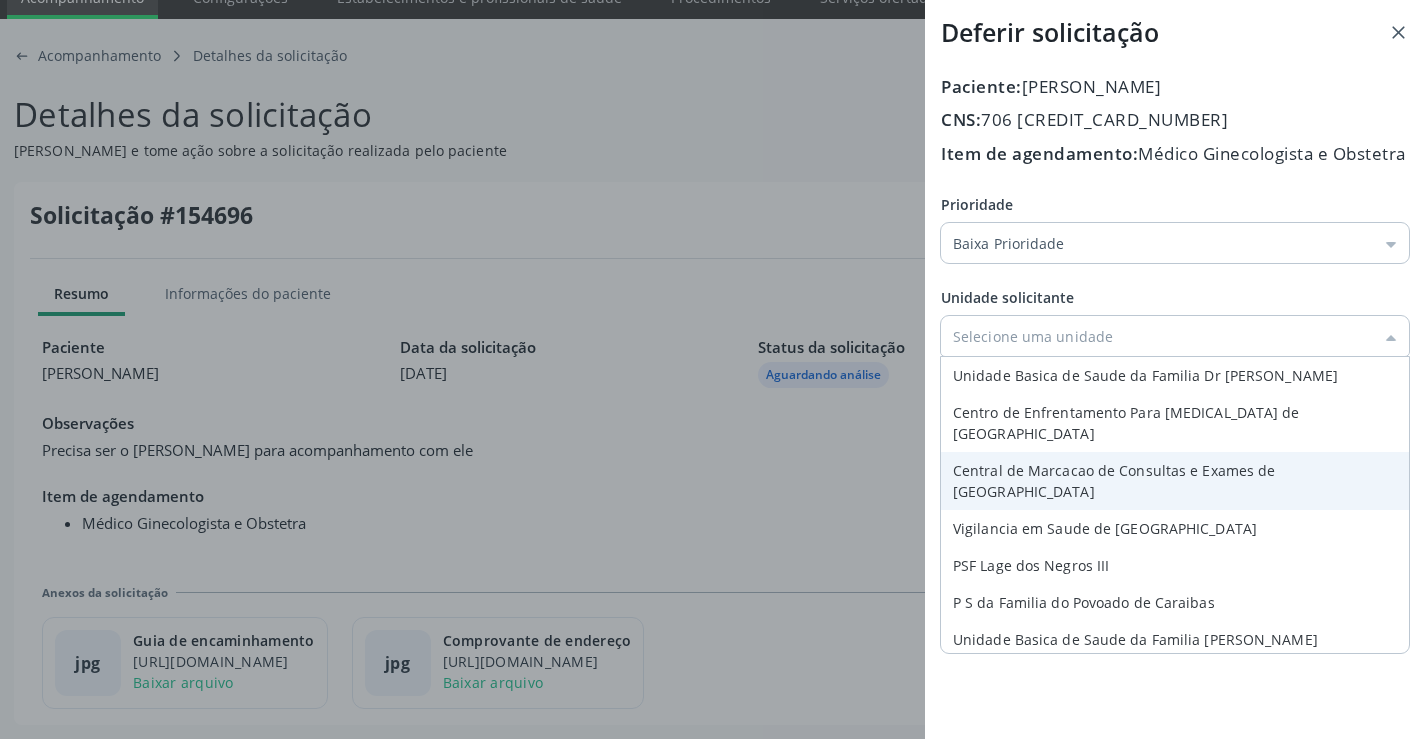 type on "Central de Marcacao de Consultas e Exames de Campo Formoso" 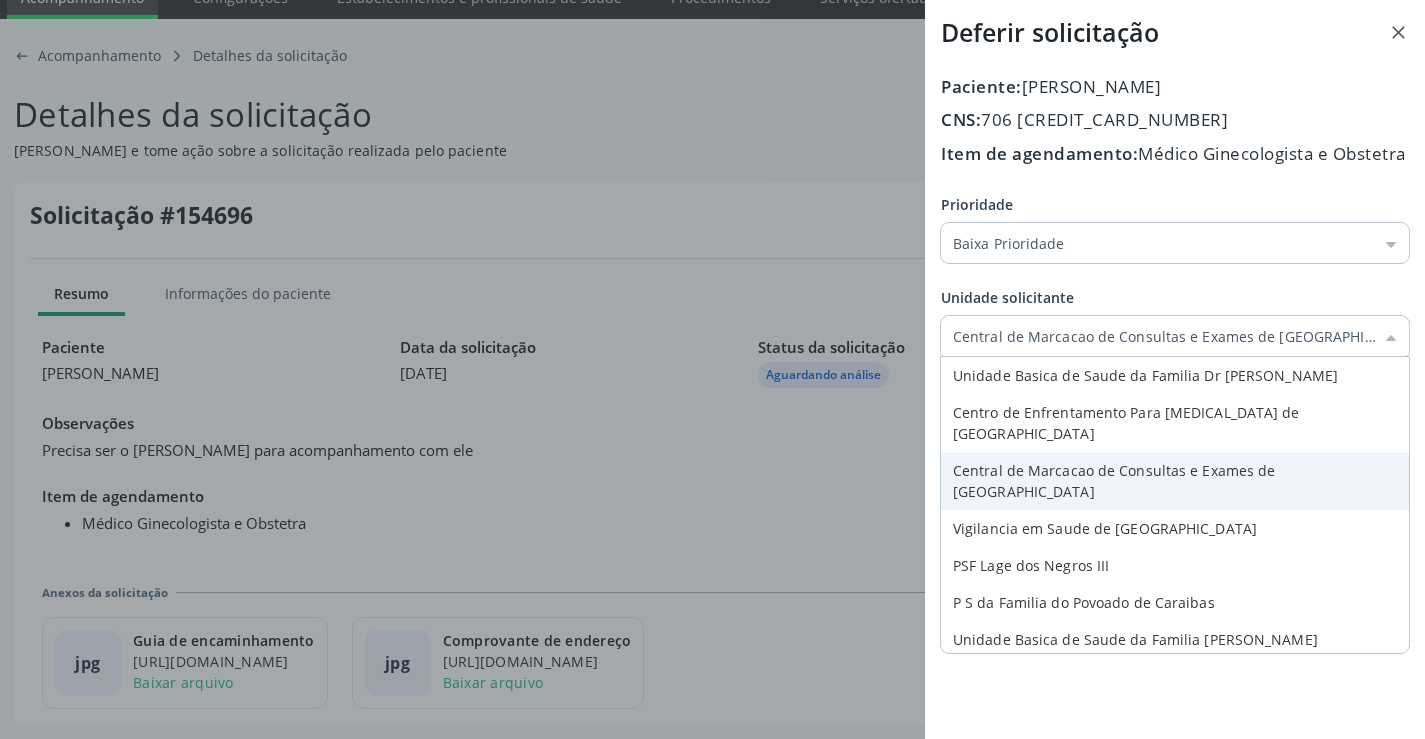 click on "Prioridade
Baixa Prioridade
Baixa Prioridade
Média Prioridade
Alta Prioridade
Unidade solicitante
Central de Marcacao de Consultas e Exames de Campo Formoso
Unidade Basica de Saude da Familia Dr Paulo Sudre
Centro de Enfrentamento Para Covid 19 de Campo Formoso
Central de Marcacao de Consultas e Exames de Campo Formoso
Vigilancia em Saude de Campo Formoso
PSF Lage dos Negros III
P S da Familia do Povoado de Caraibas
Unidade Basica de Saude da Familia Maninho Ferreira
P S de Curral da Ponta Psf Oseas Manoel da Silva
Farmacia Basica
Unidade Basica de Saude da Familia de Brejao da Caatinga
P S da Familia do Povoado de Pocos
P S da Familia do Povoado de Tiquara
P S da Familia do Povoado de Sao Tome
P S de Lages dos Negros
P S da Familia do Povoado de Tuiutiba
Motivo" at bounding box center (1175, 321) 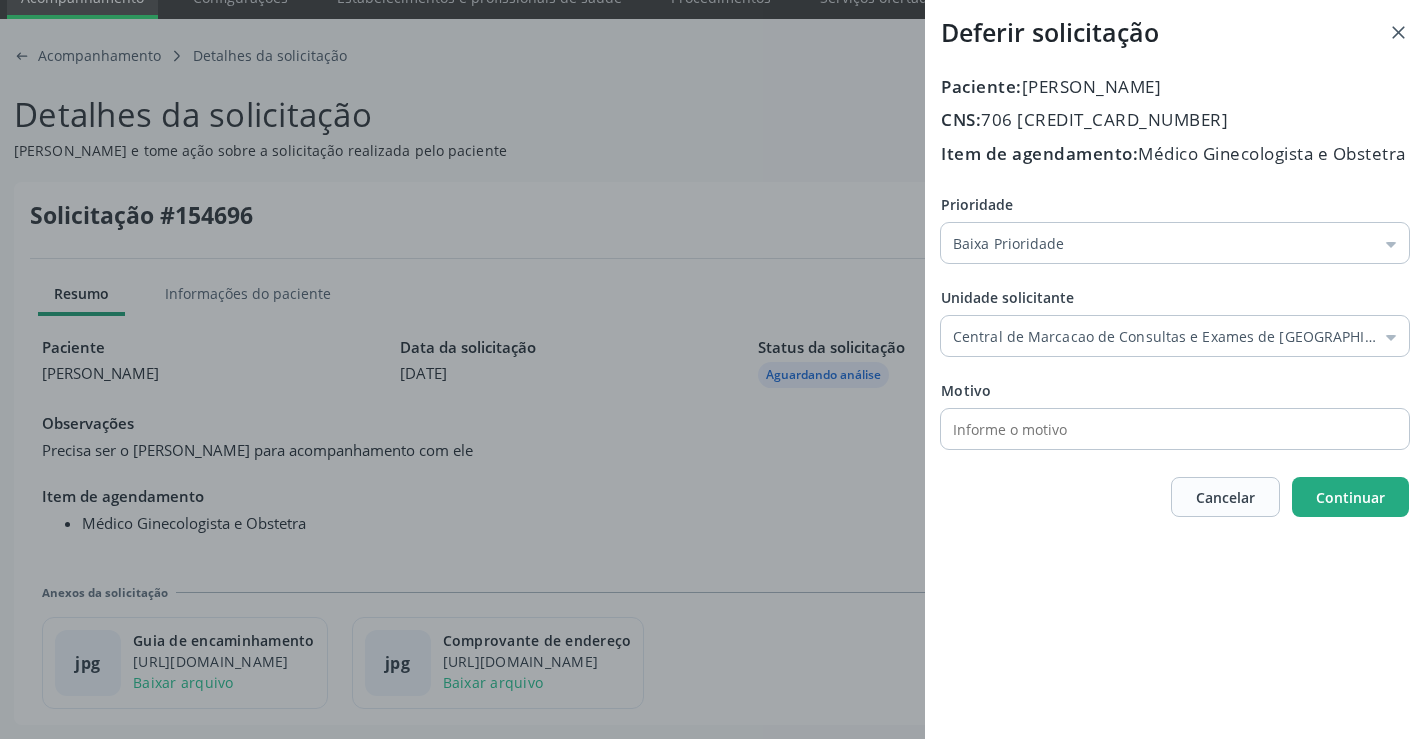 click on "Continuar" at bounding box center [1350, 497] 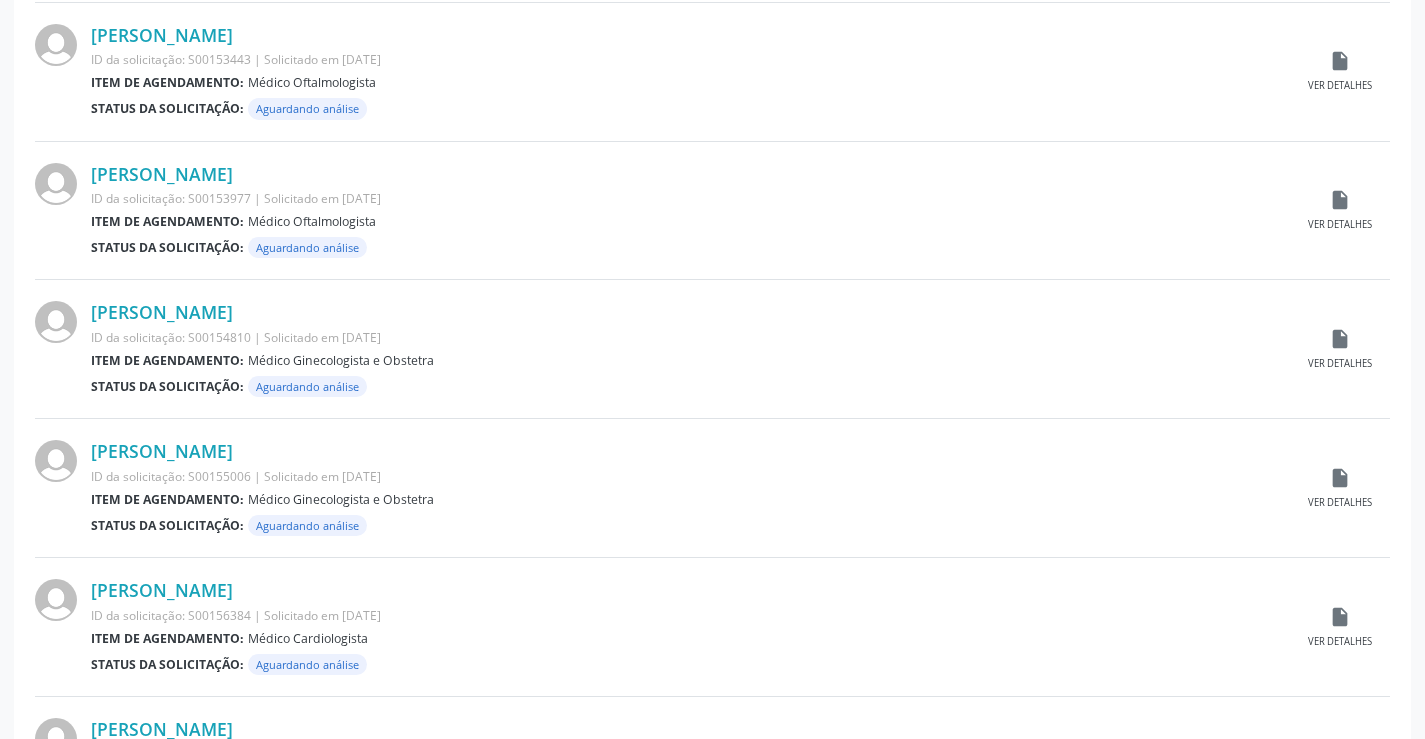 scroll, scrollTop: 1700, scrollLeft: 0, axis: vertical 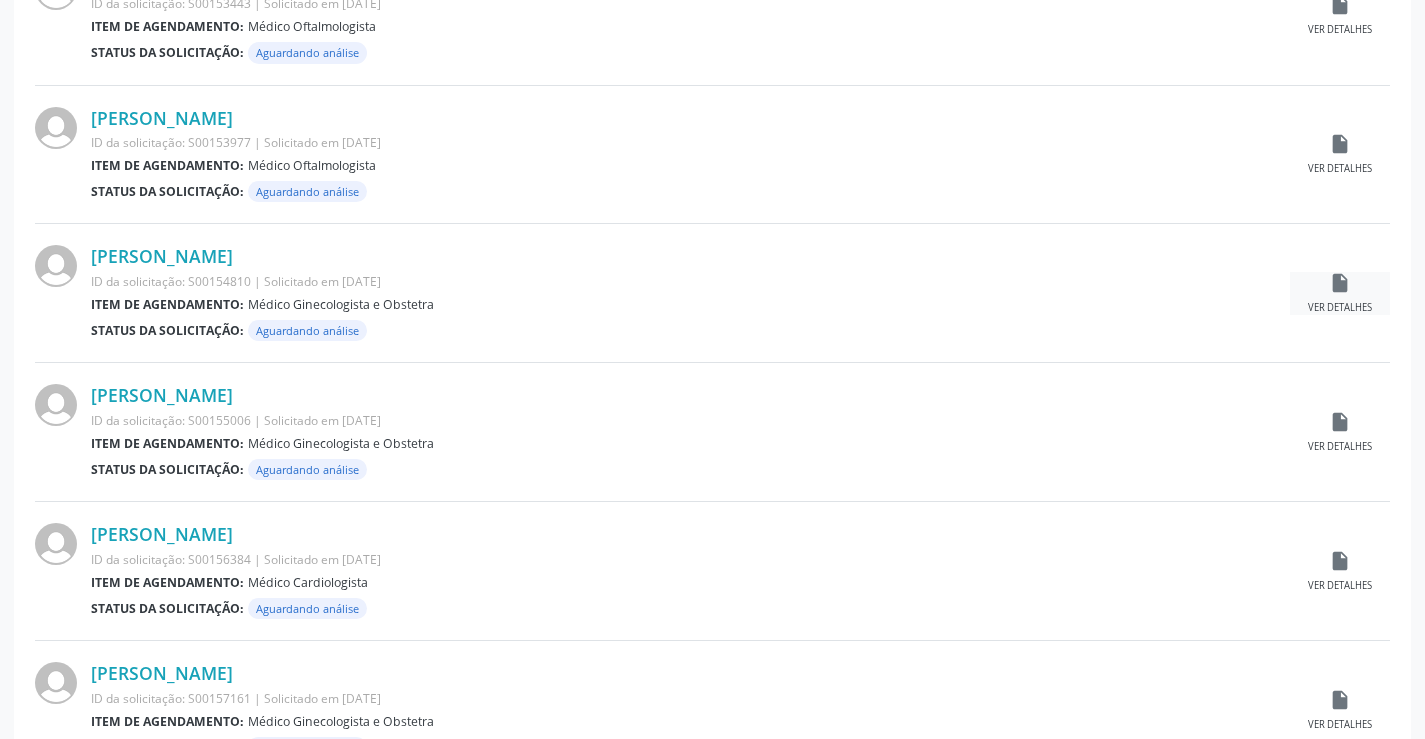 click on "Ver detalhes" at bounding box center [1340, 308] 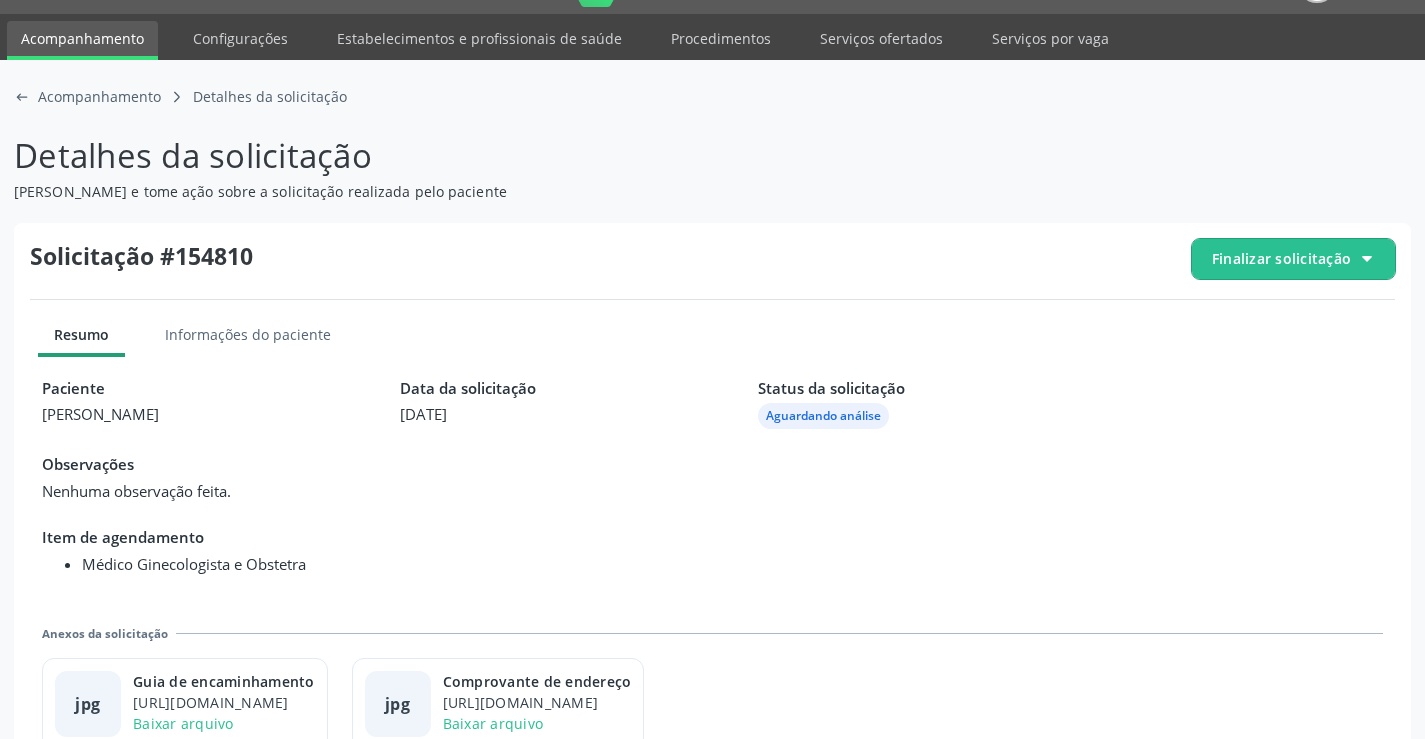 scroll, scrollTop: 91, scrollLeft: 0, axis: vertical 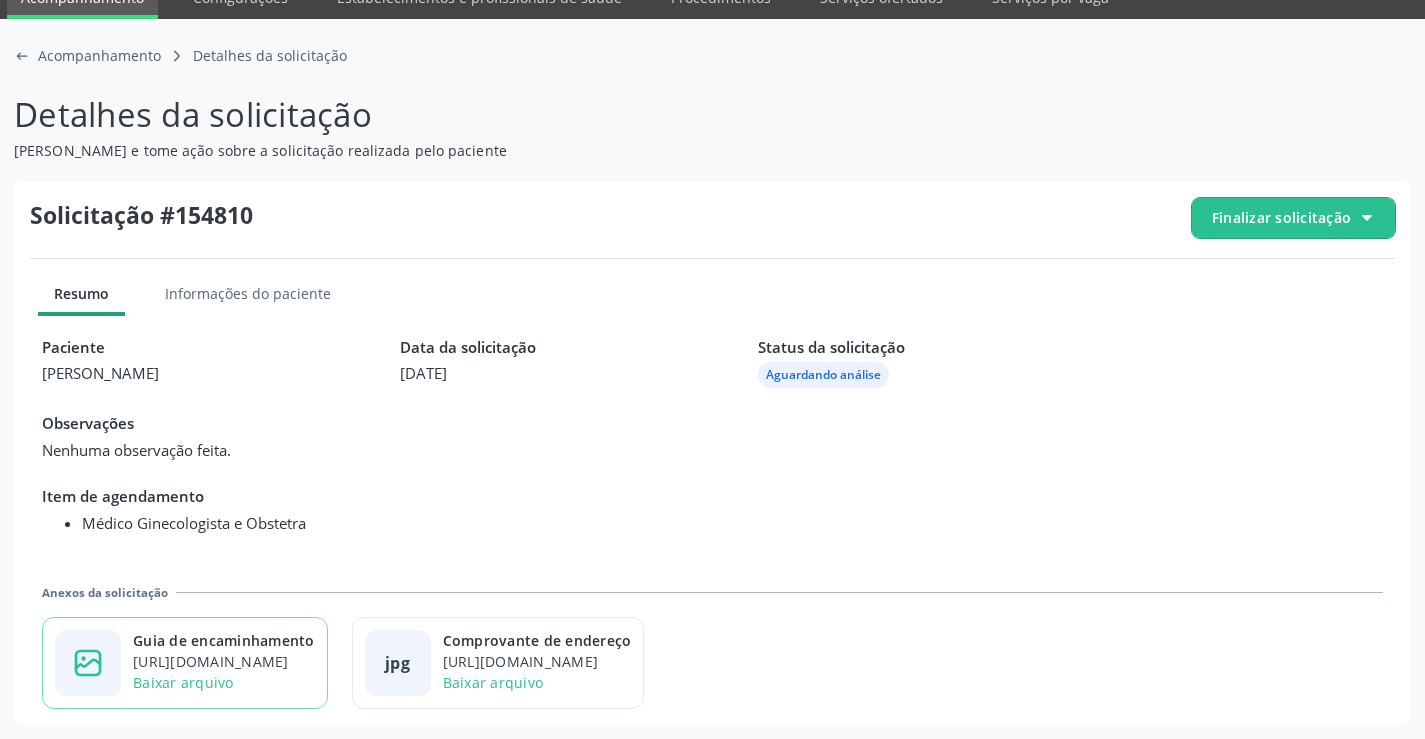 click on "https://cidadesaudavel-files.nyc3.digitaloceanspaces.com/cidadesaudavel-files/campo-formoso-ba/regulation/documents/dc9eb3a2-11a4-49a1-a4bd-a8d67e4ab934.jpg?X-Amz-Content-Sha256=UNSIGNED-PAYLOAD&X-Amz-Algorithm=AWS4-HMAC-SHA256&X-Amz-Credential=DO0073KLQYYM88QNP2C7%2F20250716%2Fnyc3%2Fs3%2Faws4_request&X-Amz-Date=20250716T135106Z&X-Amz-SignedHeaders=host&X-Amz-Expires=300&X-Amz-Signature=da6b54a09817252763396bcc8ab3ad77833b386cee80a40c6acb9755036c7779" at bounding box center (224, 661) 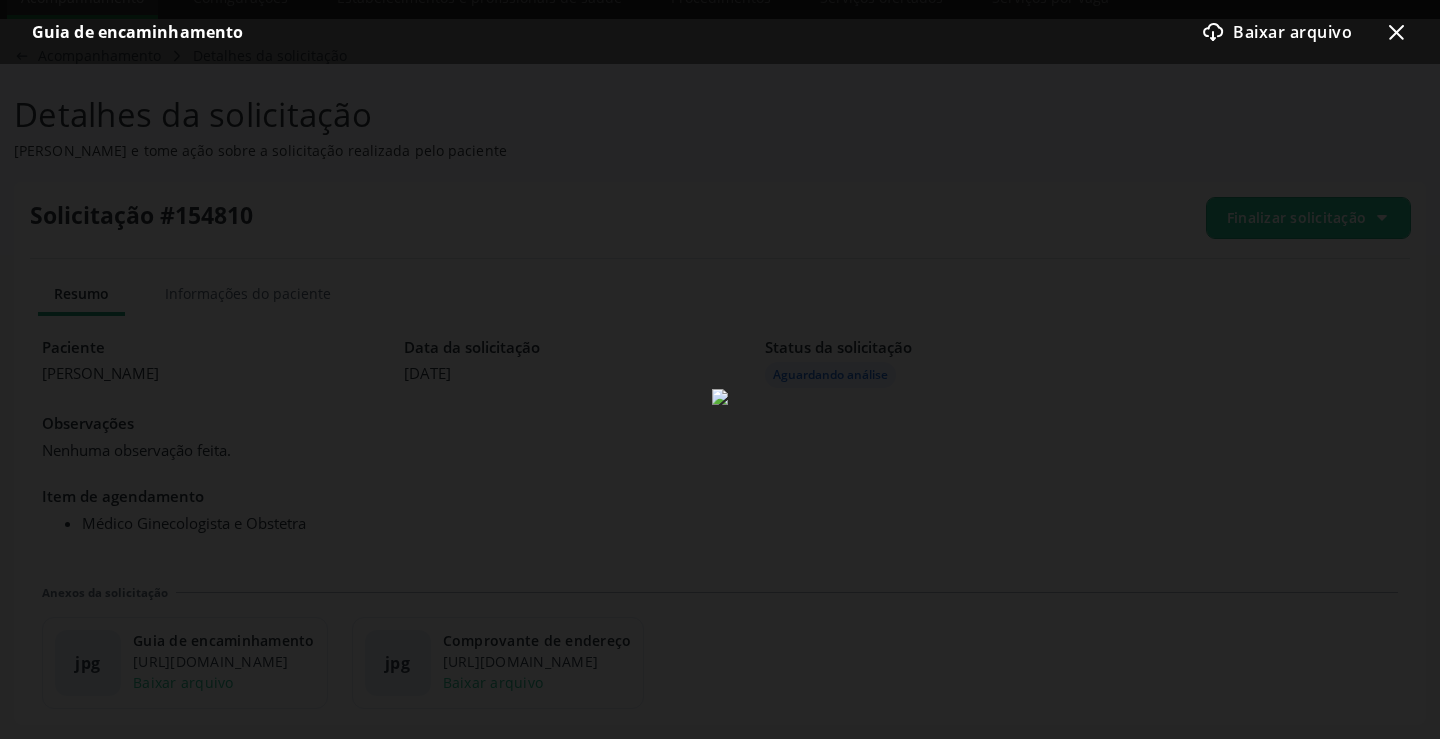 click on "x-outline icon" 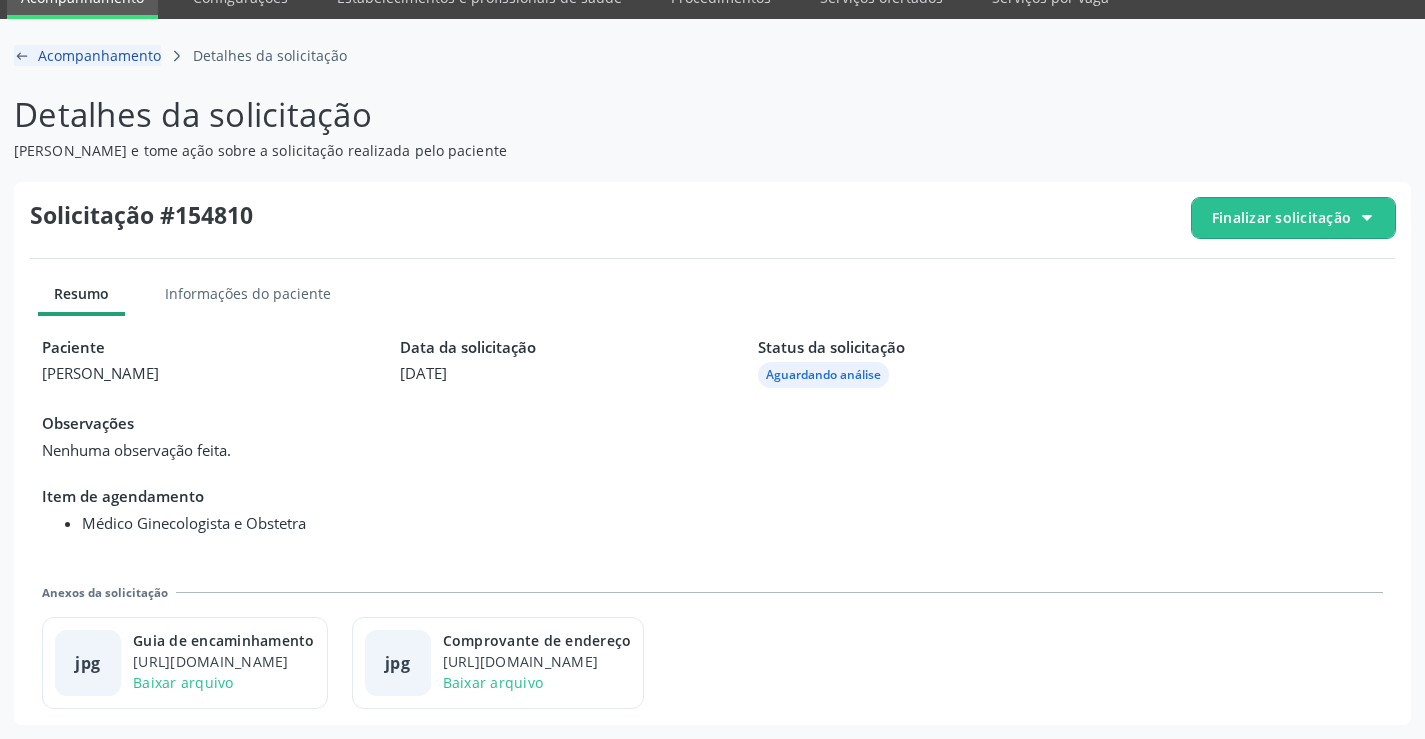 click 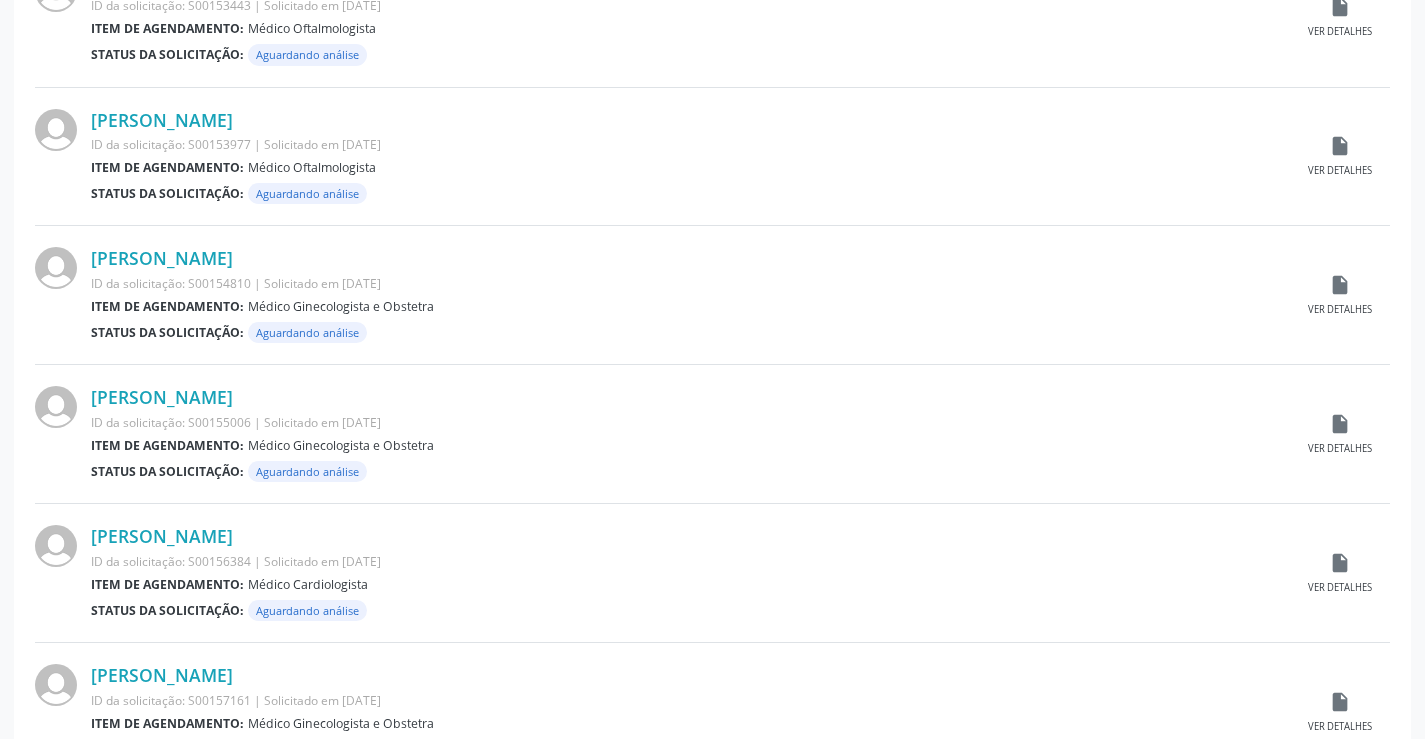 scroll, scrollTop: 1700, scrollLeft: 0, axis: vertical 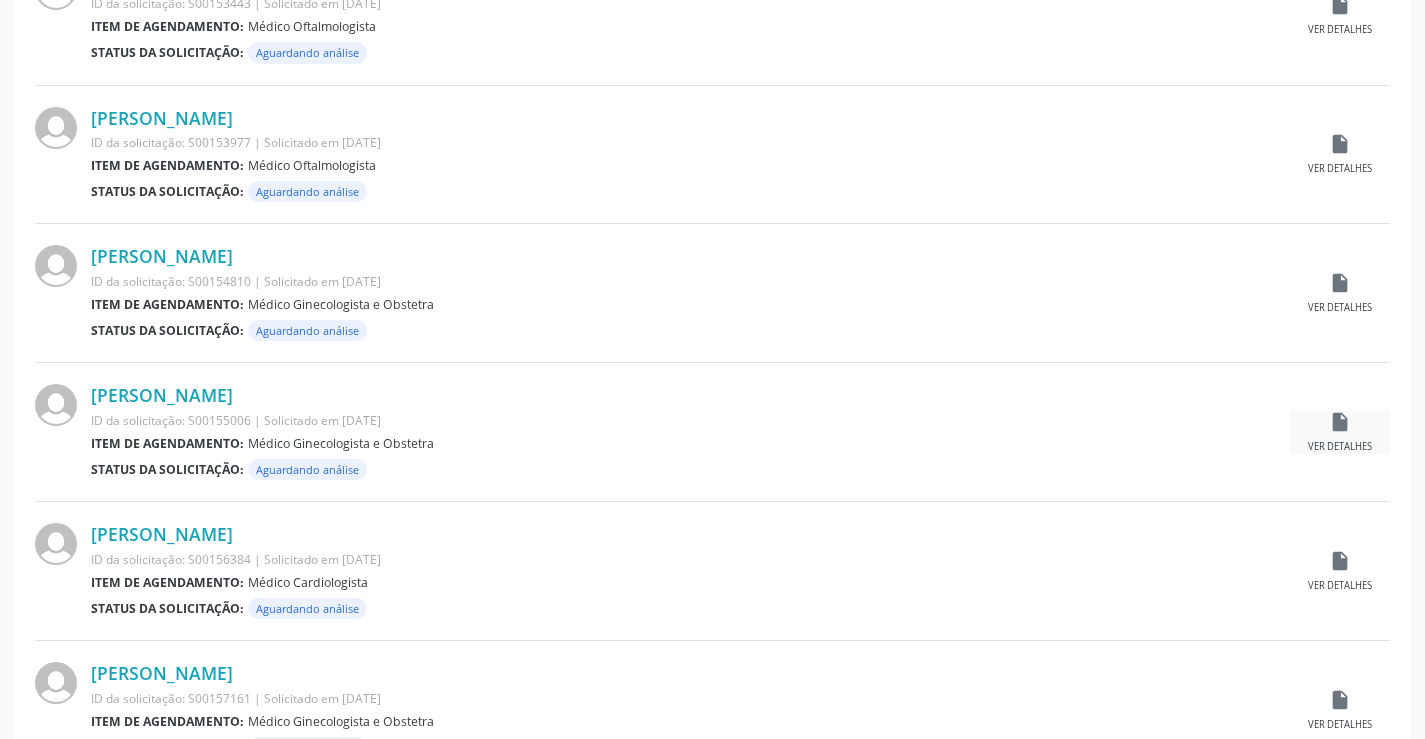 click on "insert_drive_file" at bounding box center [1340, 422] 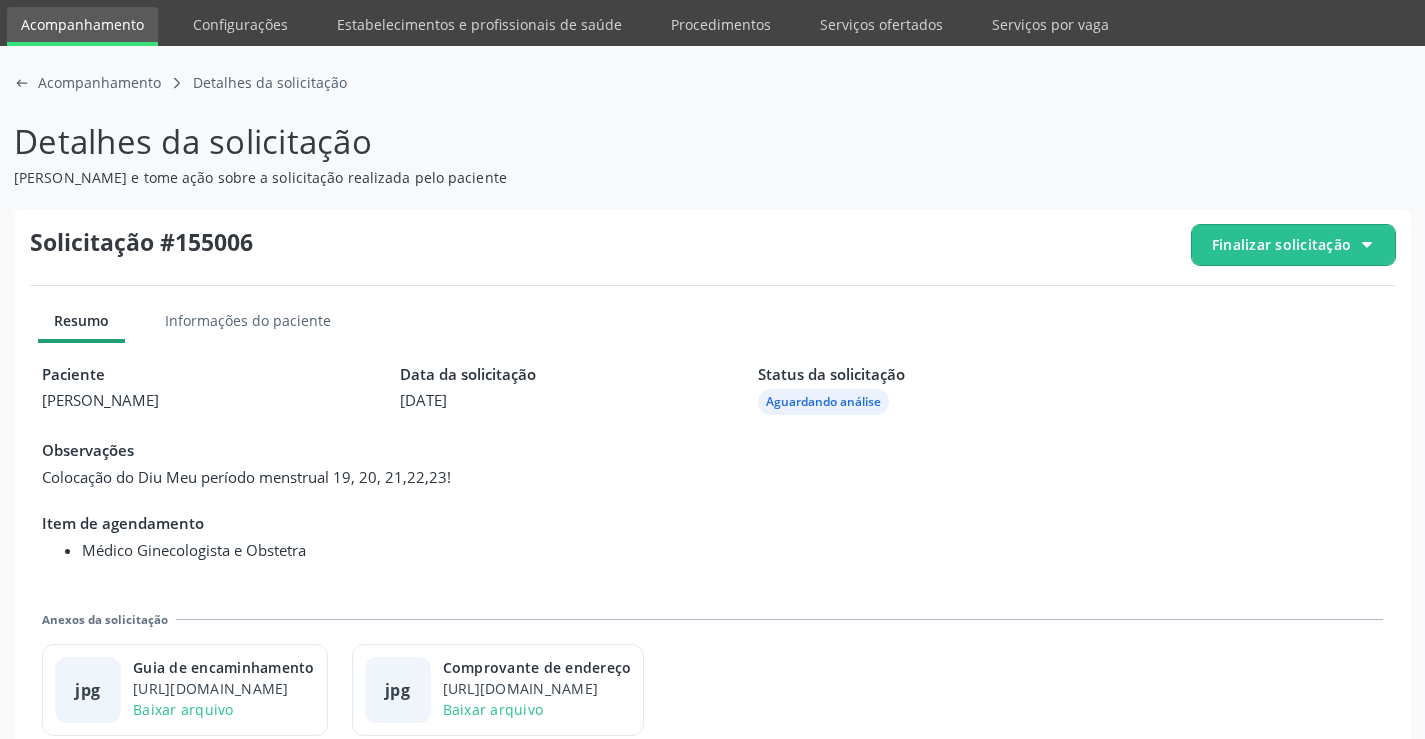 scroll, scrollTop: 91, scrollLeft: 0, axis: vertical 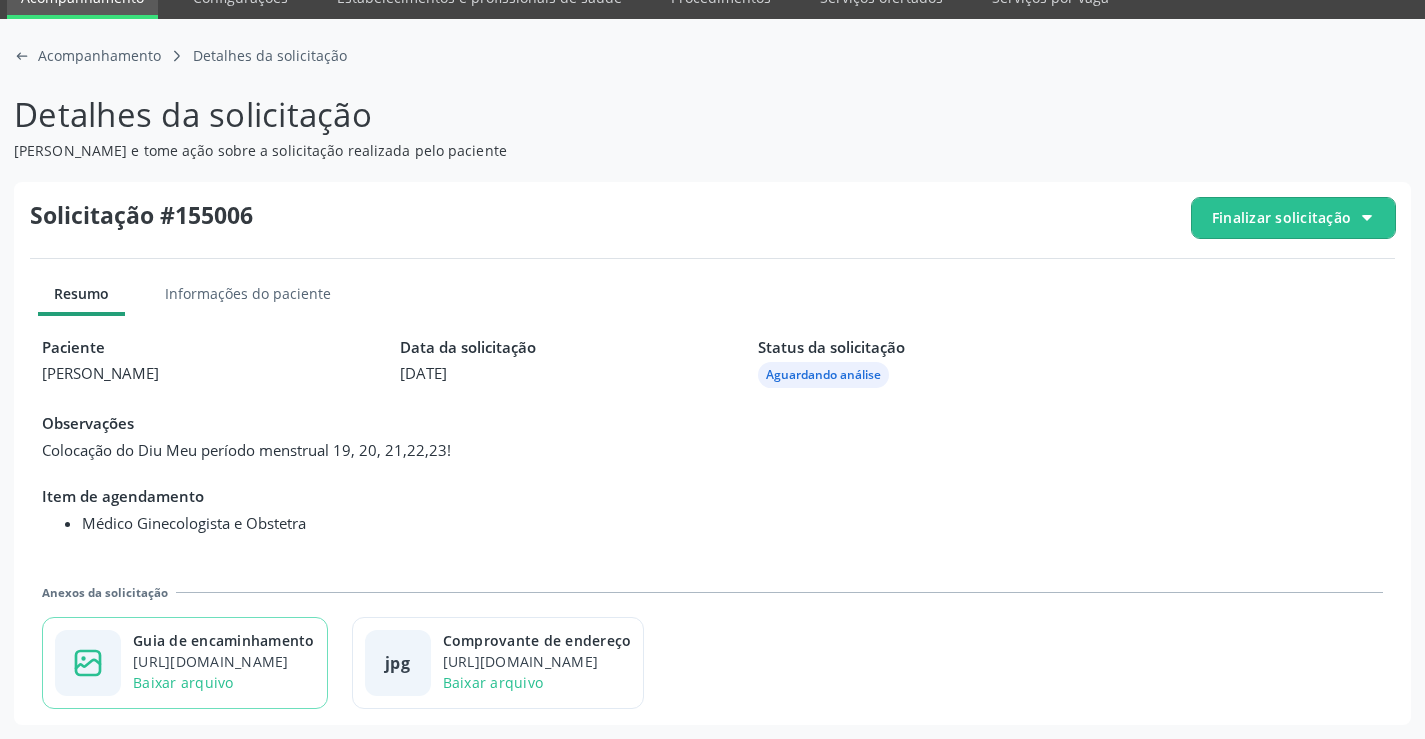 click on "https://cidadesaudavel-files.nyc3.digitaloceanspaces.com/cidadesaudavel-files/campo-formoso-ba/regulation/documents/555ce1dd-2427-437c-9383-3fc1033c8ae0.jpg?X-Amz-Content-Sha256=UNSIGNED-PAYLOAD&X-Amz-Algorithm=AWS4-HMAC-SHA256&X-Amz-Credential=DO0073KLQYYM88QNP2C7%2F20250716%2Fnyc3%2Fs3%2Faws4_request&X-Amz-Date=20250716T135117Z&X-Amz-SignedHeaders=host&X-Amz-Expires=300&X-Amz-Signature=38b8823bf09a8a1ec5efd01107b9e78168ce6c3a7c8861176a68d394cdc2ac19" at bounding box center [224, 661] 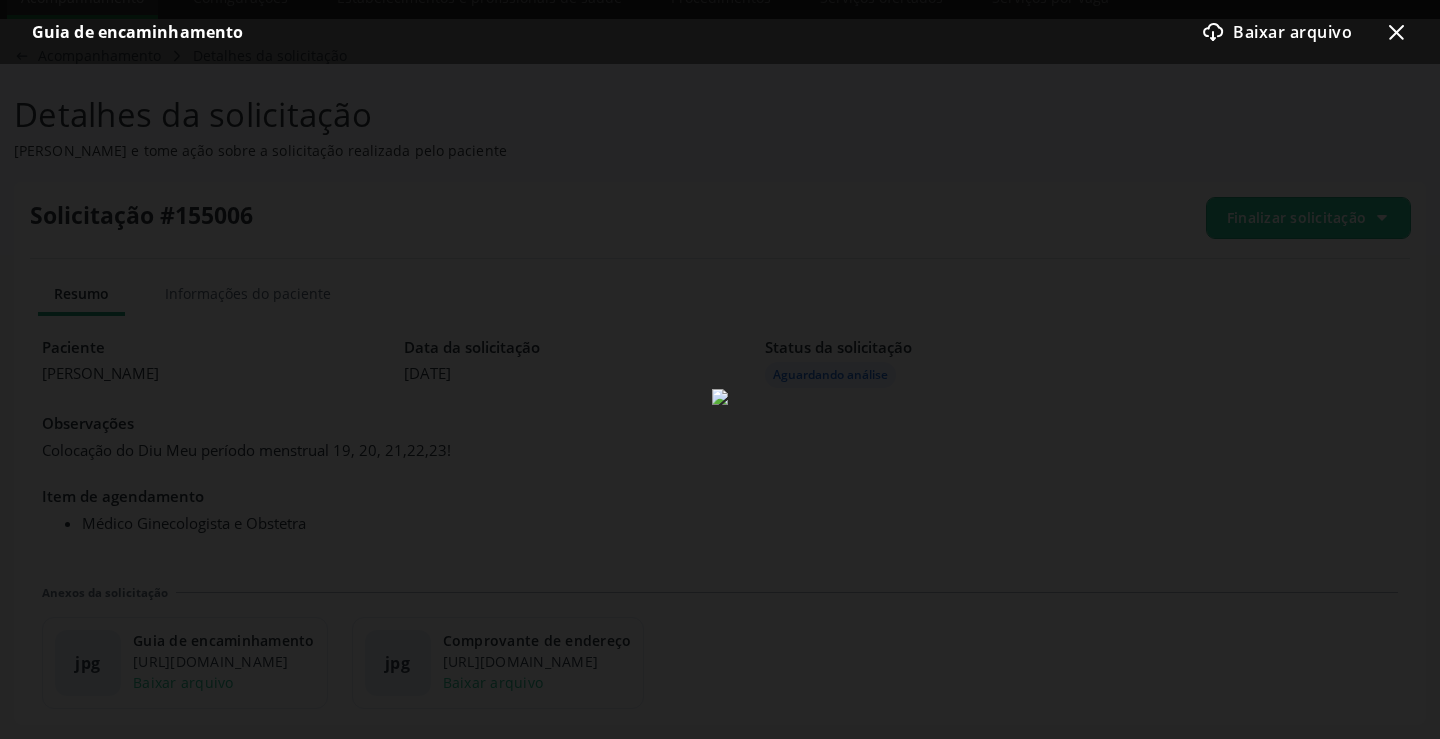 click 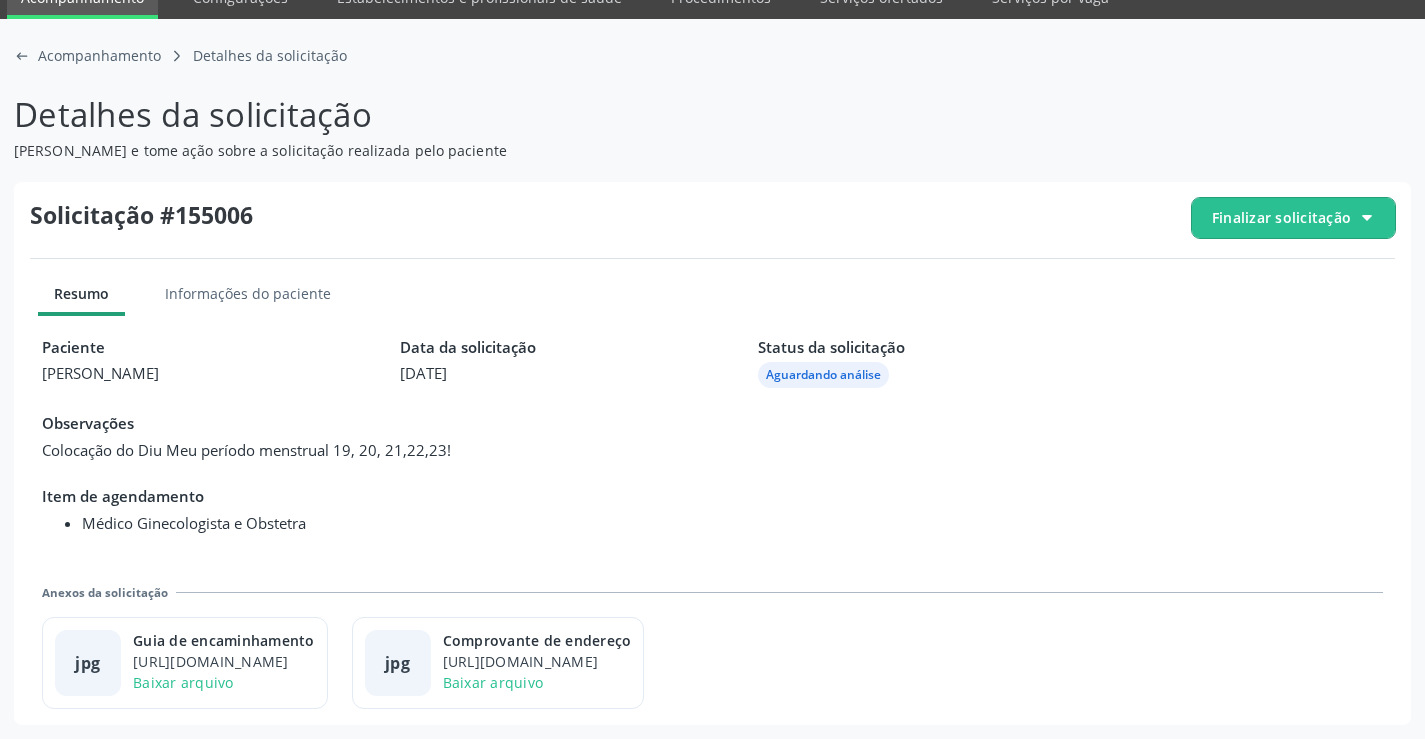 click on "Finalizar solicitação" at bounding box center (1281, 217) 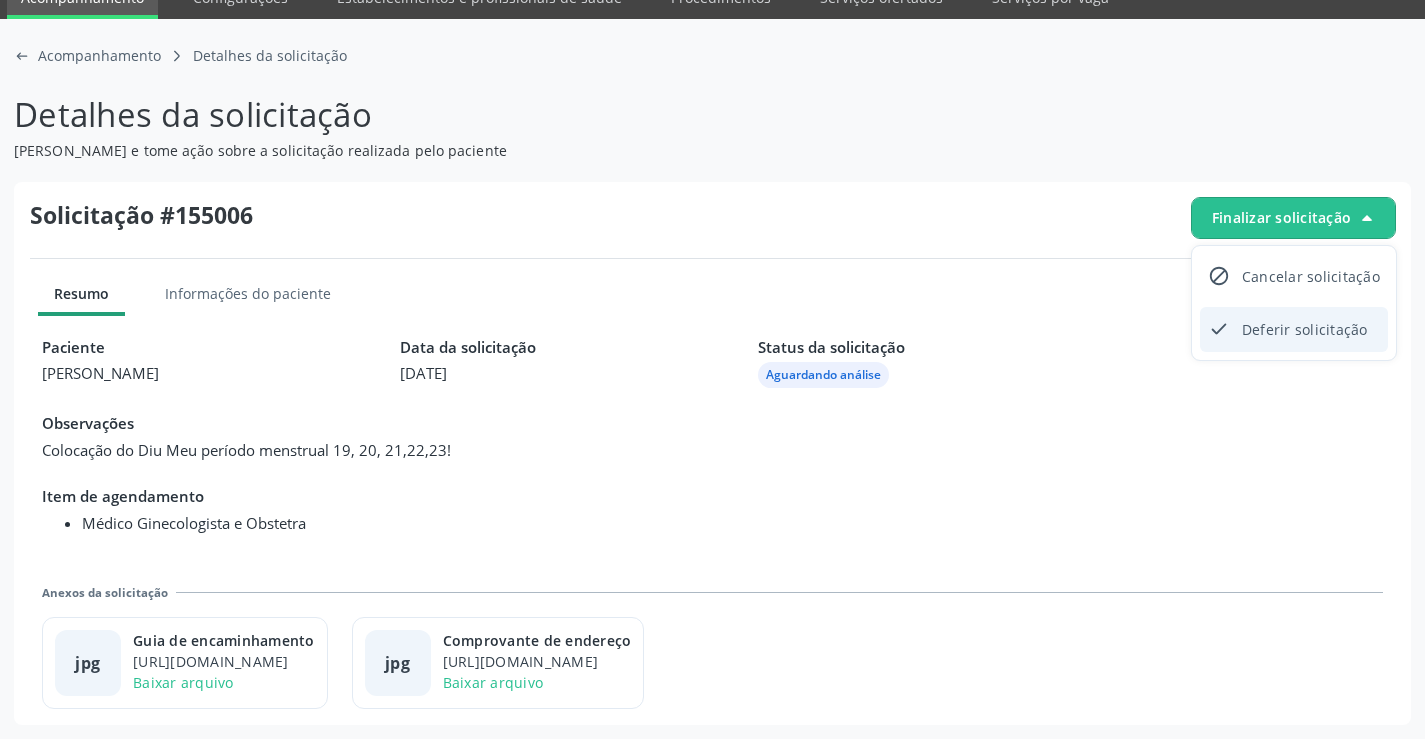 click on "check-outline icon
Deferir solicitação" at bounding box center (1294, 329) 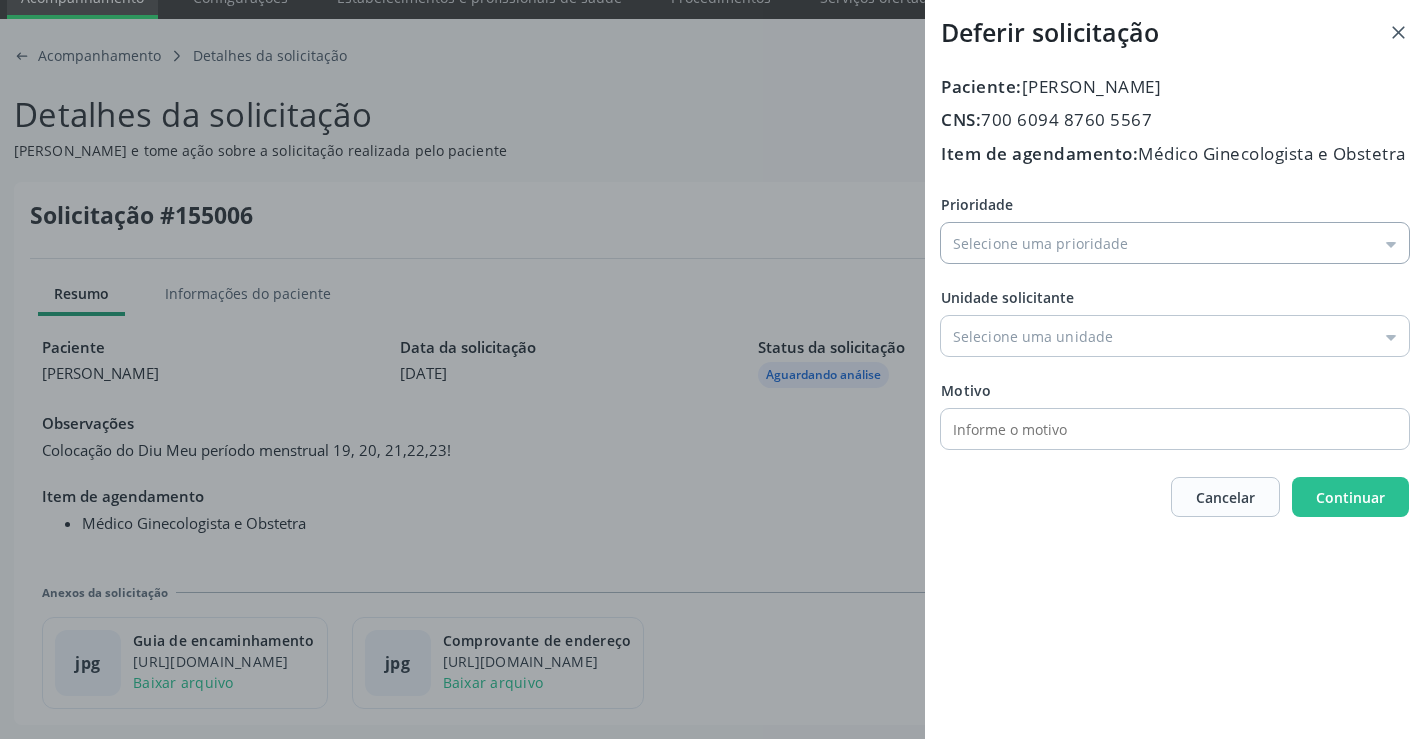 click on "Prioridade" at bounding box center [1175, 243] 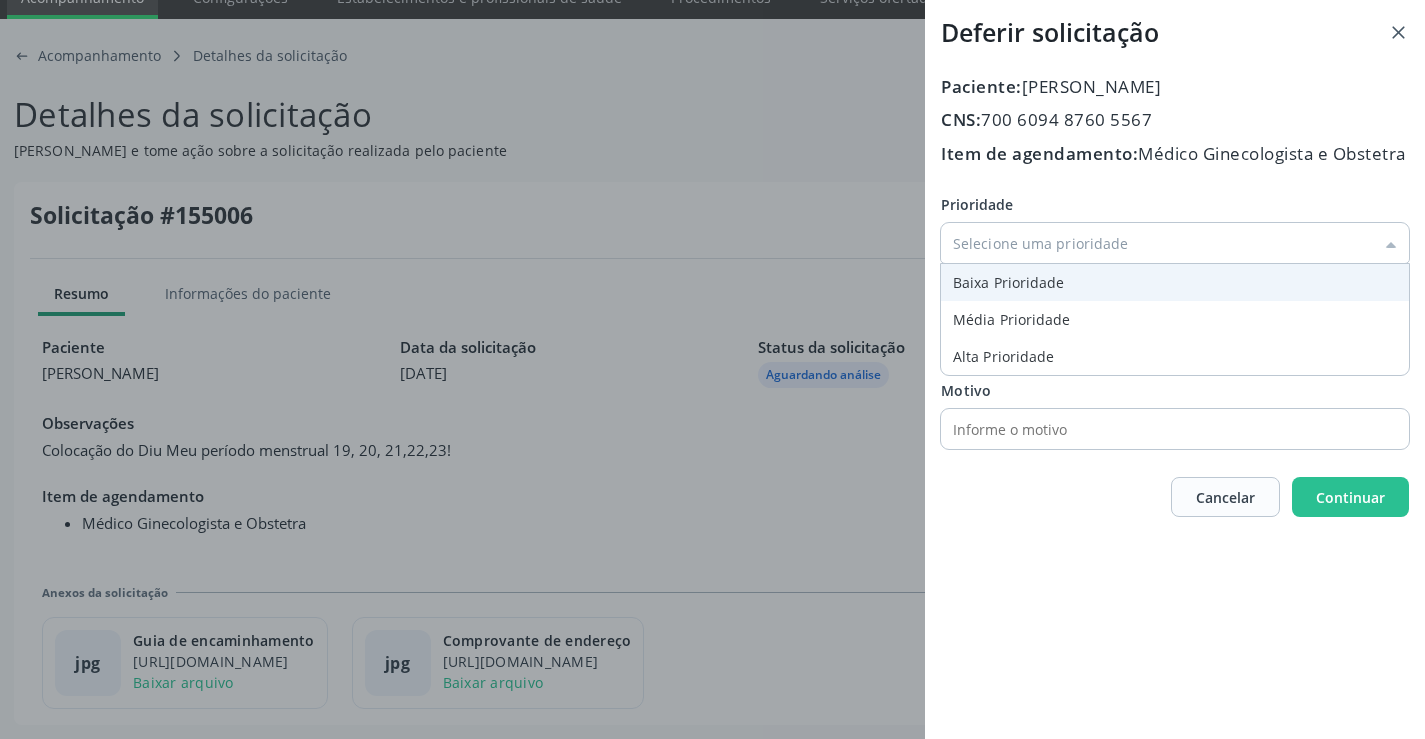 type on "Baixa Prioridade" 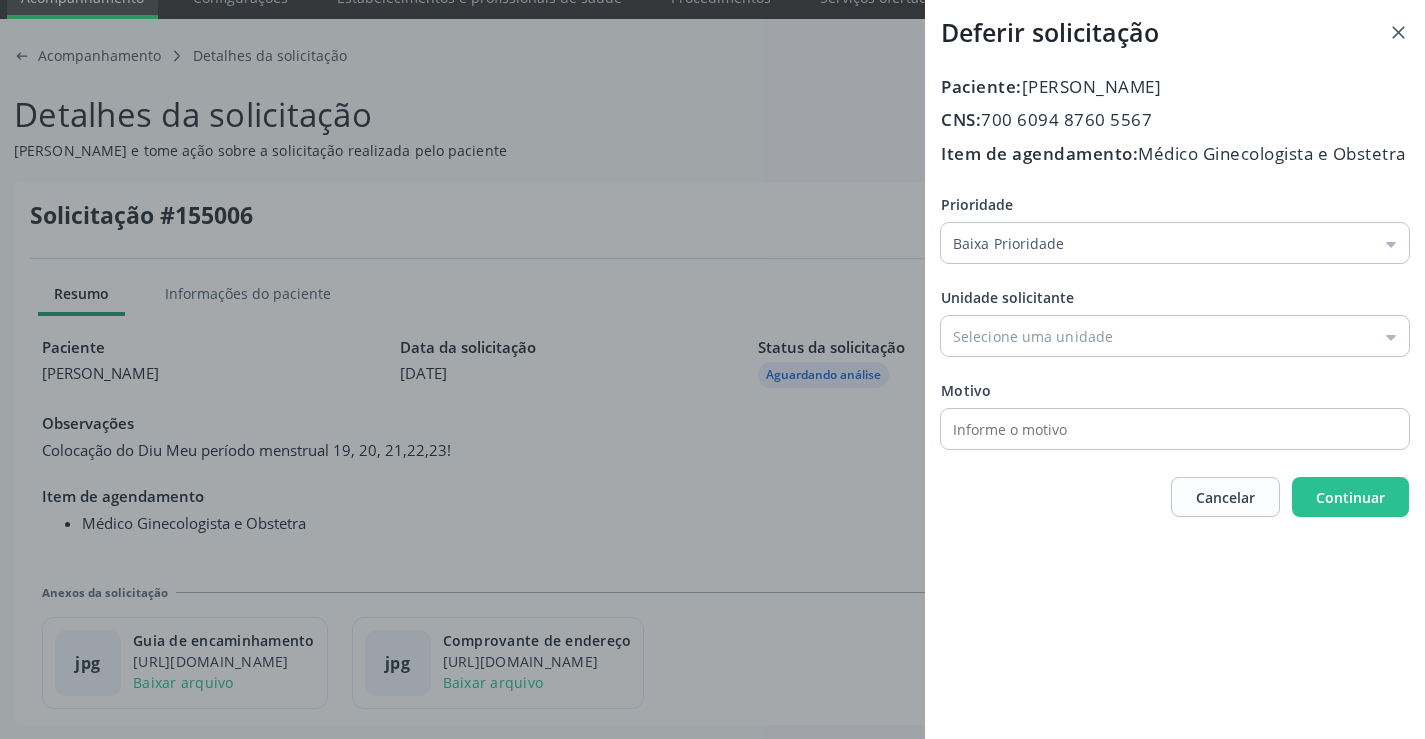 click on "Prioridade
Baixa Prioridade
Baixa Prioridade
Média Prioridade
Alta Prioridade
Unidade solicitante
Unidade Basica de Saude da Familia Dr Paulo Sudre
Centro de Enfrentamento Para Covid 19 de Campo Formoso
Central de Marcacao de Consultas e Exames de Campo Formoso
Vigilancia em Saude de Campo Formoso
PSF Lage dos Negros III
P S da Familia do Povoado de Caraibas
Unidade Basica de Saude da Familia Maninho Ferreira
P S de Curral da Ponta Psf Oseas Manoel da Silva
Farmacia Basica
Unidade Basica de Saude da Familia de Brejao da Caatinga
P S da Familia do Povoado de Pocos
P S da Familia do Povoado de Tiquara
P S da Familia do Povoado de Sao Tome
P S de Lages dos Negros
P S da Familia do Povoado de Tuiutiba
P S de Curral Velho
Centro de Saude Mutirao" at bounding box center (1175, 321) 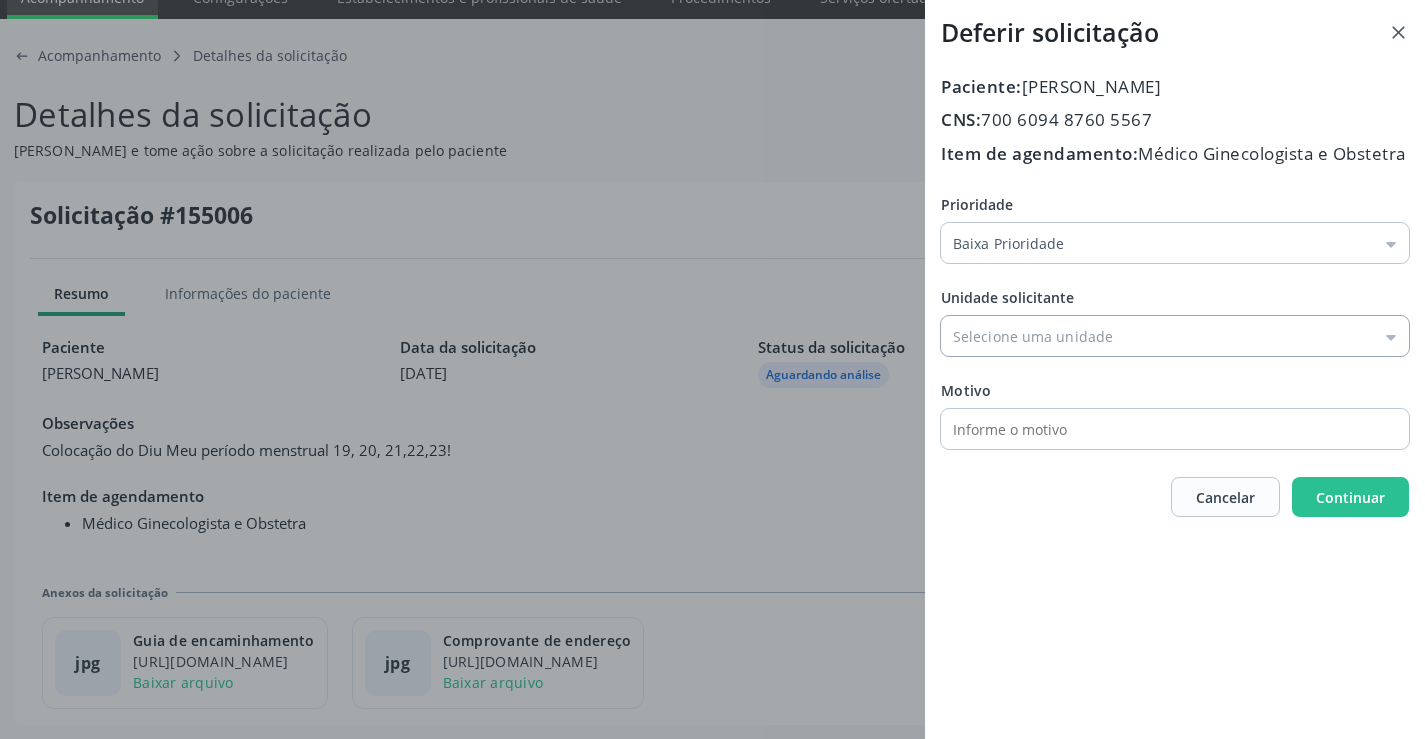 drag, startPoint x: 1053, startPoint y: 362, endPoint x: 1061, endPoint y: 377, distance: 17 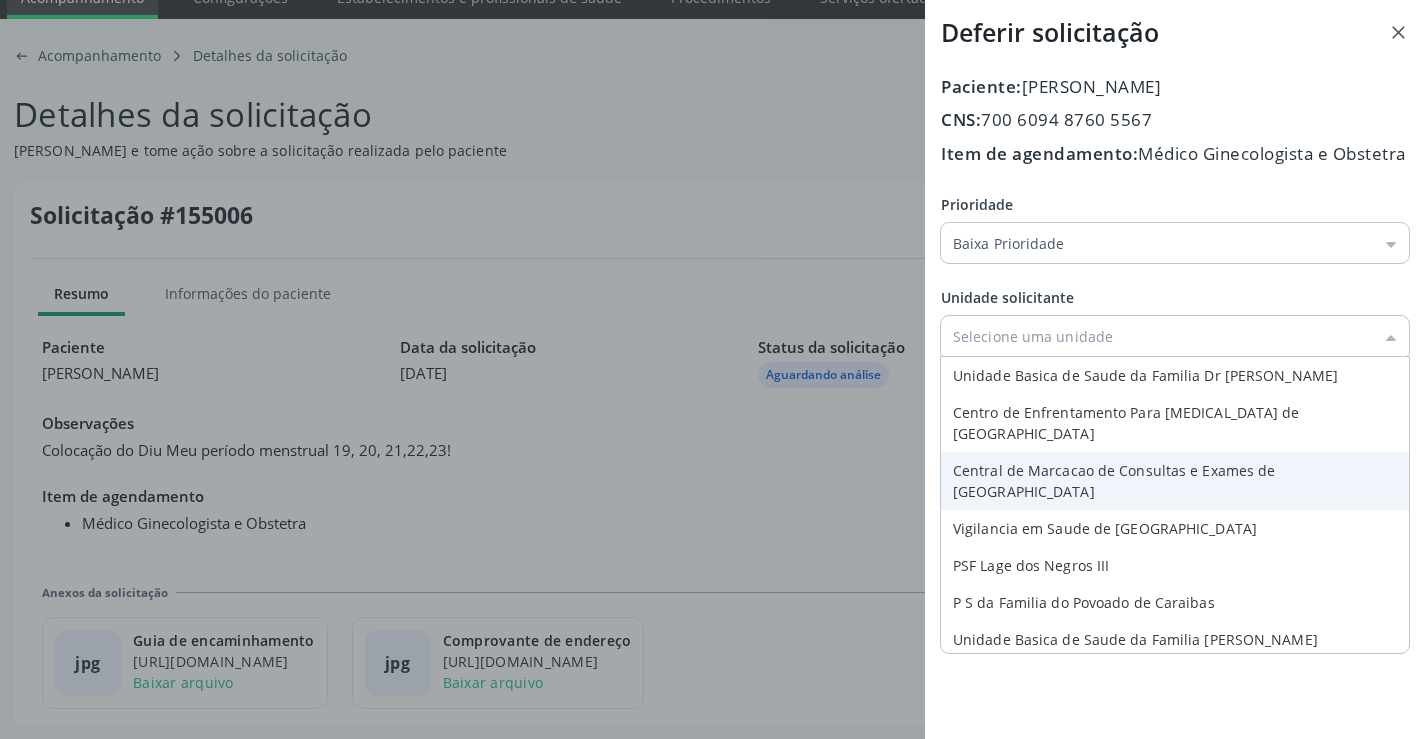 type on "Central de Marcacao de Consultas e Exames de Campo Formoso" 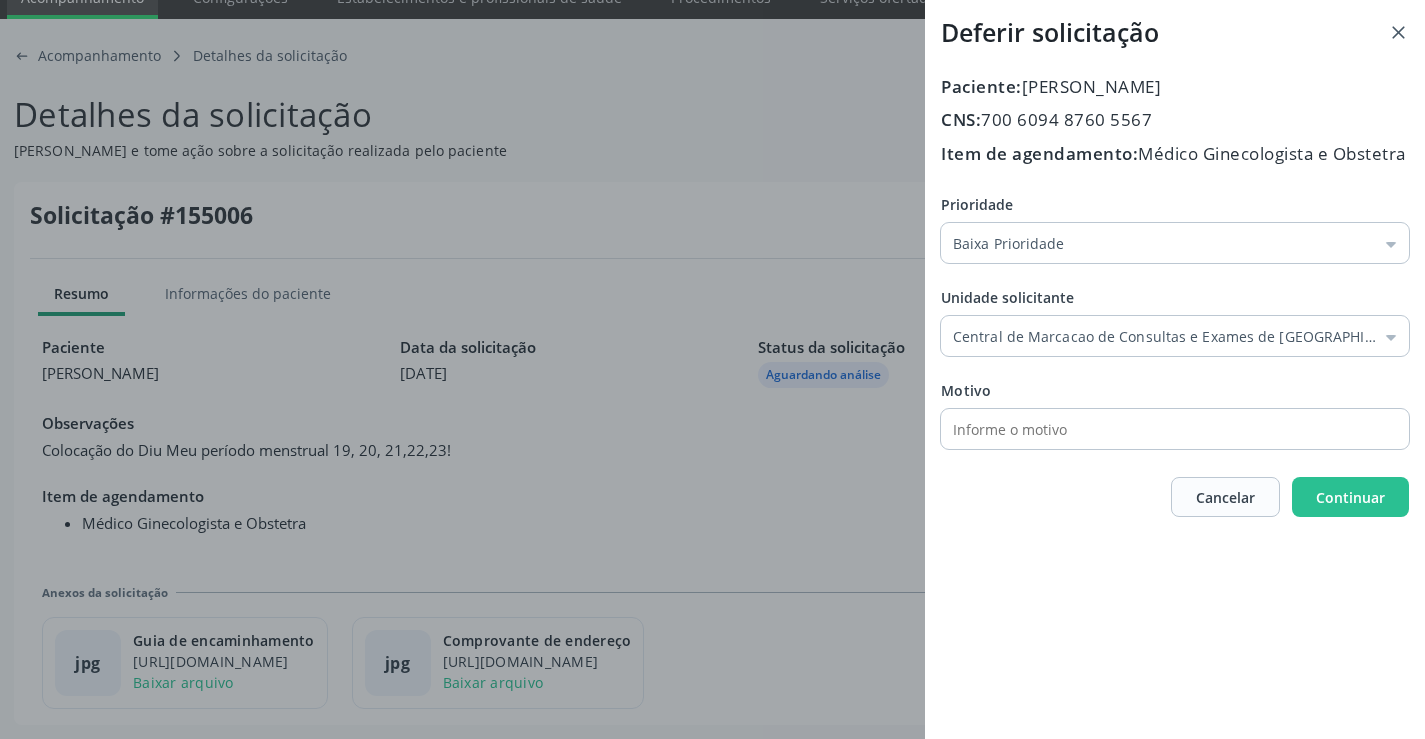 click on "Prioridade
Baixa Prioridade
Baixa Prioridade
Média Prioridade
Alta Prioridade
Unidade solicitante
Central de Marcacao de Consultas e Exames de Campo Formoso
Unidade Basica de Saude da Familia Dr Paulo Sudre
Centro de Enfrentamento Para Covid 19 de Campo Formoso
Central de Marcacao de Consultas e Exames de Campo Formoso
Vigilancia em Saude de Campo Formoso
PSF Lage dos Negros III
P S da Familia do Povoado de Caraibas
Unidade Basica de Saude da Familia Maninho Ferreira
P S de Curral da Ponta Psf Oseas Manoel da Silva
Farmacia Basica
Unidade Basica de Saude da Familia de Brejao da Caatinga
P S da Familia do Povoado de Pocos
P S da Familia do Povoado de Tiquara
P S da Familia do Povoado de Sao Tome
P S de Lages dos Negros
P S da Familia do Povoado de Tuiutiba
Motivo" at bounding box center [1175, 321] 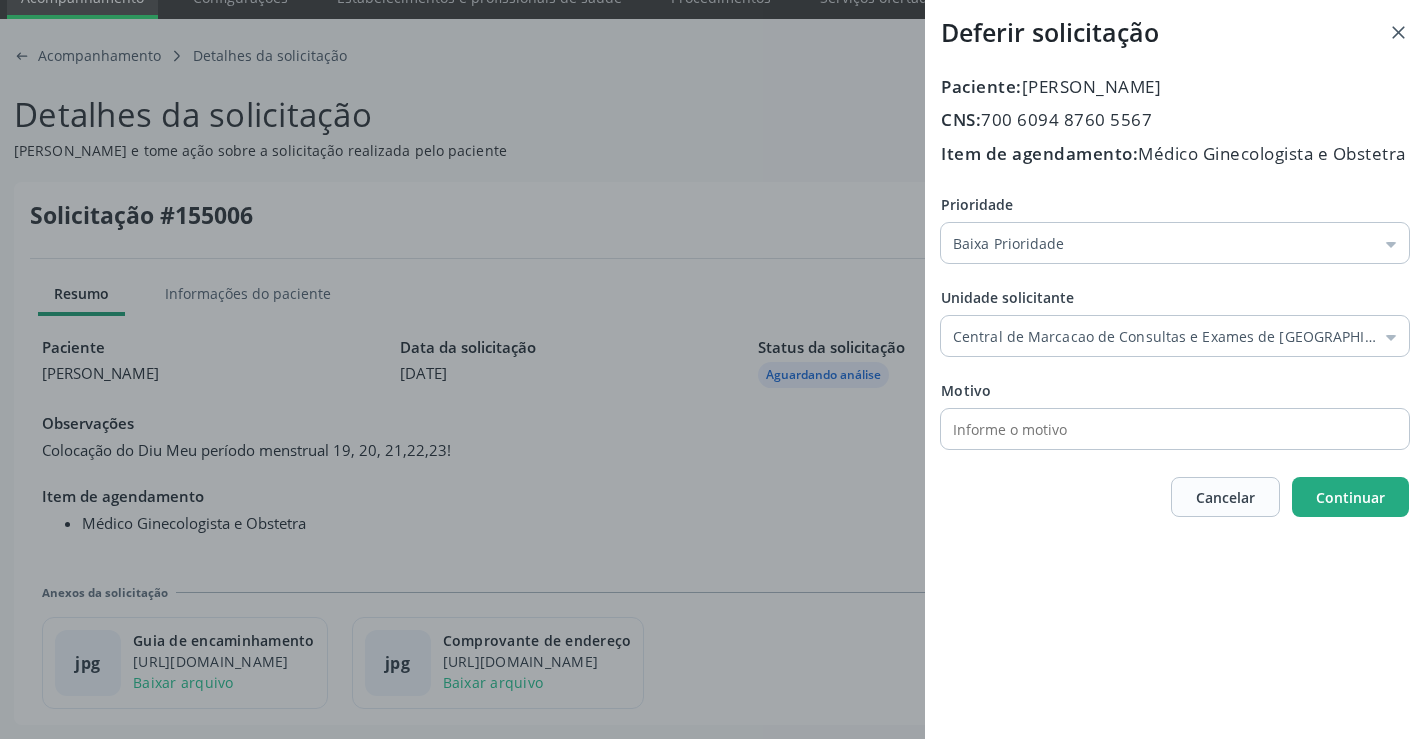 click on "Continuar" at bounding box center [1350, 497] 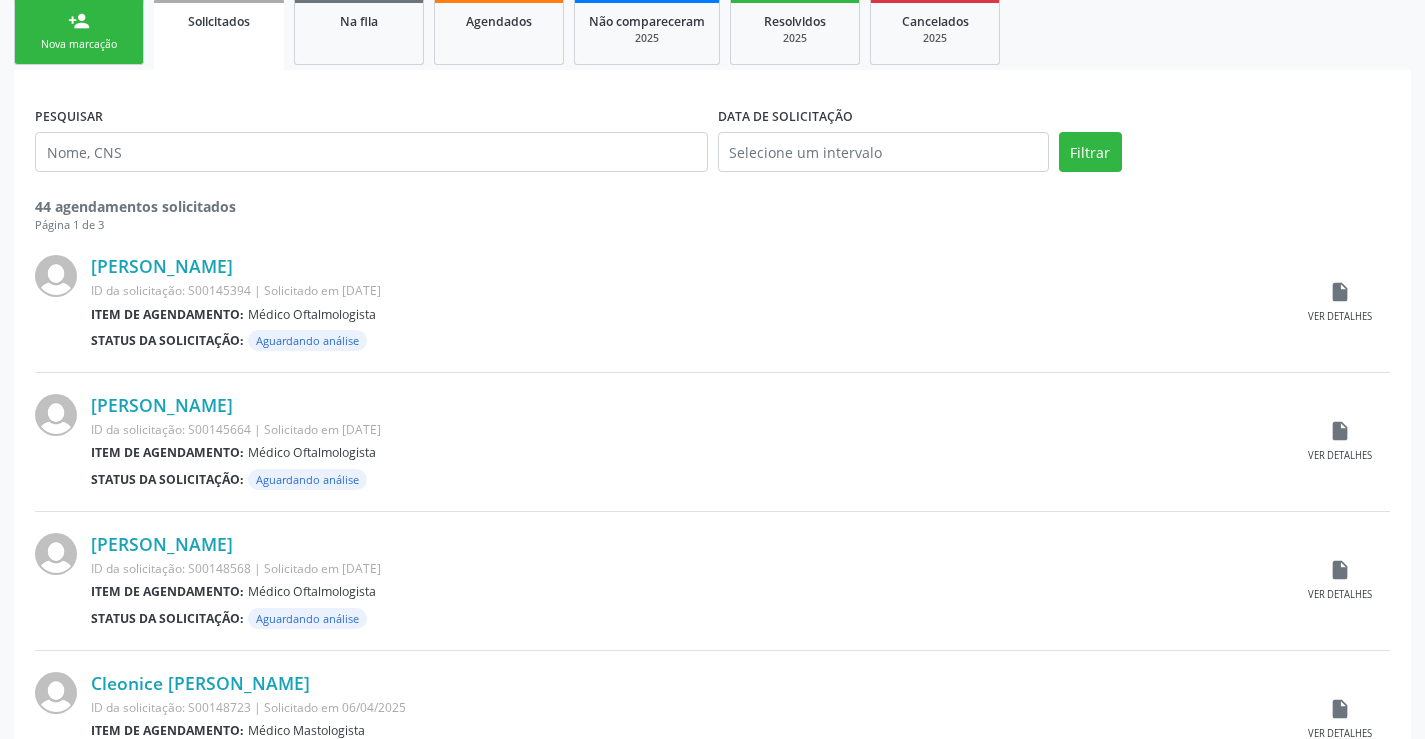 scroll, scrollTop: 300, scrollLeft: 0, axis: vertical 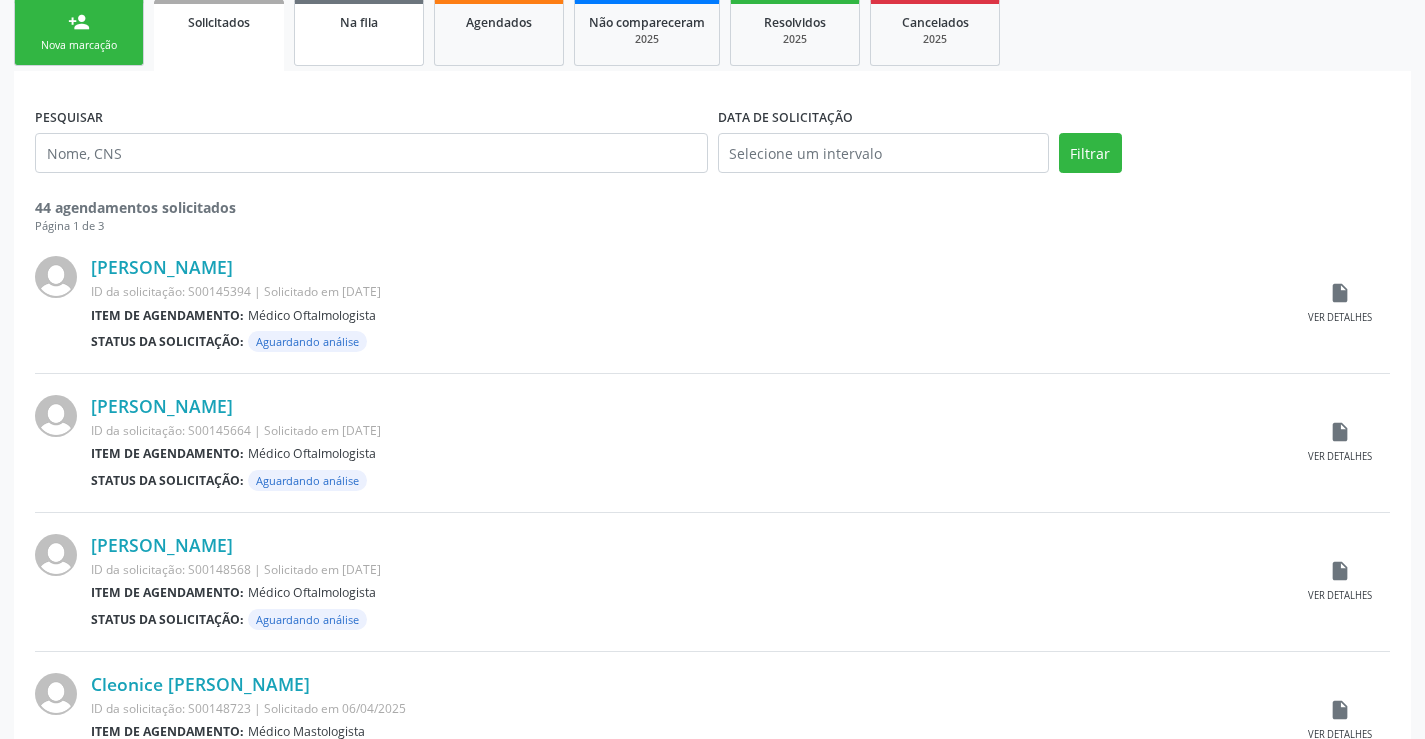 click on "Na fila" at bounding box center [359, 32] 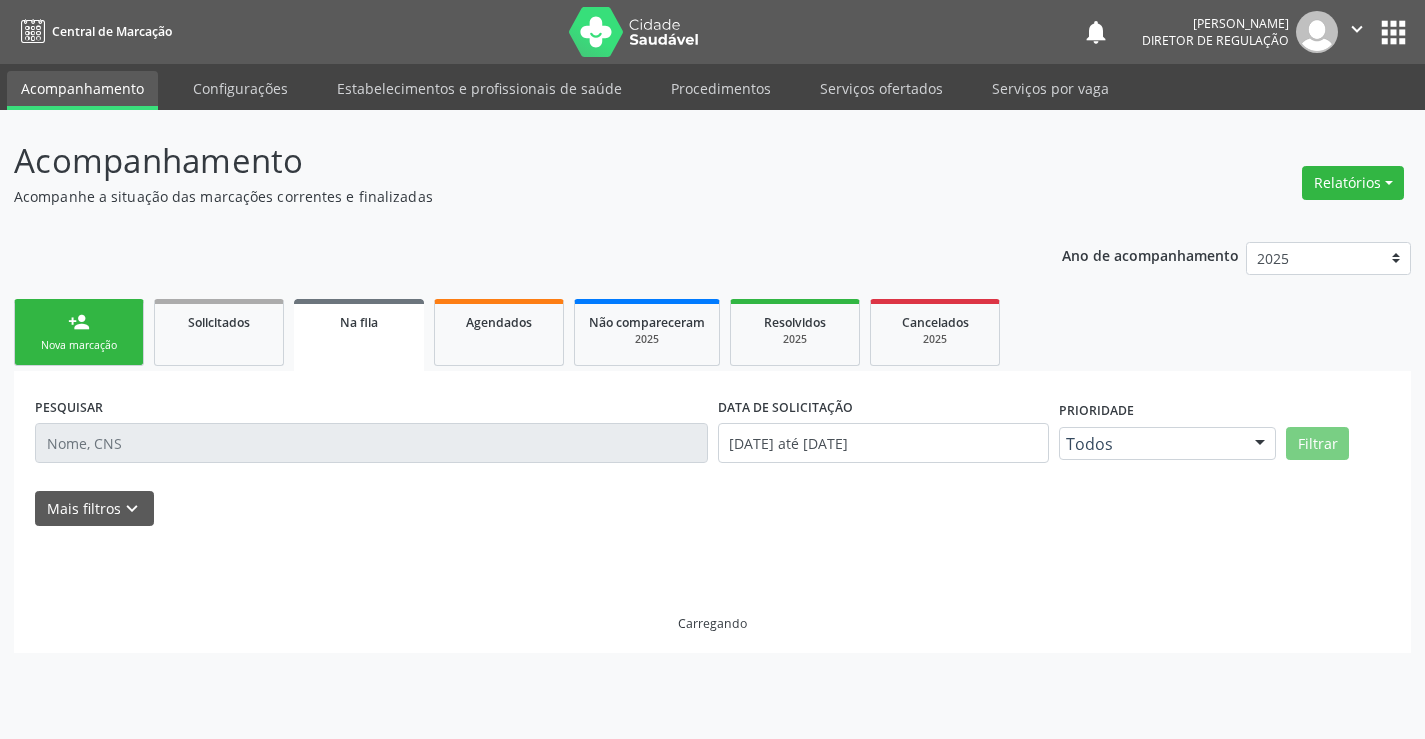 scroll, scrollTop: 0, scrollLeft: 0, axis: both 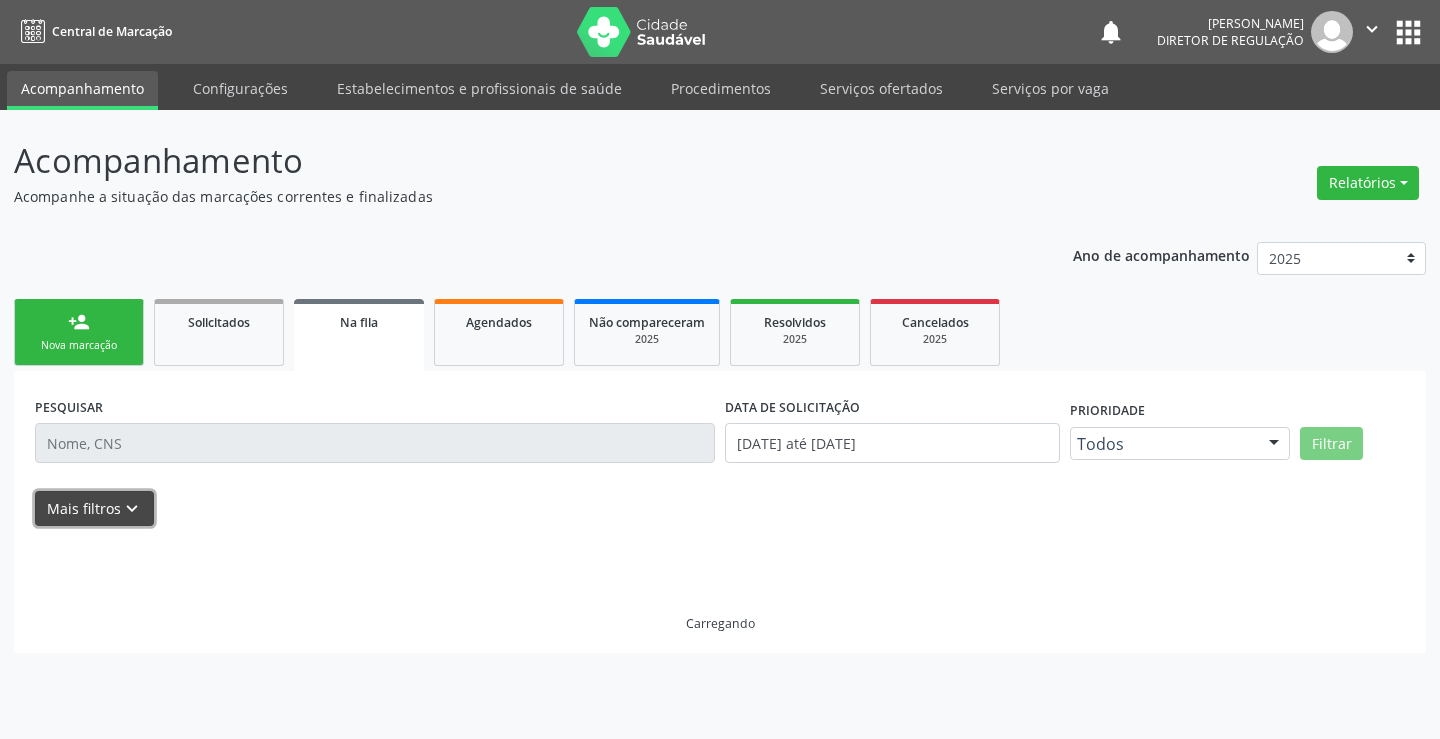 click on "Mais filtros
keyboard_arrow_down" at bounding box center (94, 508) 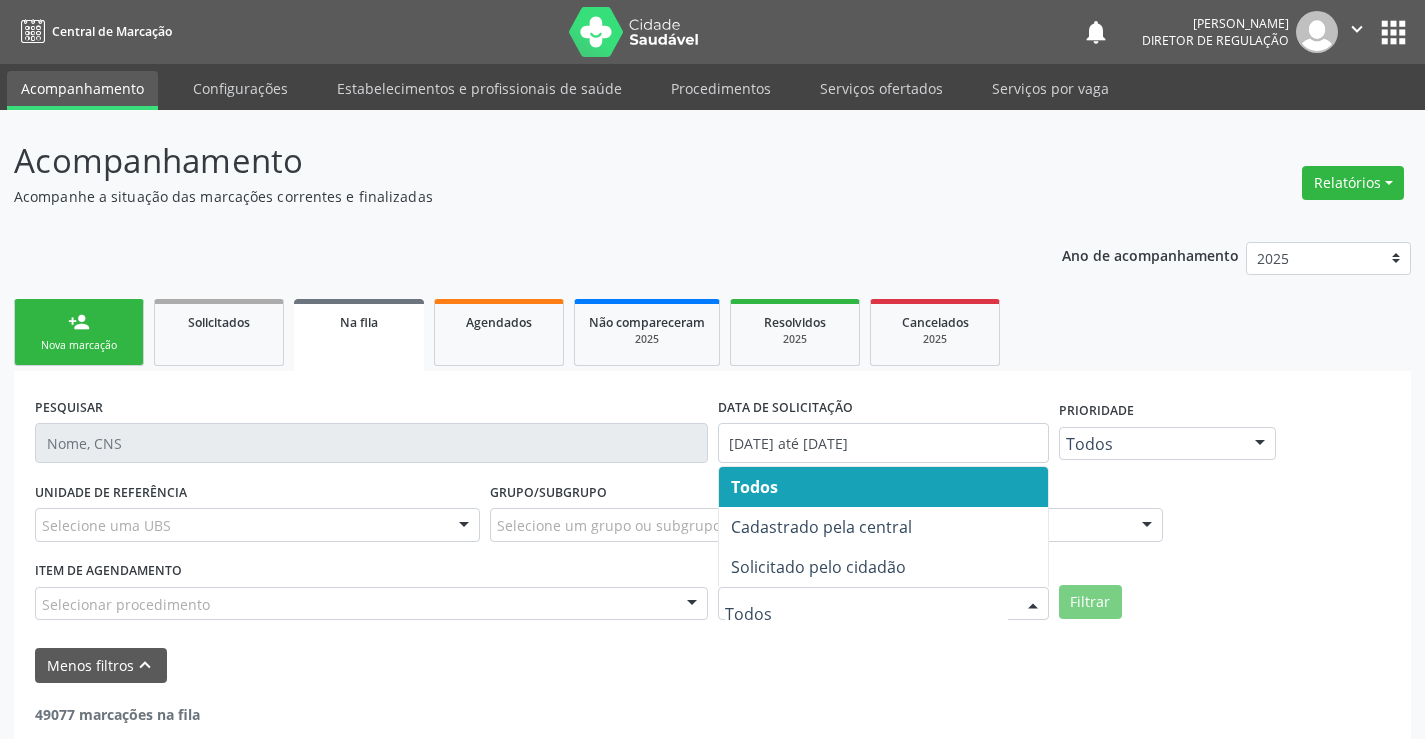 click at bounding box center [883, 604] 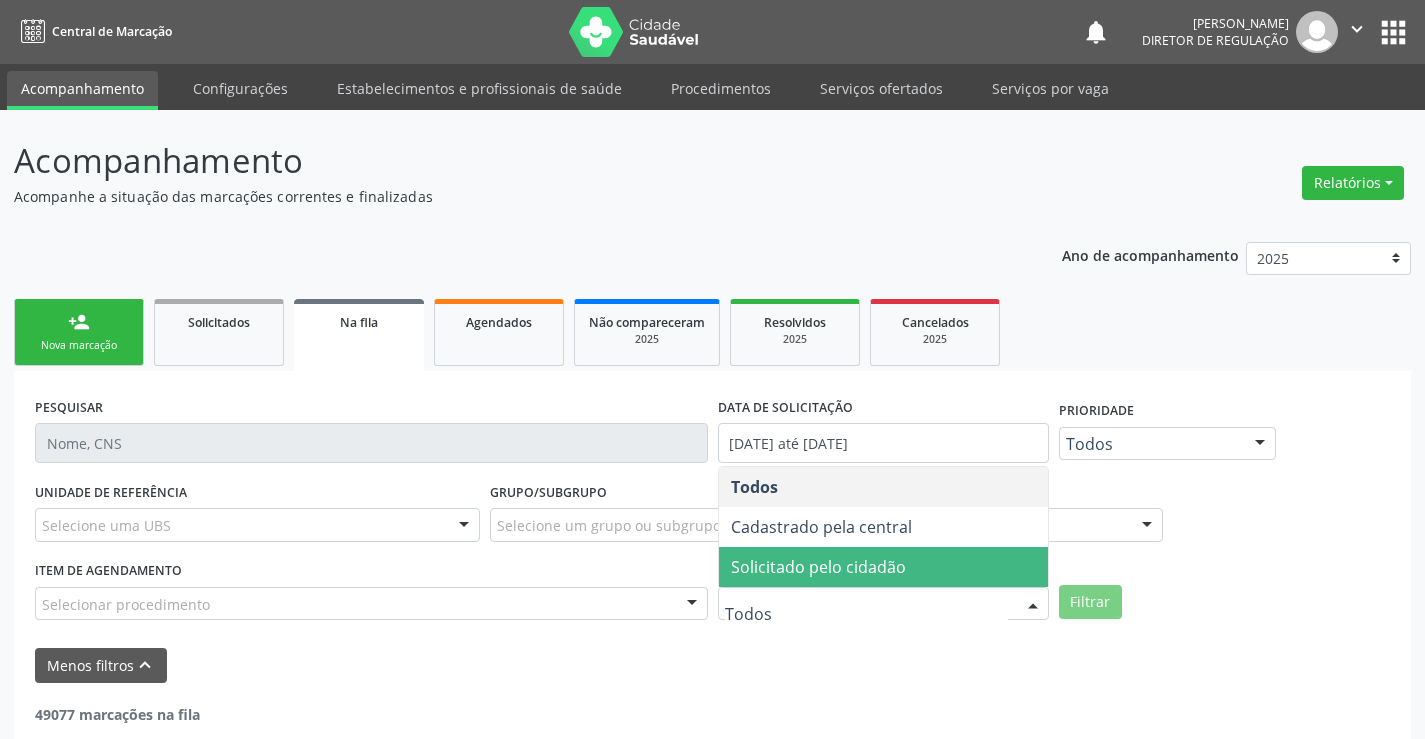 click on "Solicitado pelo cidadão" at bounding box center [818, 567] 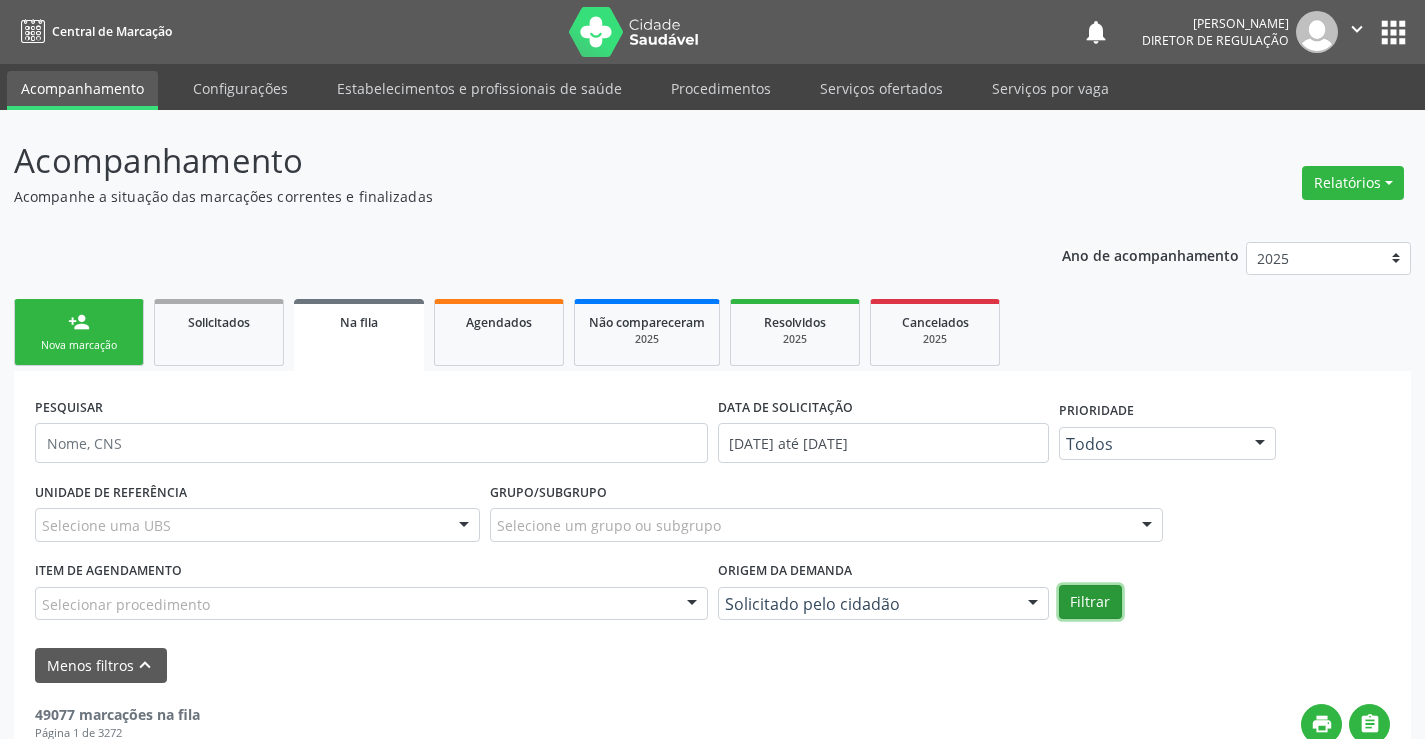 click on "Filtrar" at bounding box center (1090, 602) 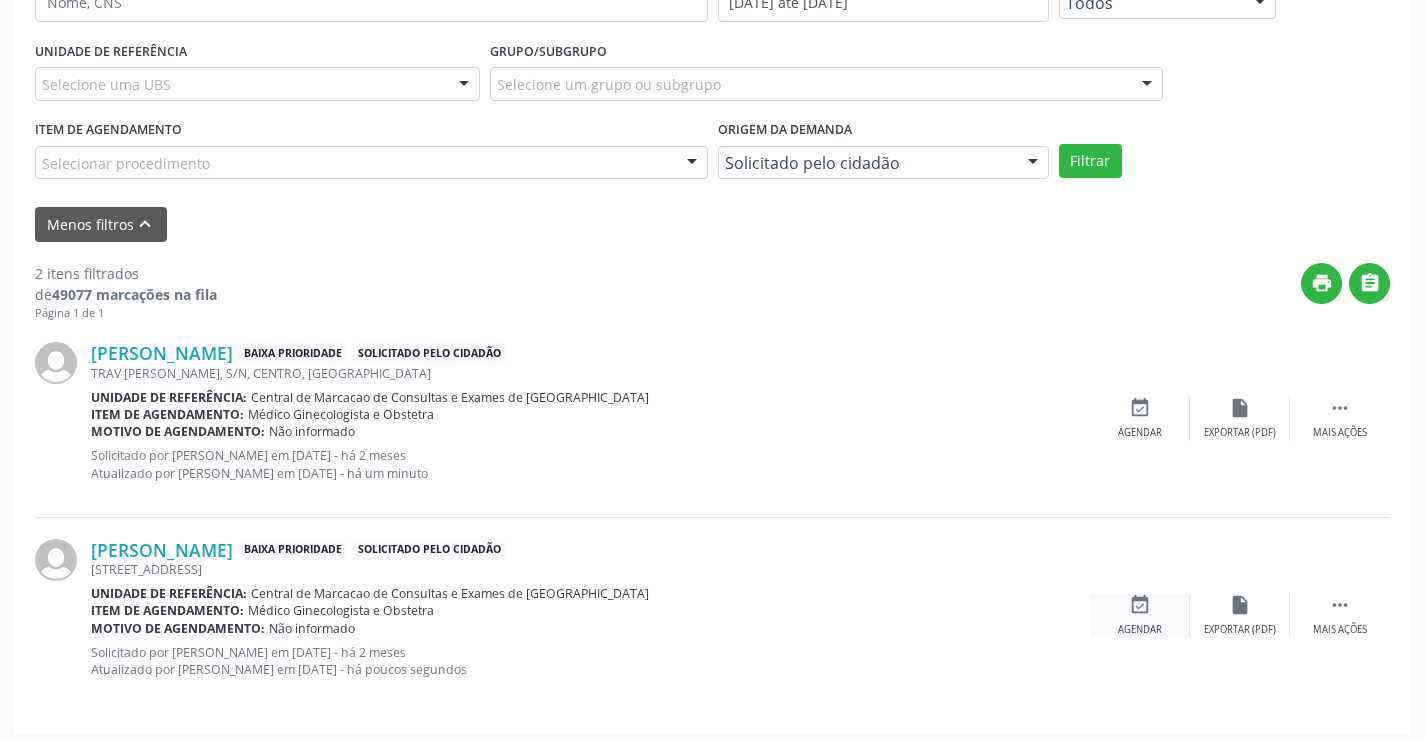 scroll, scrollTop: 450, scrollLeft: 0, axis: vertical 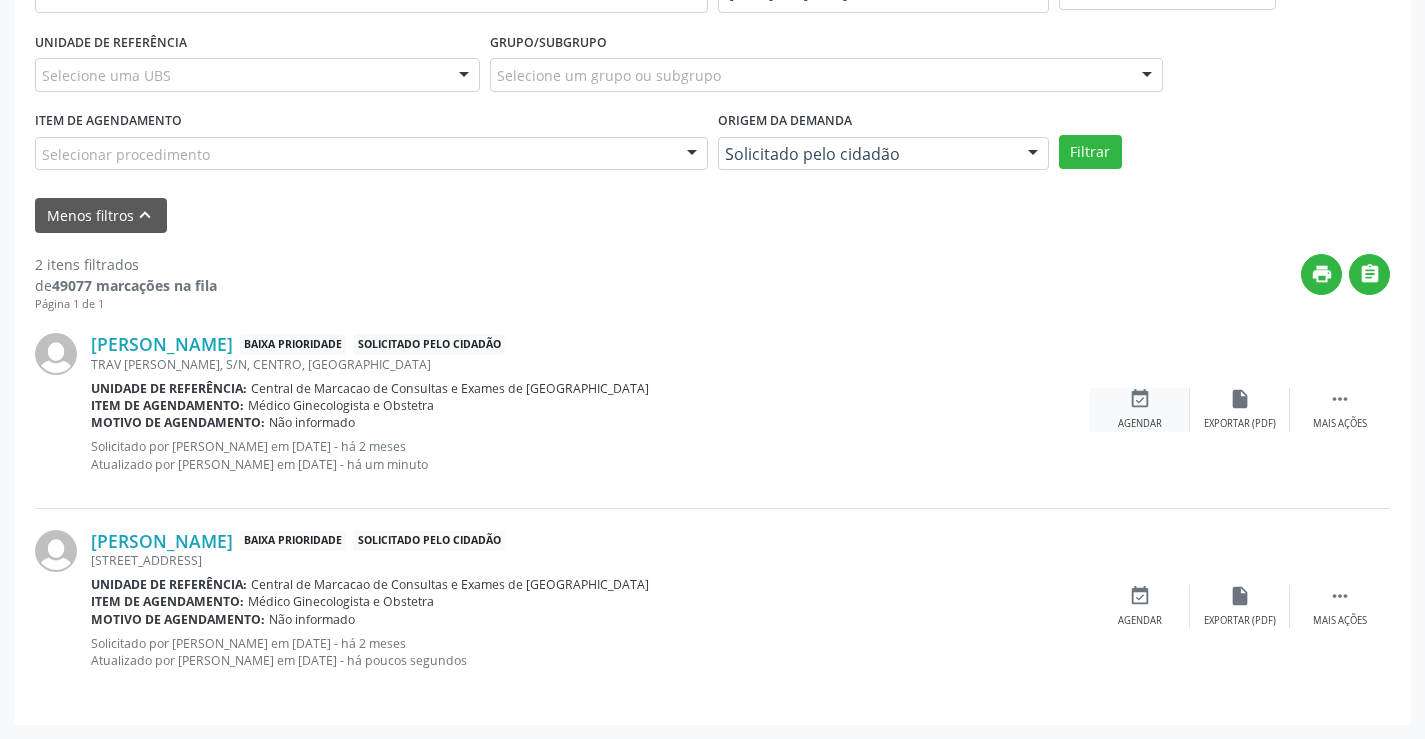 click on "event_available" at bounding box center [1140, 399] 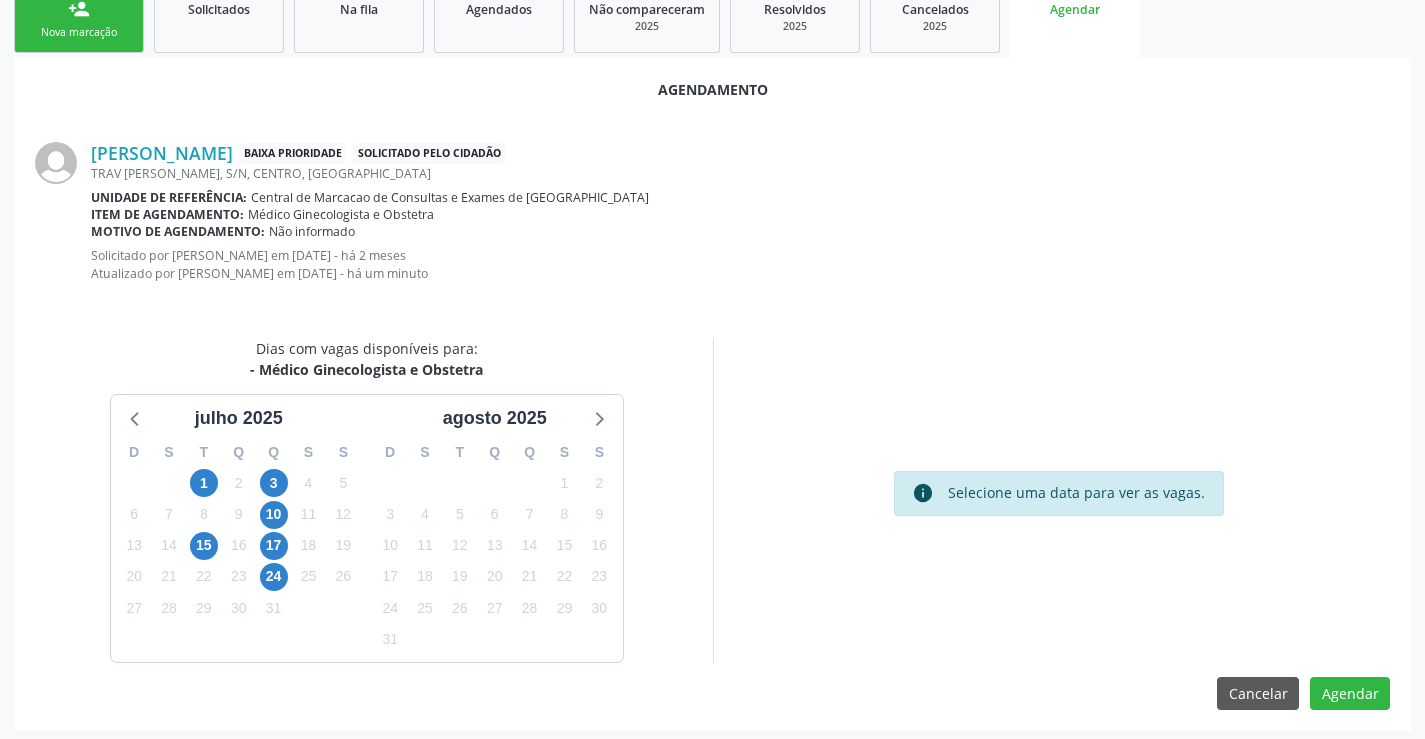 scroll, scrollTop: 319, scrollLeft: 0, axis: vertical 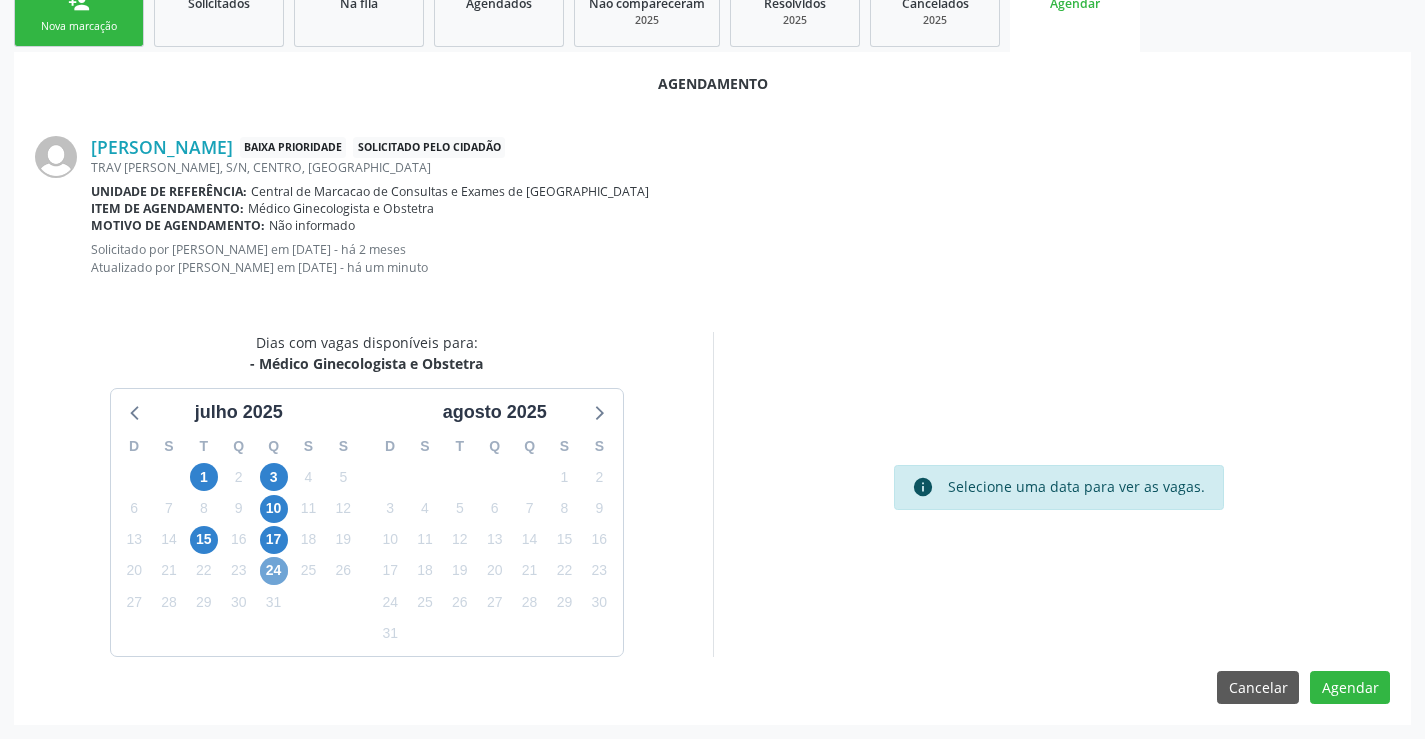 click on "24" at bounding box center (274, 571) 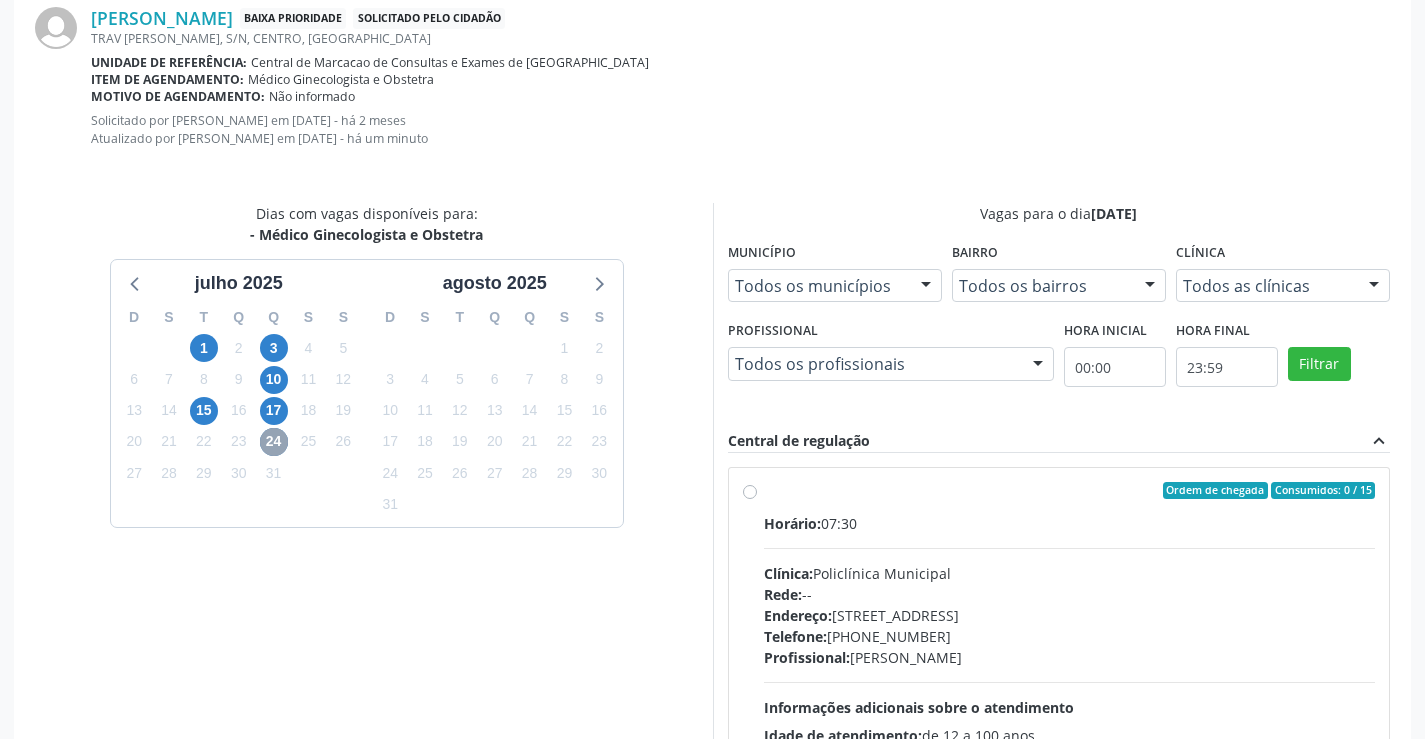 scroll, scrollTop: 644, scrollLeft: 0, axis: vertical 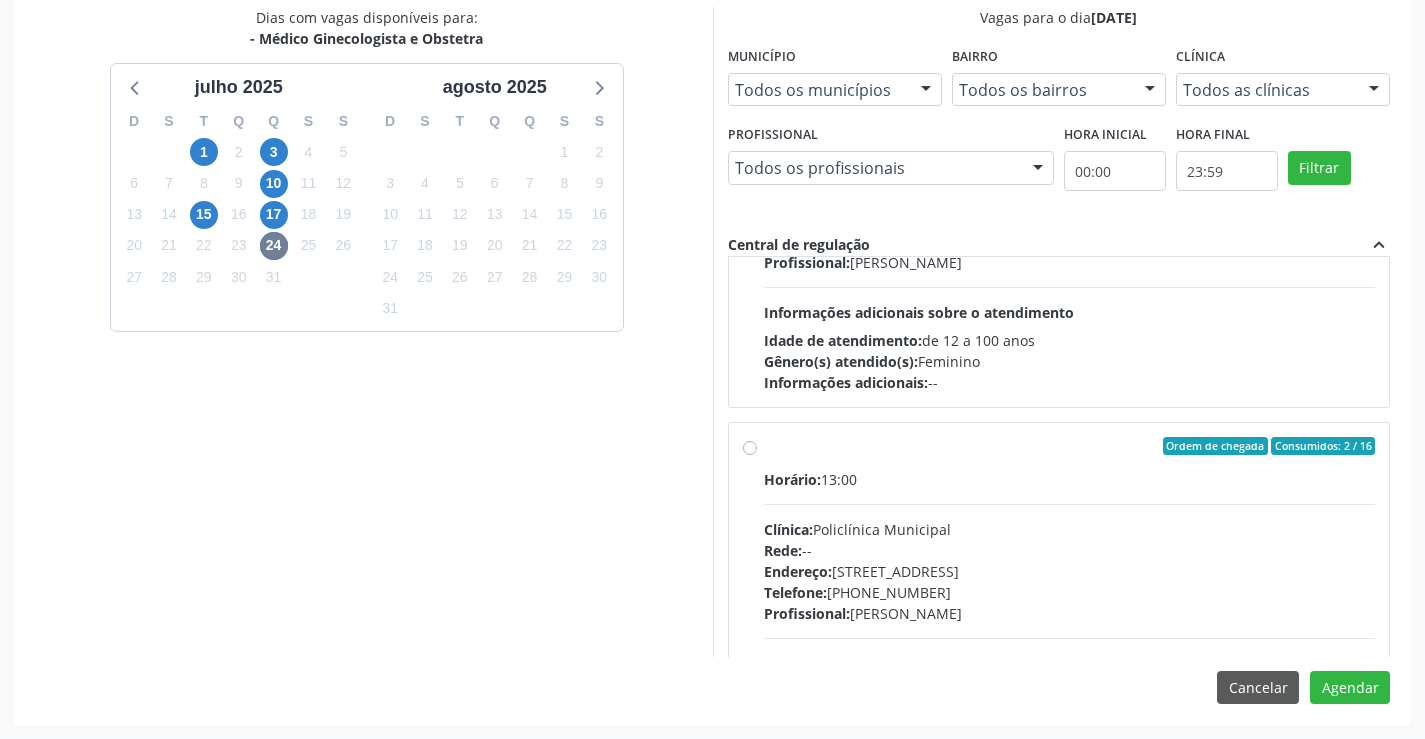 click on "Ordem de chegada
Consumidos: 2 / 16
Horário:   13:00
Clínica:  Policlínica Municipal
Rede:
--
Endereço:   Predio, nº 386, Centro, Campo Formoso - BA
Telefone:   (74) 6451312
Profissional:
Amilton Soares
Informações adicionais sobre o atendimento
Idade de atendimento:
de 0 a 120 anos
Gênero(s) atendido(s):
Masculino e Feminino
Informações adicionais:
--" at bounding box center [1070, 590] 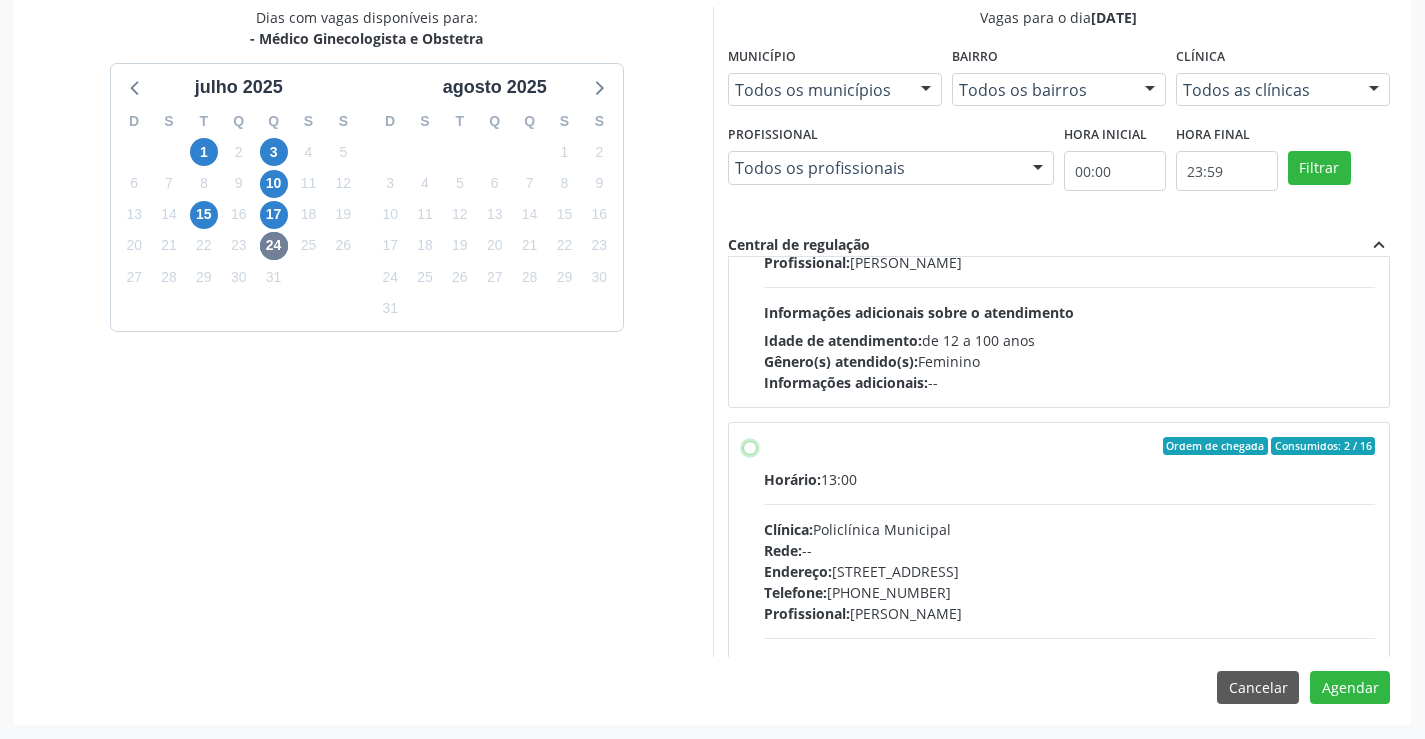 radio on "true" 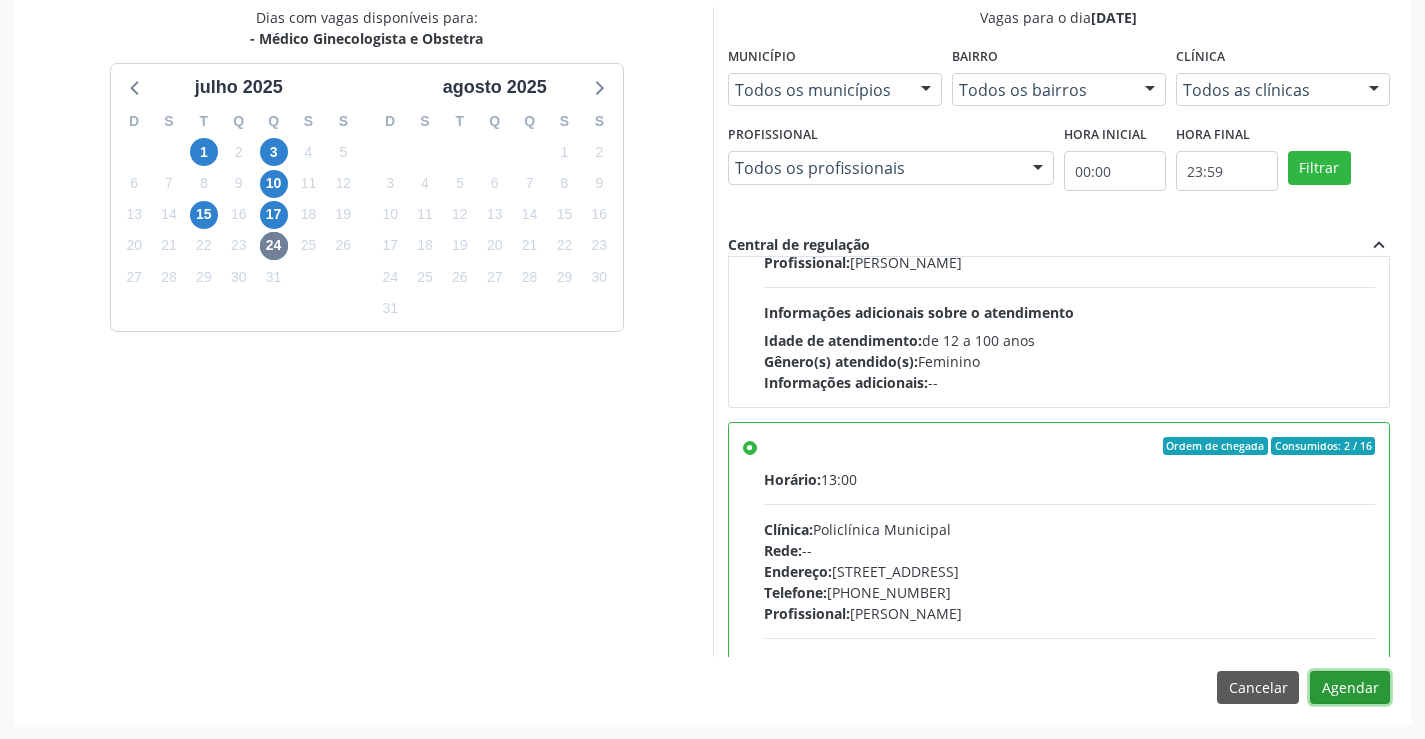click on "Agendar" at bounding box center (1350, 688) 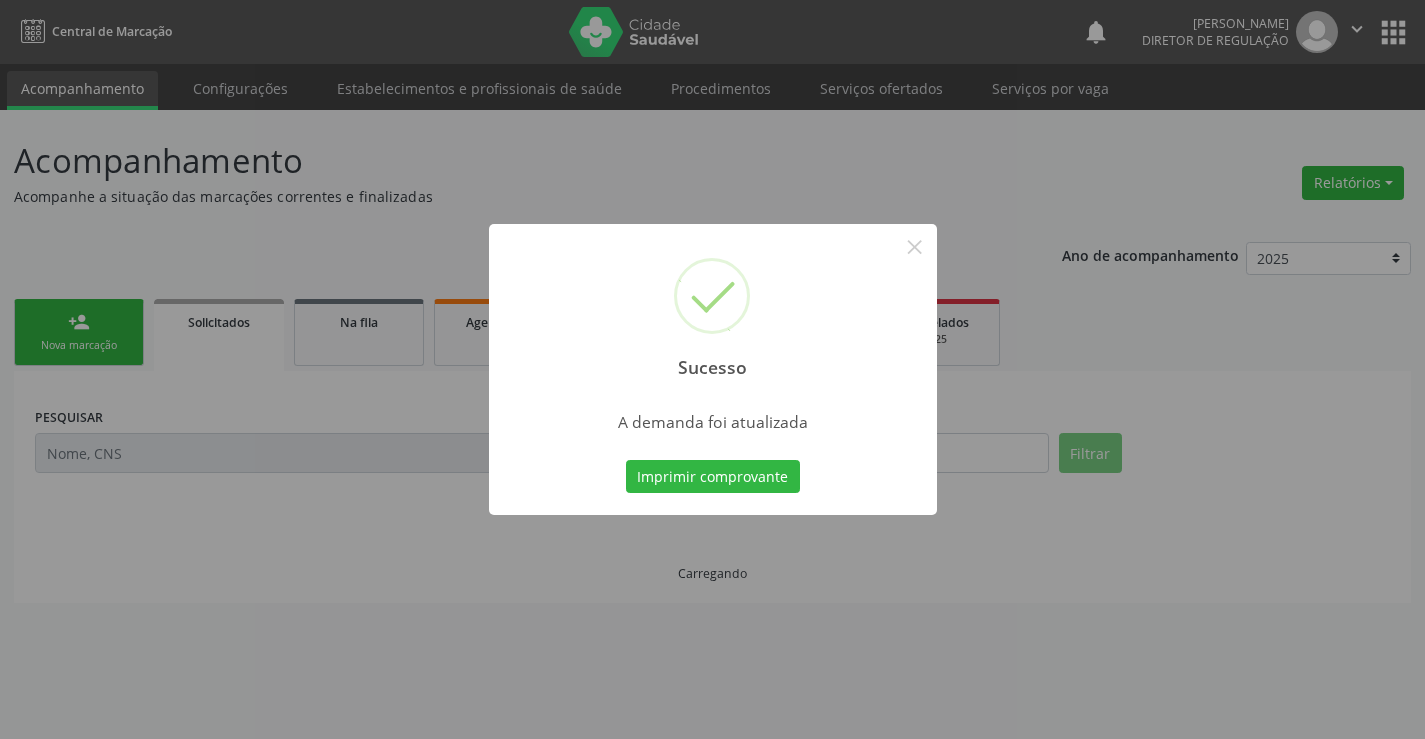 scroll, scrollTop: 0, scrollLeft: 0, axis: both 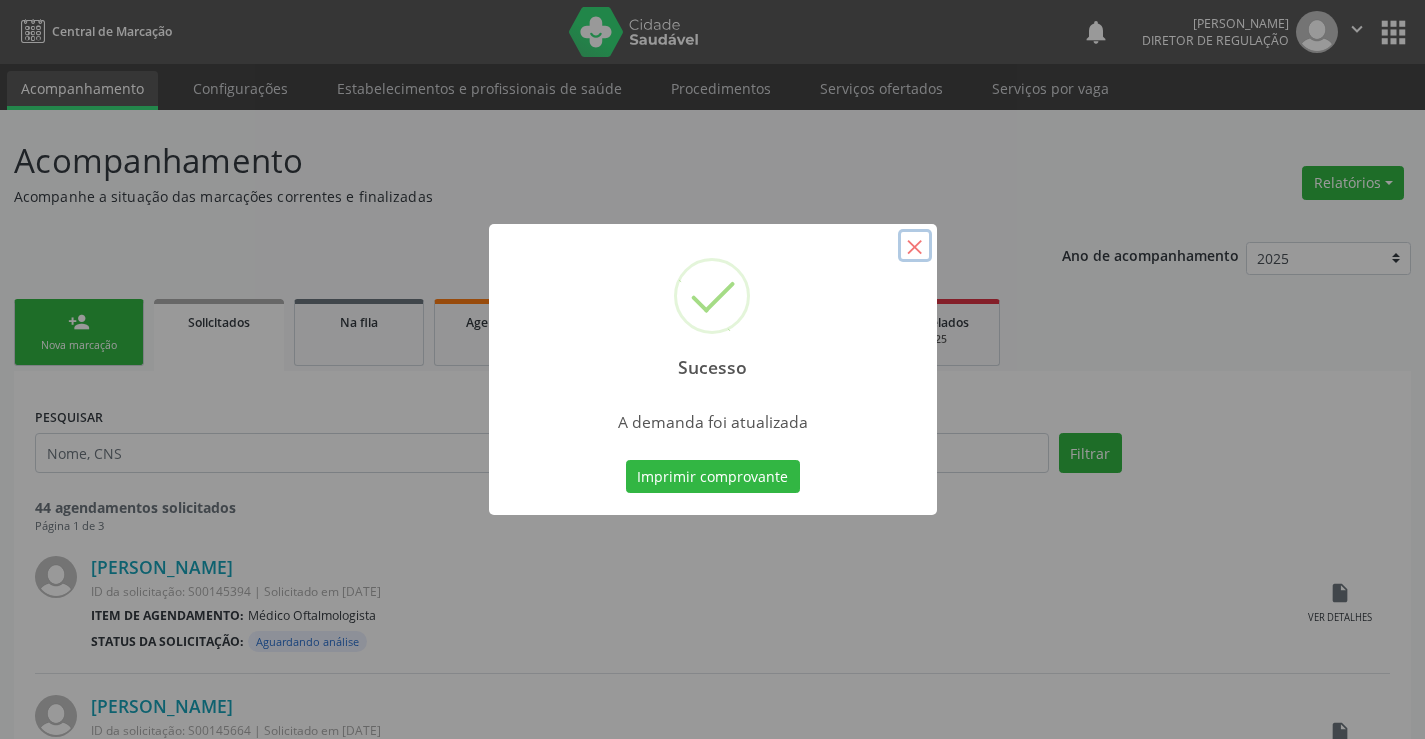 click on "×" at bounding box center [915, 246] 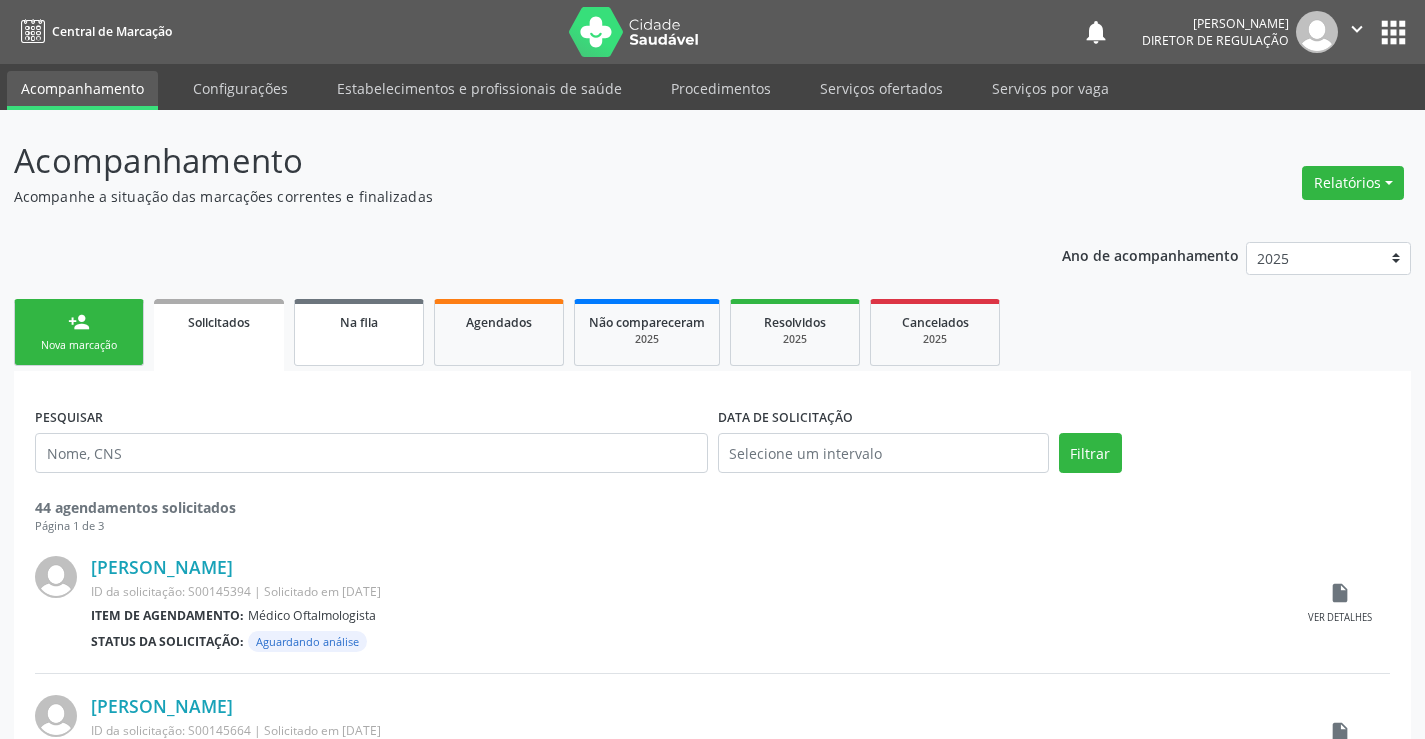 click on "Na fila" at bounding box center (359, 332) 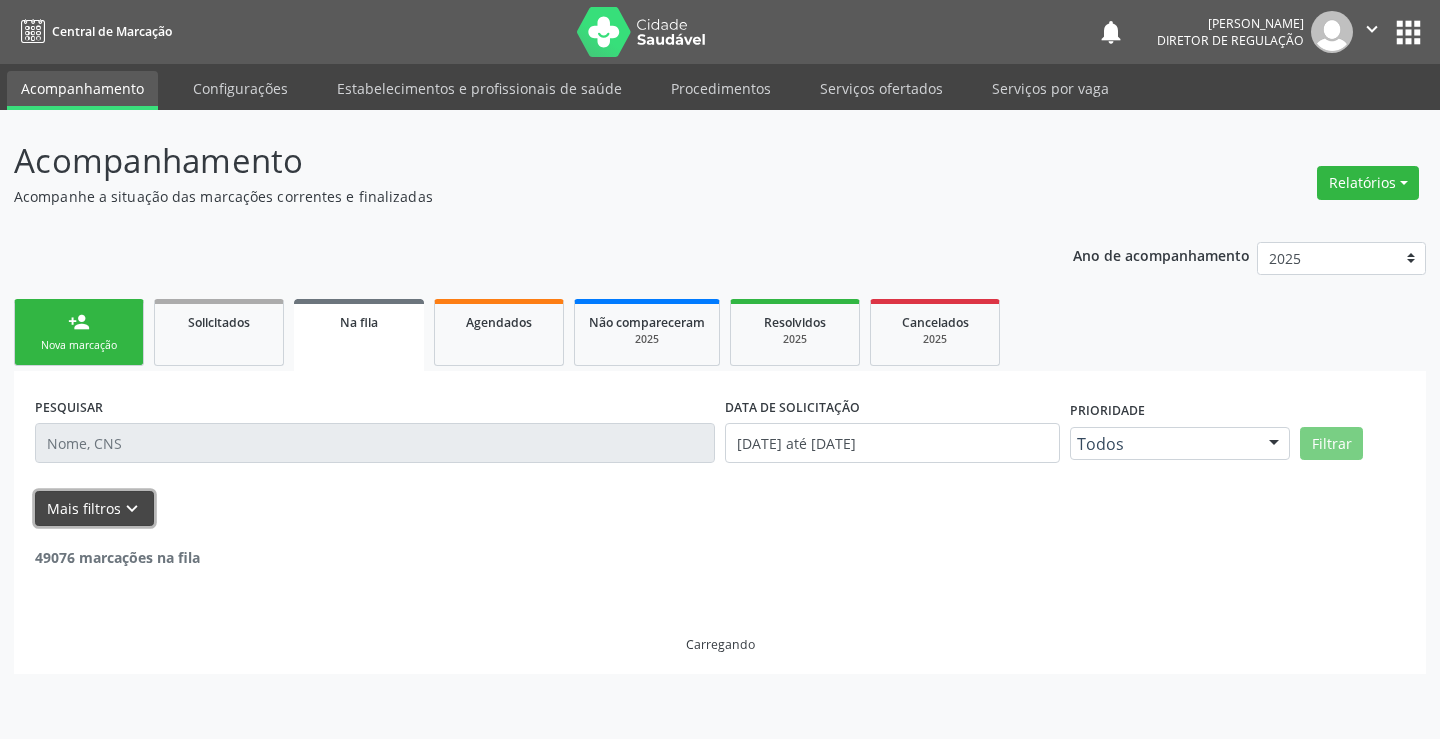 click on "Mais filtros
keyboard_arrow_down" at bounding box center [94, 508] 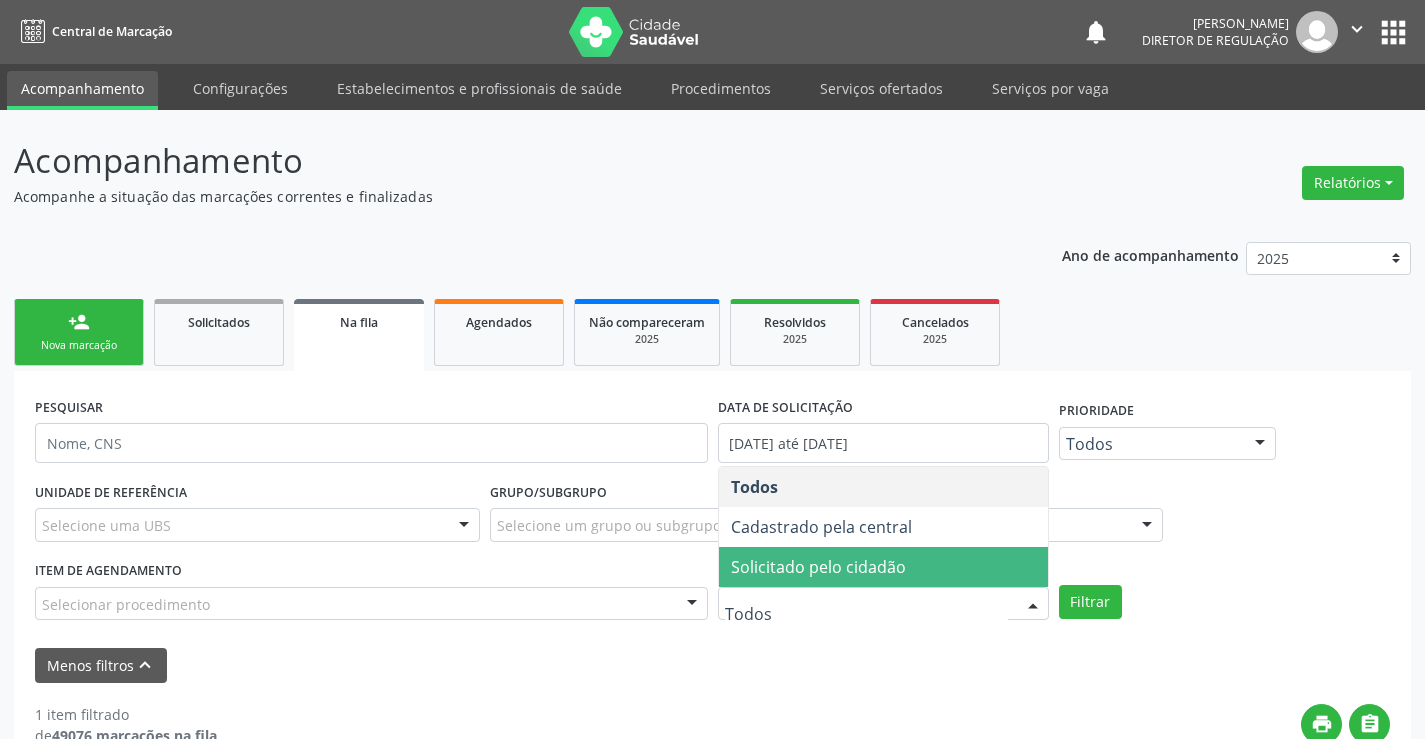 click on "Solicitado pelo cidadão" at bounding box center [818, 567] 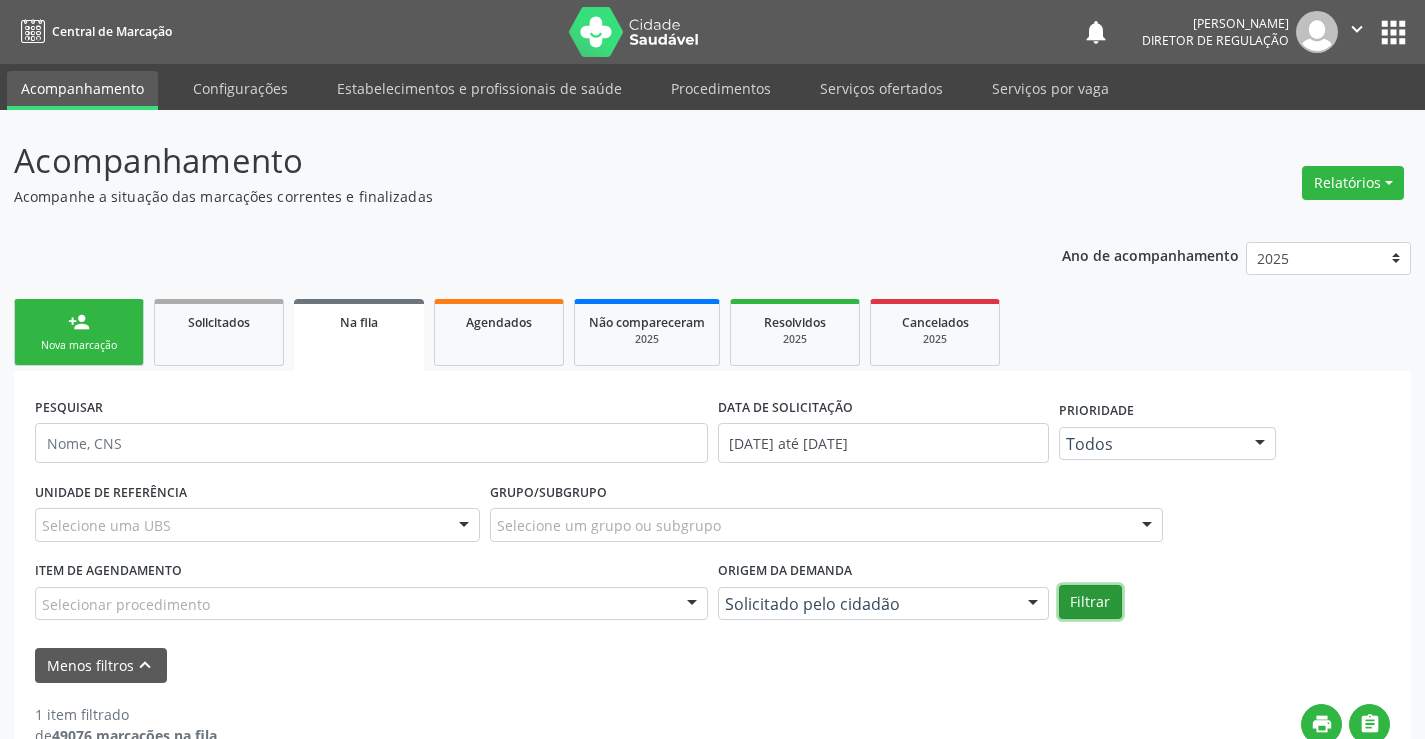 click on "Filtrar" at bounding box center (1090, 602) 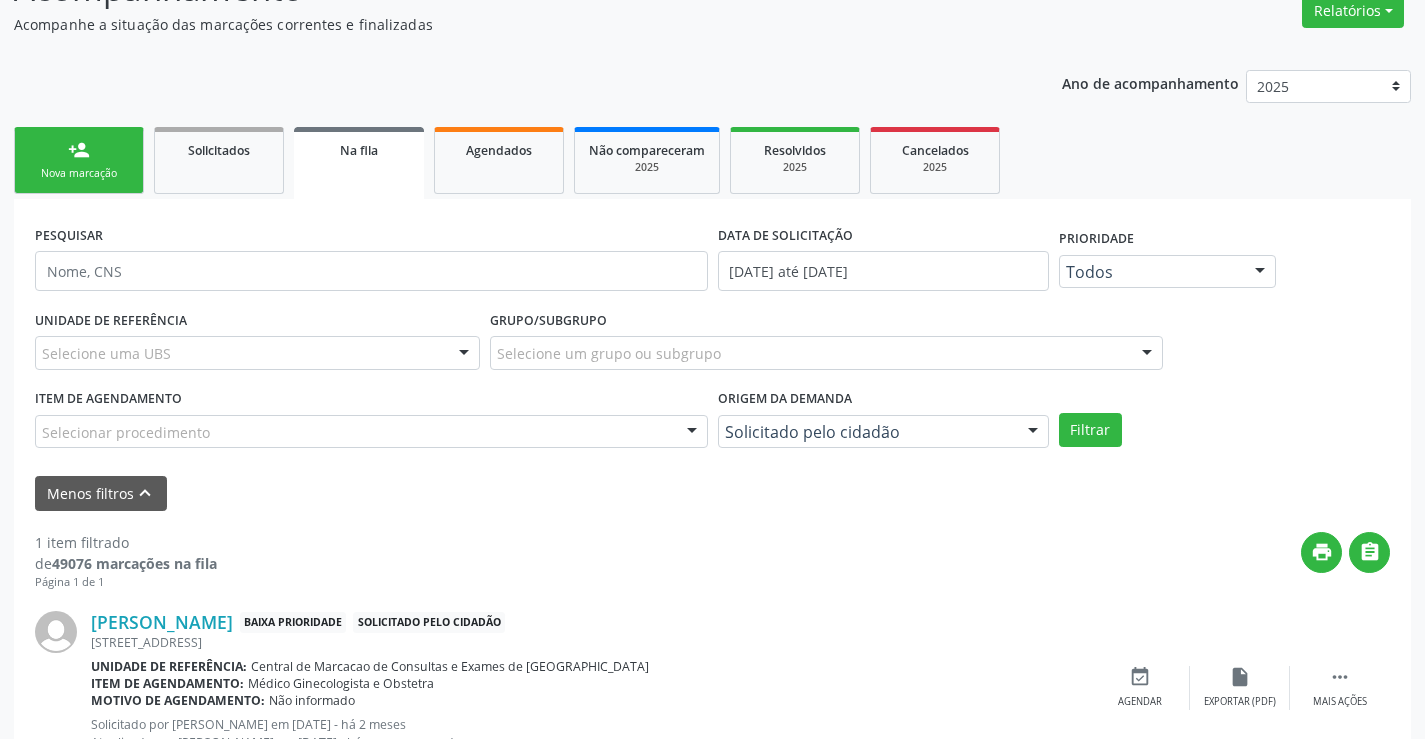 scroll, scrollTop: 254, scrollLeft: 0, axis: vertical 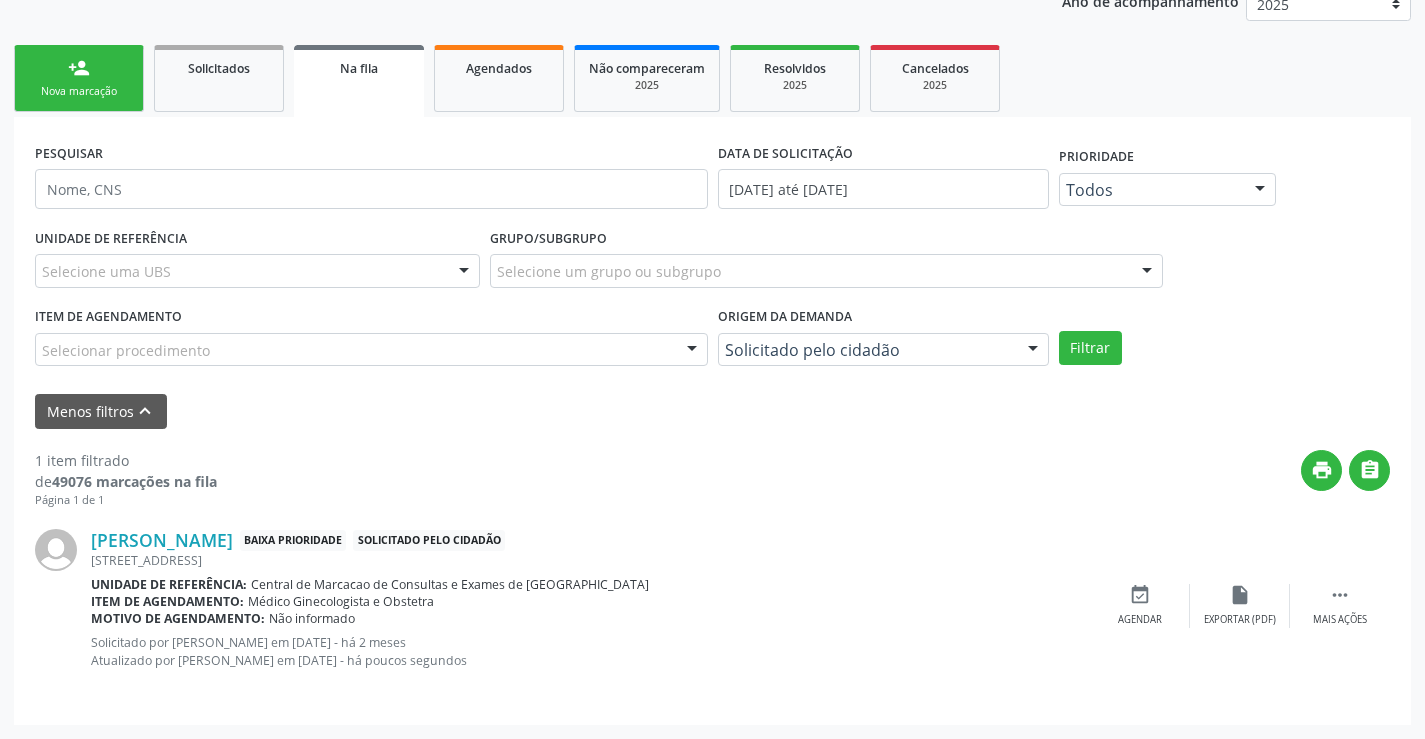 click on "Gerlane de Oliveira Santos
Baixa Prioridade
Solicitado pelo cidadão
RUA CAMPOS SALES, 33, SUCESSO, Campo Formoso - BA
Unidade de referência:
Central de Marcacao de Consultas e Exames de Campo Formoso
Item de agendamento:
Médico Ginecologista e Obstetra
Motivo de agendamento:
Não informado
Solicitado por Gerlane de Oliveira Santos em 13/05/2025 - há 2 meses
Atualizado por Ana Karolainy Santos Serafim em 16/07/2025 - há poucos segundos

Mais ações
insert_drive_file
Exportar (PDF)
event_available
Agendar" at bounding box center (712, 605) 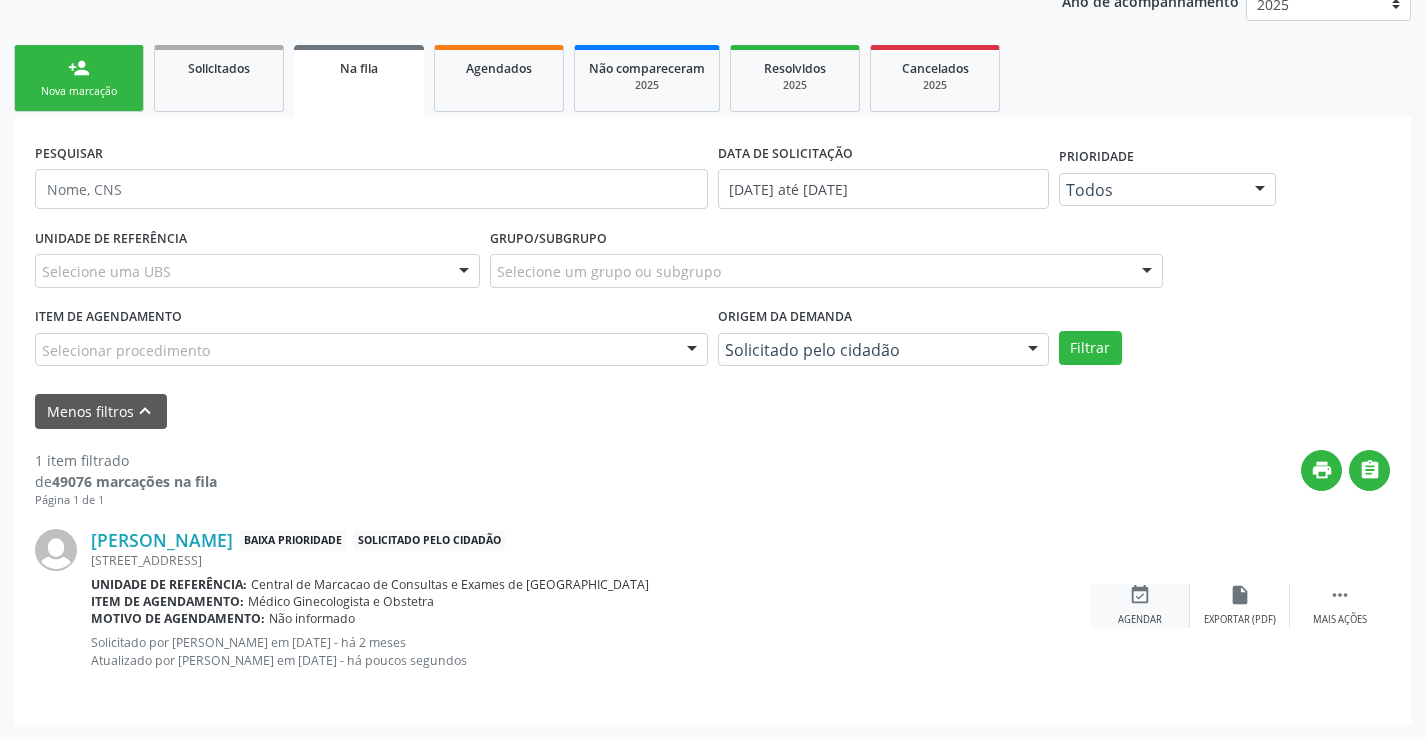 click on "event_available" at bounding box center (1140, 595) 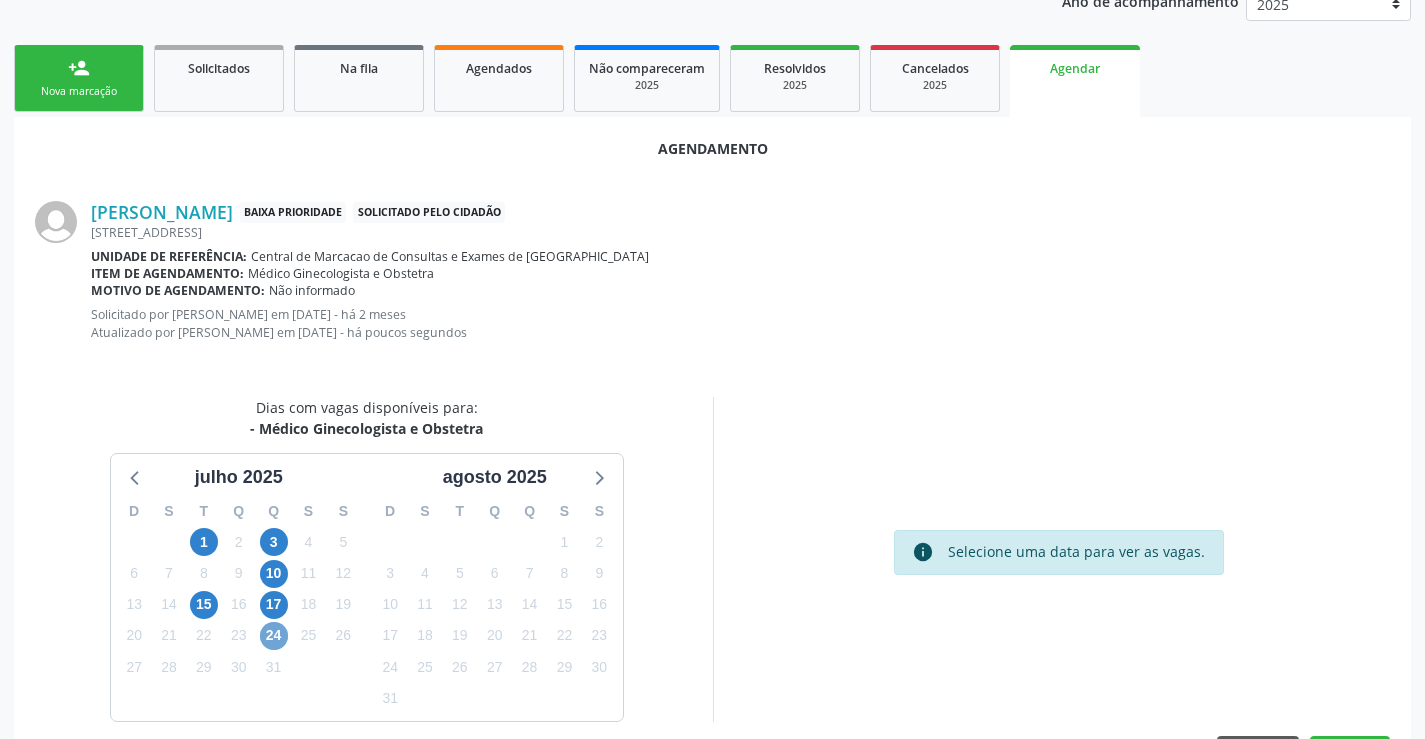 click on "24" at bounding box center [274, 636] 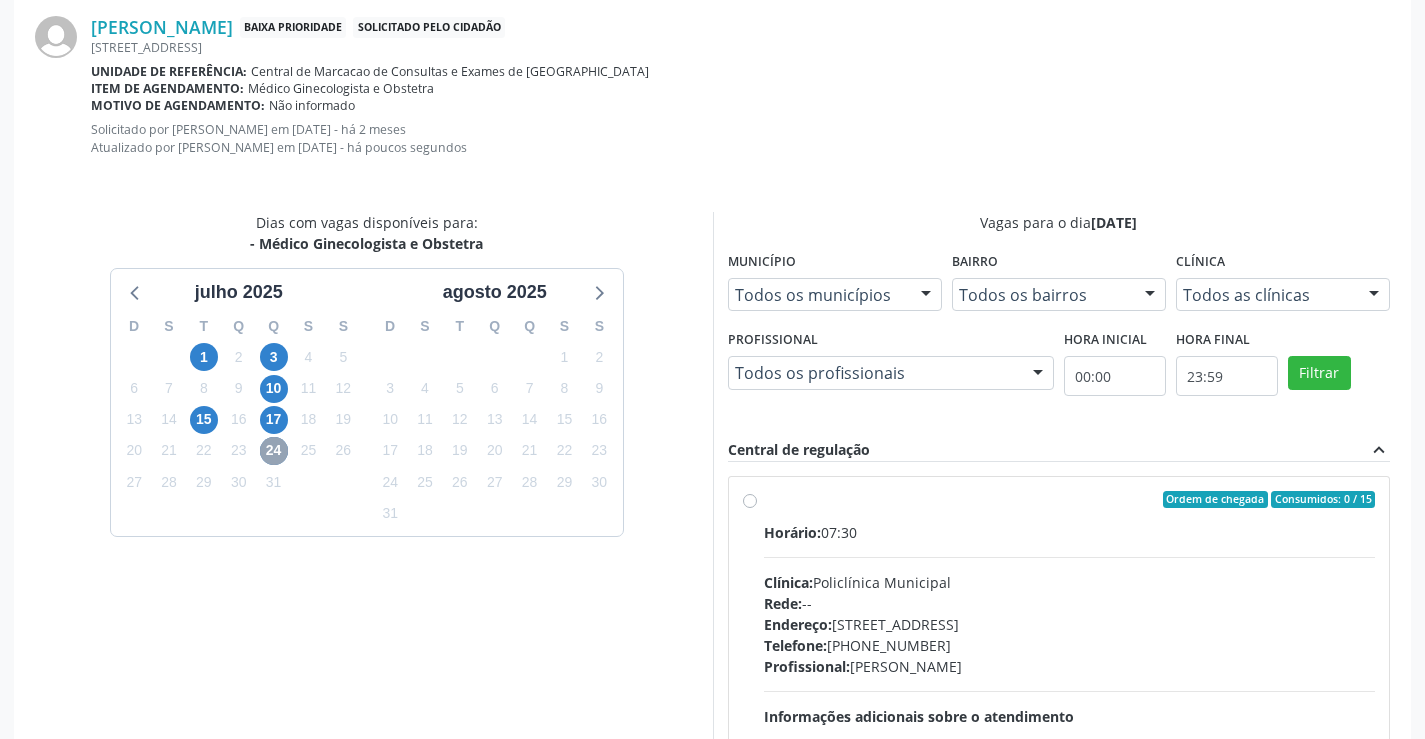scroll, scrollTop: 454, scrollLeft: 0, axis: vertical 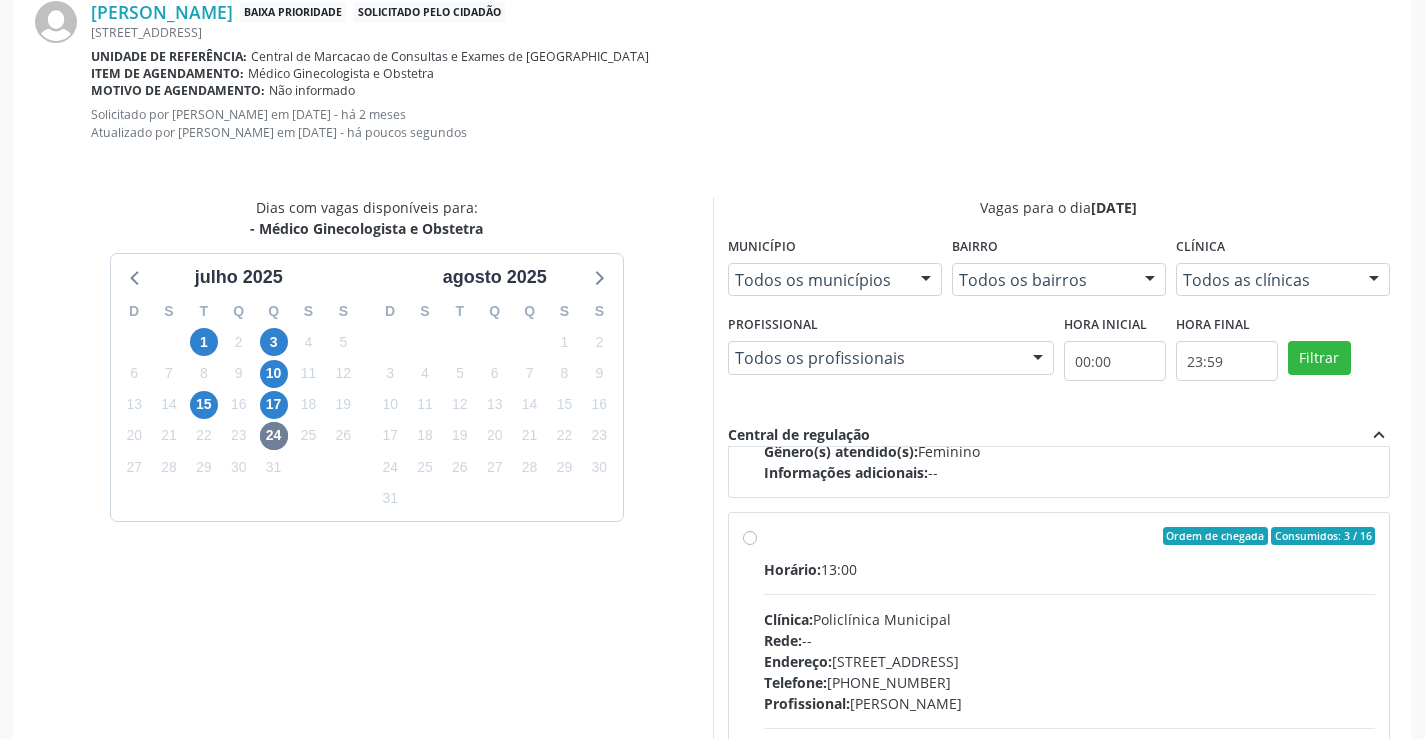 click on "Ordem de chegada
Consumidos: 3 / 16
Horário:   13:00
Clínica:  Policlínica Municipal
Rede:
--
Endereço:   Predio, nº 386, Centro, Campo Formoso - BA
Telefone:   (74) 6451312
Profissional:
Amilton Soares
Informações adicionais sobre o atendimento
Idade de atendimento:
de 0 a 120 anos
Gênero(s) atendido(s):
Masculino e Feminino
Informações adicionais:
--" at bounding box center (1070, 680) 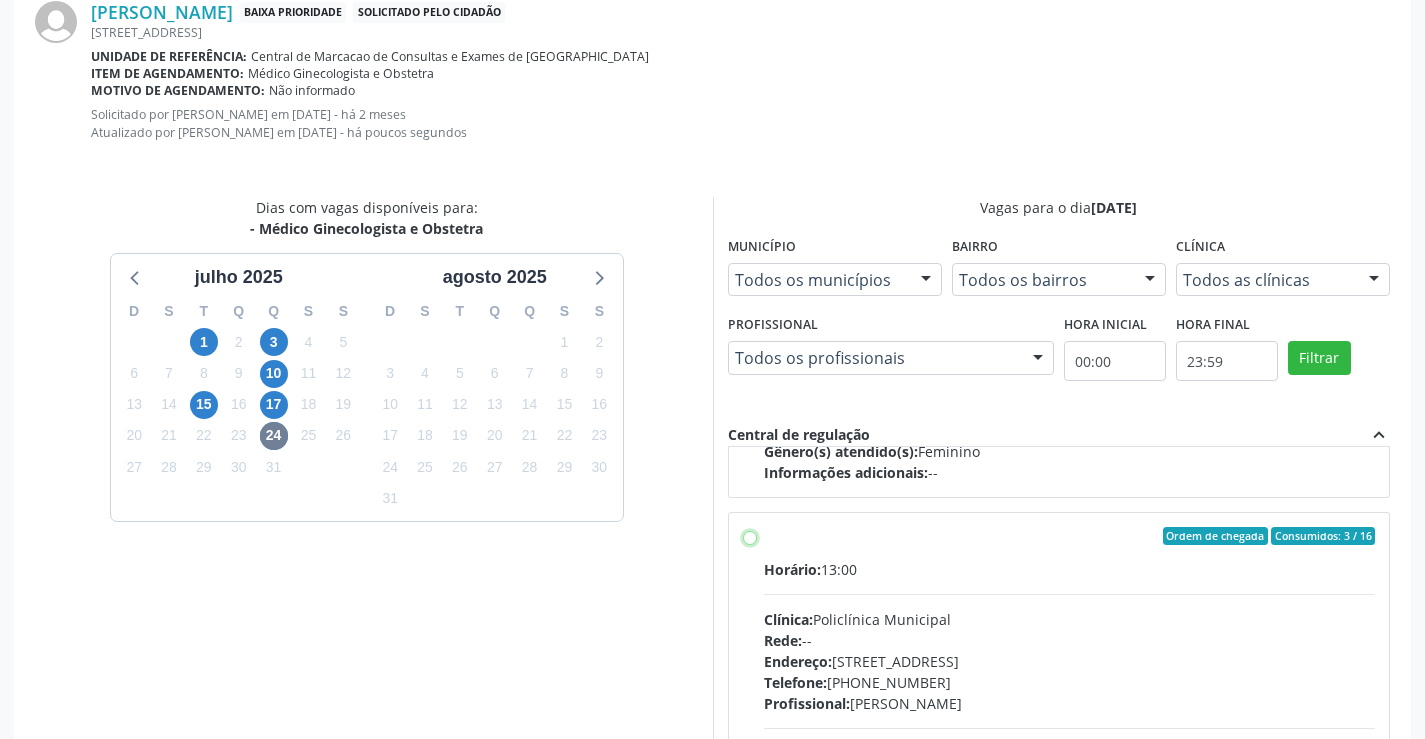 radio on "true" 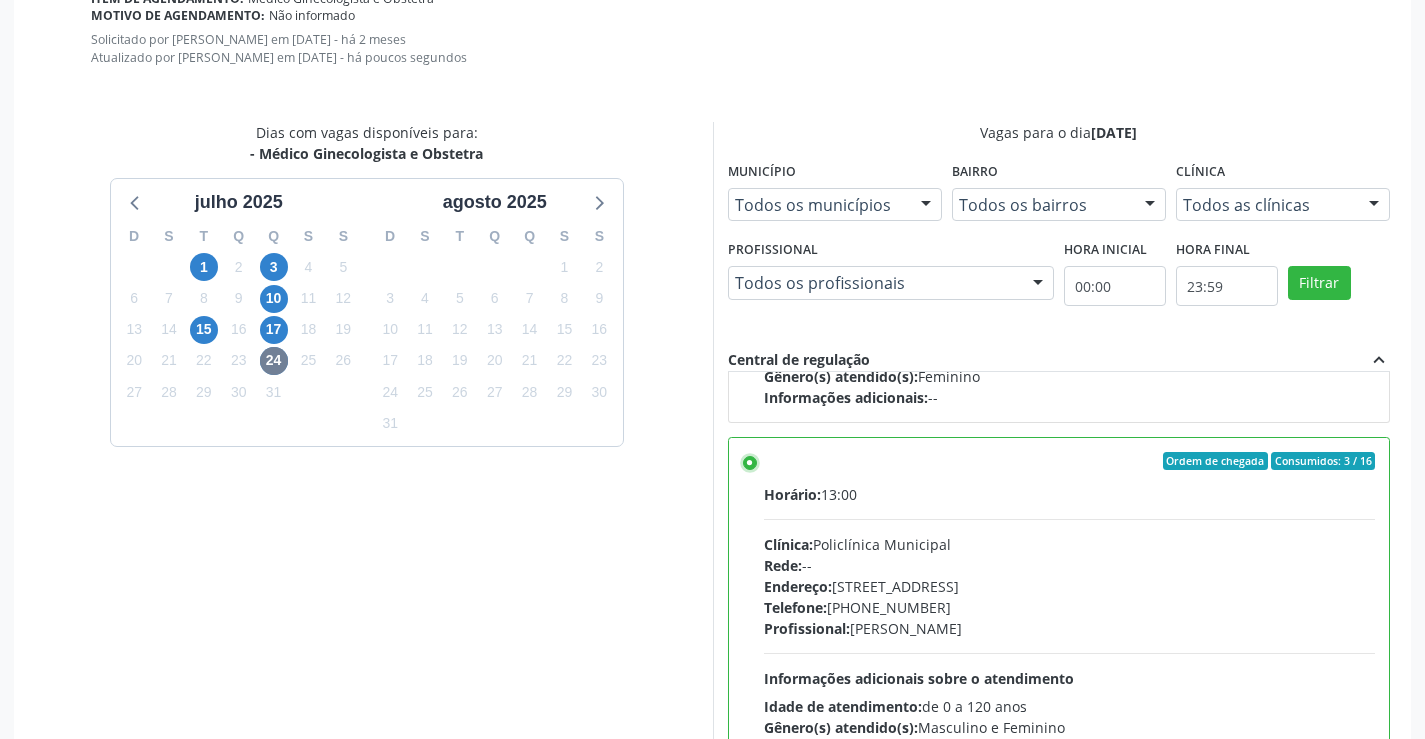 scroll, scrollTop: 644, scrollLeft: 0, axis: vertical 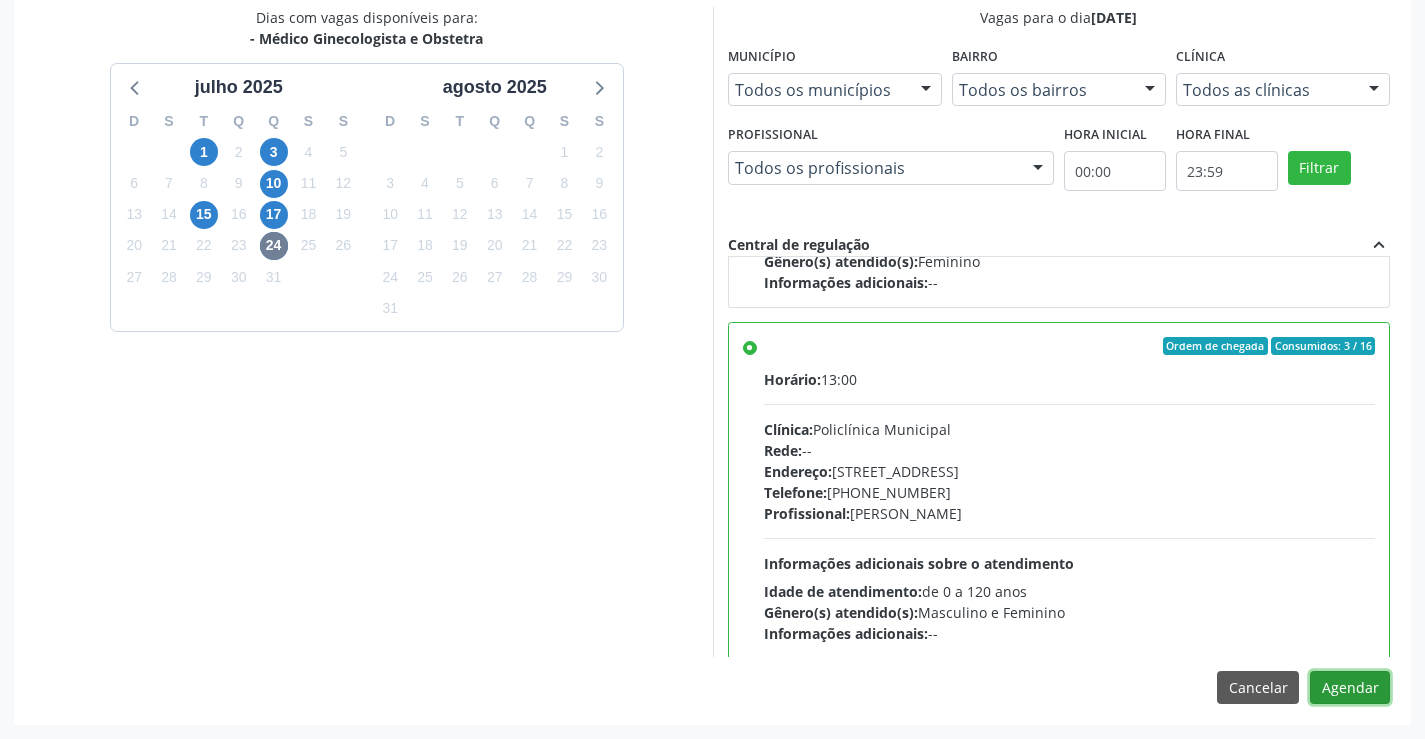 click on "Agendar" at bounding box center [1350, 688] 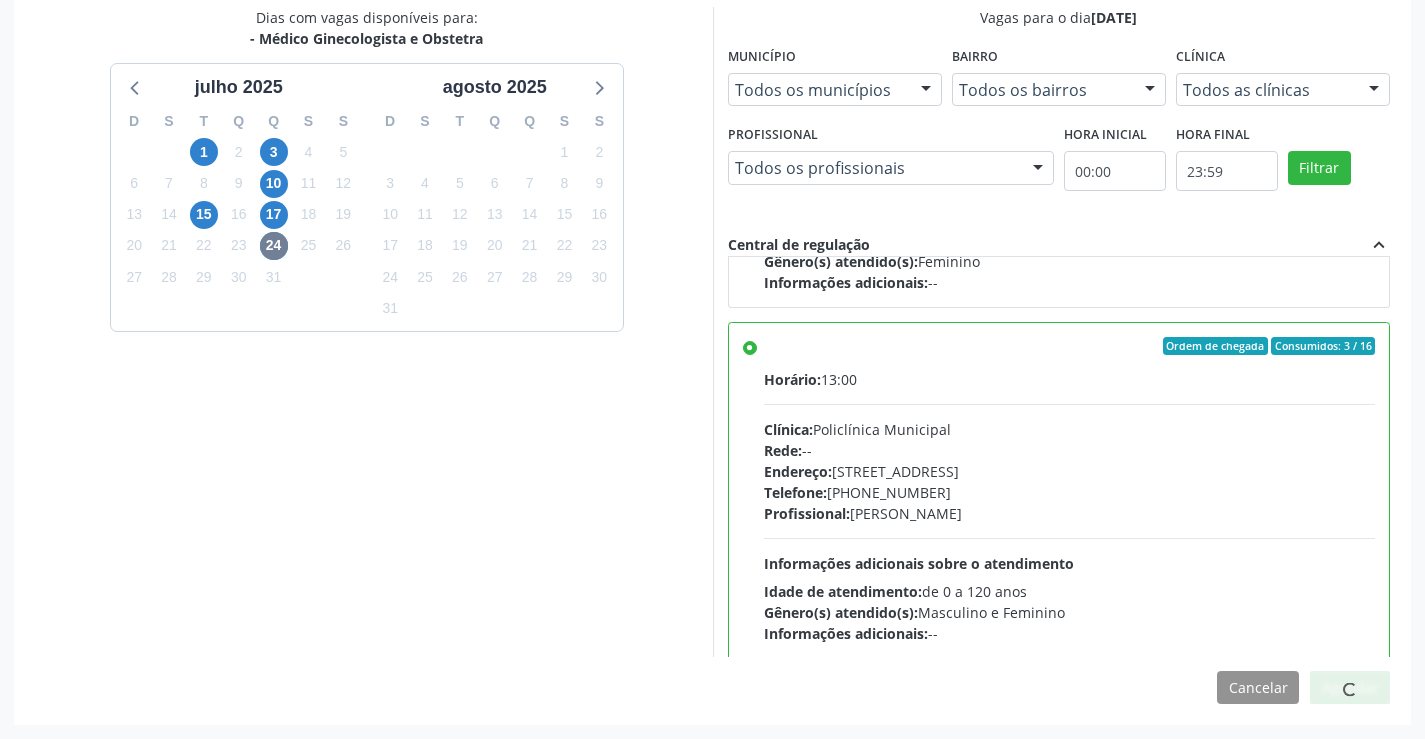 click at bounding box center [1350, 688] 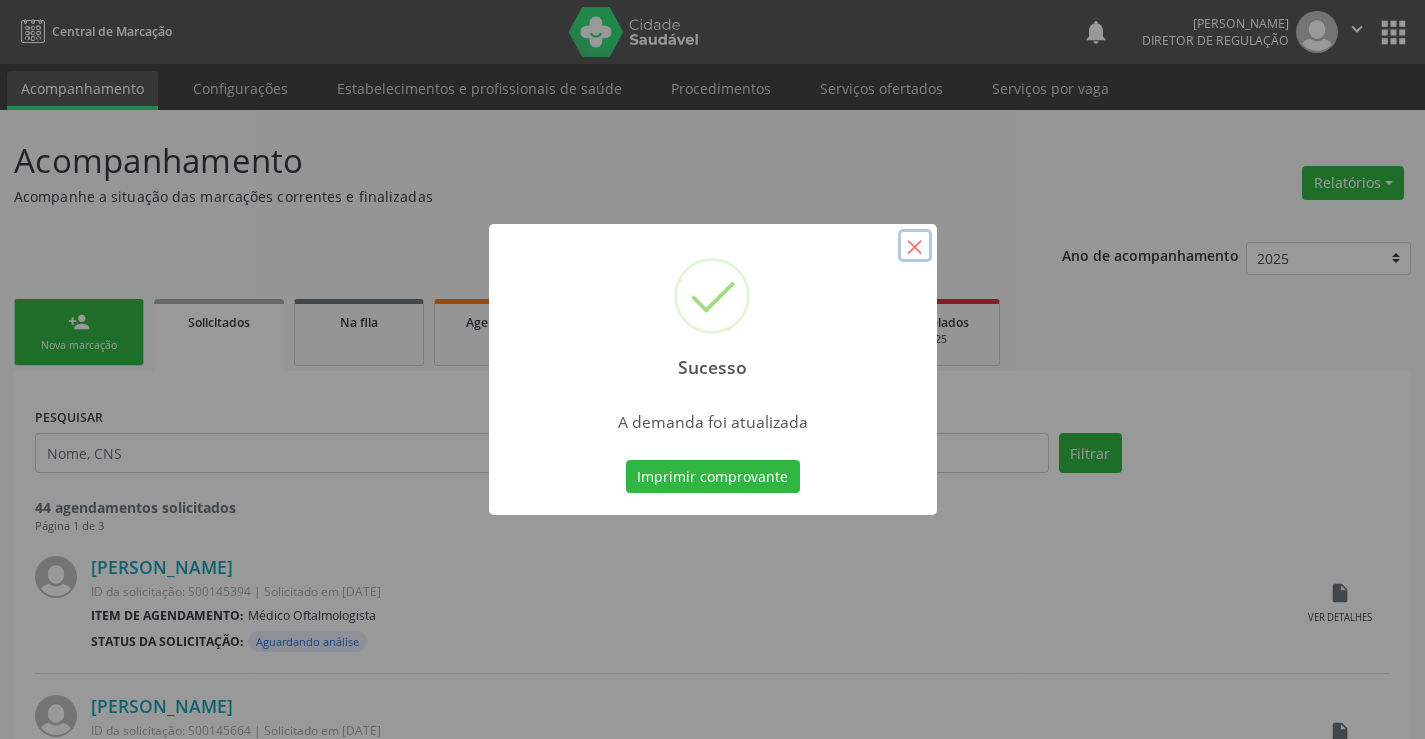 click on "×" at bounding box center [915, 246] 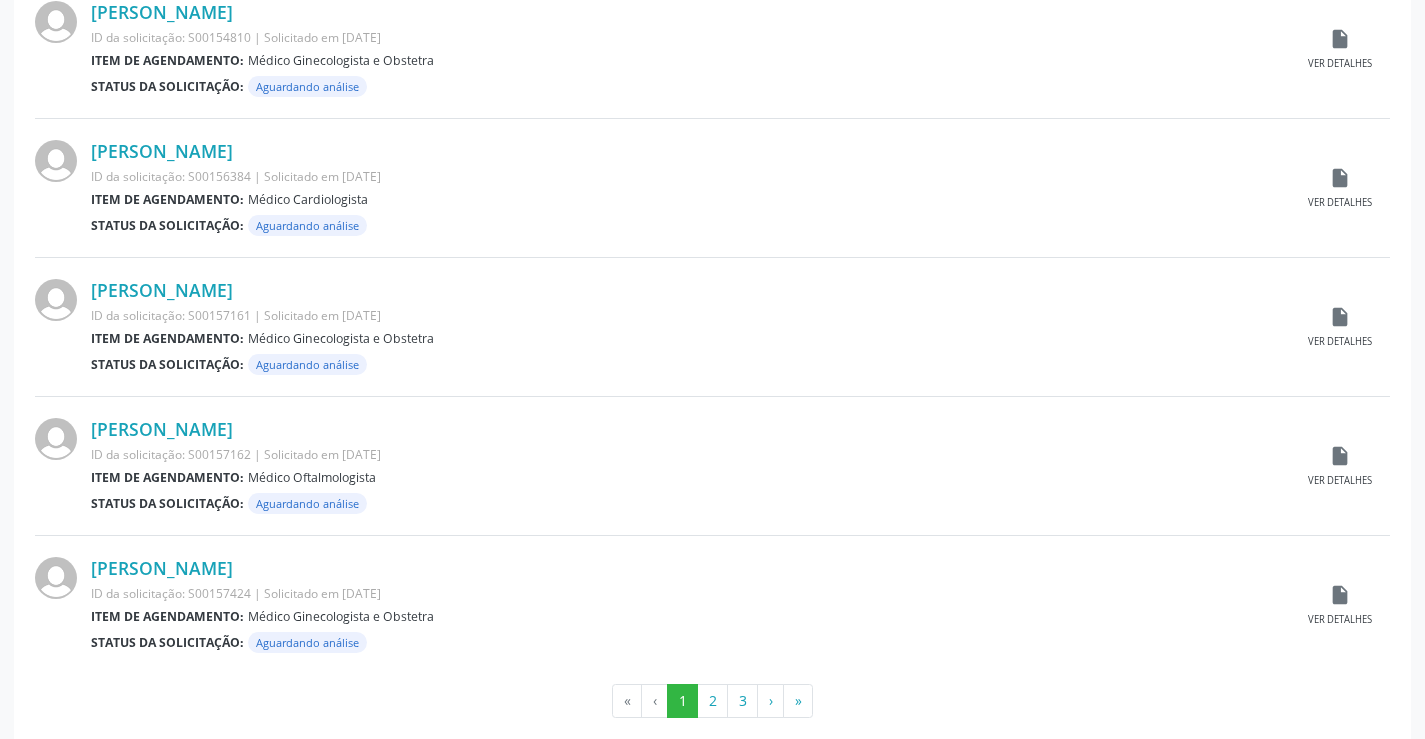 scroll, scrollTop: 1972, scrollLeft: 0, axis: vertical 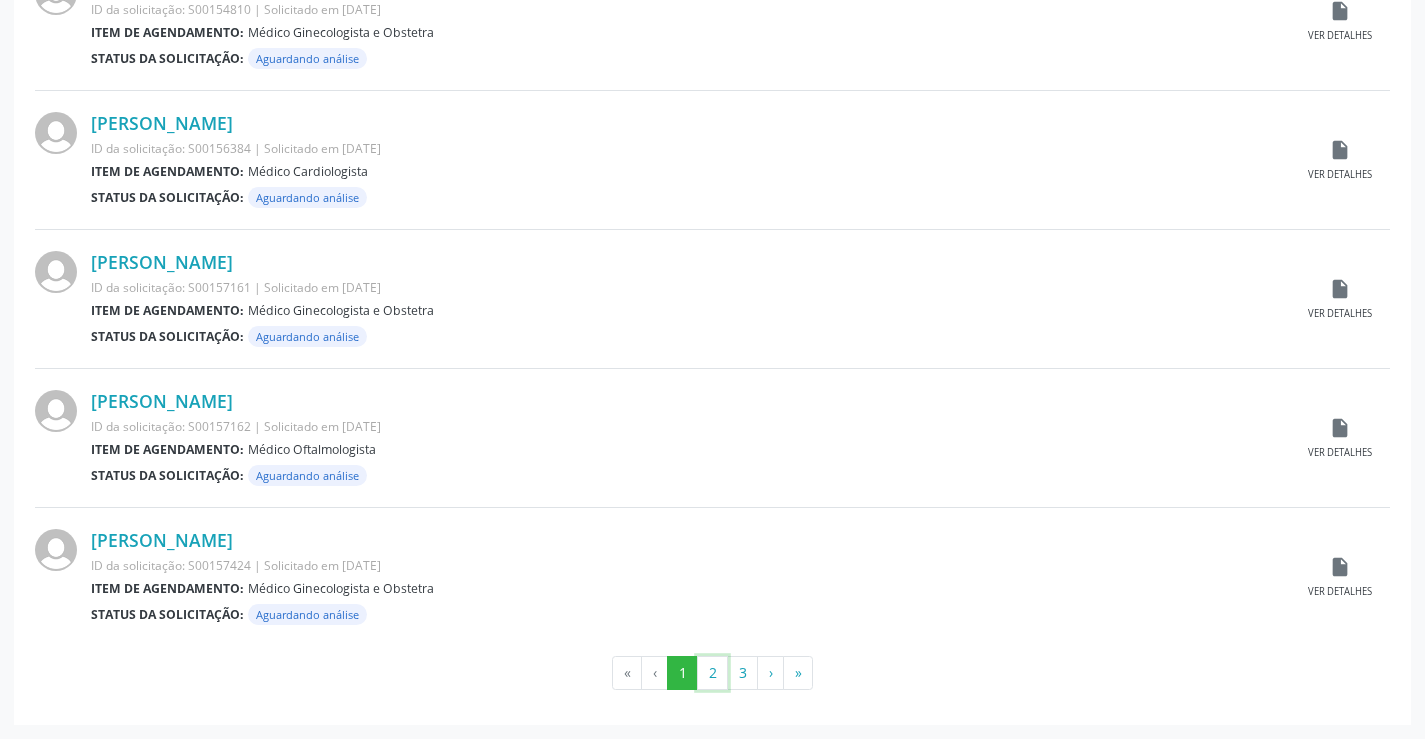 drag, startPoint x: 704, startPoint y: 668, endPoint x: 701, endPoint y: 657, distance: 11.401754 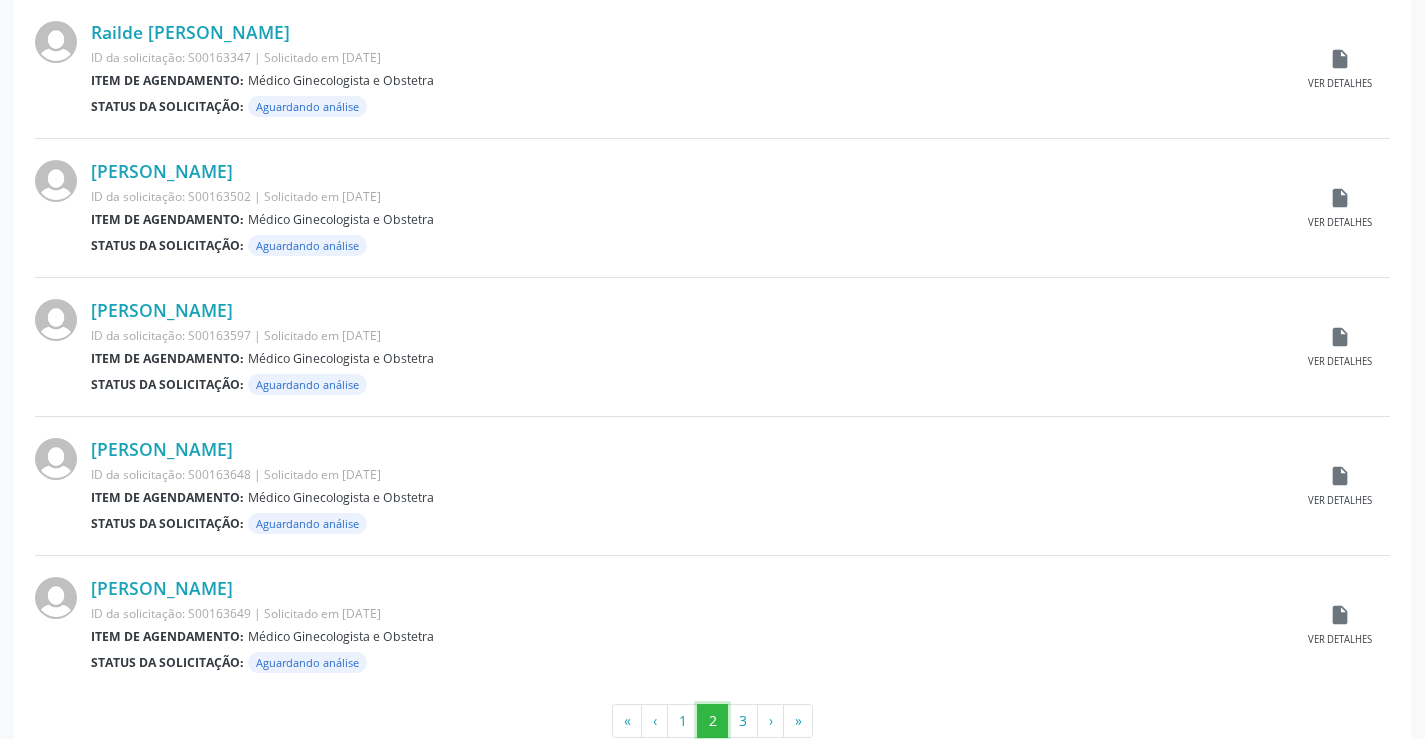 scroll, scrollTop: 1972, scrollLeft: 0, axis: vertical 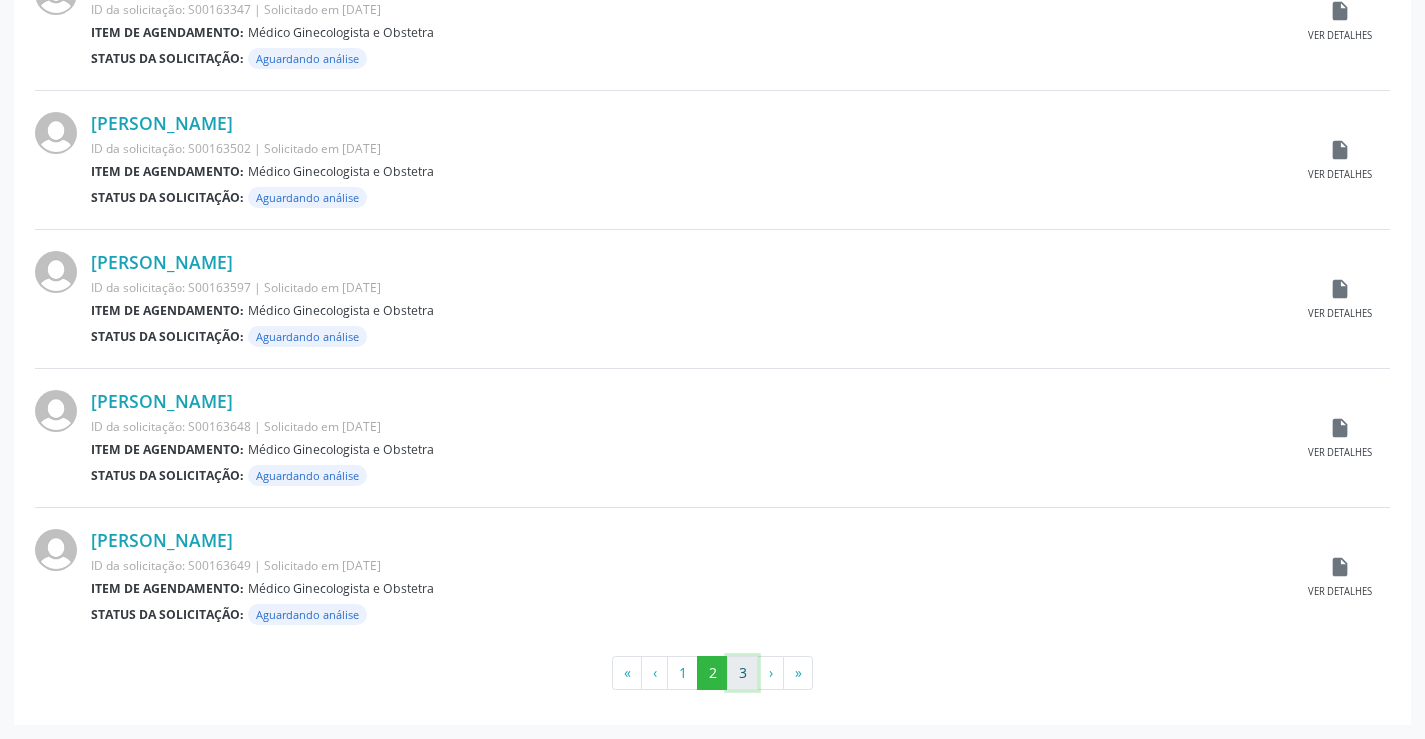 click on "3" at bounding box center [742, 673] 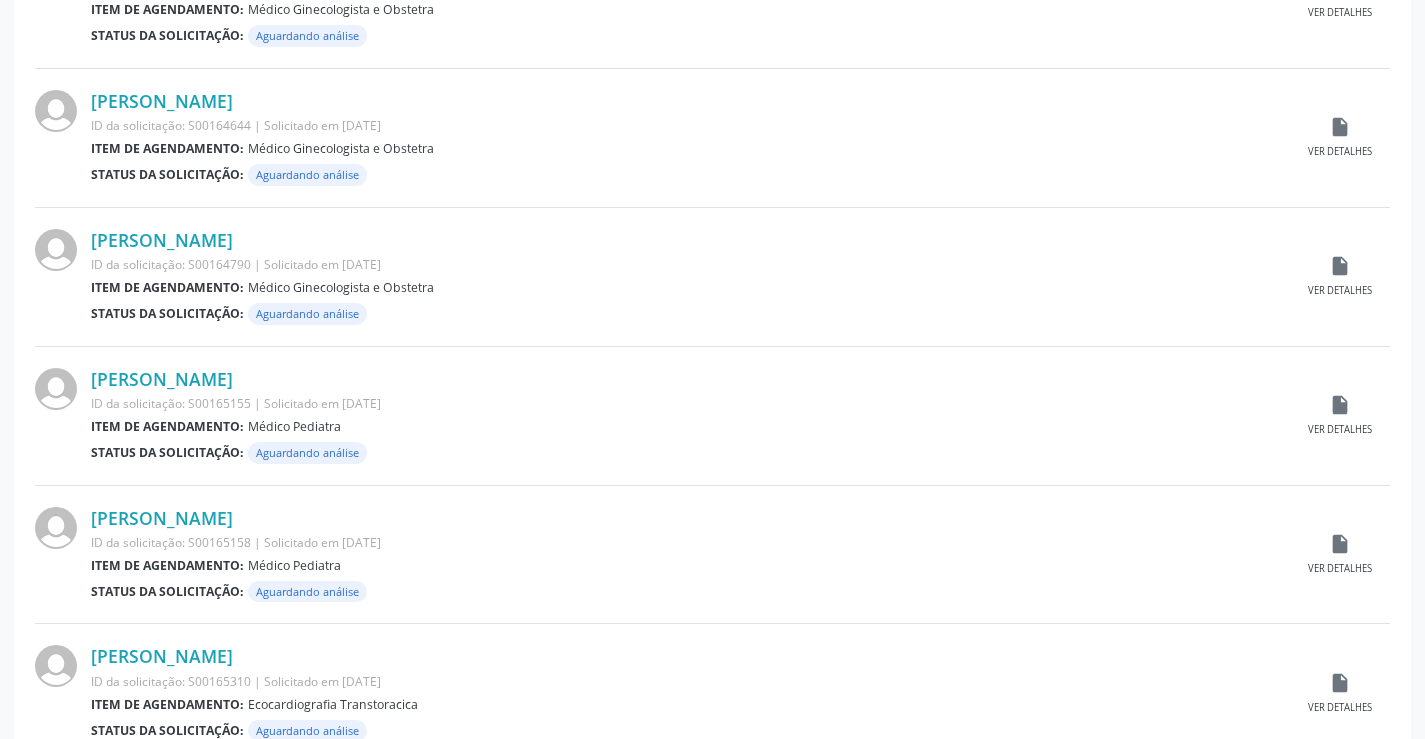 scroll, scrollTop: 1400, scrollLeft: 0, axis: vertical 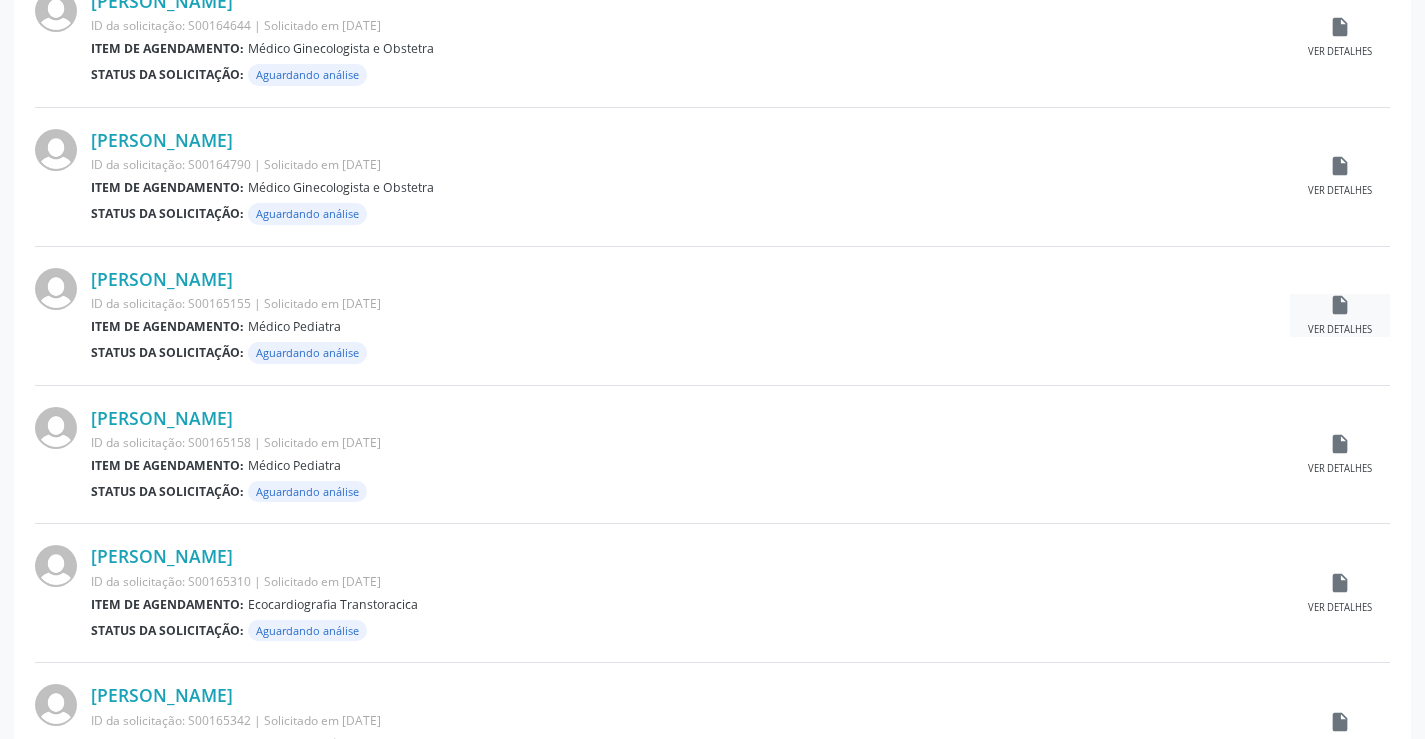 click on "insert_drive_file
Ver detalhes" at bounding box center [1340, 315] 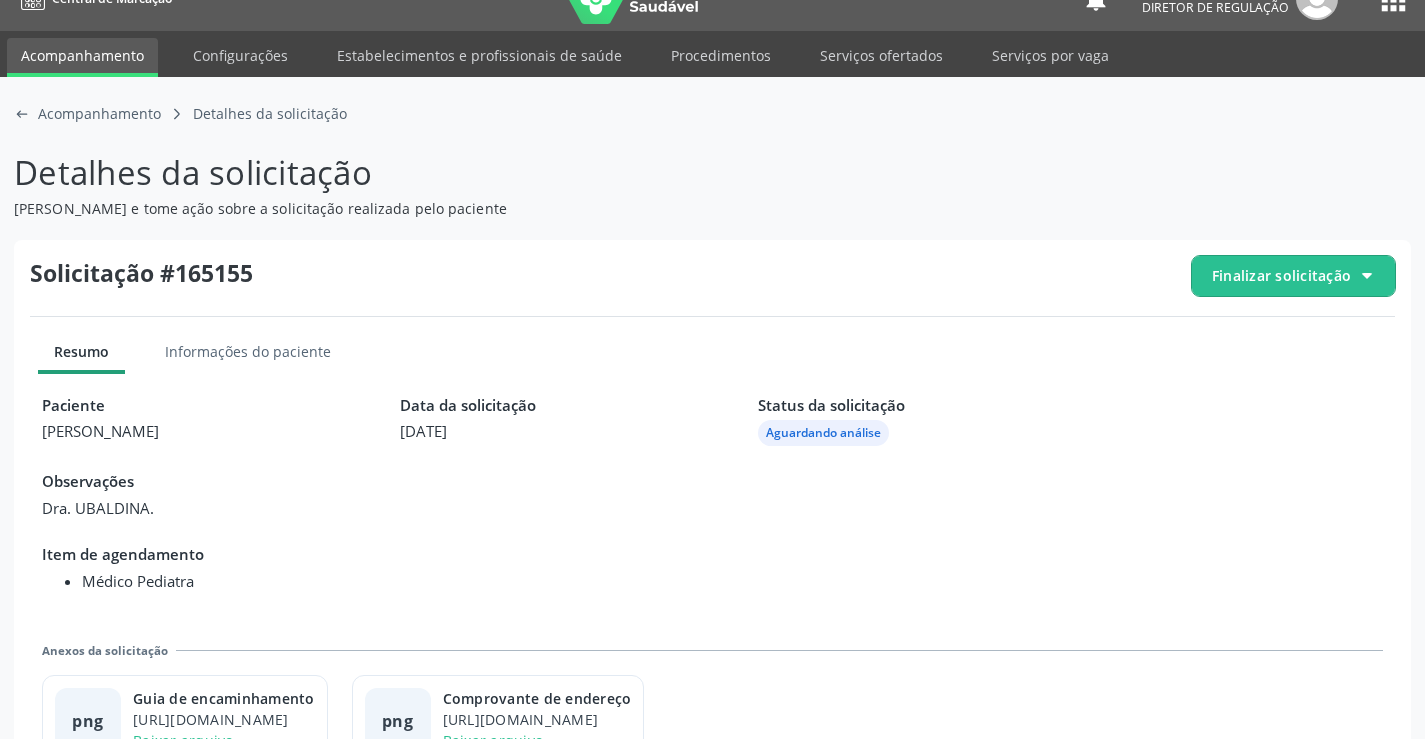 scroll, scrollTop: 91, scrollLeft: 0, axis: vertical 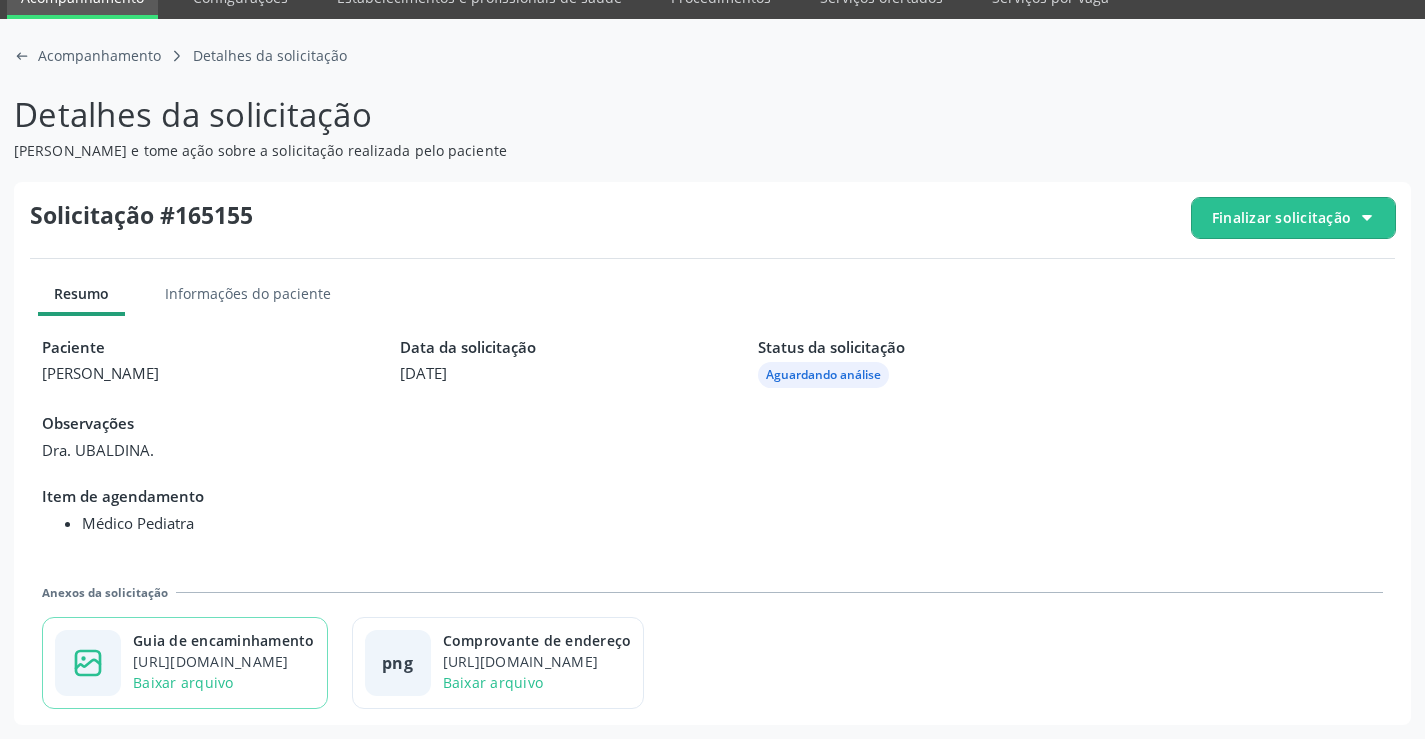 click on "Guia de encaminhamento" at bounding box center (224, 640) 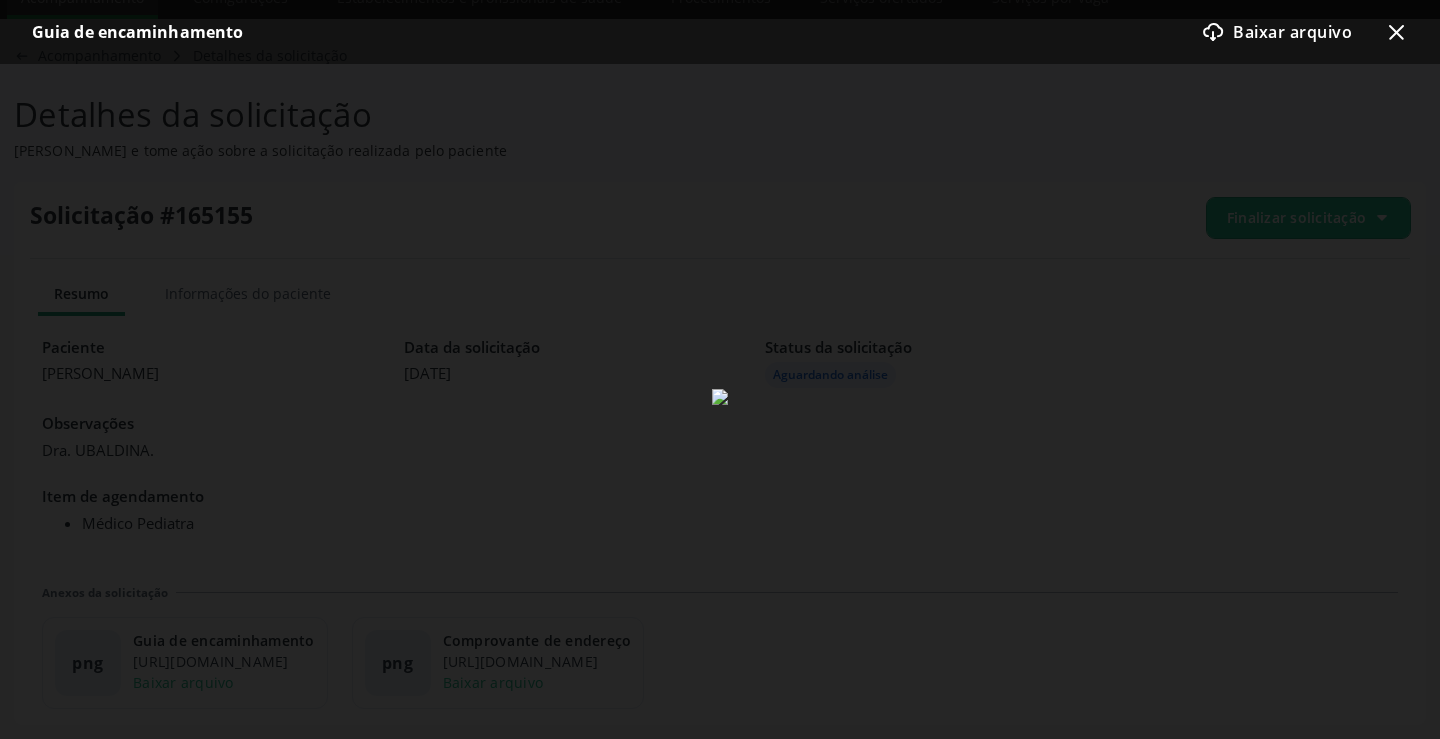 click on "x-outline icon" 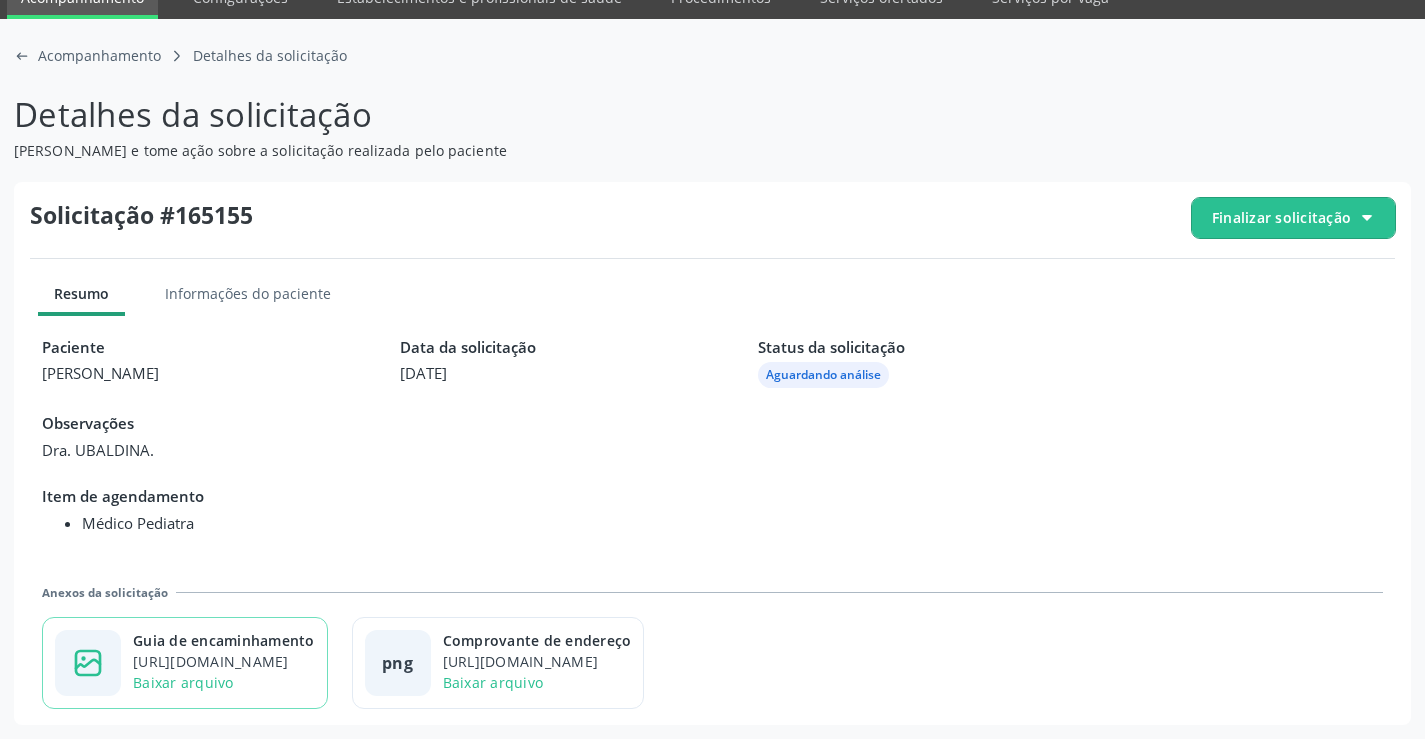 click on "https://cidadesaudavel-files.nyc3.digitaloceanspaces.com/cidadesaudavel-files/campo-formoso-ba/regulation/documents/96f0122f-cc9e-4f6d-a16f-1adc54853c14.png?X-Amz-Content-Sha256=UNSIGNED-PAYLOAD&X-Amz-Algorithm=AWS4-HMAC-SHA256&X-Amz-Credential=DO0073KLQYYM88QNP2C7%2F20250716%2Fnyc3%2Fs3%2Faws4_request&X-Amz-Date=20250716T135338Z&X-Amz-SignedHeaders=host&X-Amz-Expires=300&X-Amz-Signature=88904e38ce403f8fecc3c6a2278f3f63cdde336862b043eeee7e9b4ff2612de2" at bounding box center (224, 661) 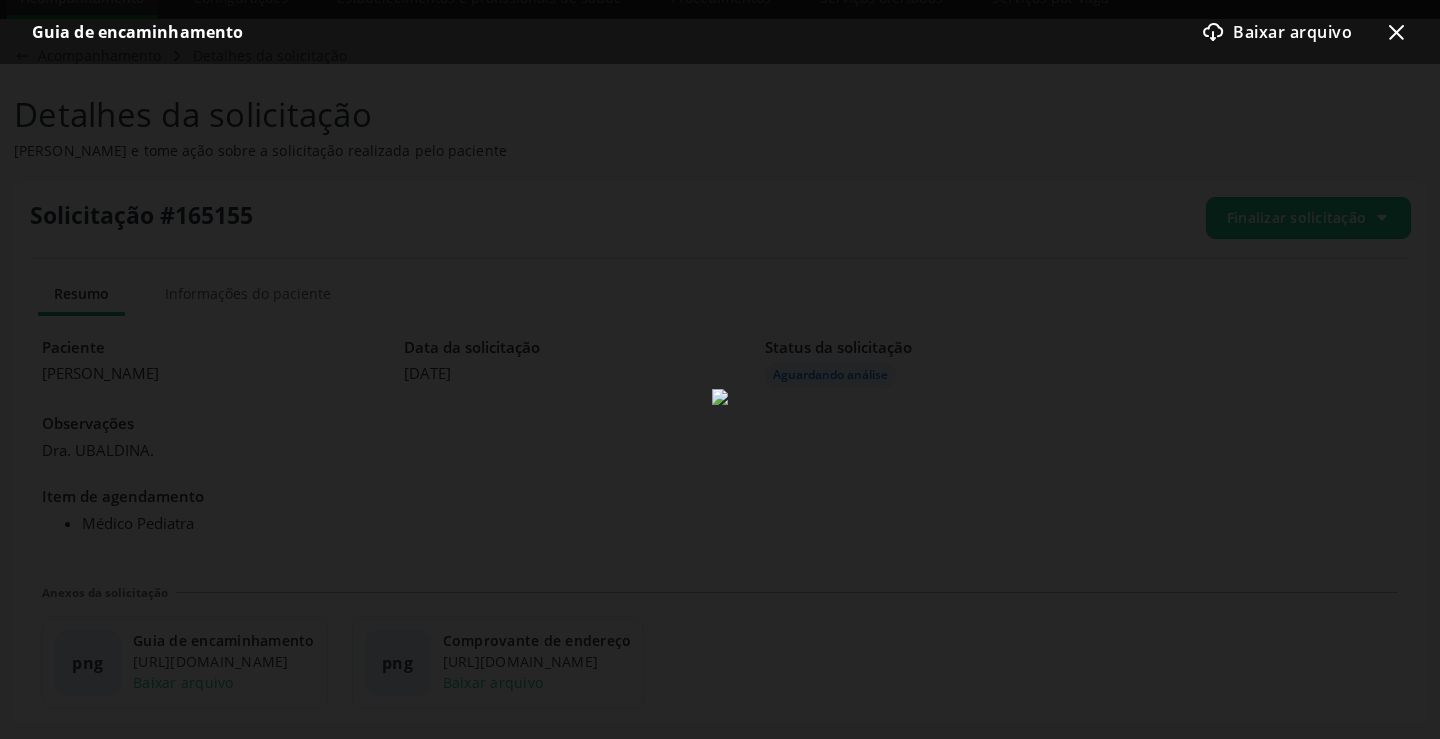 click on "x-outline icon" 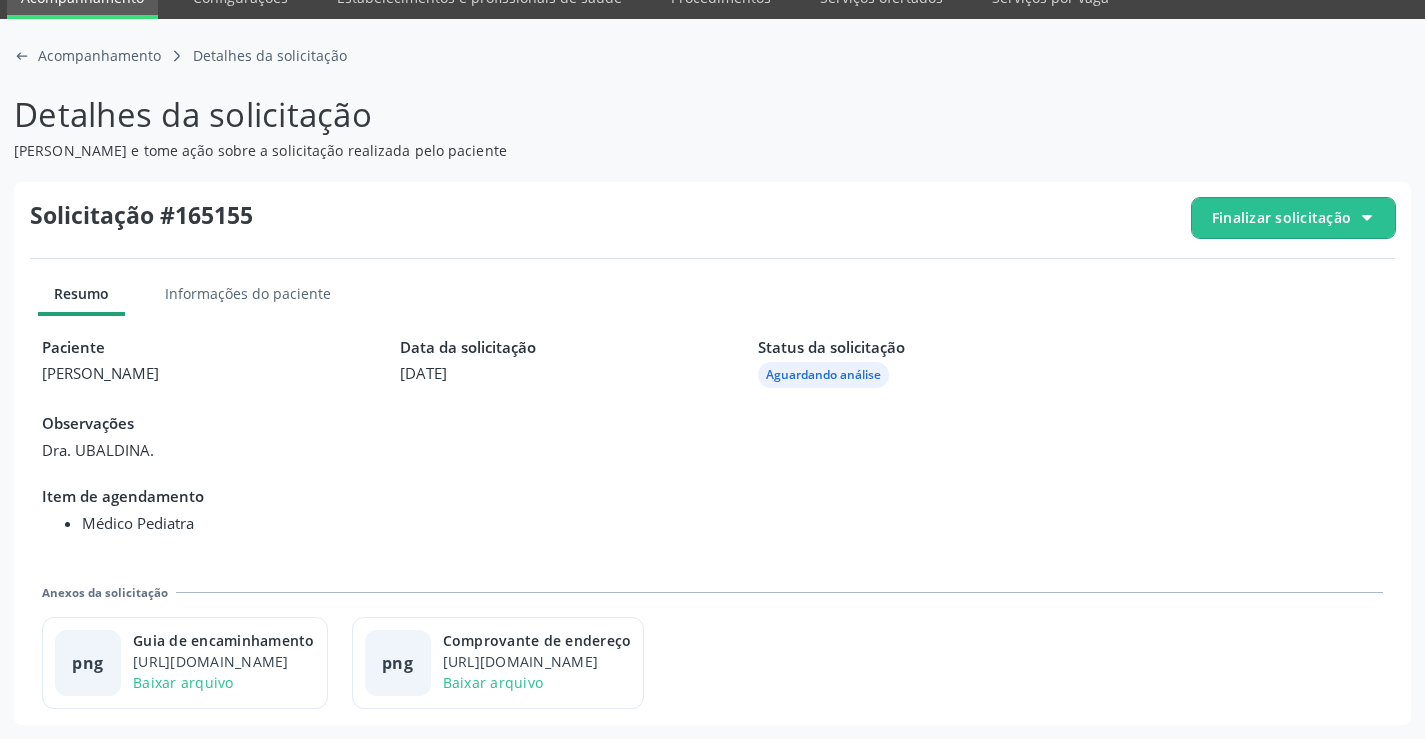 click on "Finalizar solicitação" at bounding box center [1281, 217] 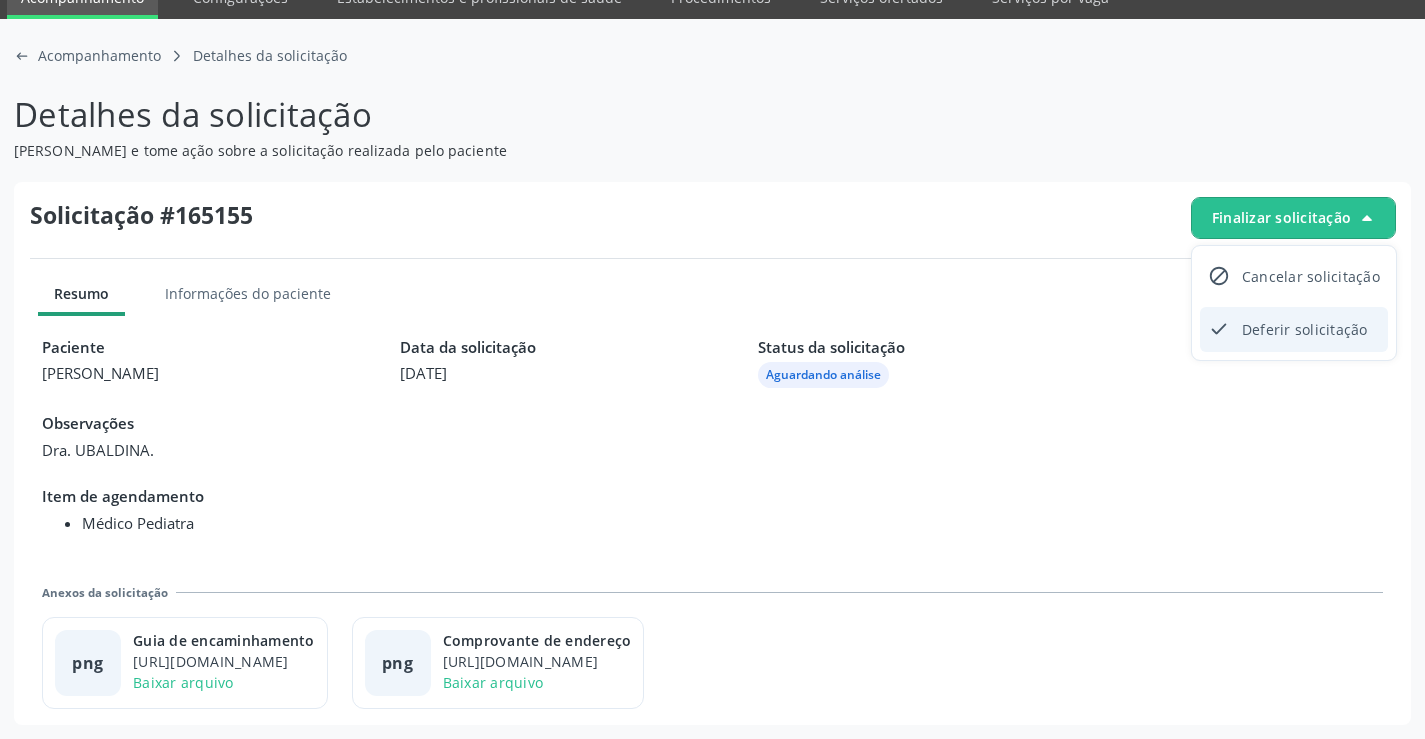 click on "check-outline icon" 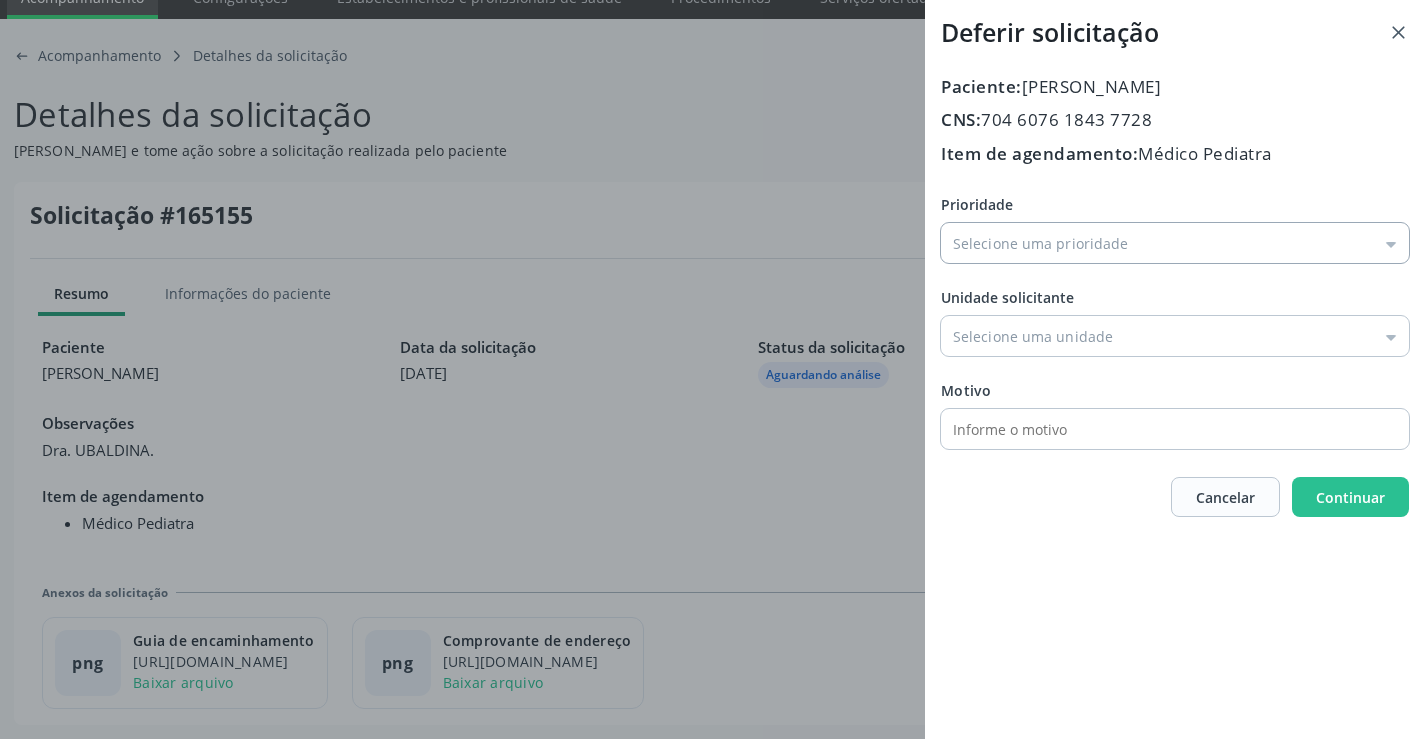click on "Prioridade" at bounding box center (1175, 243) 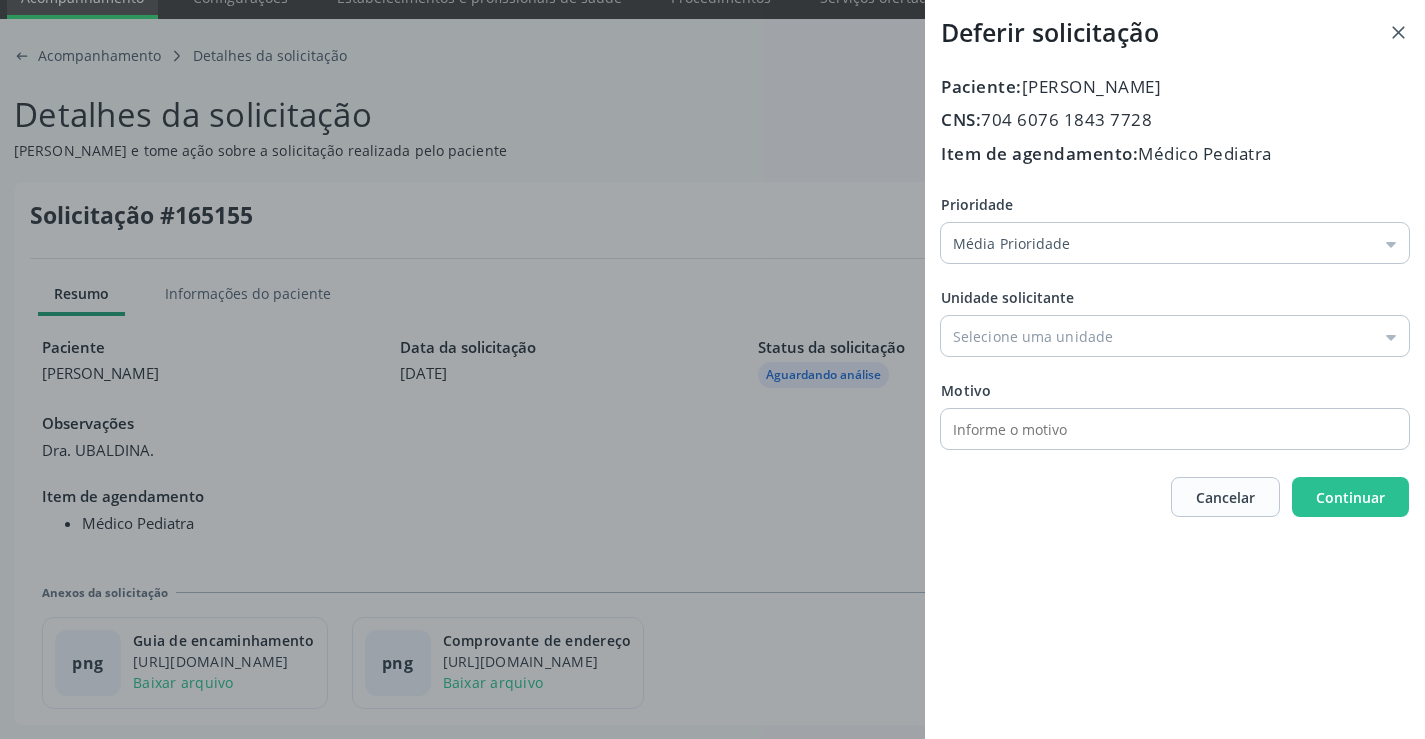 click on "Prioridade
Média Prioridade
Baixa Prioridade
Média Prioridade
Alta Prioridade
Unidade solicitante
Unidade Basica de Saude da Familia Dr Paulo Sudre
Centro de Enfrentamento Para Covid 19 de Campo Formoso
Central de Marcacao de Consultas e Exames de Campo Formoso
Vigilancia em Saude de Campo Formoso
PSF Lage dos Negros III
P S da Familia do Povoado de Caraibas
Unidade Basica de Saude da Familia Maninho Ferreira
P S de Curral da Ponta Psf Oseas Manoel da Silva
Farmacia Basica
Unidade Basica de Saude da Familia de Brejao da Caatinga
P S da Familia do Povoado de Pocos
P S da Familia do Povoado de Tiquara
P S da Familia do Povoado de Sao Tome
P S de Lages dos Negros
P S da Familia do Povoado de Tuiutiba
P S de Curral Velho
Centro de Saude Mutirao" at bounding box center (1175, 321) 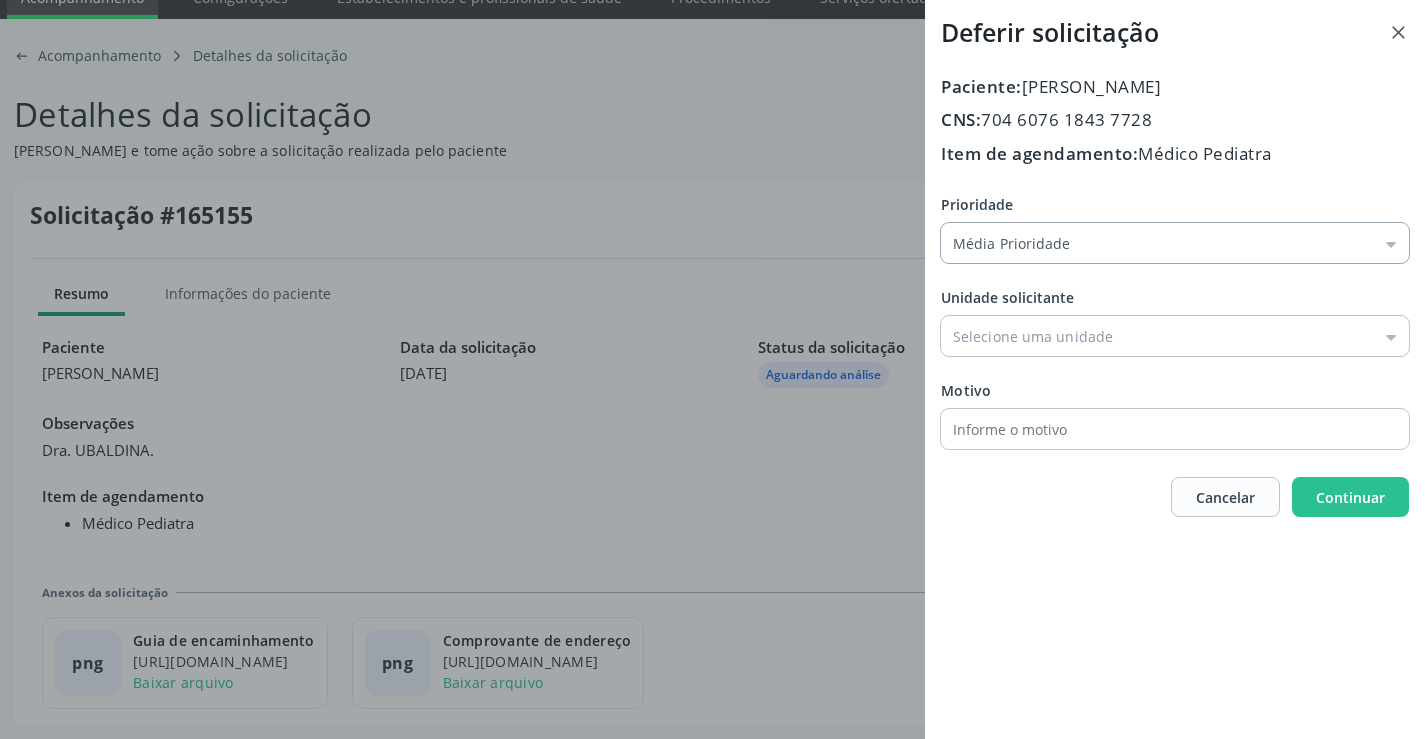 click on "Média Prioridade" at bounding box center [1175, 243] 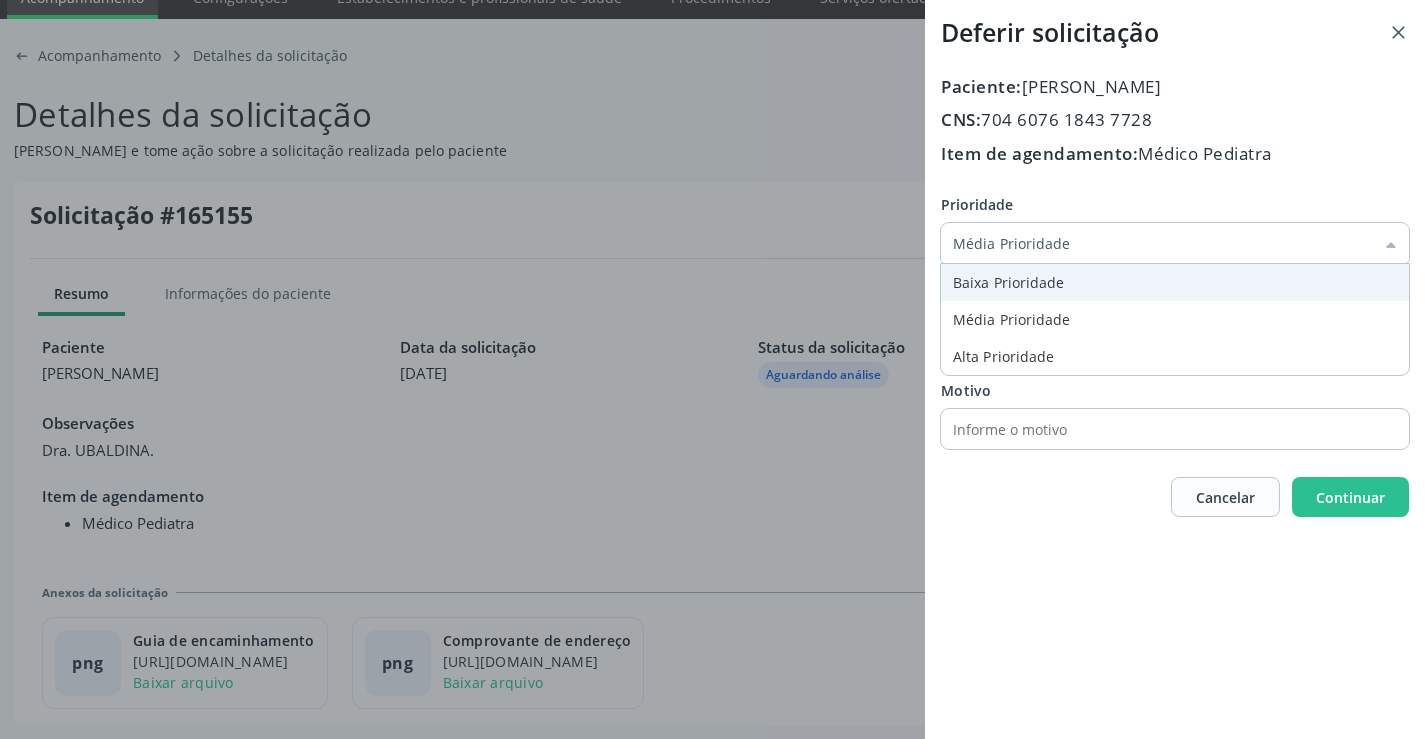 type on "Baixa Prioridade" 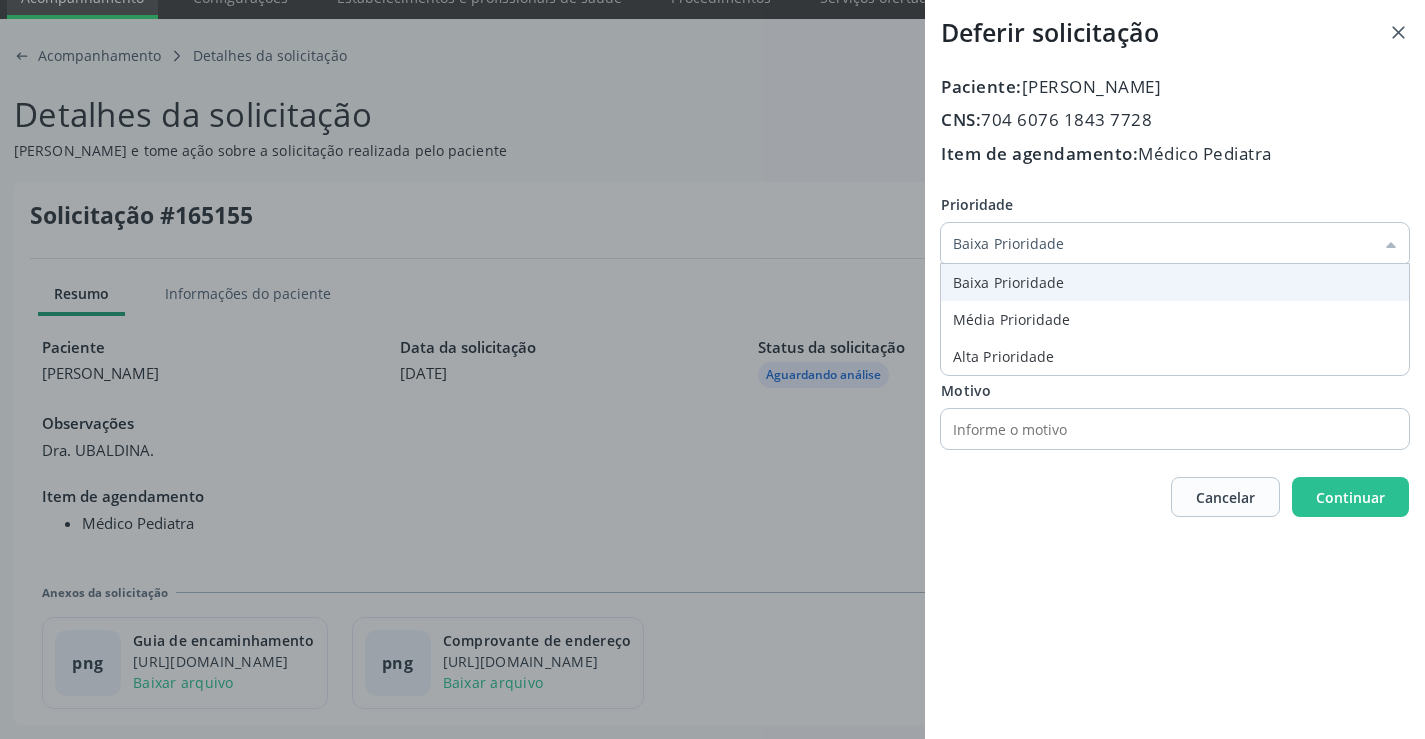 click on "Prioridade
Baixa Prioridade
Baixa Prioridade
Média Prioridade
Alta Prioridade
Unidade solicitante
Unidade Basica de Saude da Familia Dr Paulo Sudre
Centro de Enfrentamento Para Covid 19 de Campo Formoso
Central de Marcacao de Consultas e Exames de Campo Formoso
Vigilancia em Saude de Campo Formoso
PSF Lage dos Negros III
P S da Familia do Povoado de Caraibas
Unidade Basica de Saude da Familia Maninho Ferreira
P S de Curral da Ponta Psf Oseas Manoel da Silva
Farmacia Basica
Unidade Basica de Saude da Familia de Brejao da Caatinga
P S da Familia do Povoado de Pocos
P S da Familia do Povoado de Tiquara
P S da Familia do Povoado de Sao Tome
P S de Lages dos Negros
P S da Familia do Povoado de Tuiutiba
P S de Curral Velho
Centro de Saude Mutirao" at bounding box center [1175, 321] 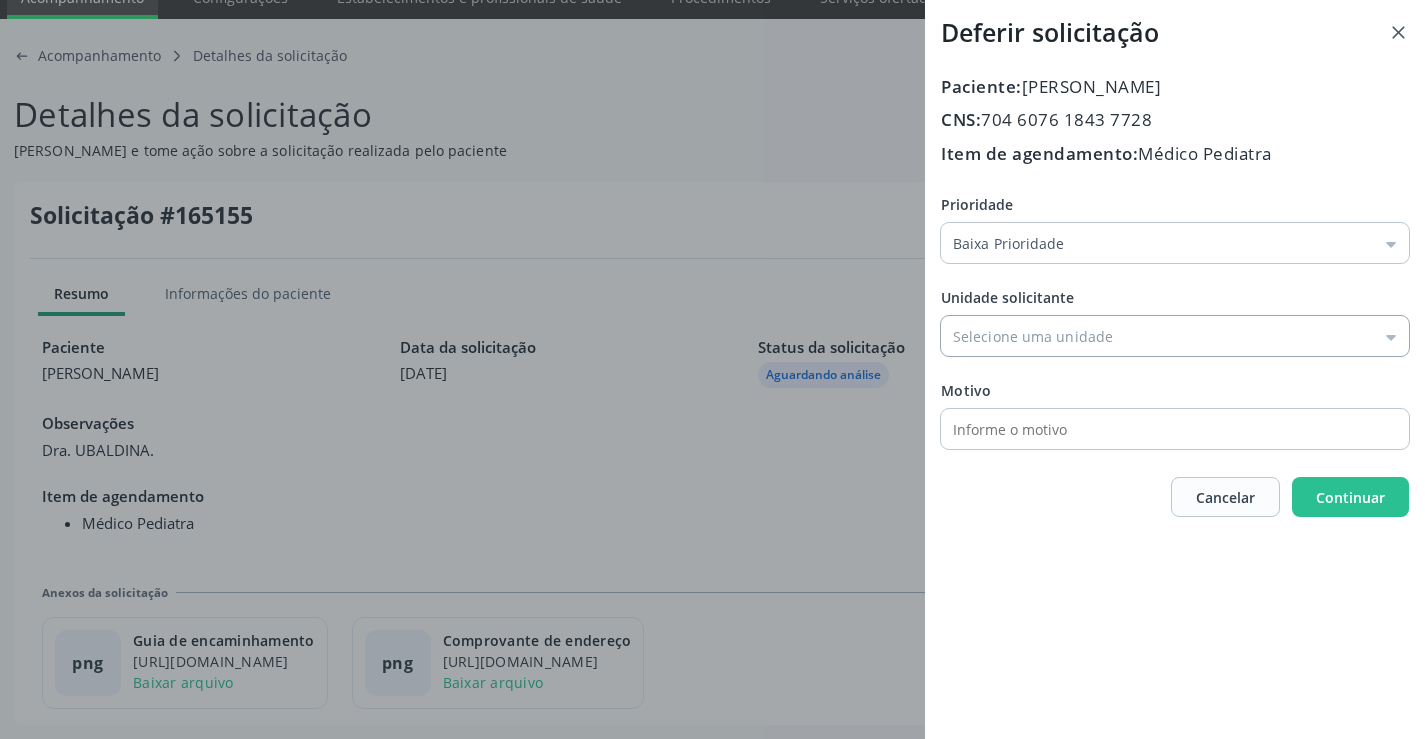 drag, startPoint x: 1033, startPoint y: 333, endPoint x: 1046, endPoint y: 354, distance: 24.698177 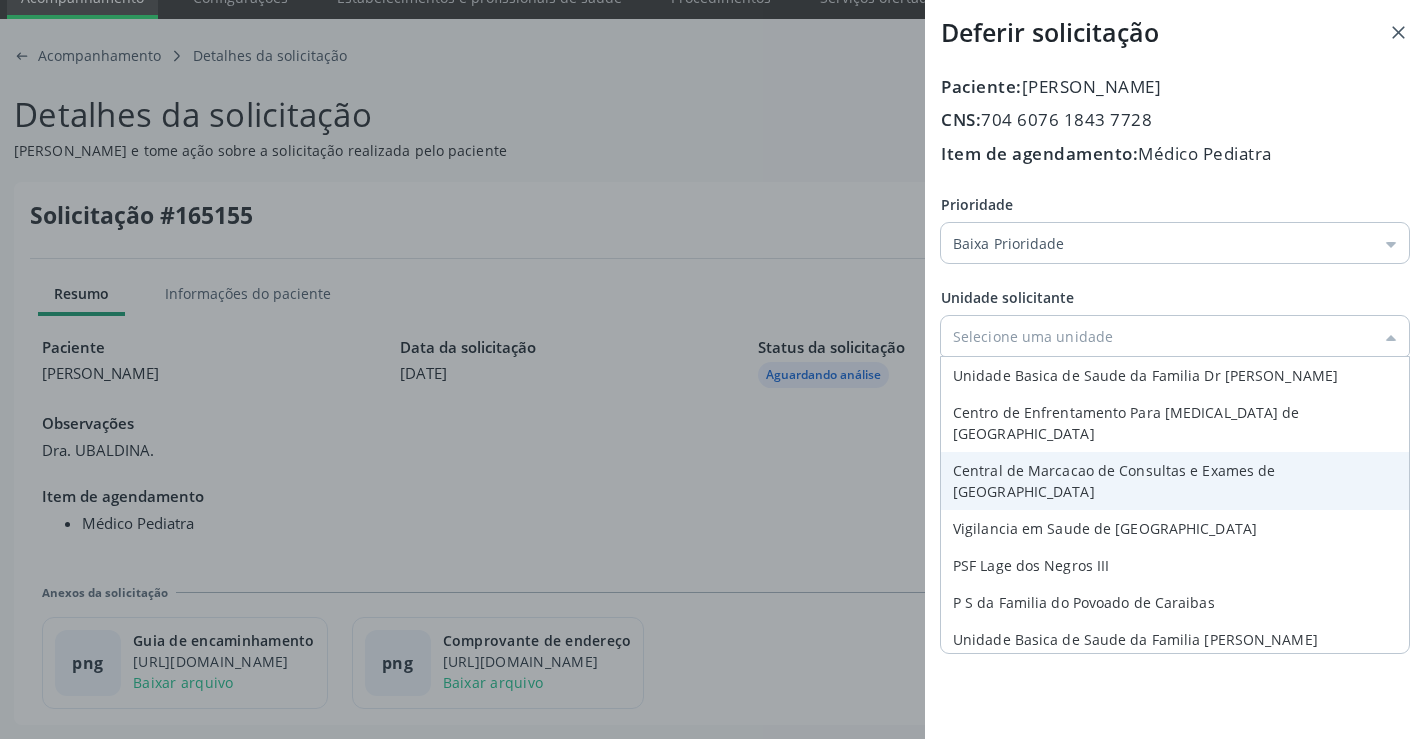 type on "Central de Marcacao de Consultas e Exames de Campo Formoso" 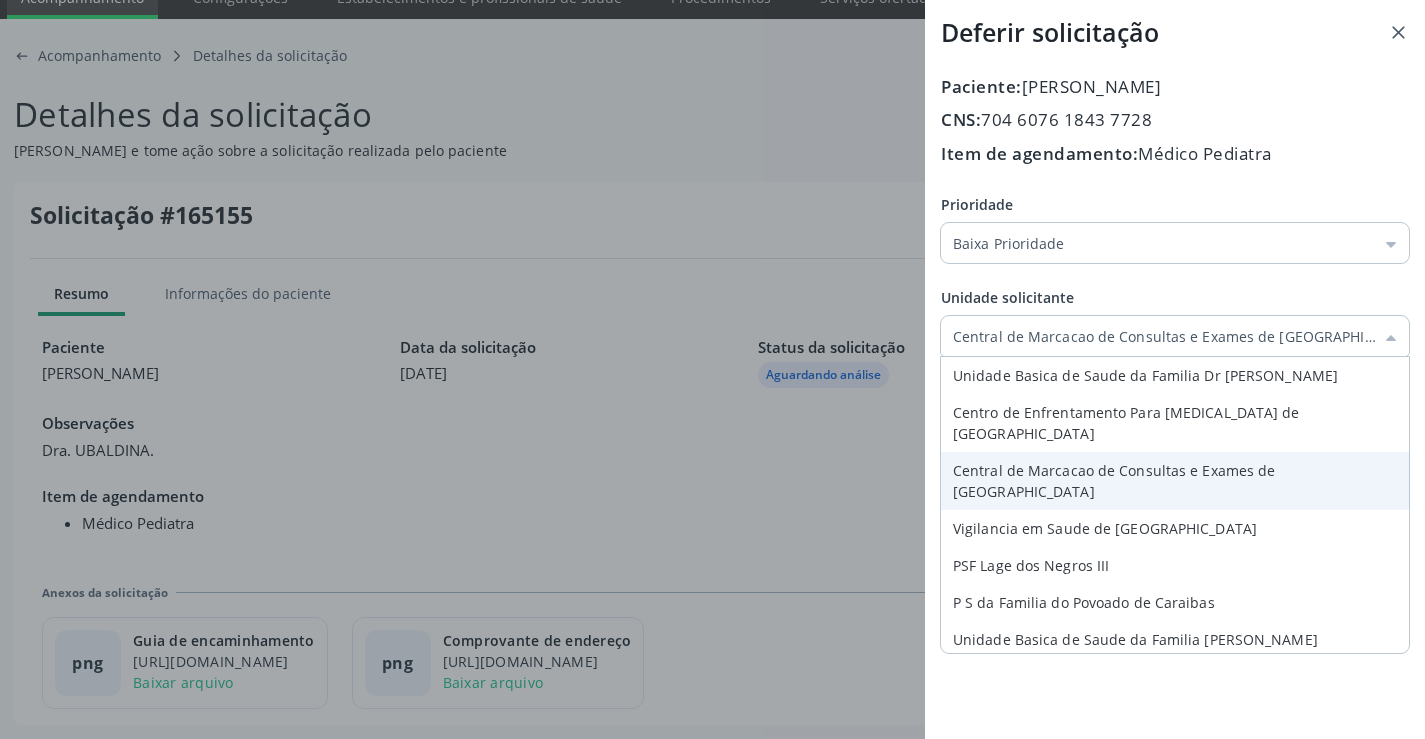 click on "Prioridade
Baixa Prioridade
Baixa Prioridade
Média Prioridade
Alta Prioridade
Unidade solicitante
Central de Marcacao de Consultas e Exames de Campo Formoso
Unidade Basica de Saude da Familia Dr Paulo Sudre
Centro de Enfrentamento Para Covid 19 de Campo Formoso
Central de Marcacao de Consultas e Exames de Campo Formoso
Vigilancia em Saude de Campo Formoso
PSF Lage dos Negros III
P S da Familia do Povoado de Caraibas
Unidade Basica de Saude da Familia Maninho Ferreira
P S de Curral da Ponta Psf Oseas Manoel da Silva
Farmacia Basica
Unidade Basica de Saude da Familia de Brejao da Caatinga
P S da Familia do Povoado de Pocos
P S da Familia do Povoado de Tiquara
P S da Familia do Povoado de Sao Tome
P S de Lages dos Negros
P S da Familia do Povoado de Tuiutiba
Motivo" at bounding box center [1175, 321] 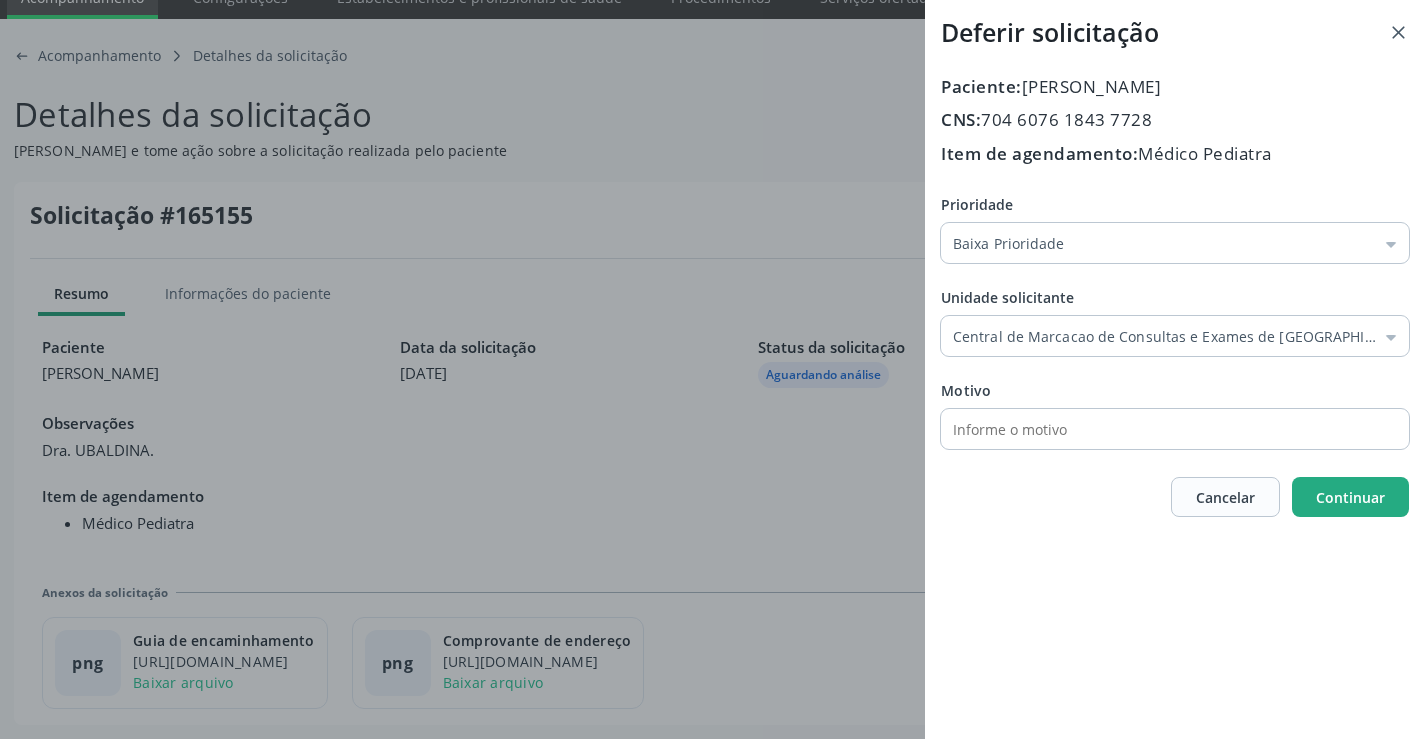 click on "Continuar" at bounding box center (1350, 497) 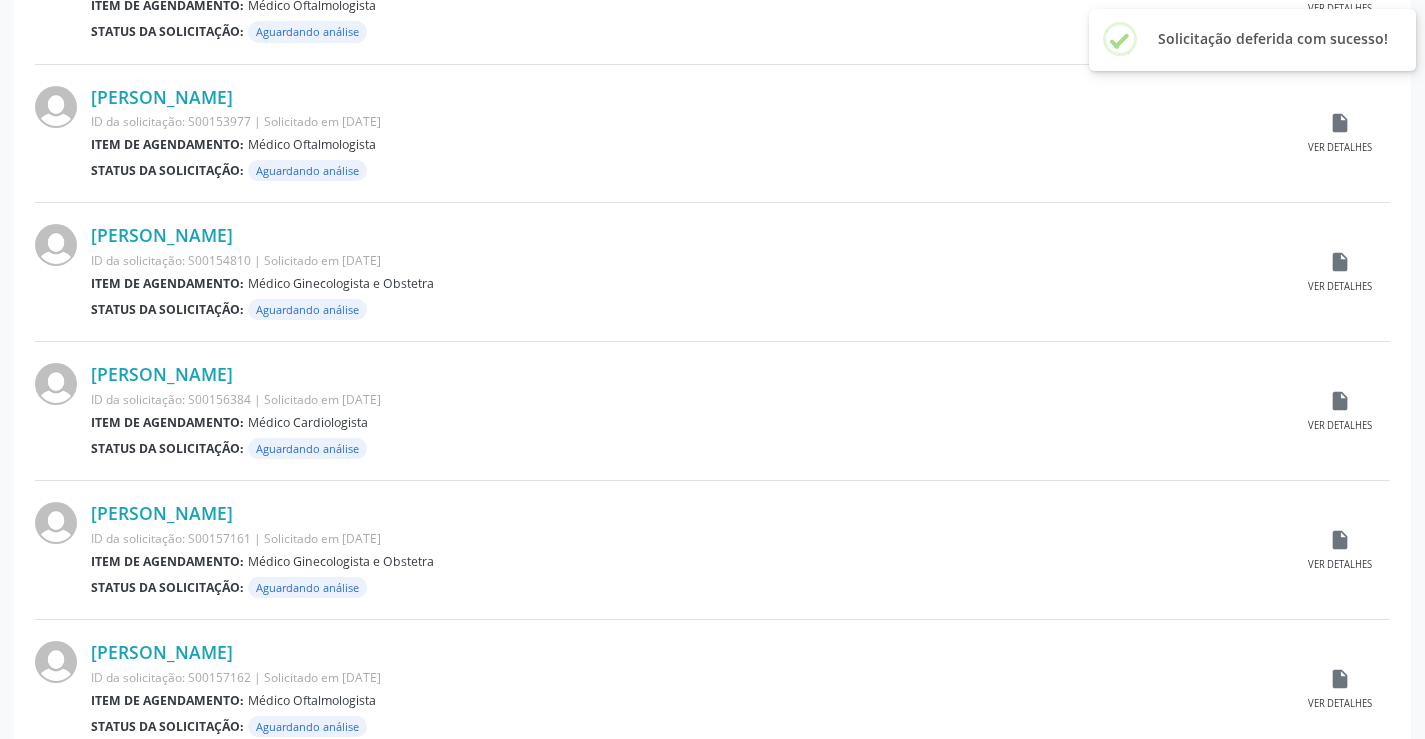scroll, scrollTop: 1972, scrollLeft: 0, axis: vertical 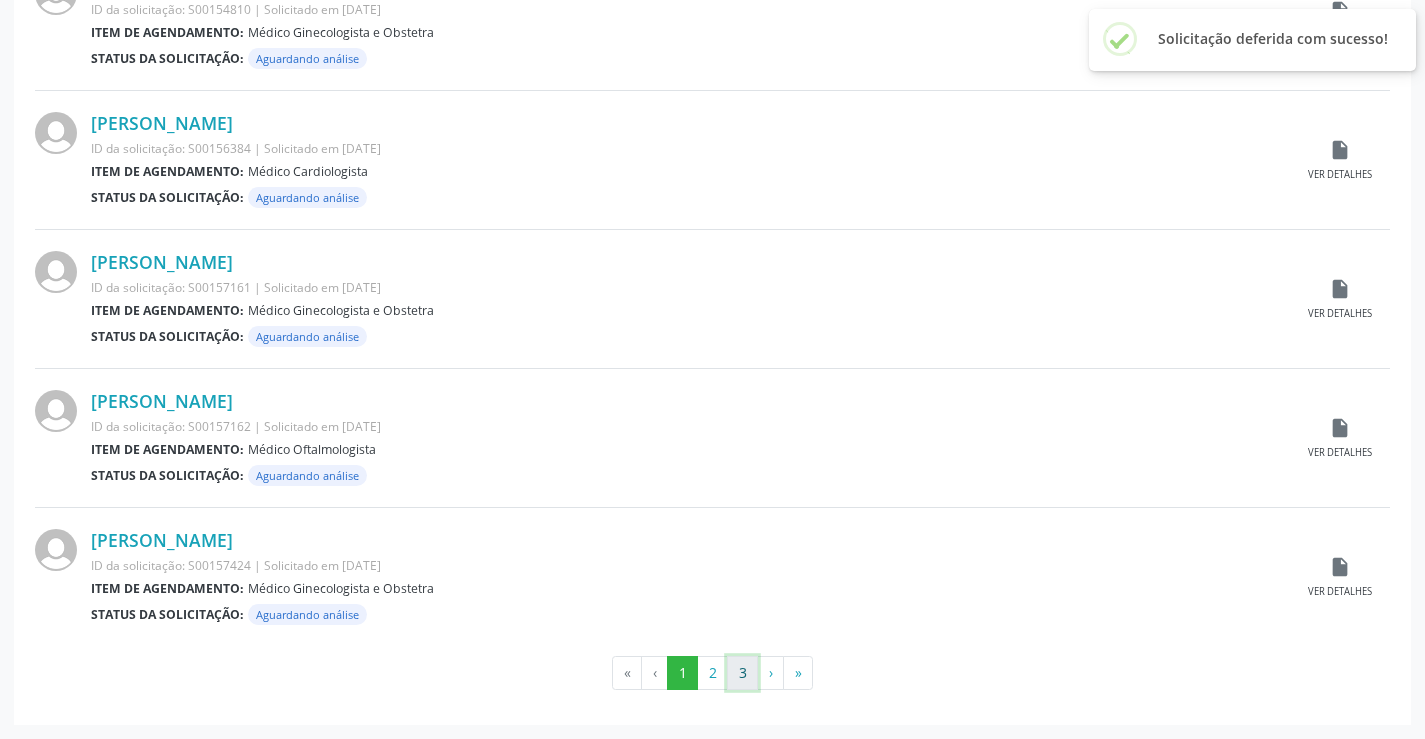 click on "3" at bounding box center (742, 673) 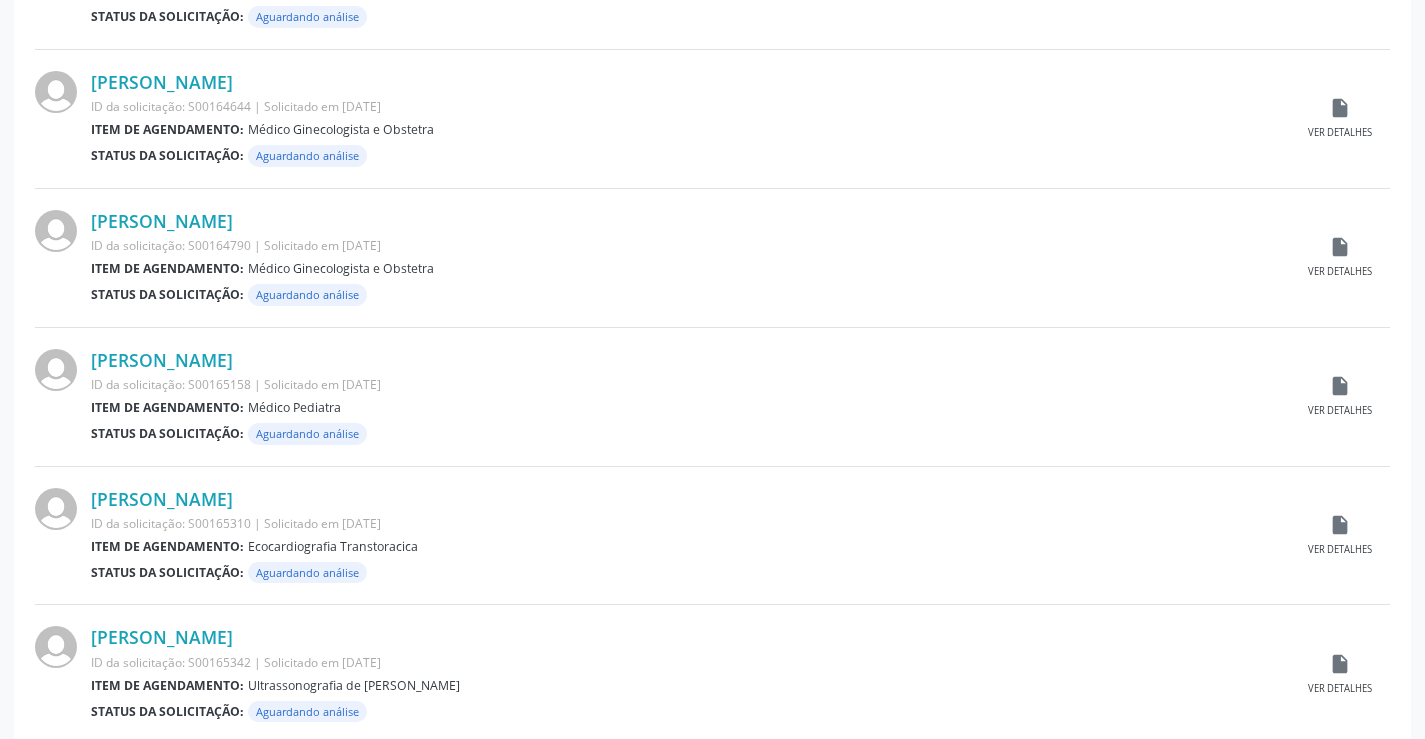 scroll, scrollTop: 1400, scrollLeft: 0, axis: vertical 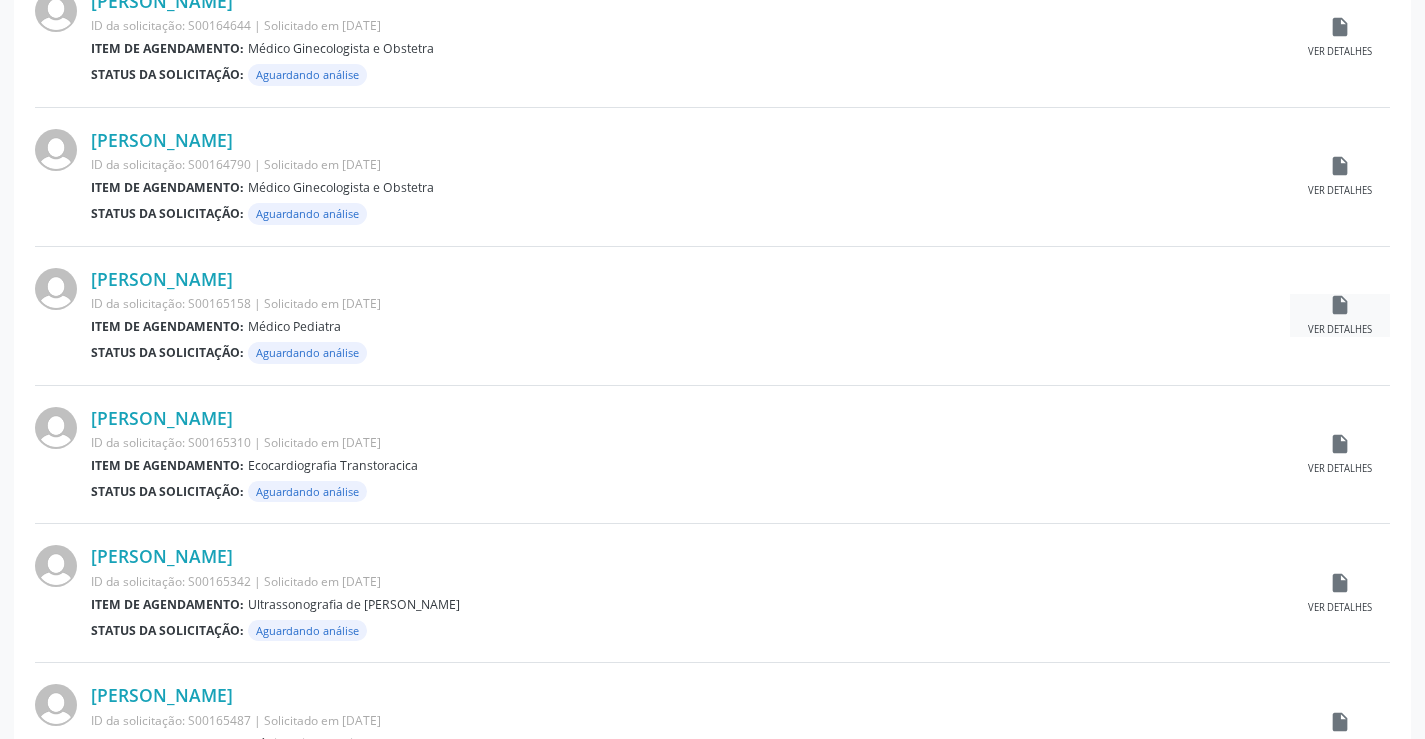 click on "Ver detalhes" at bounding box center [1340, 330] 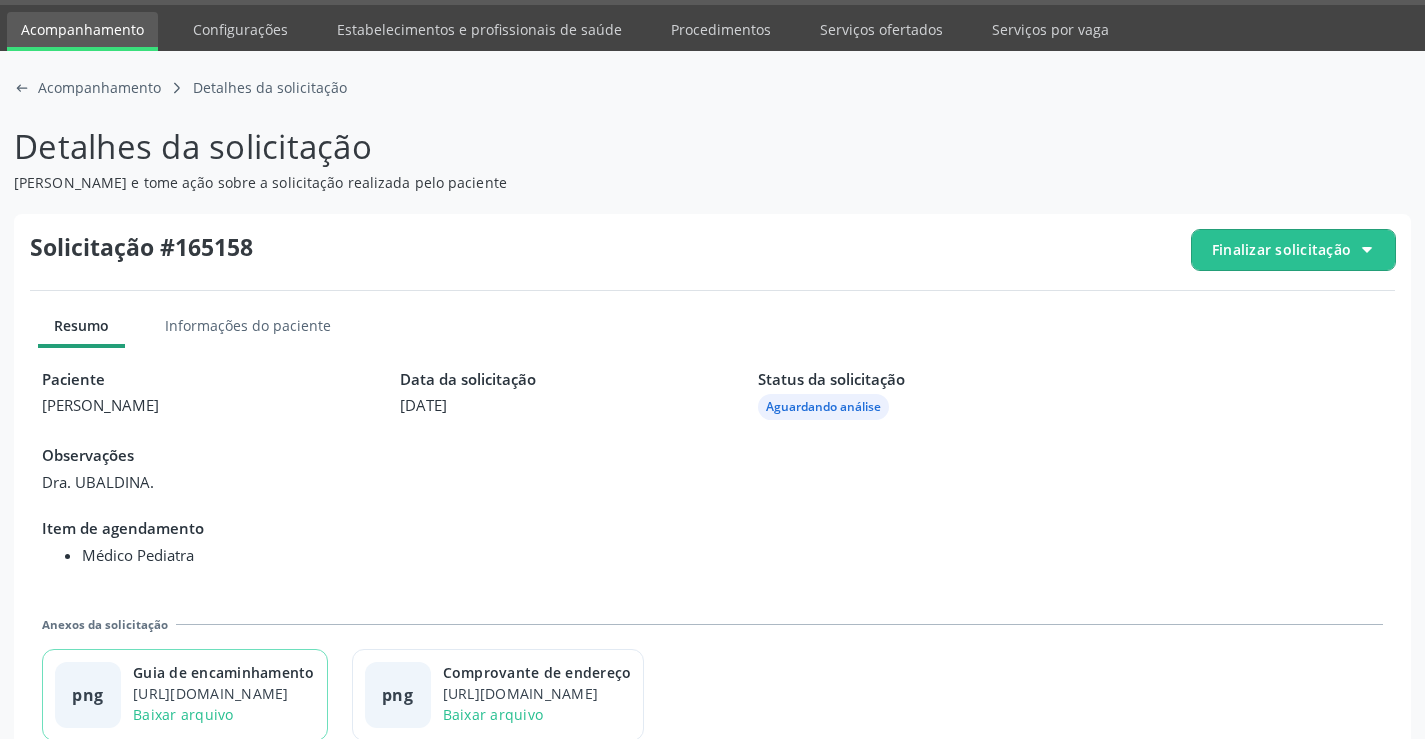 scroll, scrollTop: 91, scrollLeft: 0, axis: vertical 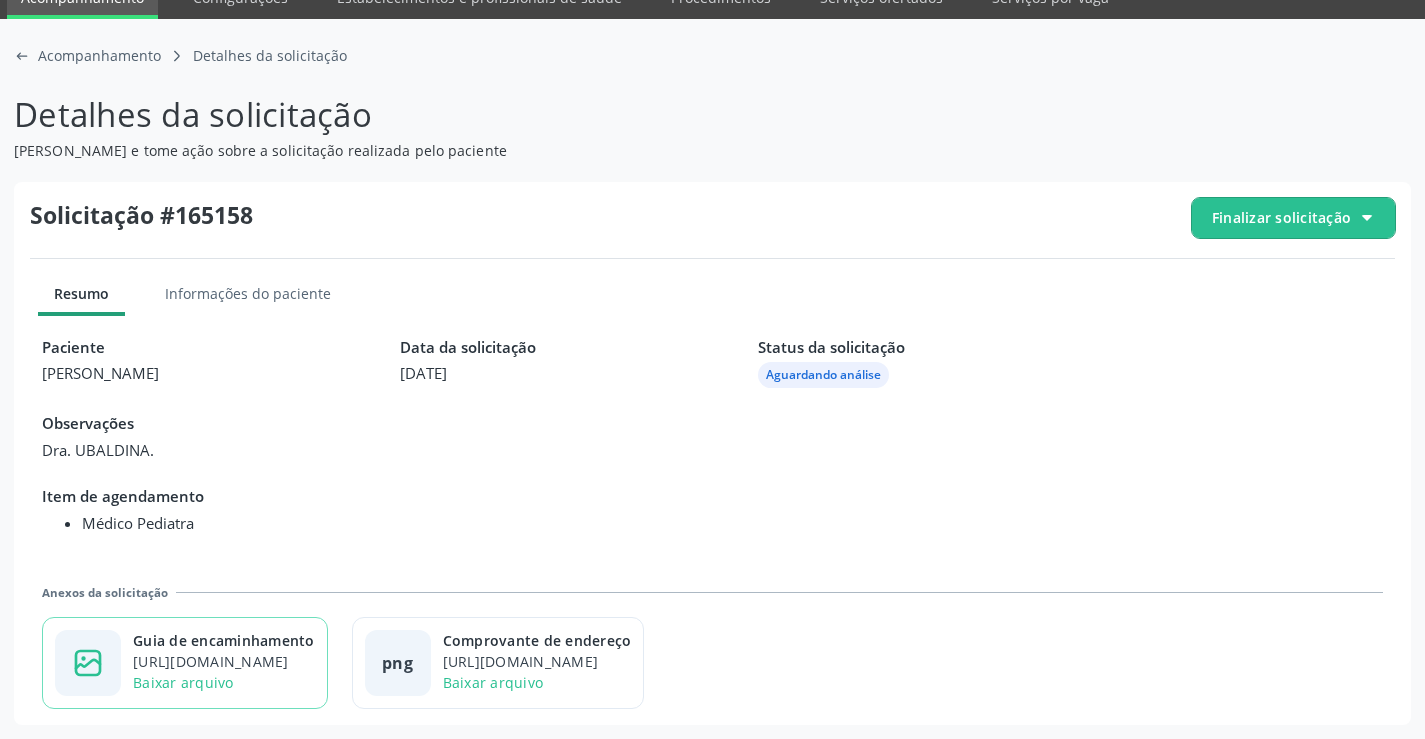 click on "Guia de encaminhamento" at bounding box center (224, 640) 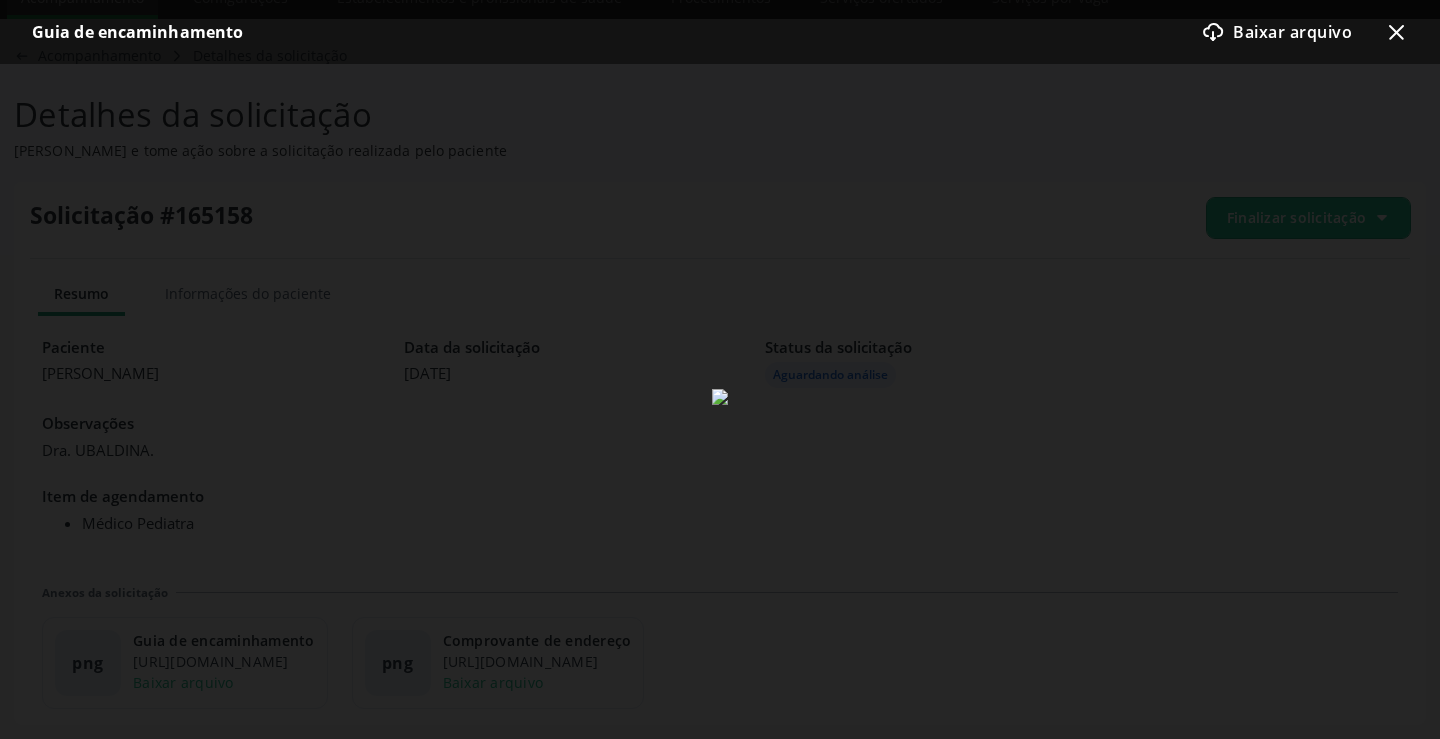 click on "x-outline icon" 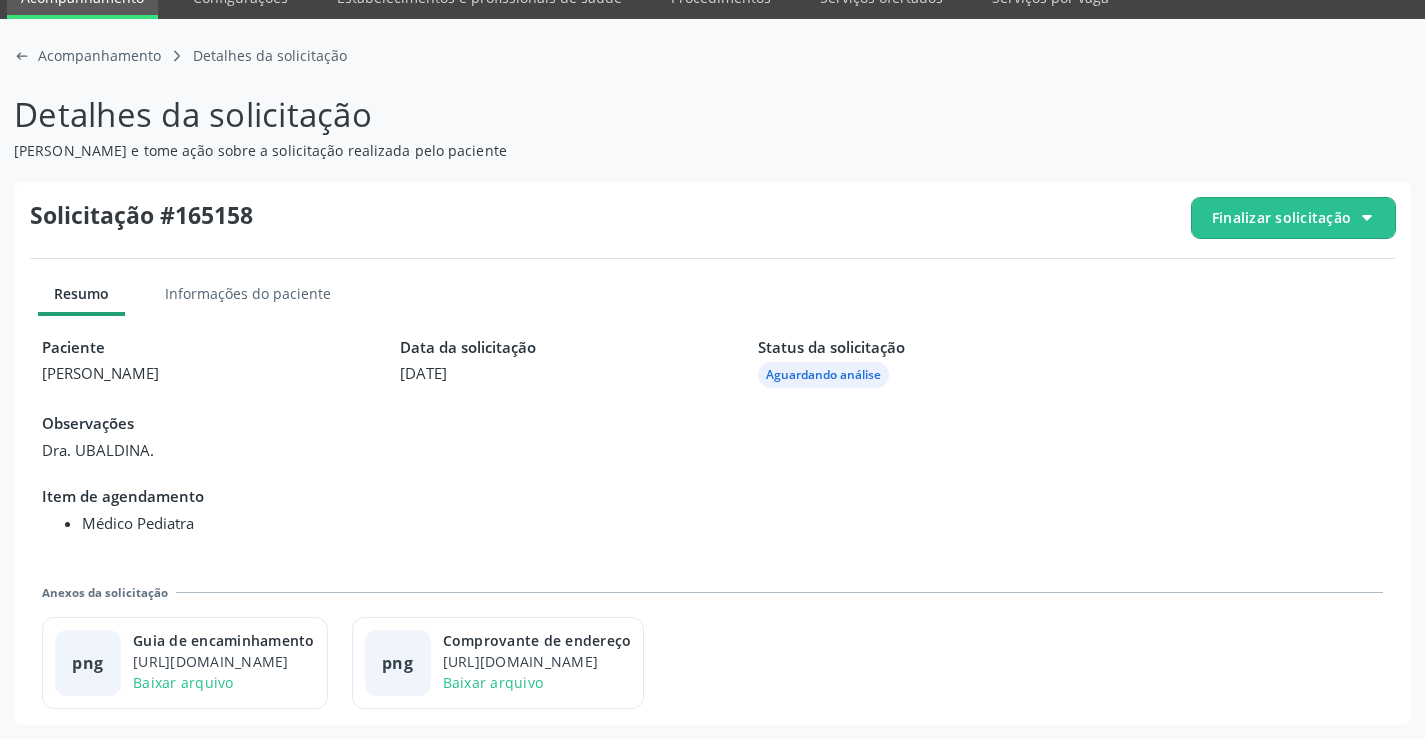 click on "Finalizar solicitação" at bounding box center (1281, 217) 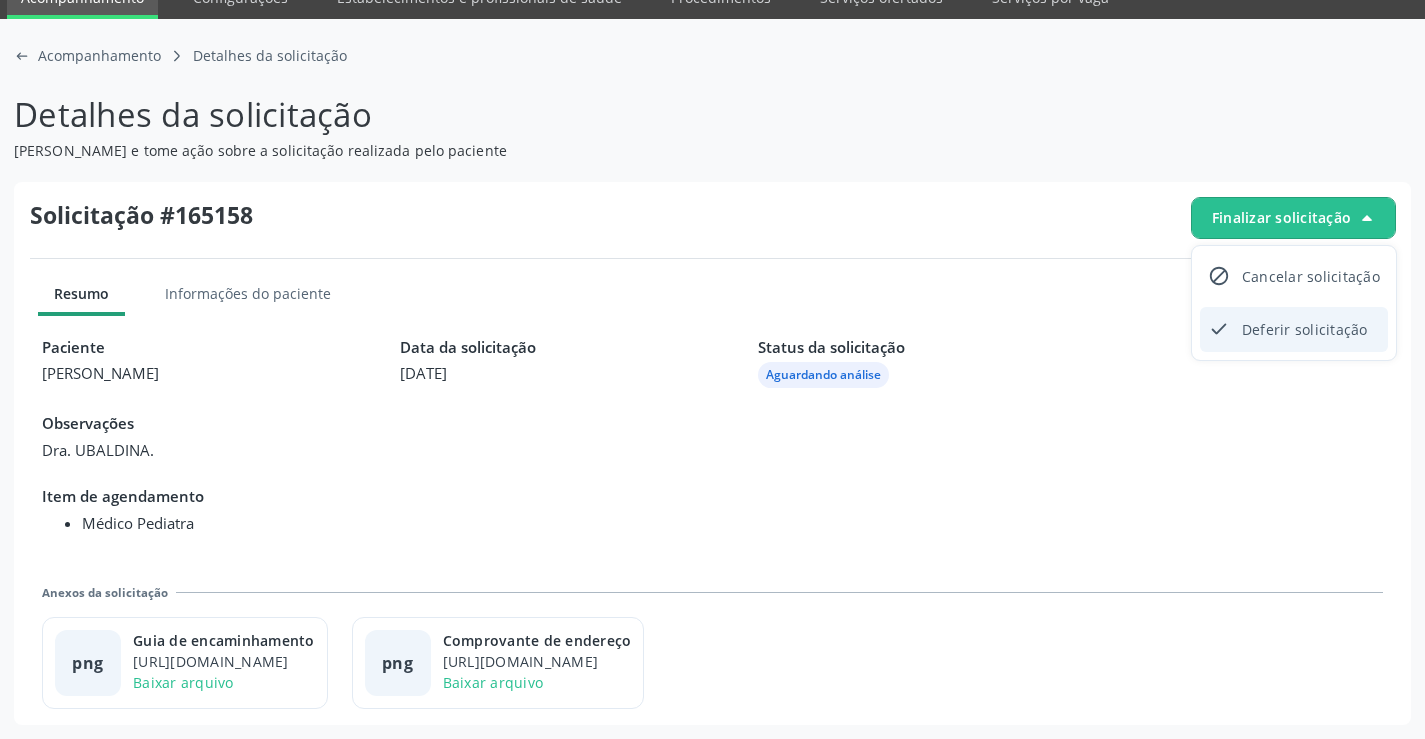 click on "Deferir solicitação" at bounding box center (1305, 329) 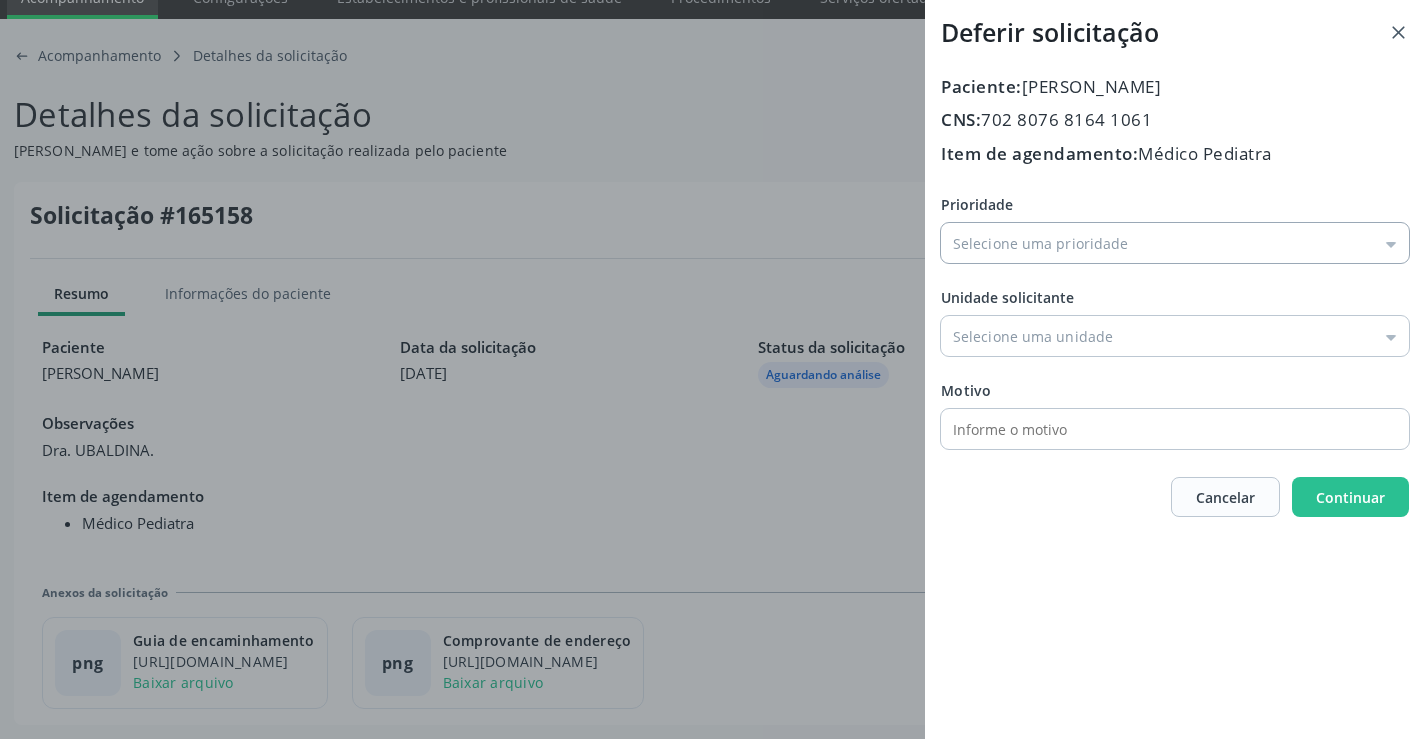 click on "Prioridade" at bounding box center [1175, 243] 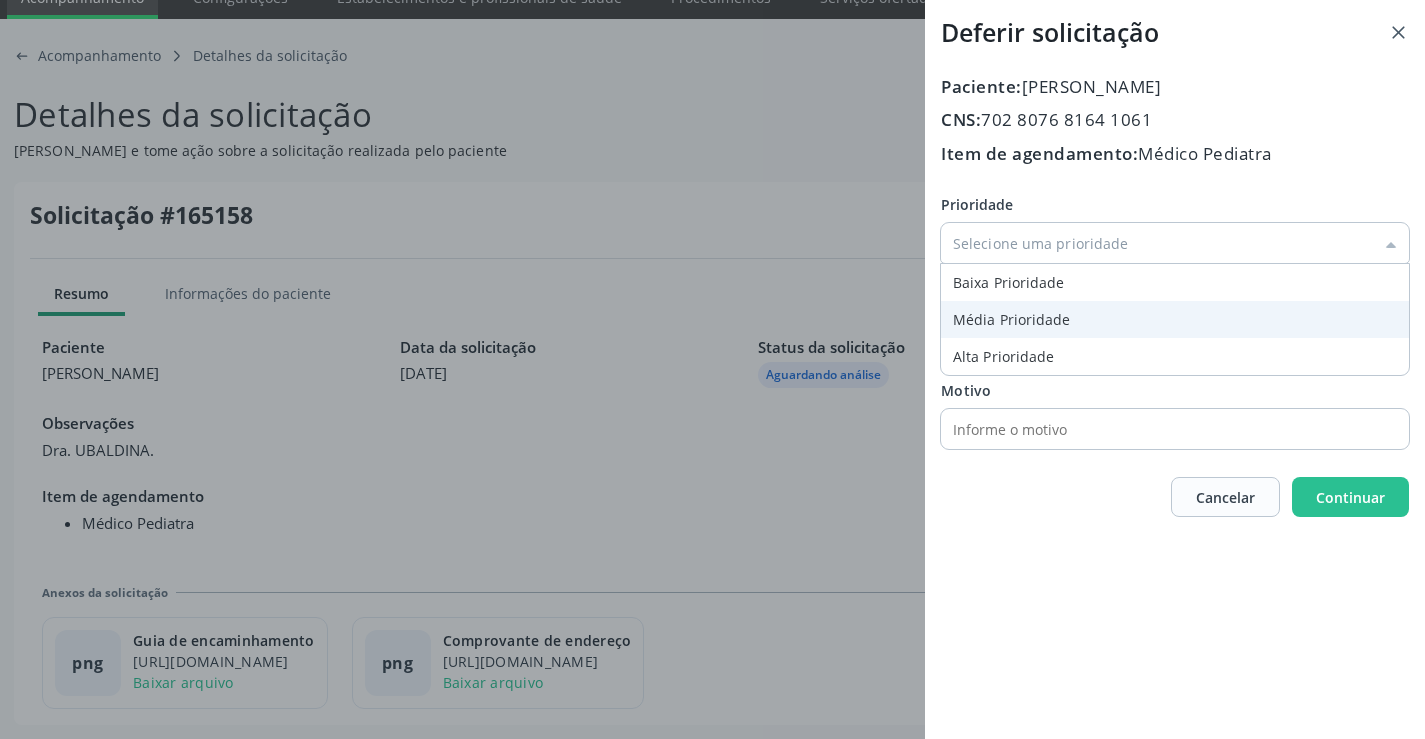 type on "Baixa Prioridade" 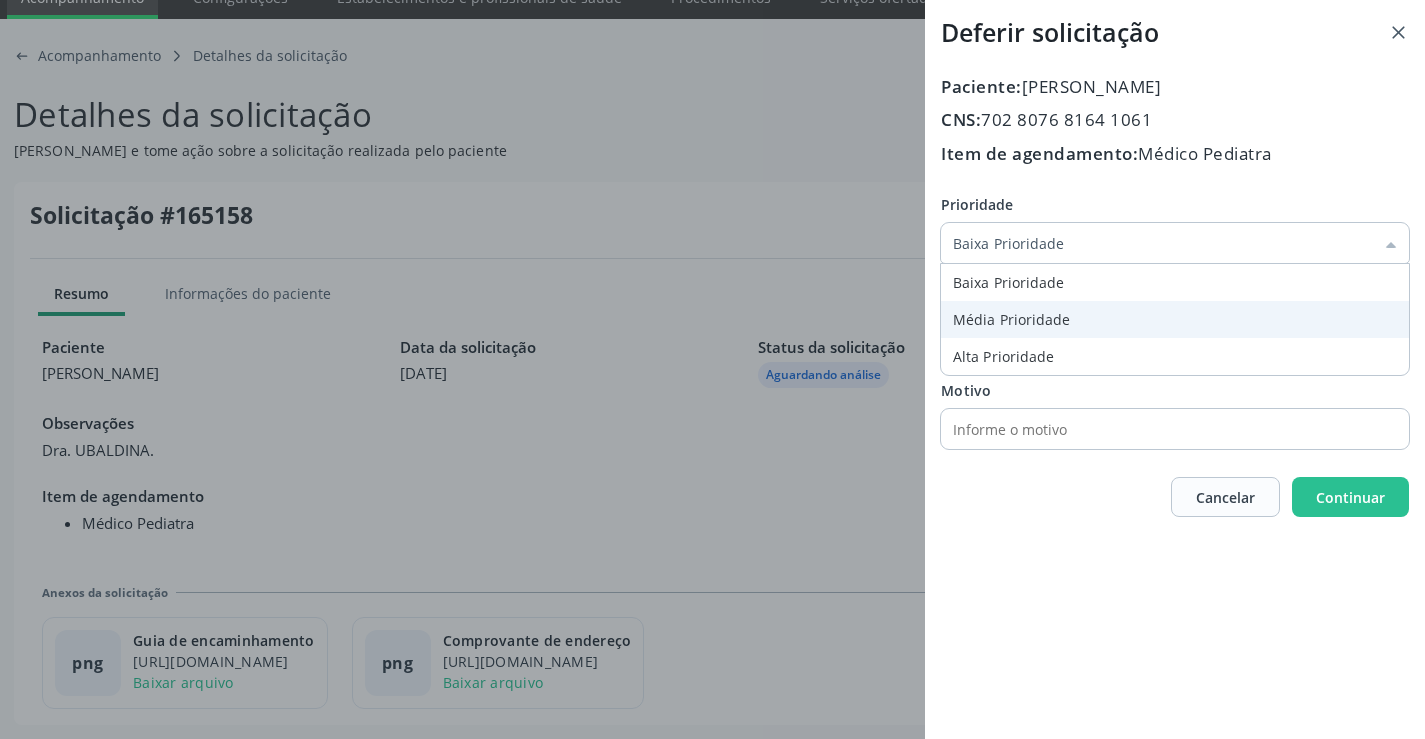 click on "Prioridade
Baixa Prioridade
Baixa Prioridade
Média Prioridade
Alta Prioridade
Unidade solicitante
Unidade Basica de Saude da Familia Dr Paulo Sudre
Centro de Enfrentamento Para Covid 19 de Campo Formoso
Central de Marcacao de Consultas e Exames de Campo Formoso
Vigilancia em Saude de Campo Formoso
PSF Lage dos Negros III
P S da Familia do Povoado de Caraibas
Unidade Basica de Saude da Familia Maninho Ferreira
P S de Curral da Ponta Psf Oseas Manoel da Silva
Farmacia Basica
Unidade Basica de Saude da Familia de Brejao da Caatinga
P S da Familia do Povoado de Pocos
P S da Familia do Povoado de Tiquara
P S da Familia do Povoado de Sao Tome
P S de Lages dos Negros
P S da Familia do Povoado de Tuiutiba
P S de Curral Velho
Centro de Saude Mutirao" at bounding box center (1175, 321) 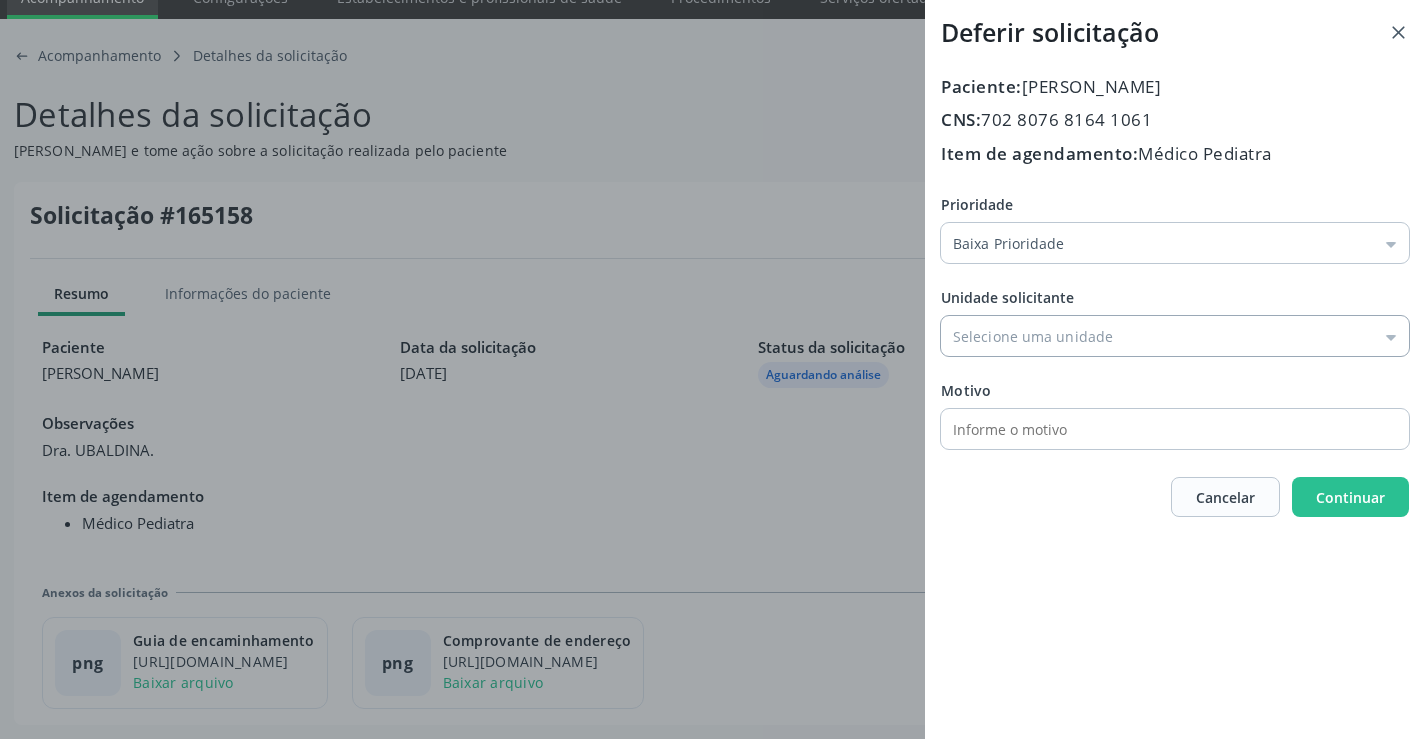 click on "Prioridade" at bounding box center [1175, 336] 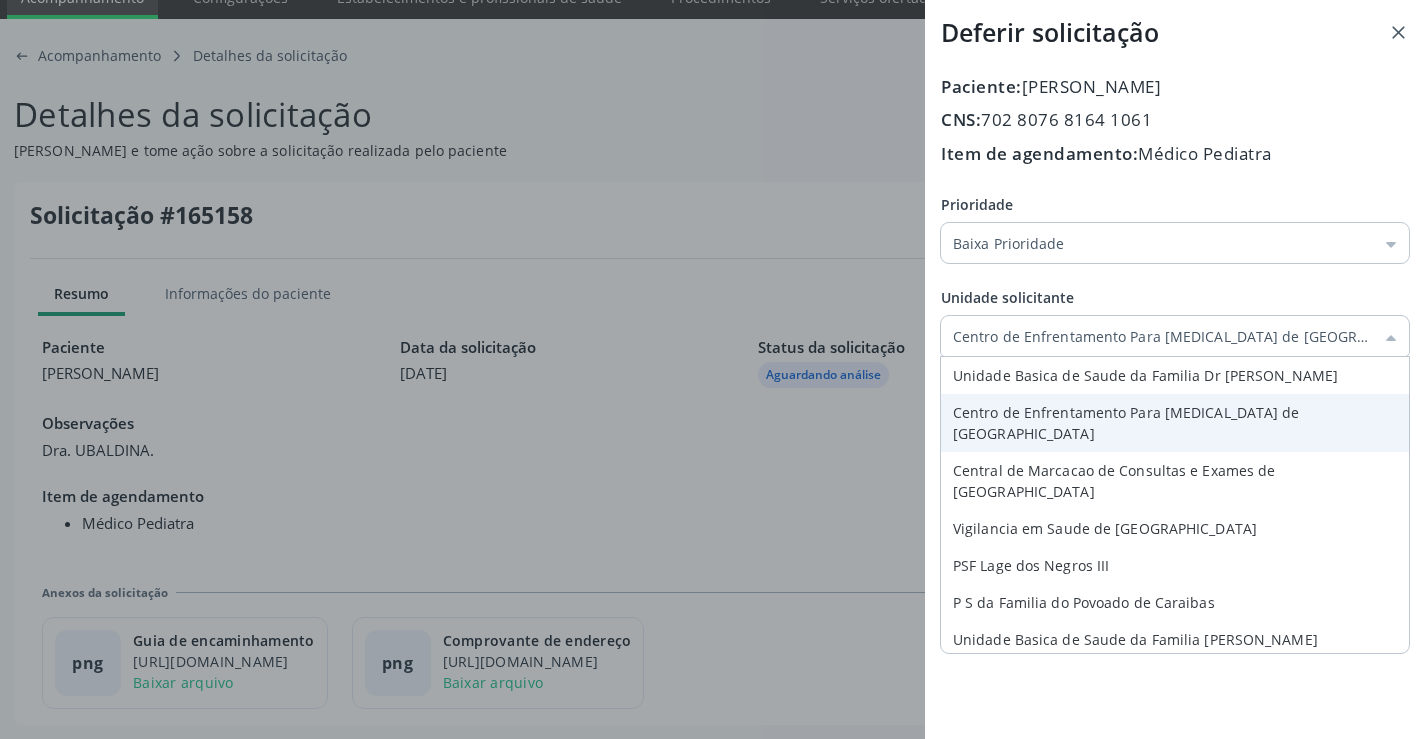 click on "Prioridade
Baixa Prioridade
Baixa Prioridade
Média Prioridade
Alta Prioridade
Unidade solicitante
Centro de Enfrentamento Para Covid 19 de Campo Formoso
Unidade Basica de Saude da Familia Dr Paulo Sudre
Centro de Enfrentamento Para Covid 19 de Campo Formoso
Central de Marcacao de Consultas e Exames de Campo Formoso
Vigilancia em Saude de Campo Formoso
PSF Lage dos Negros III
P S da Familia do Povoado de Caraibas
Unidade Basica de Saude da Familia Maninho Ferreira
P S de Curral da Ponta Psf Oseas Manoel da Silva
Farmacia Basica
Unidade Basica de Saude da Familia de Brejao da Caatinga
P S da Familia do Povoado de Pocos
P S da Familia do Povoado de Tiquara
P S da Familia do Povoado de Sao Tome
P S de Lages dos Negros
P S da Familia do Povoado de Tuiutiba
Samu 192 Usb 02" at bounding box center [1175, 321] 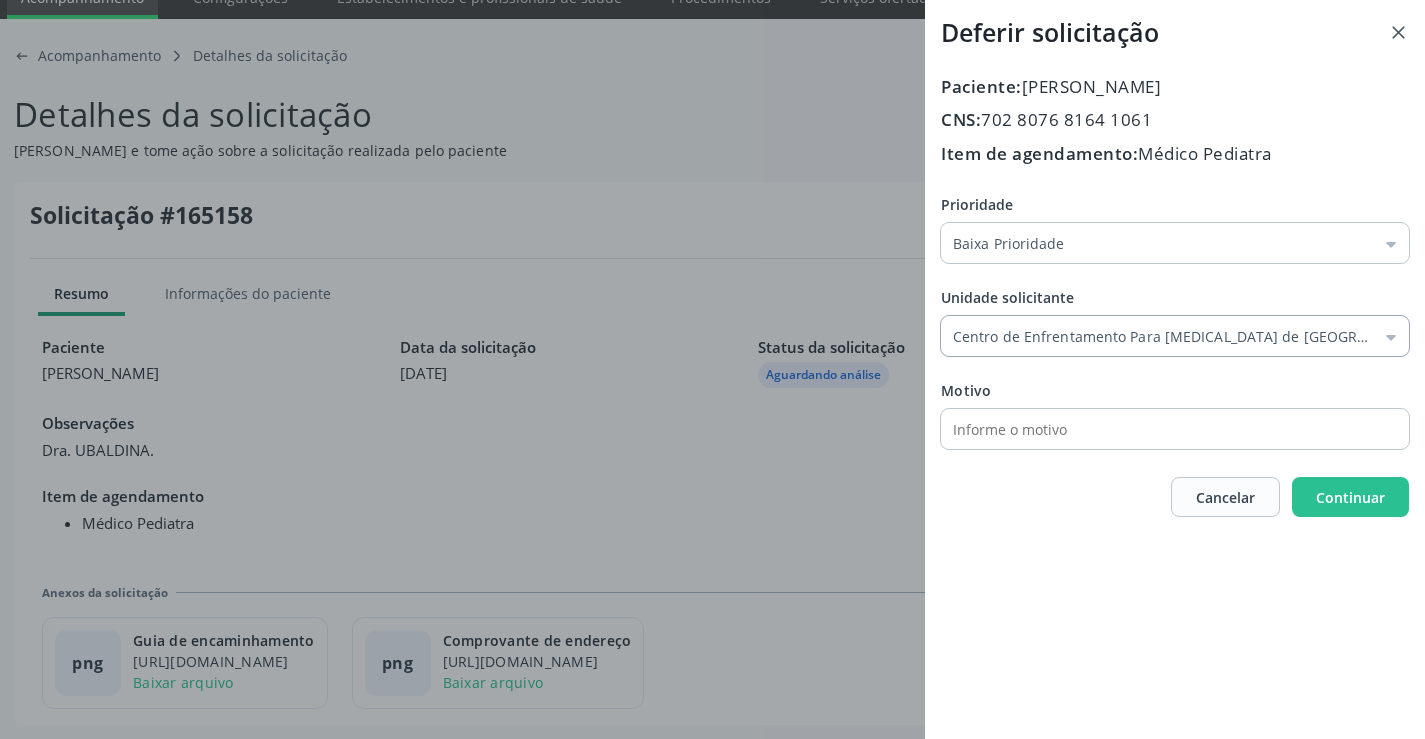 click on "Centro de Enfrentamento Para Covid 19 de Campo Formoso" at bounding box center (1175, 336) 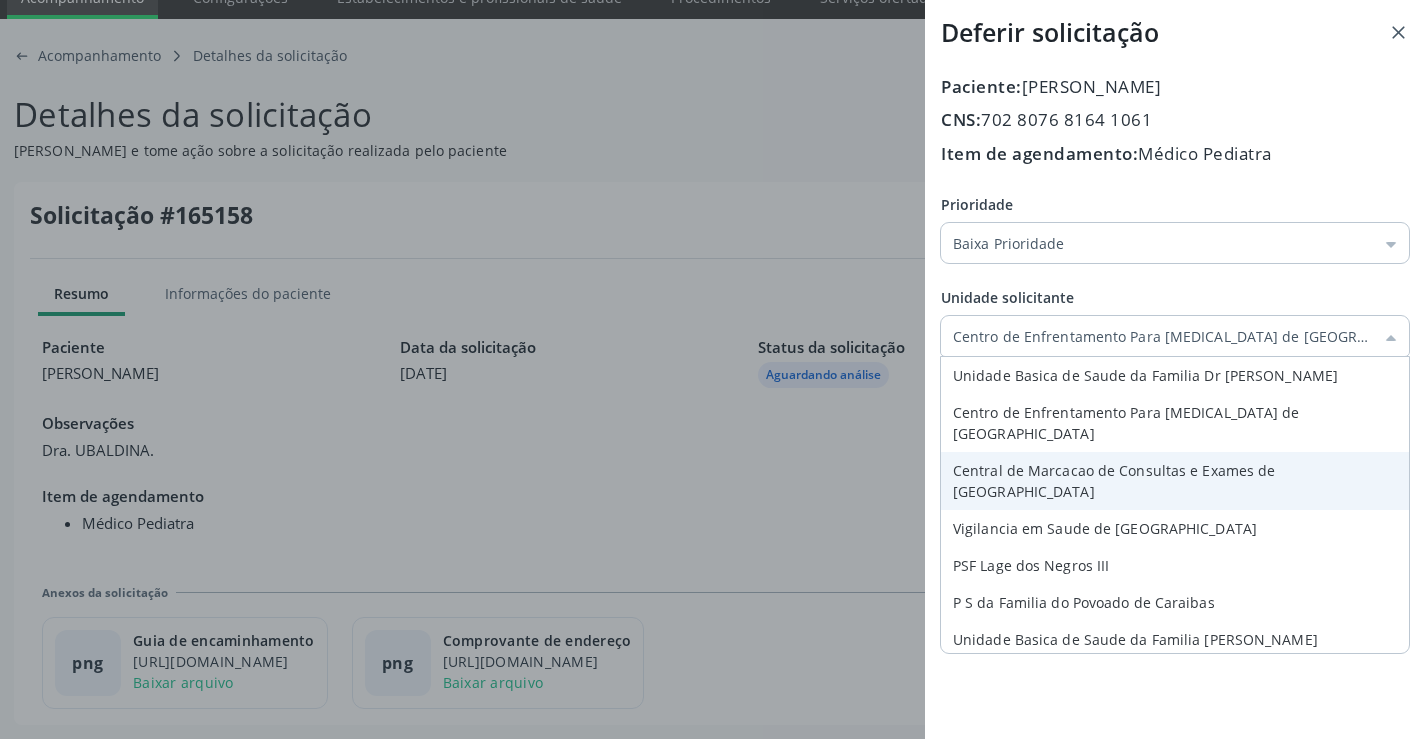 type on "Central de Marcacao de Consultas e Exames de Campo Formoso" 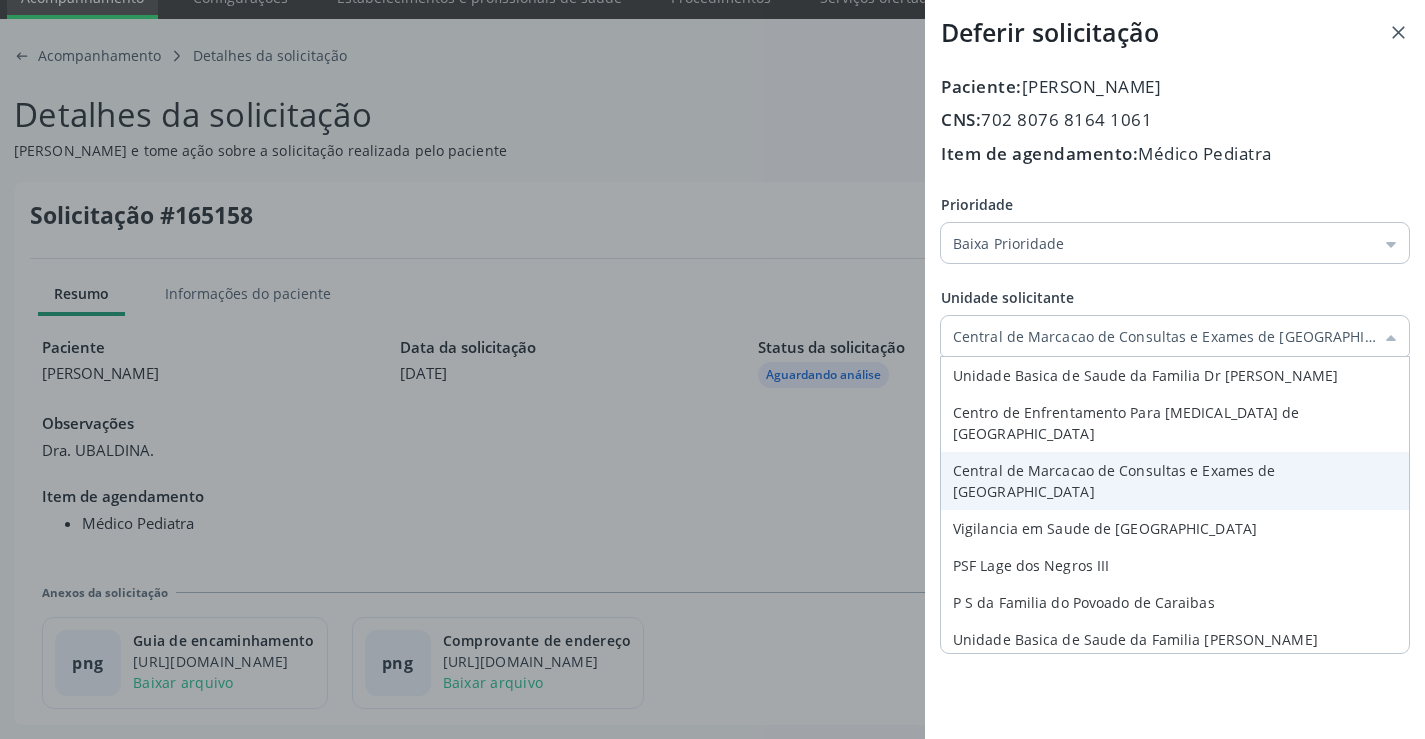 click on "Prioridade
Baixa Prioridade
Baixa Prioridade
Média Prioridade
Alta Prioridade
Unidade solicitante
Central de Marcacao de Consultas e Exames de Campo Formoso
Unidade Basica de Saude da Familia Dr Paulo Sudre
Centro de Enfrentamento Para Covid 19 de Campo Formoso
Central de Marcacao de Consultas e Exames de Campo Formoso
Vigilancia em Saude de Campo Formoso
PSF Lage dos Negros III
P S da Familia do Povoado de Caraibas
Unidade Basica de Saude da Familia Maninho Ferreira
P S de Curral da Ponta Psf Oseas Manoel da Silva
Farmacia Basica
Unidade Basica de Saude da Familia de Brejao da Caatinga
P S da Familia do Povoado de Pocos
P S da Familia do Povoado de Tiquara
P S da Familia do Povoado de Sao Tome
P S de Lages dos Negros
P S da Familia do Povoado de Tuiutiba
Motivo" at bounding box center (1175, 321) 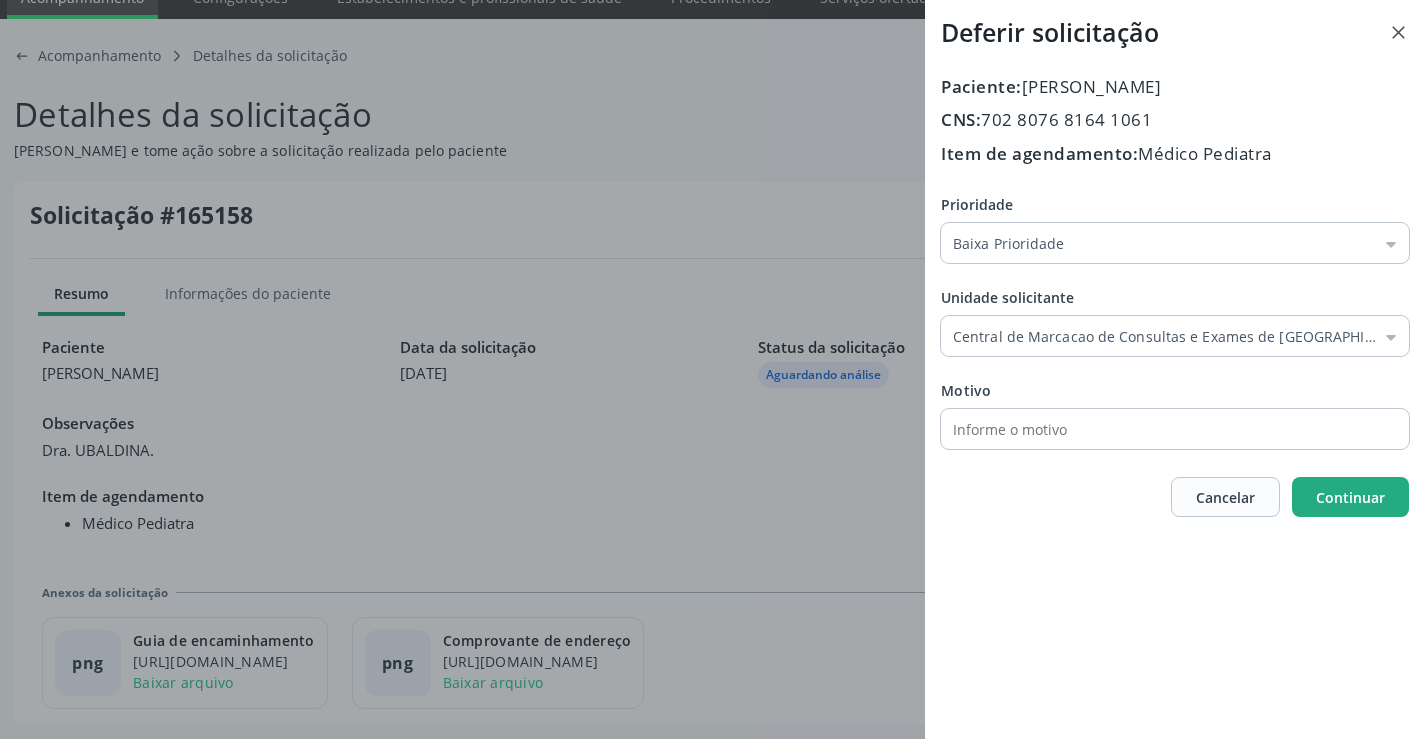 click on "Continuar" at bounding box center [1350, 497] 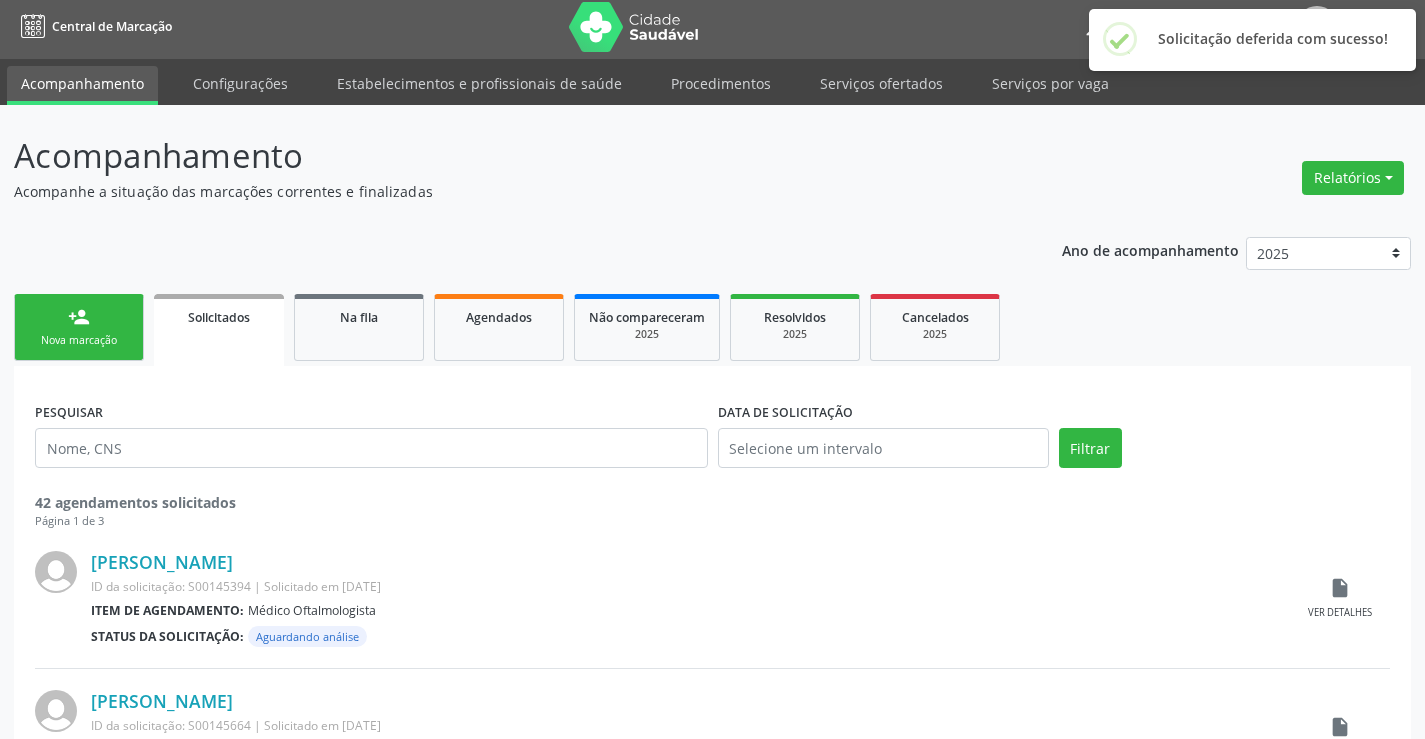 scroll, scrollTop: 0, scrollLeft: 0, axis: both 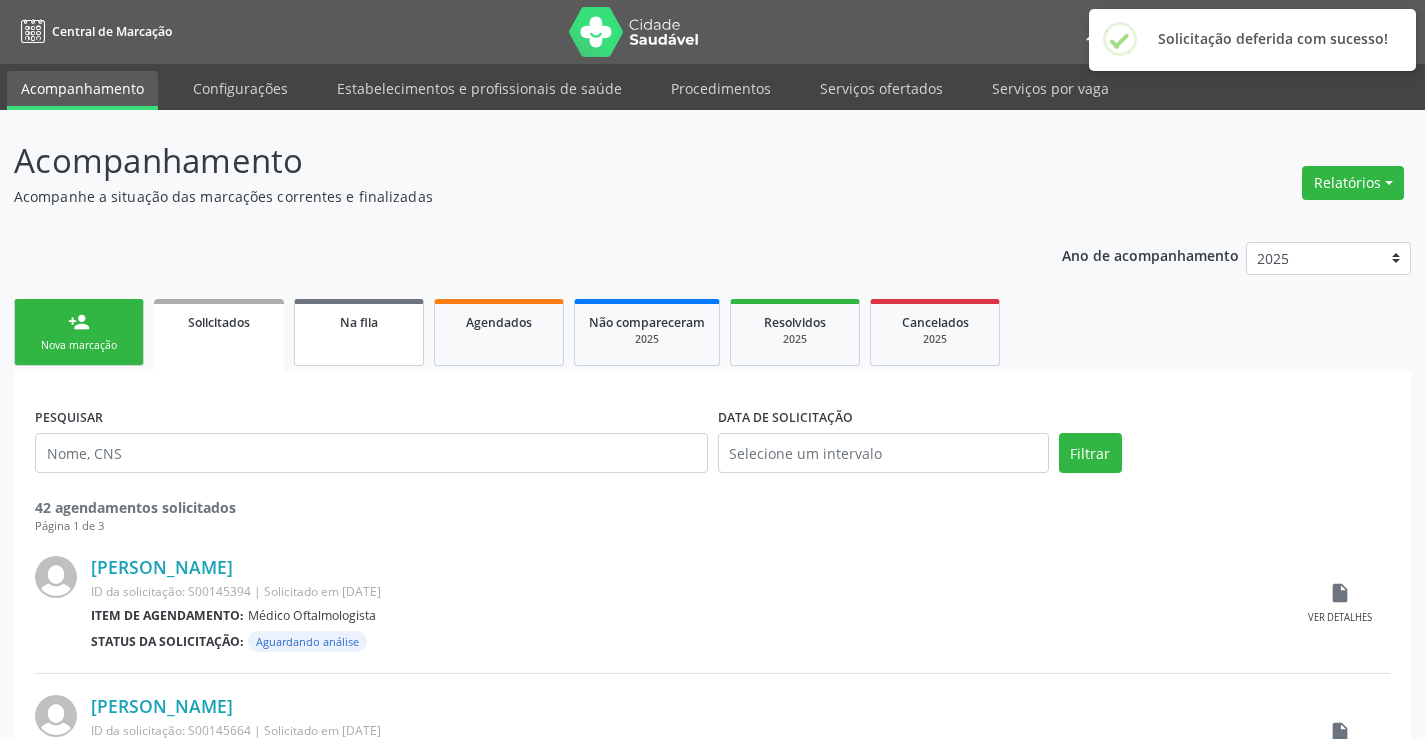 click on "Na fila" at bounding box center [359, 332] 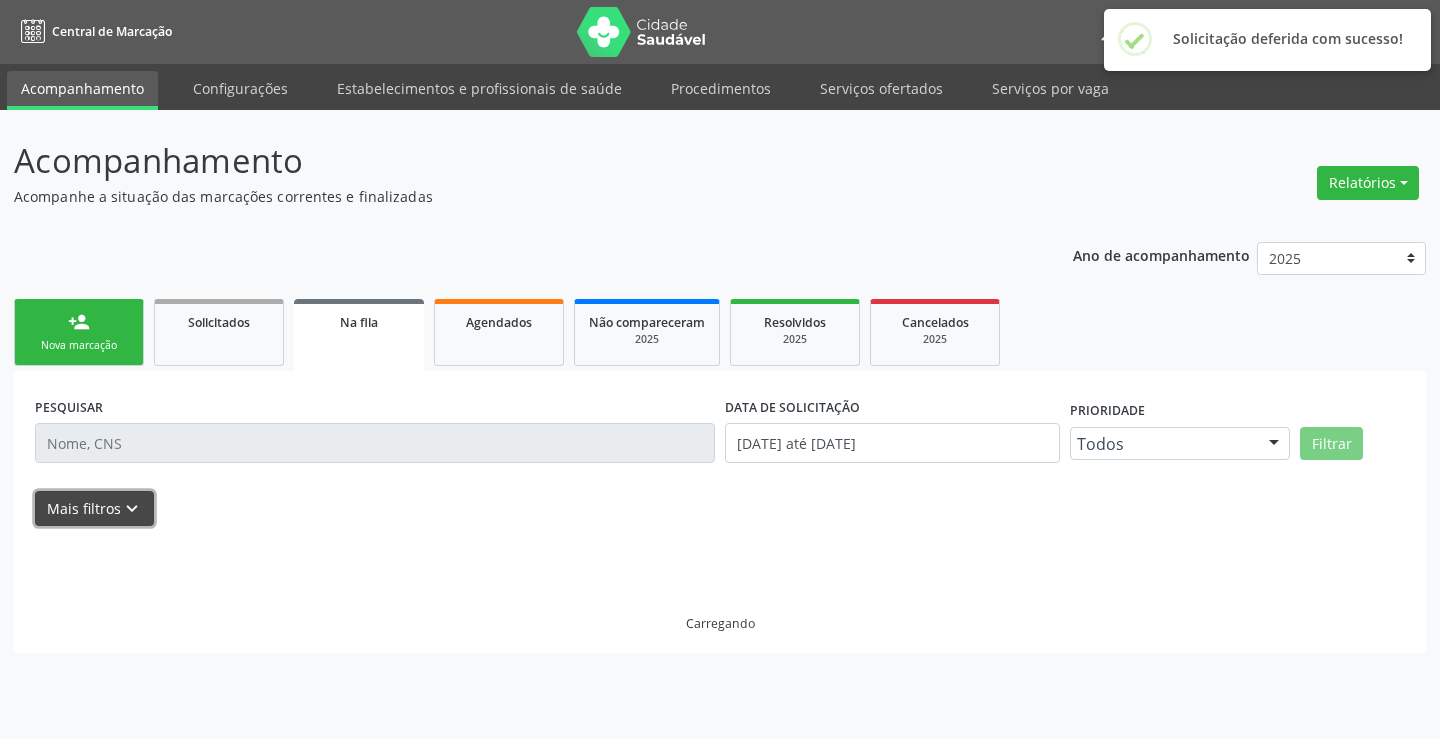 click on "Mais filtros
keyboard_arrow_down" at bounding box center (94, 508) 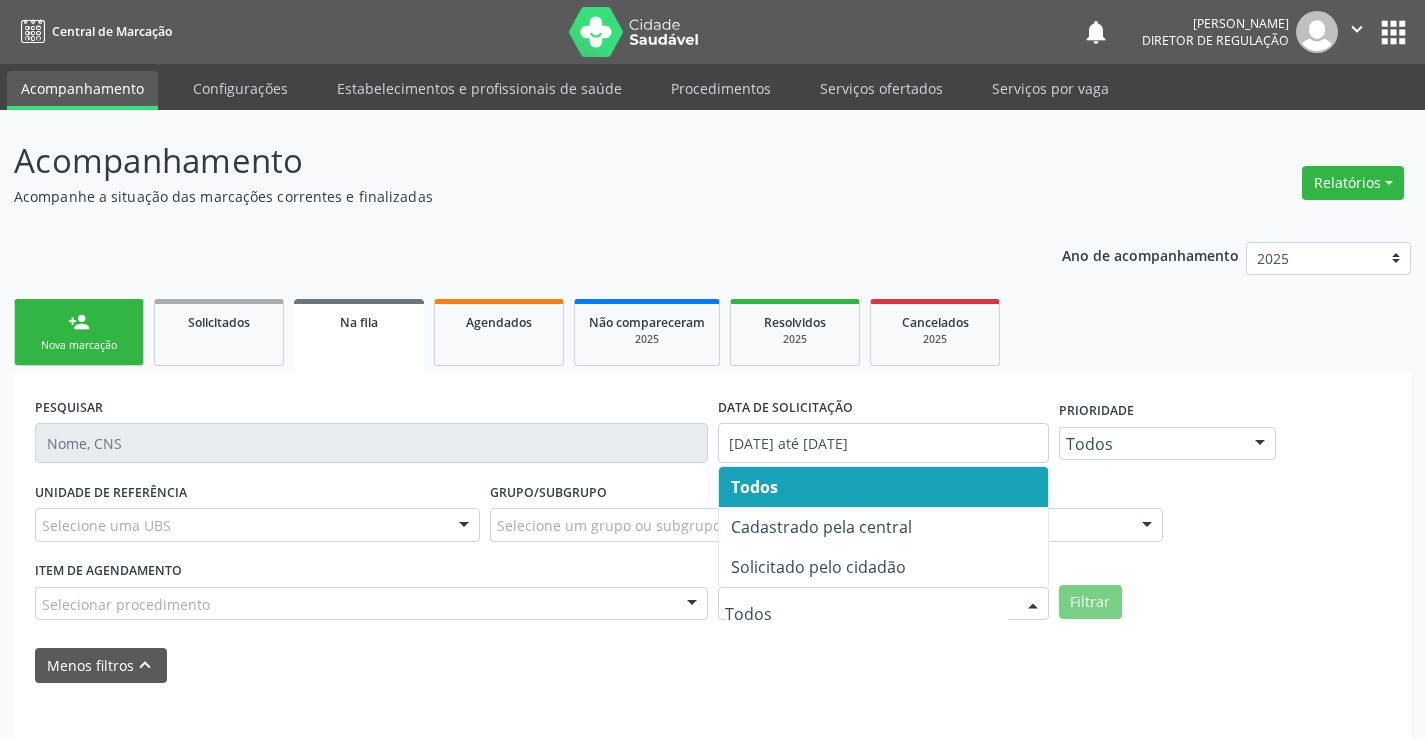 click at bounding box center (883, 604) 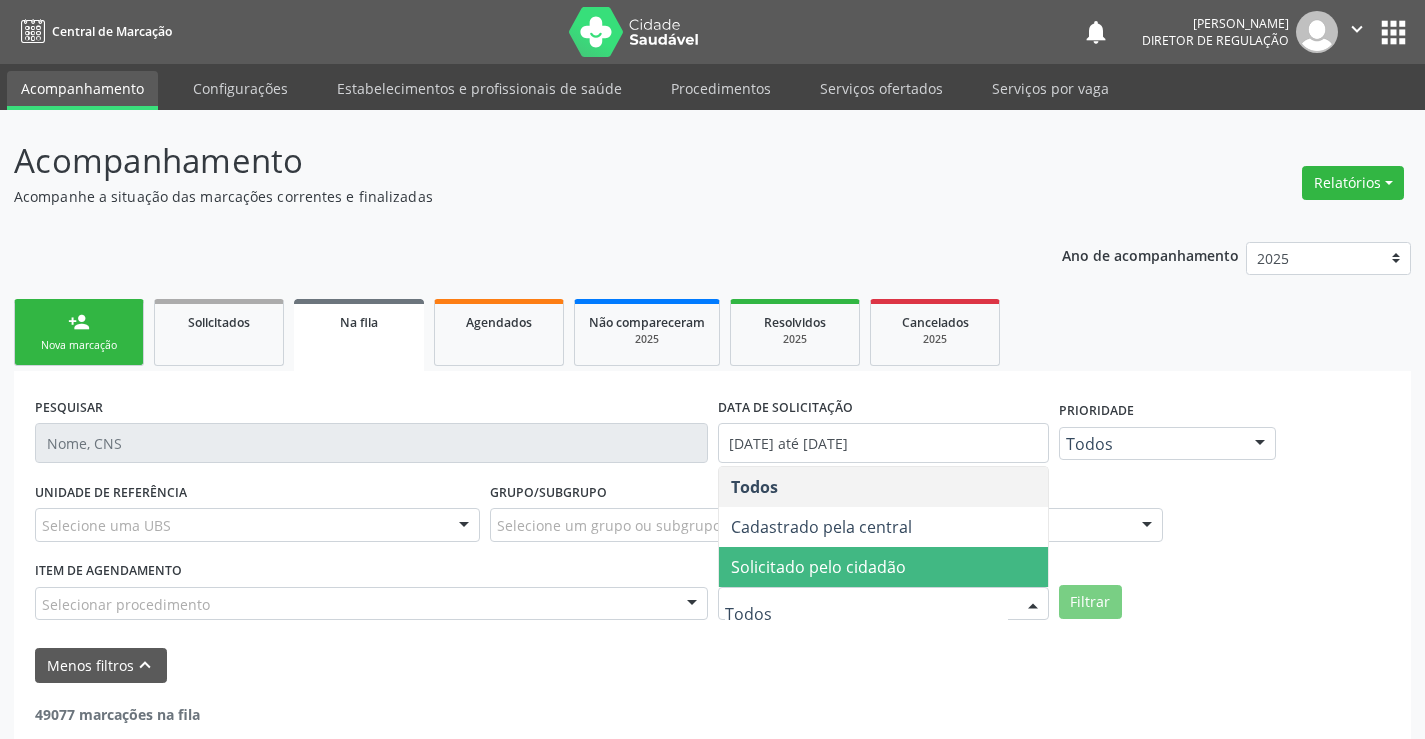click on "Solicitado pelo cidadão" at bounding box center [818, 567] 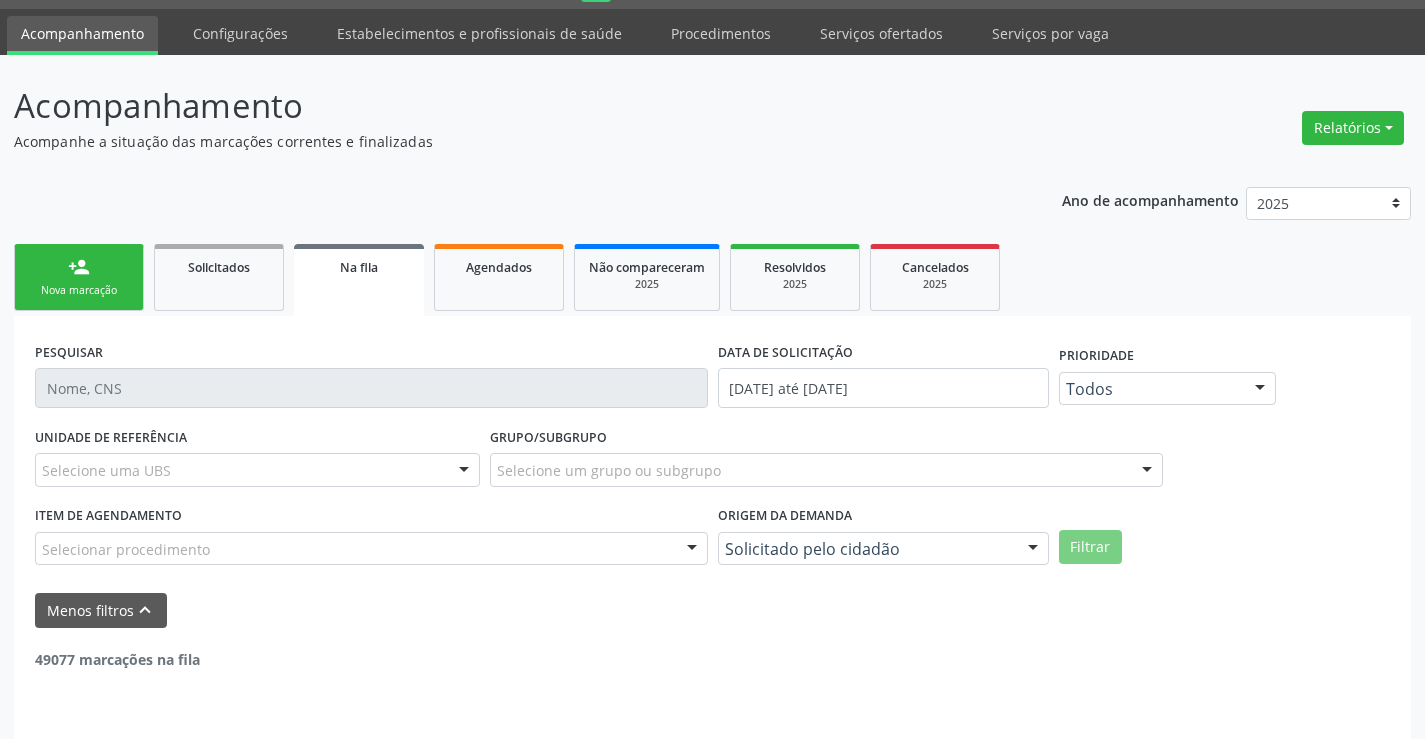 scroll, scrollTop: 106, scrollLeft: 0, axis: vertical 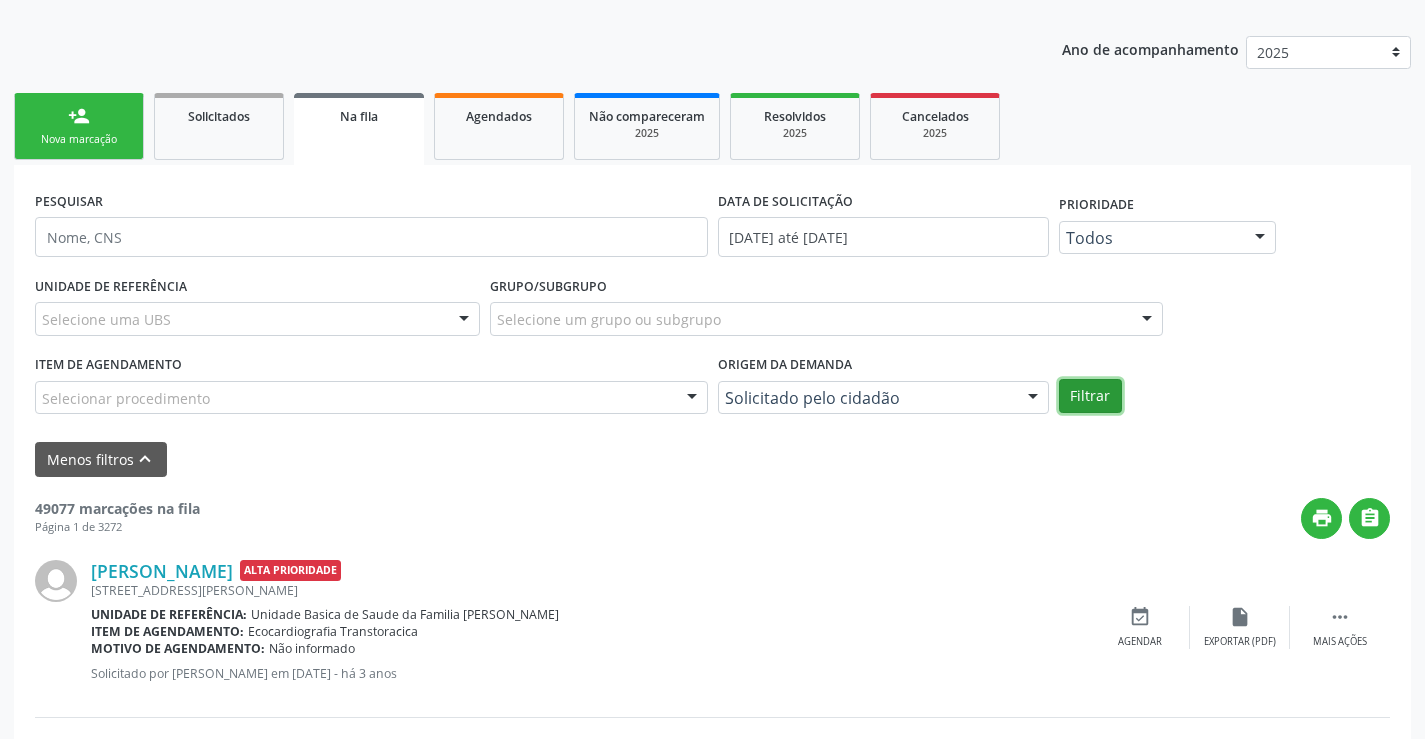 click on "Filtrar" at bounding box center (1090, 396) 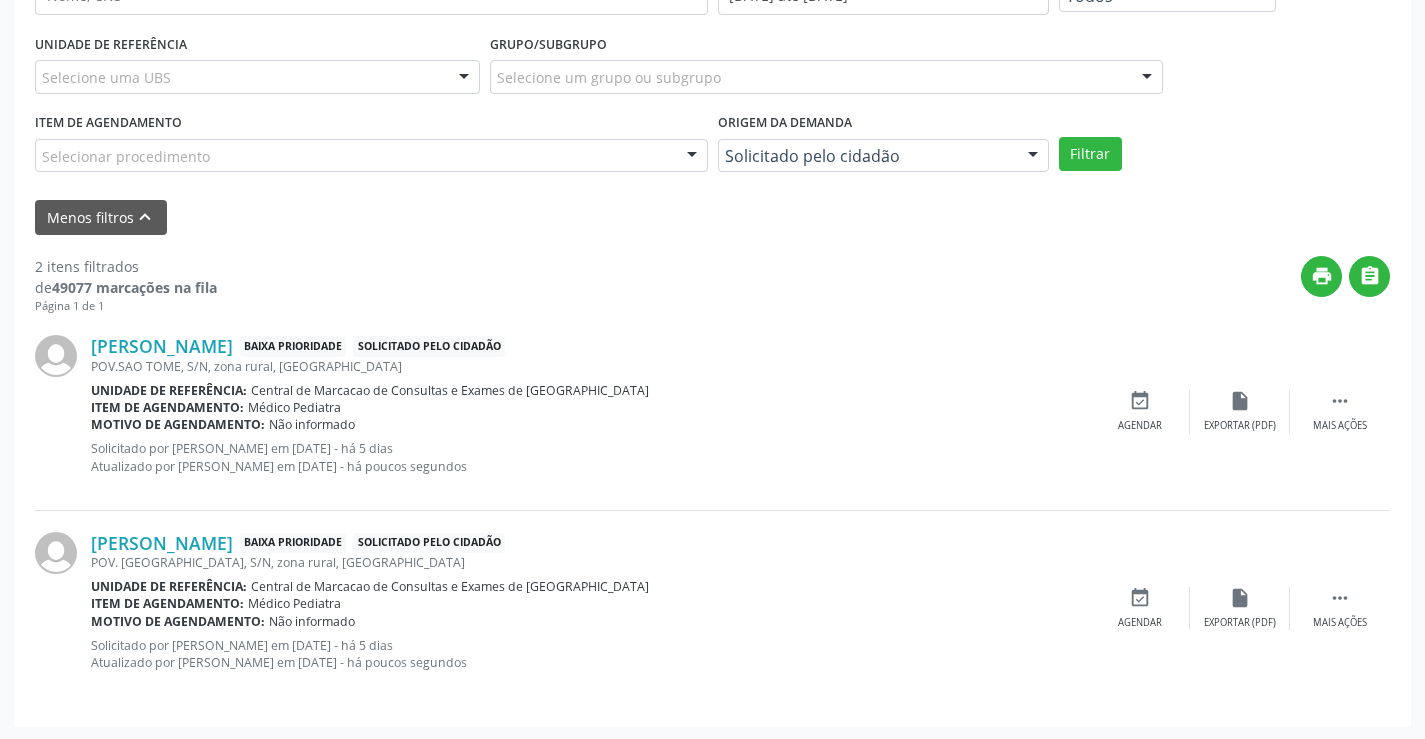 scroll, scrollTop: 450, scrollLeft: 0, axis: vertical 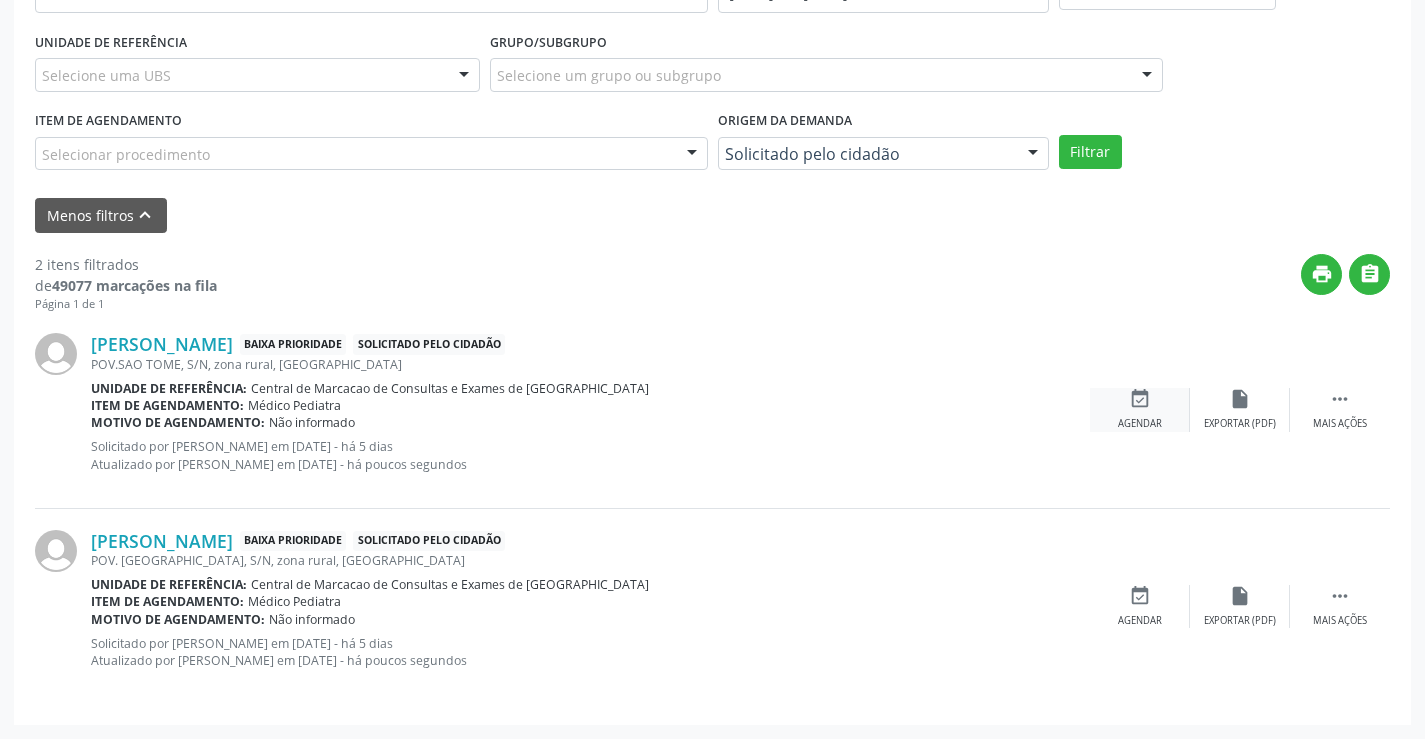 click on "event_available" at bounding box center (1140, 399) 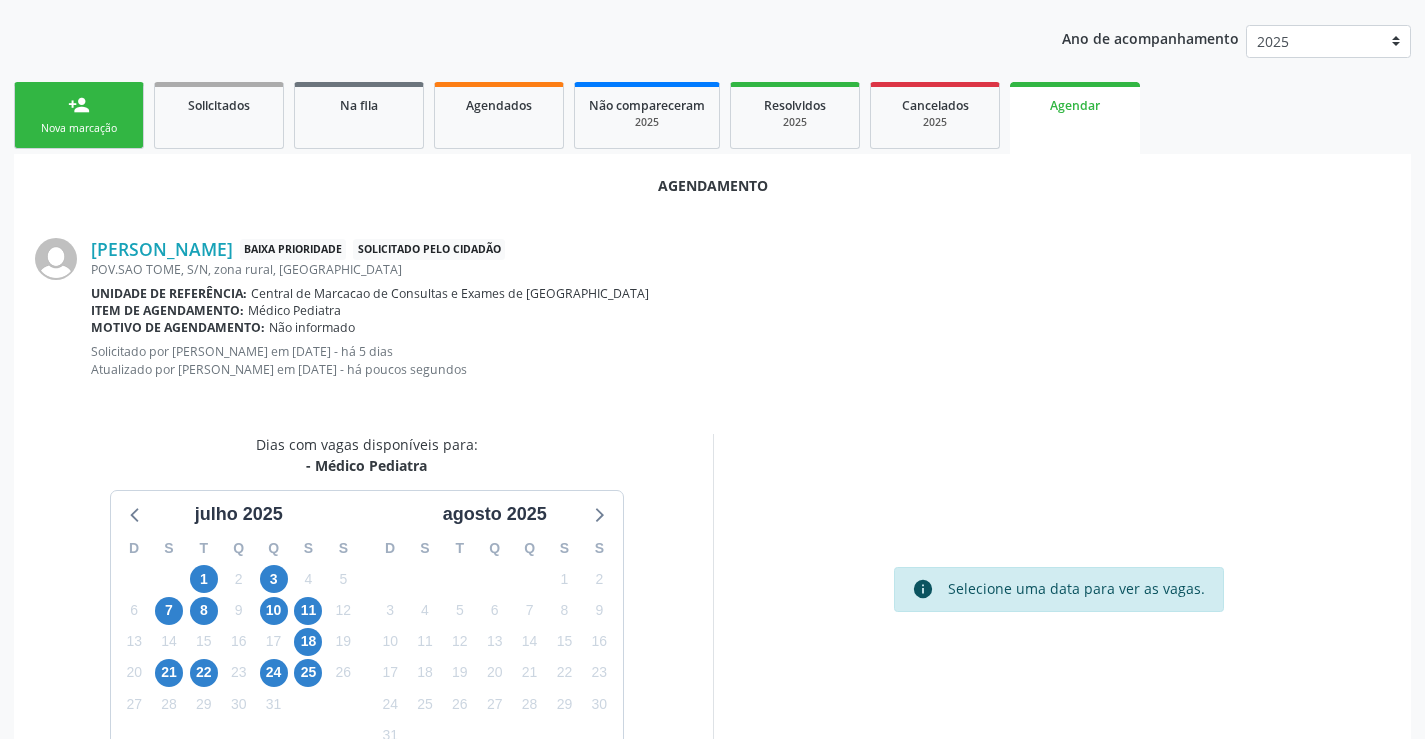 scroll, scrollTop: 300, scrollLeft: 0, axis: vertical 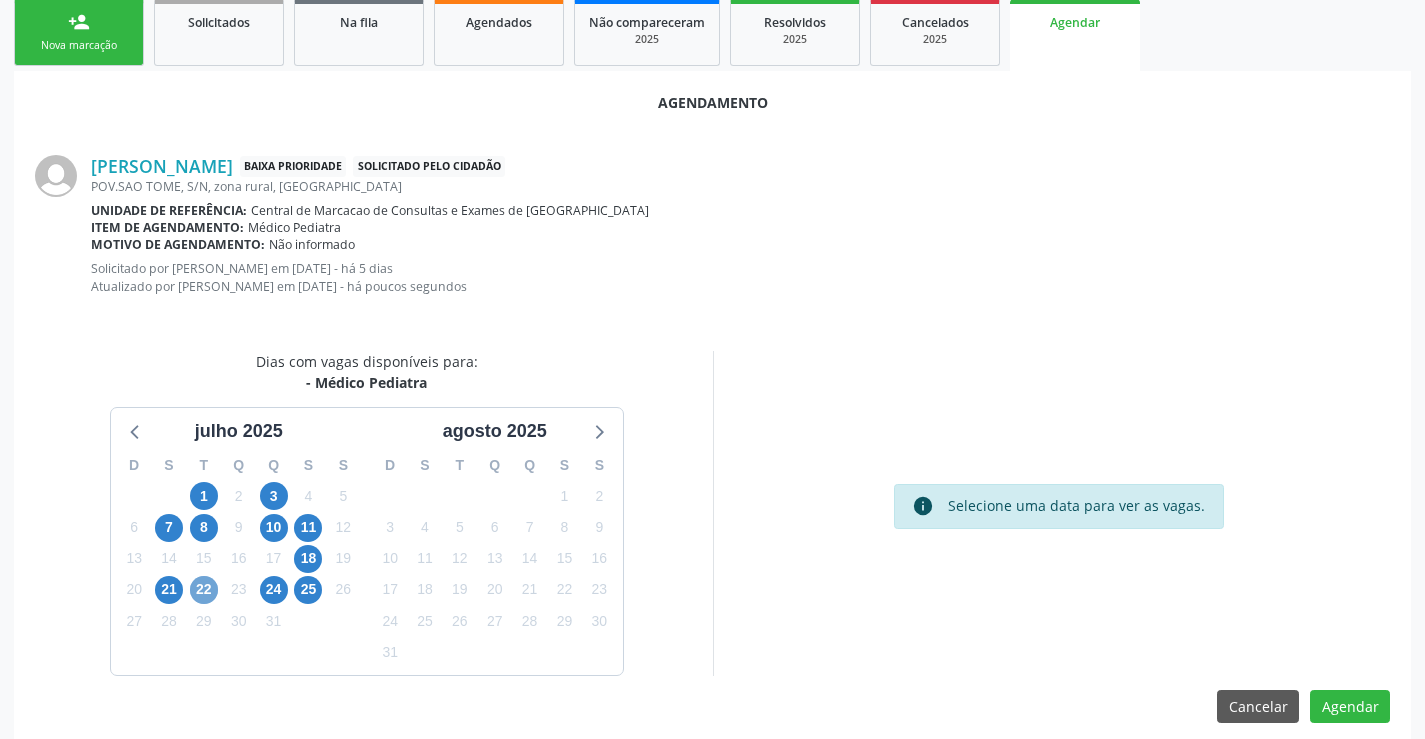 click on "22" at bounding box center [204, 590] 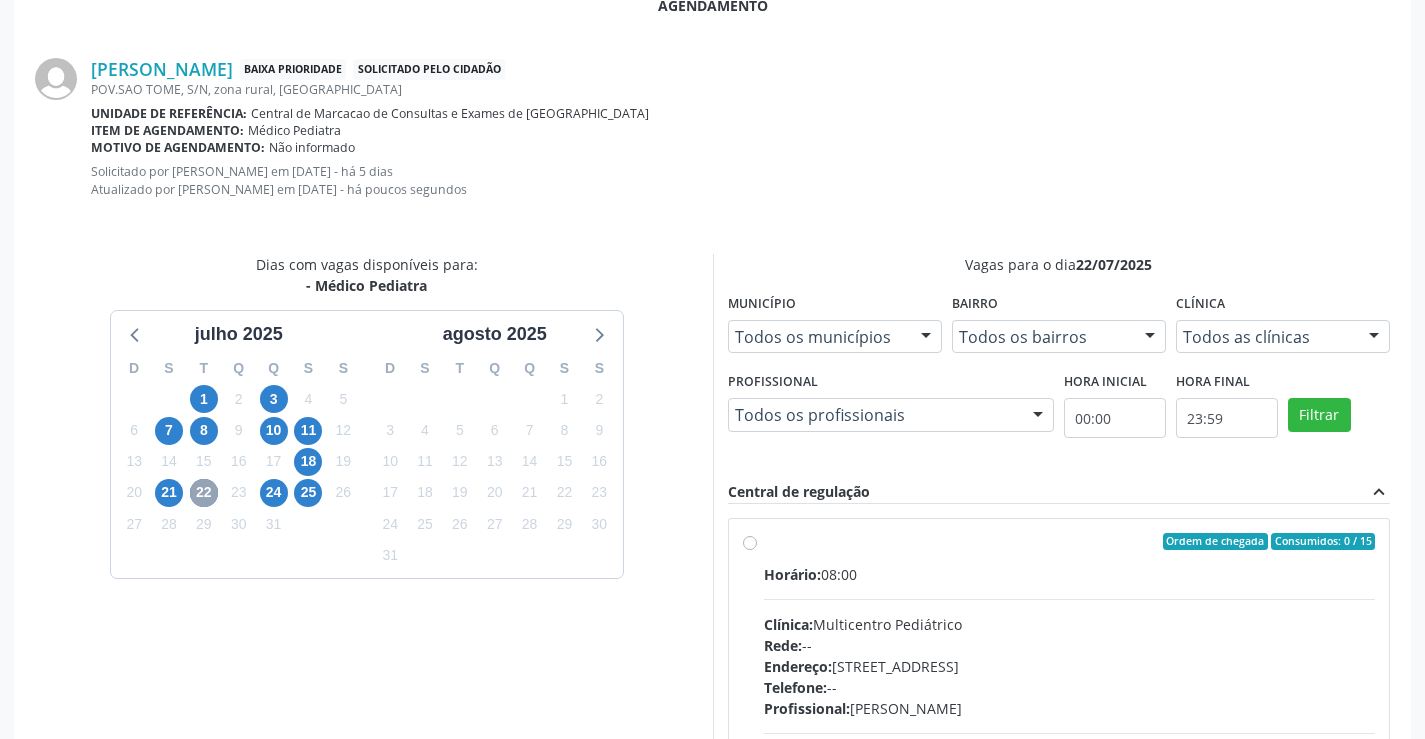 scroll, scrollTop: 519, scrollLeft: 0, axis: vertical 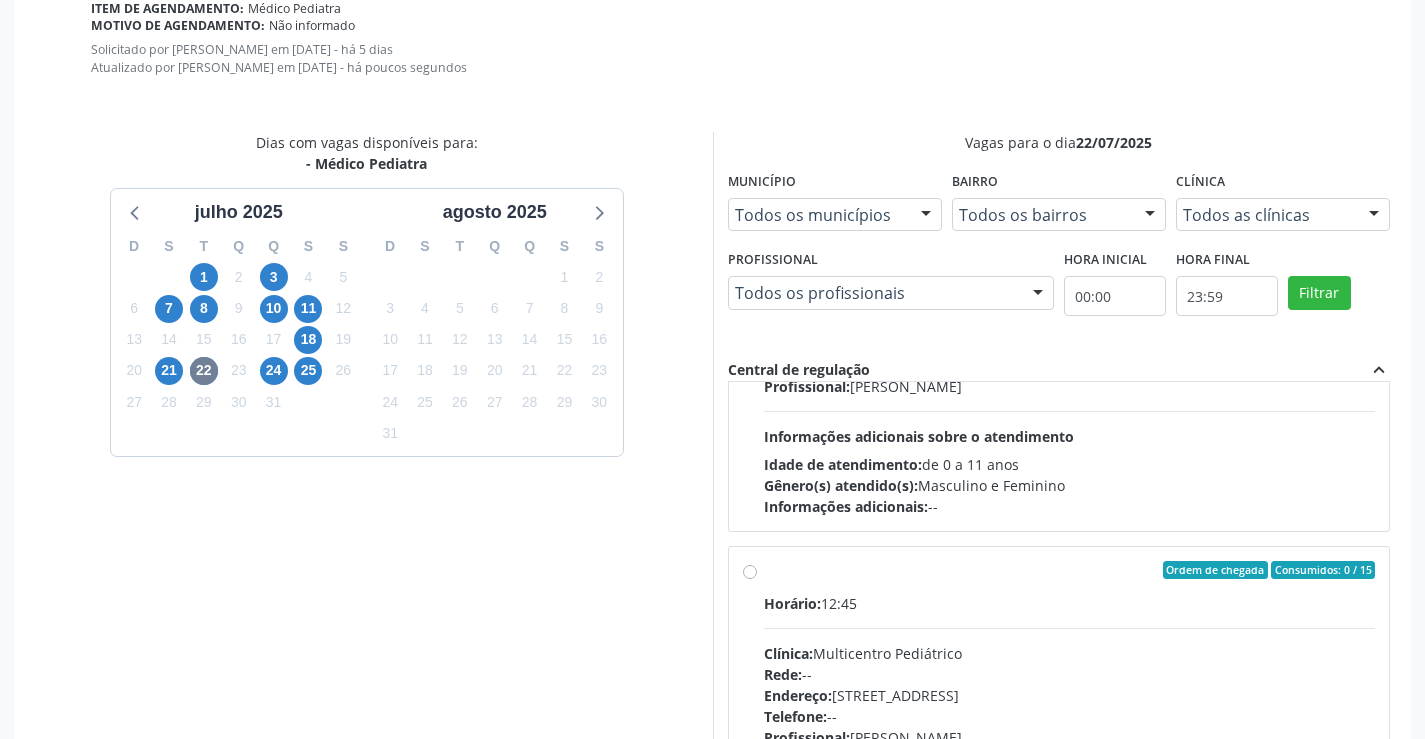 click on "Ordem de chegada
Consumidos: 0 / 15" at bounding box center (1070, 570) 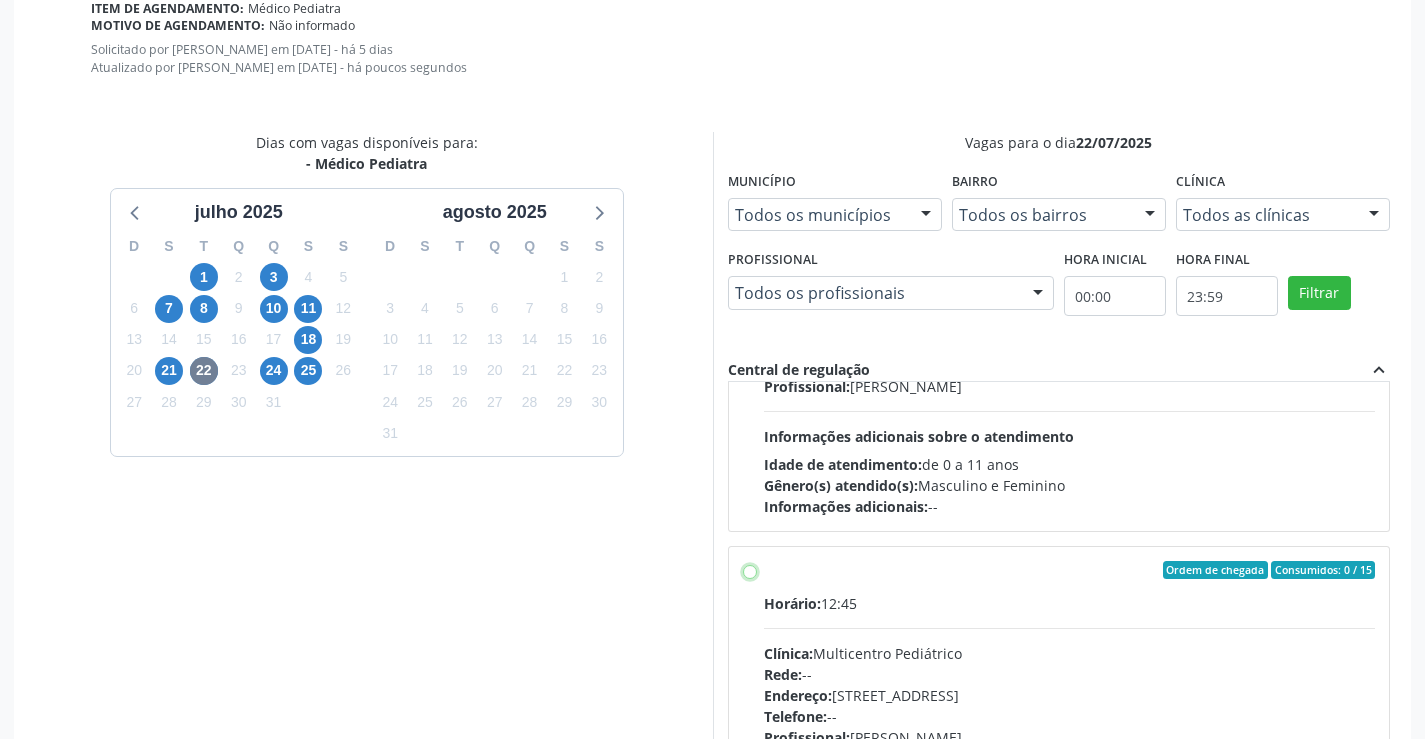 radio on "true" 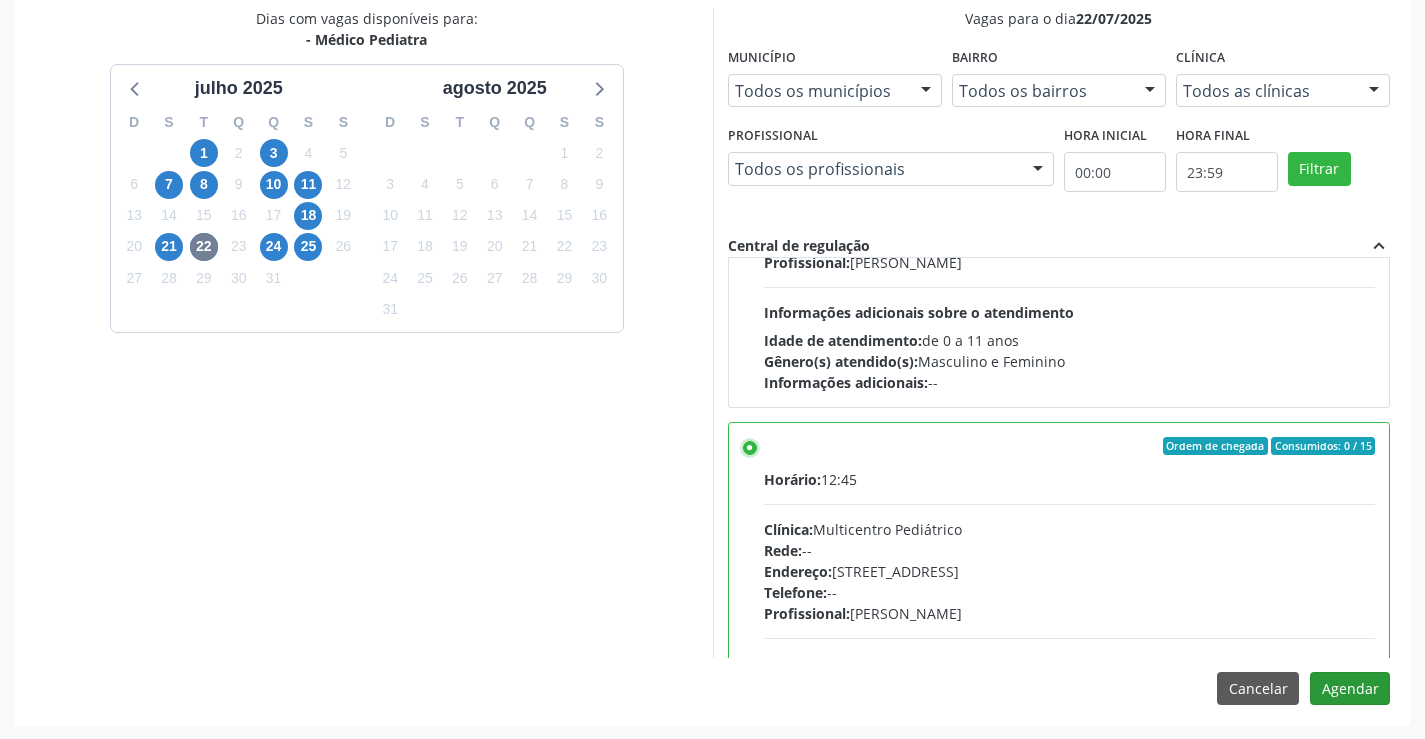 scroll, scrollTop: 644, scrollLeft: 0, axis: vertical 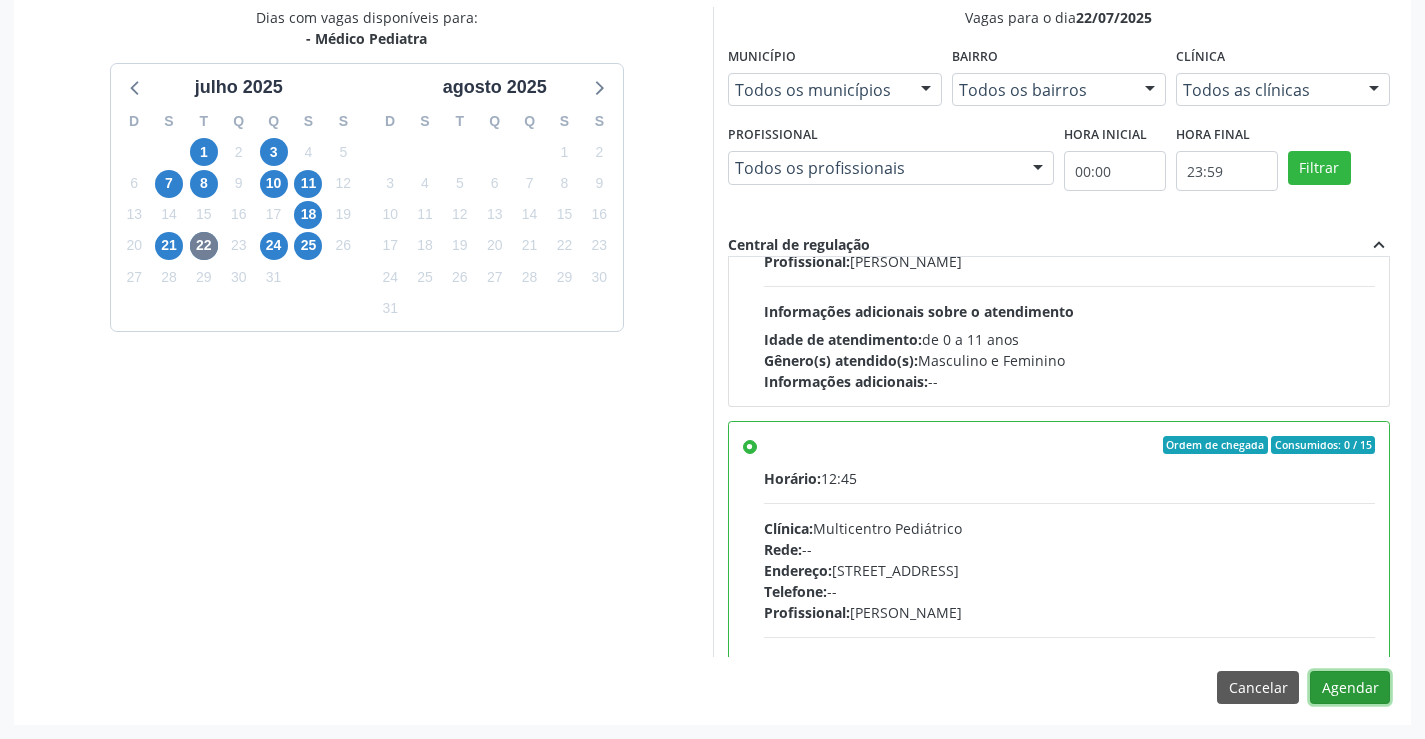 click on "Agendar" at bounding box center [1350, 688] 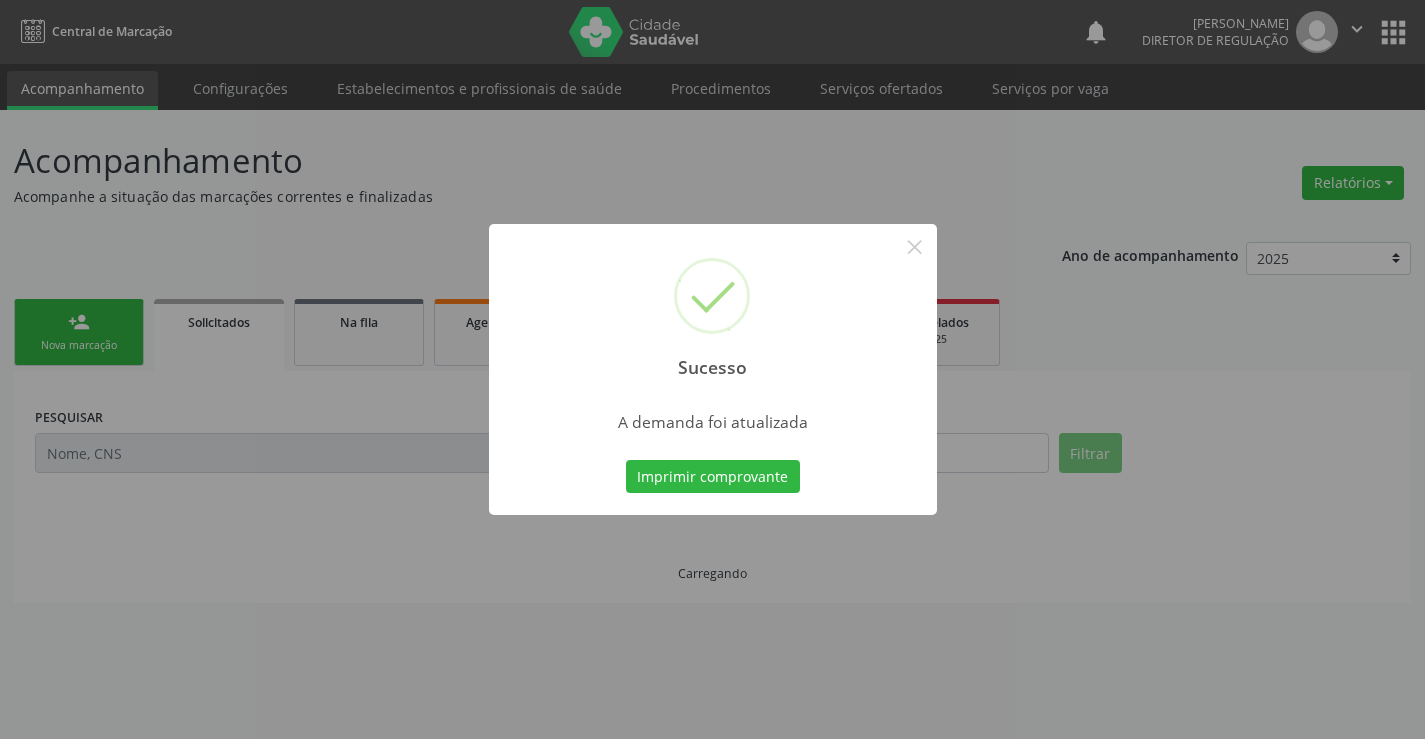 scroll, scrollTop: 0, scrollLeft: 0, axis: both 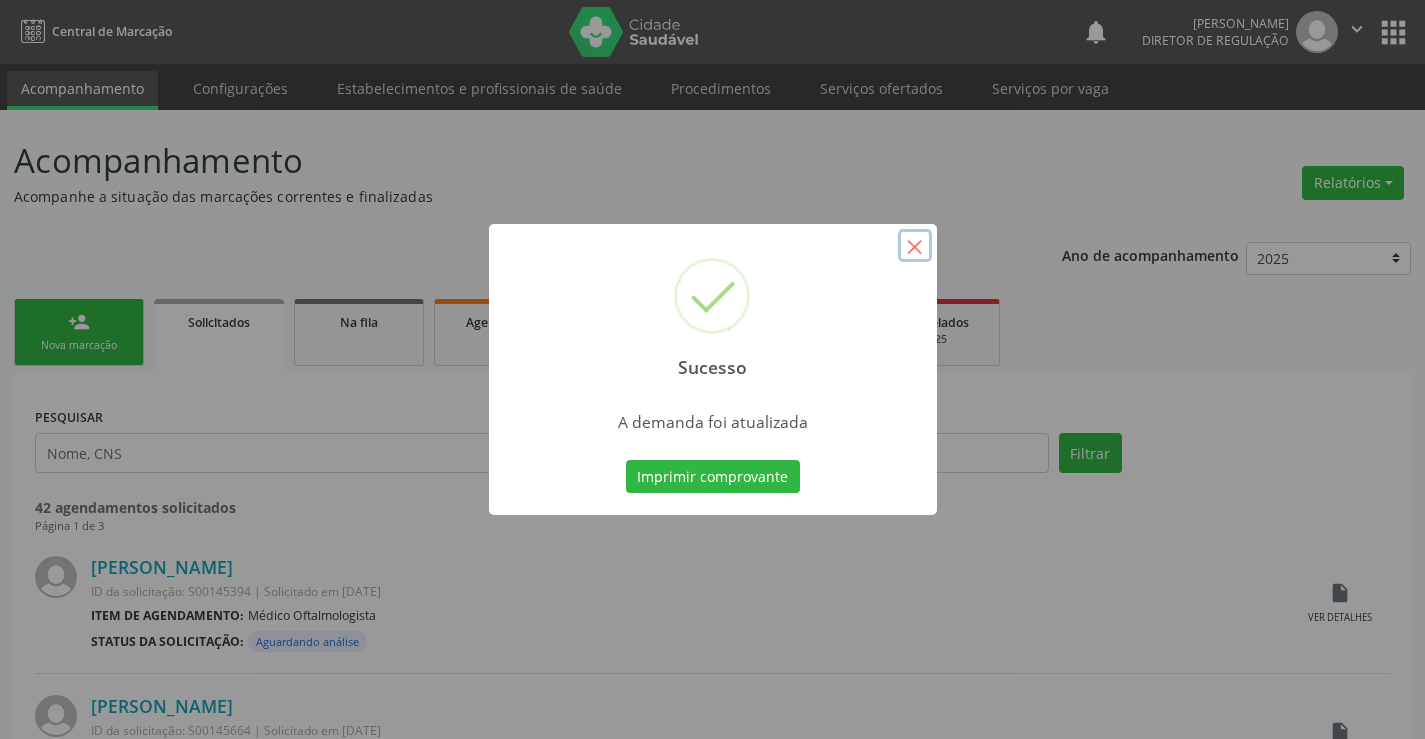 click on "×" at bounding box center (915, 246) 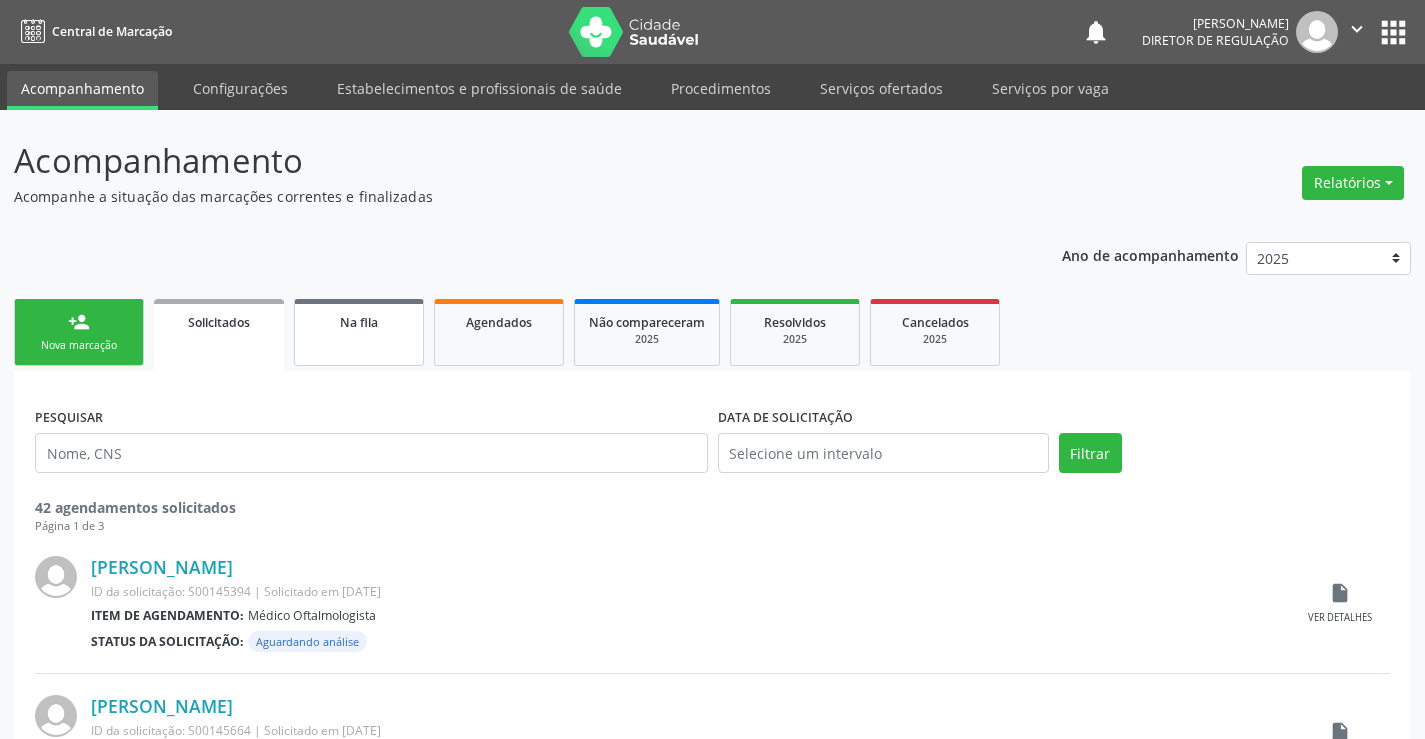 click on "Na fila" at bounding box center (359, 332) 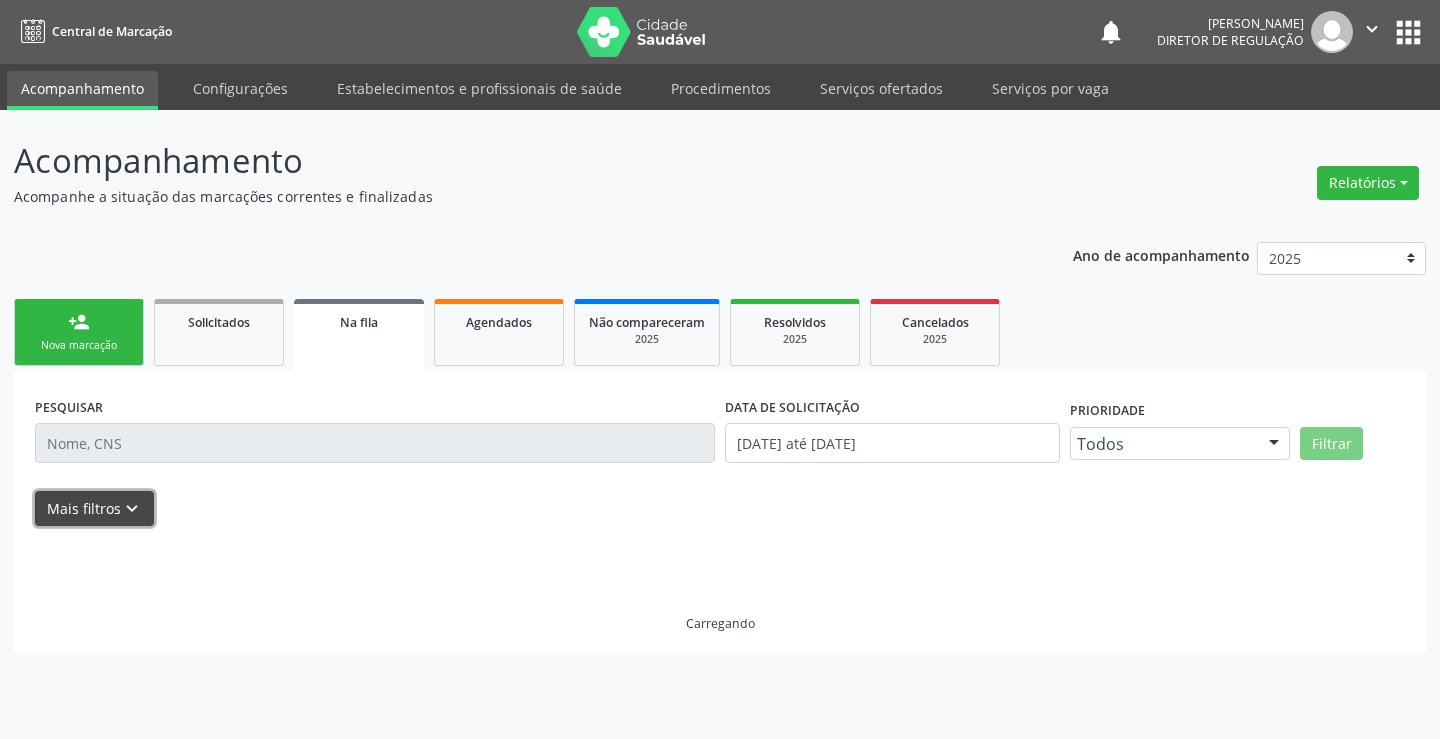 click on "Mais filtros
keyboard_arrow_down" at bounding box center [94, 508] 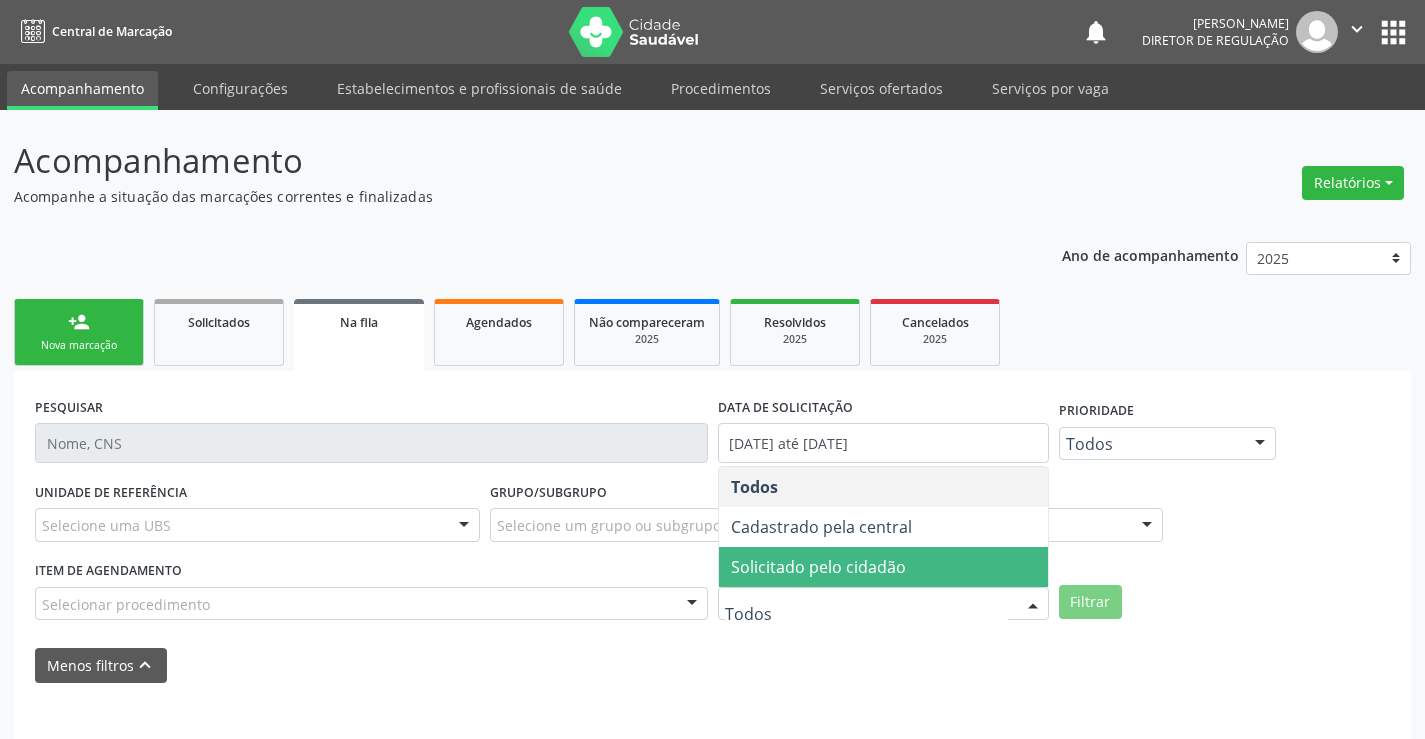 click on "Solicitado pelo cidadão" at bounding box center [883, 567] 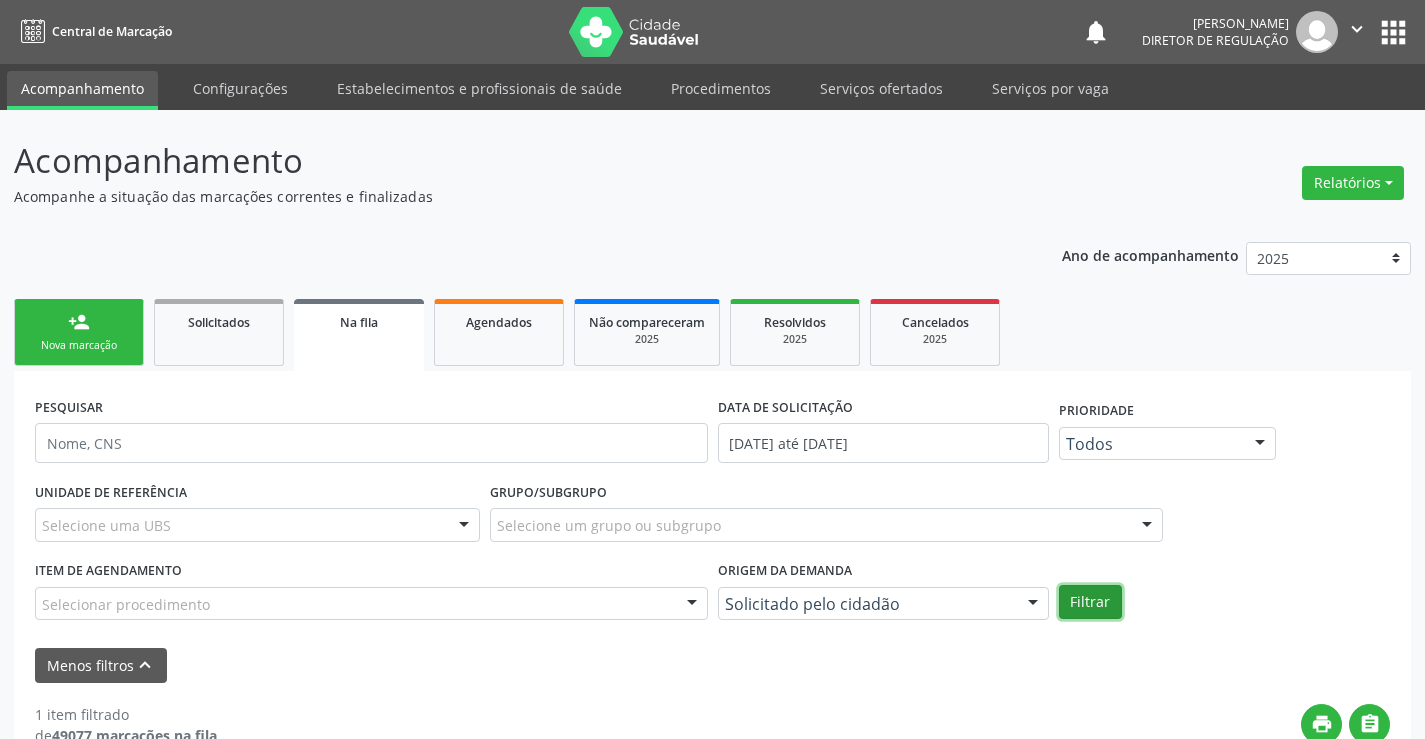 click on "Filtrar" at bounding box center [1090, 602] 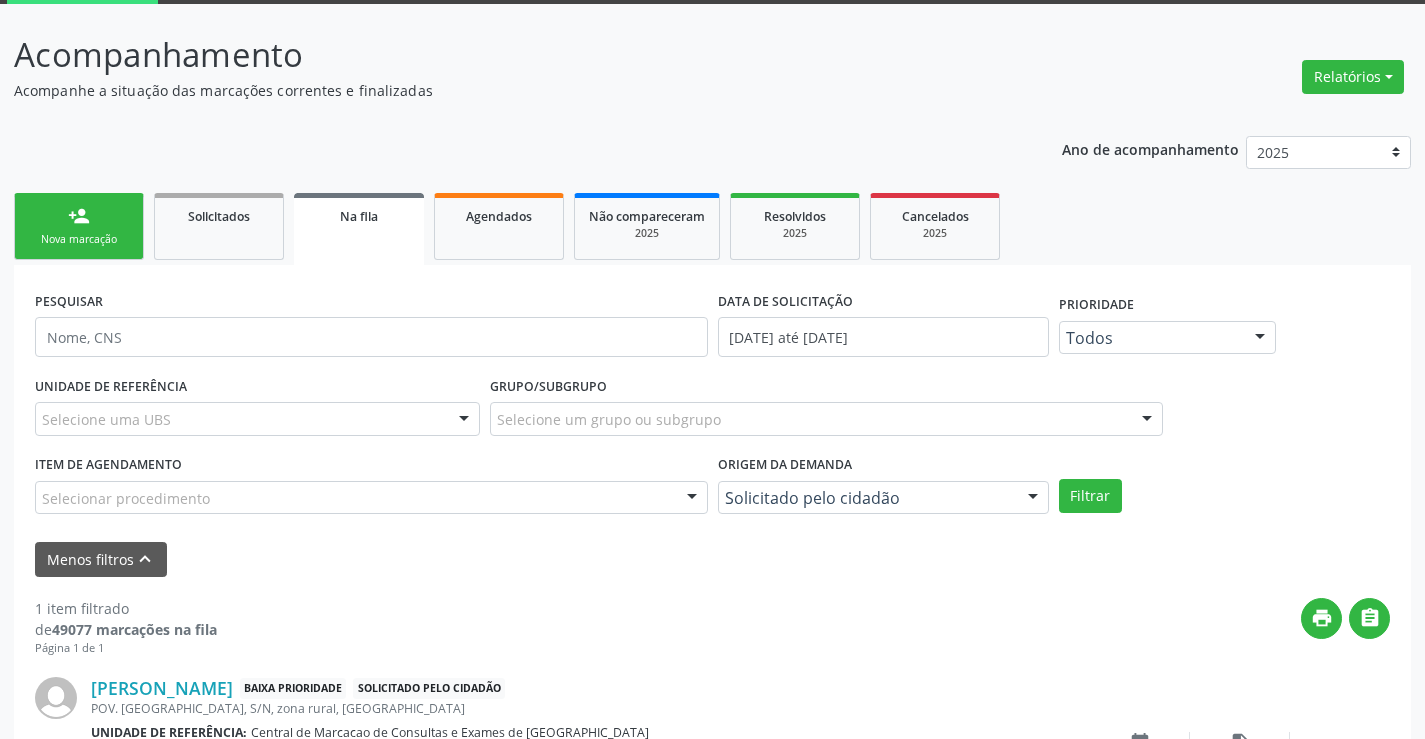 scroll, scrollTop: 254, scrollLeft: 0, axis: vertical 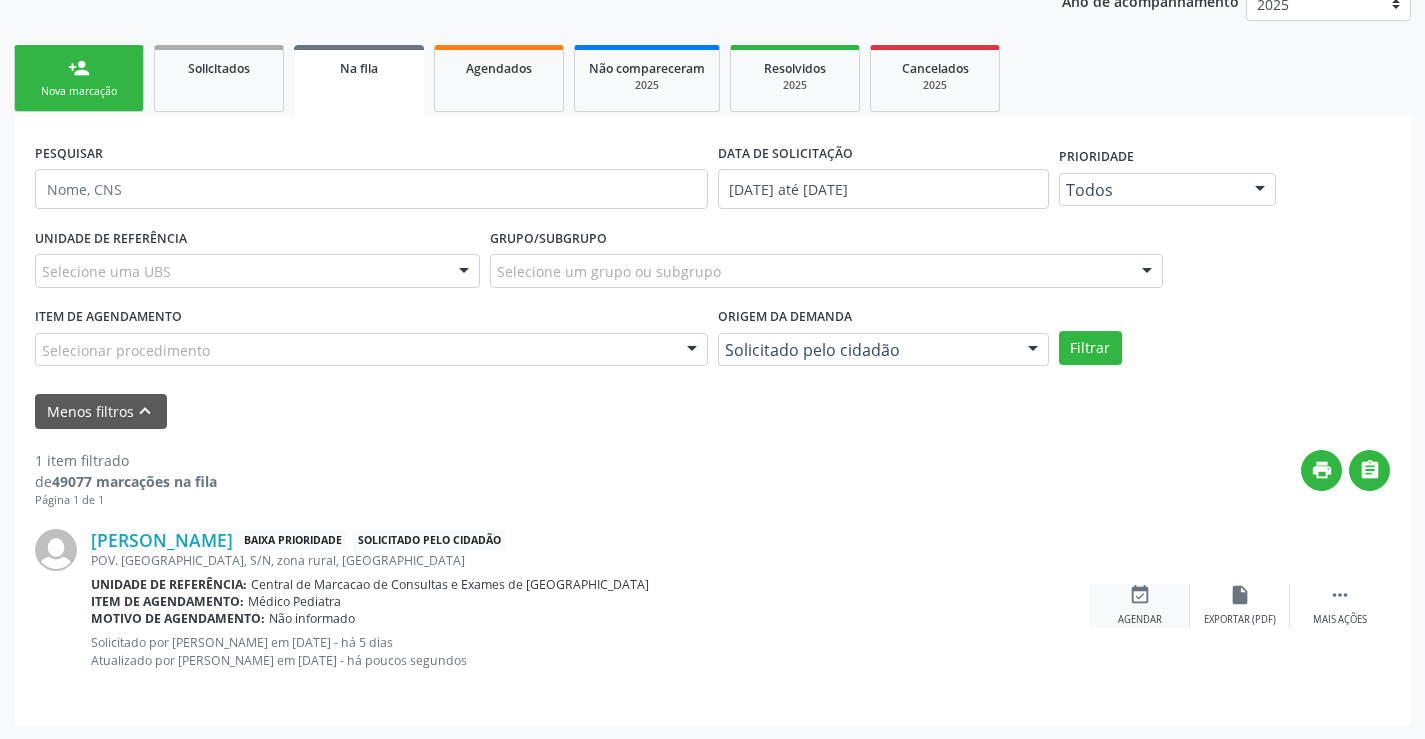 click on "Agendar" at bounding box center (1140, 620) 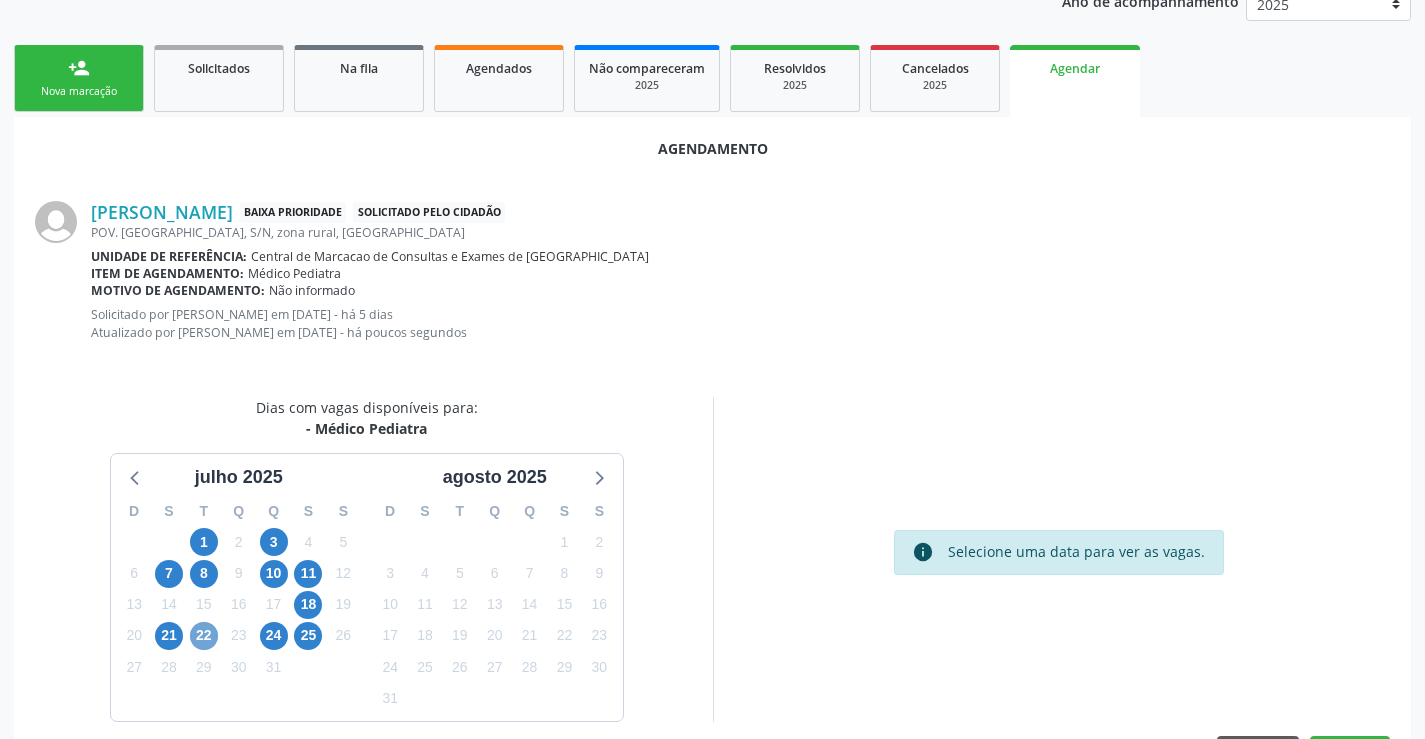 click on "22" at bounding box center [204, 636] 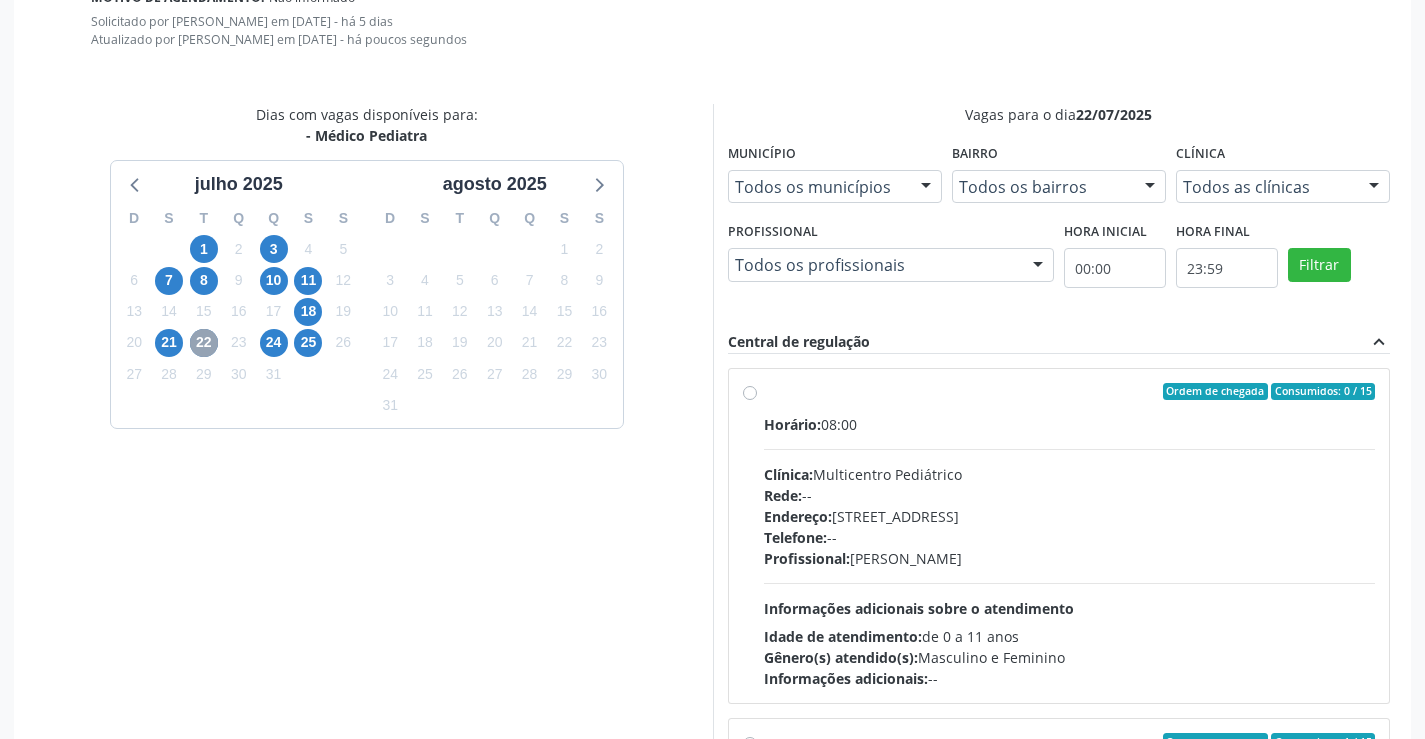 scroll, scrollTop: 554, scrollLeft: 0, axis: vertical 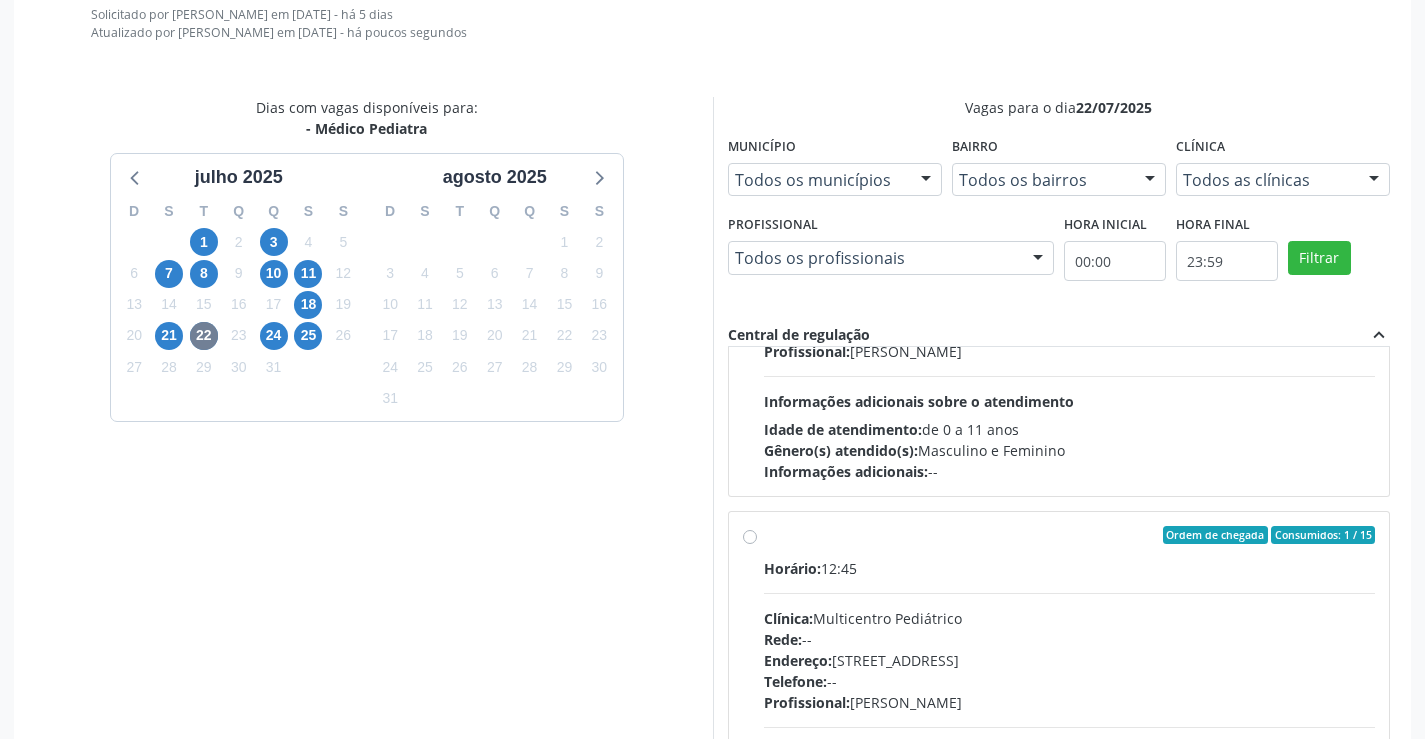 click on "Horário:   12:45" at bounding box center (1070, 568) 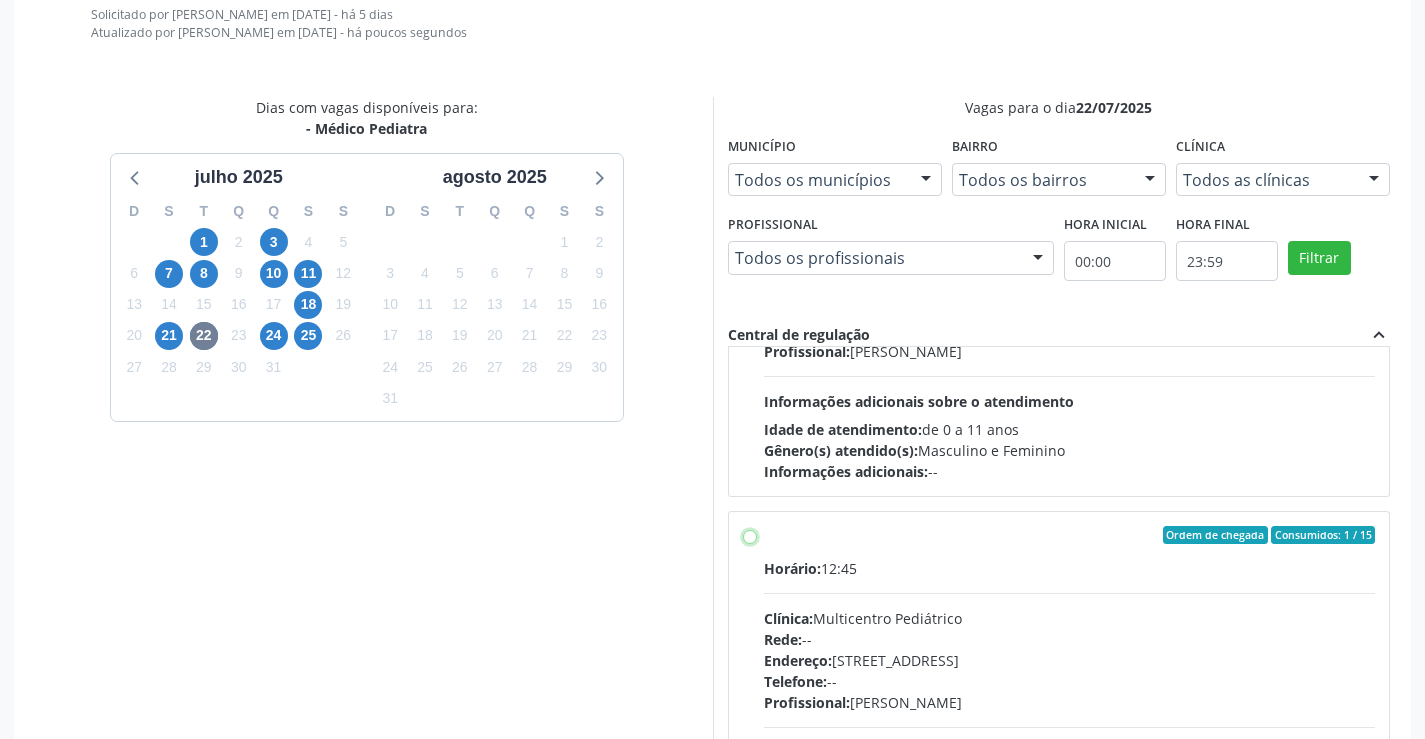 click on "Ordem de chegada
Consumidos: 1 / 15
Horário:   12:45
Clínica:  Multicentro Pediátrico
Rede:
--
Endereço:   Antigo Casa Grande, nº 37, Centro, Campo Formoso - BA
Telefone:   --
Profissional:
Maria Ubaldina Silva Calixto Sobreira
Informações adicionais sobre o atendimento
Idade de atendimento:
de 0 a 11 anos
Gênero(s) atendido(s):
Masculino e Feminino
Informações adicionais:
--" at bounding box center (750, 535) 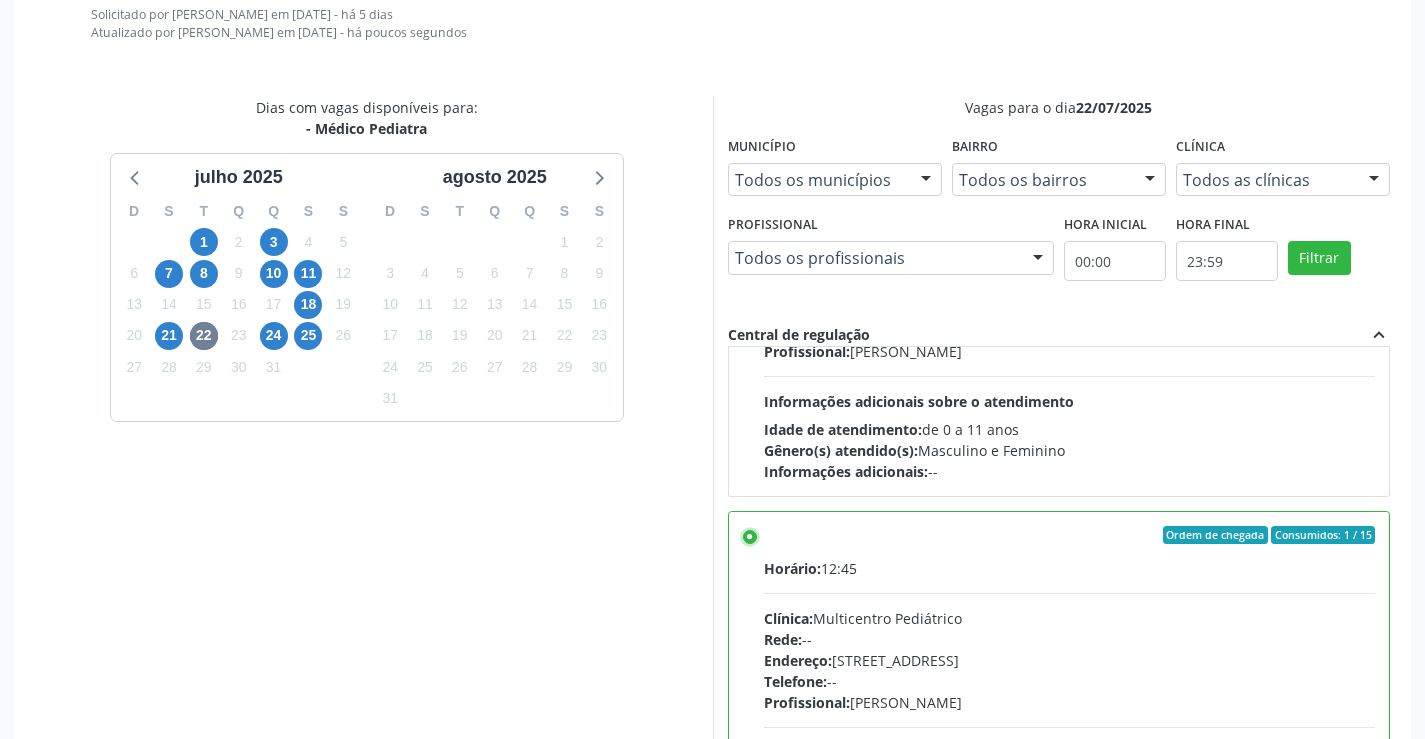 scroll, scrollTop: 644, scrollLeft: 0, axis: vertical 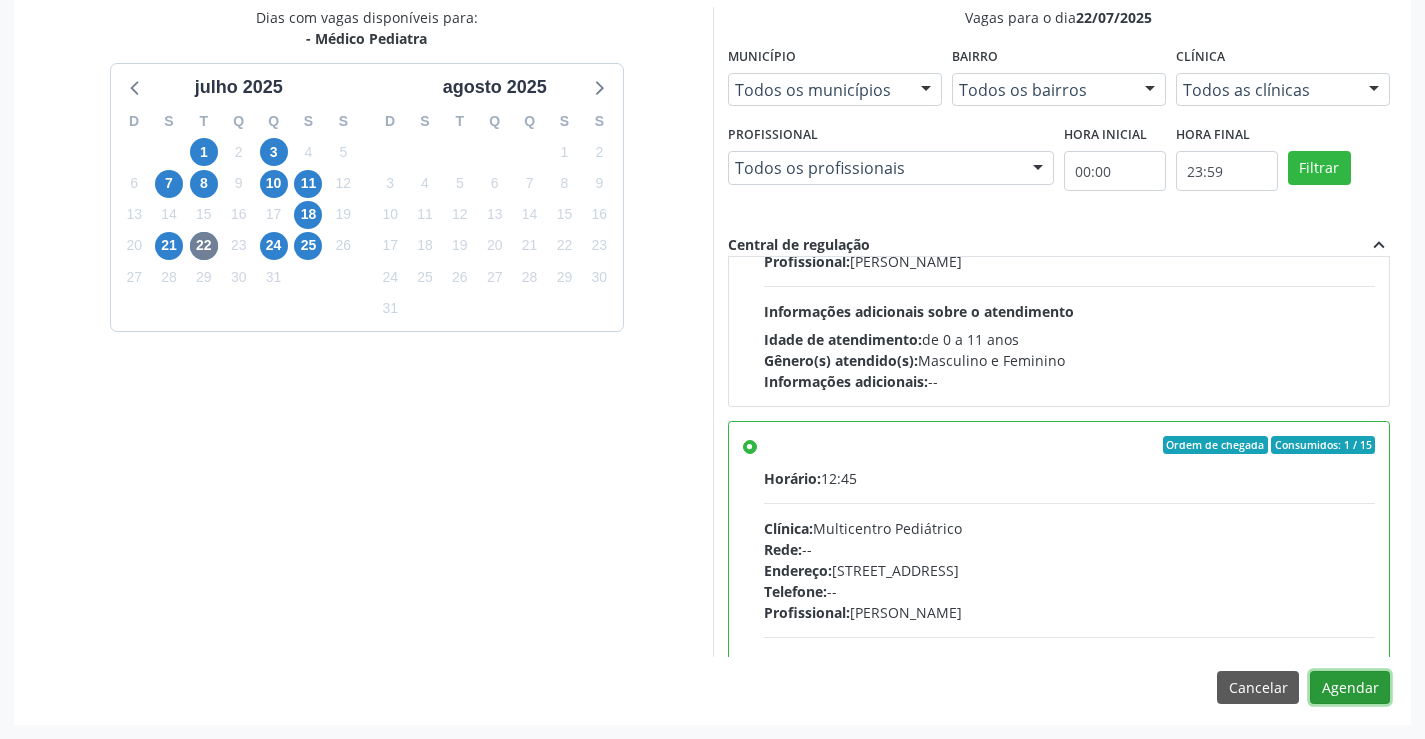 click on "Agendar" at bounding box center (1350, 688) 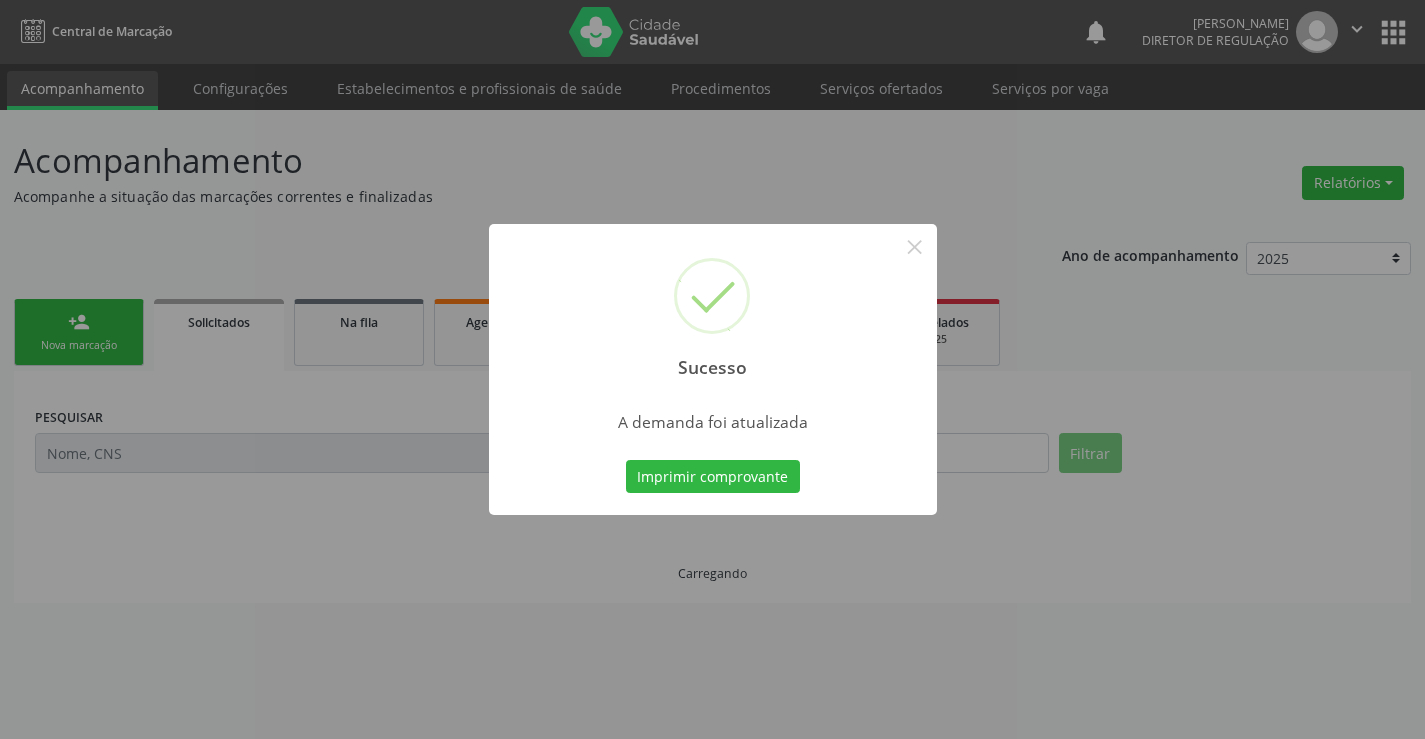scroll, scrollTop: 0, scrollLeft: 0, axis: both 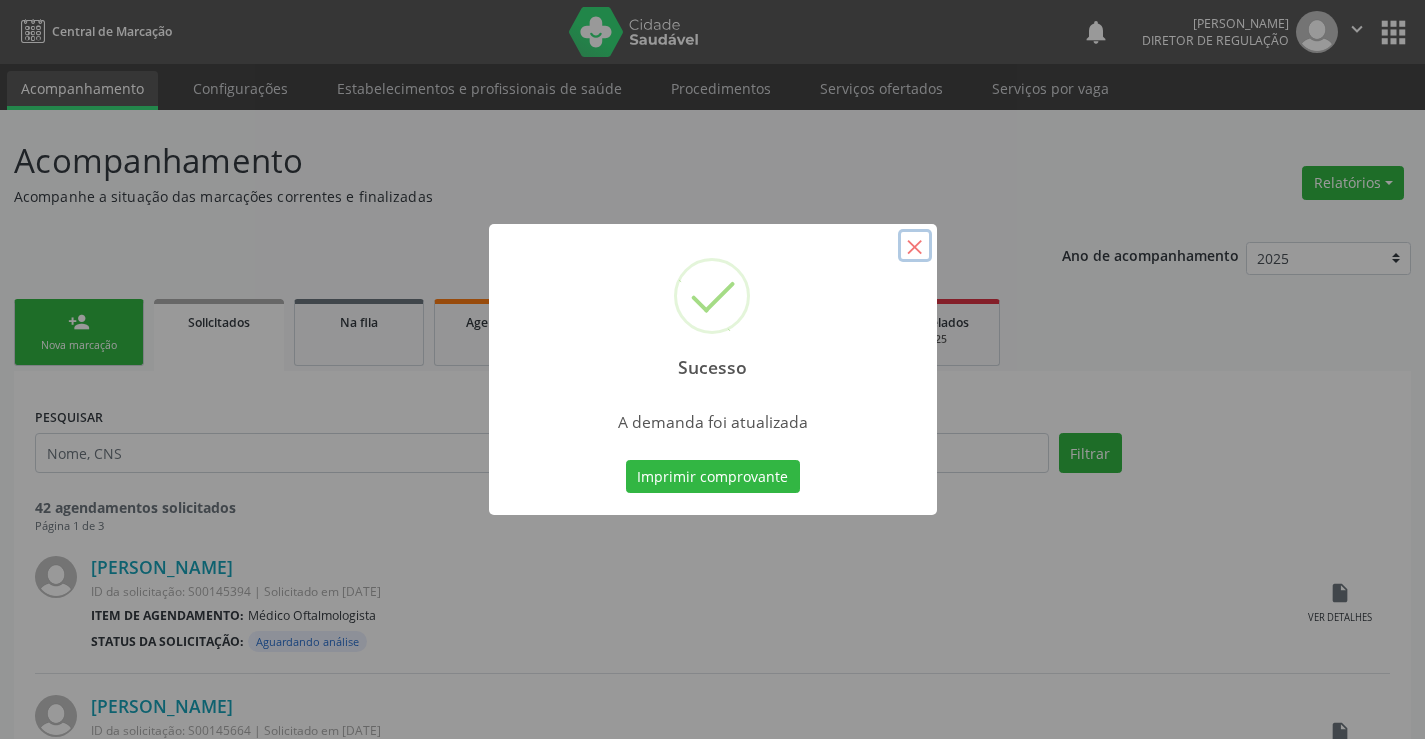 click on "×" at bounding box center [915, 246] 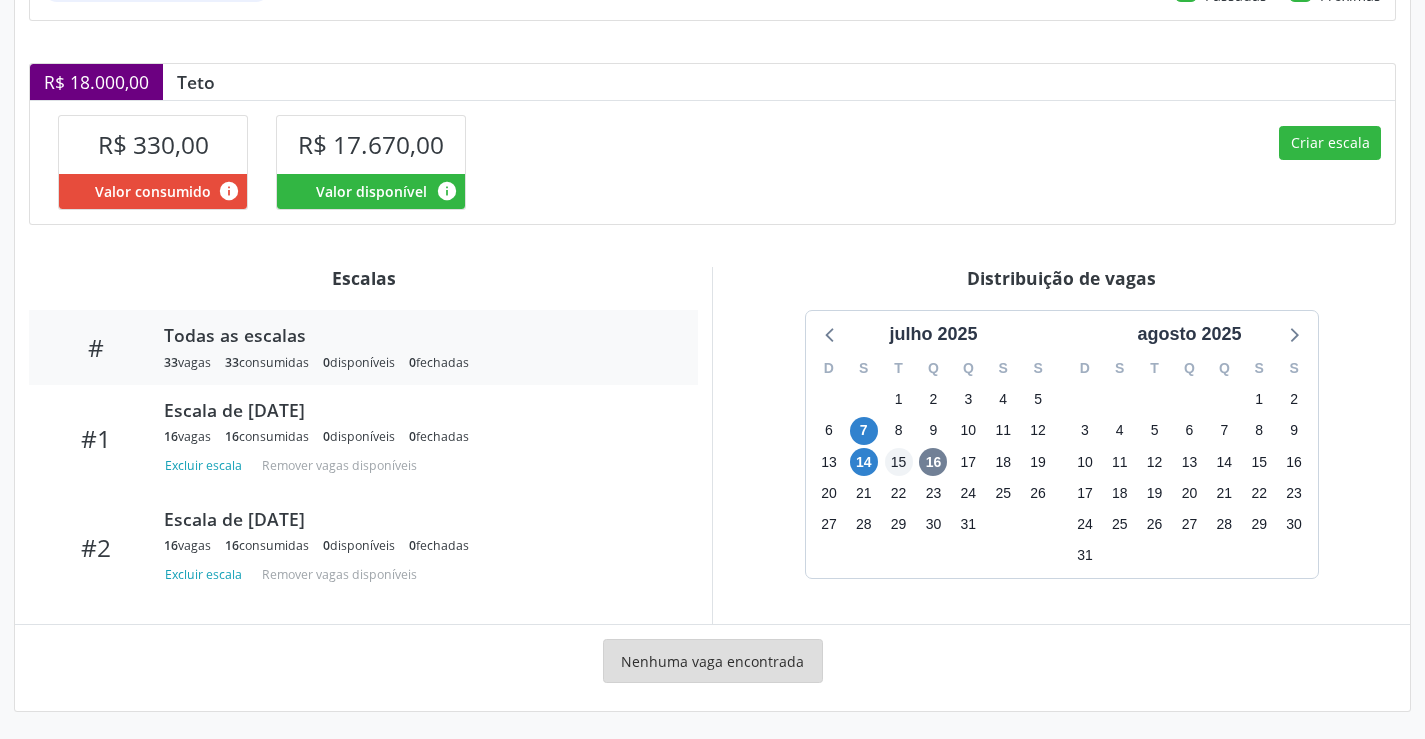 scroll, scrollTop: 390, scrollLeft: 0, axis: vertical 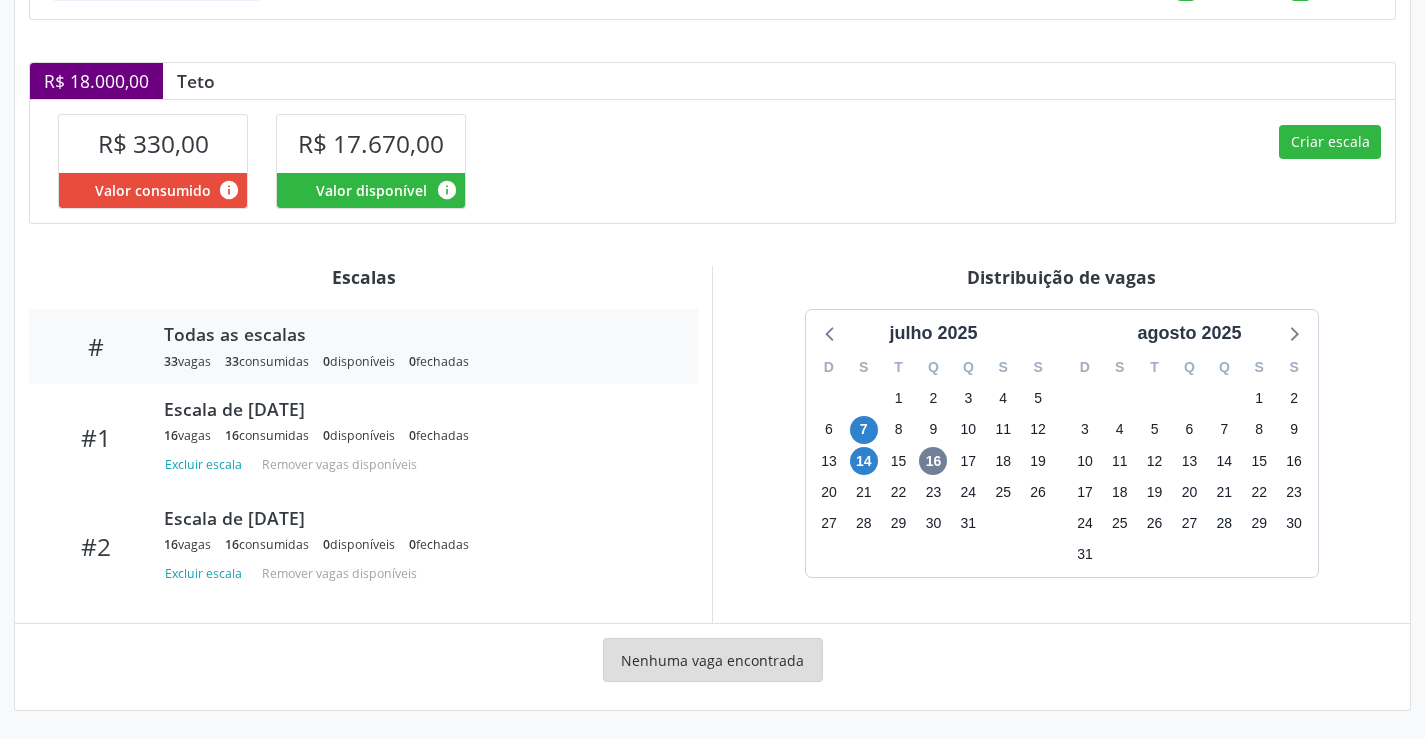 click on "Criar escala" at bounding box center (1054, 160) 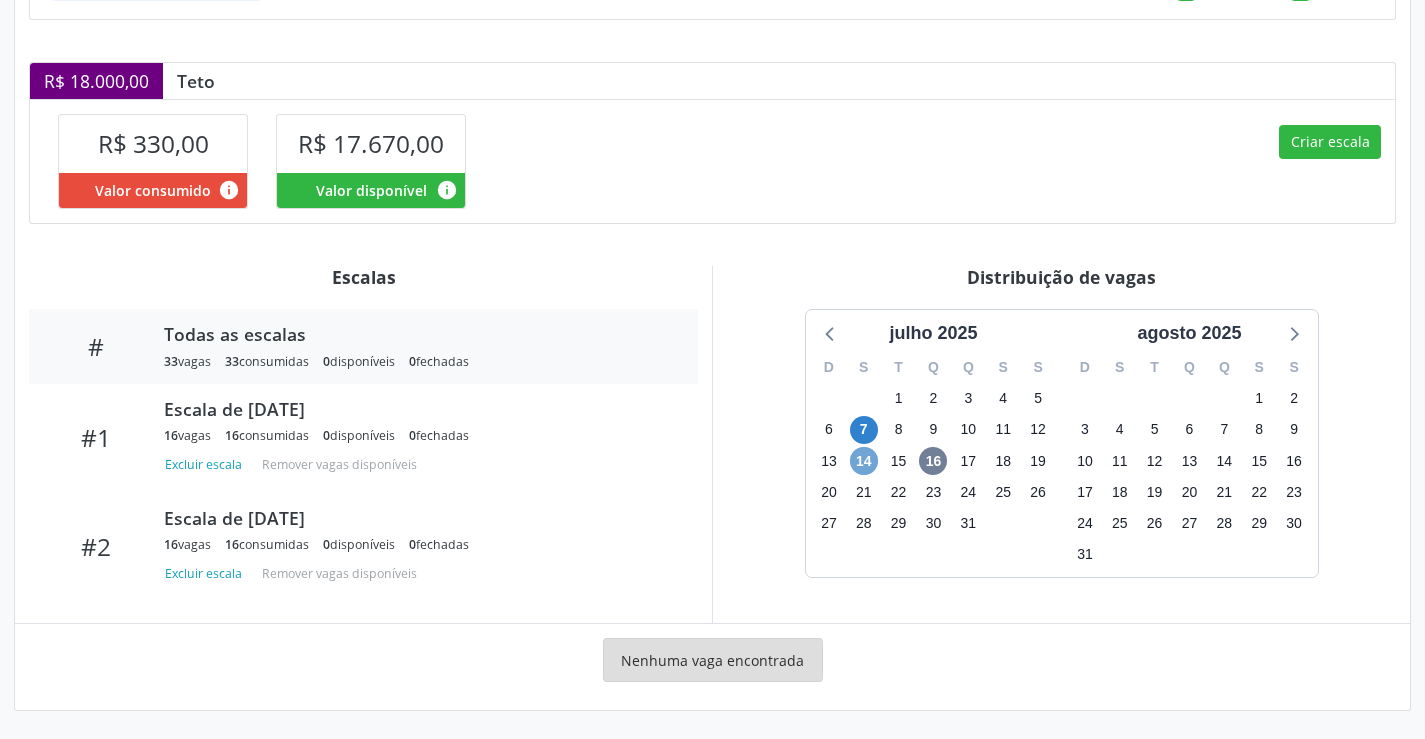 click on "14" at bounding box center (864, 461) 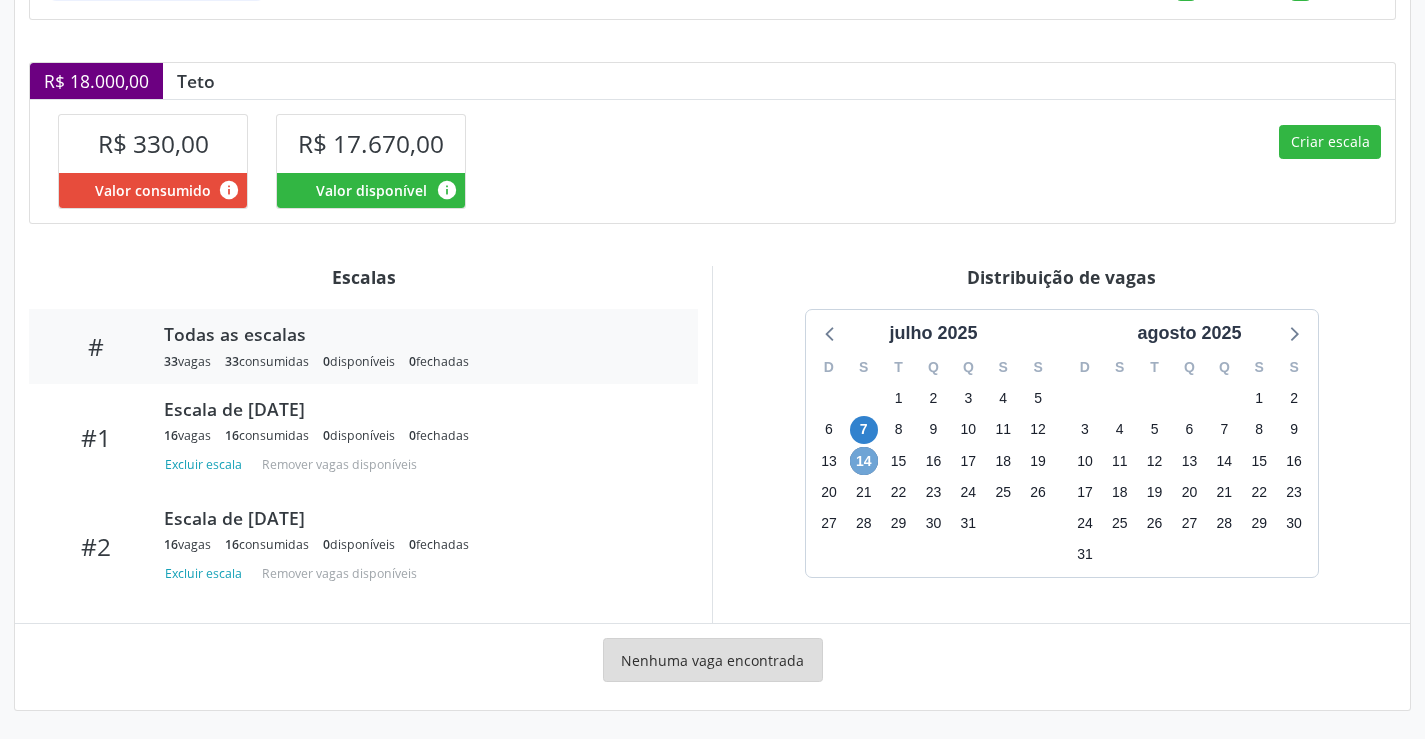 click on "14" at bounding box center [864, 461] 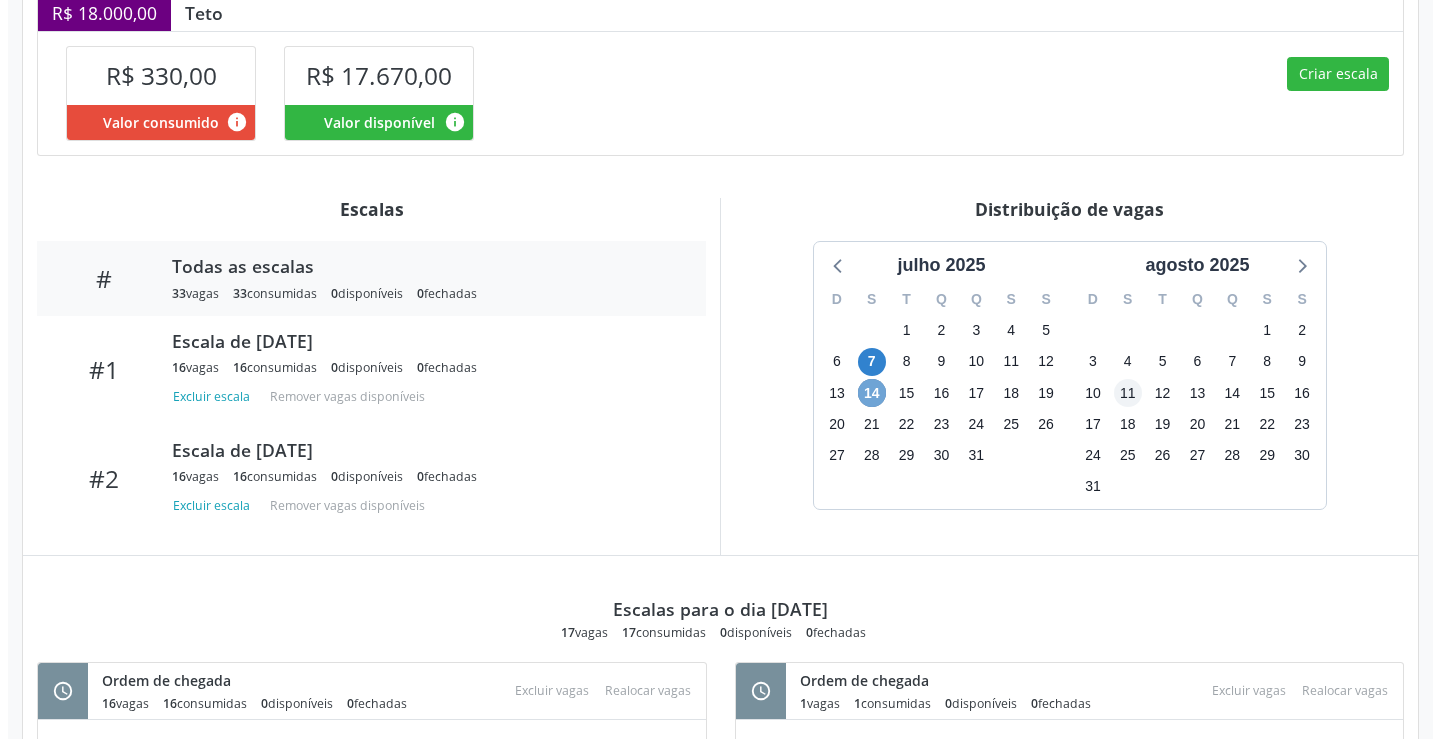 scroll, scrollTop: 401, scrollLeft: 0, axis: vertical 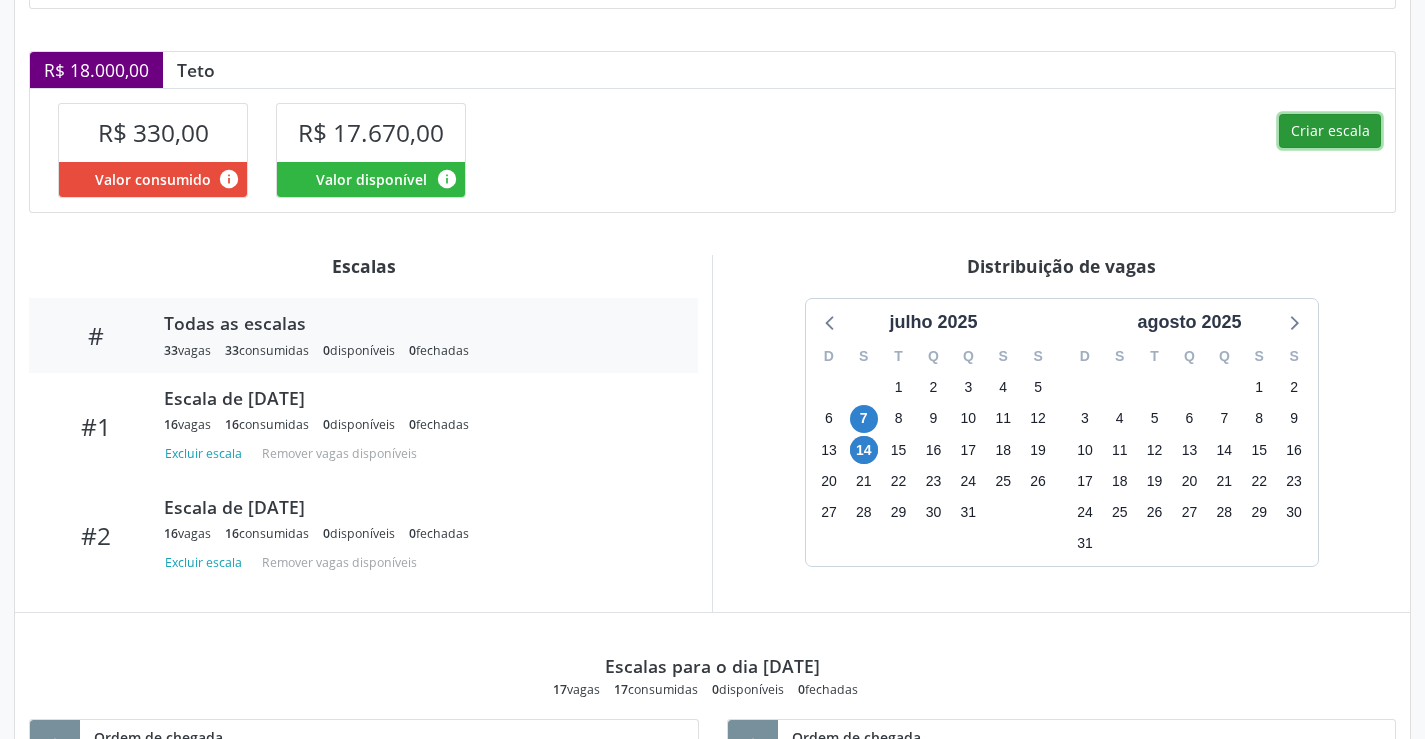 click on "Criar escala" at bounding box center (1330, 131) 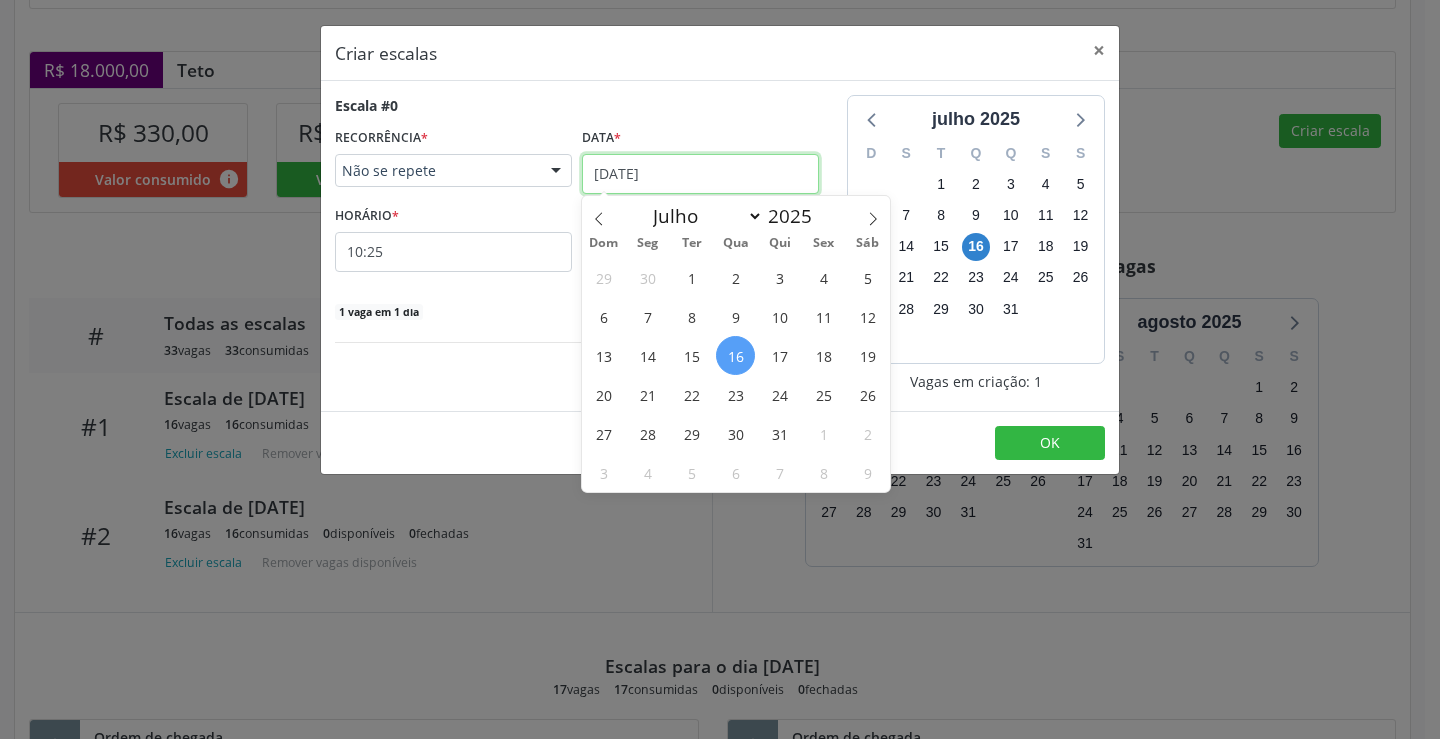 click on "[DATE]" at bounding box center (700, 174) 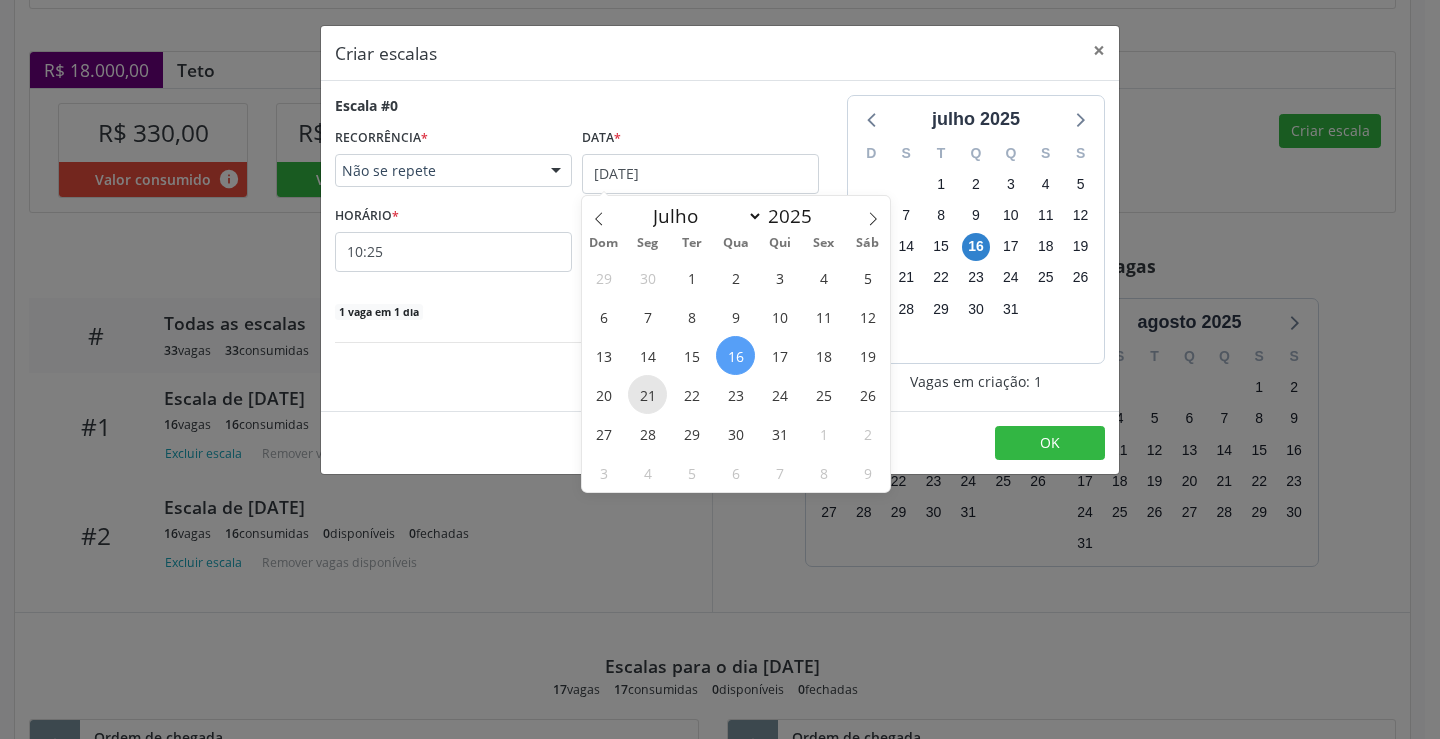 click on "21" at bounding box center (647, 394) 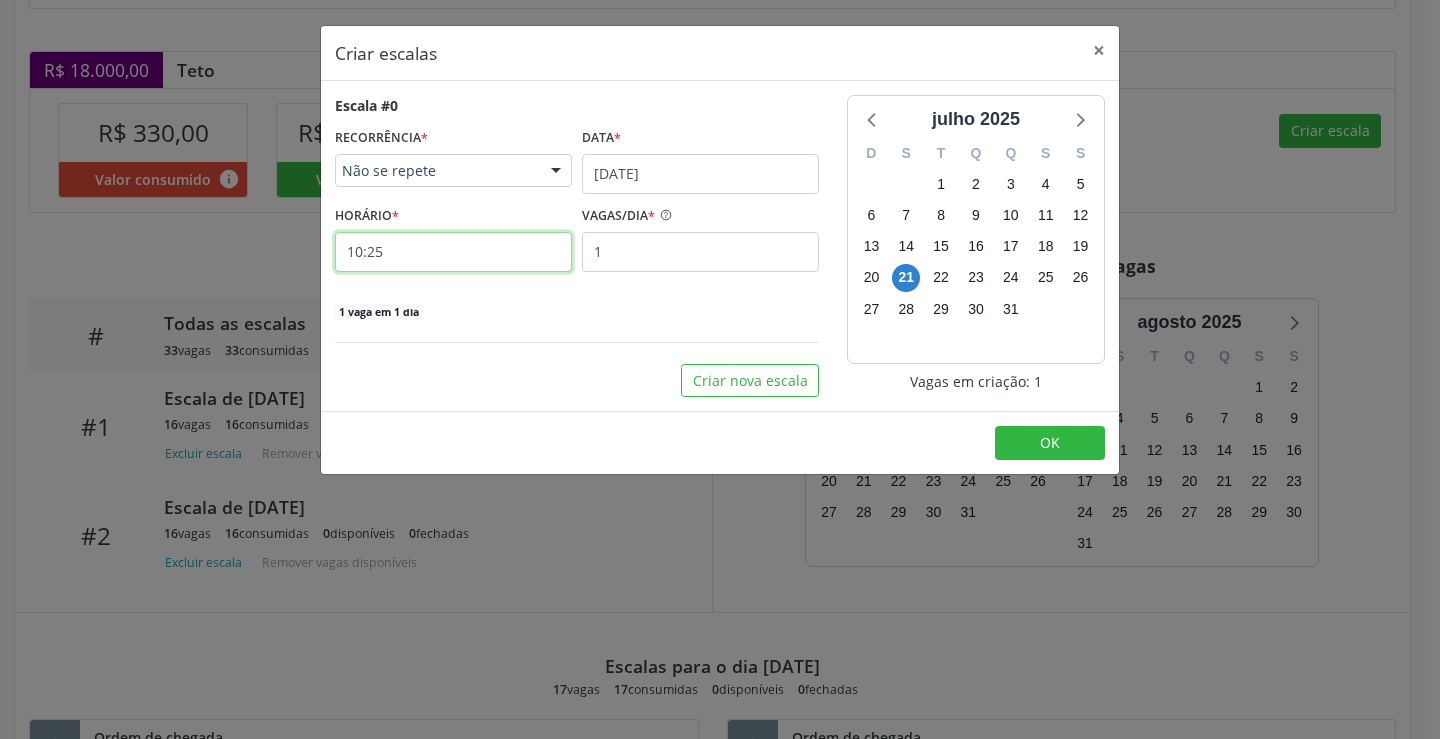 click on "10:25" at bounding box center (453, 252) 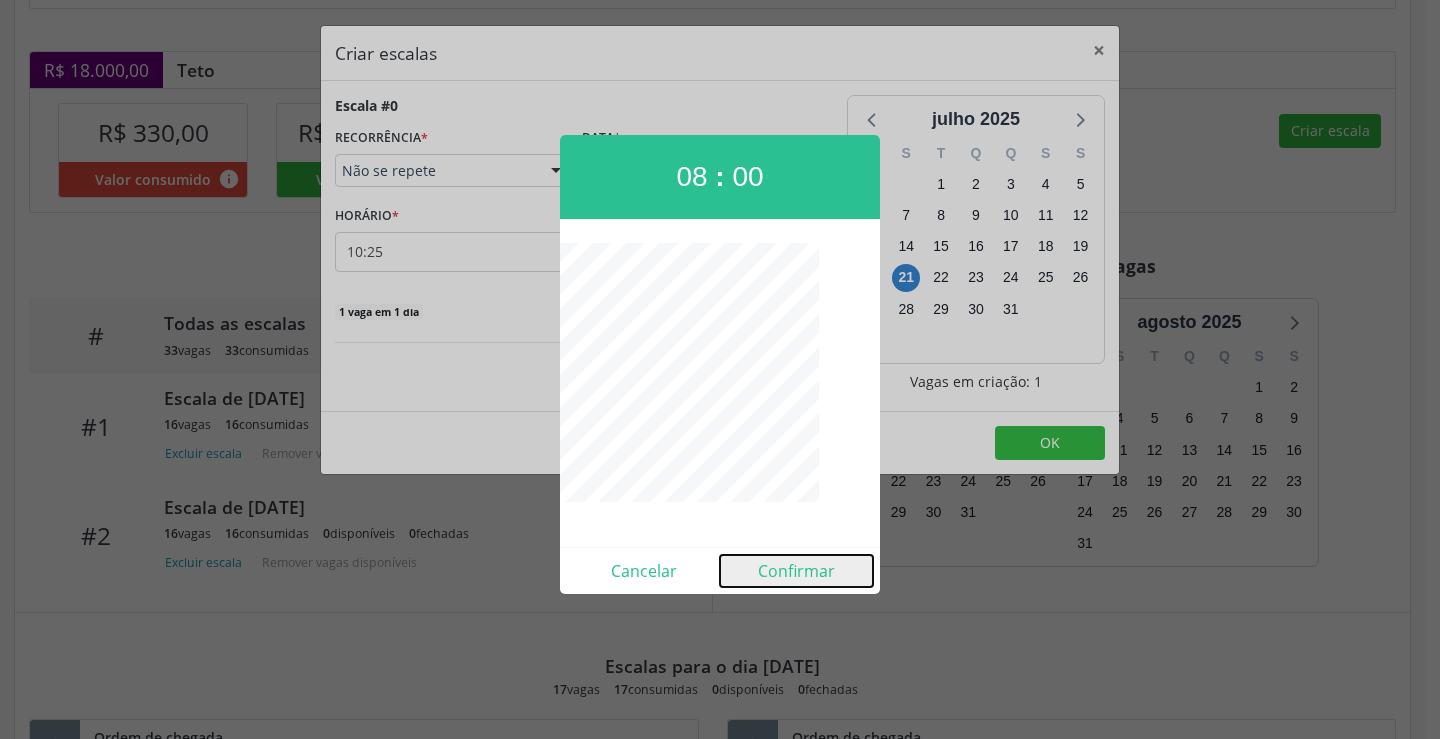 click on "Confirmar" at bounding box center [796, 571] 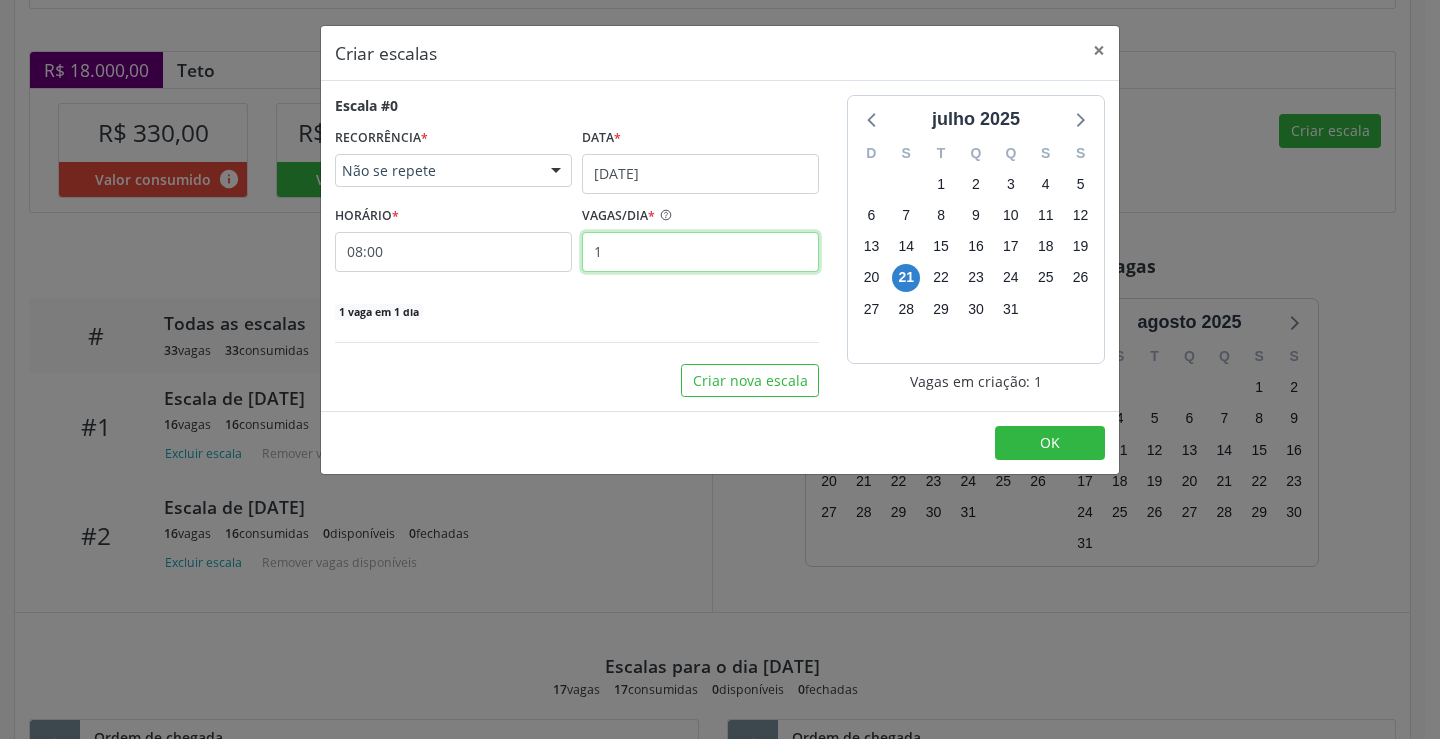 click on "1" at bounding box center (700, 252) 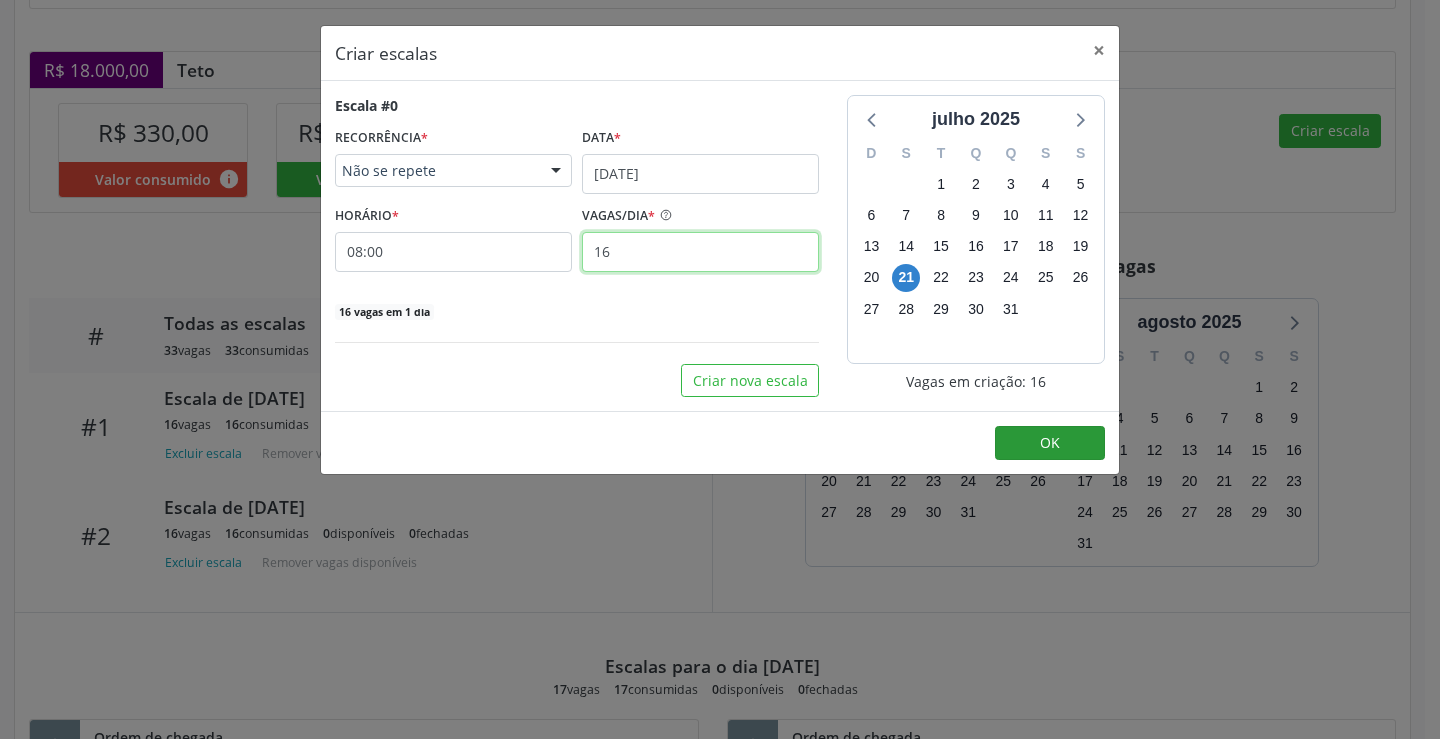 type on "16" 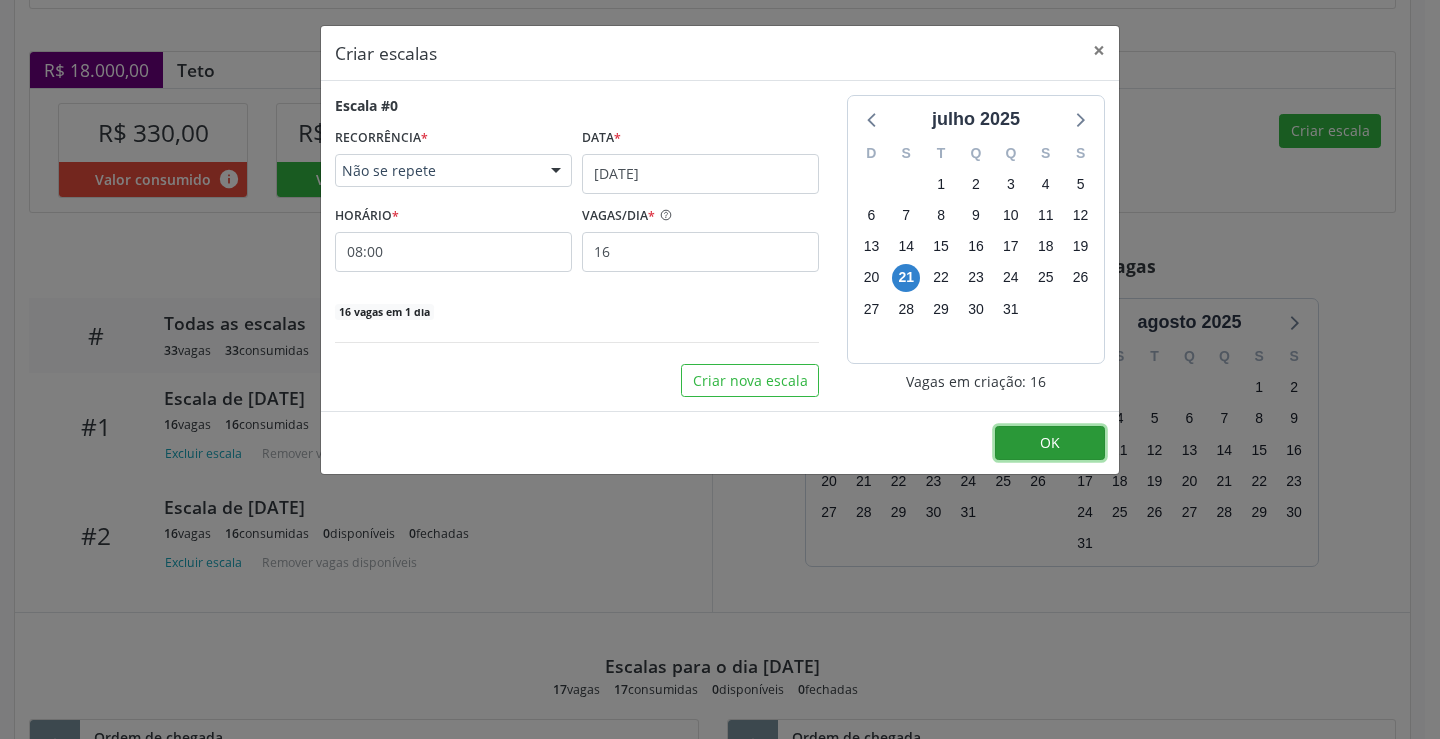 click on "OK" at bounding box center [1050, 443] 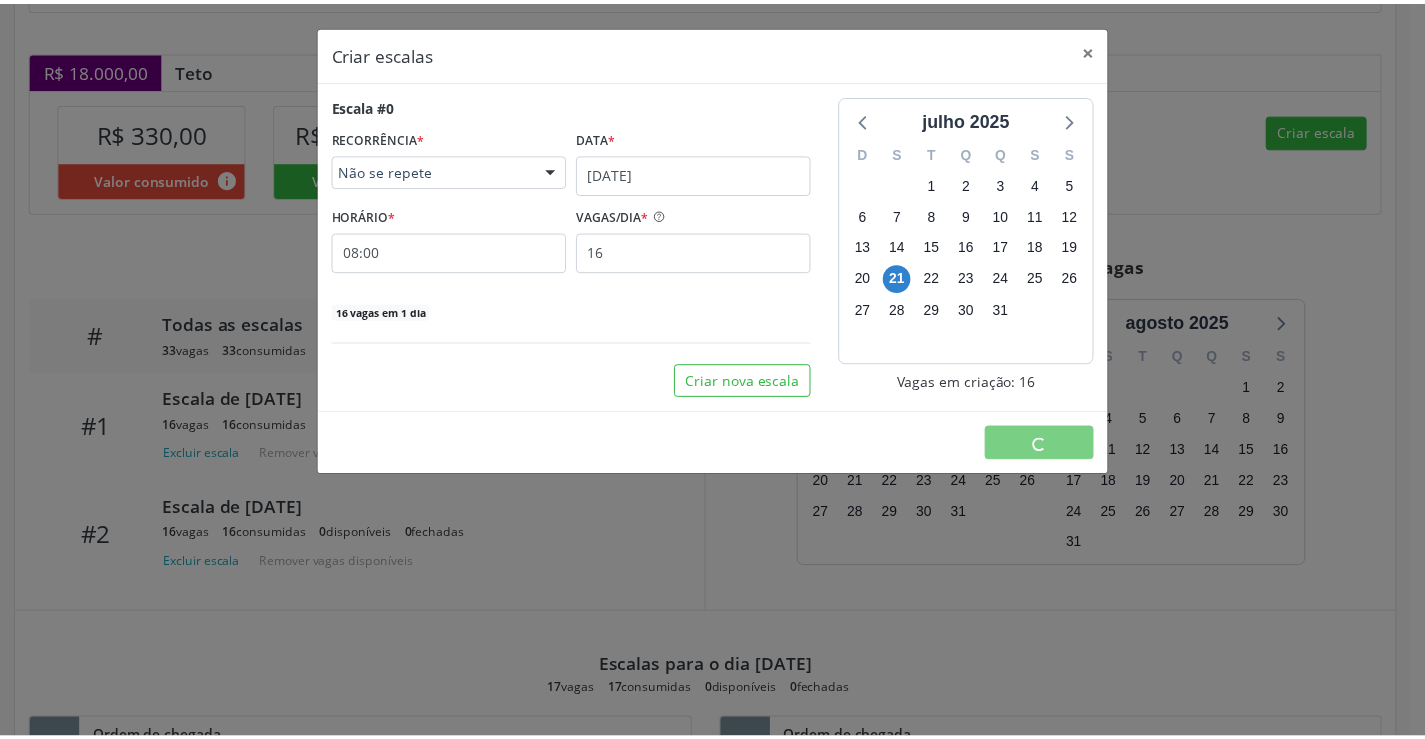 scroll, scrollTop: 0, scrollLeft: 0, axis: both 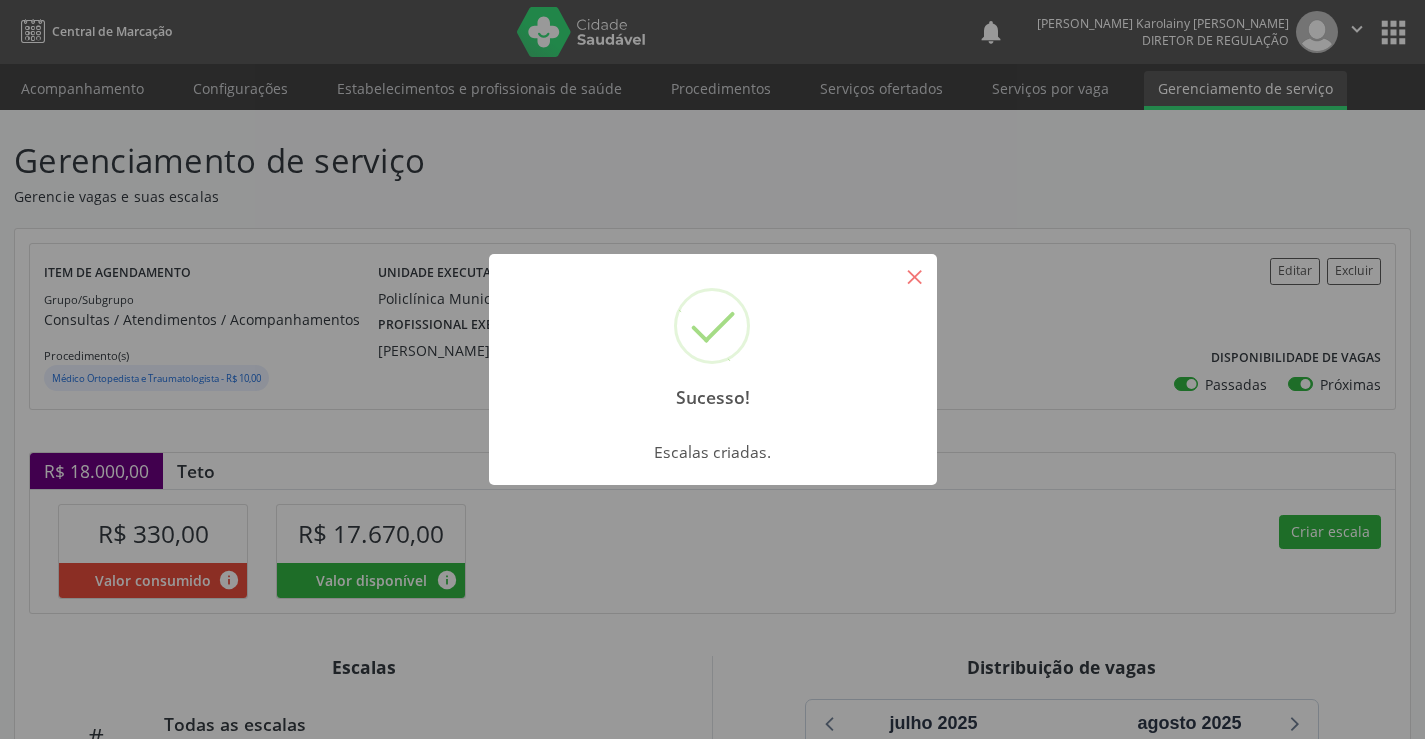 click on "×" at bounding box center (915, 276) 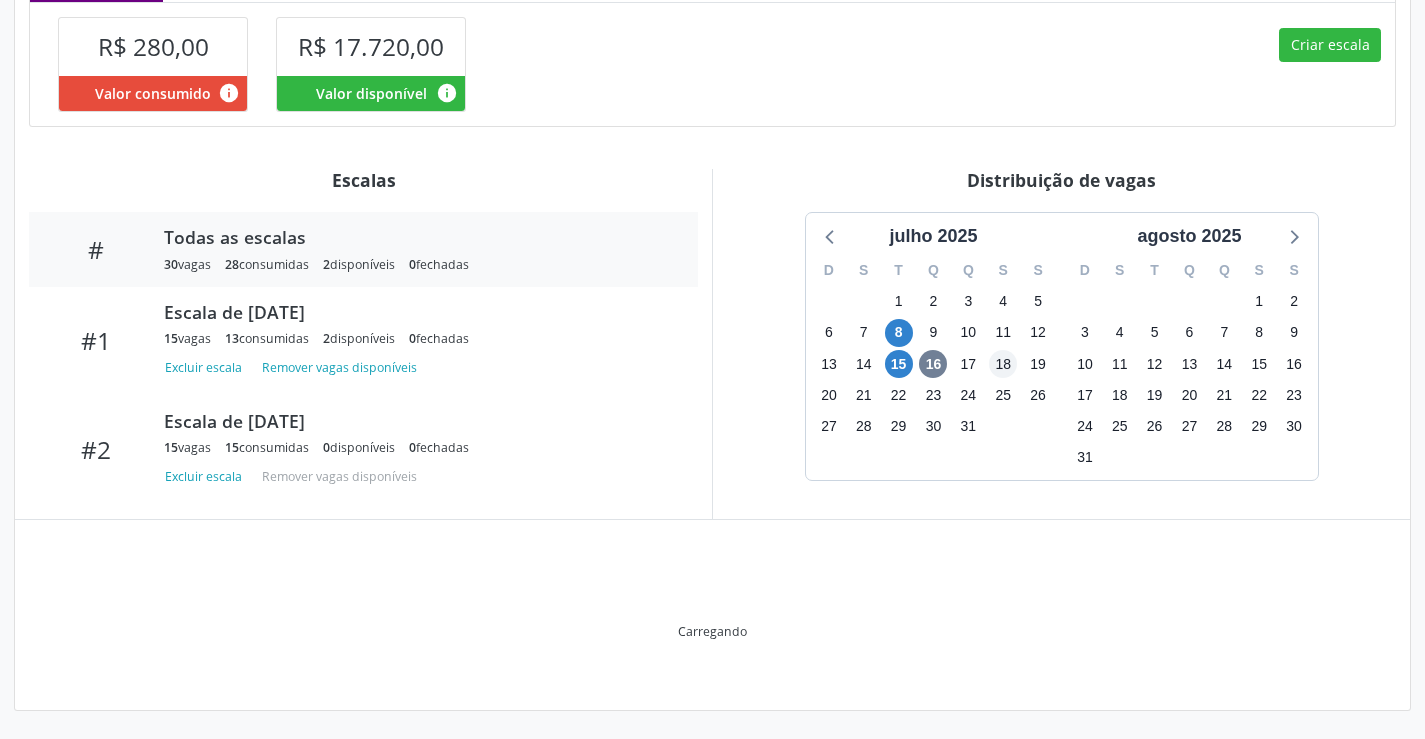 scroll, scrollTop: 383, scrollLeft: 0, axis: vertical 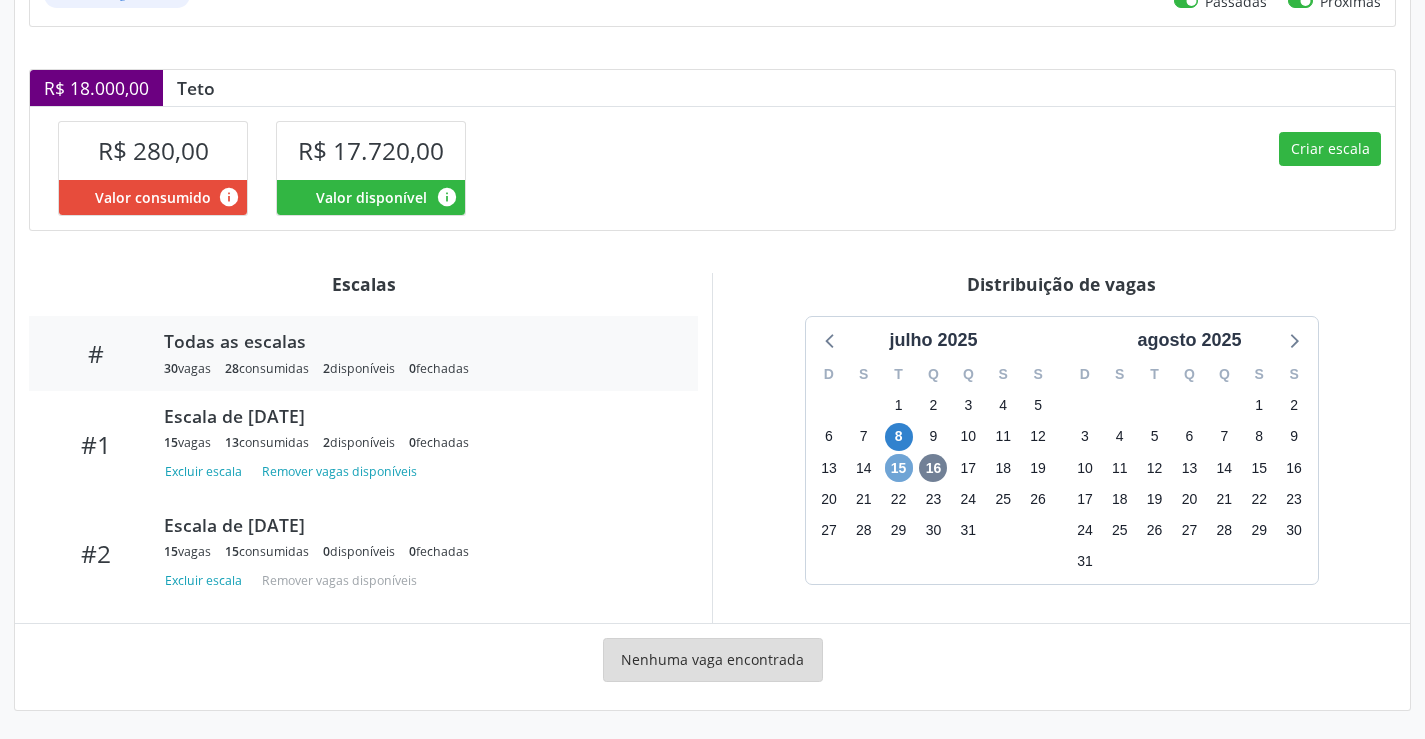 click on "15" at bounding box center (899, 468) 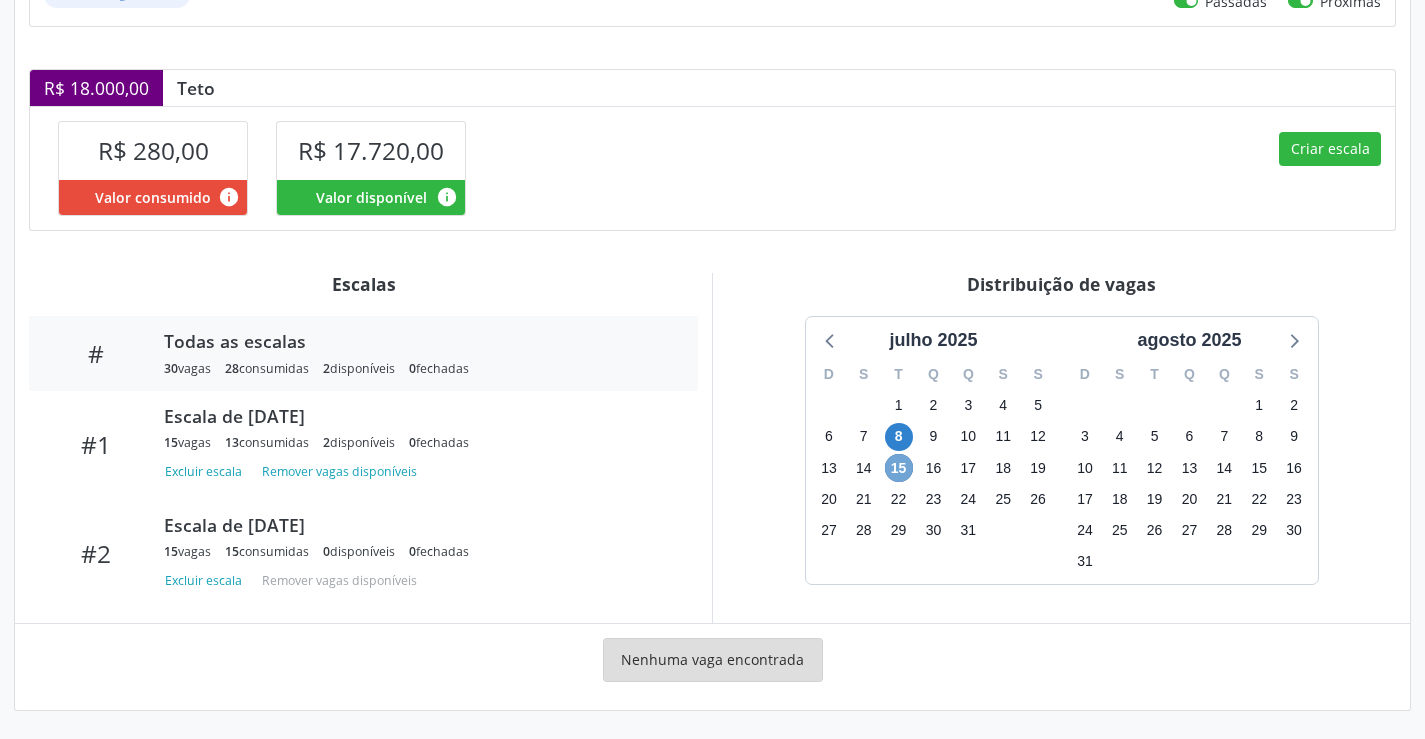 click on "15" at bounding box center (899, 468) 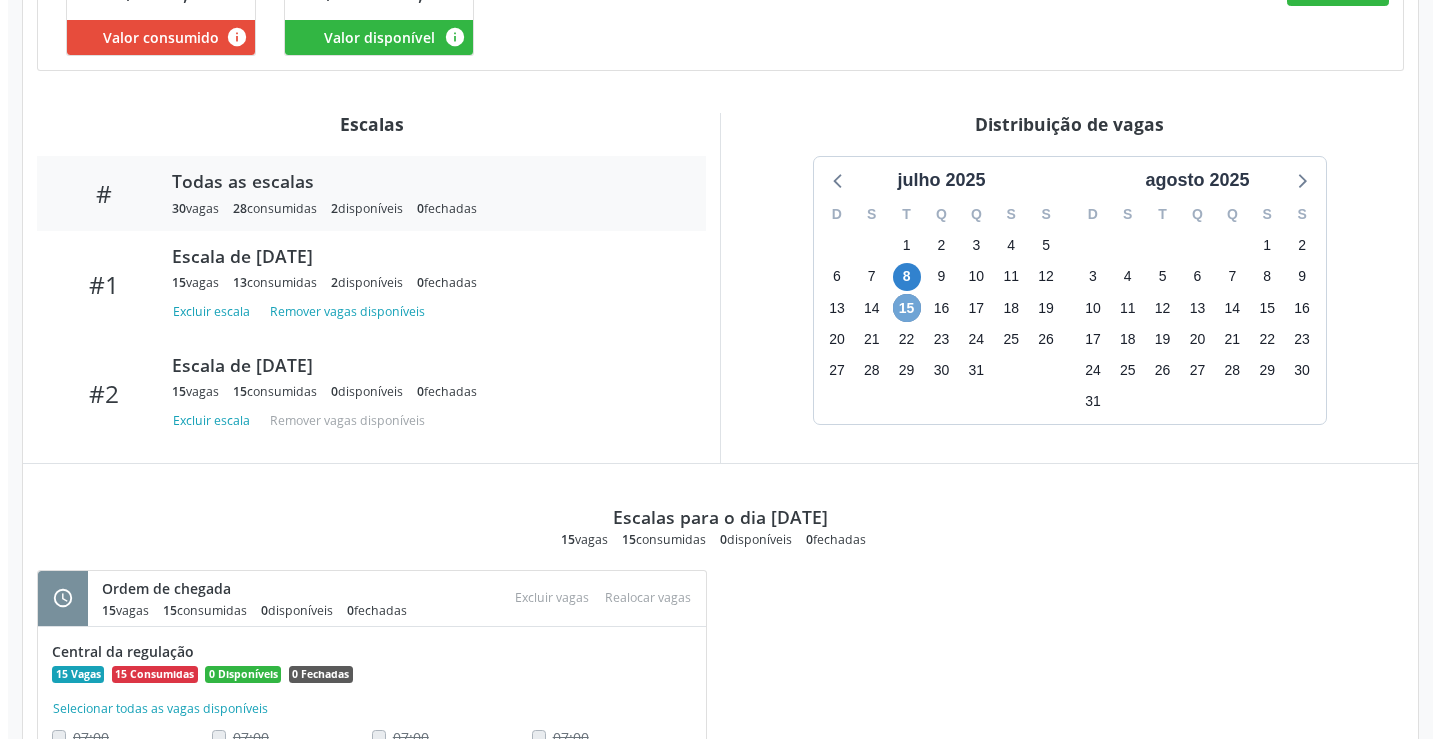 scroll, scrollTop: 494, scrollLeft: 0, axis: vertical 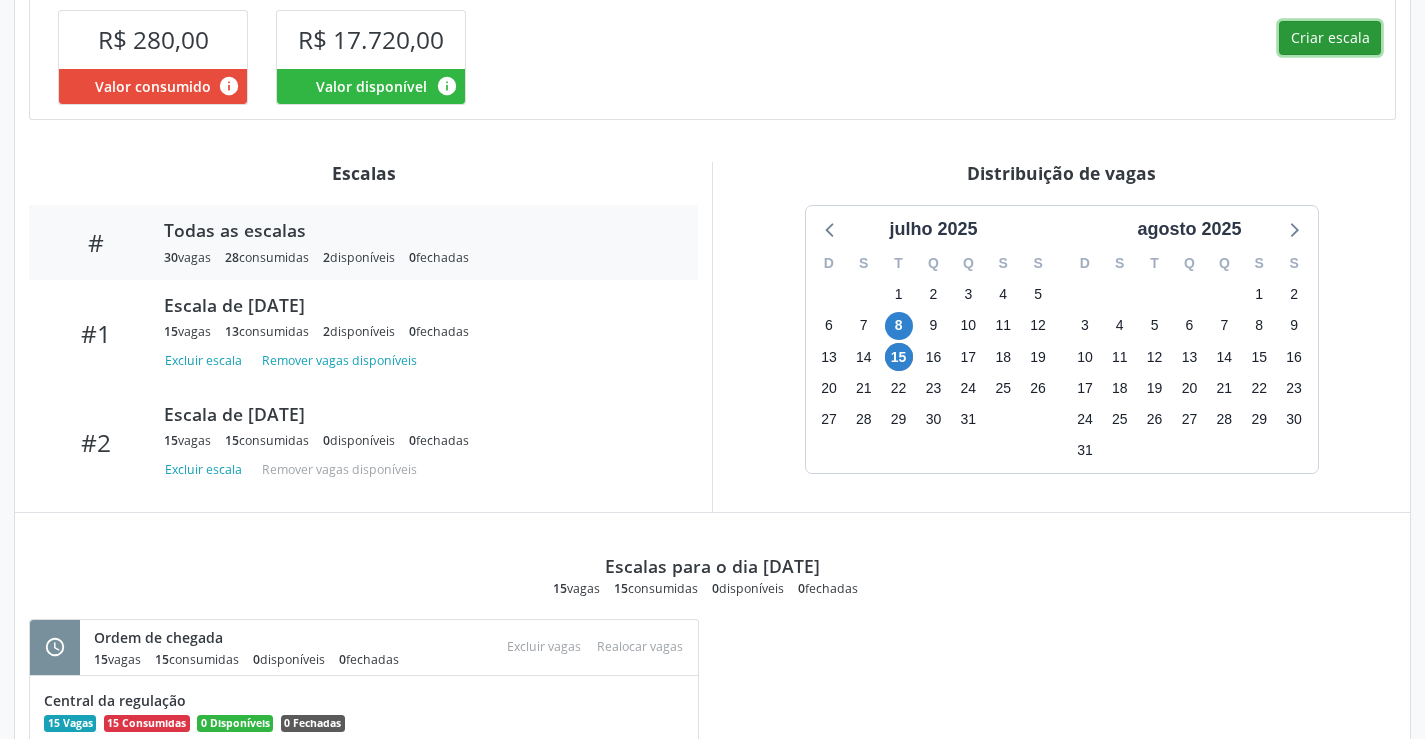 click on "Criar escala" at bounding box center [1330, 38] 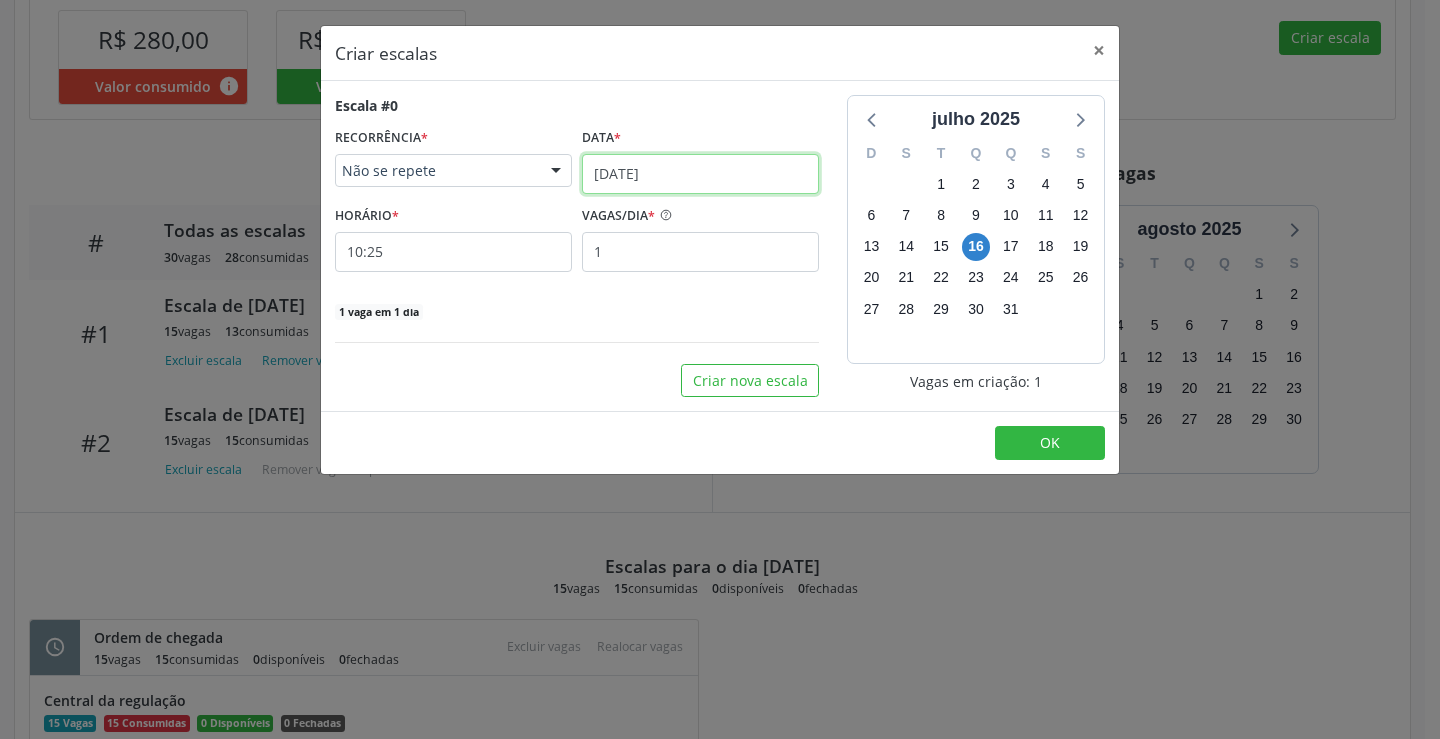 click on "[DATE]" at bounding box center [700, 174] 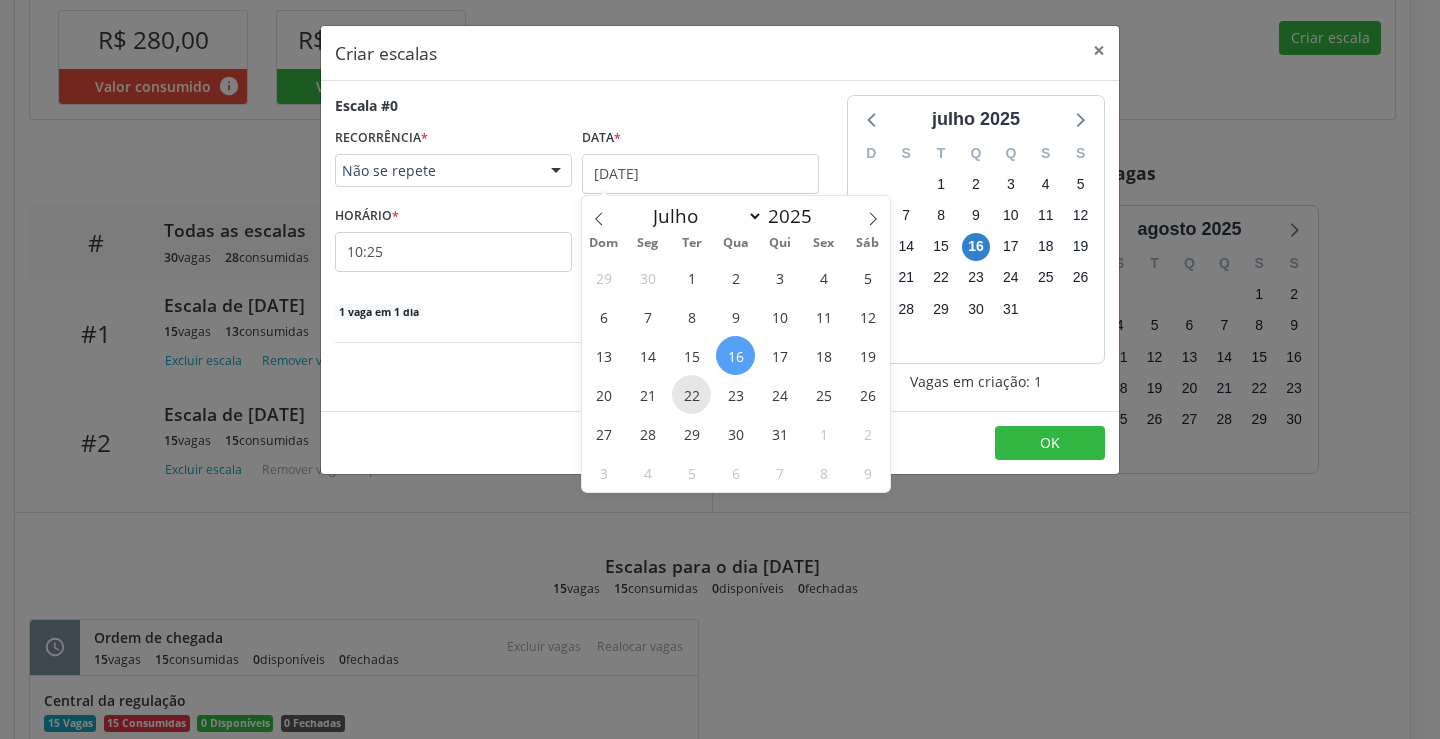 click on "22" at bounding box center (691, 394) 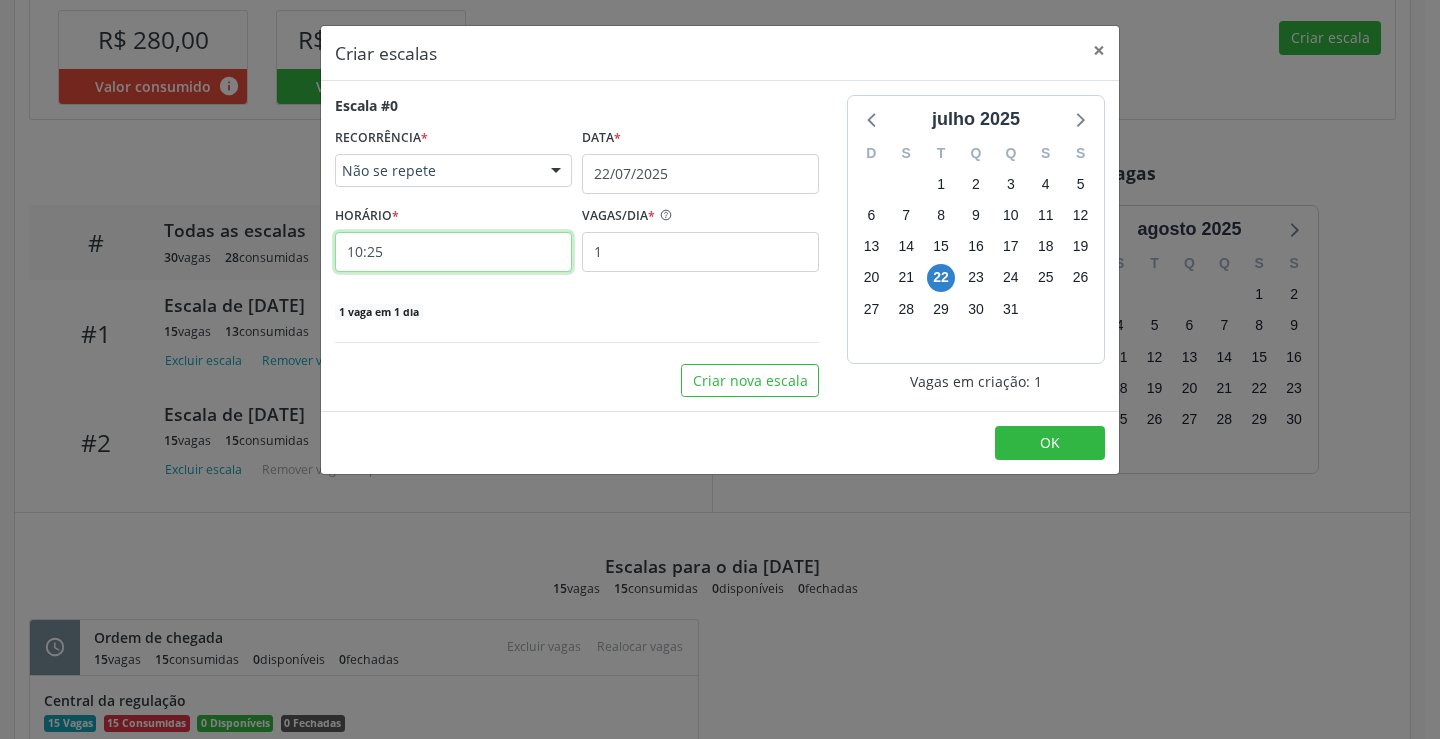 click on "10:25" at bounding box center (453, 252) 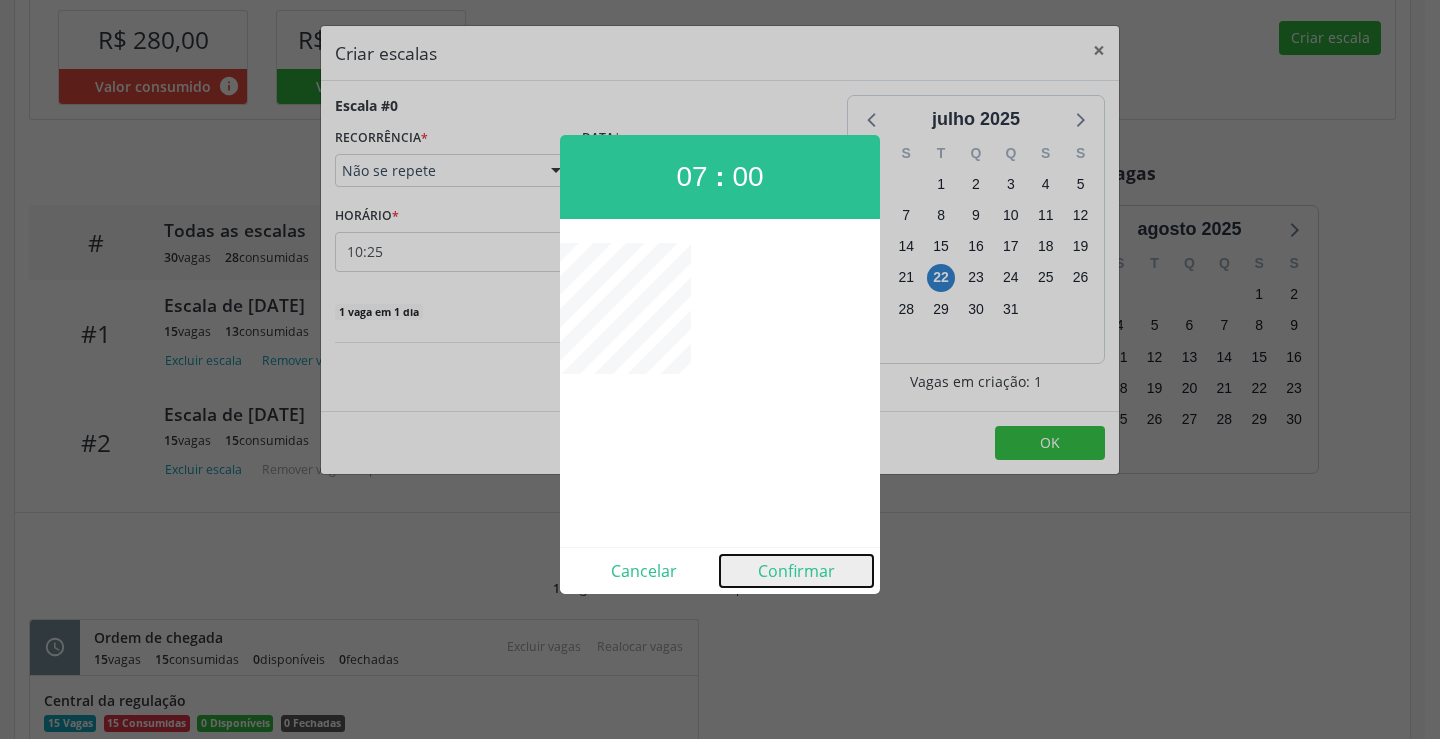 click on "Confirmar" at bounding box center [796, 571] 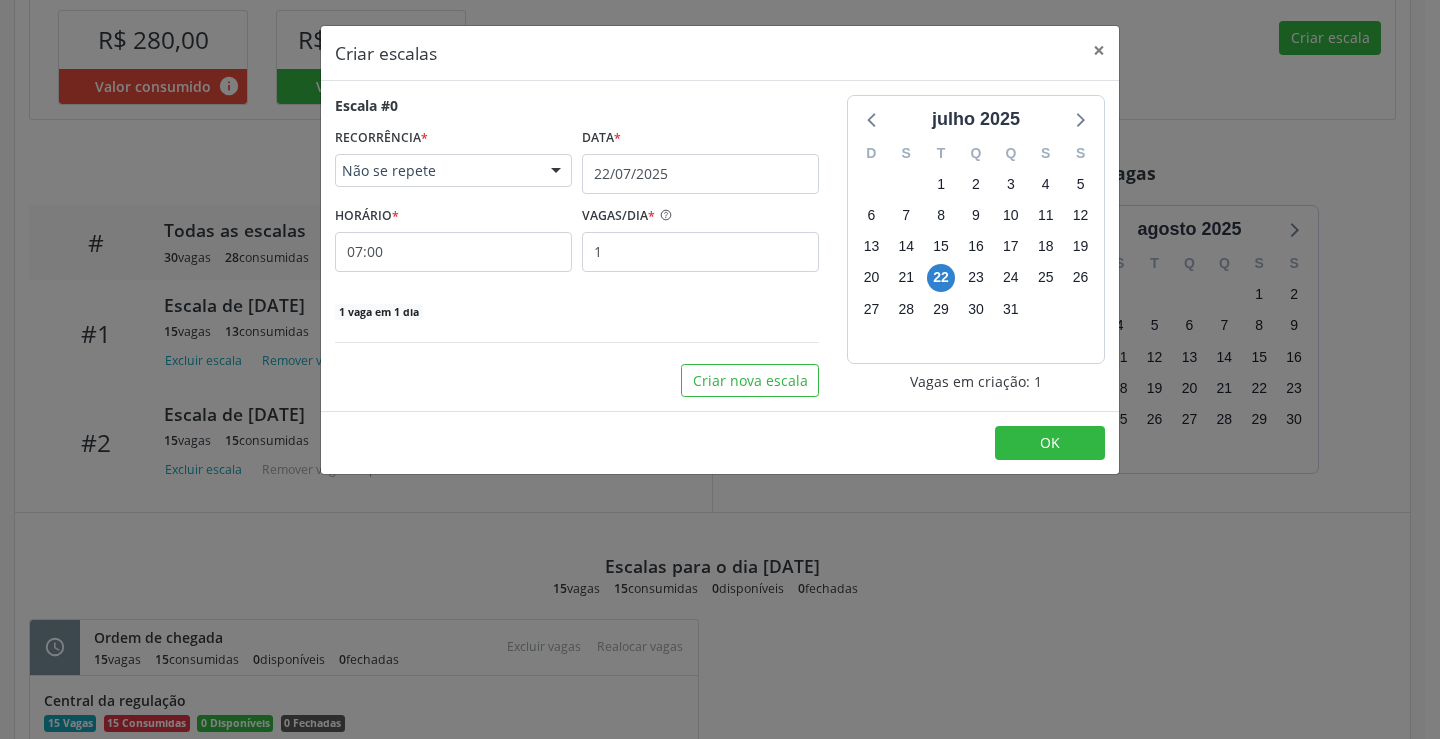 click on "Escala #0
RECORRÊNCIA
*
Não se repete         Não se repete   Diário/Semanal   Mensal
Nenhum resultado encontrado para: "   "
Não há nenhuma opção para ser exibida.
Data
*
22/07/2025
HORÁRIO
*
07:00
VAGAS/DIA
*
1
1 vaga em 1 dia" at bounding box center (577, 208) 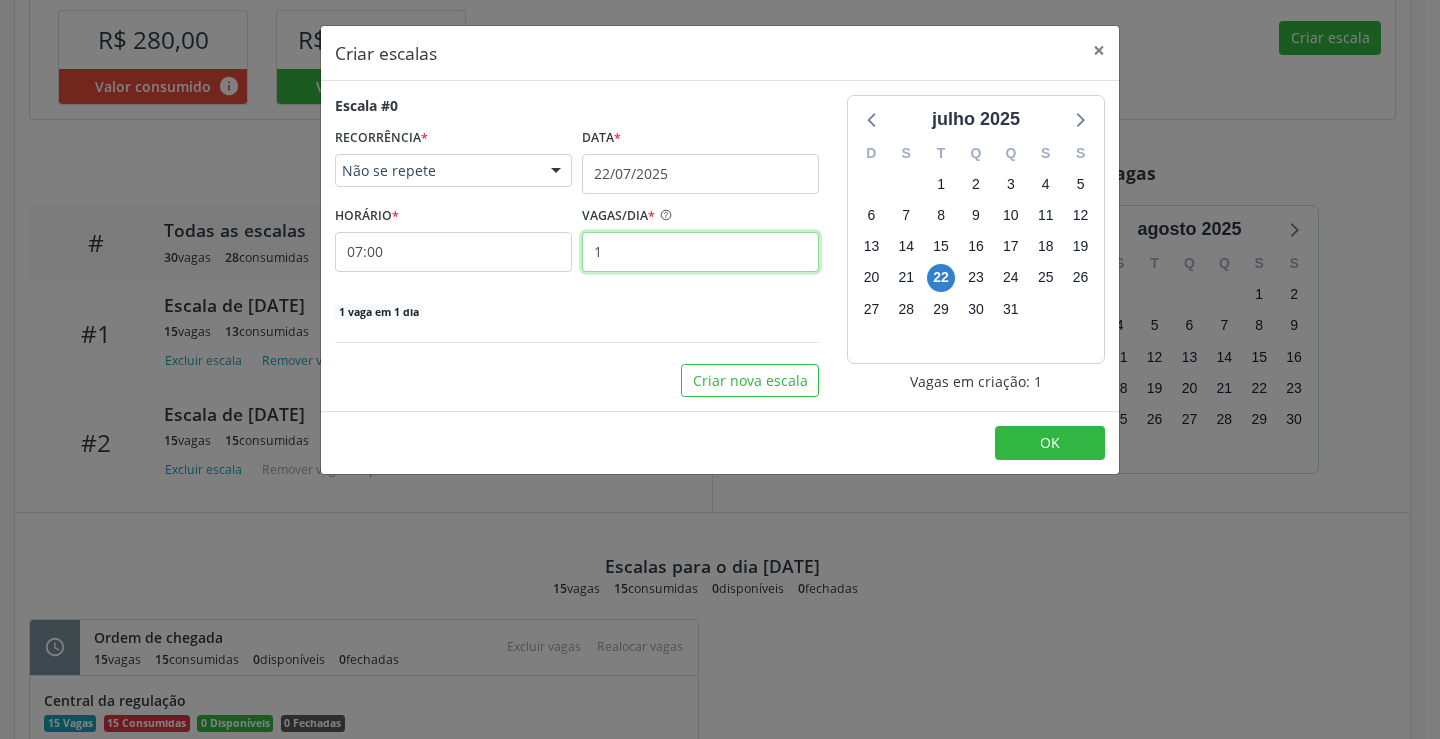 click on "1" at bounding box center [700, 252] 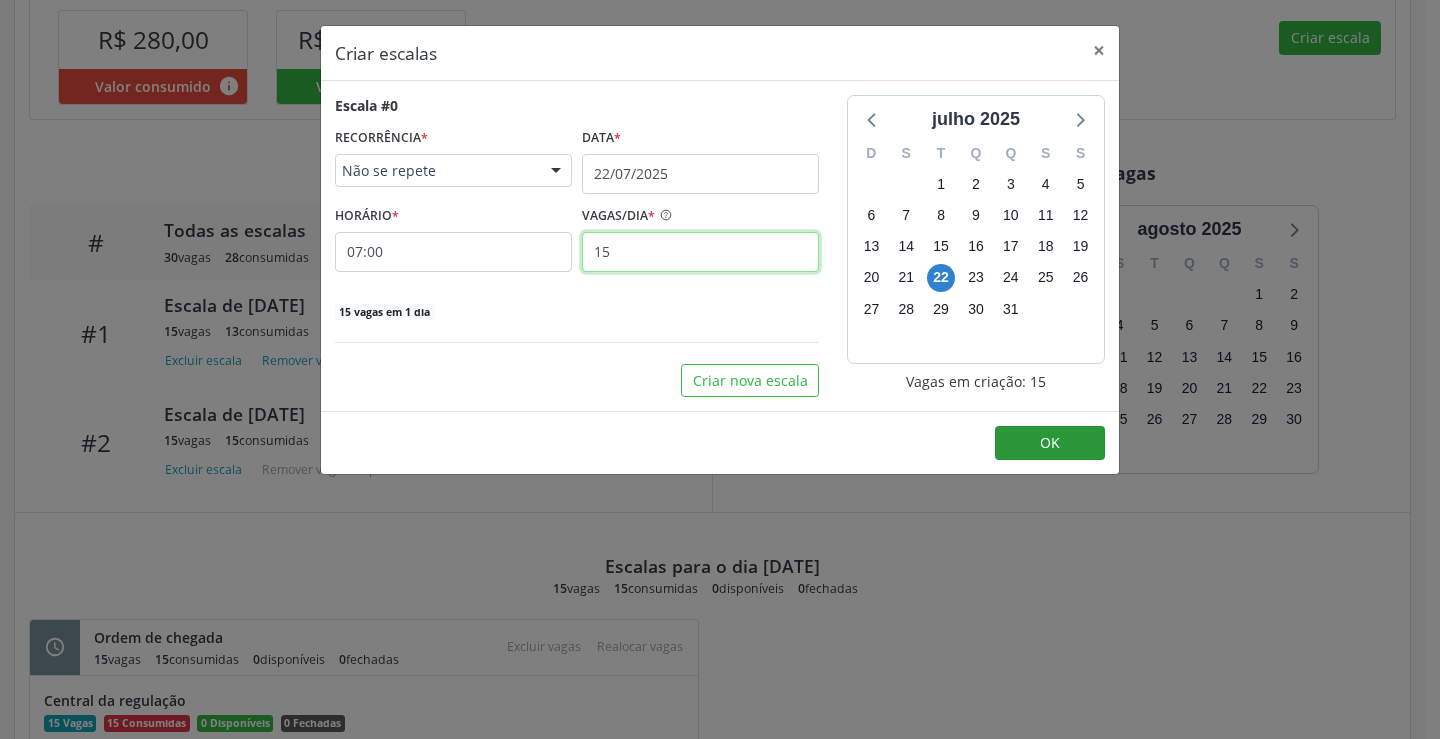 type on "15" 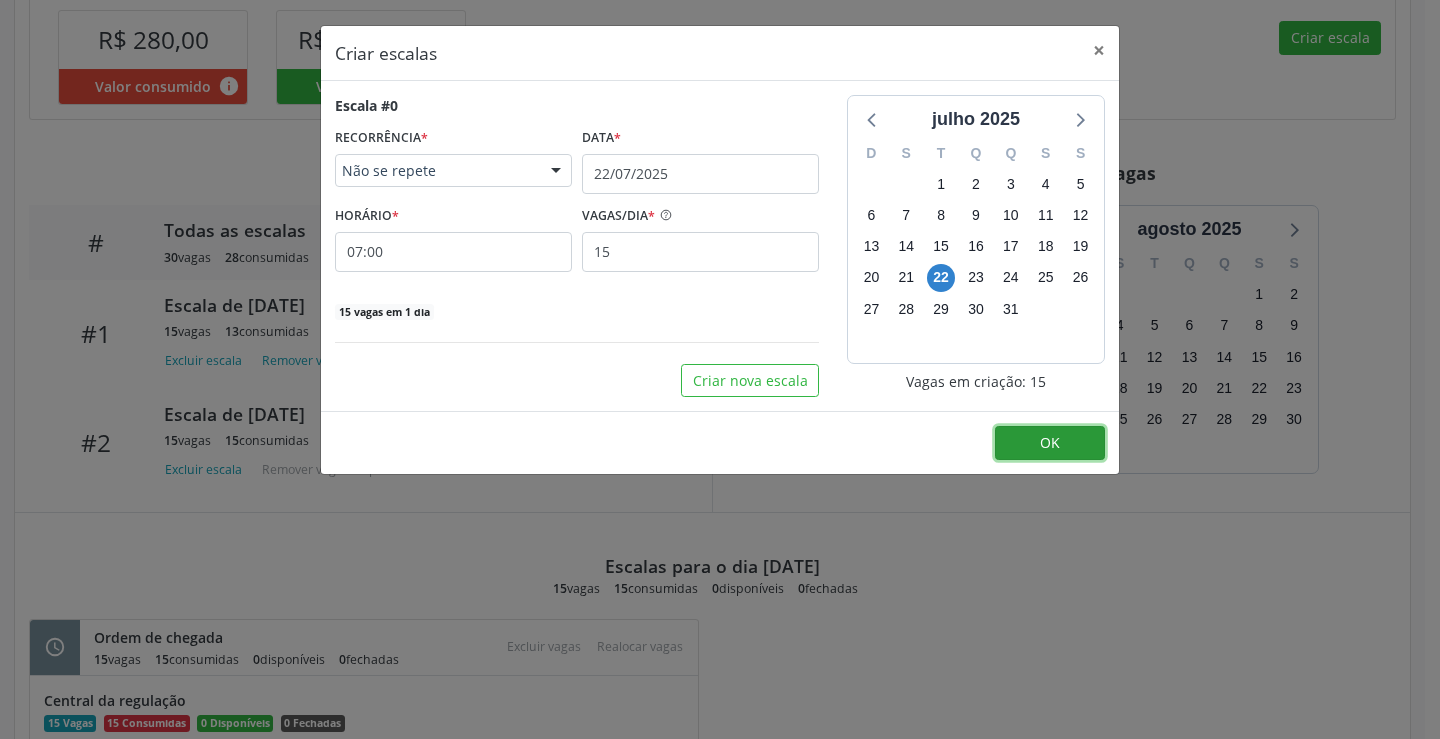 click on "OK" at bounding box center [1050, 442] 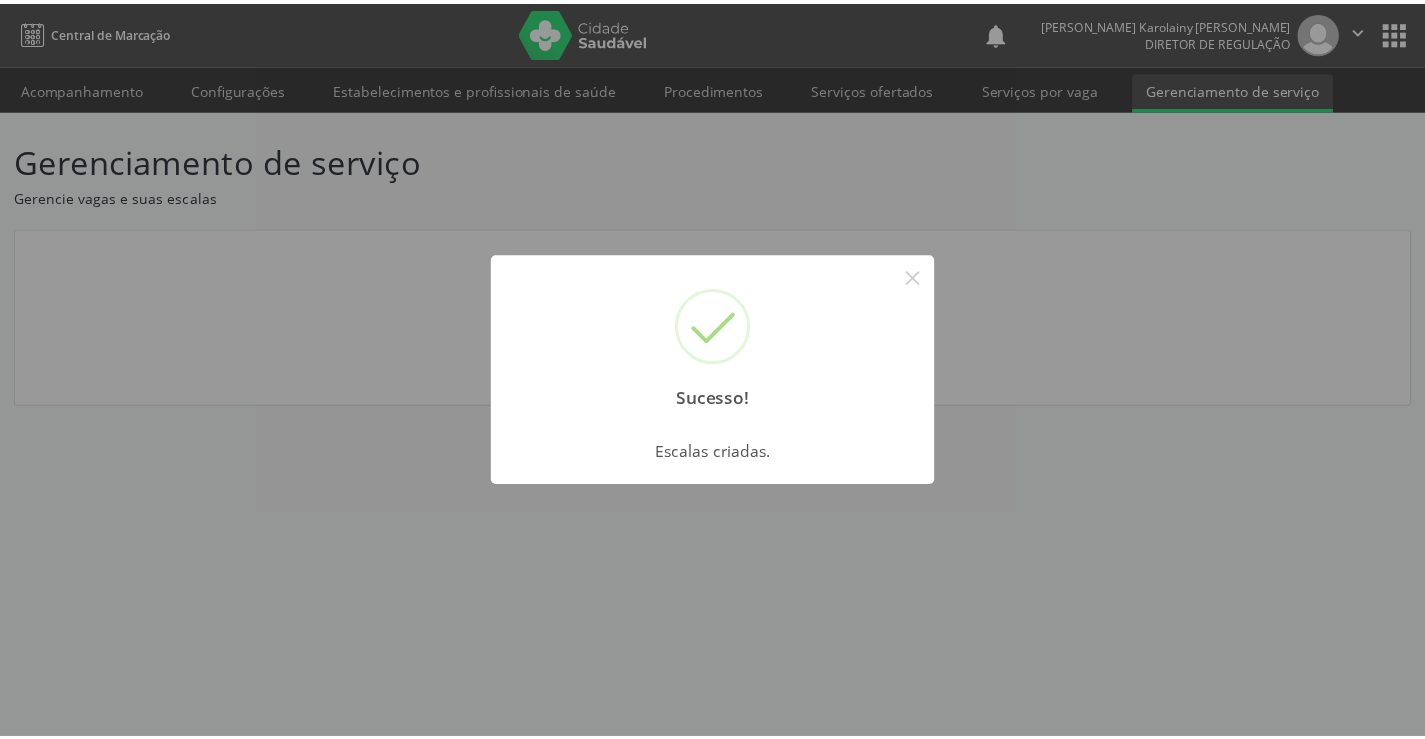 scroll, scrollTop: 0, scrollLeft: 0, axis: both 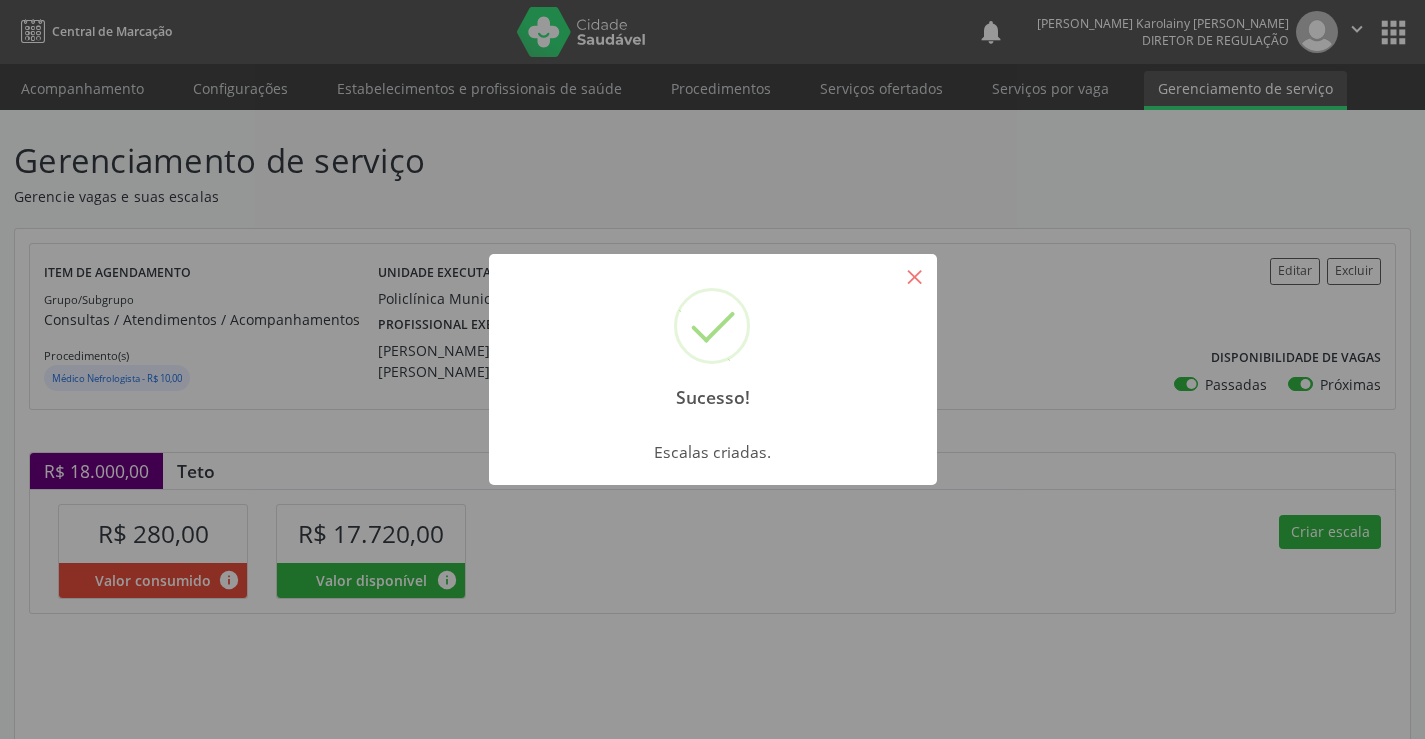 click on "×" at bounding box center [915, 276] 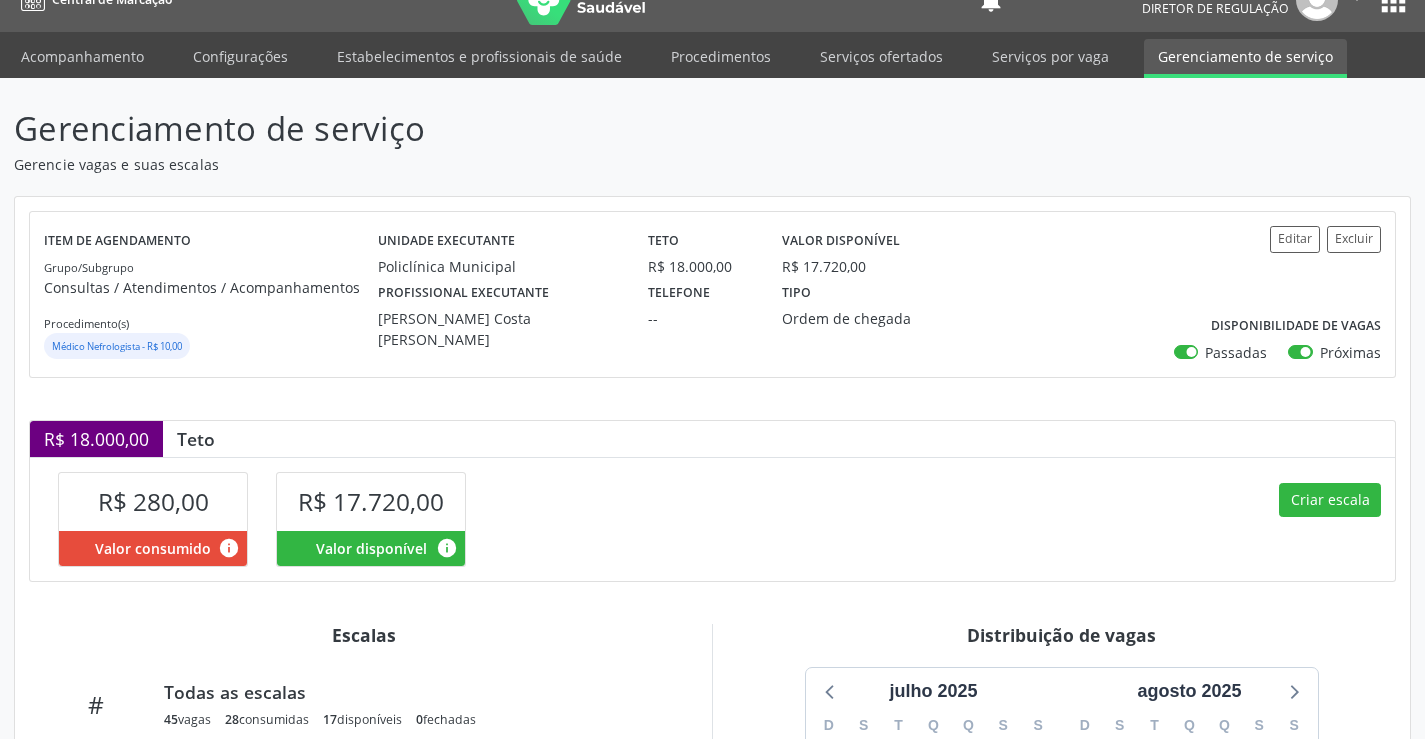 scroll, scrollTop: 0, scrollLeft: 0, axis: both 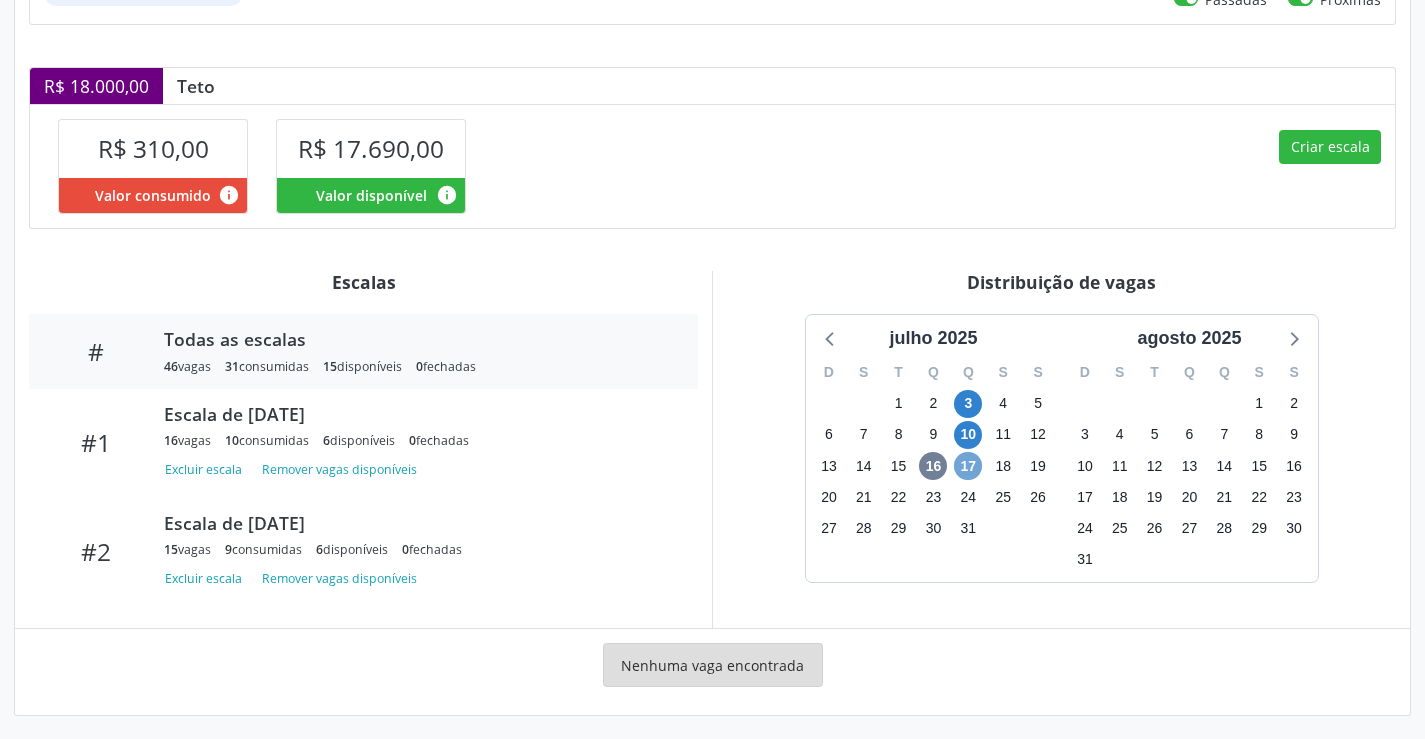 click on "17" at bounding box center (968, 466) 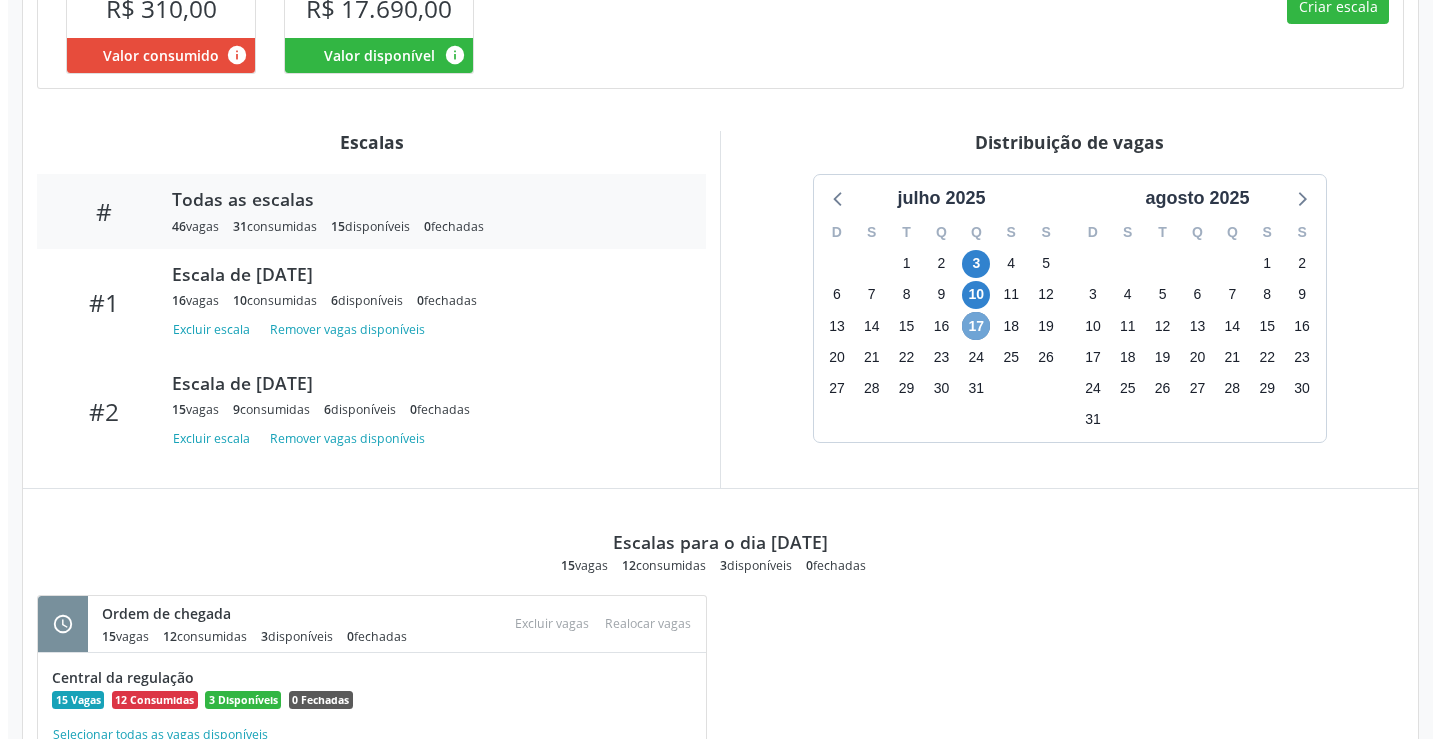scroll, scrollTop: 501, scrollLeft: 0, axis: vertical 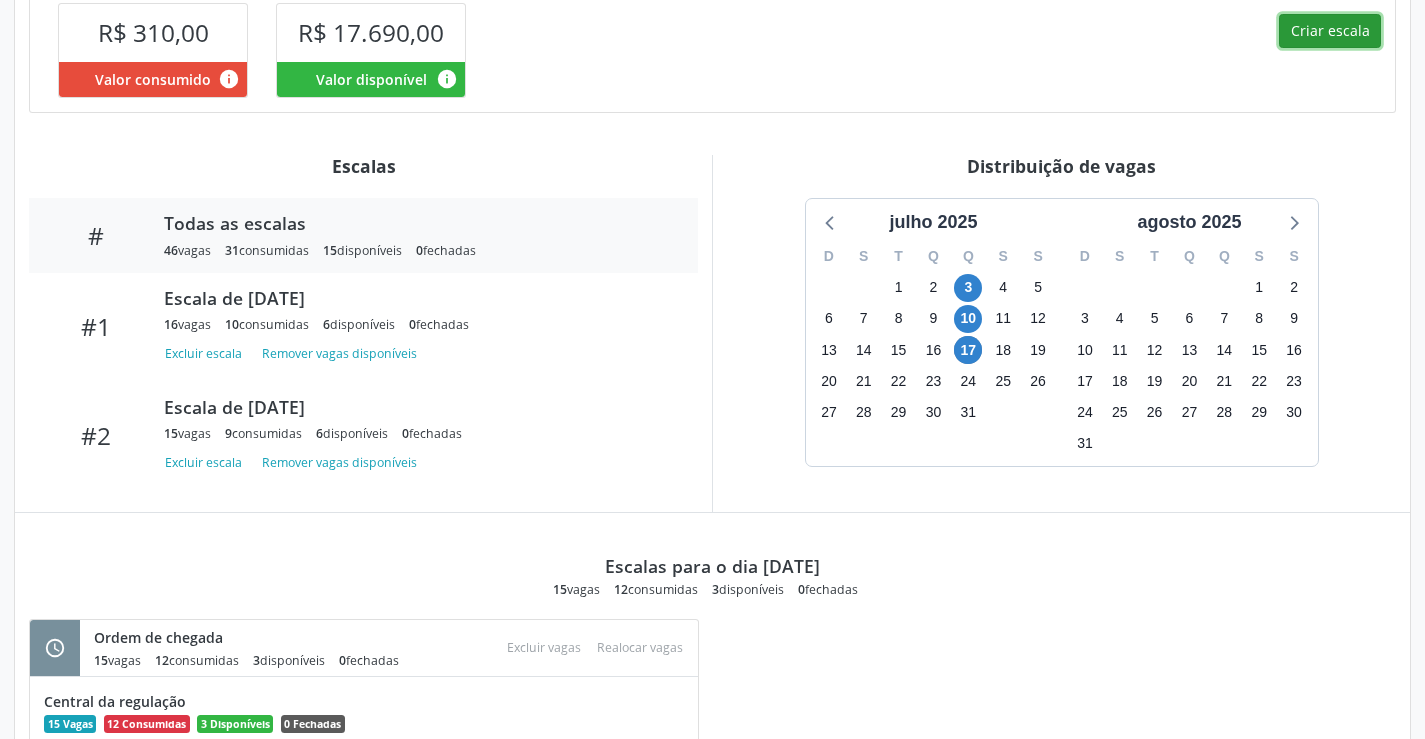 click on "Criar escala" at bounding box center [1330, 31] 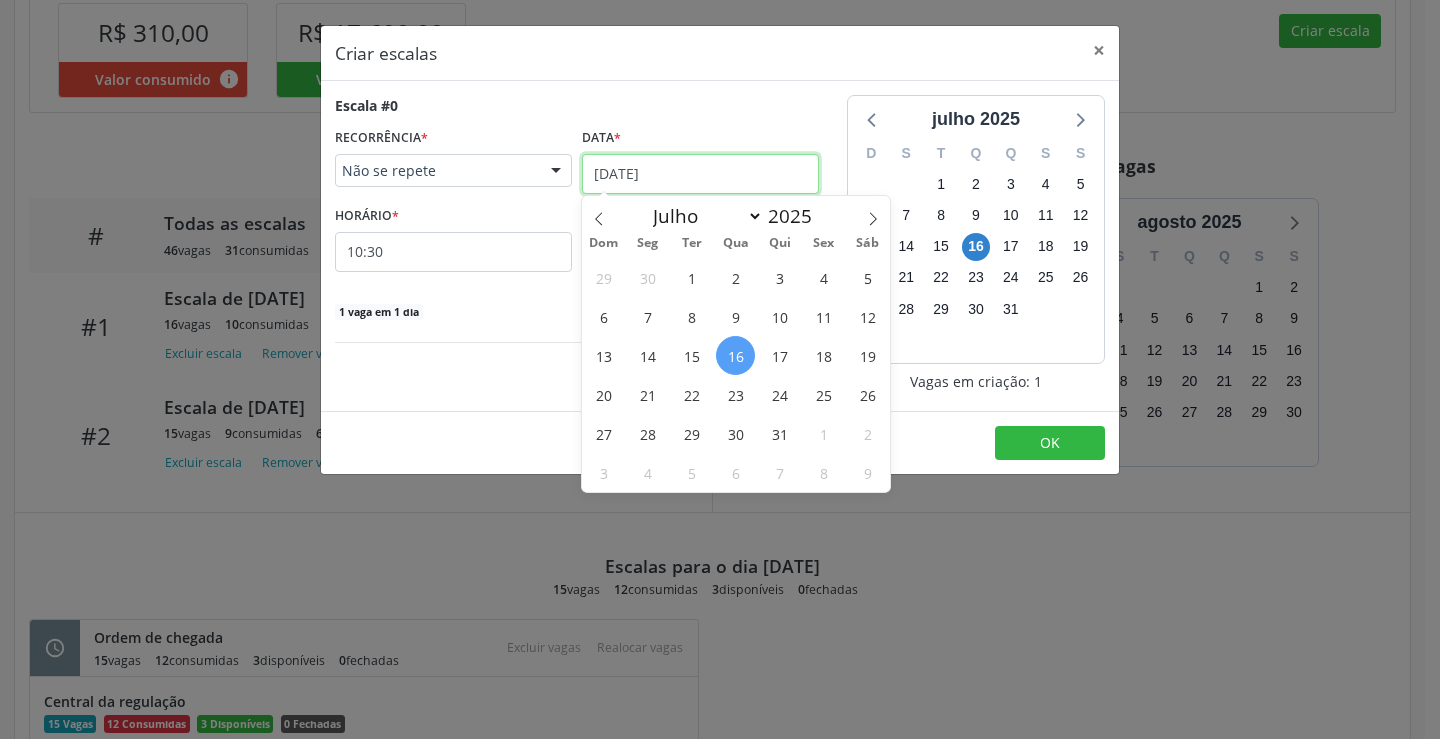 click on "[DATE]" at bounding box center [700, 174] 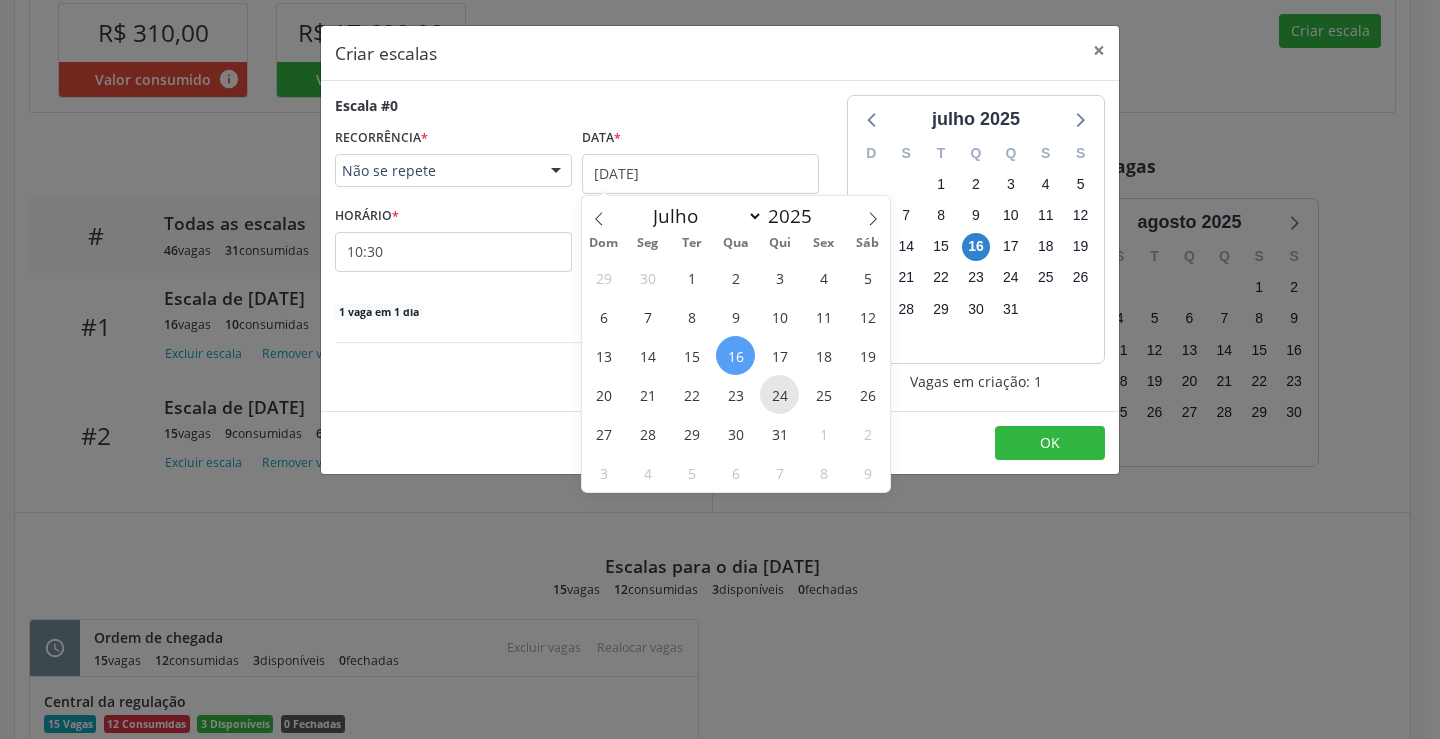 click on "24" at bounding box center [779, 394] 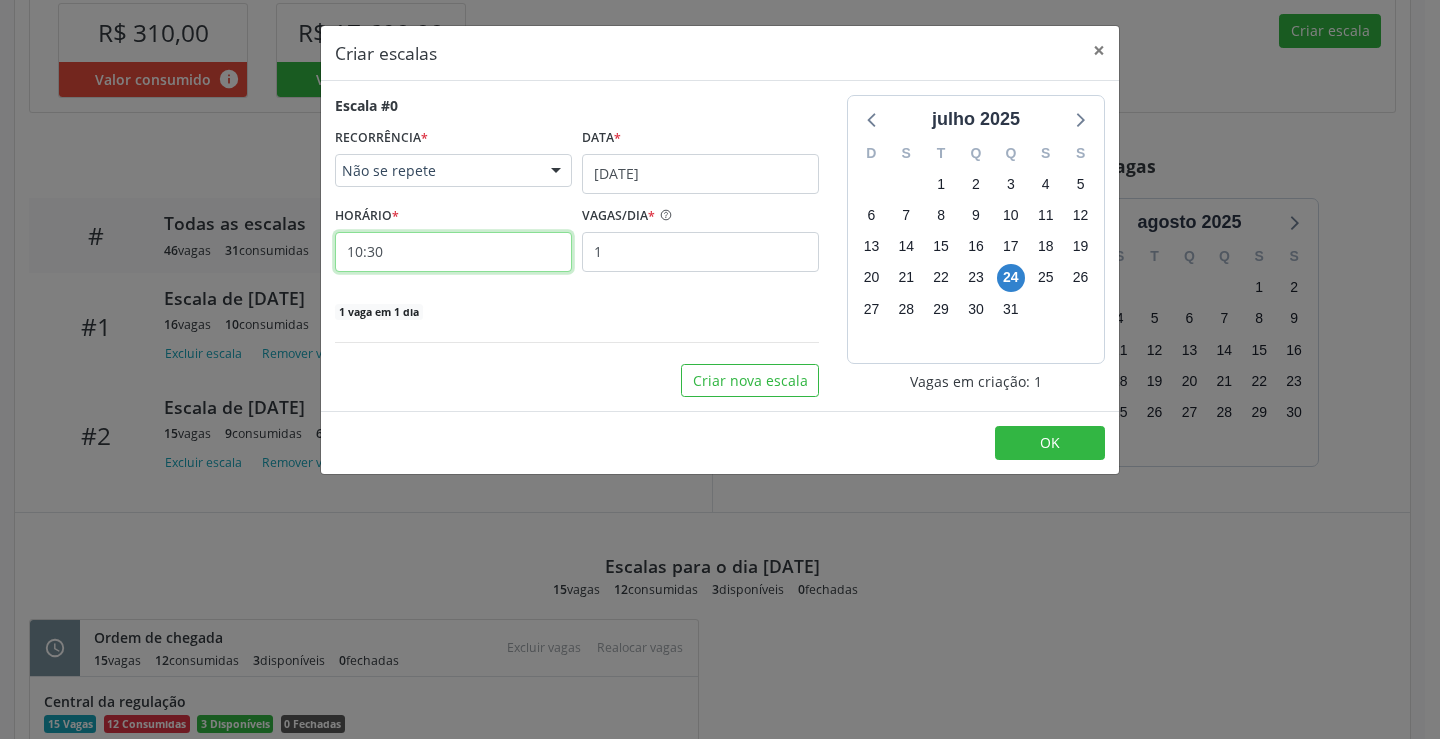 click on "10:30" at bounding box center [453, 252] 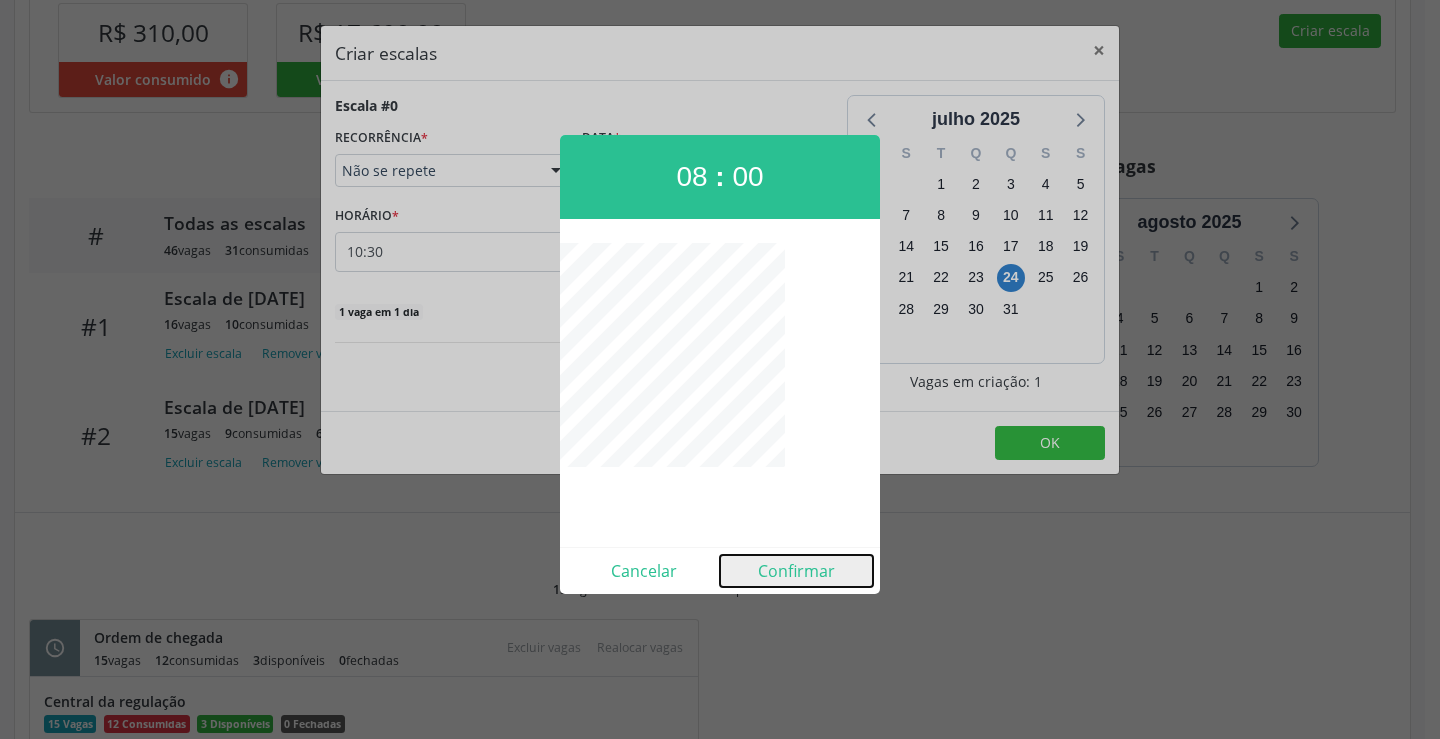 click on "Confirmar" at bounding box center [796, 571] 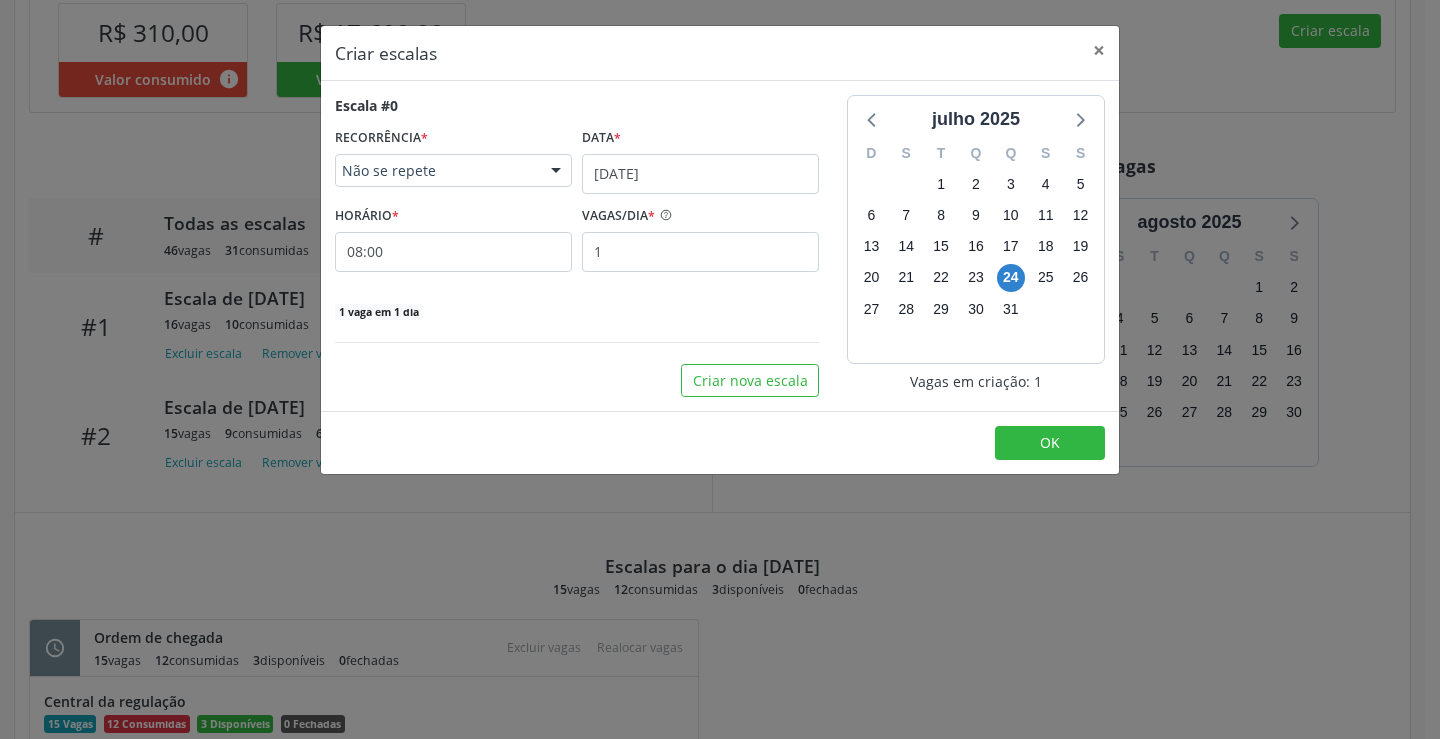 click on "VAGAS/DIA
*" at bounding box center [700, 216] 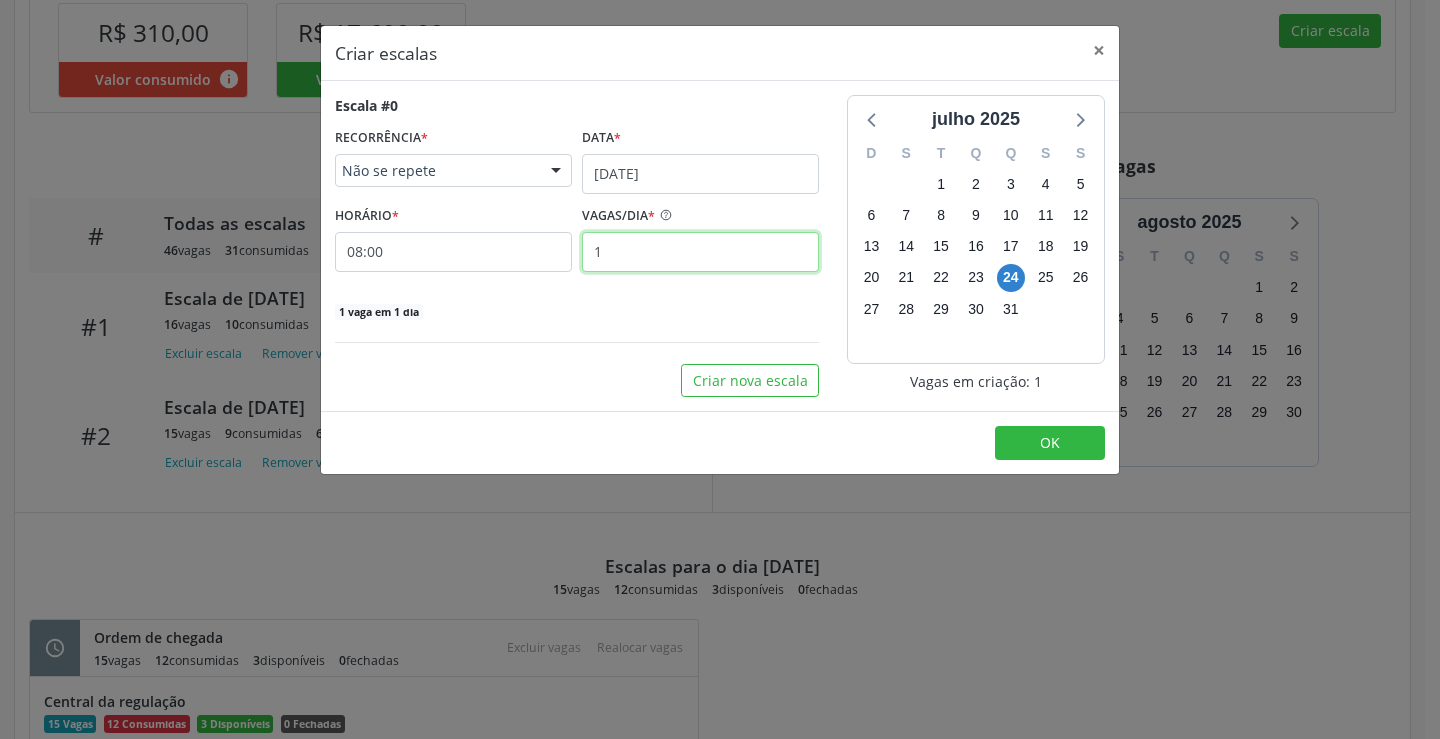 click on "1" at bounding box center (700, 252) 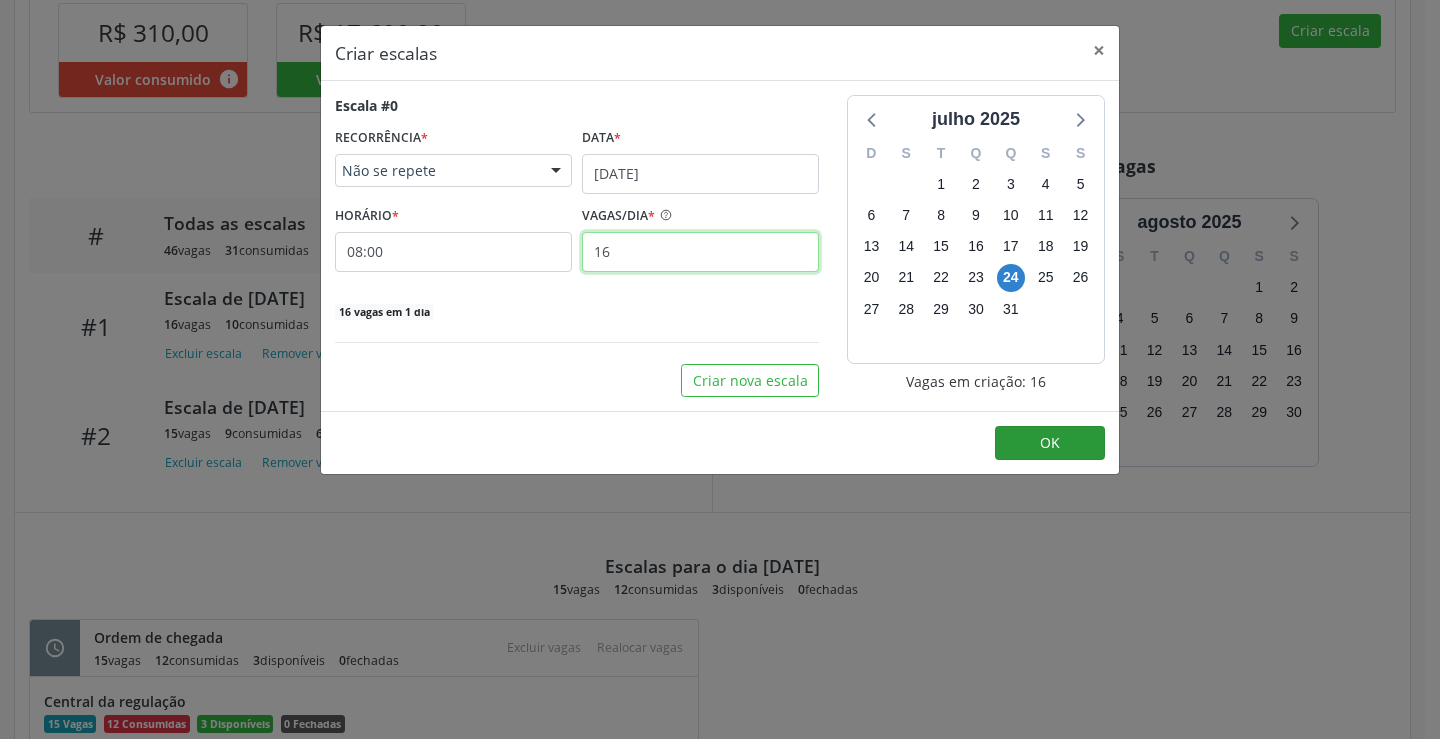 type on "16" 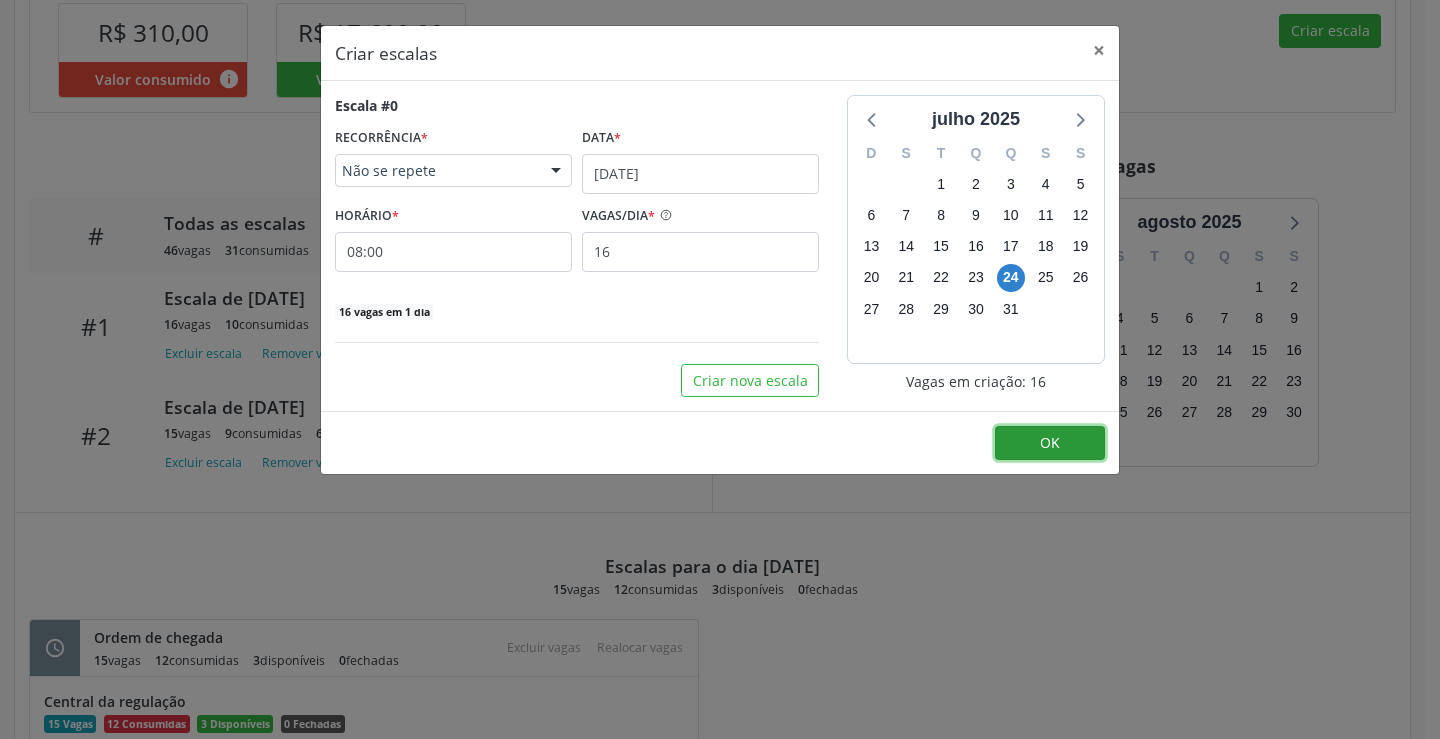 click on "OK" at bounding box center (1050, 443) 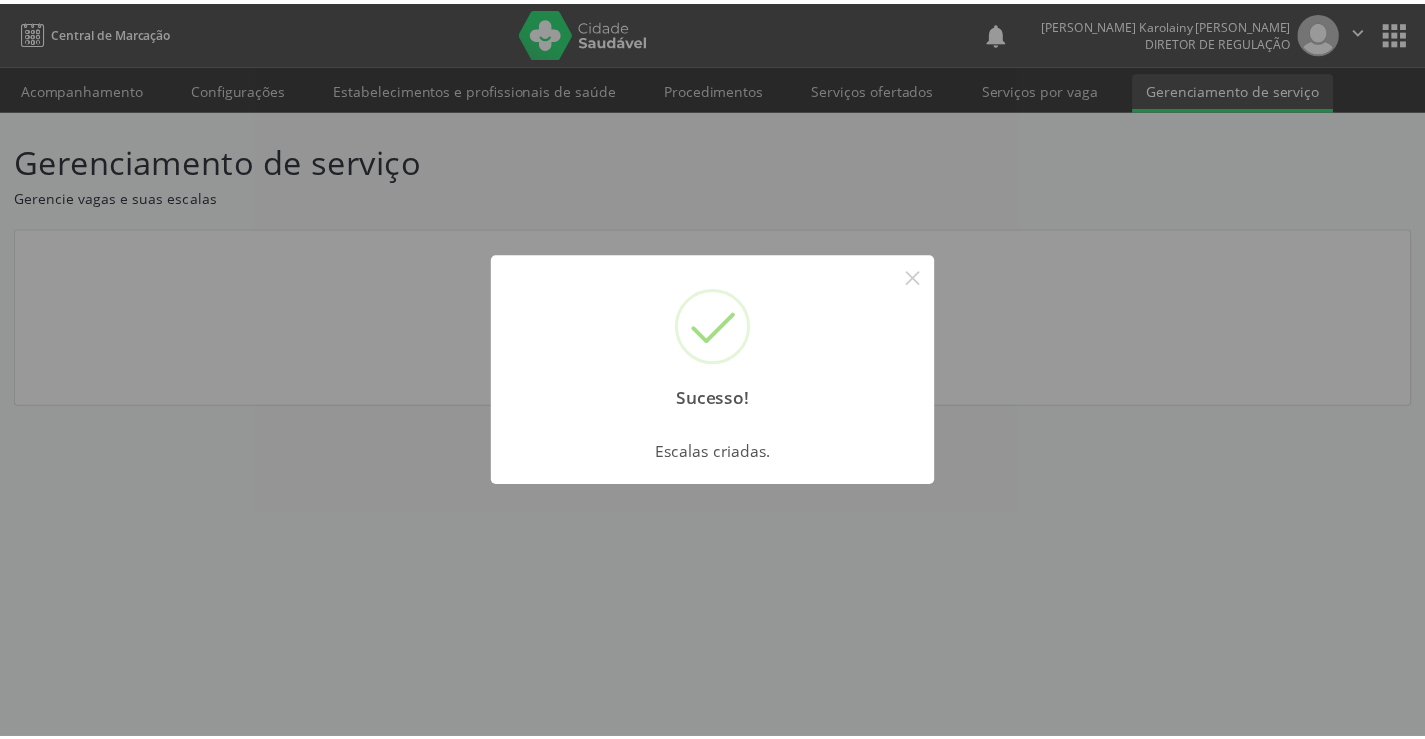 scroll, scrollTop: 0, scrollLeft: 0, axis: both 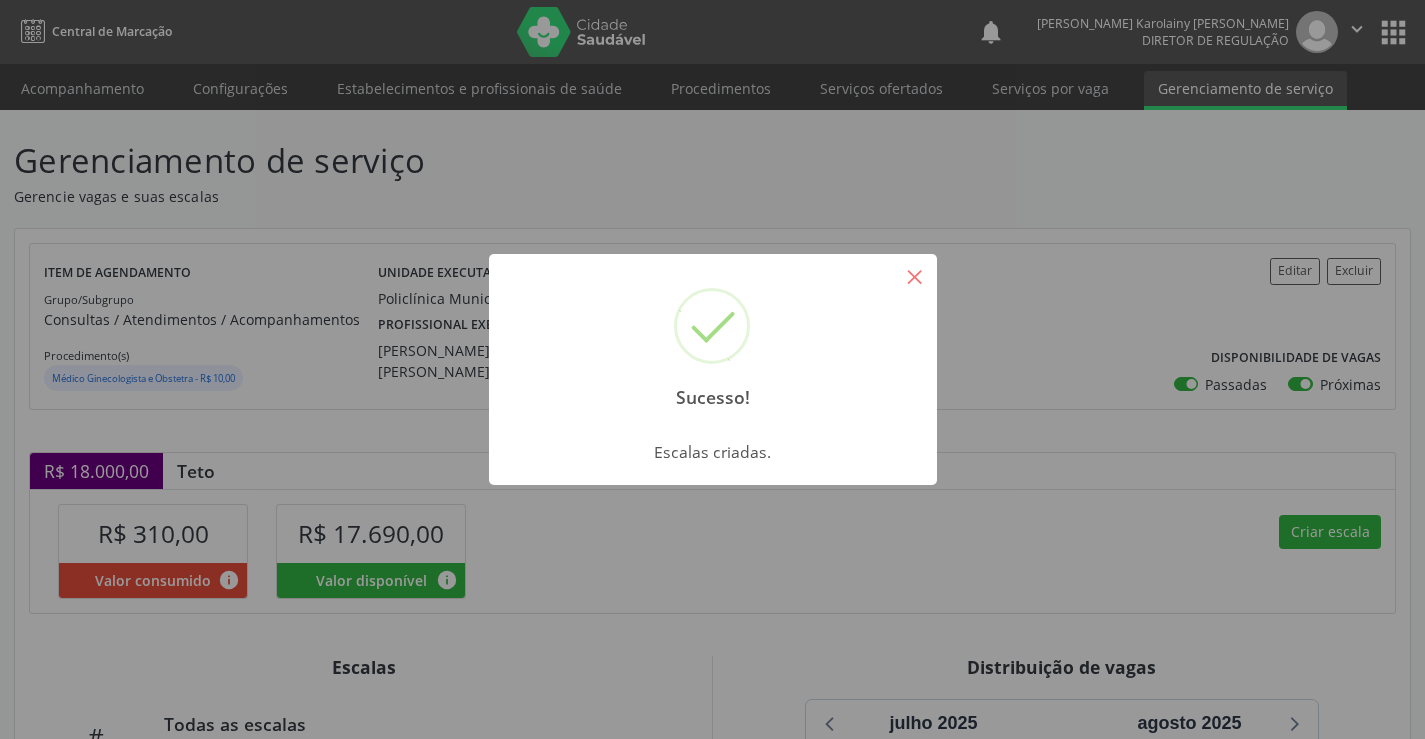 click on "×" at bounding box center [915, 276] 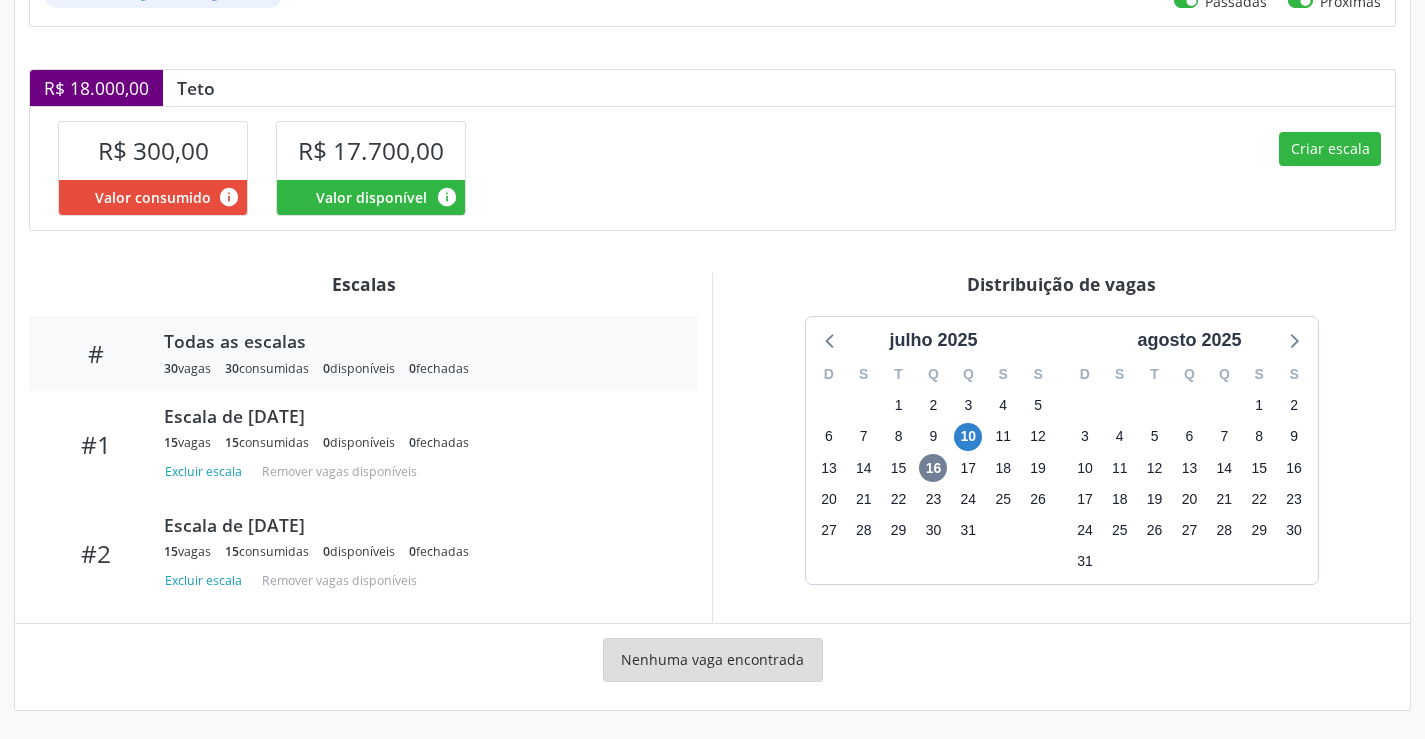 scroll, scrollTop: 383, scrollLeft: 0, axis: vertical 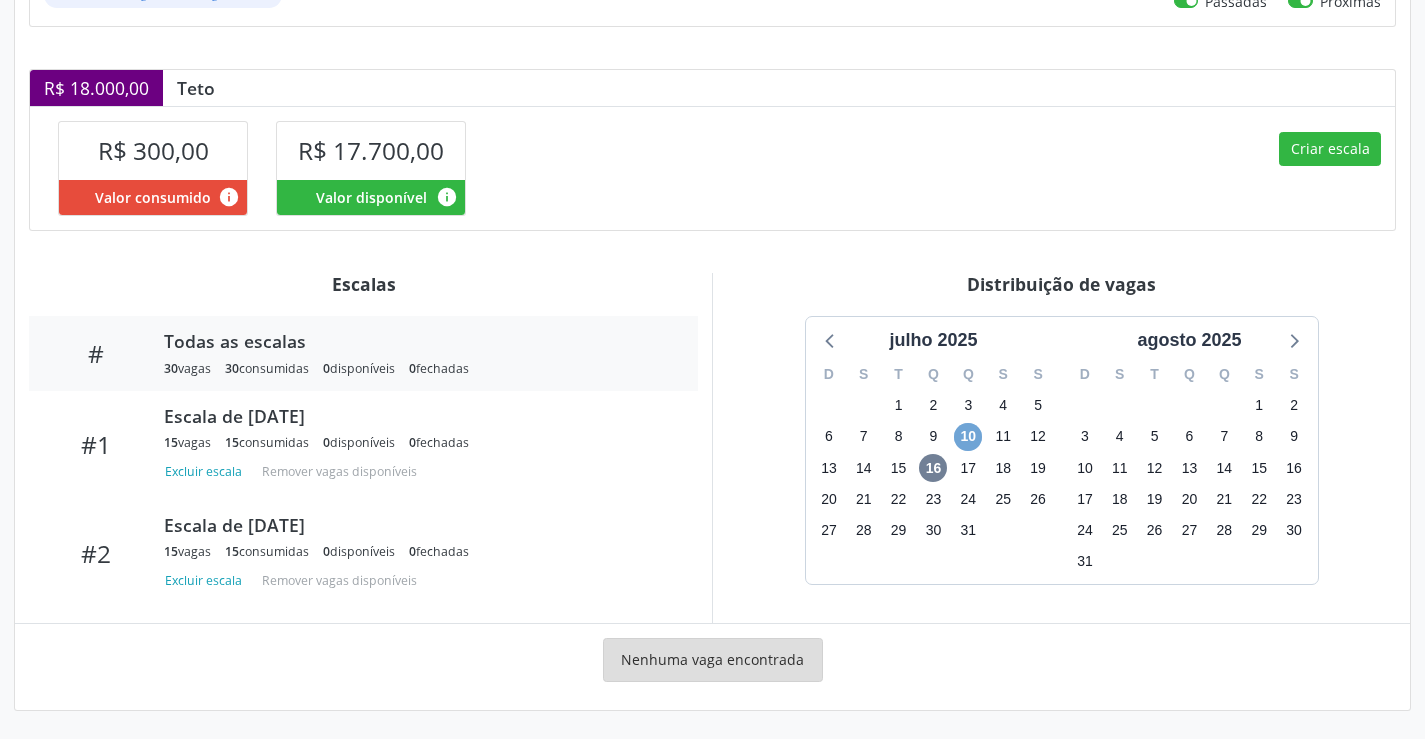 click on "10" at bounding box center [968, 437] 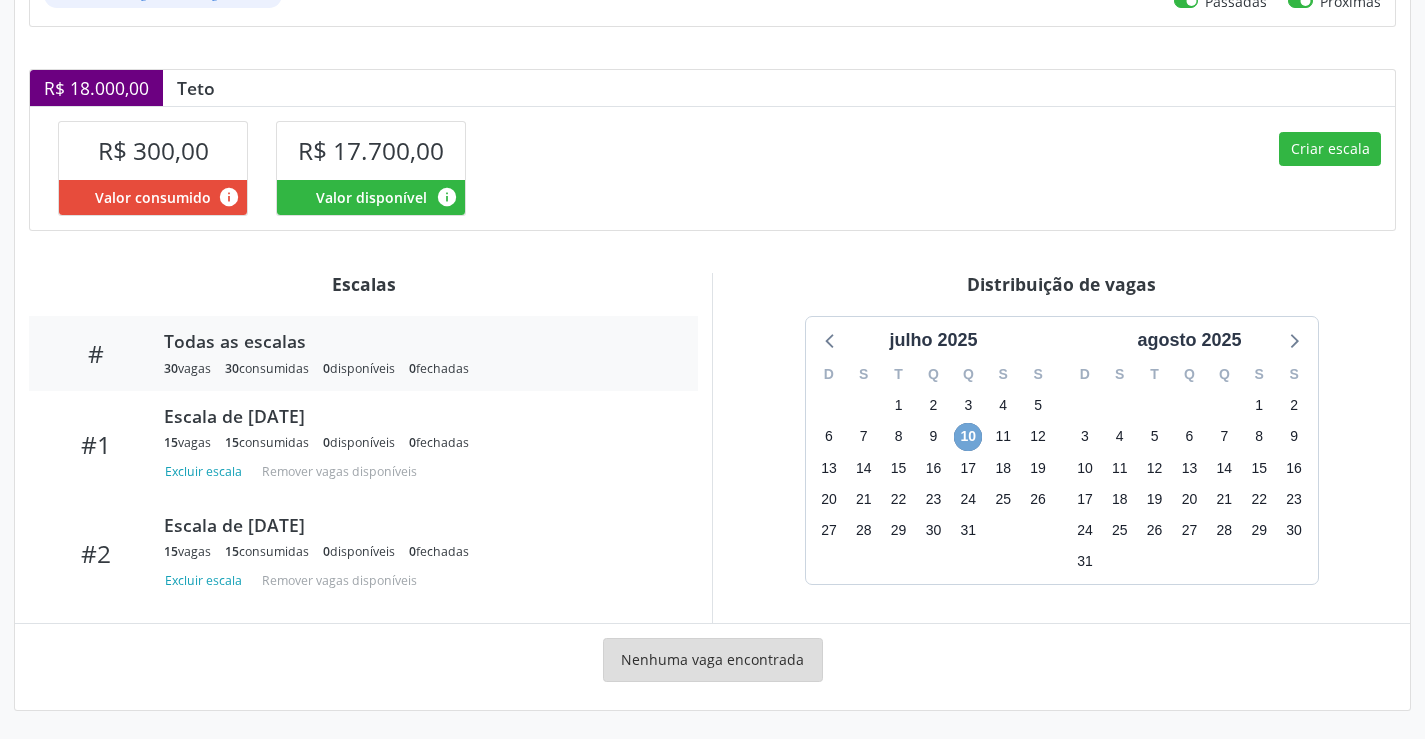 click on "10" at bounding box center (968, 437) 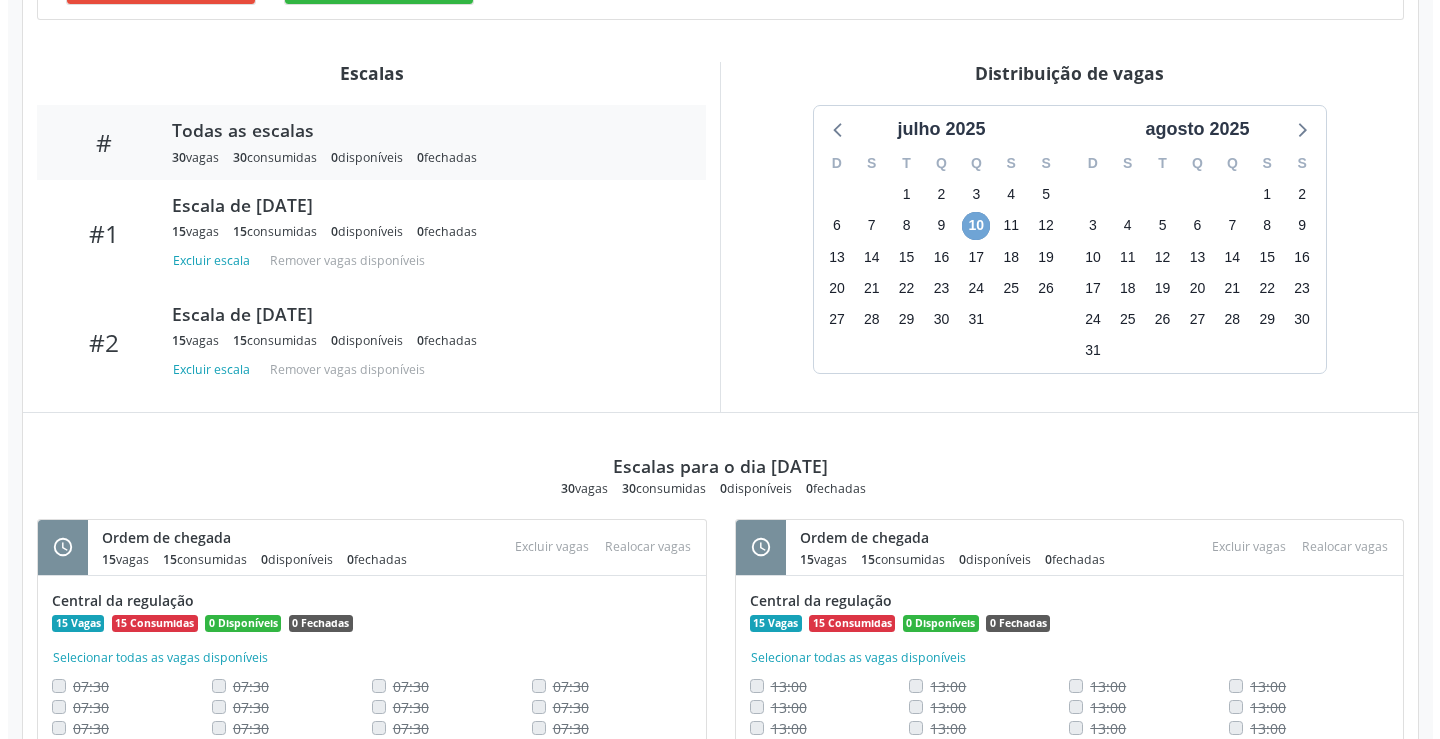 scroll, scrollTop: 494, scrollLeft: 0, axis: vertical 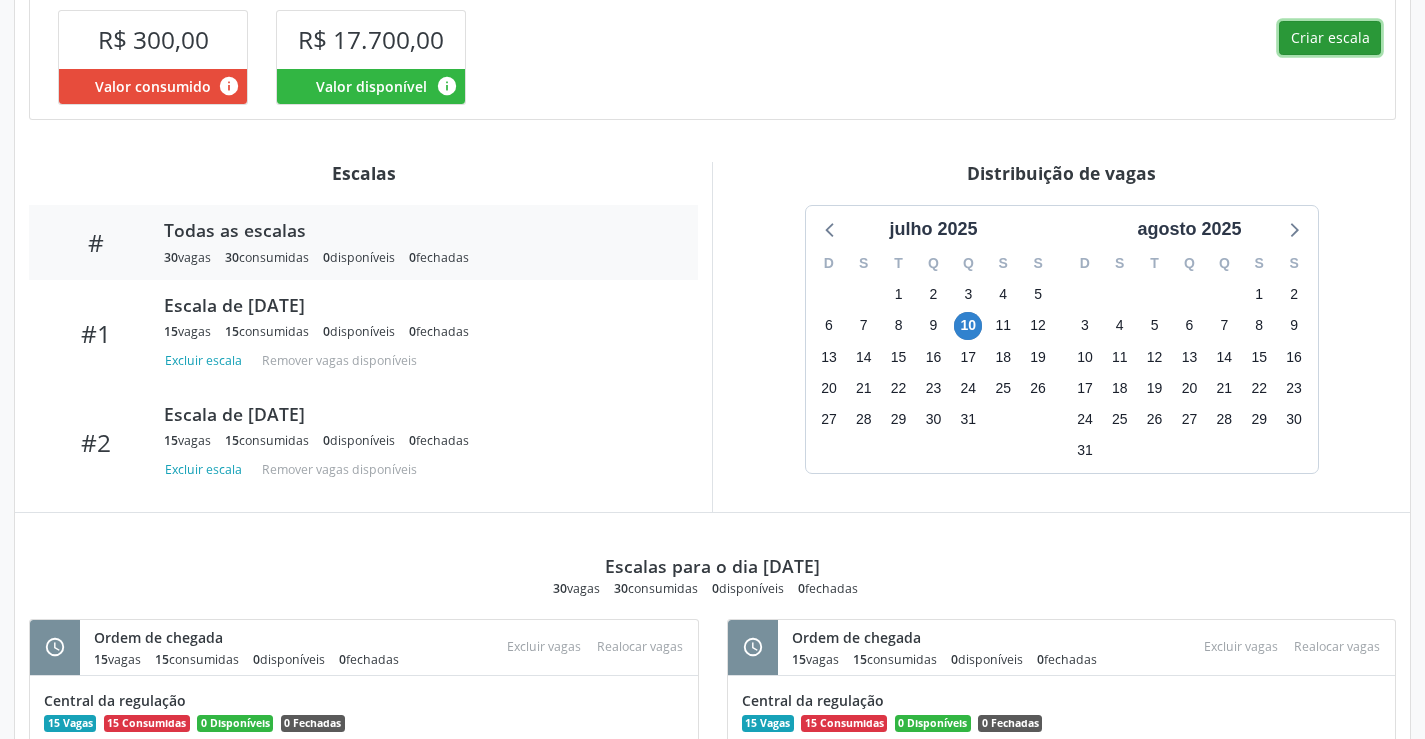click on "Criar escala" at bounding box center (1330, 38) 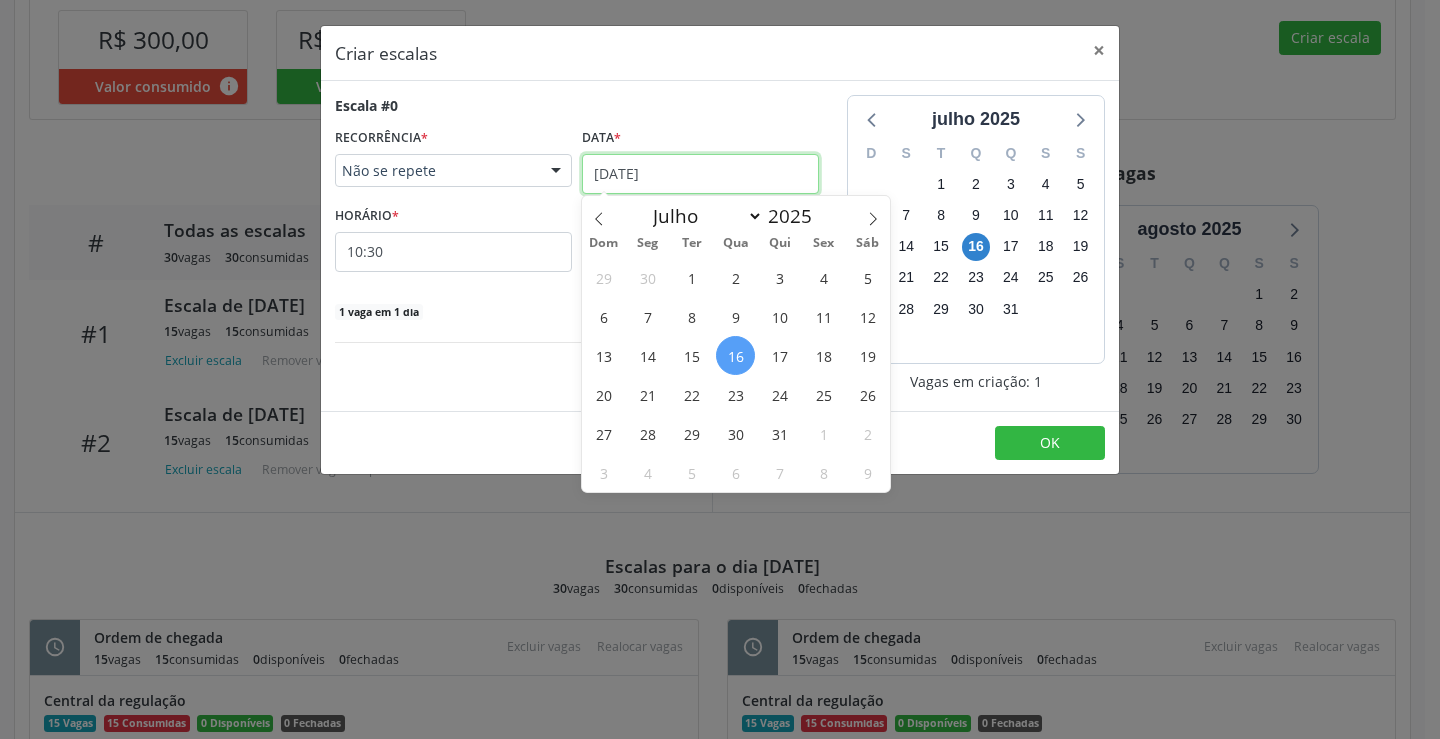 click on "Central de Marcação
notifications
Ana Karolainy Santos Serafim
Diretor de regulação

Configurações
Sair
apps
Acompanhamento
Configurações
Estabelecimentos e profissionais de saúde
Procedimentos
Serviços ofertados
Serviços por vaga
Gerenciamento de serviço
Gerenciamento de serviço
Gerencie vagas e suas escalas
Item de agendamento
Grupo/Subgrupo   Consultas / Atendimentos / Acompanhamentos   Procedimento(s)     Médico Endocrinologista e Metabologista - R$ 10,00
Unidade executante
Policlínica Municipal
Teto
R$ 18.000,00
Valor disponível
R$ 17.700,00
Profissional executante
Poliecio de Matos Lacerda
Telefone
--" at bounding box center [720, -125] 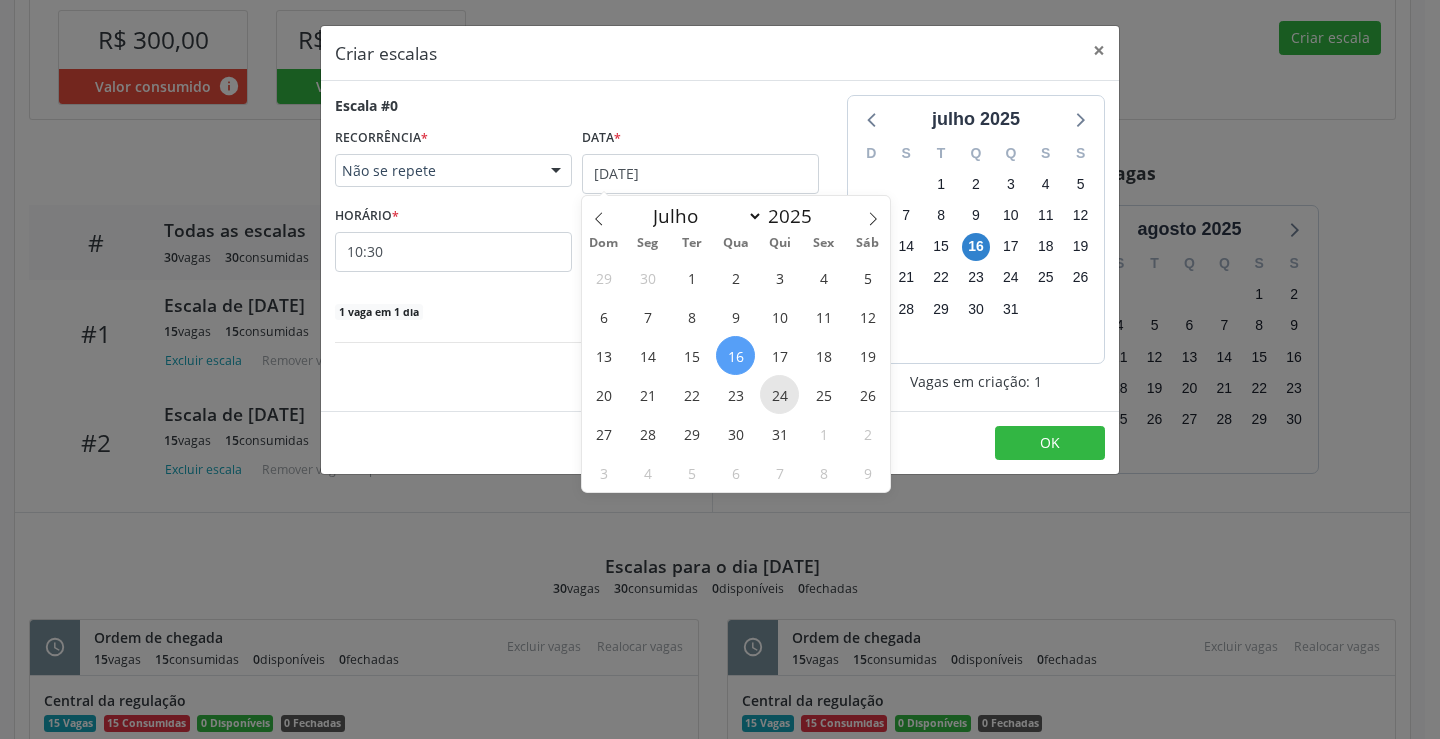 click on "24" at bounding box center (779, 394) 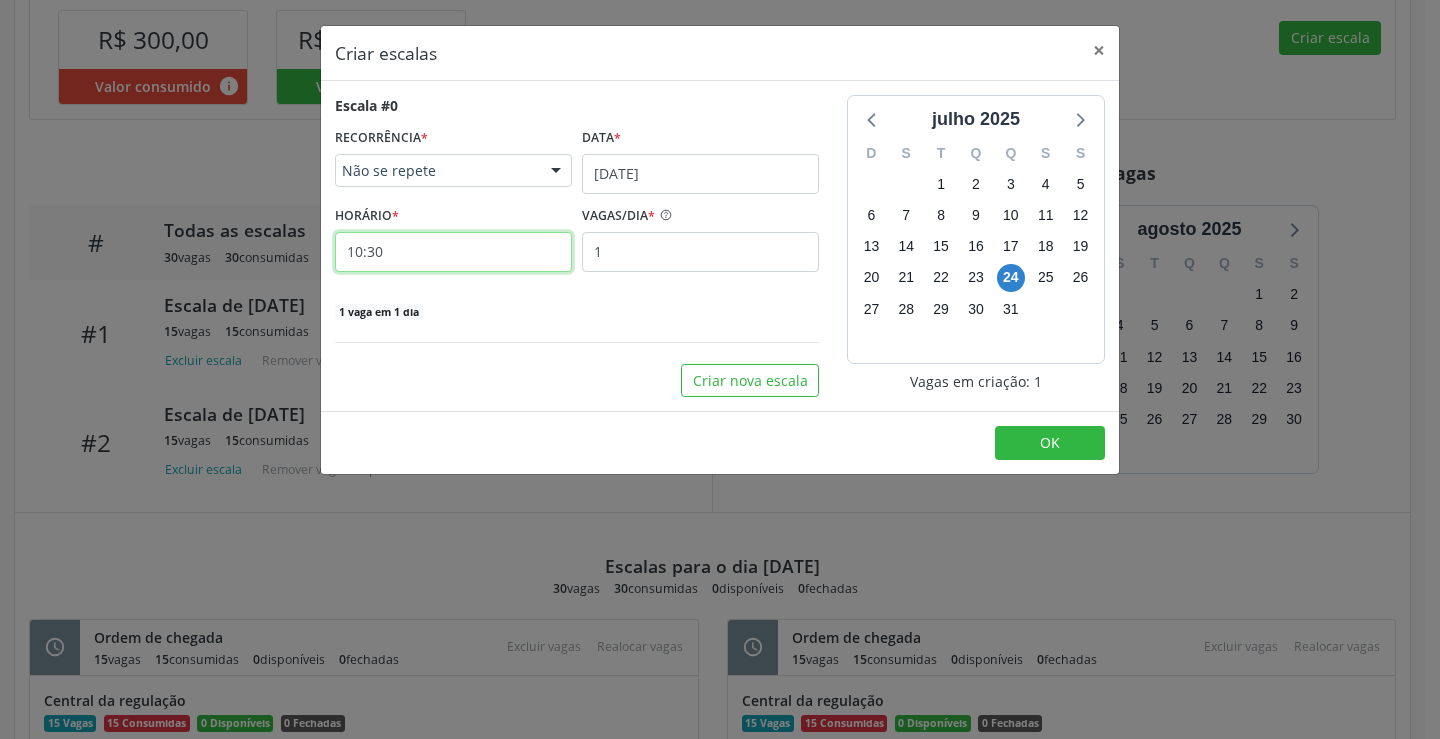click on "10:30" at bounding box center [453, 252] 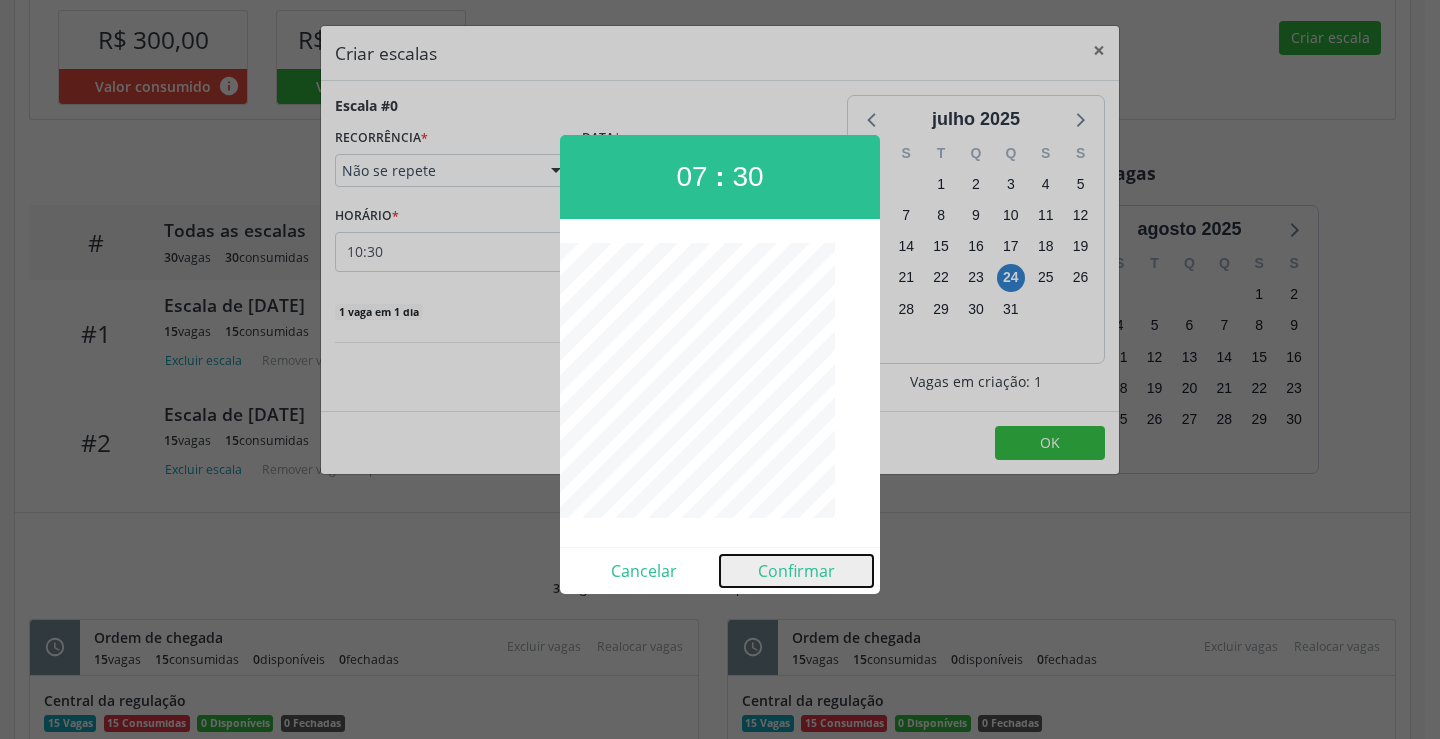 click on "Confirmar" at bounding box center [796, 571] 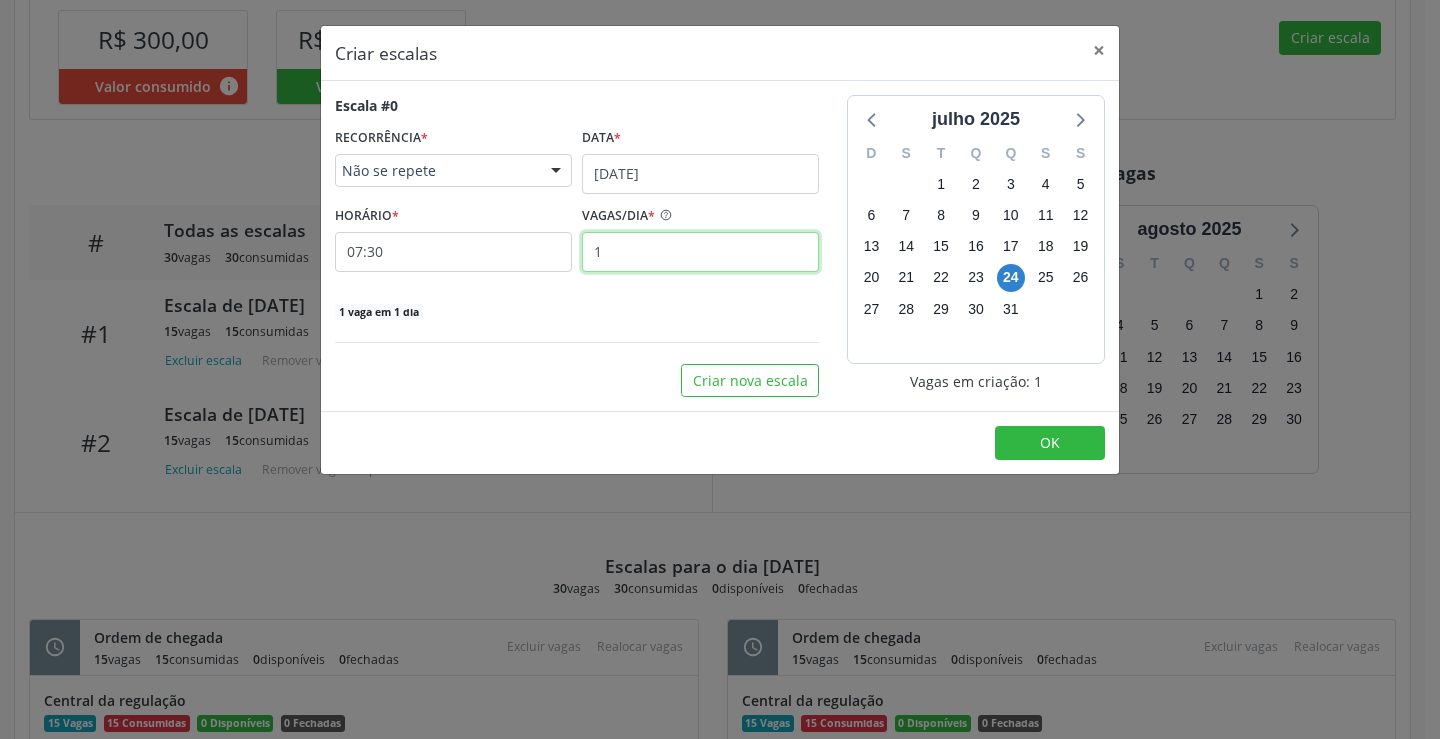 click on "1" at bounding box center (700, 252) 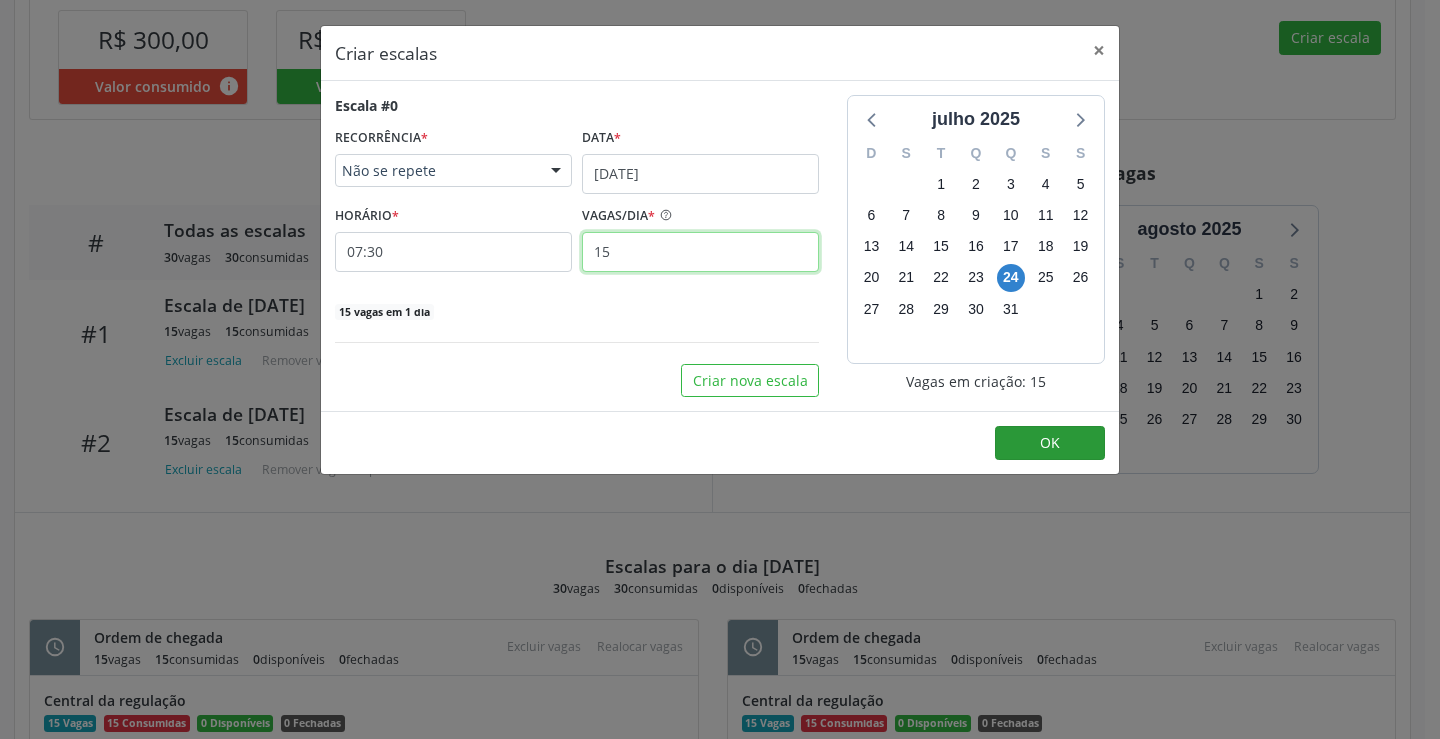 type on "15" 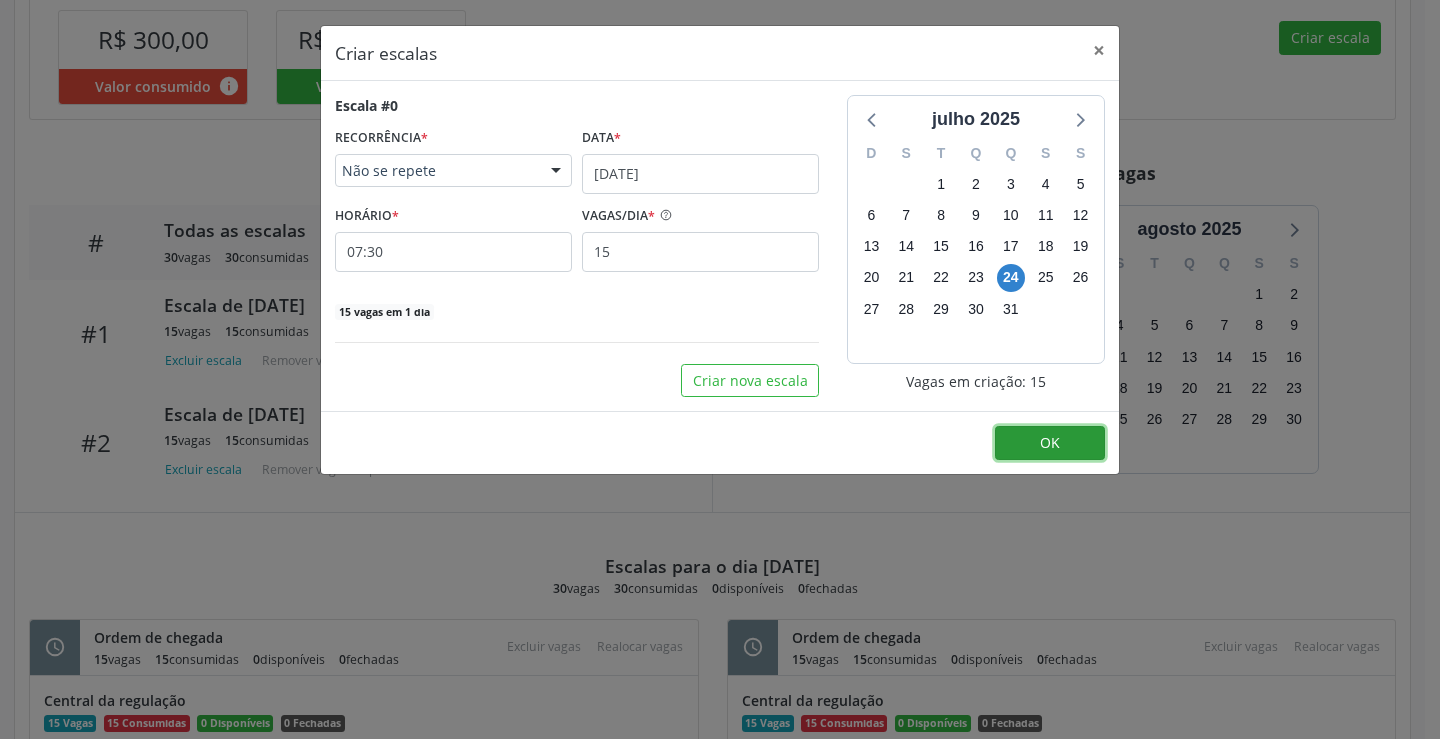 click on "OK" at bounding box center (1050, 443) 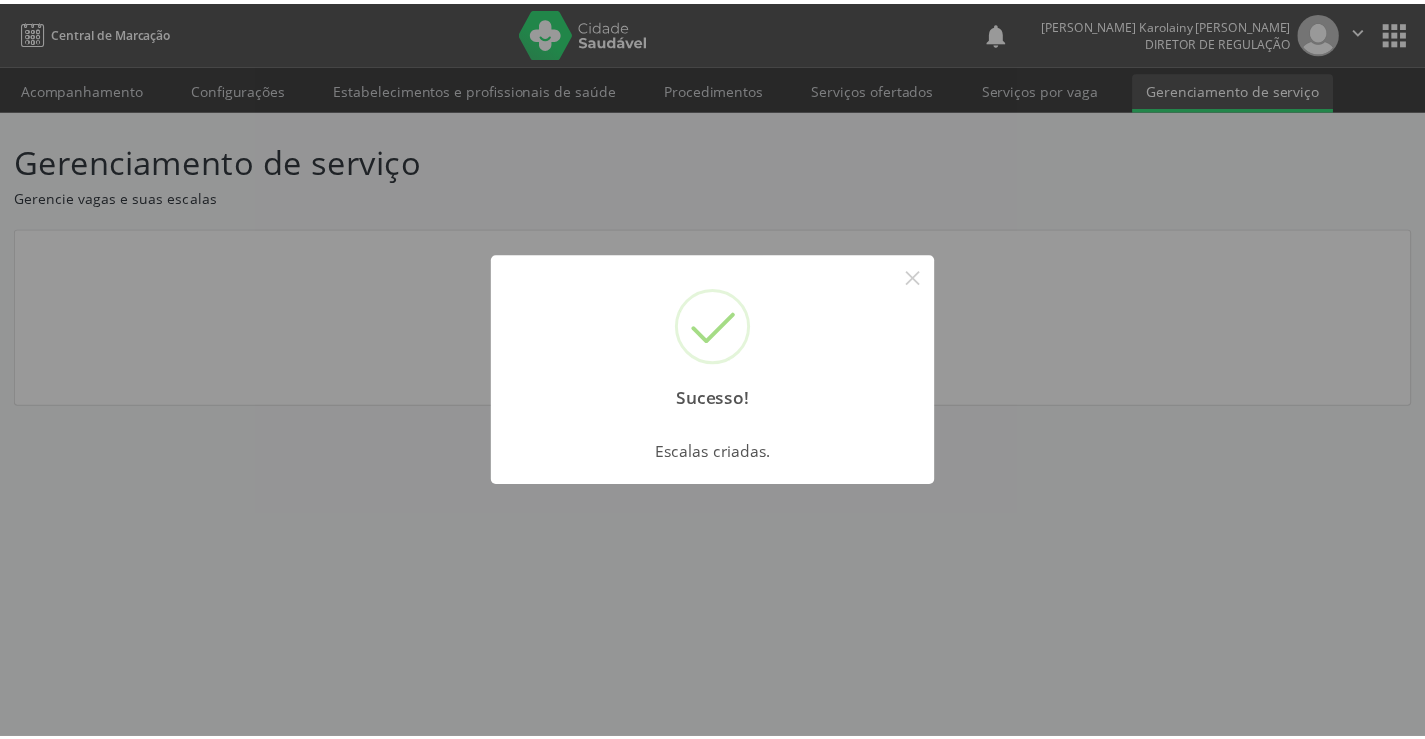 scroll, scrollTop: 0, scrollLeft: 0, axis: both 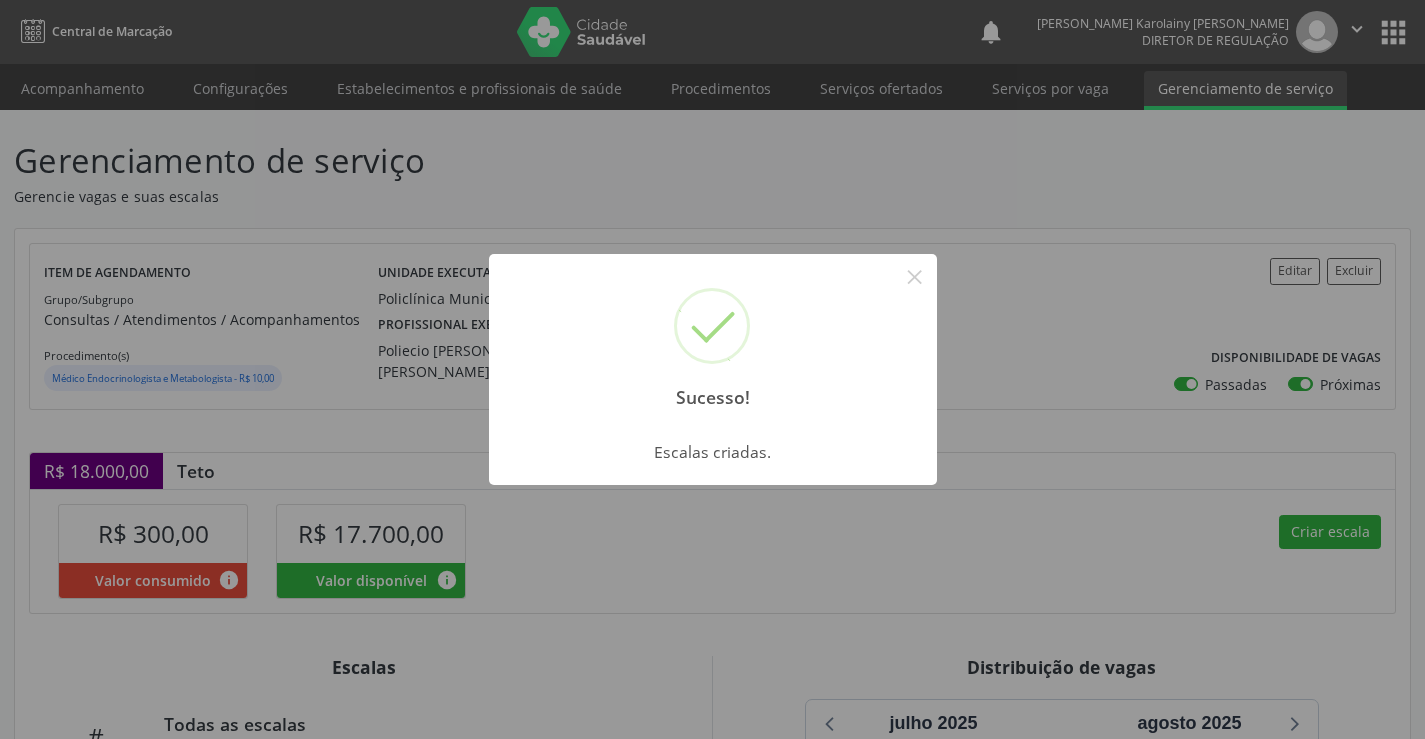 drag, startPoint x: 906, startPoint y: 275, endPoint x: 883, endPoint y: 283, distance: 24.351591 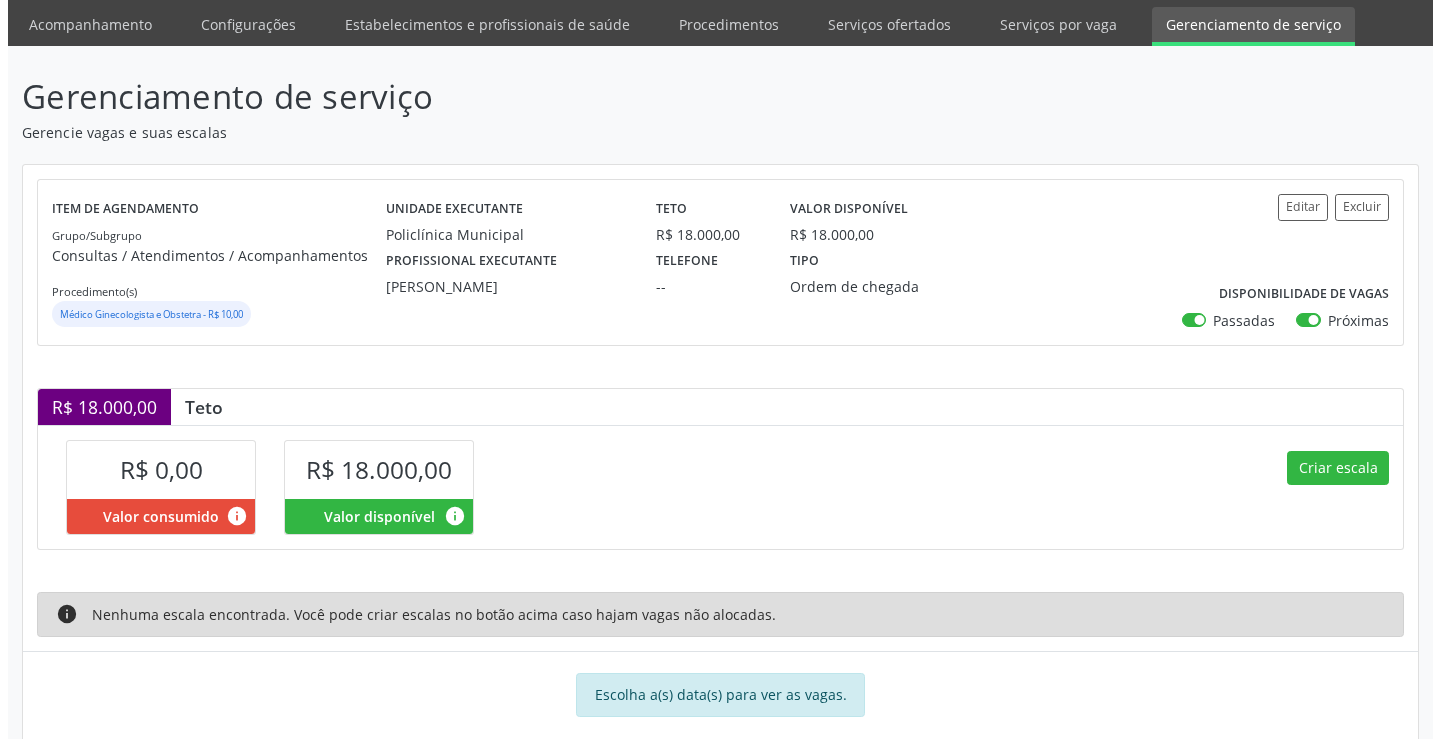 scroll, scrollTop: 99, scrollLeft: 0, axis: vertical 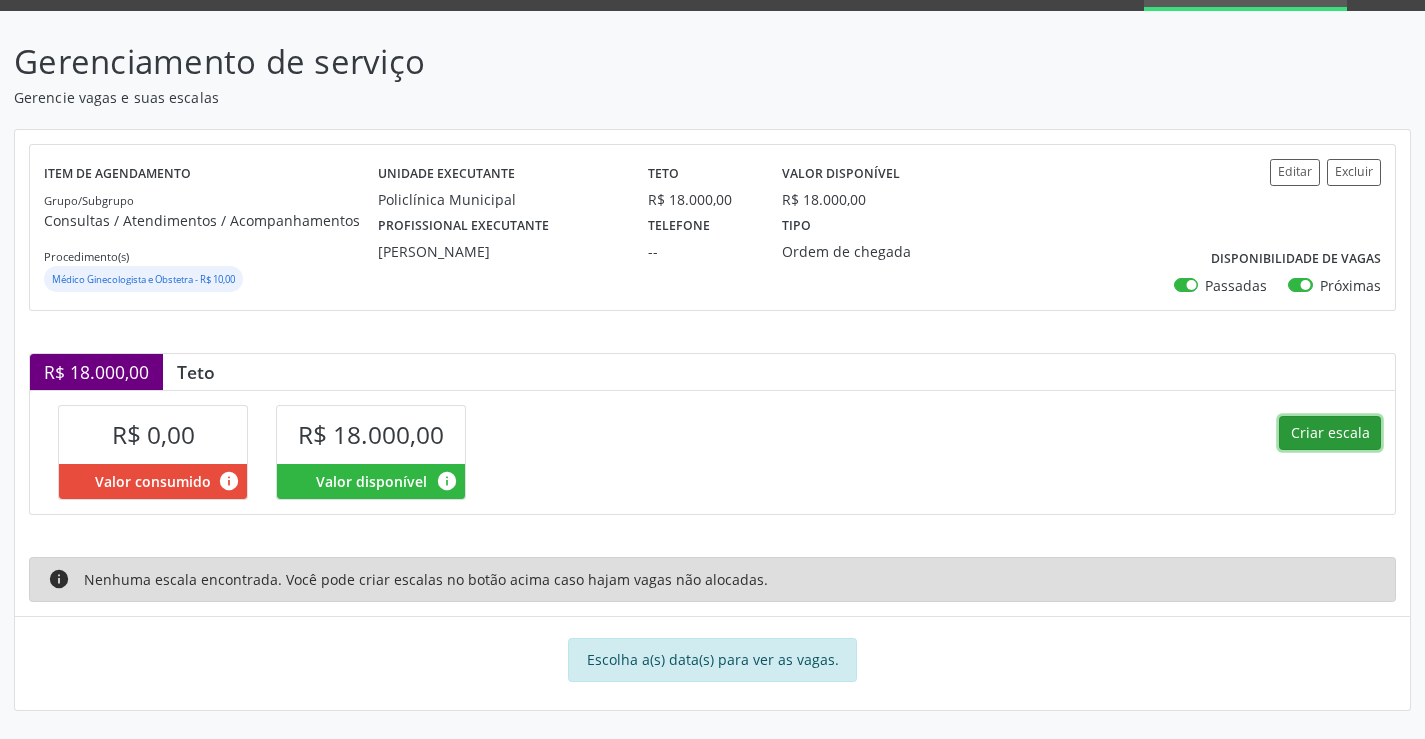click on "Criar escala" at bounding box center (1330, 433) 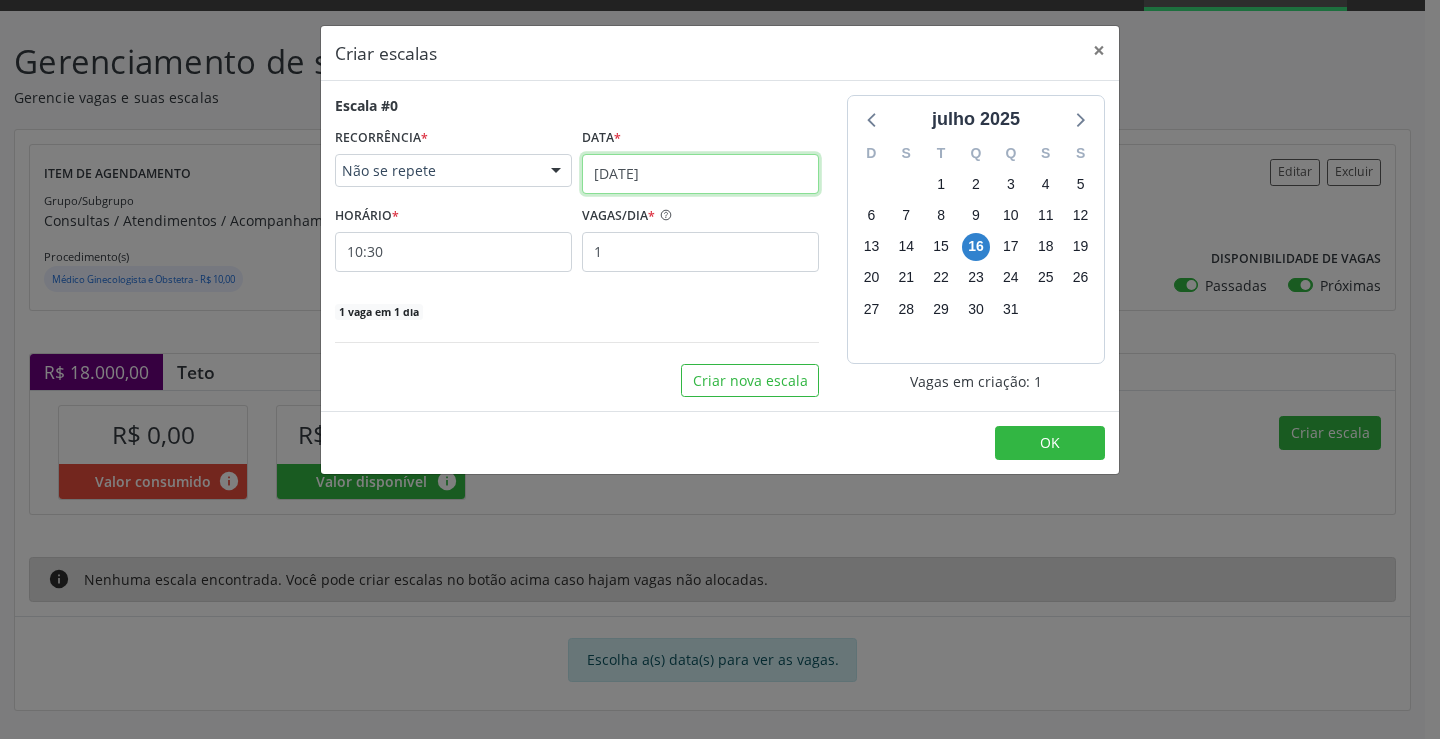 click on "[DATE]" at bounding box center (700, 174) 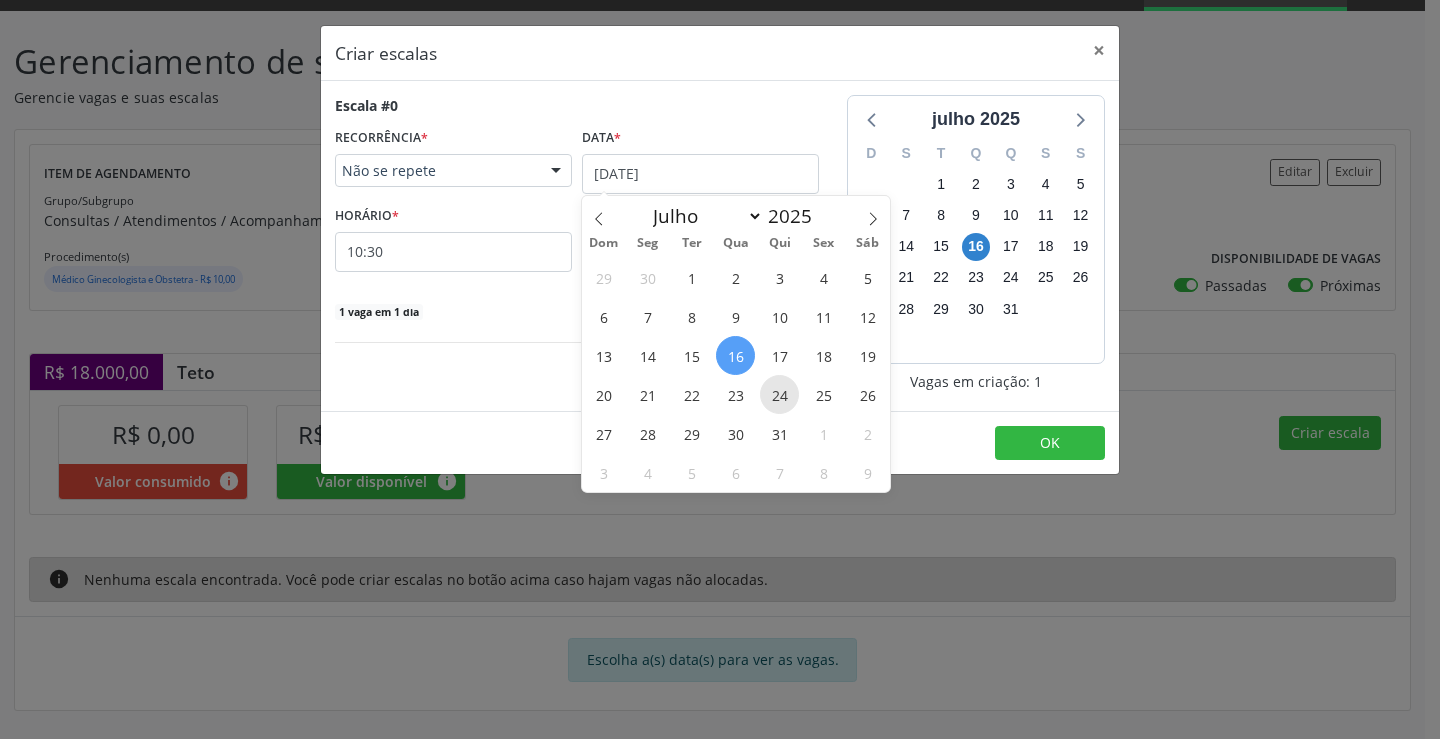 click on "24" at bounding box center [779, 394] 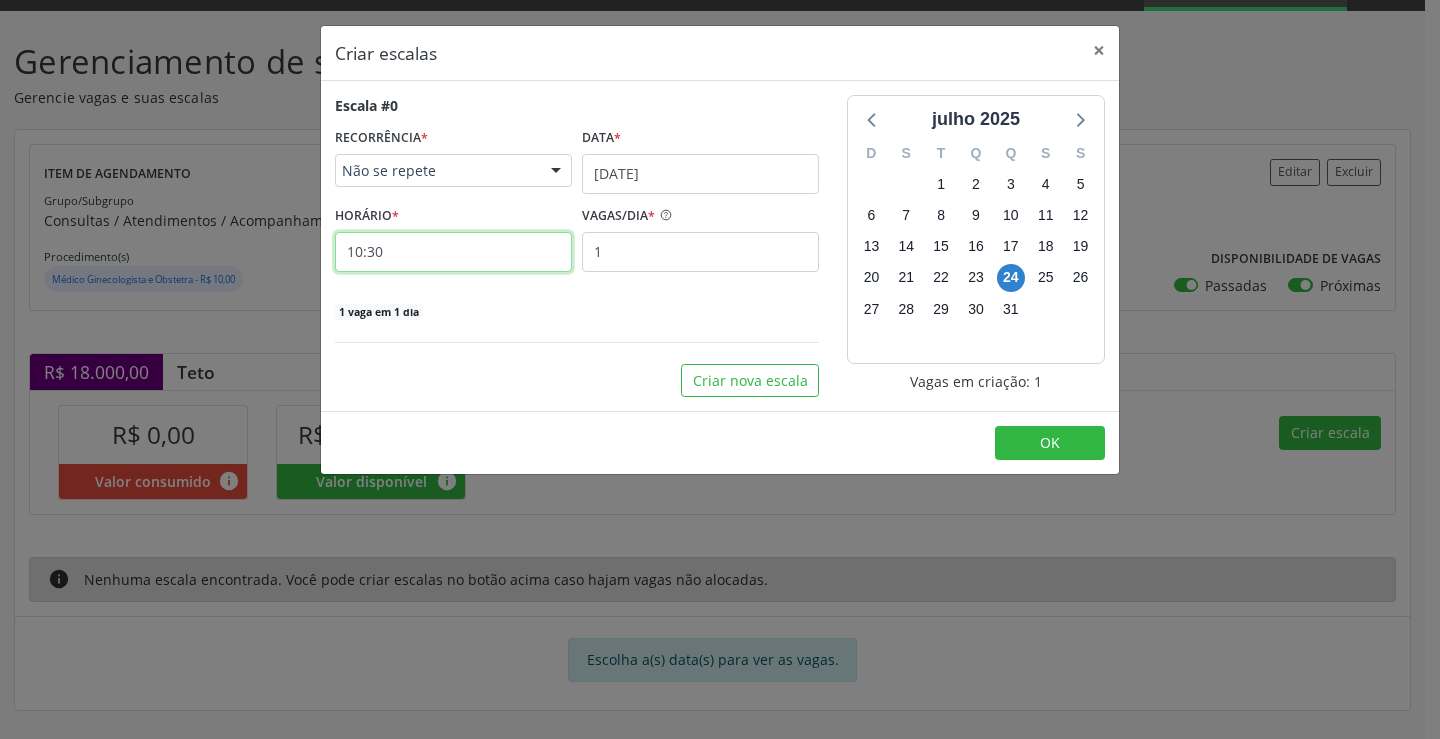 click on "10:30" at bounding box center [453, 252] 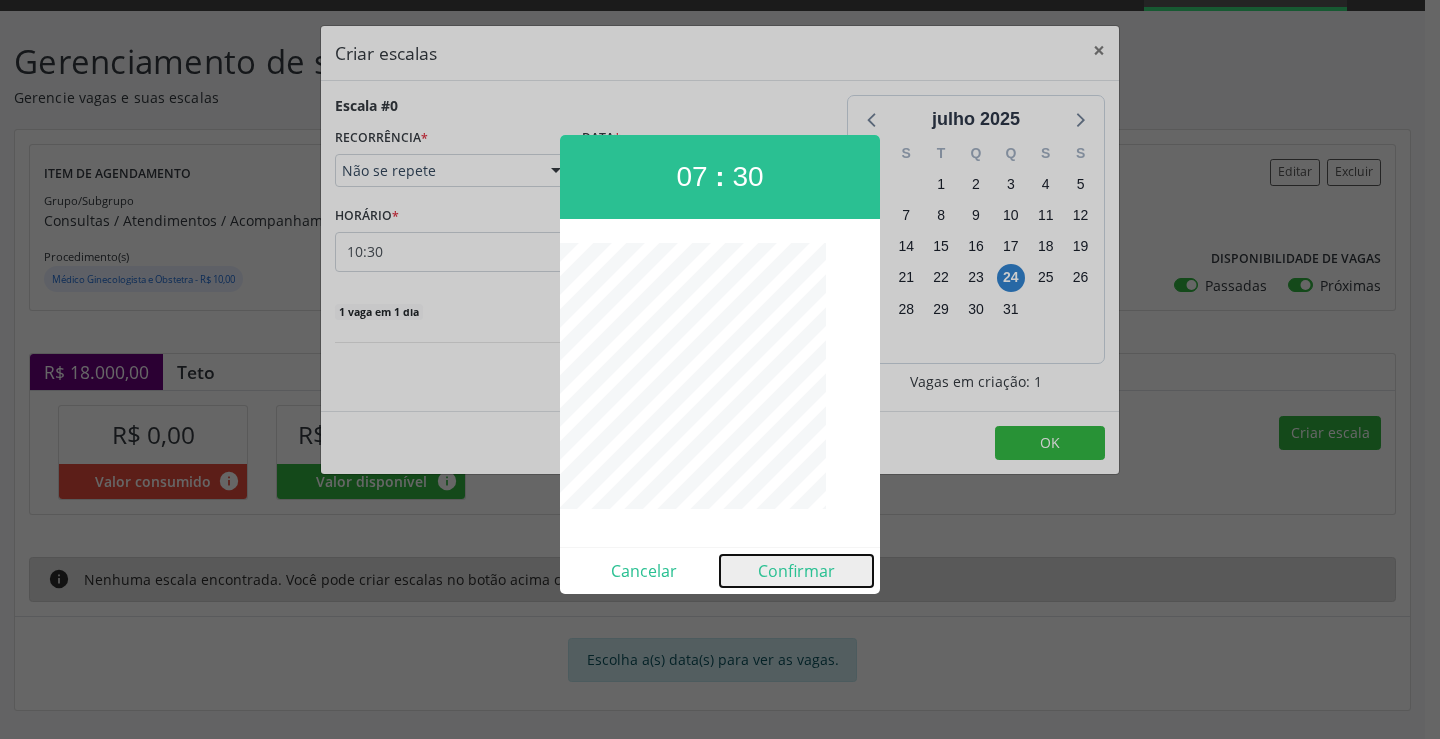 click on "Confirmar" at bounding box center (796, 571) 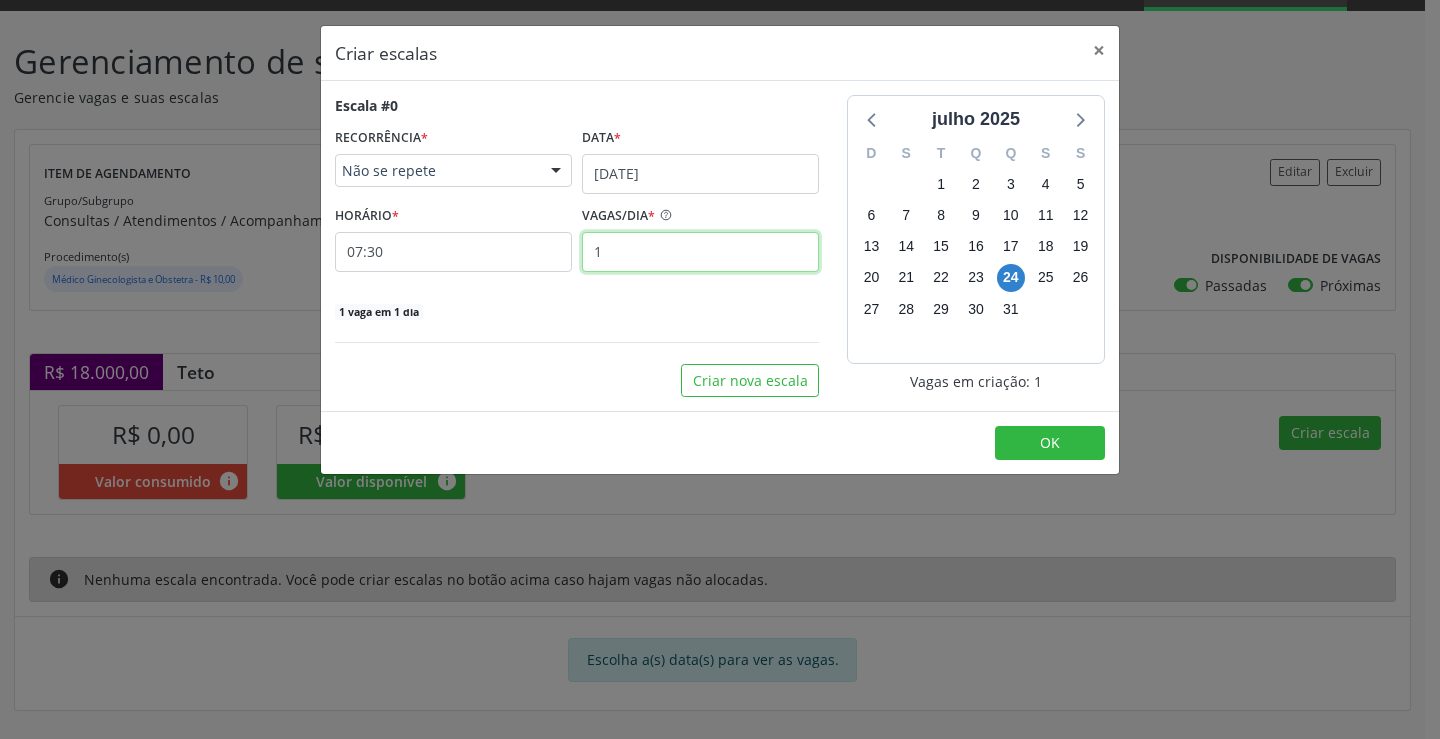 click on "1" at bounding box center [700, 252] 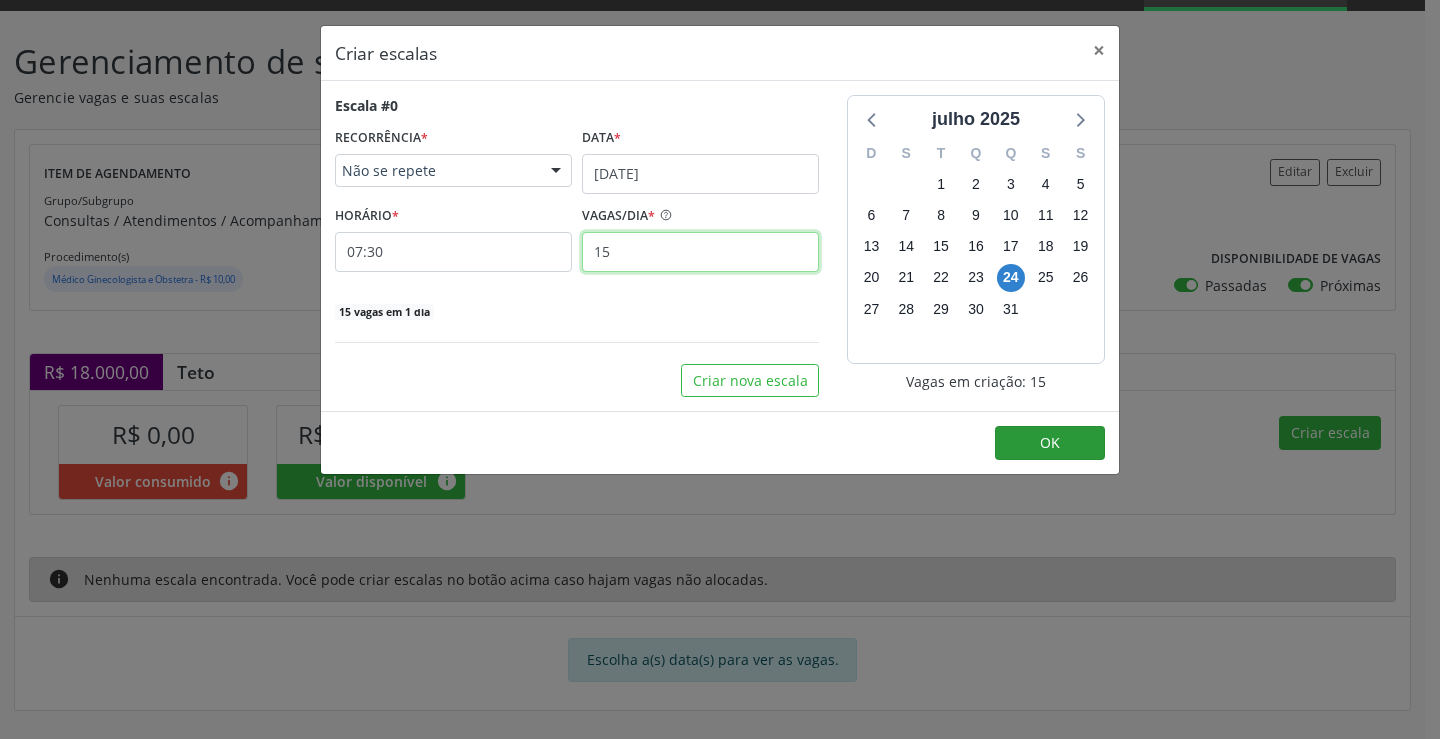 type on "15" 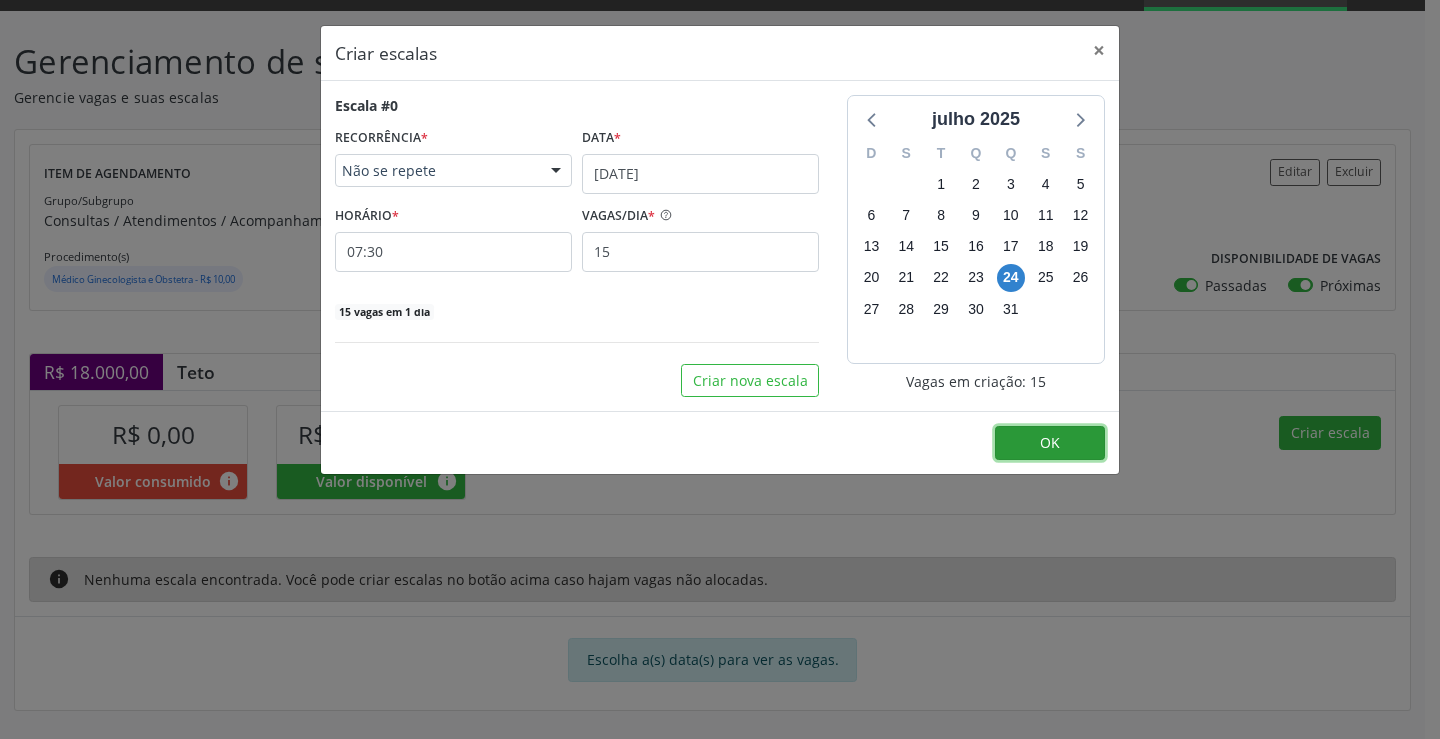 click on "OK" at bounding box center [1050, 443] 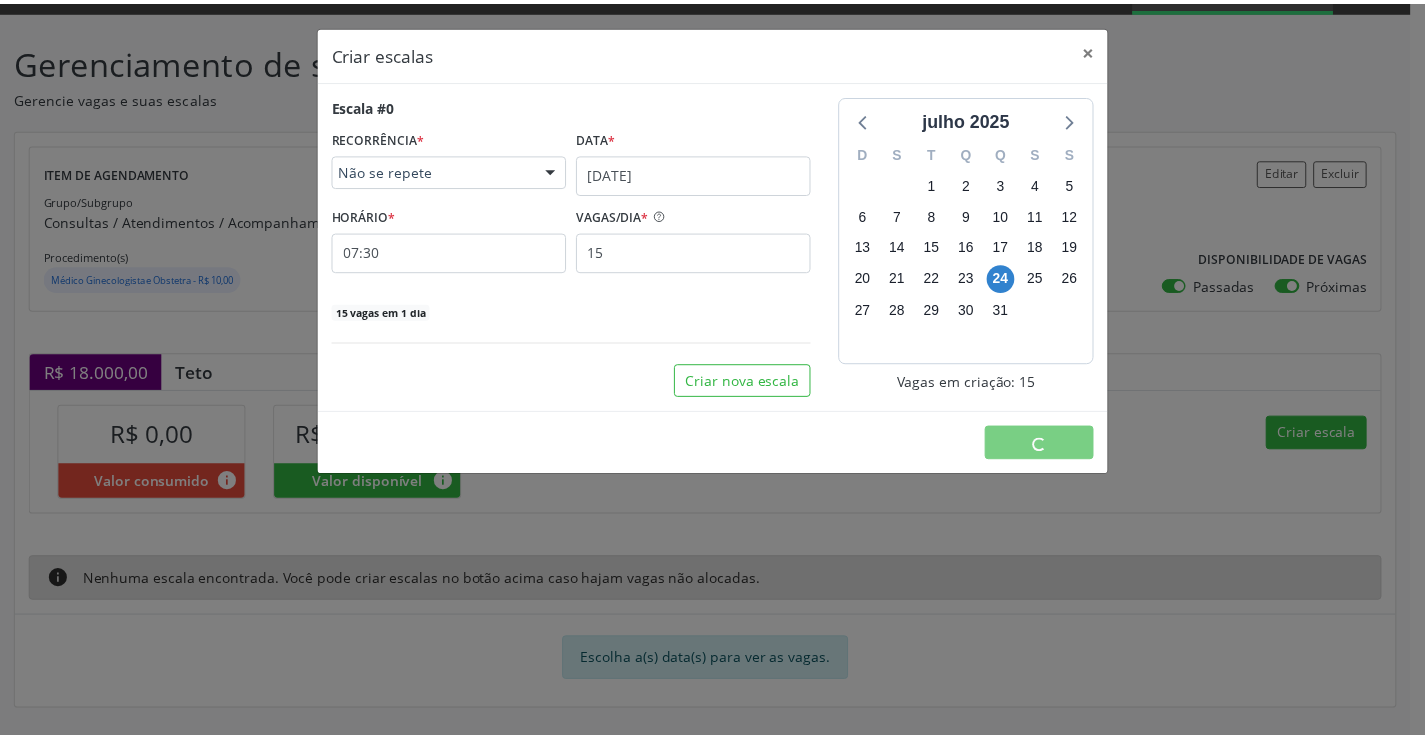 scroll, scrollTop: 0, scrollLeft: 0, axis: both 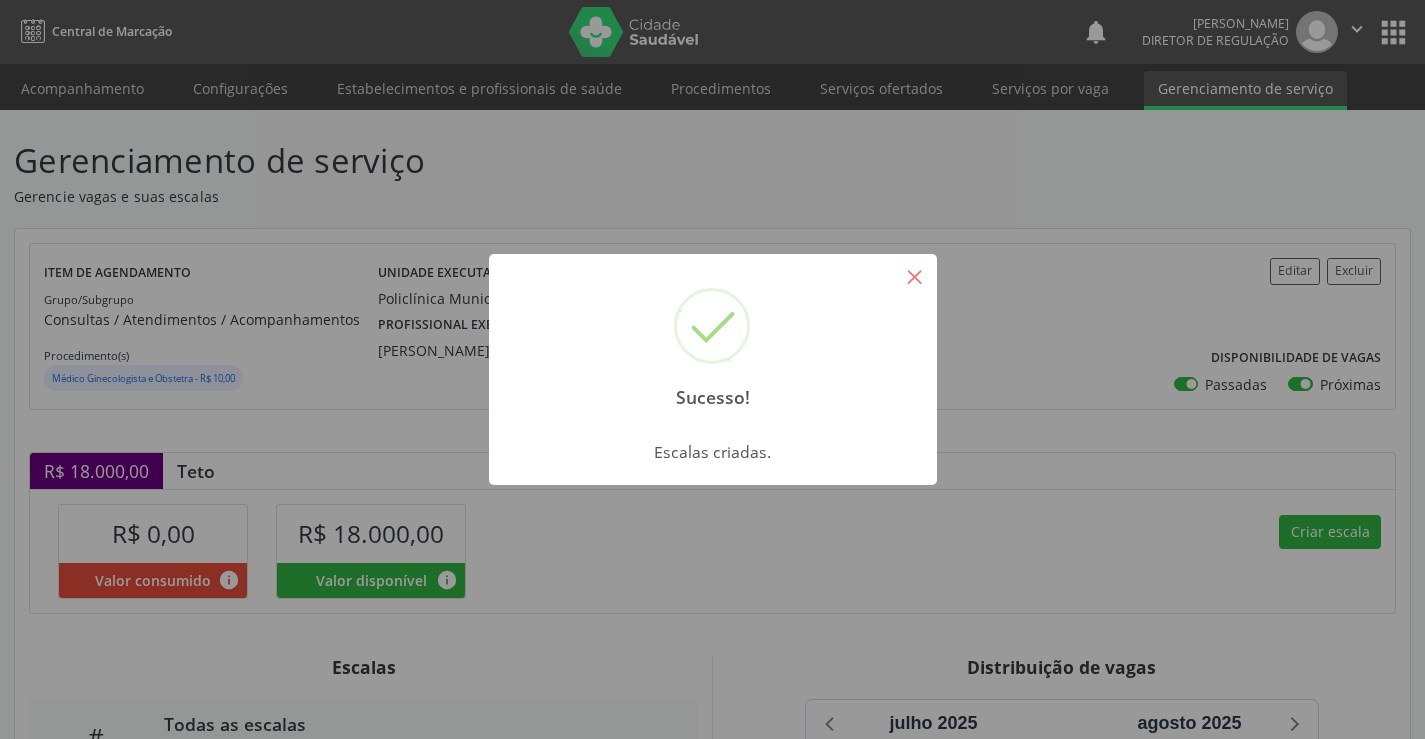 click on "×" at bounding box center (915, 276) 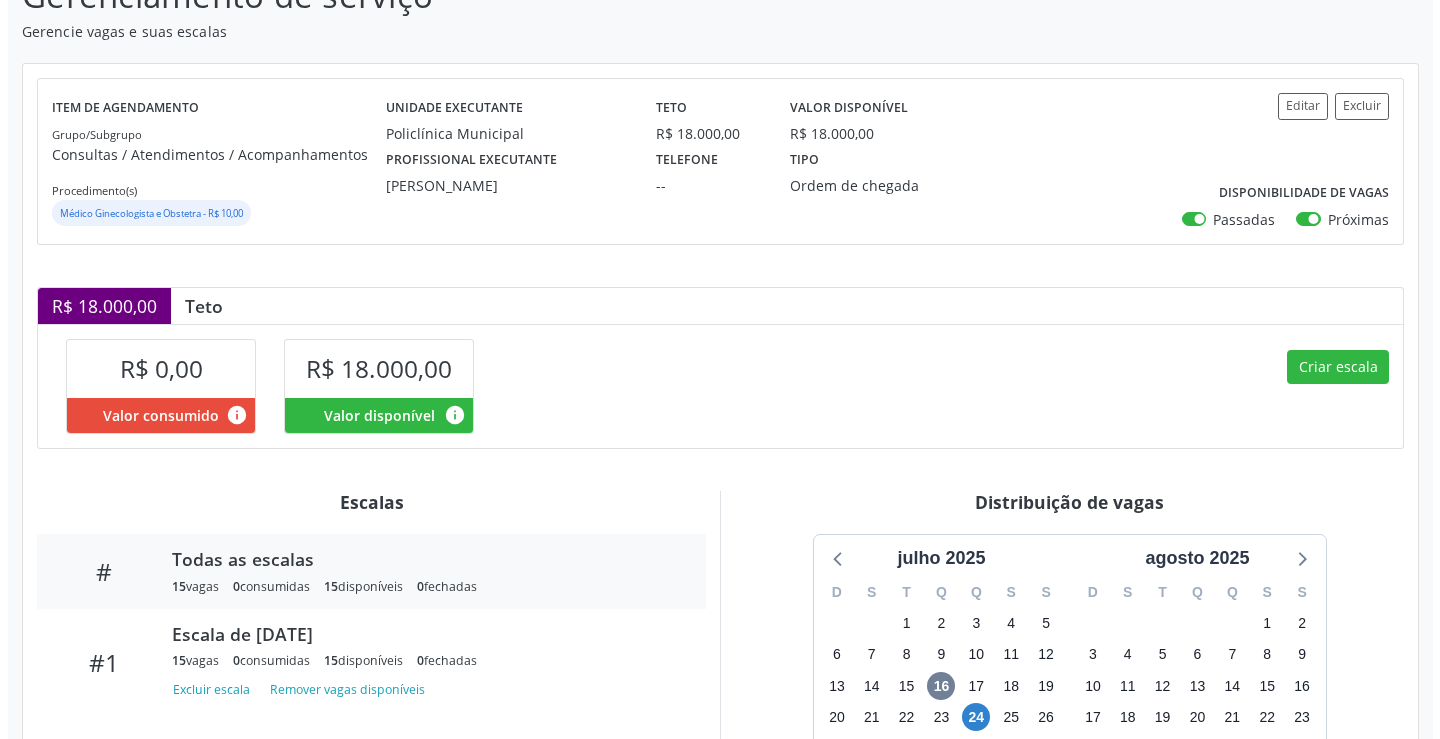 scroll, scrollTop: 359, scrollLeft: 0, axis: vertical 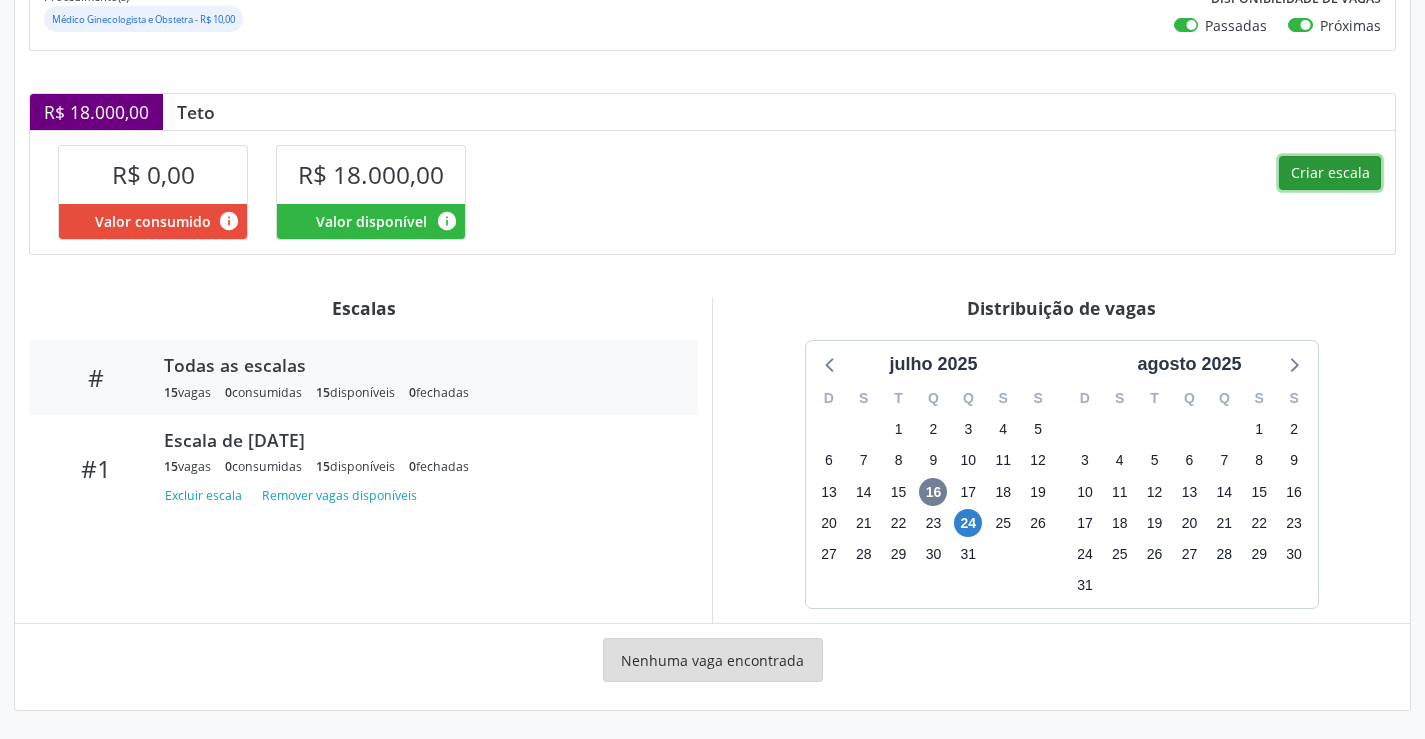 click on "Criar escala" at bounding box center [1330, 173] 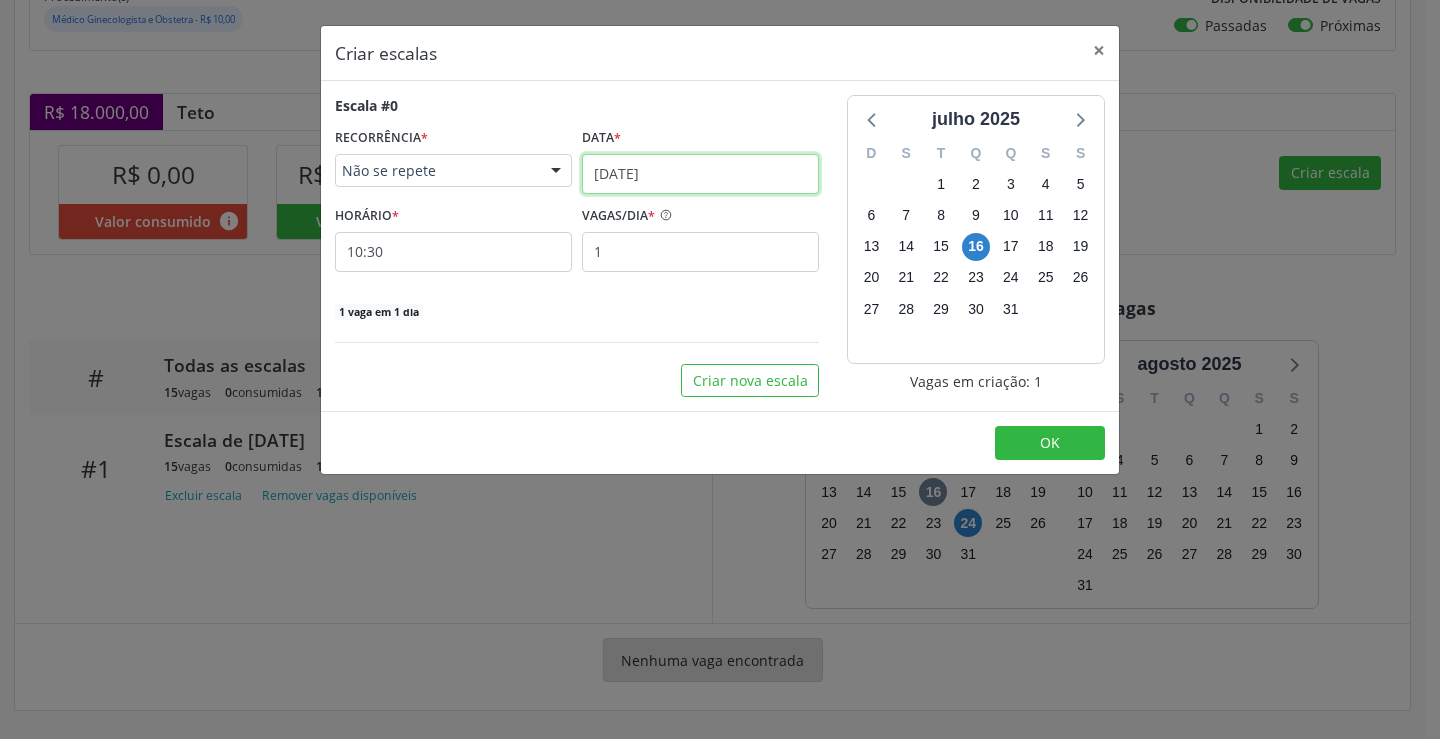 click on "[DATE]" at bounding box center (700, 174) 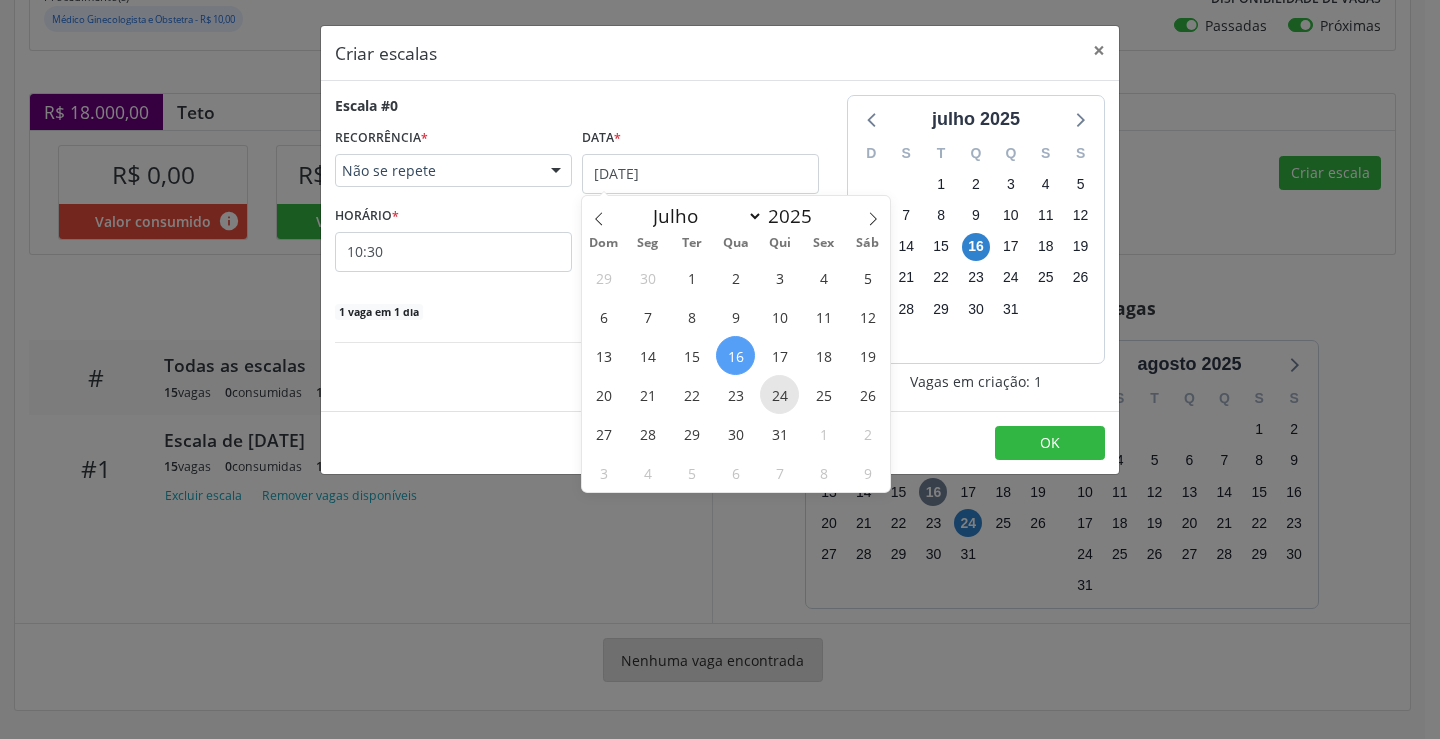 click on "24" at bounding box center (779, 394) 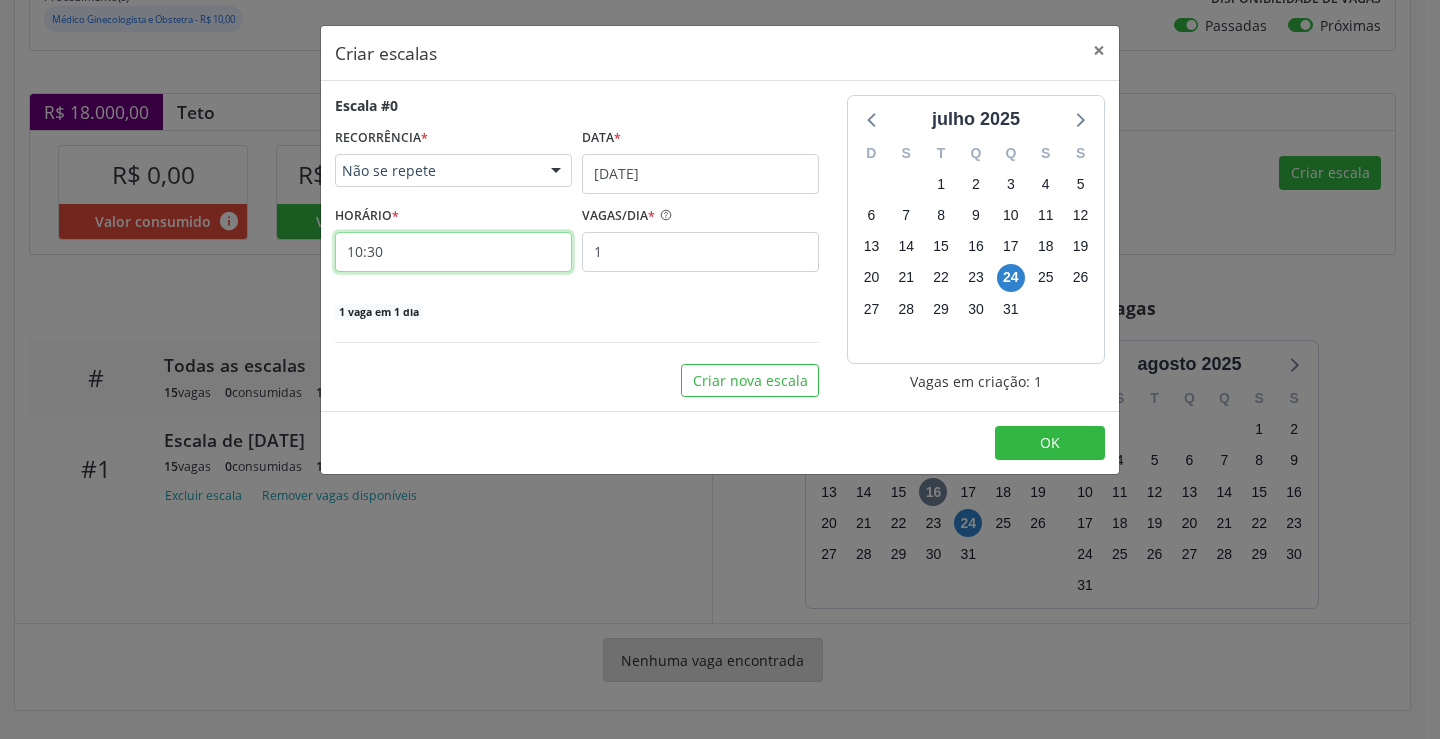 click on "10:30" at bounding box center [453, 252] 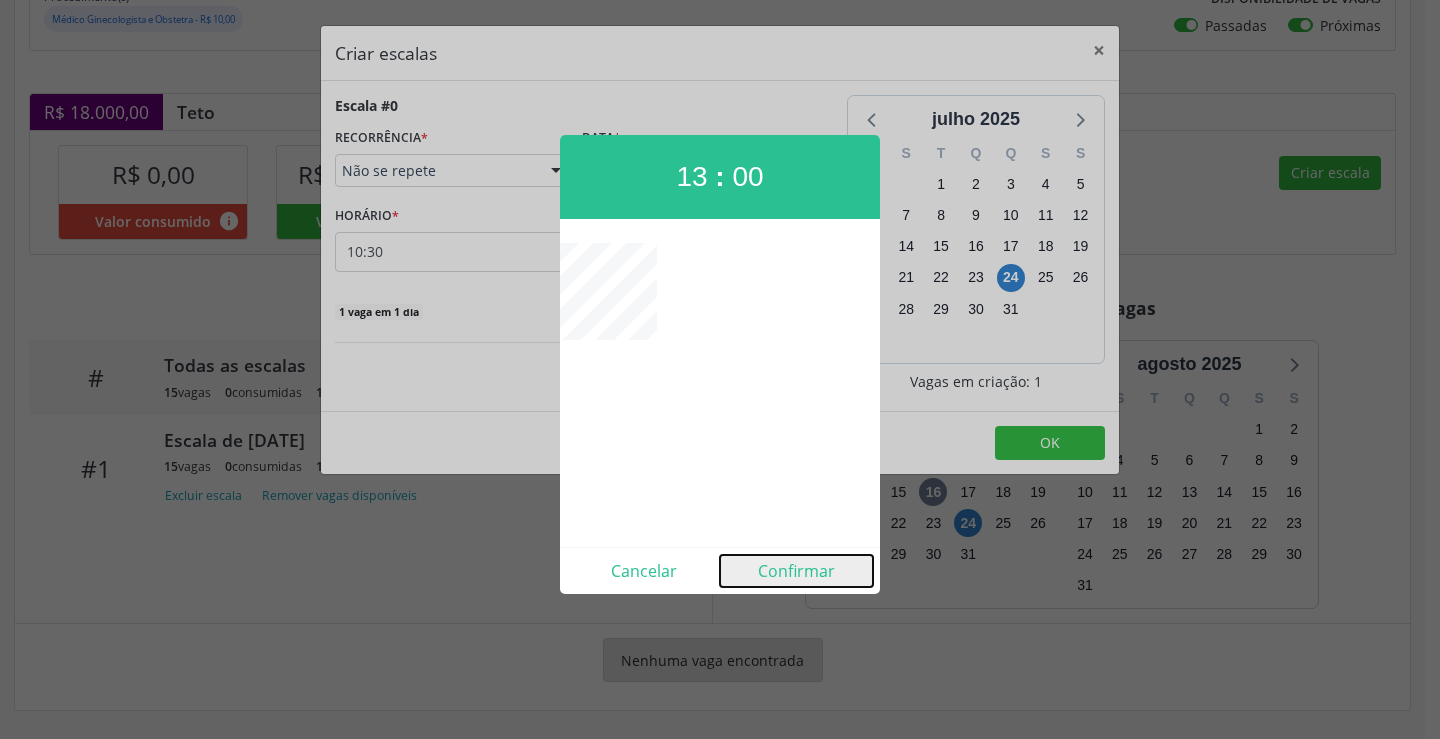 click on "Confirmar" at bounding box center (796, 571) 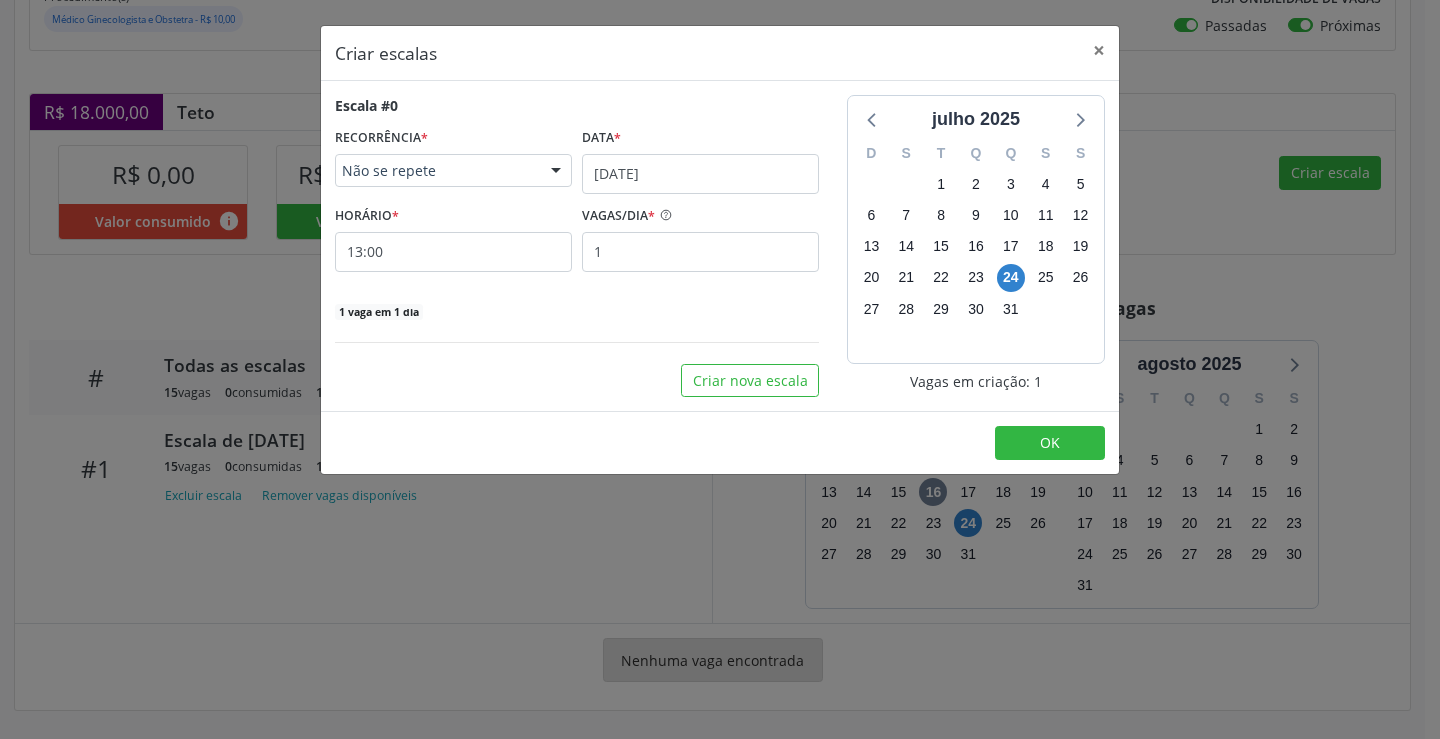 click on "Escala #0
RECORRÊNCIA
*
Não se repete         Não se repete   Diário/Semanal   Mensal
Nenhum resultado encontrado para: "   "
Não há nenhuma opção para ser exibida.
Data
*
24/07/2025
HORÁRIO
*
13:00
VAGAS/DIA
*
1
1 vaga em 1 dia" at bounding box center [577, 208] 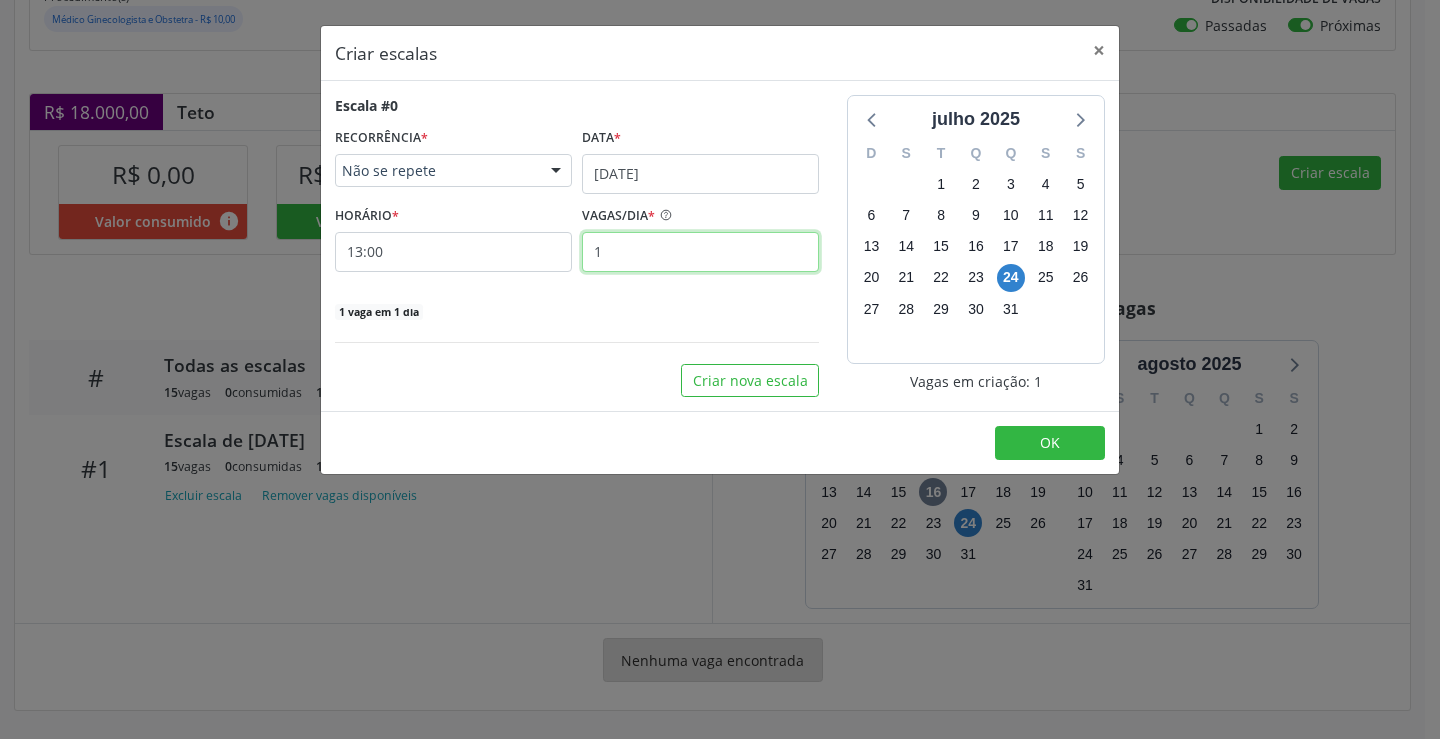 click on "1" at bounding box center (700, 252) 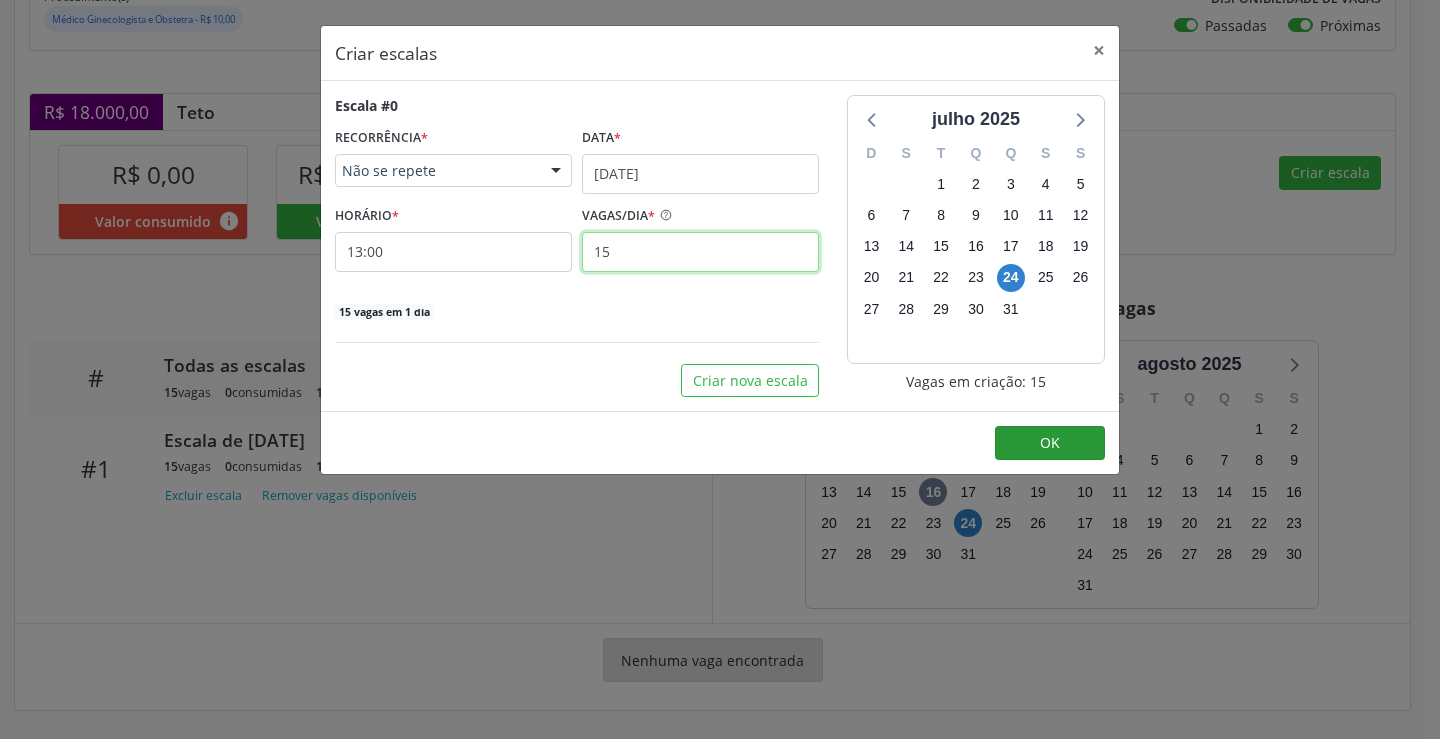 type on "15" 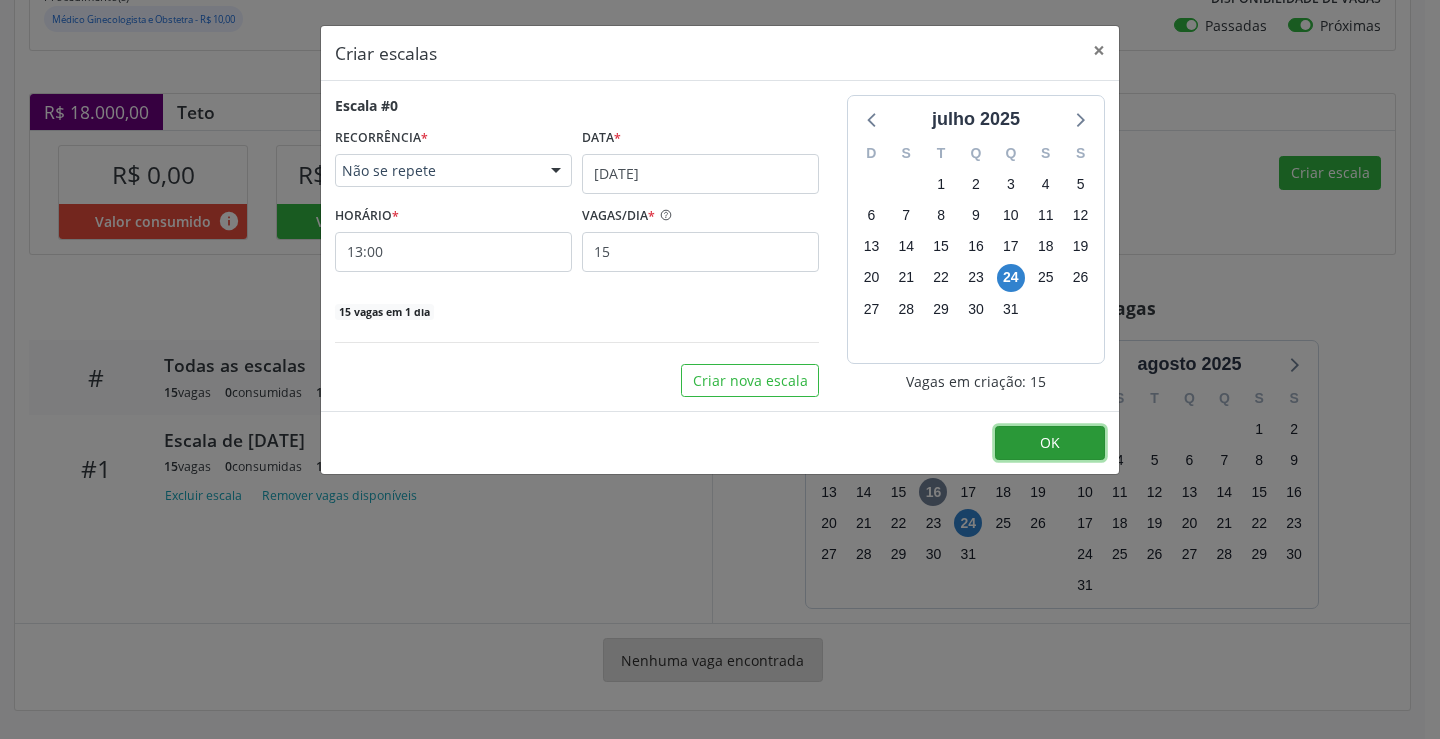 click on "OK" at bounding box center [1050, 442] 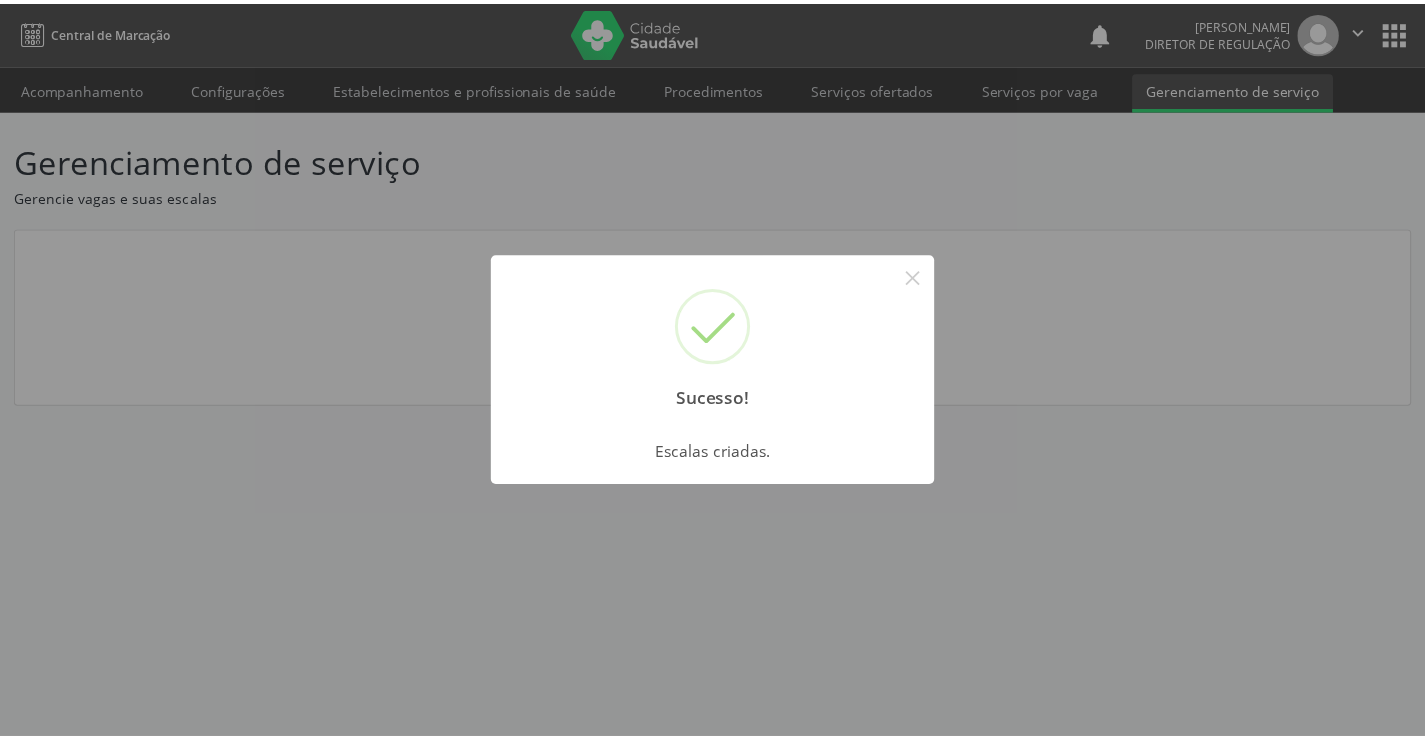 scroll, scrollTop: 0, scrollLeft: 0, axis: both 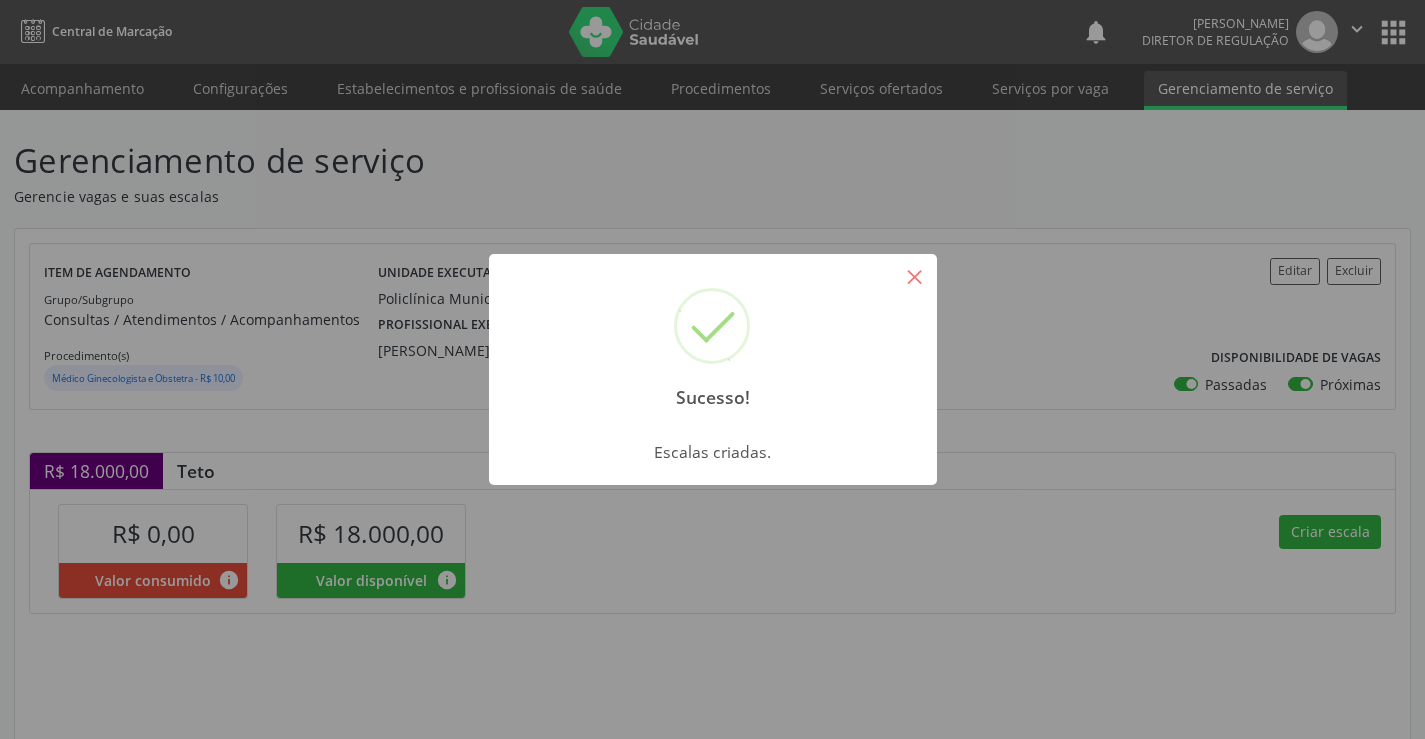 click on "×" at bounding box center [915, 276] 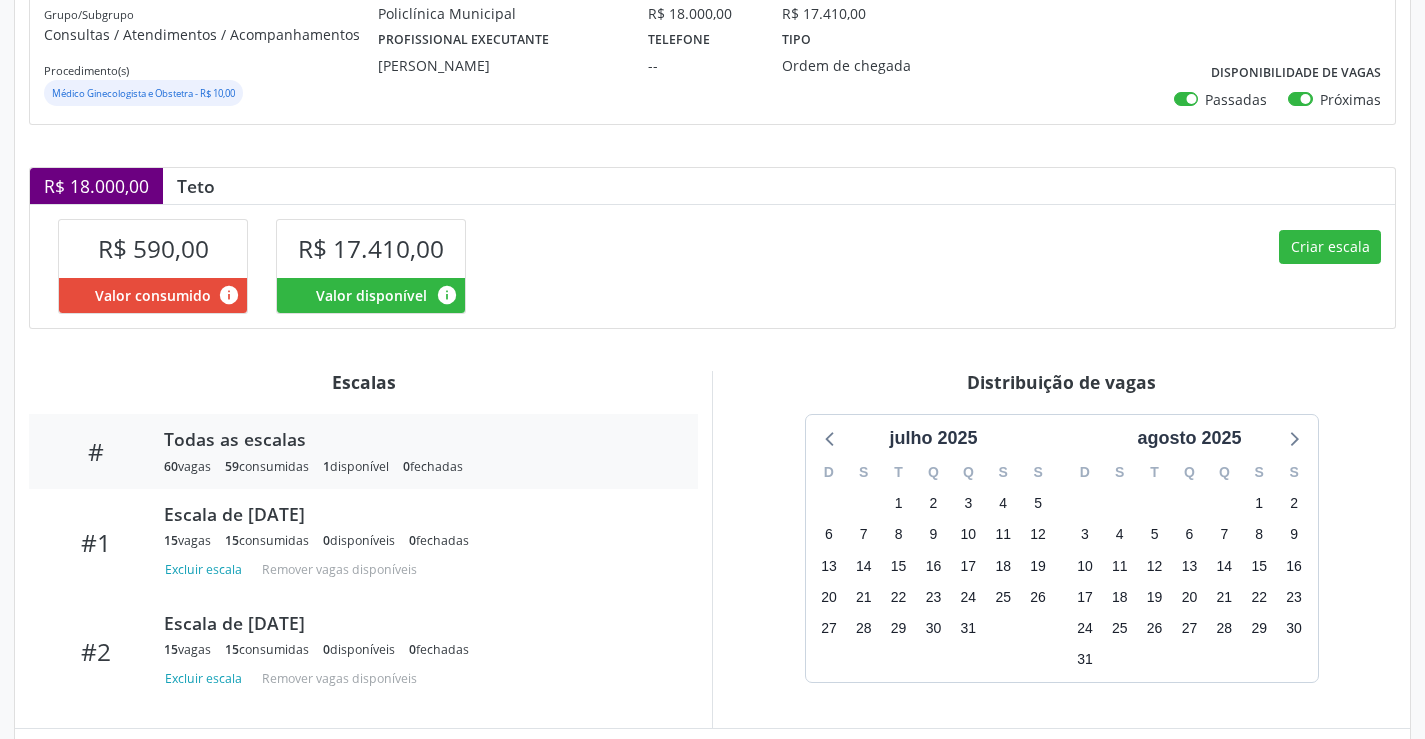 scroll, scrollTop: 385, scrollLeft: 0, axis: vertical 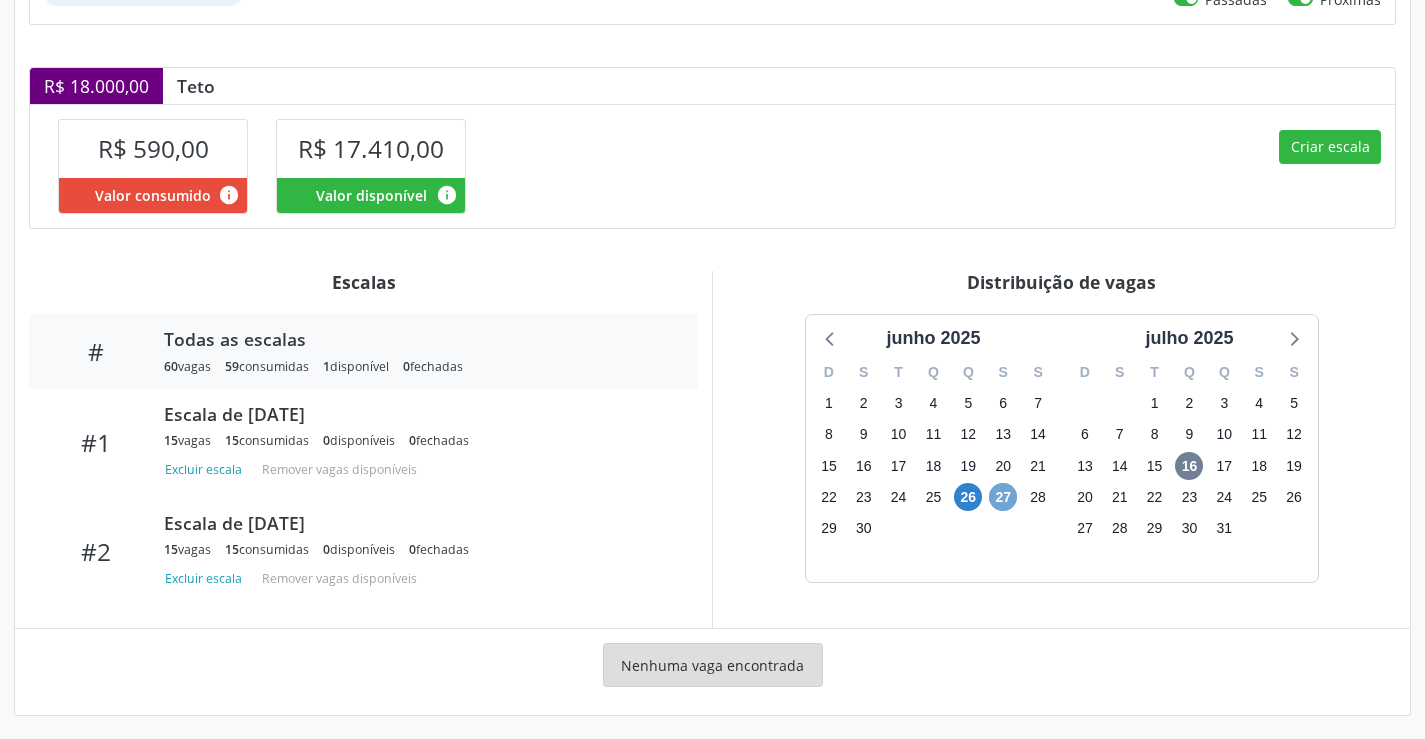 click on "27" at bounding box center [1003, 497] 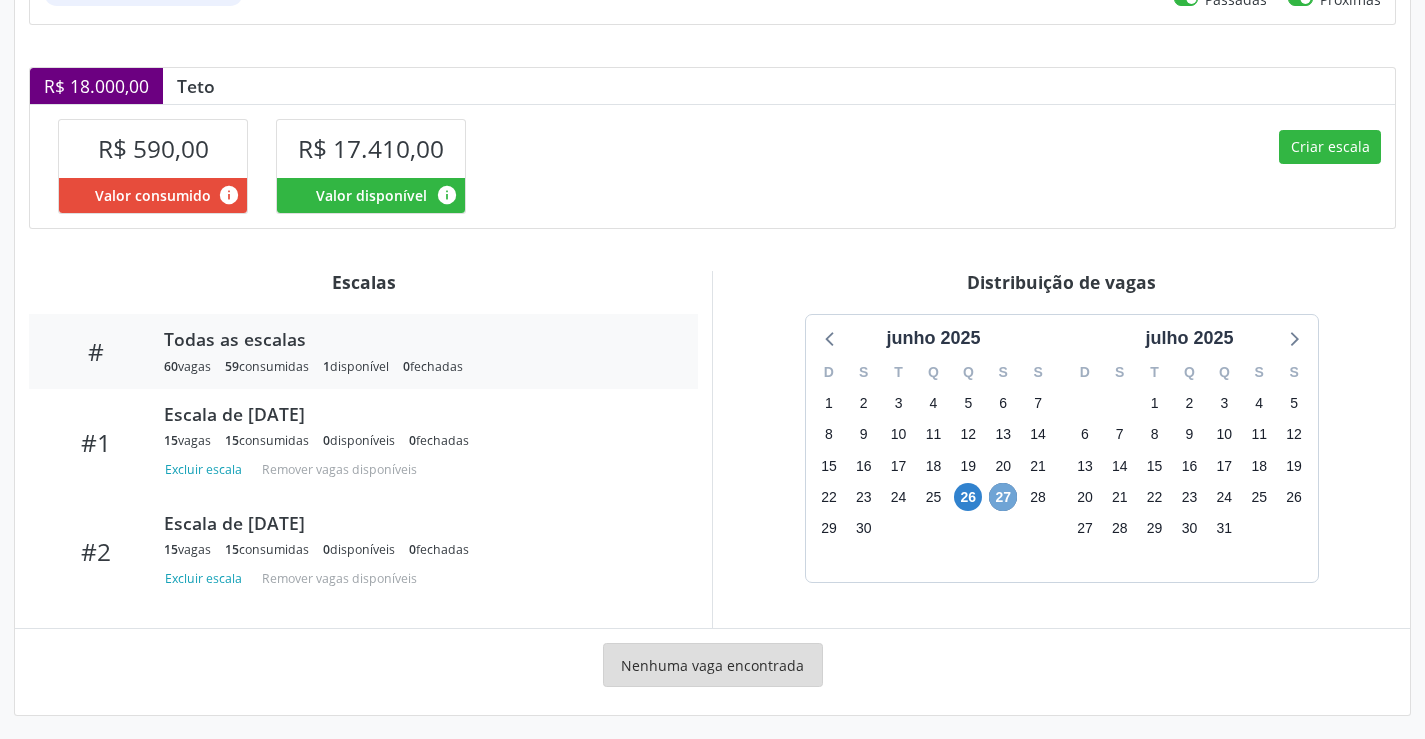 click on "27" at bounding box center [1003, 497] 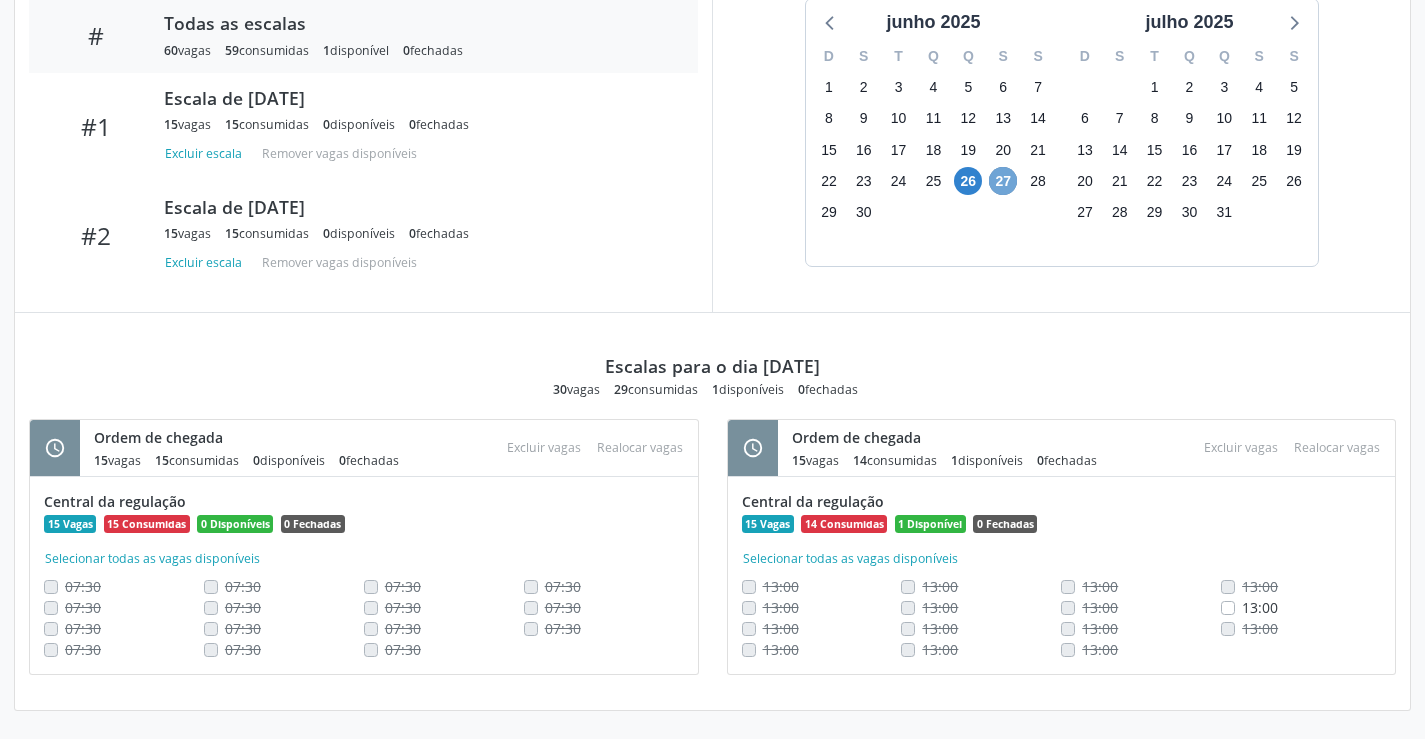 scroll, scrollTop: 201, scrollLeft: 0, axis: vertical 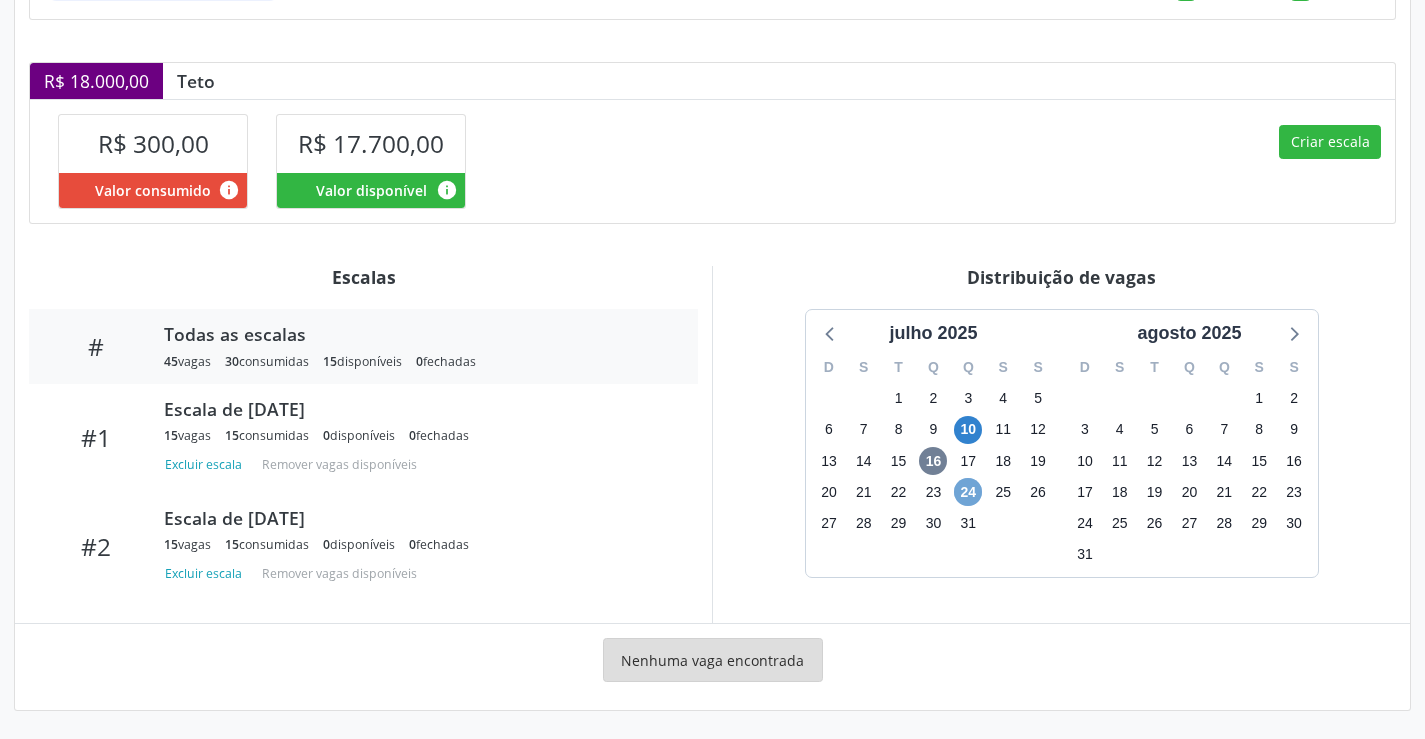 click on "24" at bounding box center (968, 492) 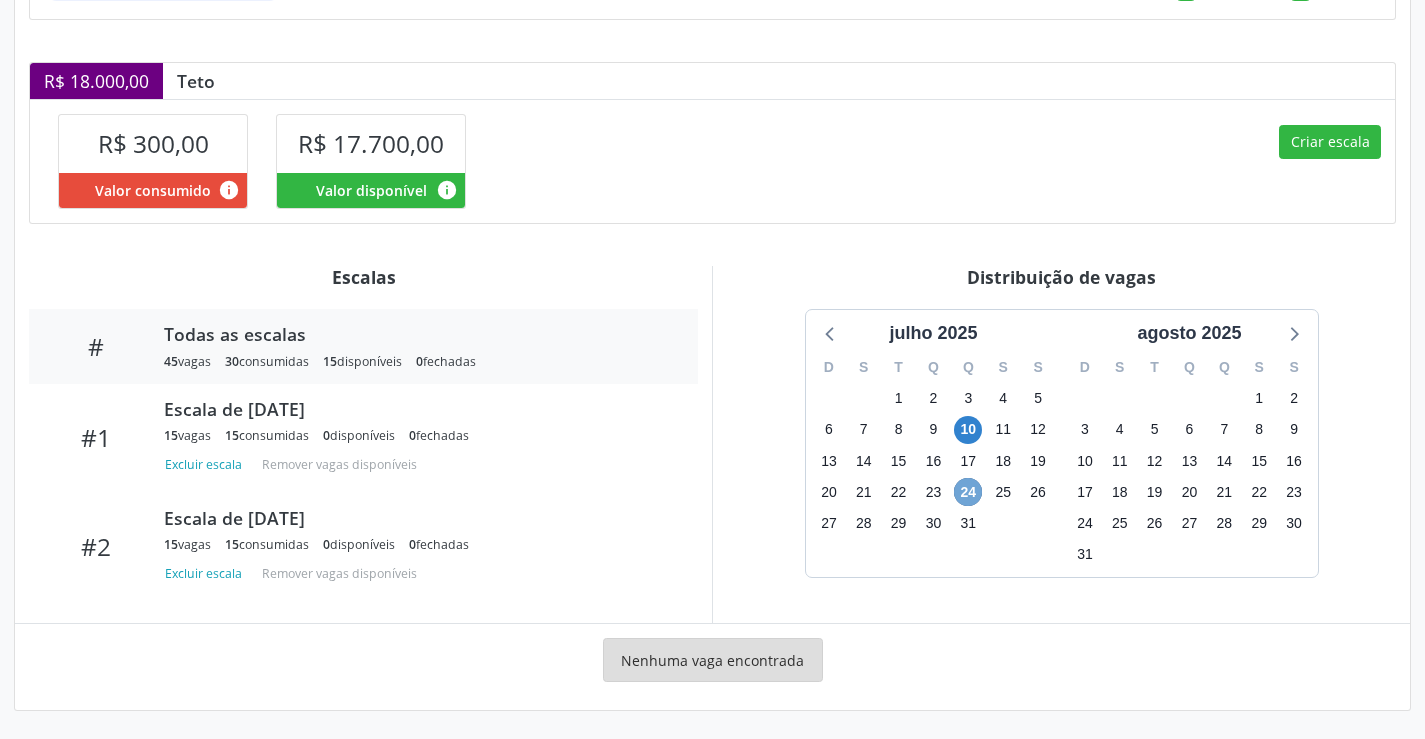 click on "24" at bounding box center [968, 492] 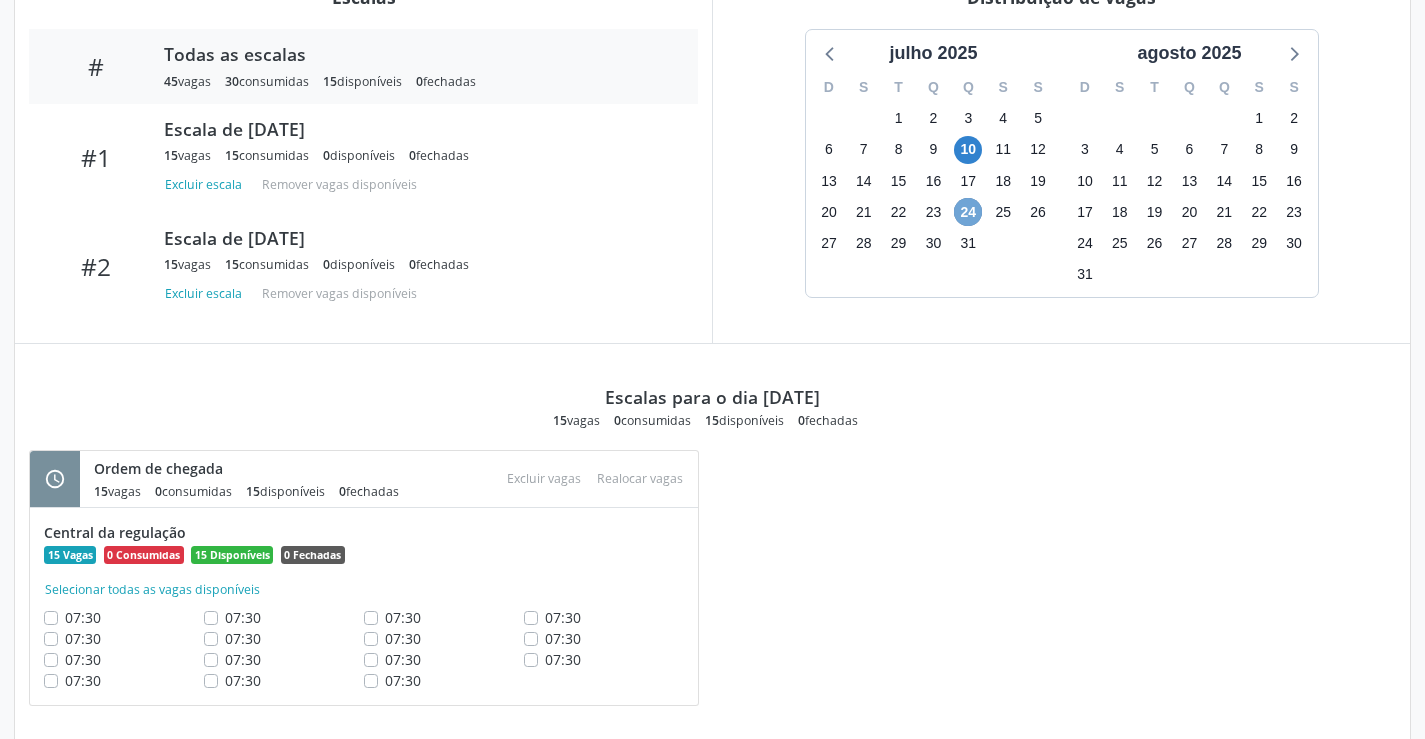 scroll, scrollTop: 701, scrollLeft: 0, axis: vertical 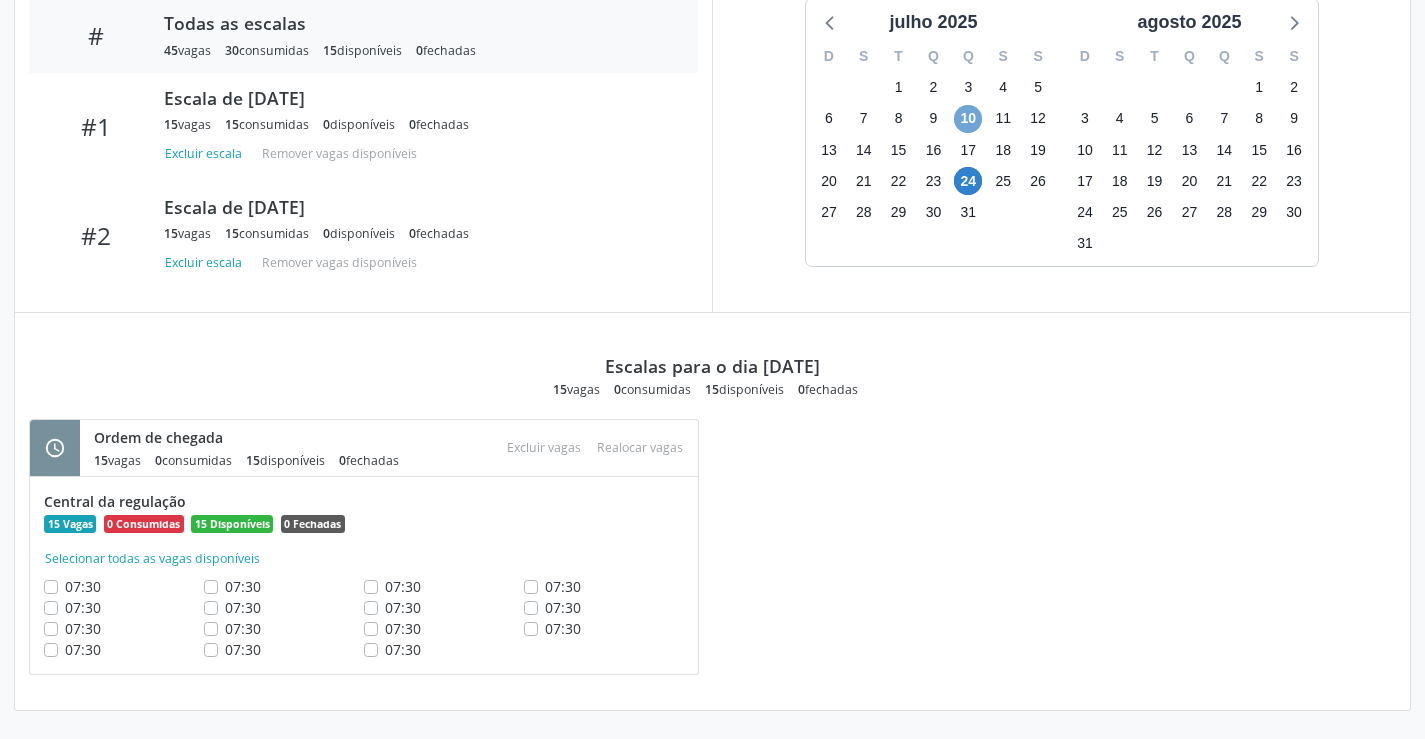 click on "10" at bounding box center [968, 119] 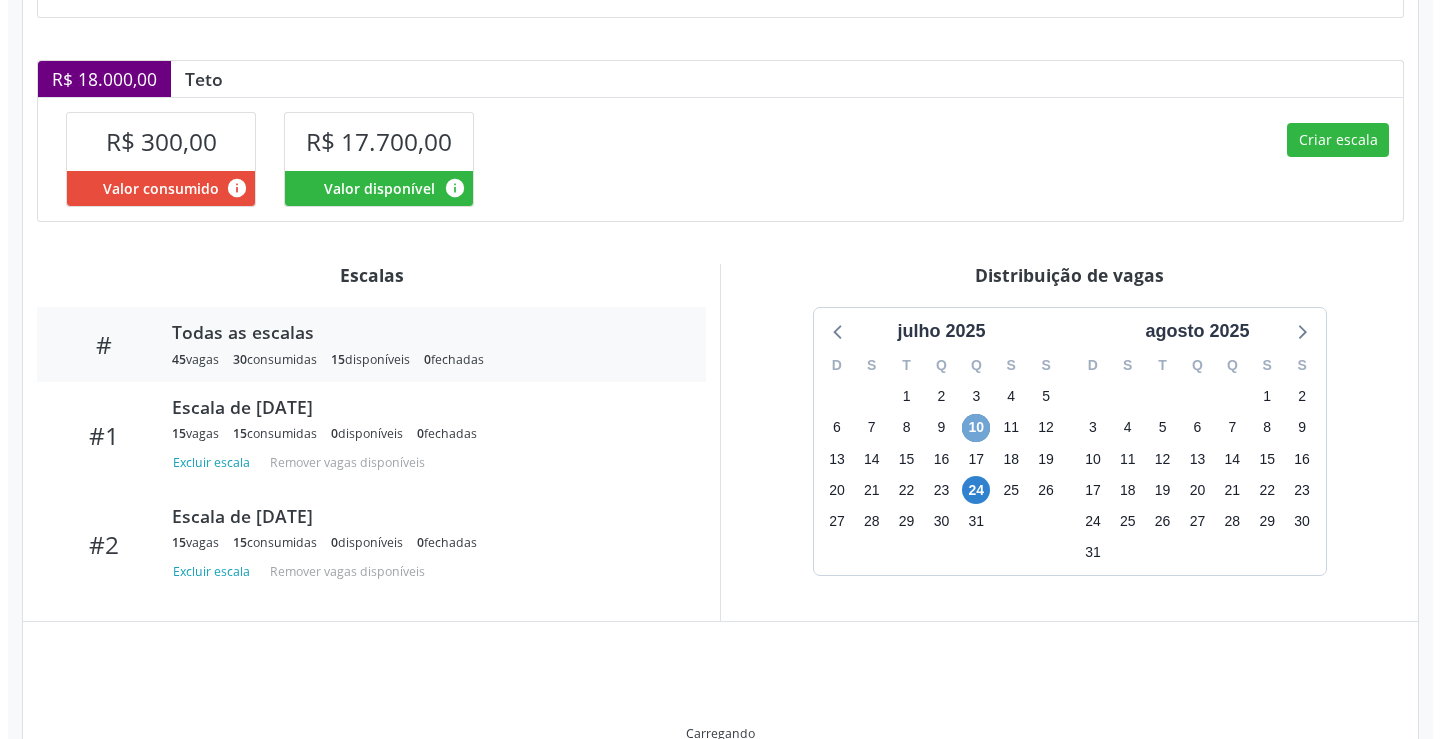 scroll, scrollTop: 294, scrollLeft: 0, axis: vertical 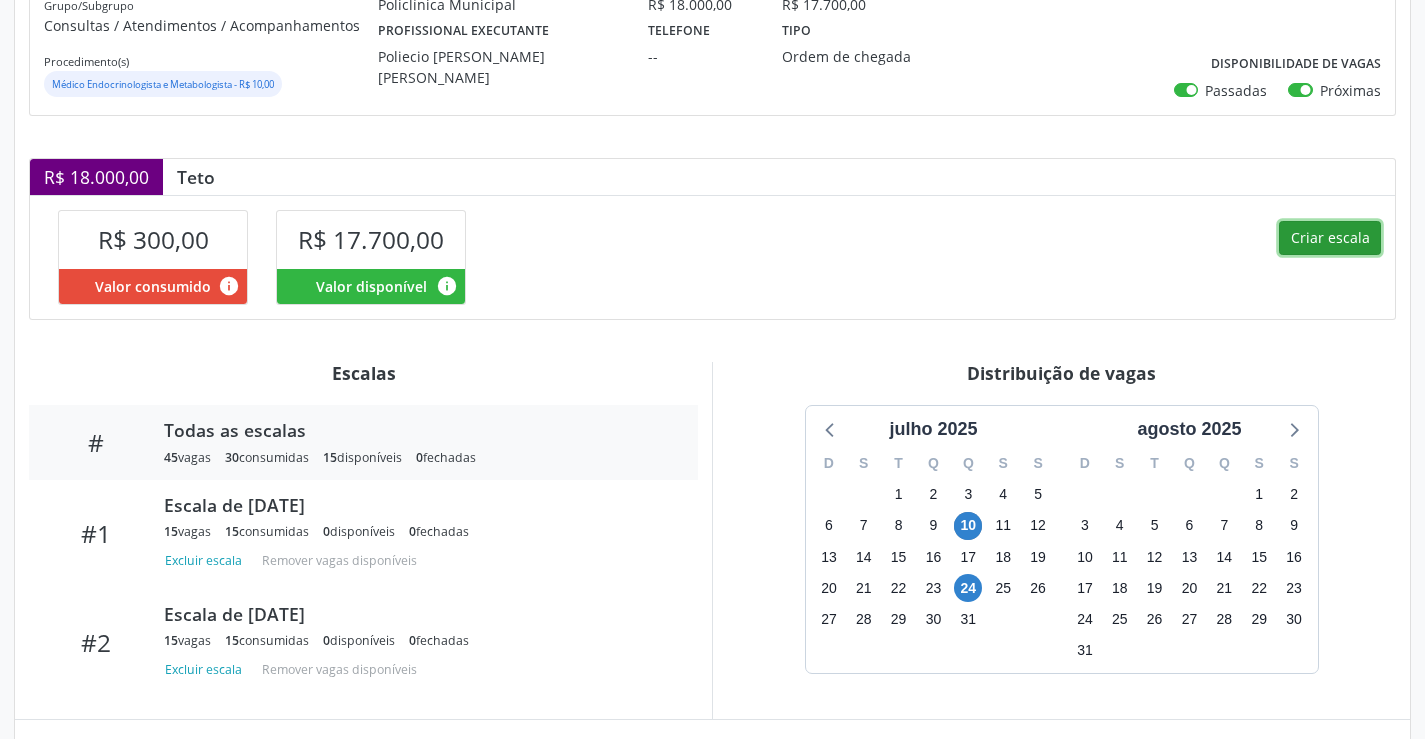 click on "Criar escala" at bounding box center (1330, 238) 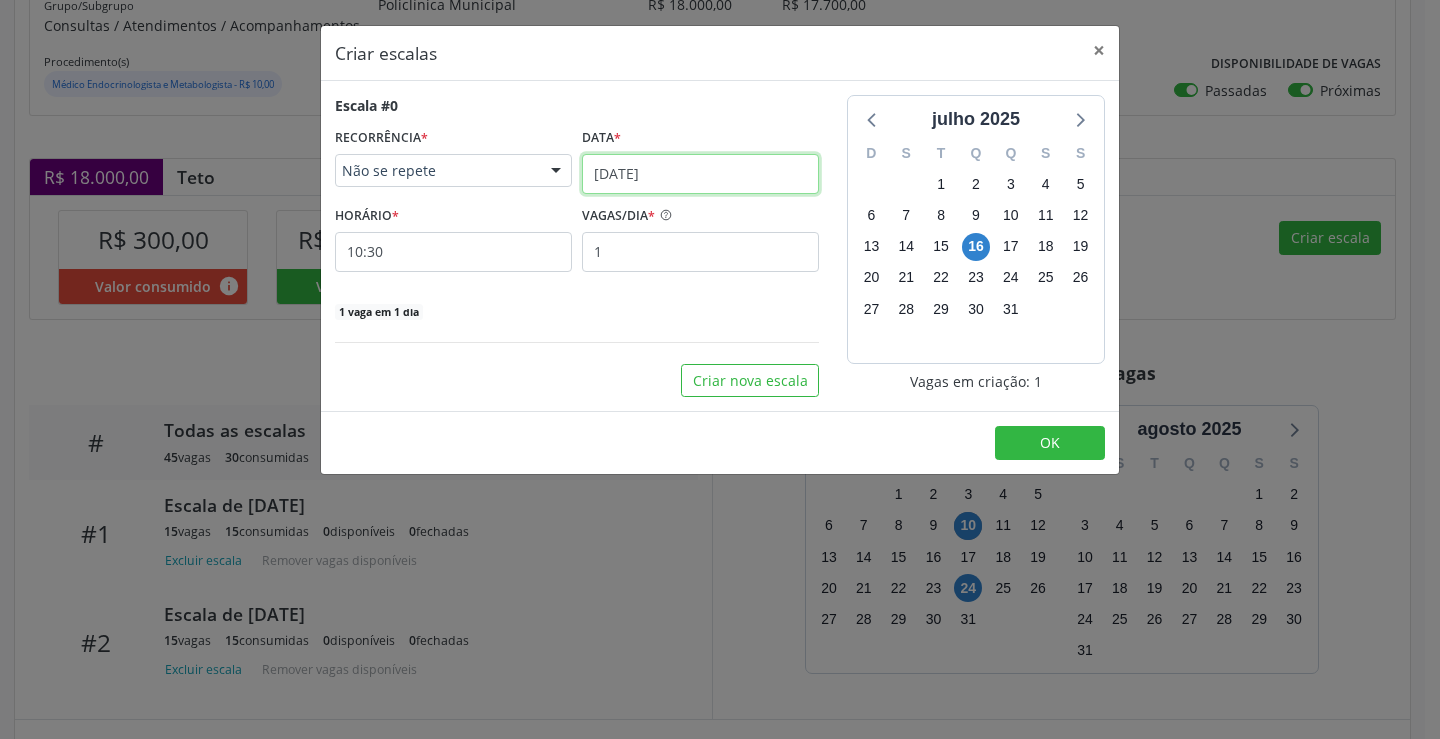 click on "[DATE]" at bounding box center [700, 174] 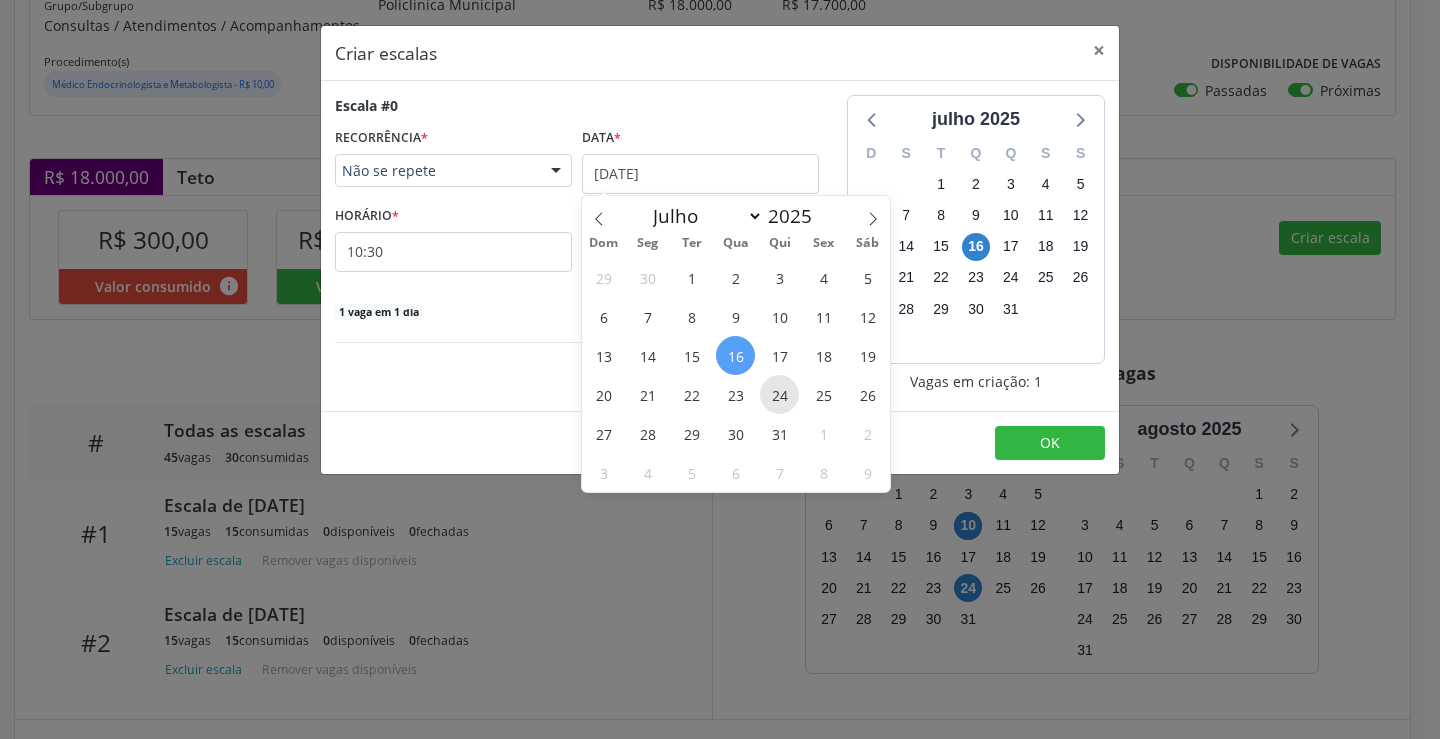 click on "24" at bounding box center [779, 394] 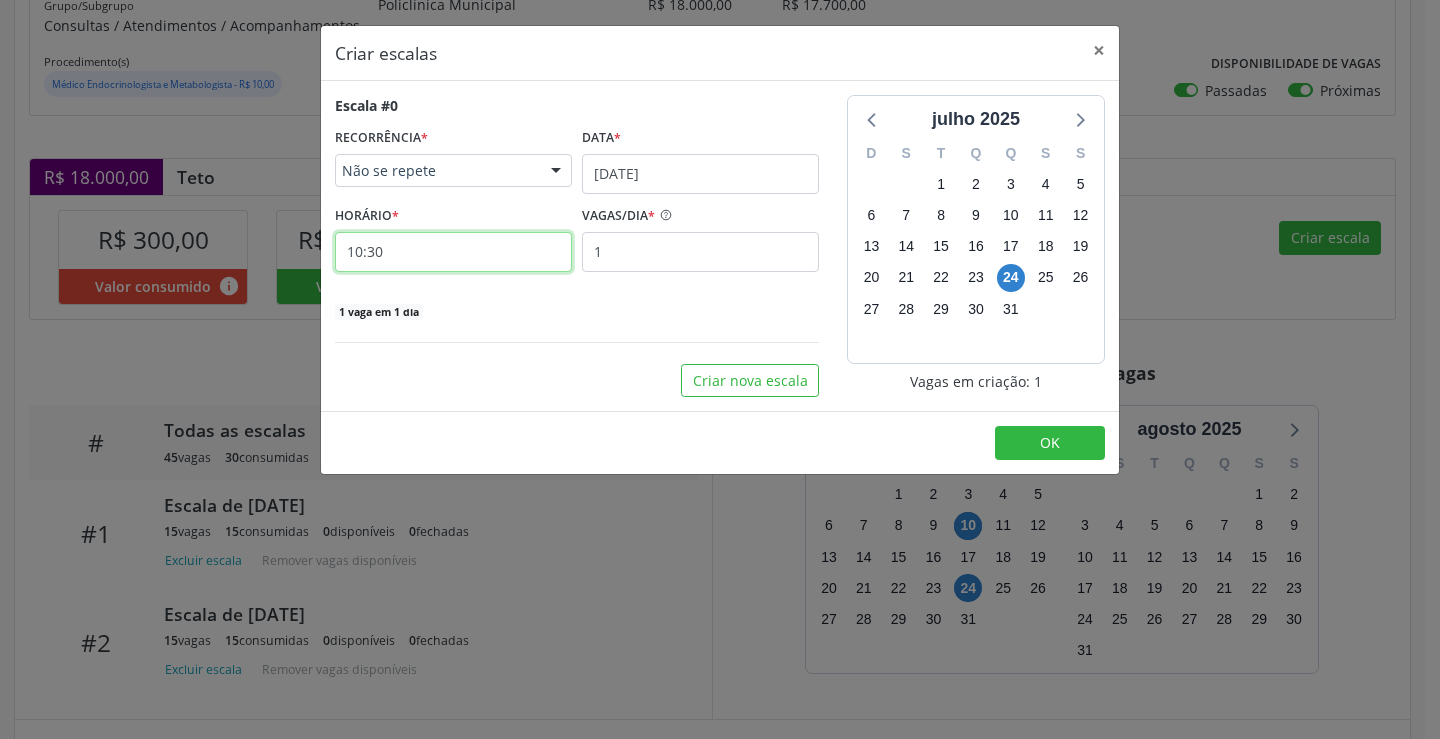 click on "10:30" at bounding box center (453, 252) 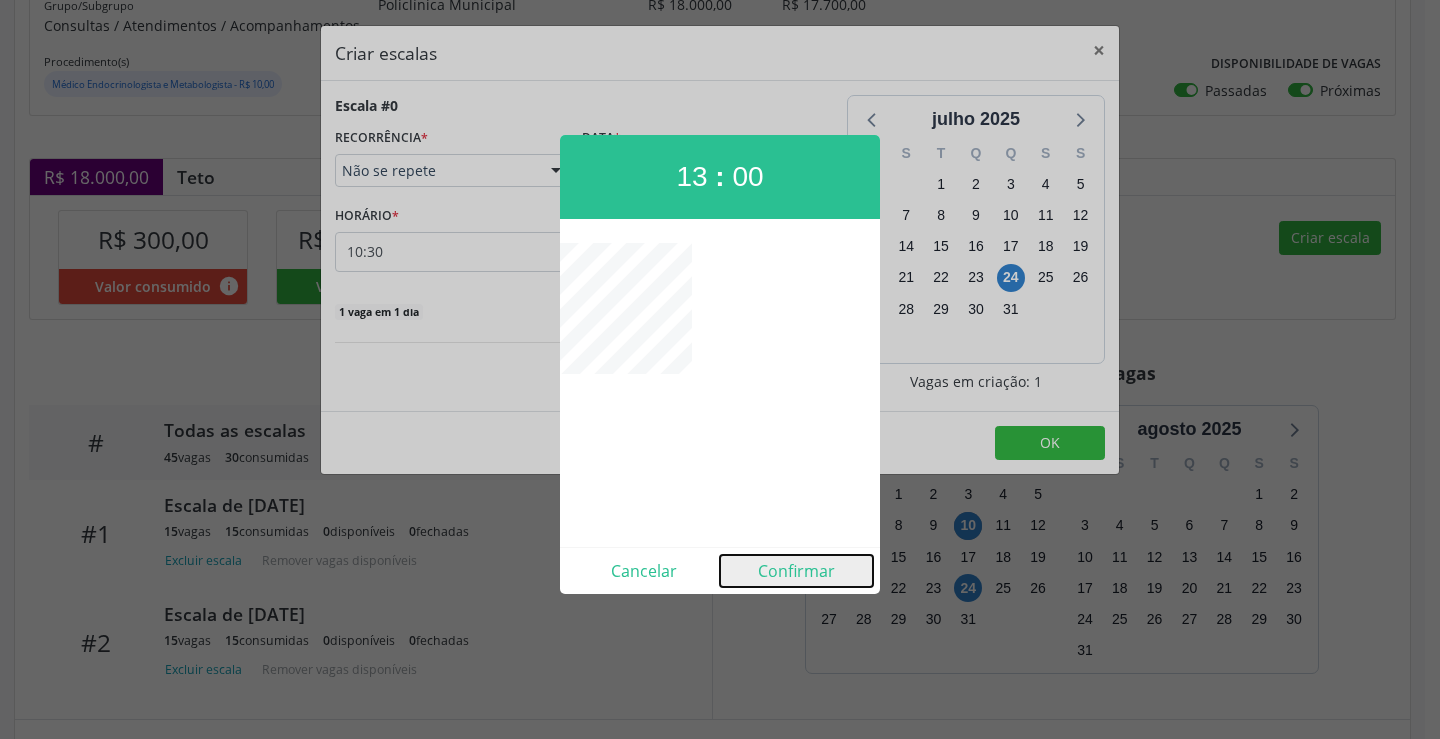 click on "Confirmar" at bounding box center (796, 571) 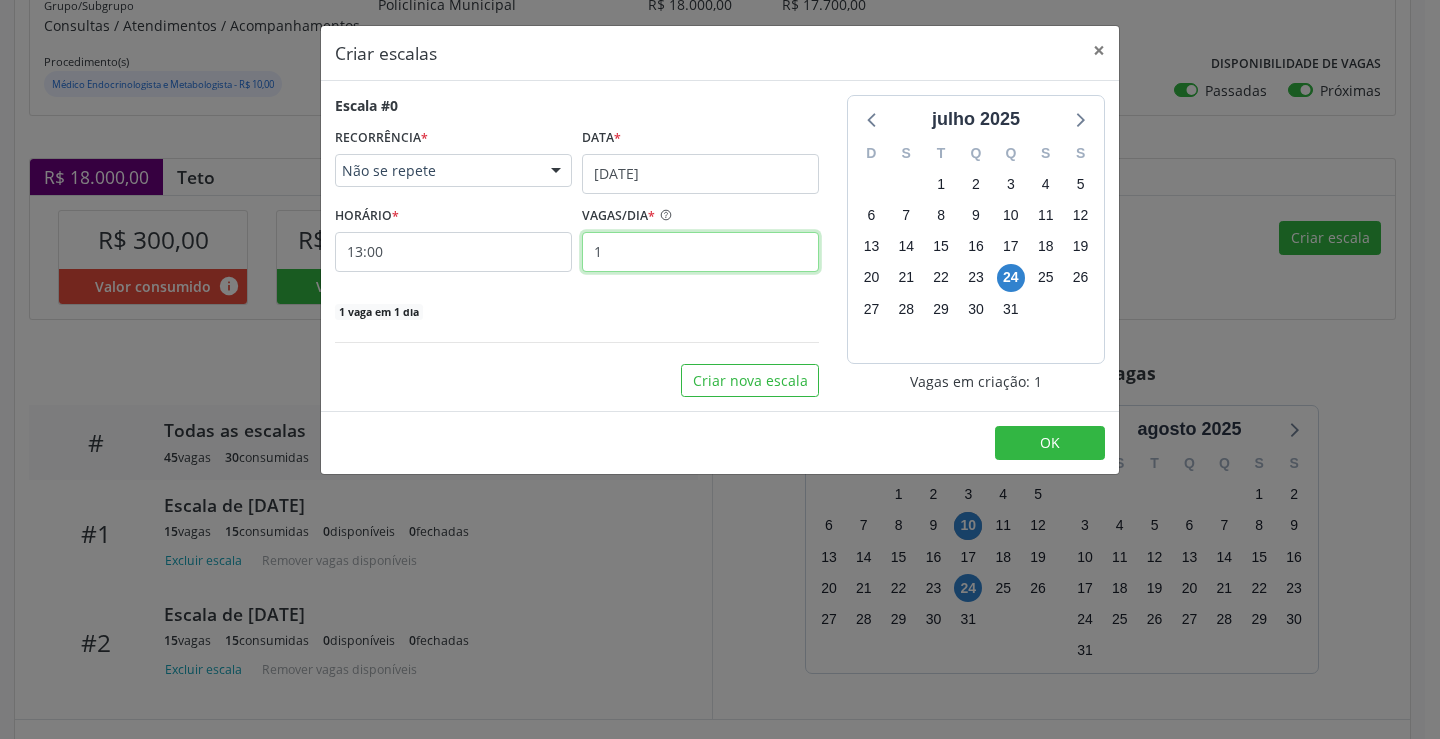 click on "1" at bounding box center [700, 252] 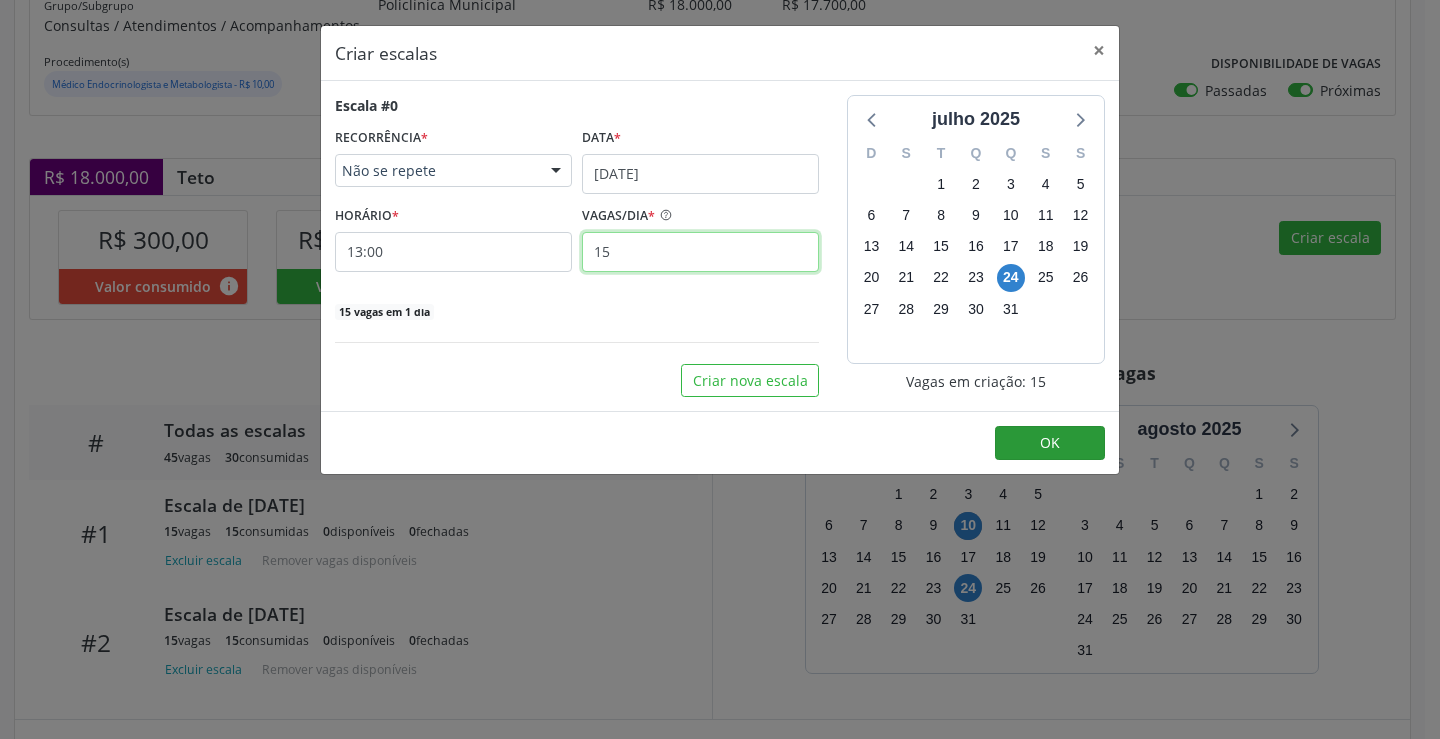 type on "15" 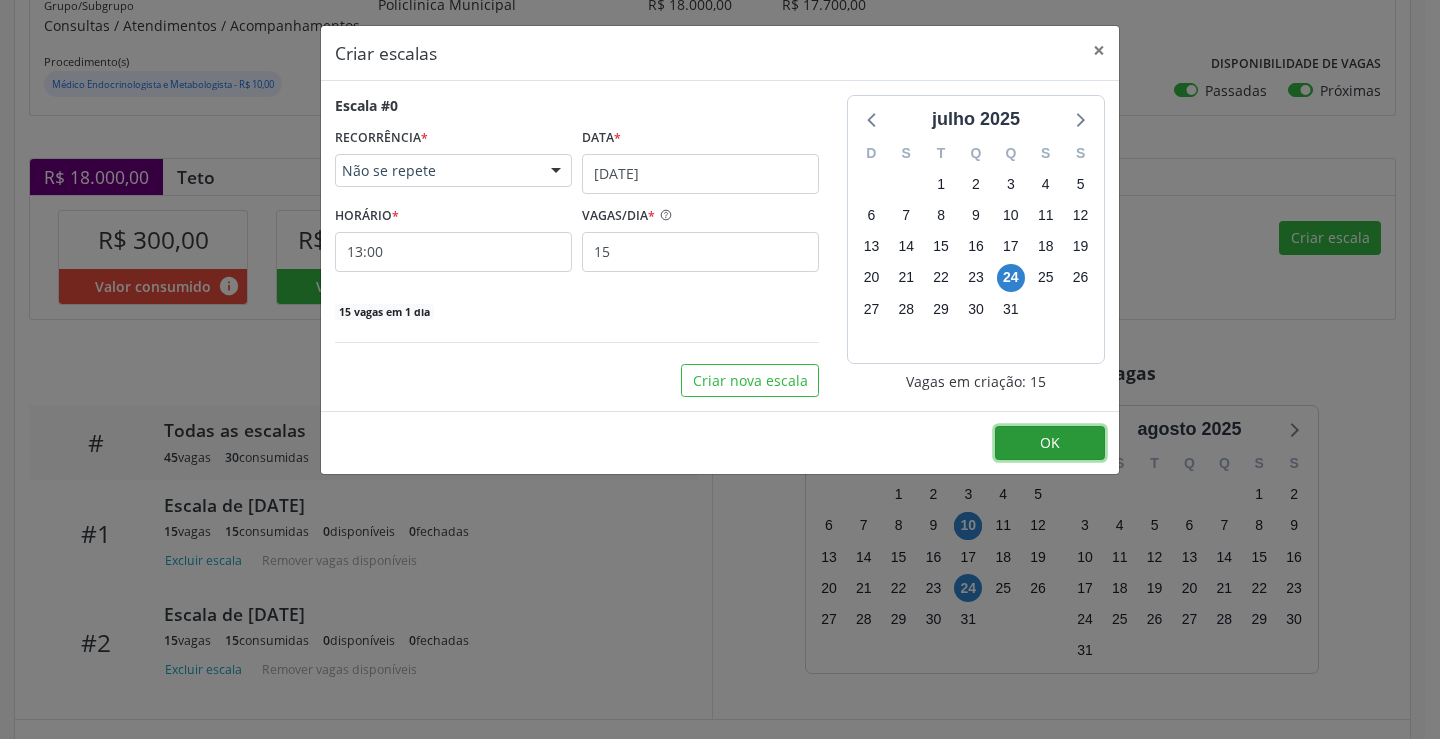 click on "OK" at bounding box center [1050, 443] 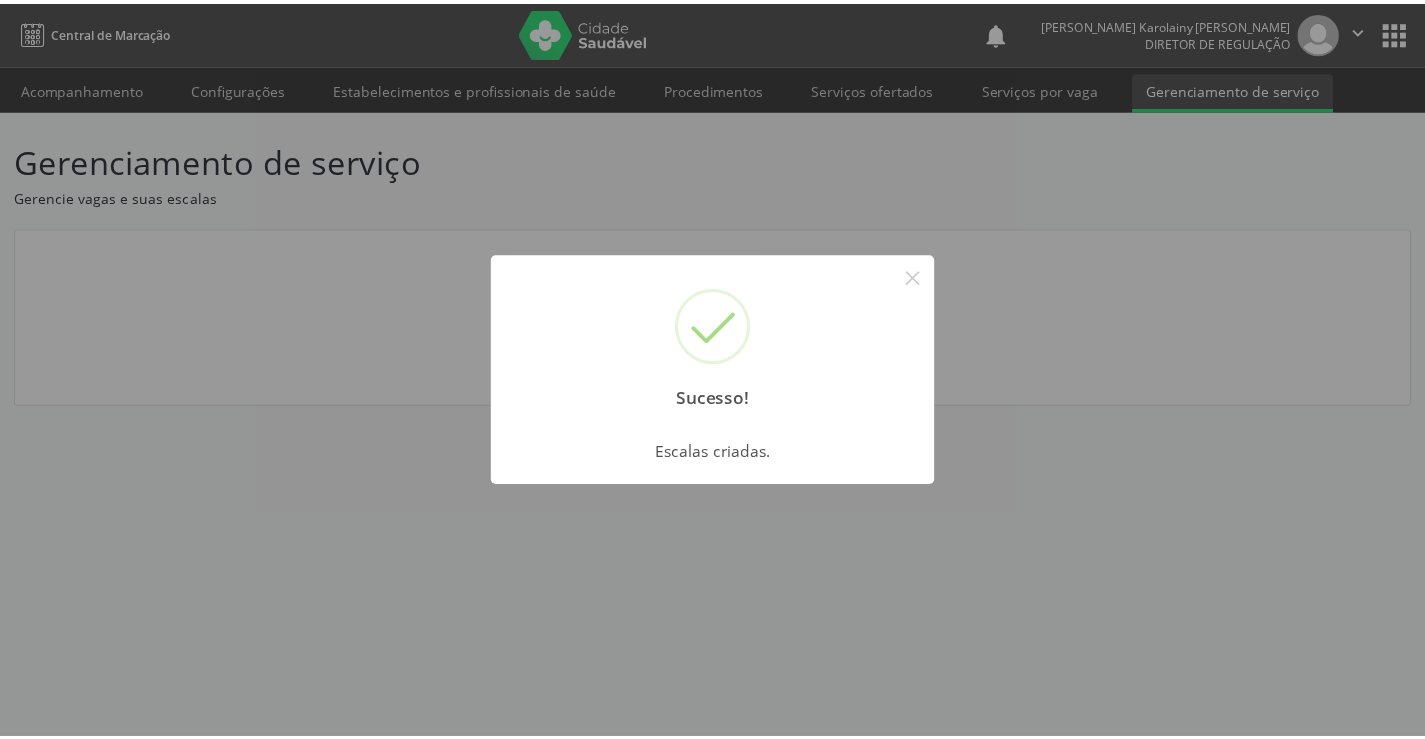 scroll, scrollTop: 0, scrollLeft: 0, axis: both 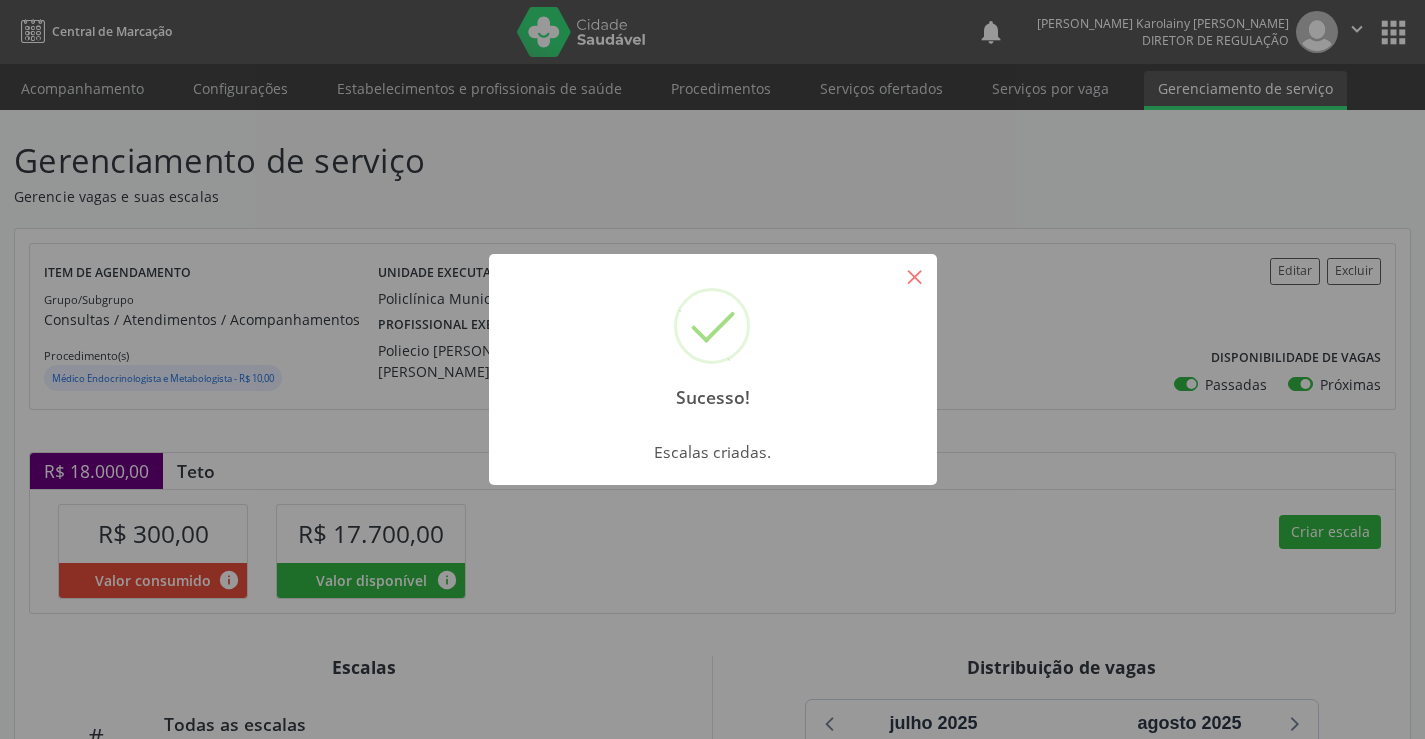 click on "×" at bounding box center [915, 276] 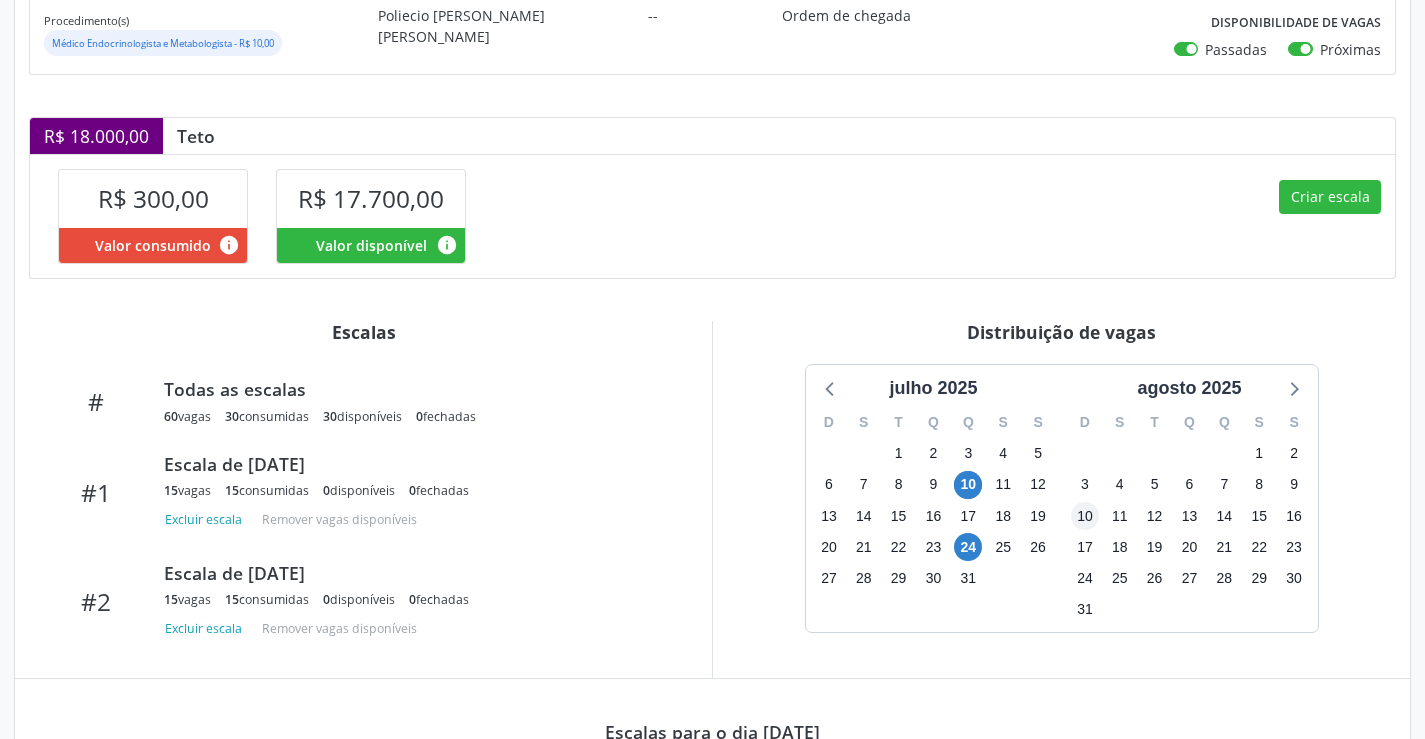 scroll, scrollTop: 300, scrollLeft: 0, axis: vertical 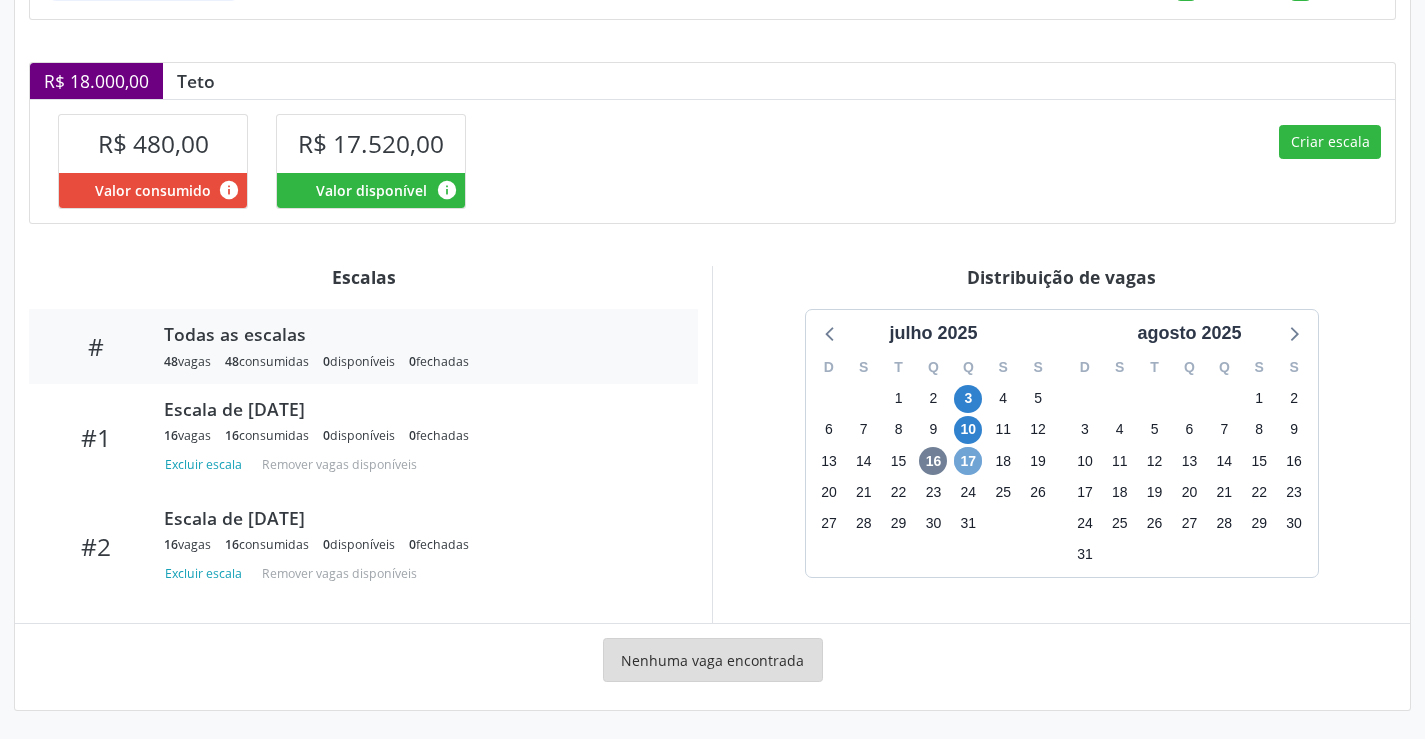 click on "17" at bounding box center [968, 461] 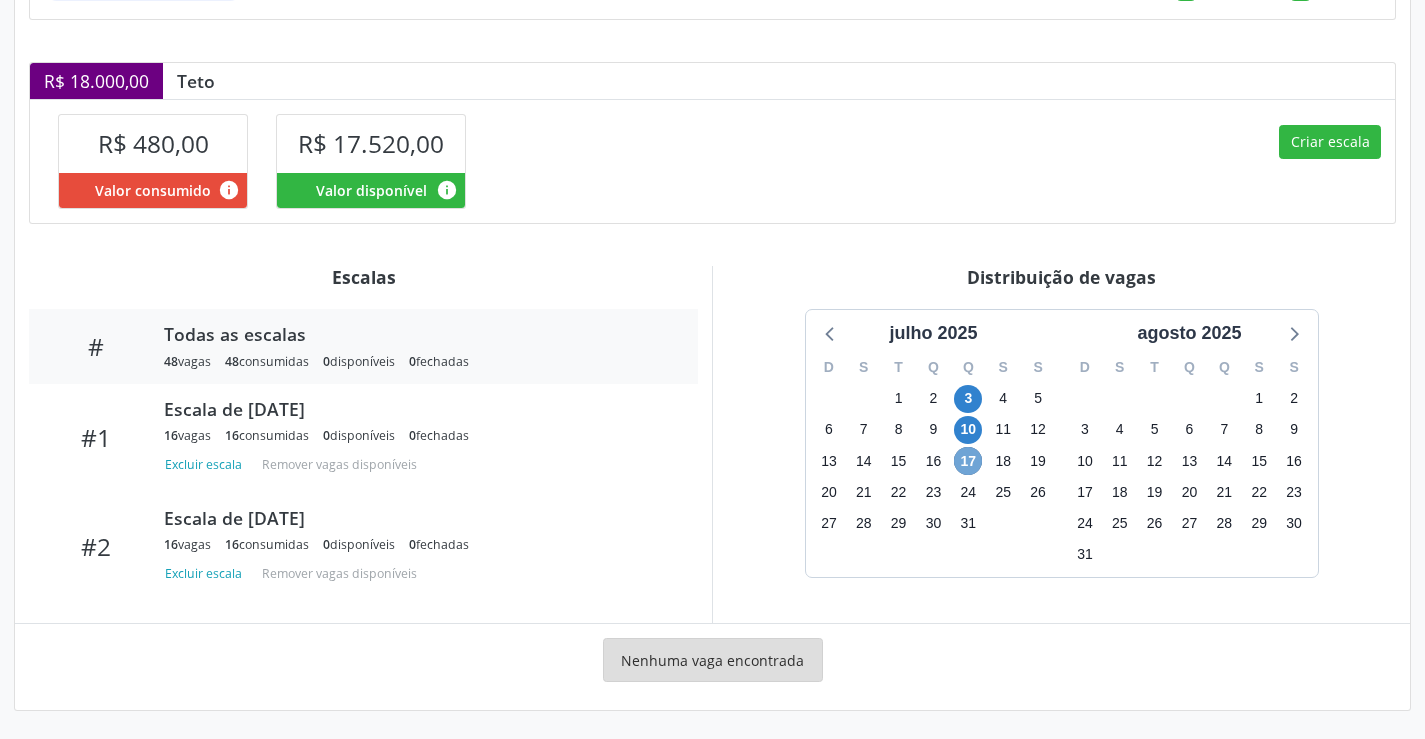 click on "17" at bounding box center (968, 461) 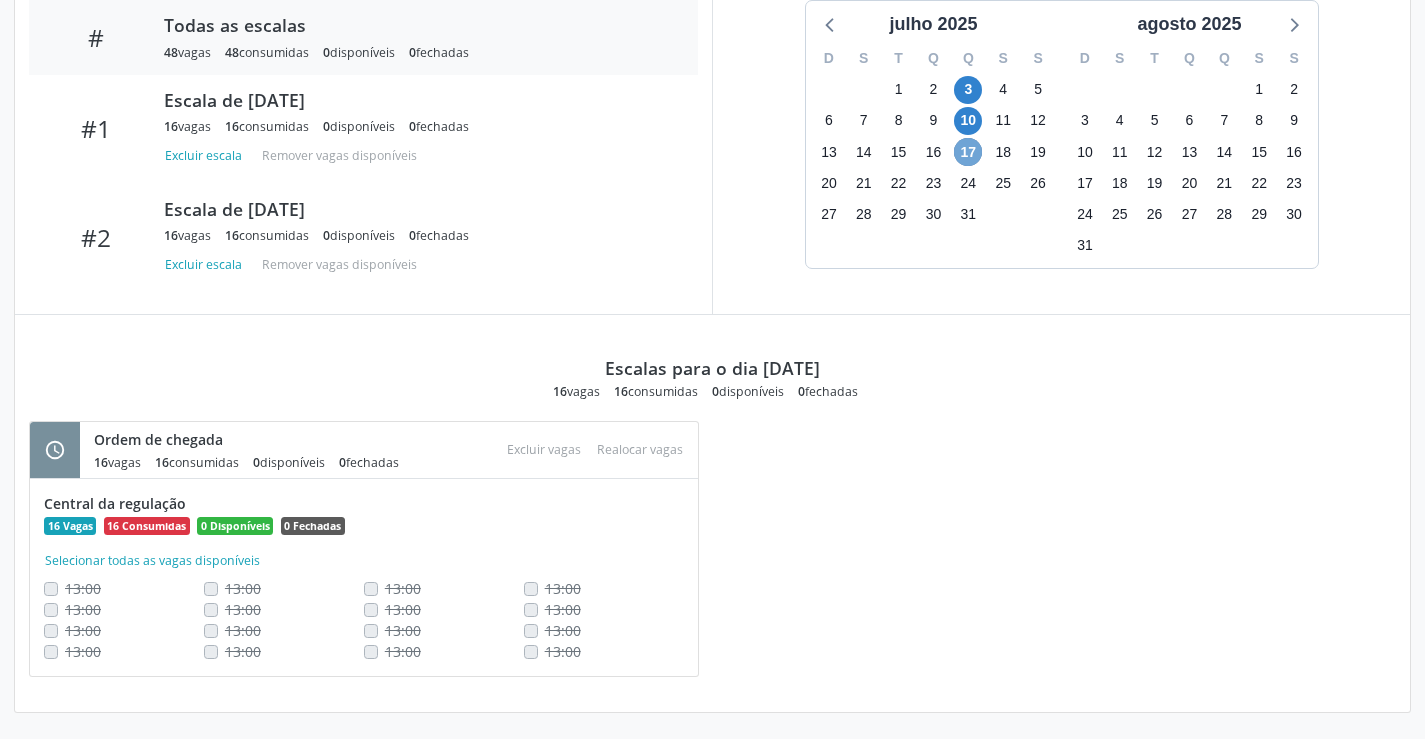 scroll, scrollTop: 701, scrollLeft: 0, axis: vertical 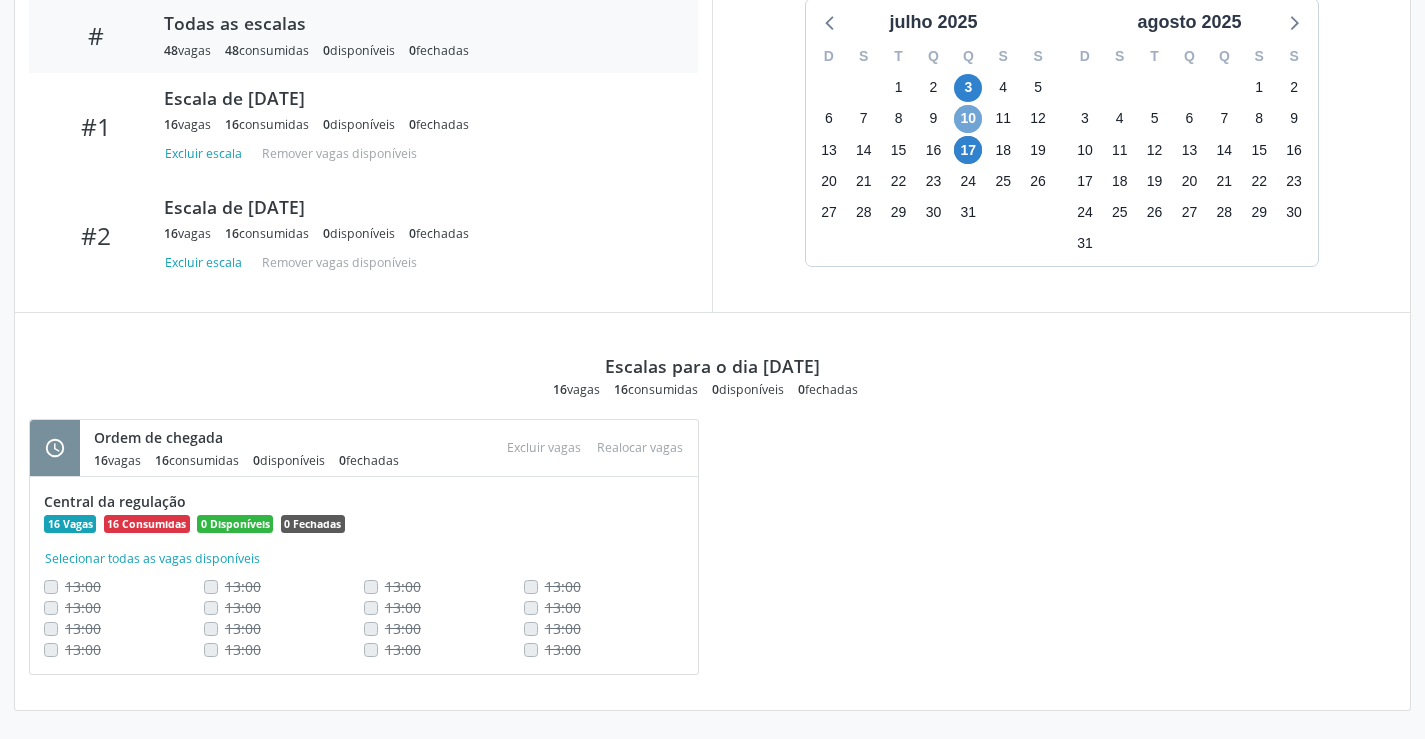 click on "10" at bounding box center [968, 119] 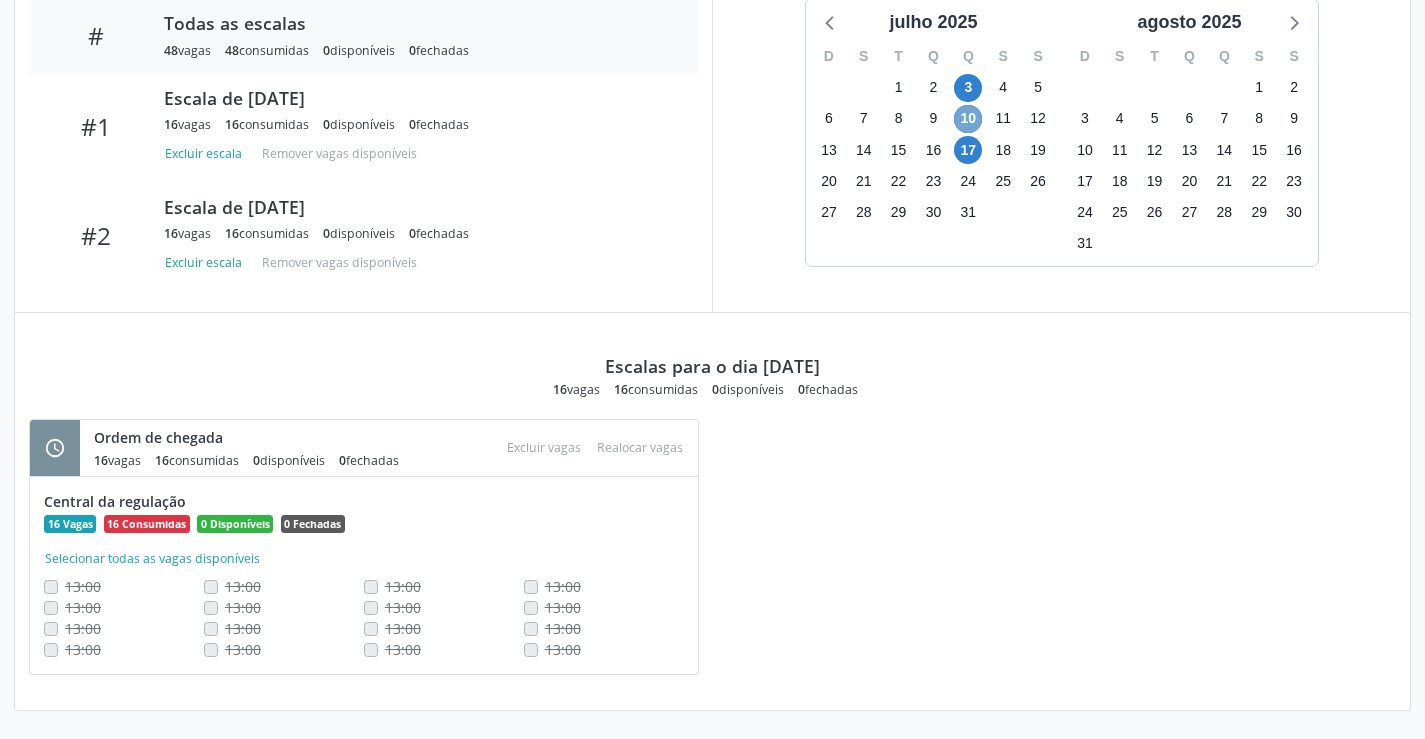 click on "10" at bounding box center [968, 119] 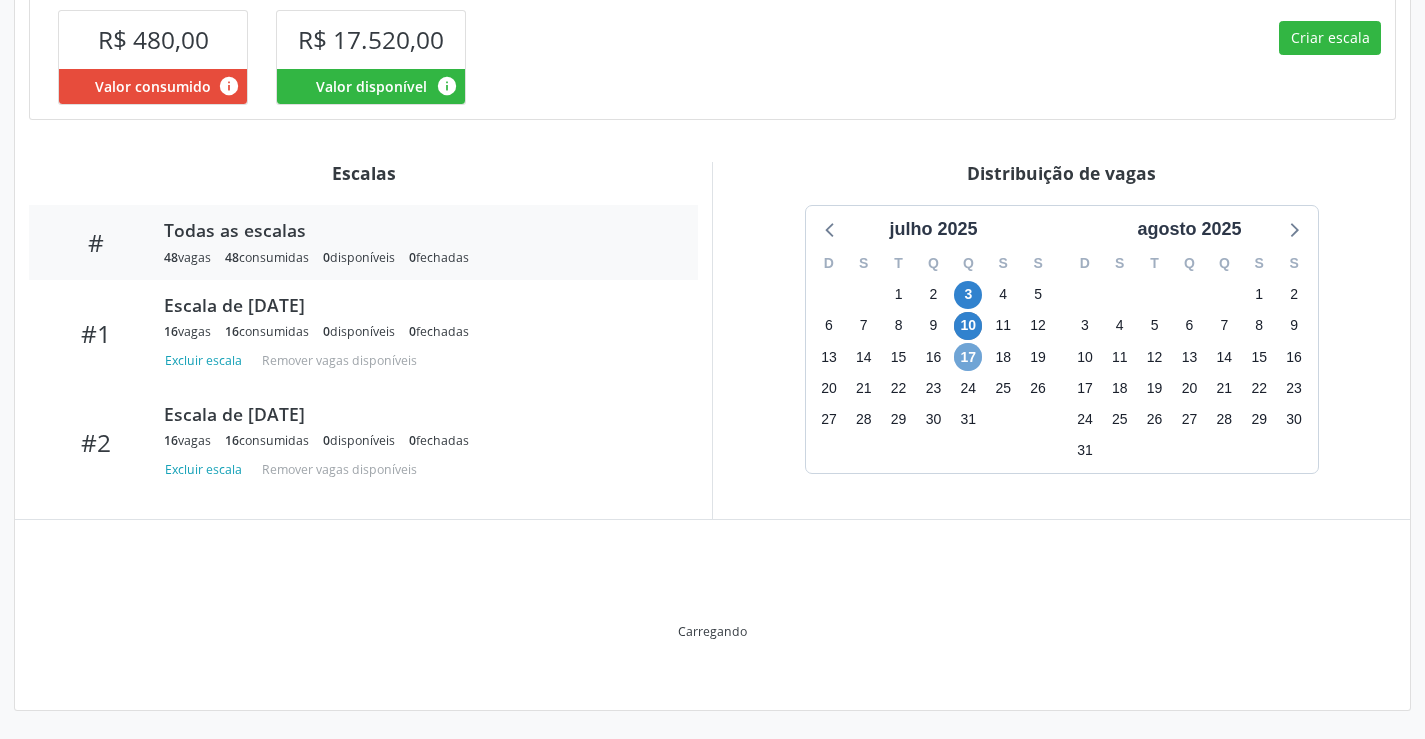 click on "17" at bounding box center (968, 357) 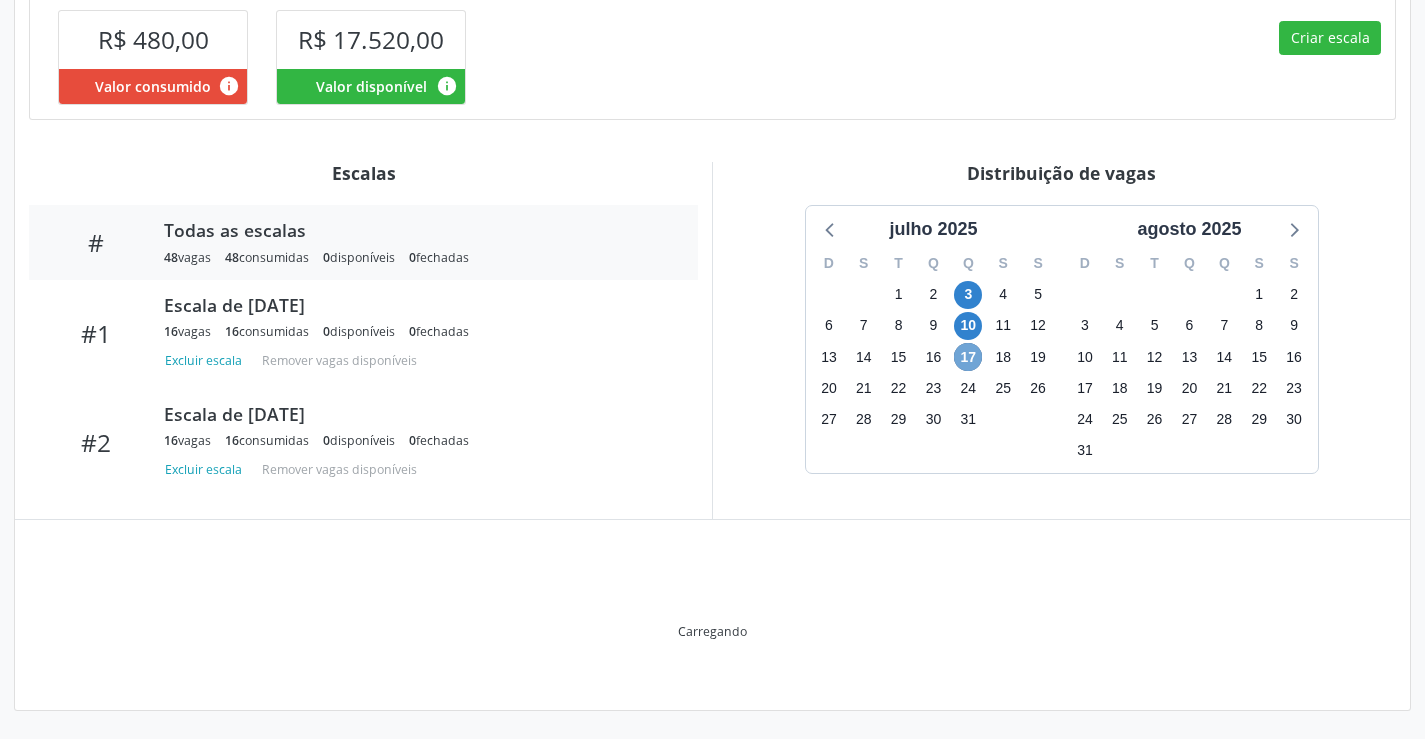 click on "17" at bounding box center [968, 357] 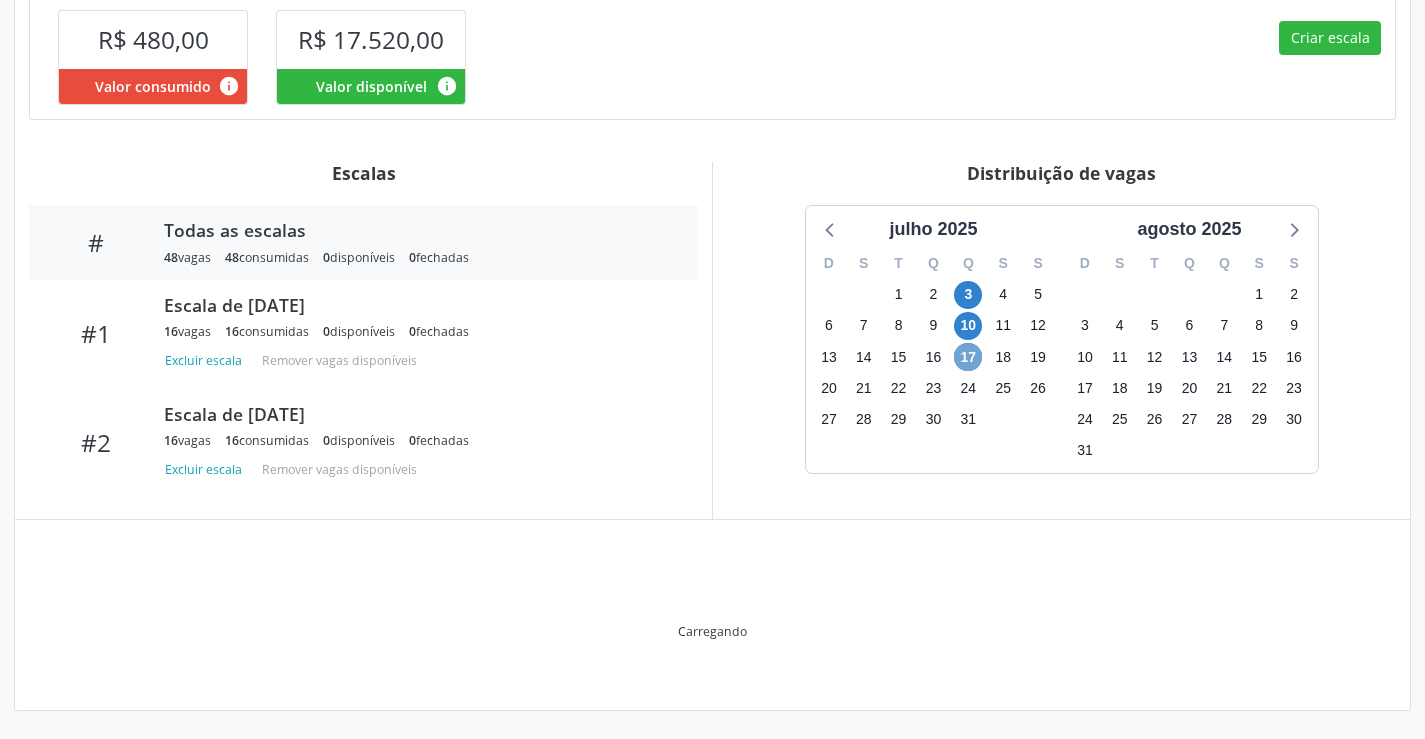click on "17" at bounding box center [968, 357] 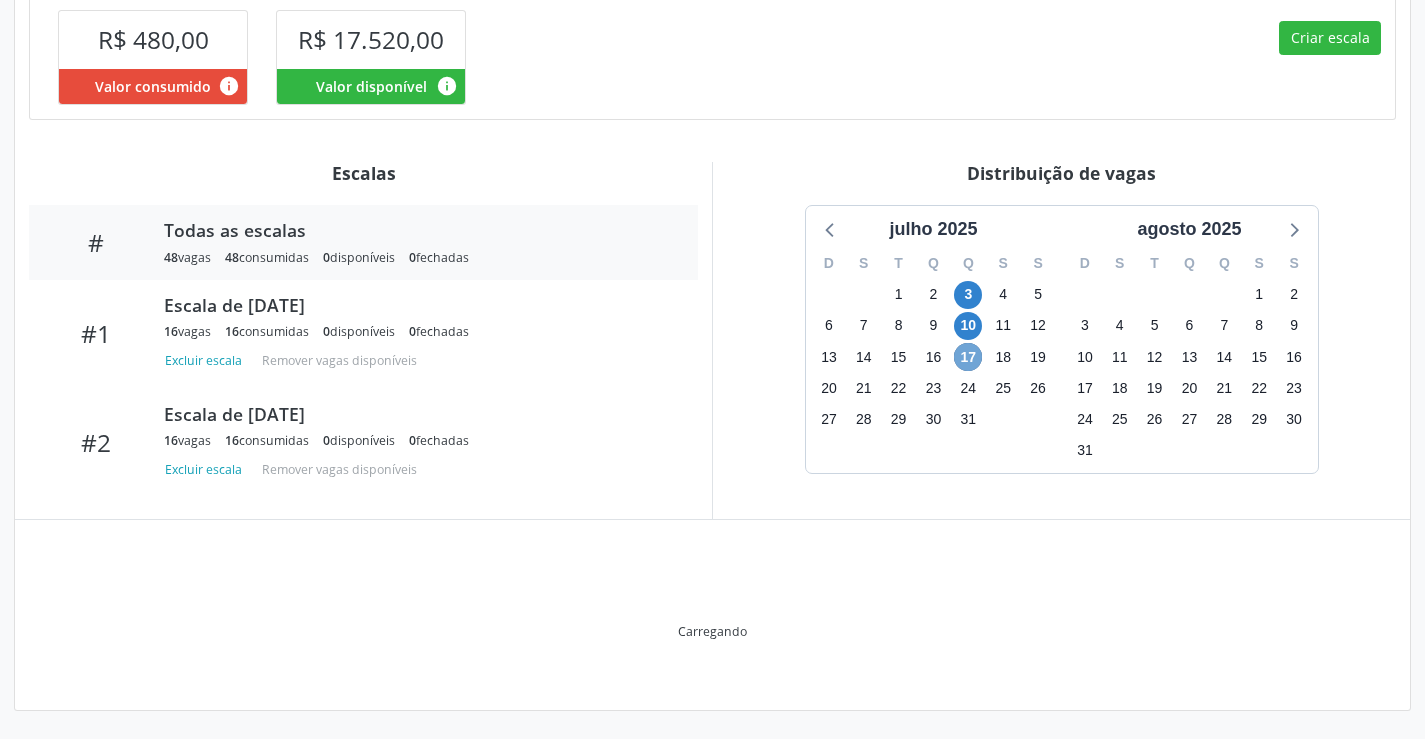 click on "17" at bounding box center (968, 357) 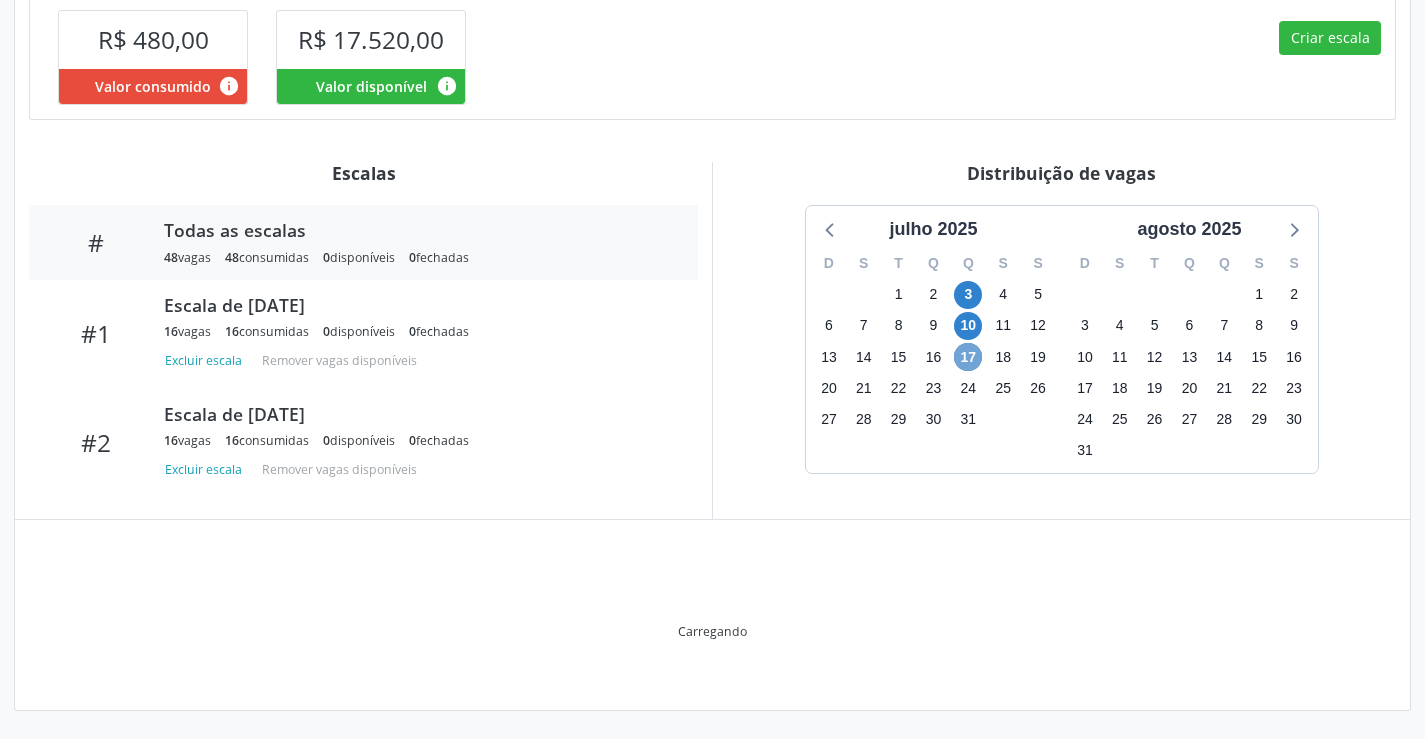 click on "17" at bounding box center (968, 357) 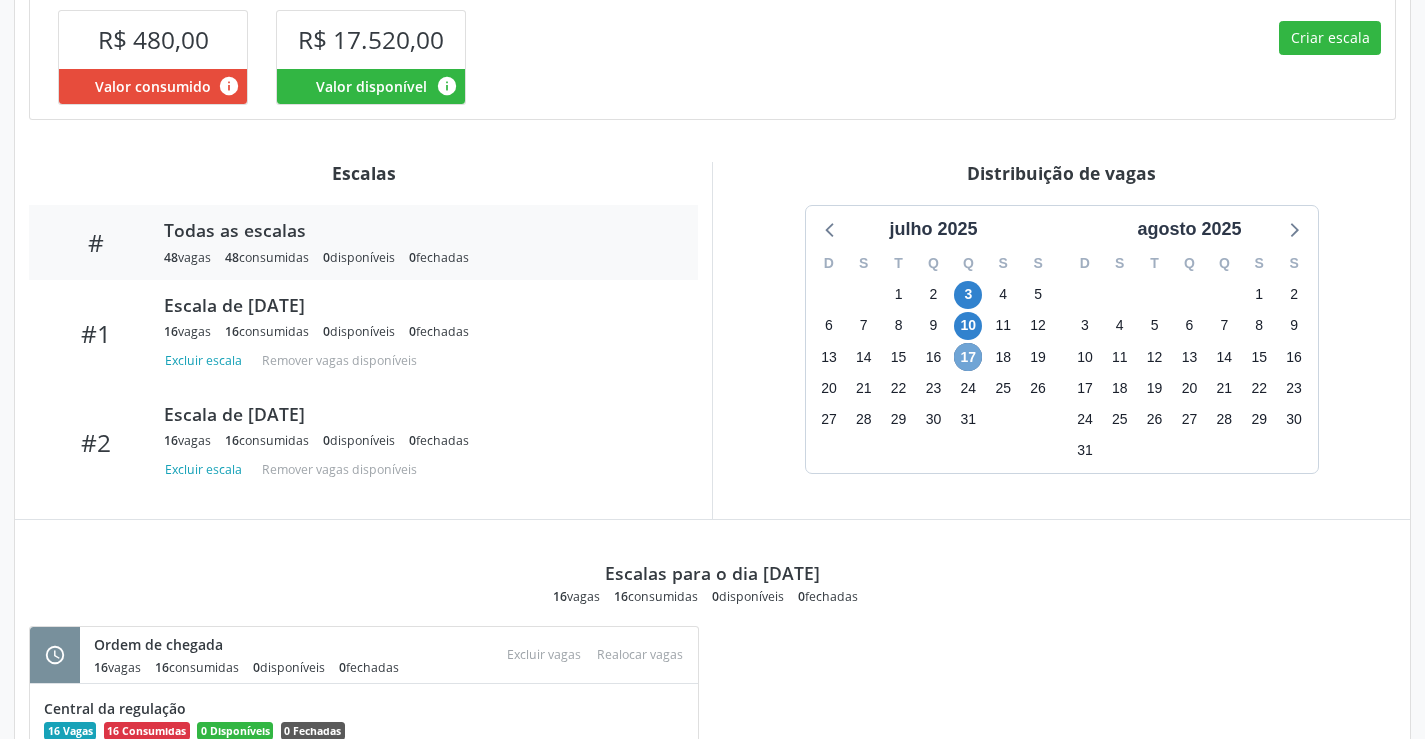 click on "17" at bounding box center [968, 357] 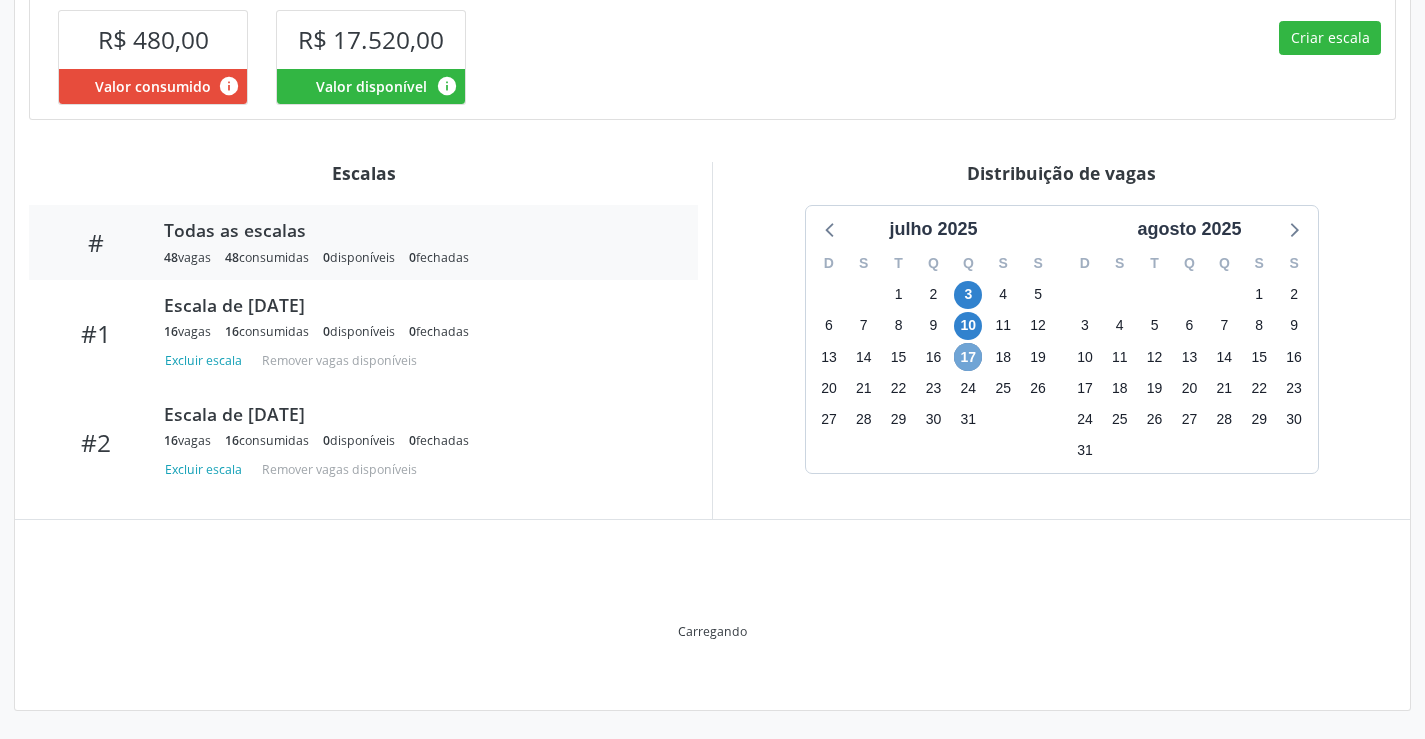 click on "17" at bounding box center (968, 357) 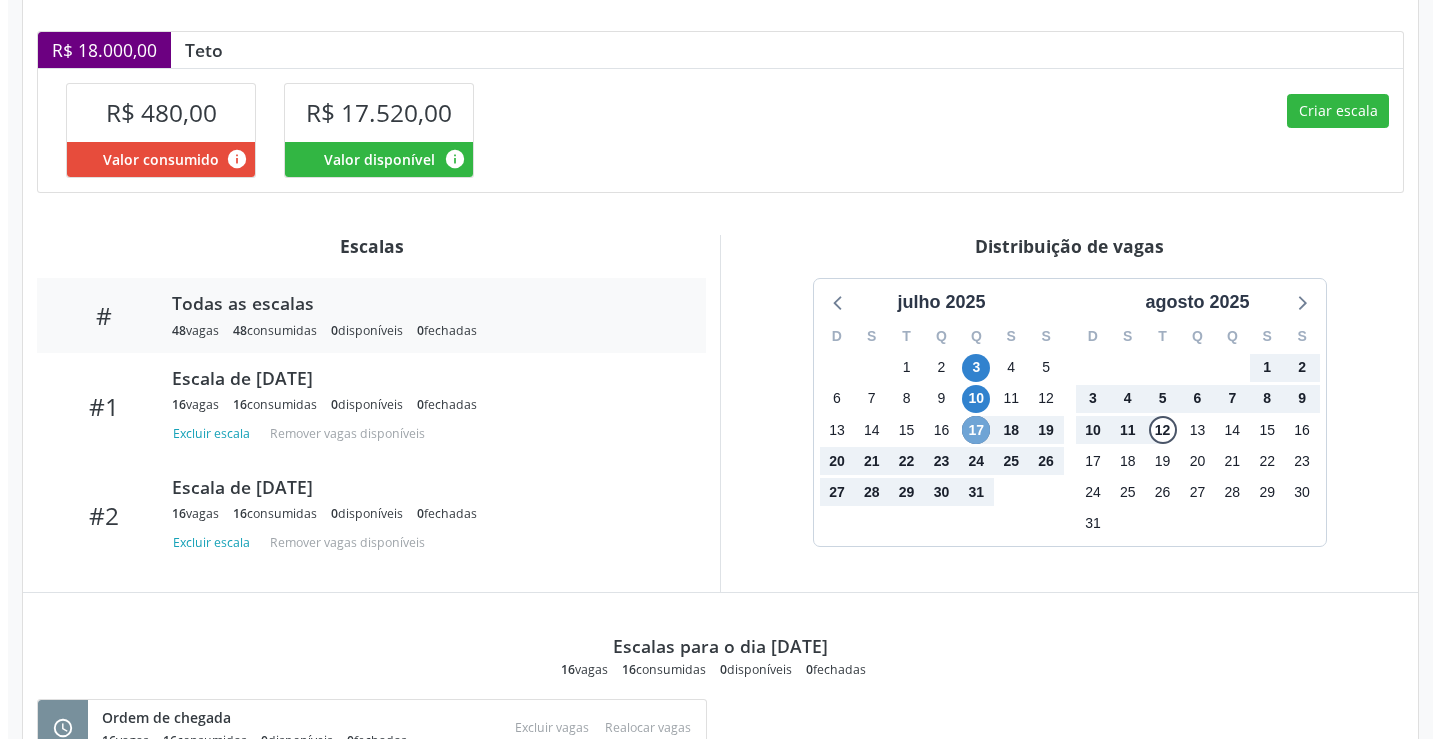 scroll, scrollTop: 401, scrollLeft: 0, axis: vertical 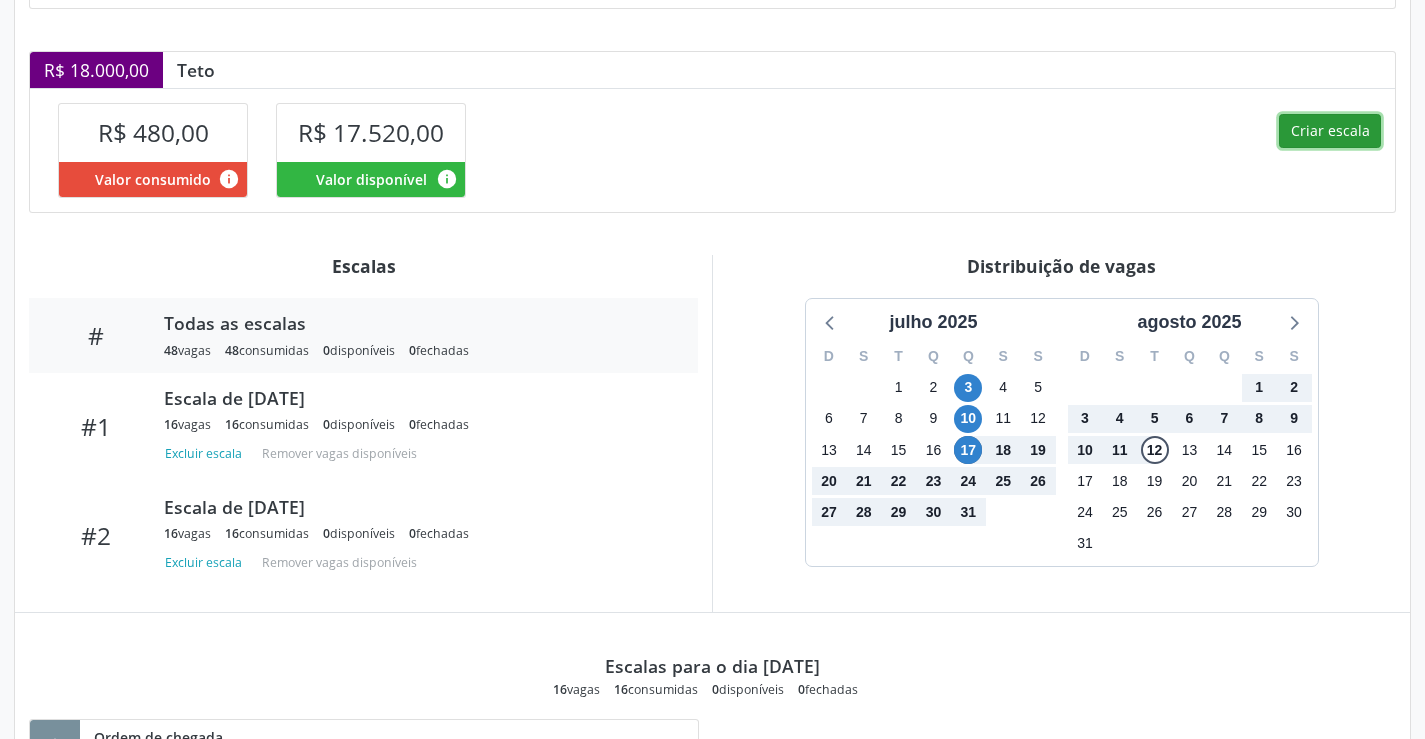 click on "Criar escala" at bounding box center [1330, 131] 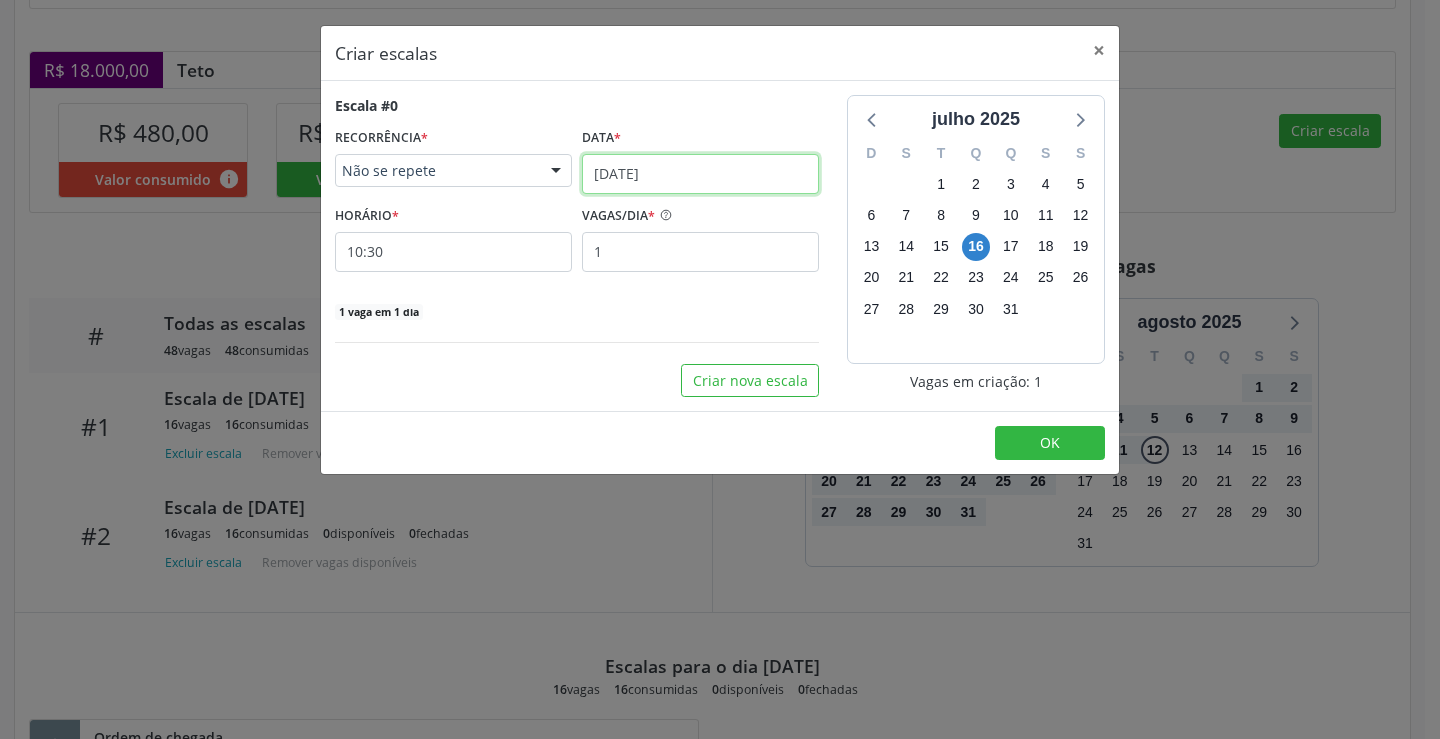 click on "[DATE]" at bounding box center (700, 174) 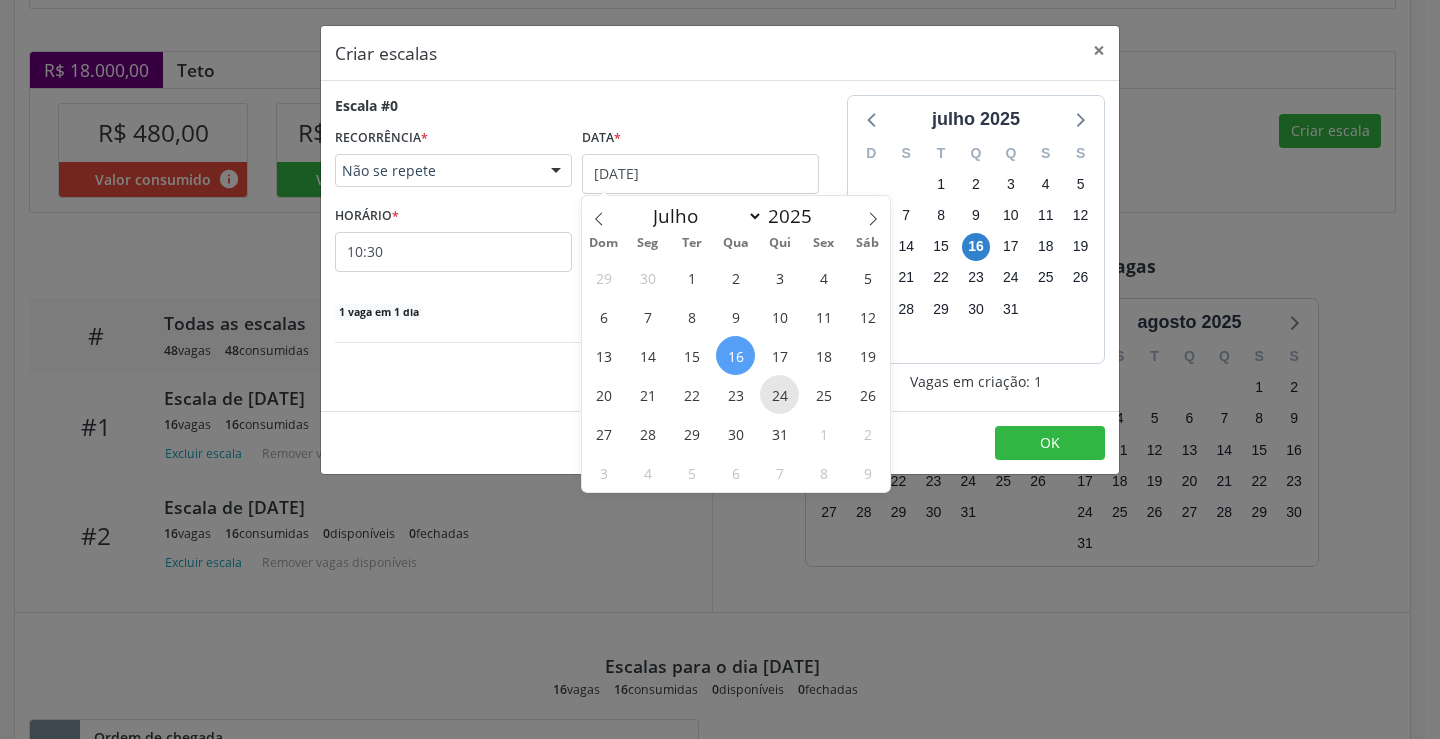 click on "24" at bounding box center (779, 394) 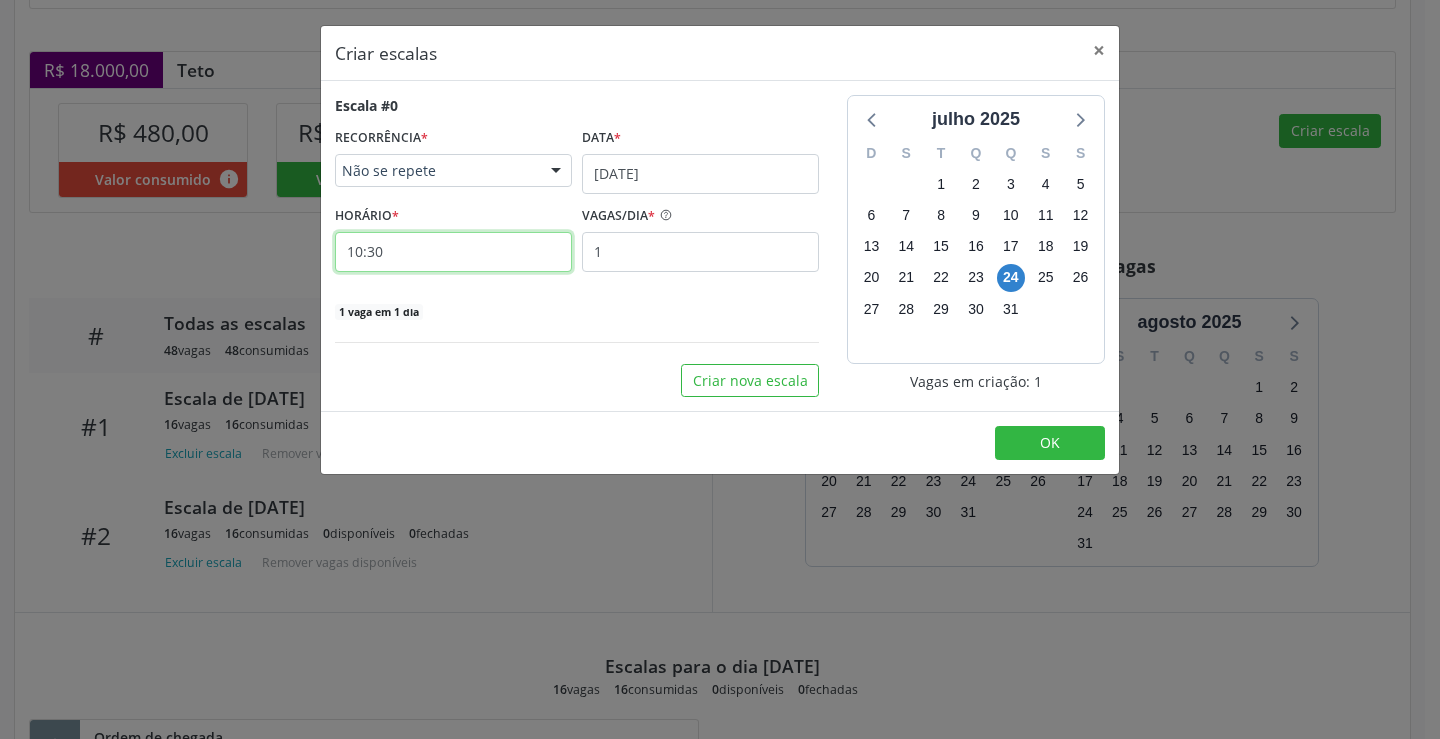 click on "10:30" at bounding box center (453, 252) 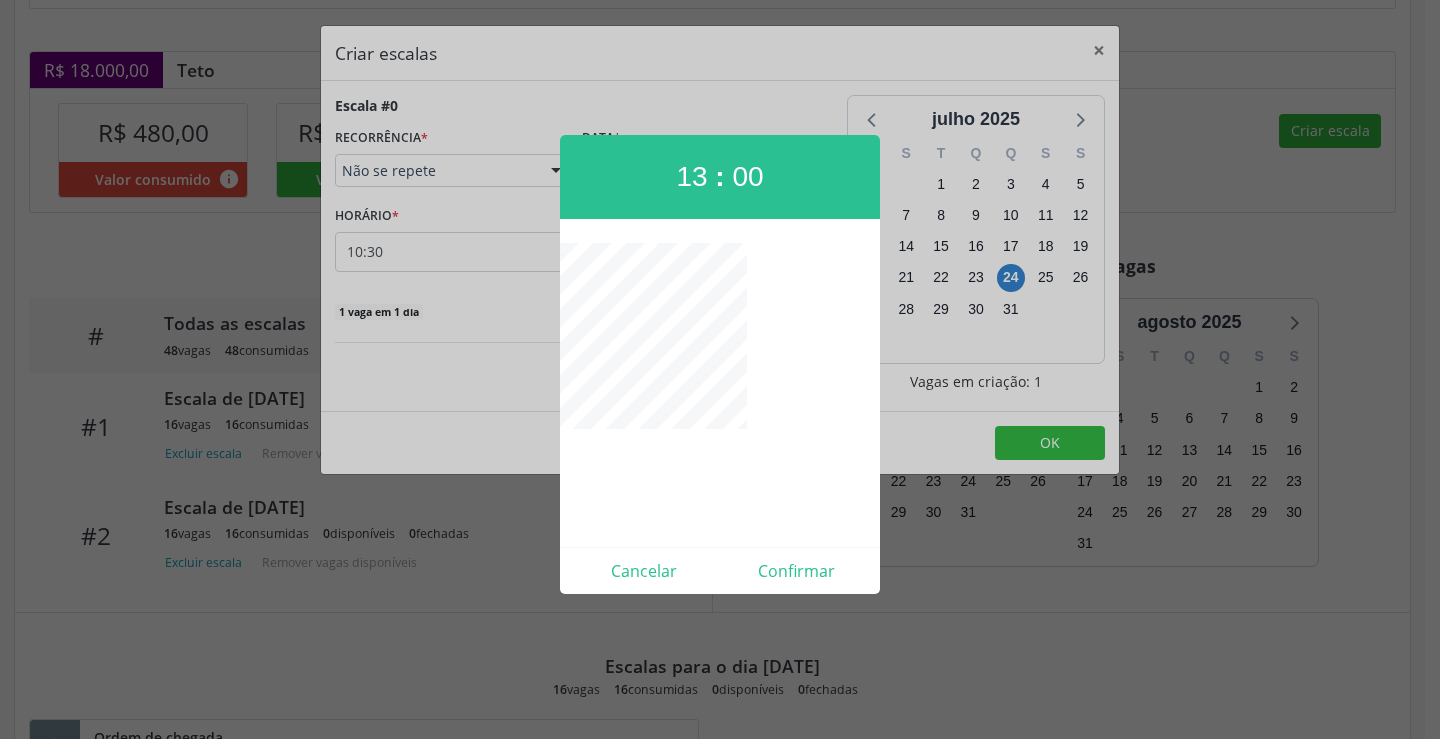 click on "Cancelar   Confirmar" at bounding box center [720, 570] 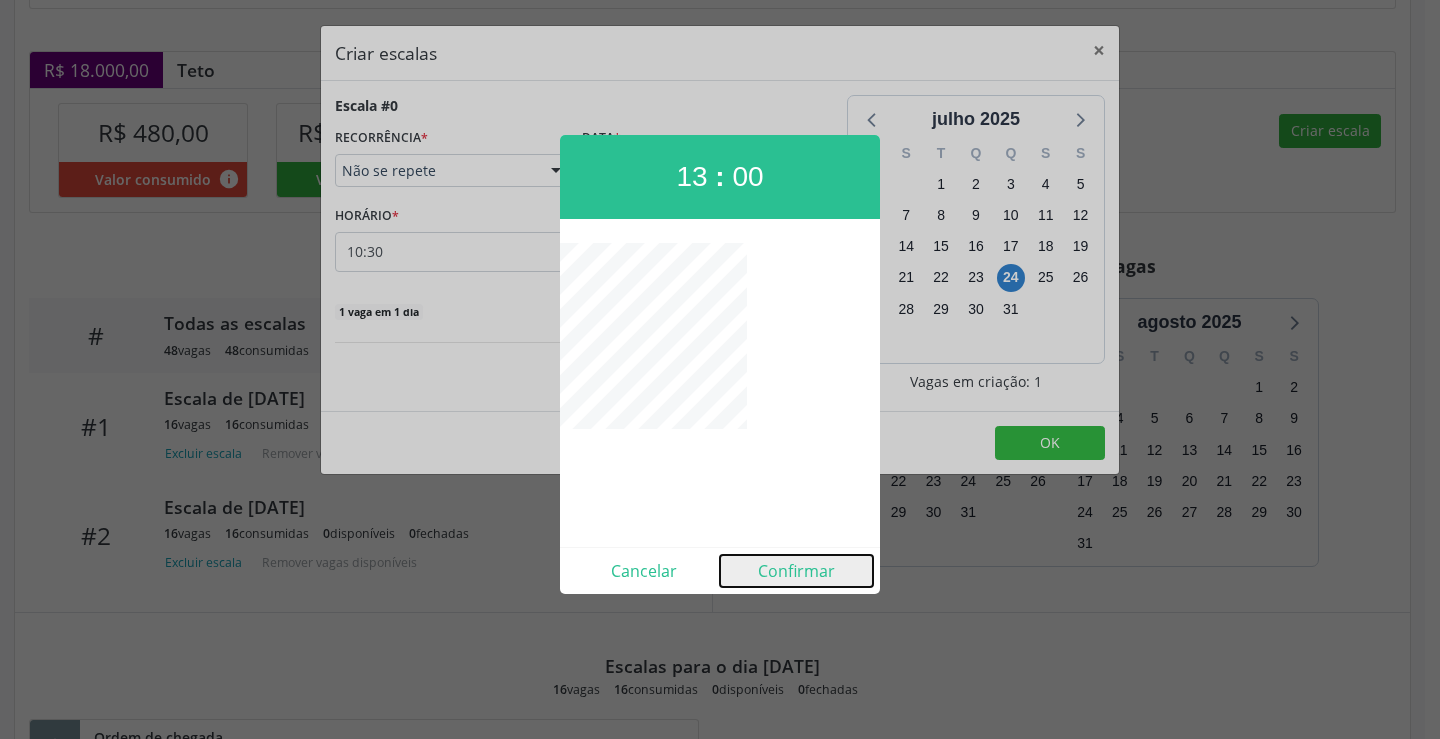 click on "Confirmar" at bounding box center (796, 571) 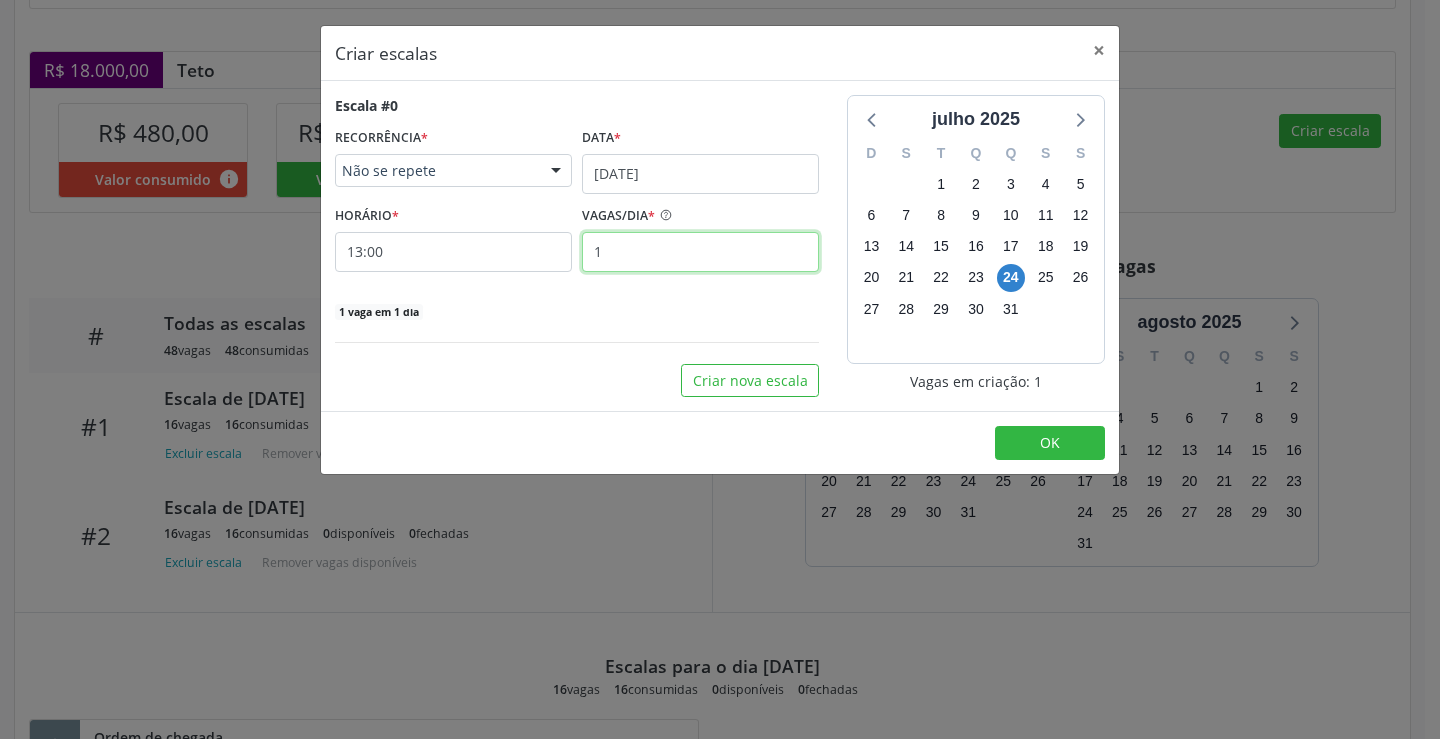click on "1" at bounding box center [700, 252] 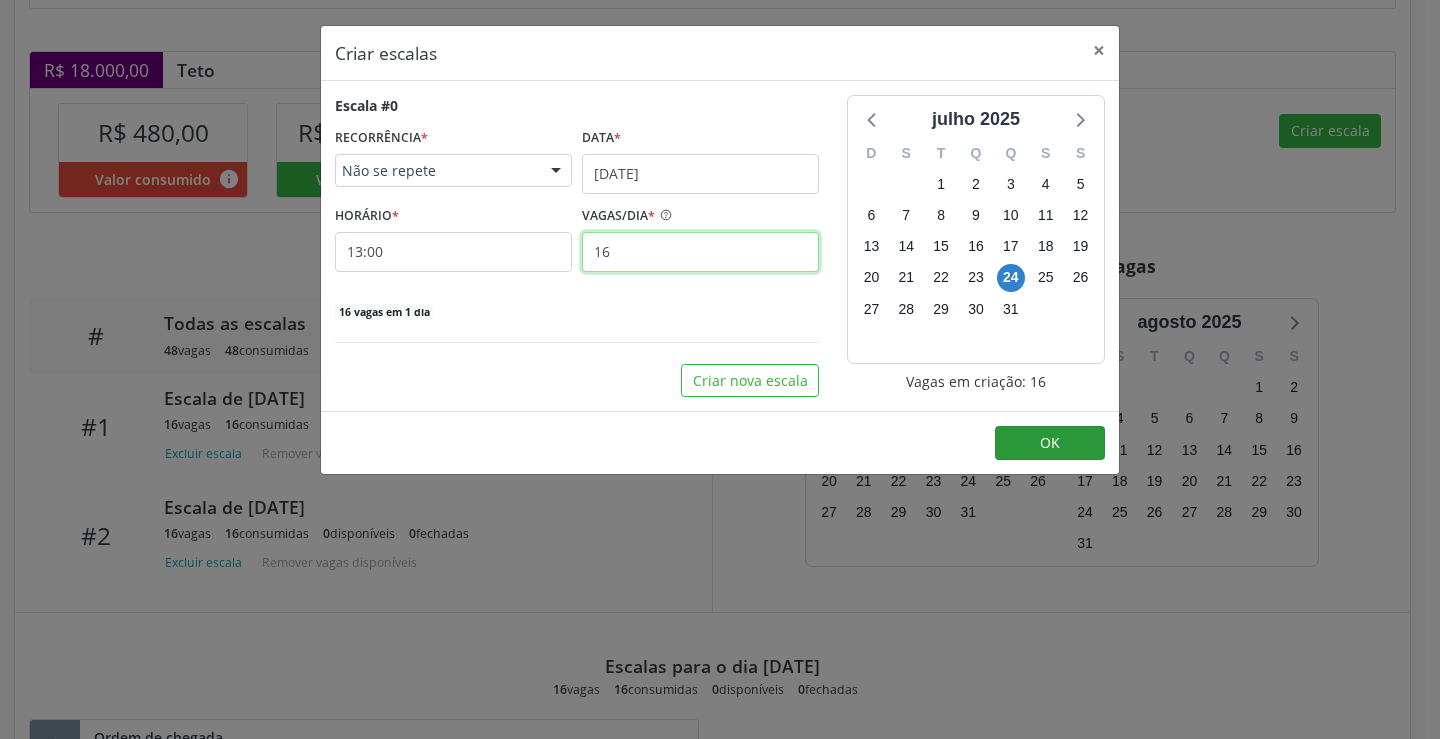 type on "16" 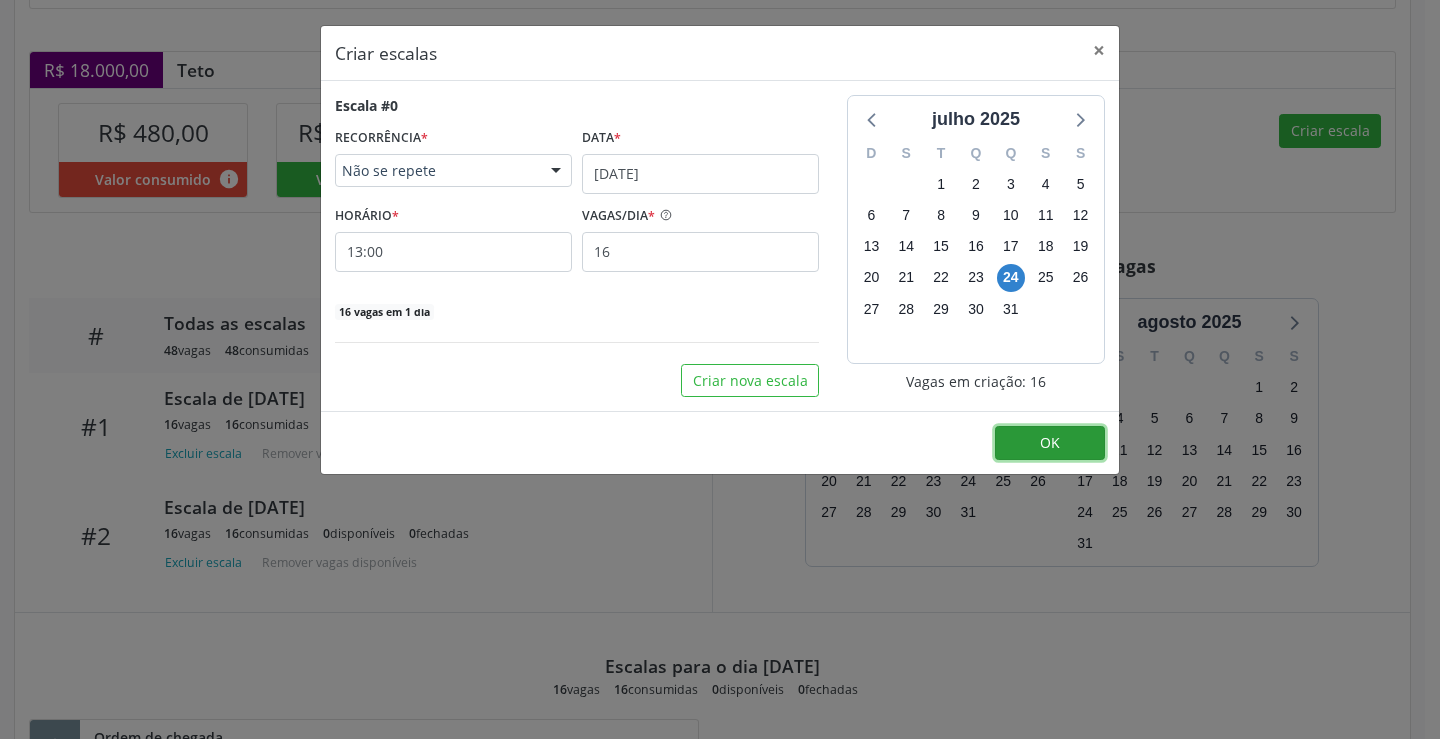 click on "OK" at bounding box center [1050, 443] 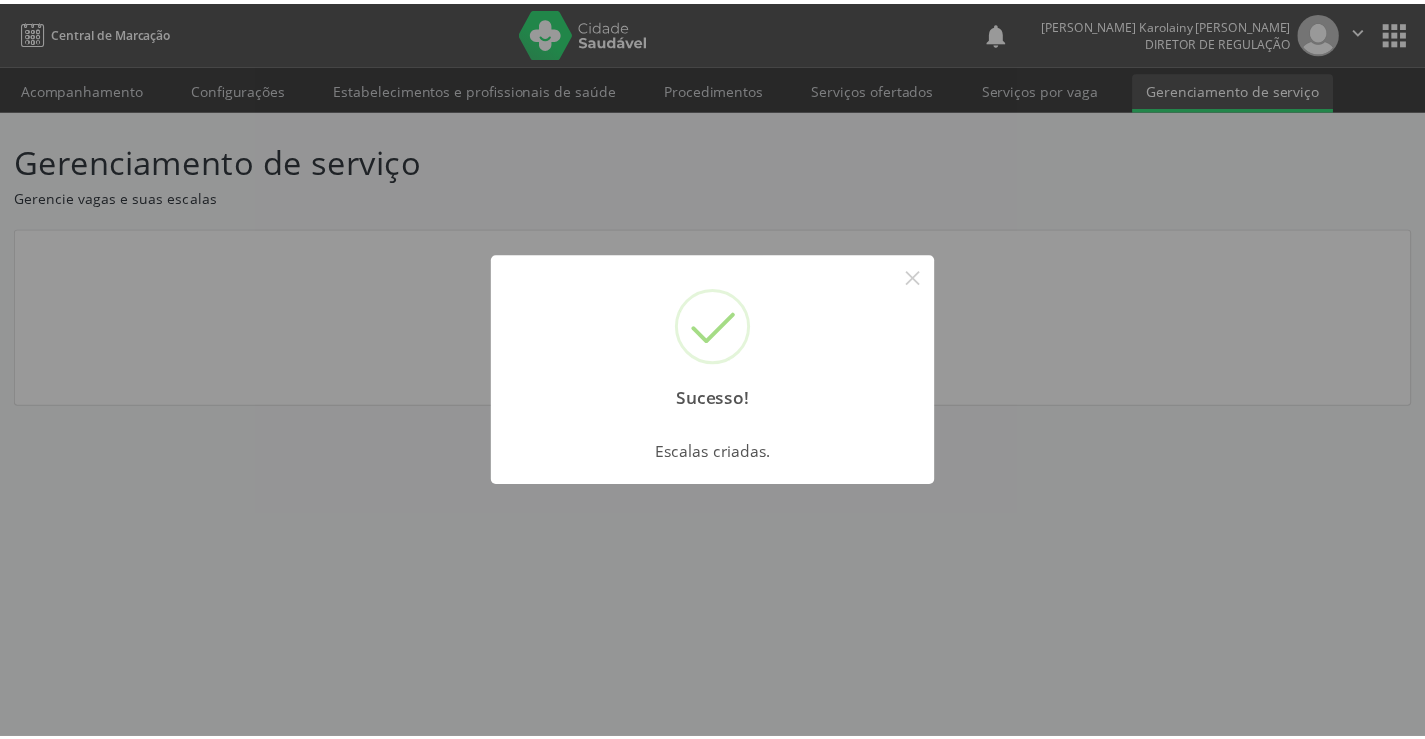 scroll, scrollTop: 0, scrollLeft: 0, axis: both 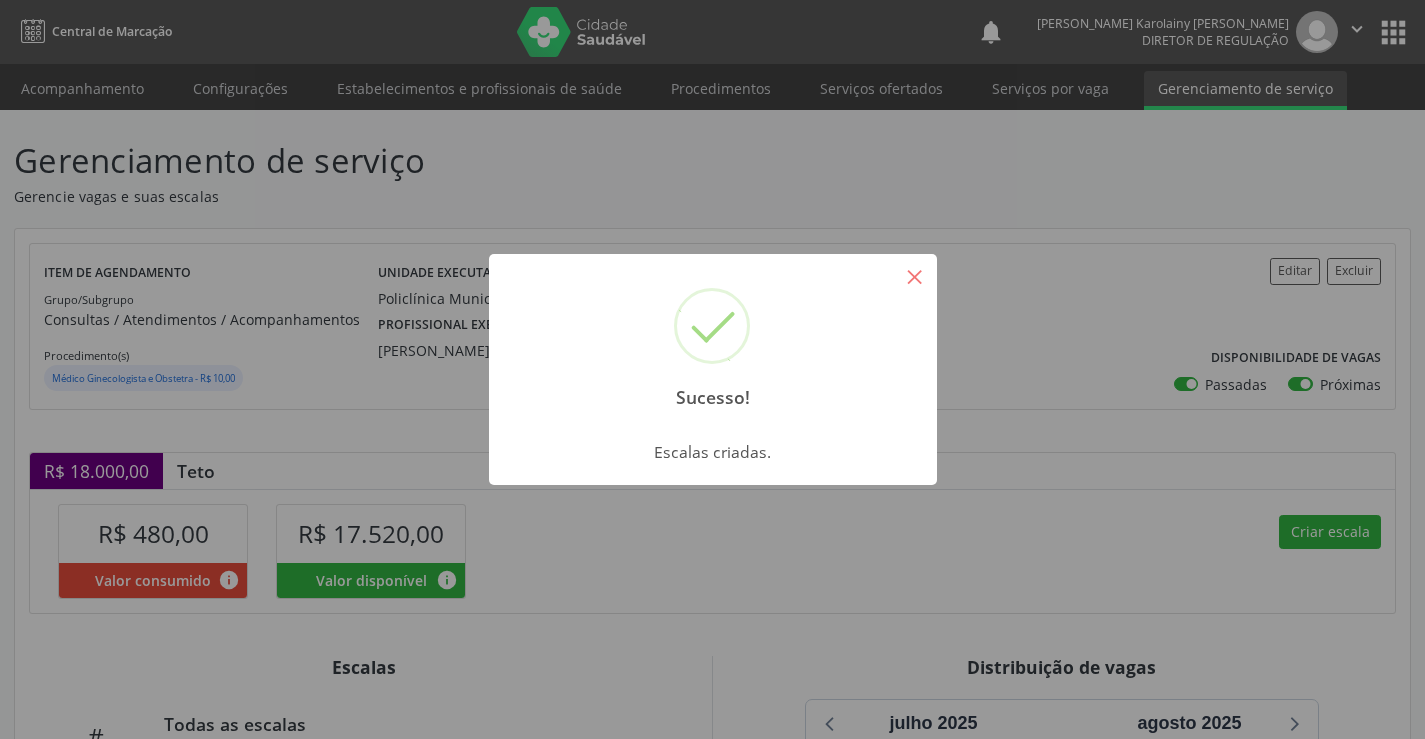click on "×" at bounding box center [915, 276] 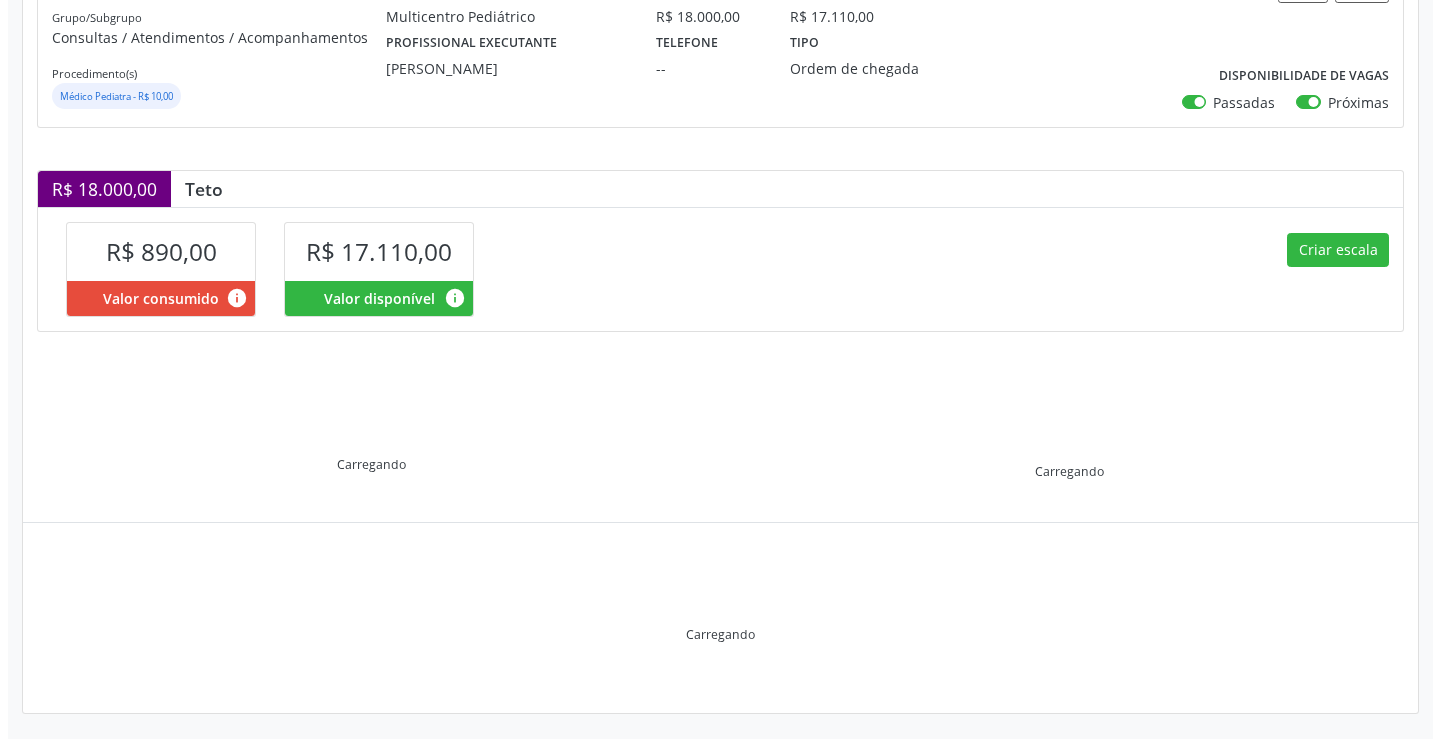 scroll, scrollTop: 285, scrollLeft: 0, axis: vertical 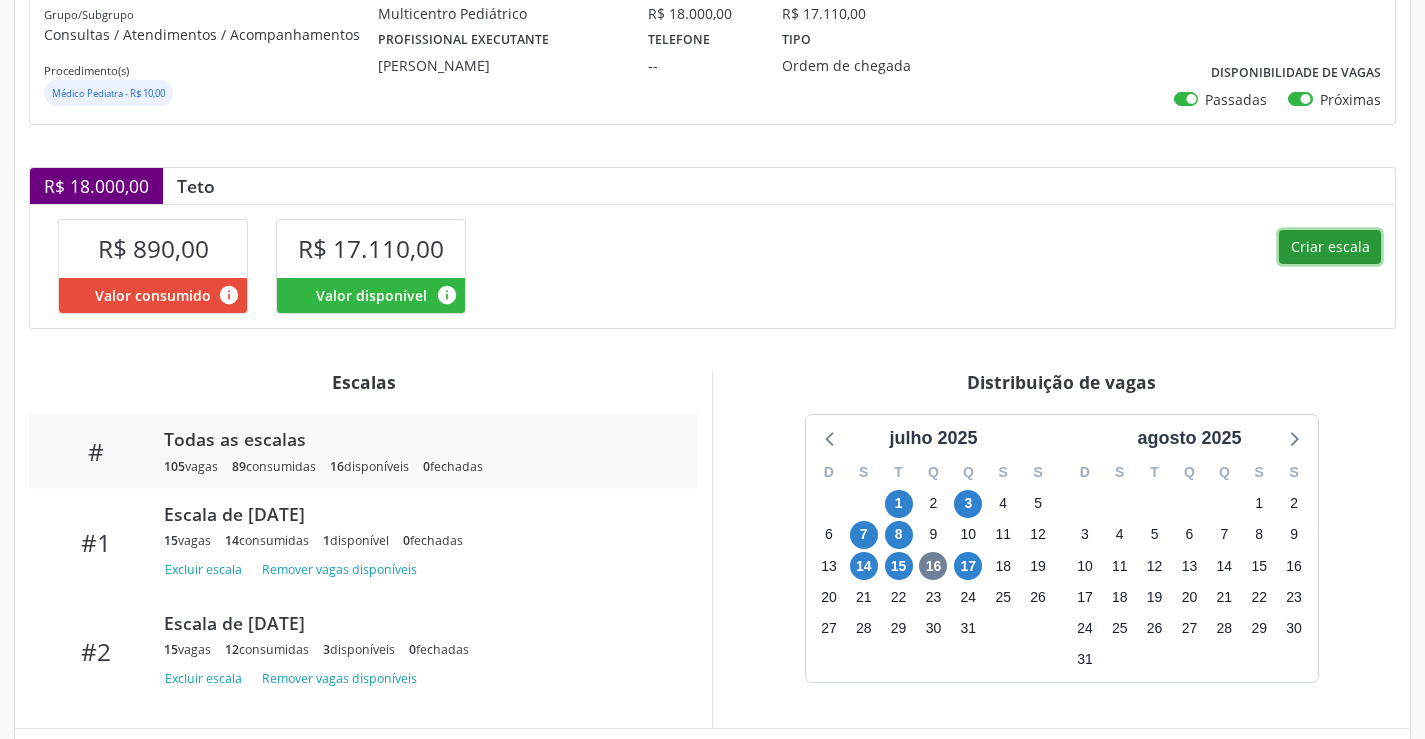 click on "Criar escala" at bounding box center [1330, 247] 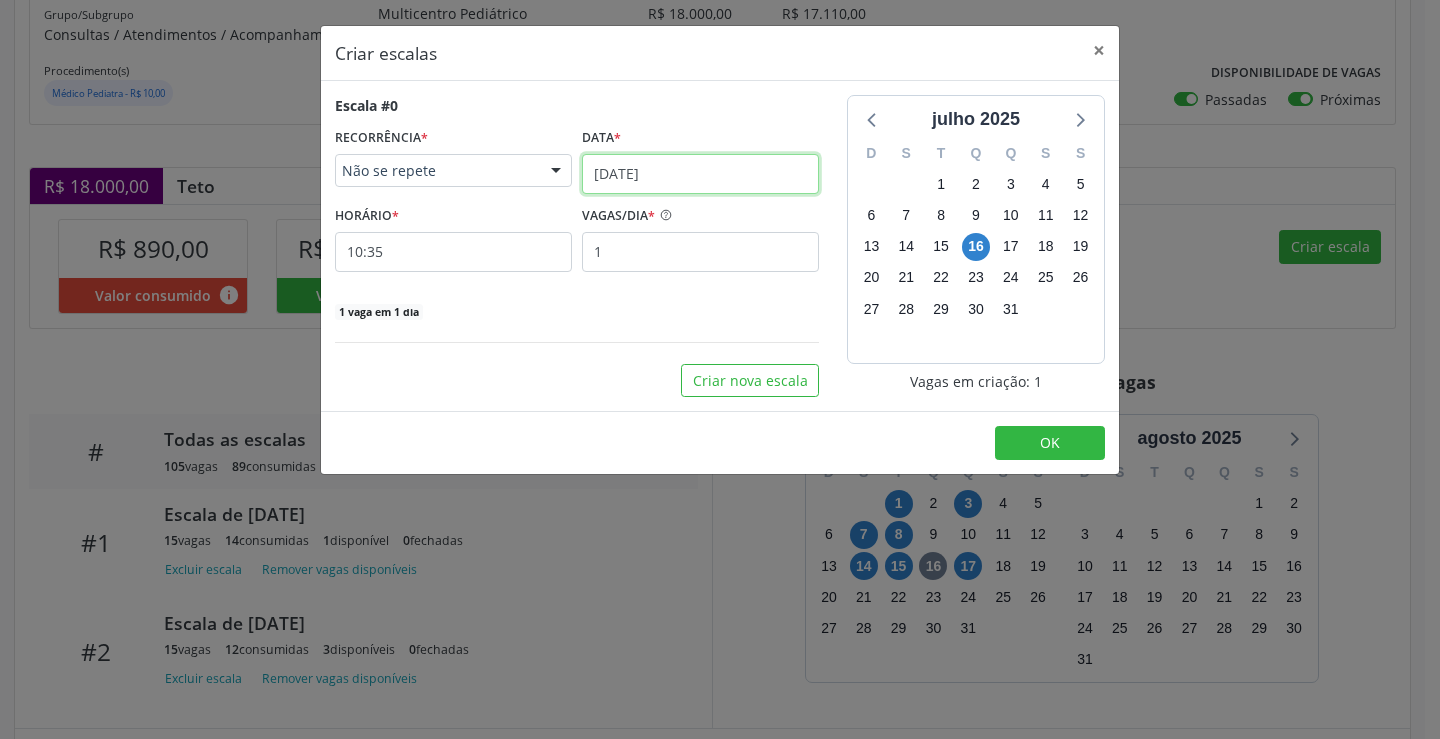 click on "[DATE]" at bounding box center [700, 174] 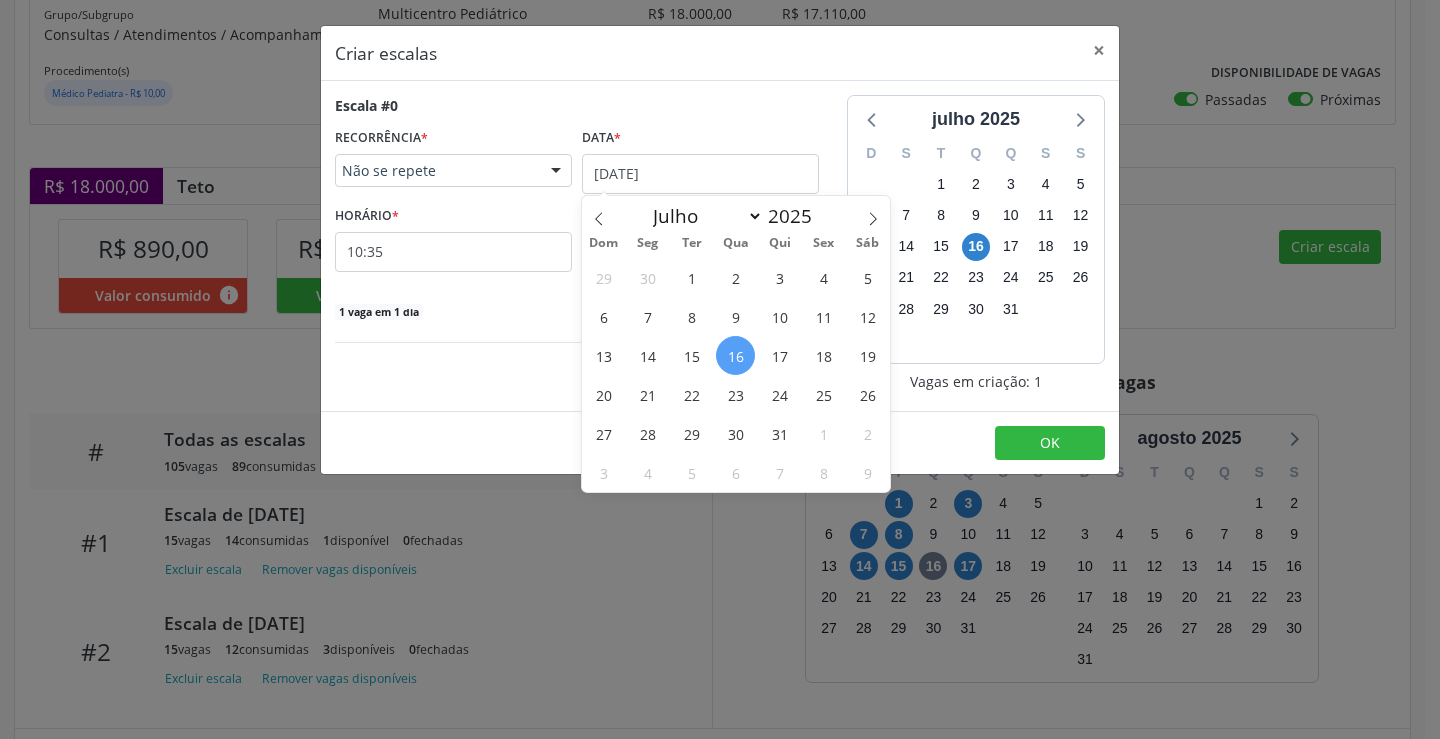 click on "29 30 1 2 3 4 5 6 7 8 9 10 11 12 13 14 15 16 17 18 19 20 21 22 23 24 25 26 27 28 29 30 31 1 2 3 4 5 6 7 8 9" at bounding box center [736, 375] 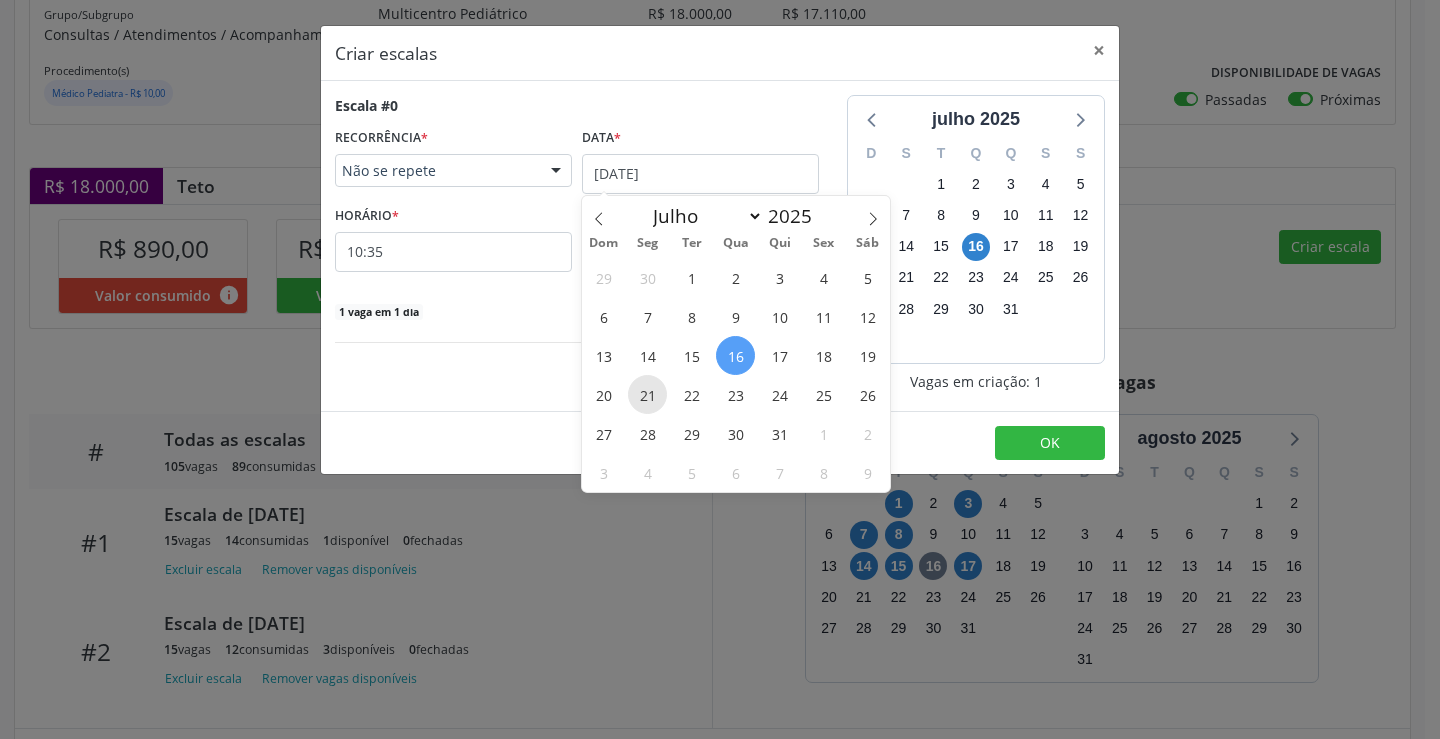 click on "21" at bounding box center [647, 394] 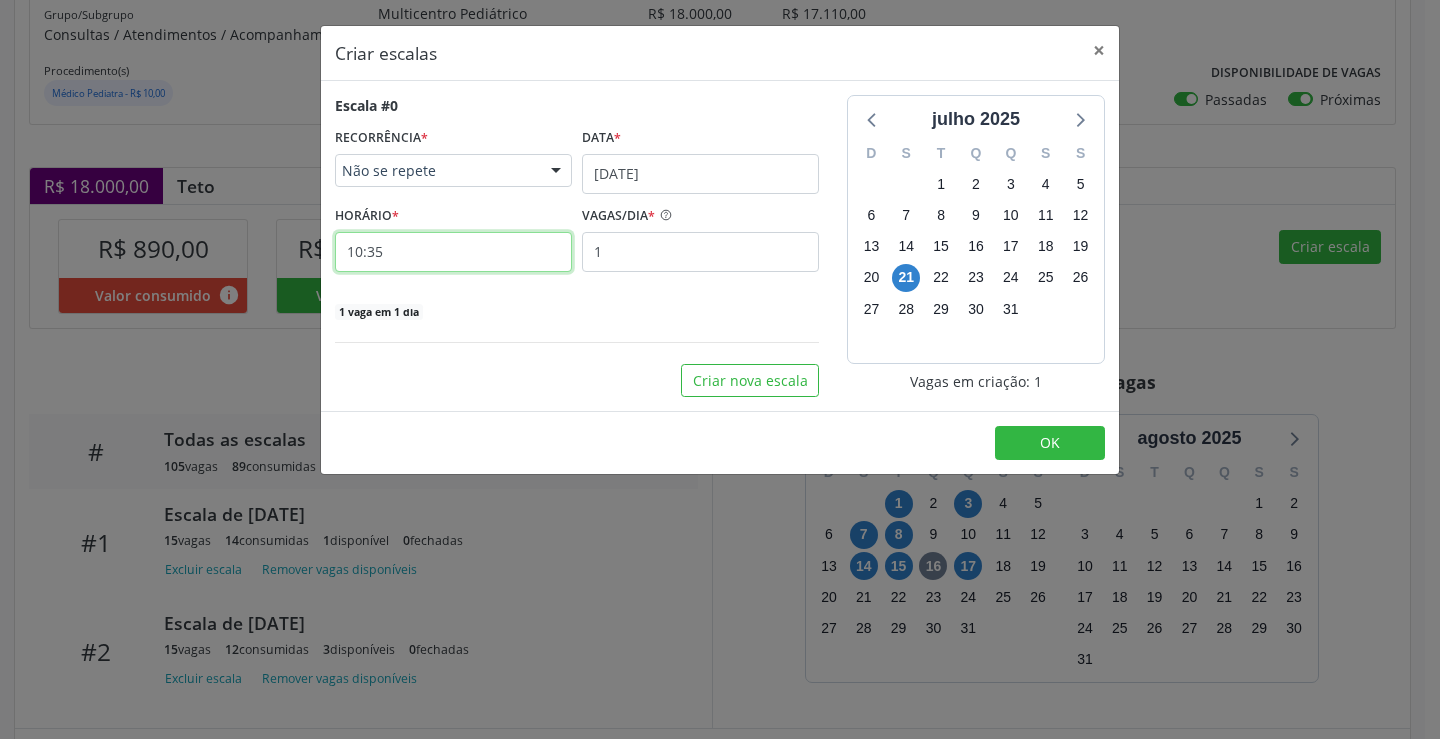 click on "10:35" at bounding box center (453, 252) 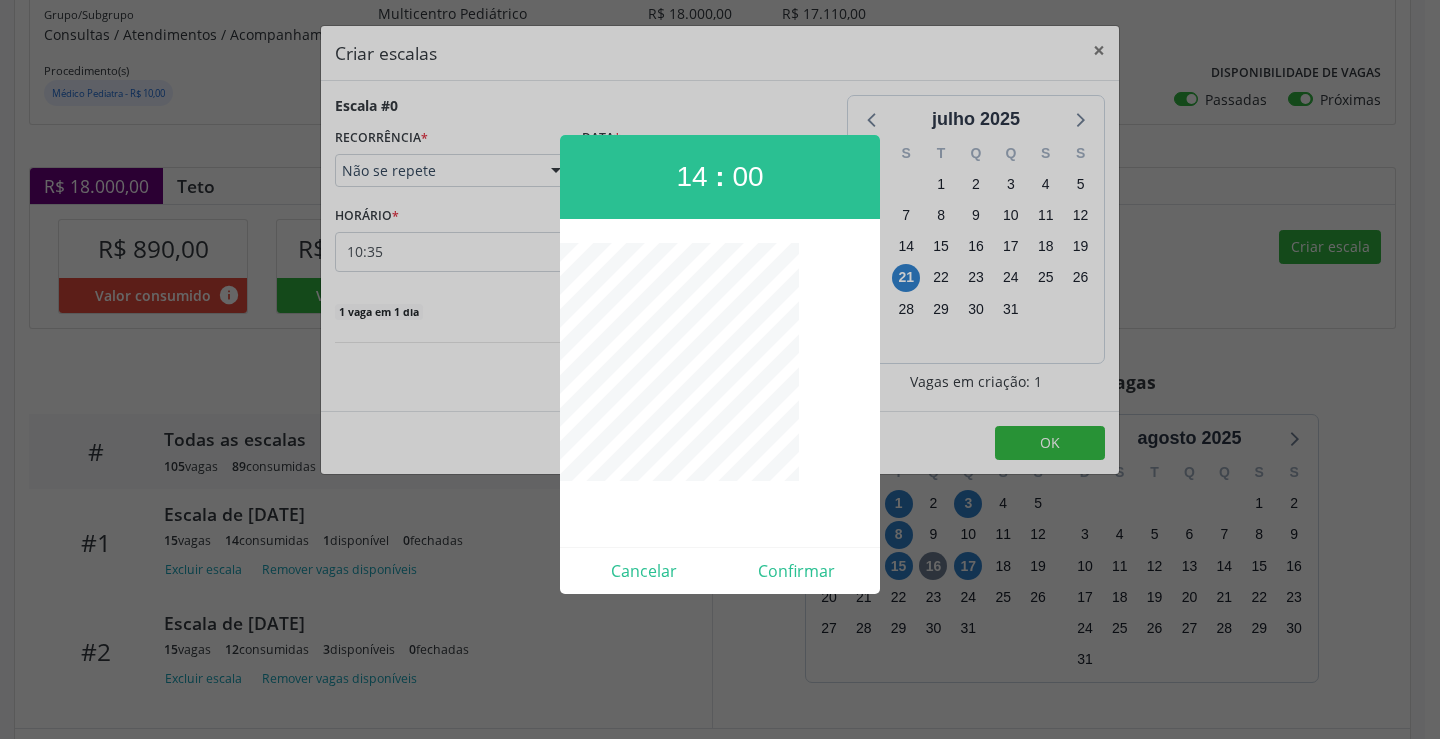 click on "Cancelar   Confirmar" at bounding box center [720, 570] 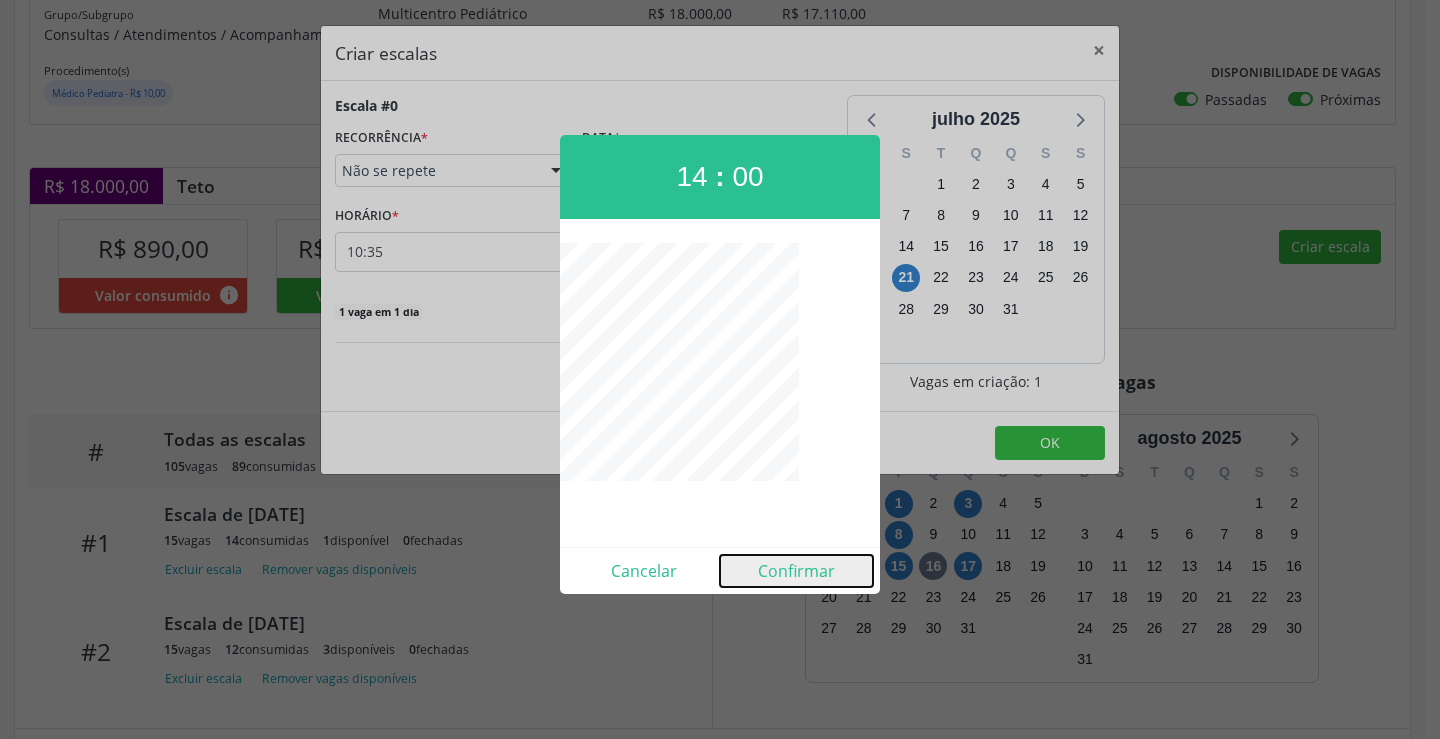 click on "Confirmar" at bounding box center (796, 571) 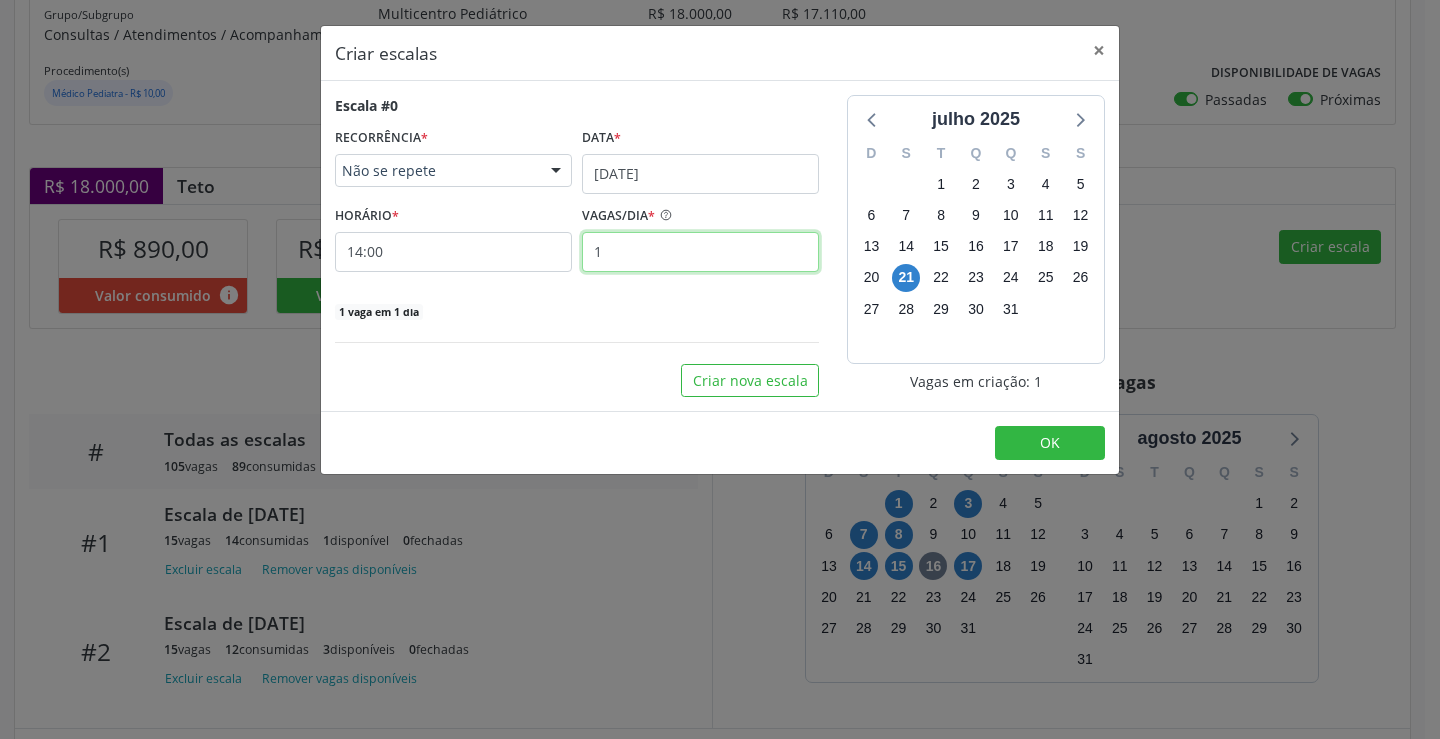 click on "1" at bounding box center (700, 252) 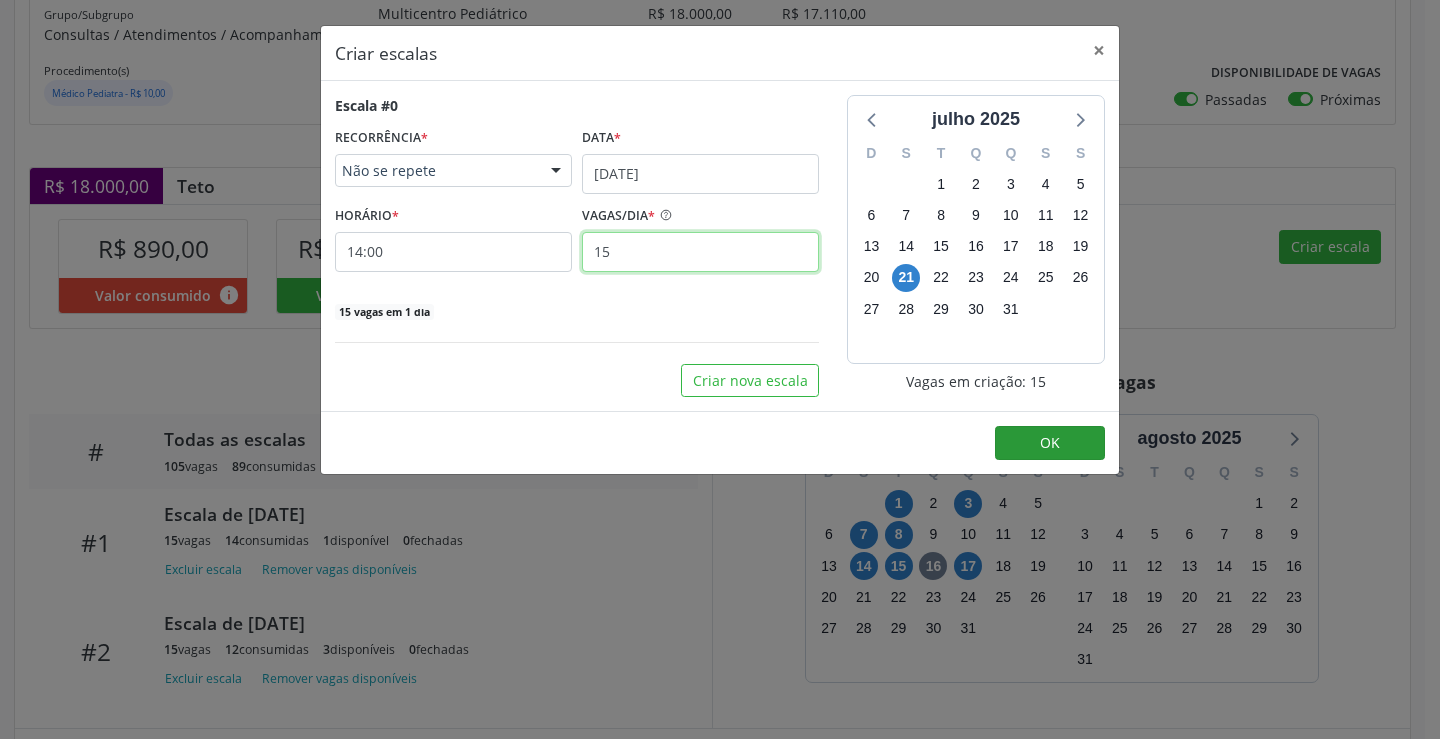 type on "15" 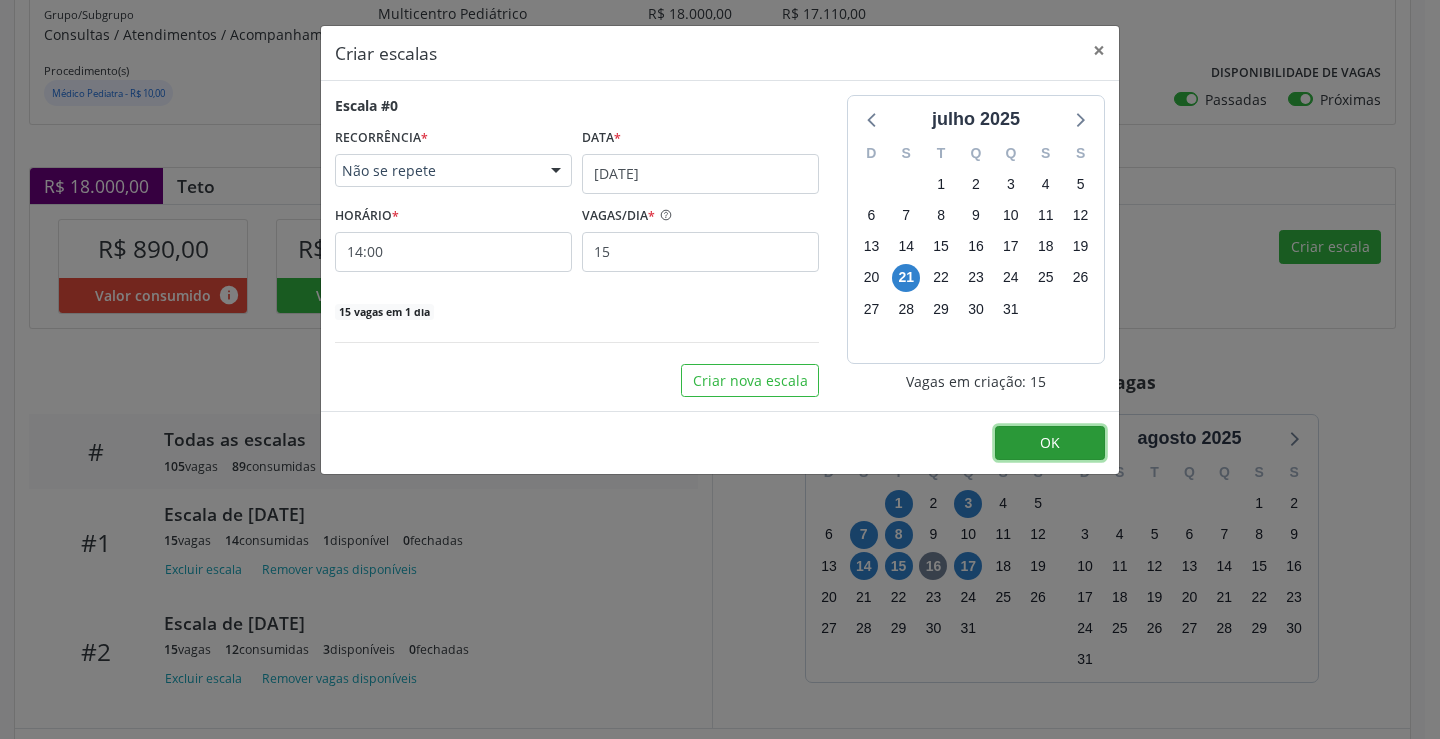 click on "OK" at bounding box center (1050, 443) 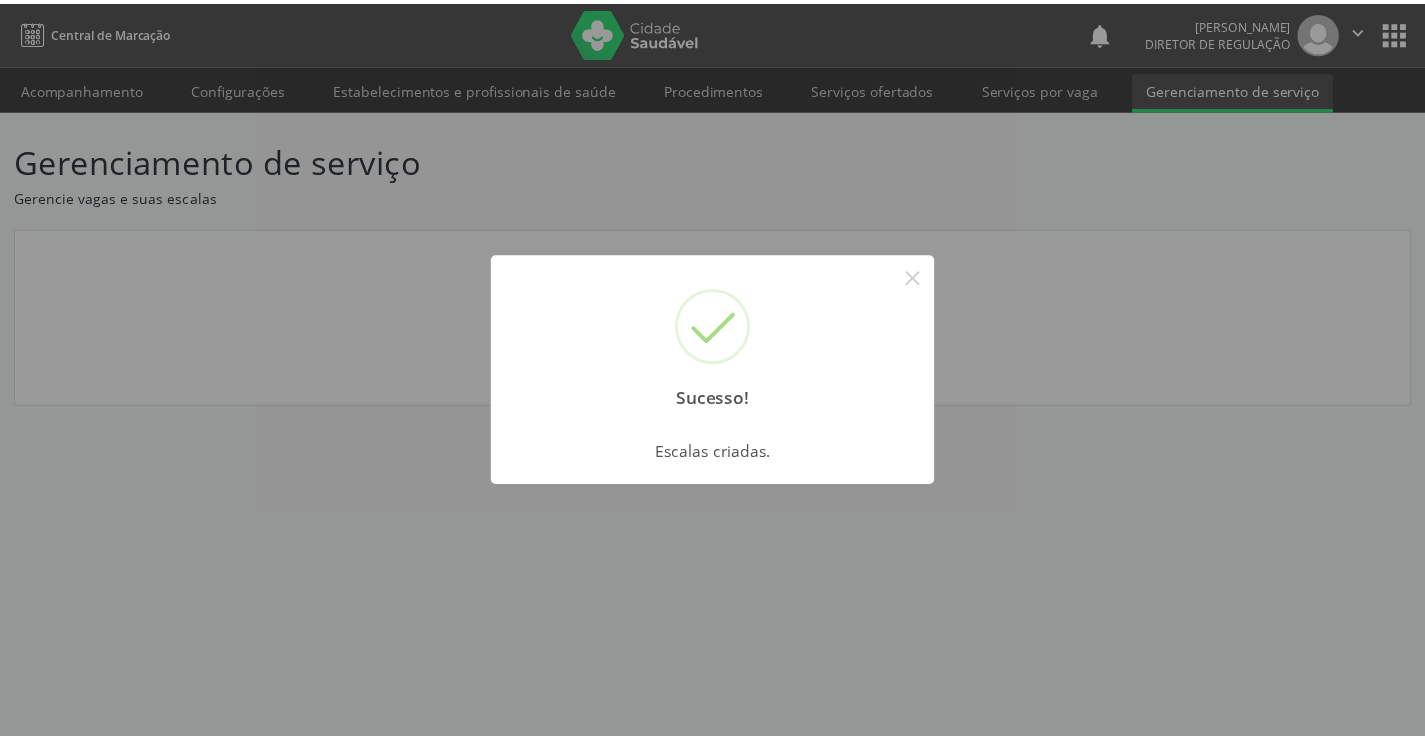 scroll, scrollTop: 0, scrollLeft: 0, axis: both 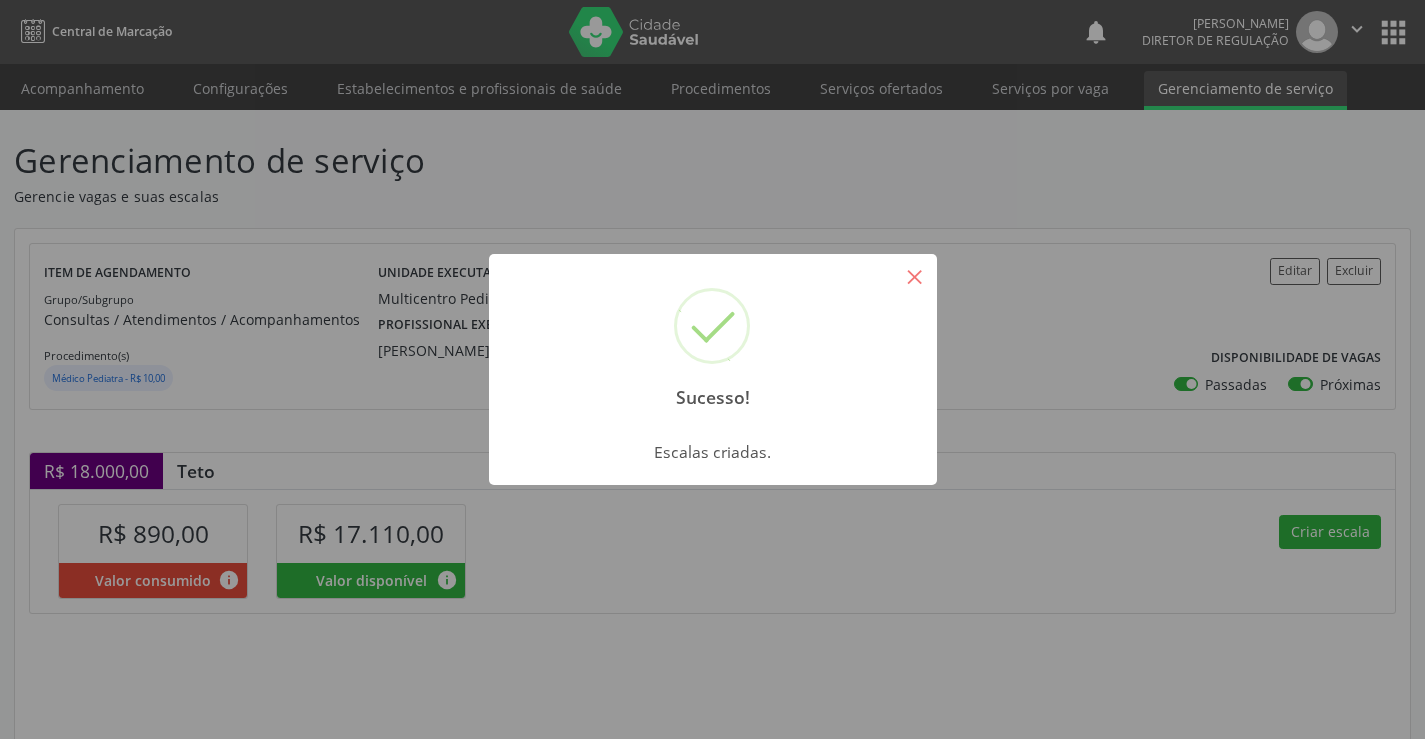 click on "×" at bounding box center [915, 276] 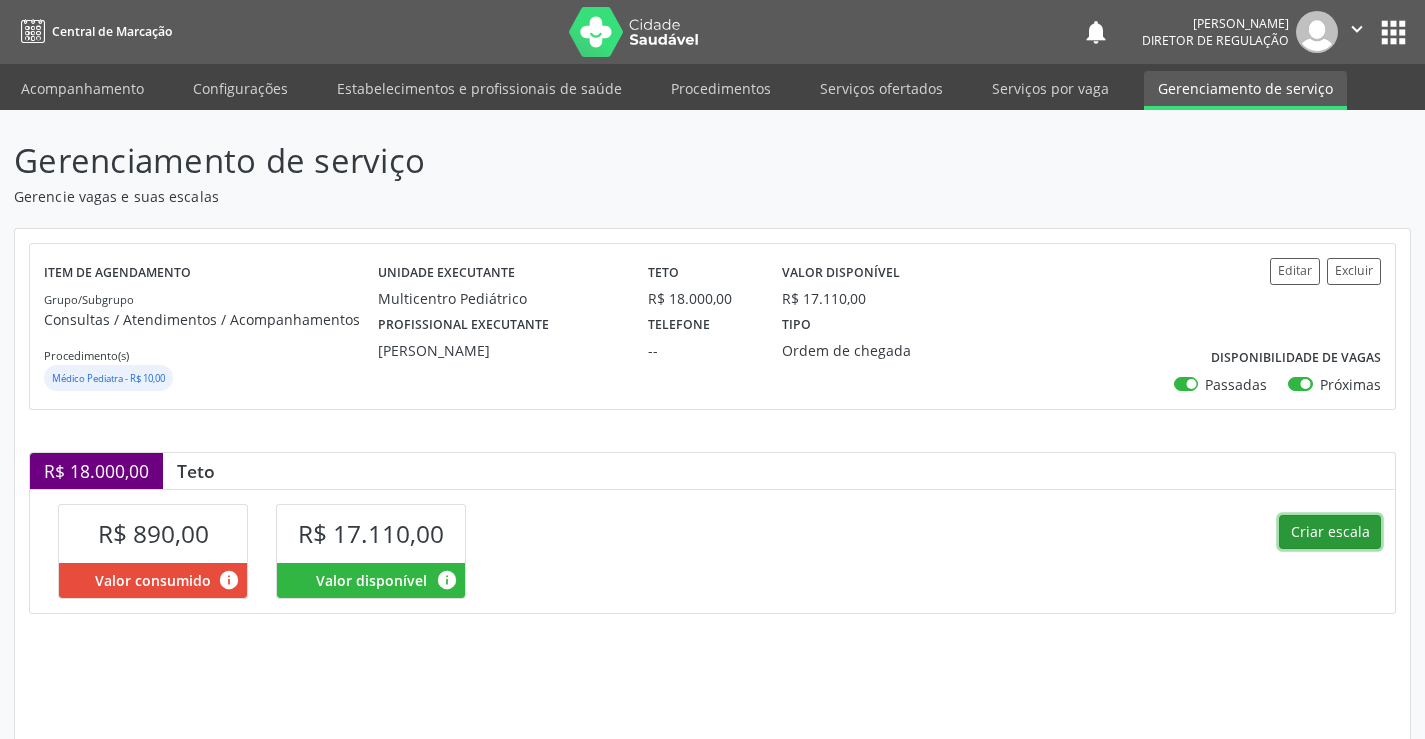 click on "Criar escala" at bounding box center [1330, 532] 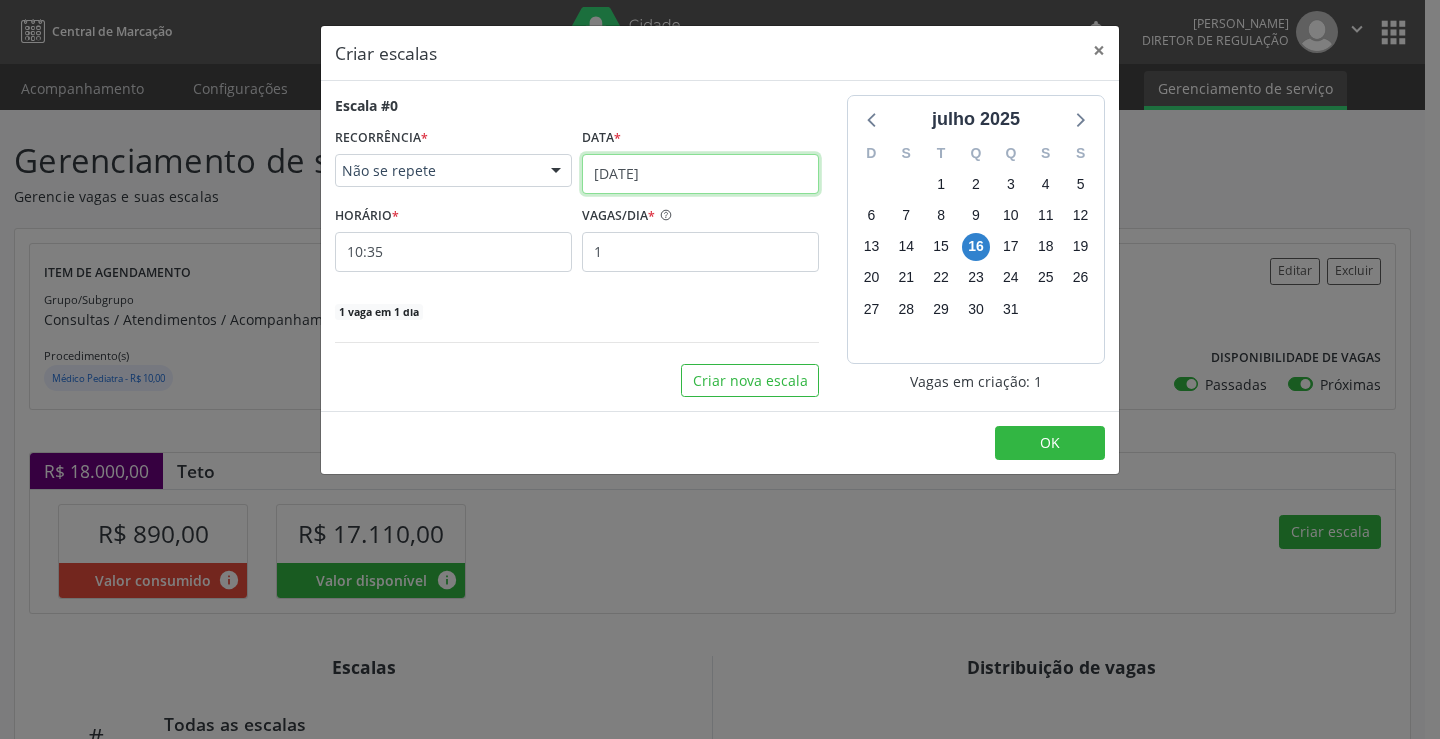 click on "[DATE]" at bounding box center (700, 174) 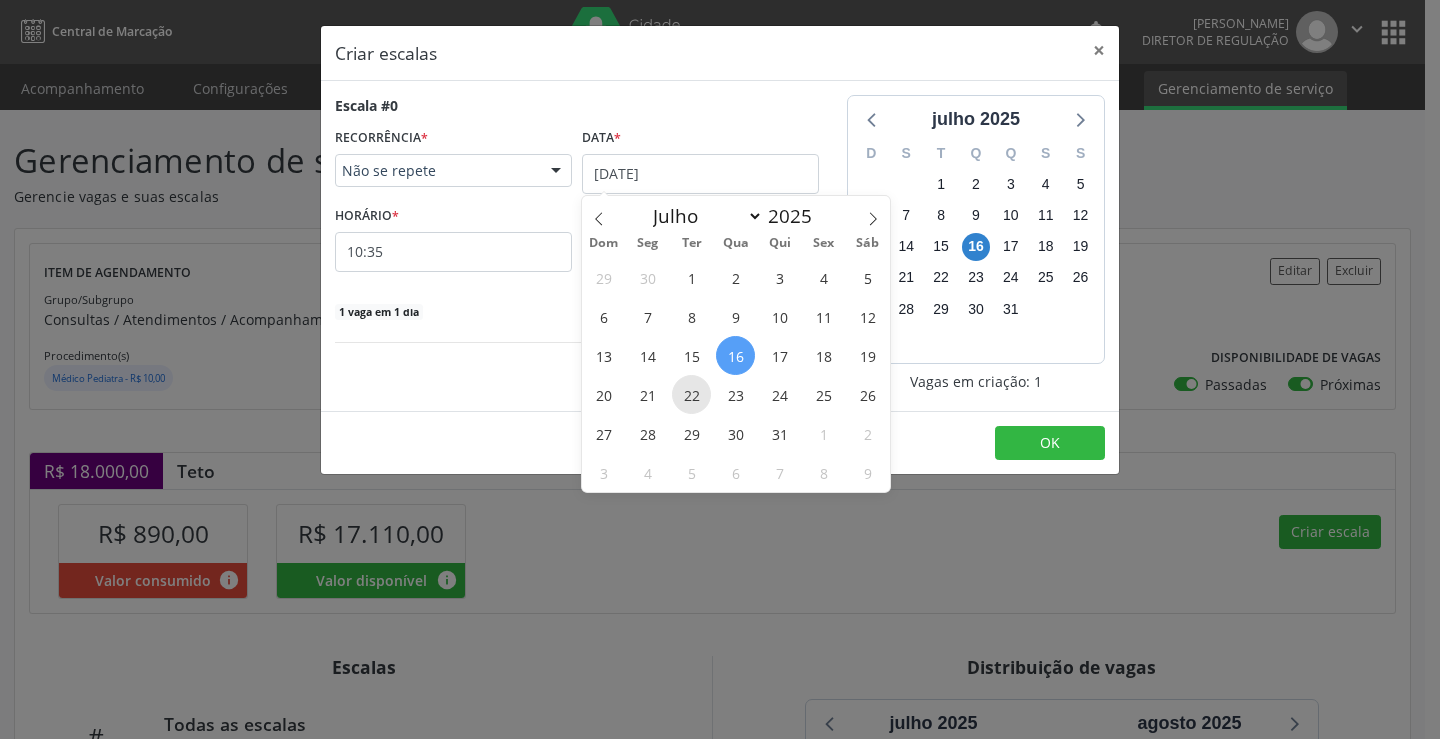 click on "22" at bounding box center (691, 394) 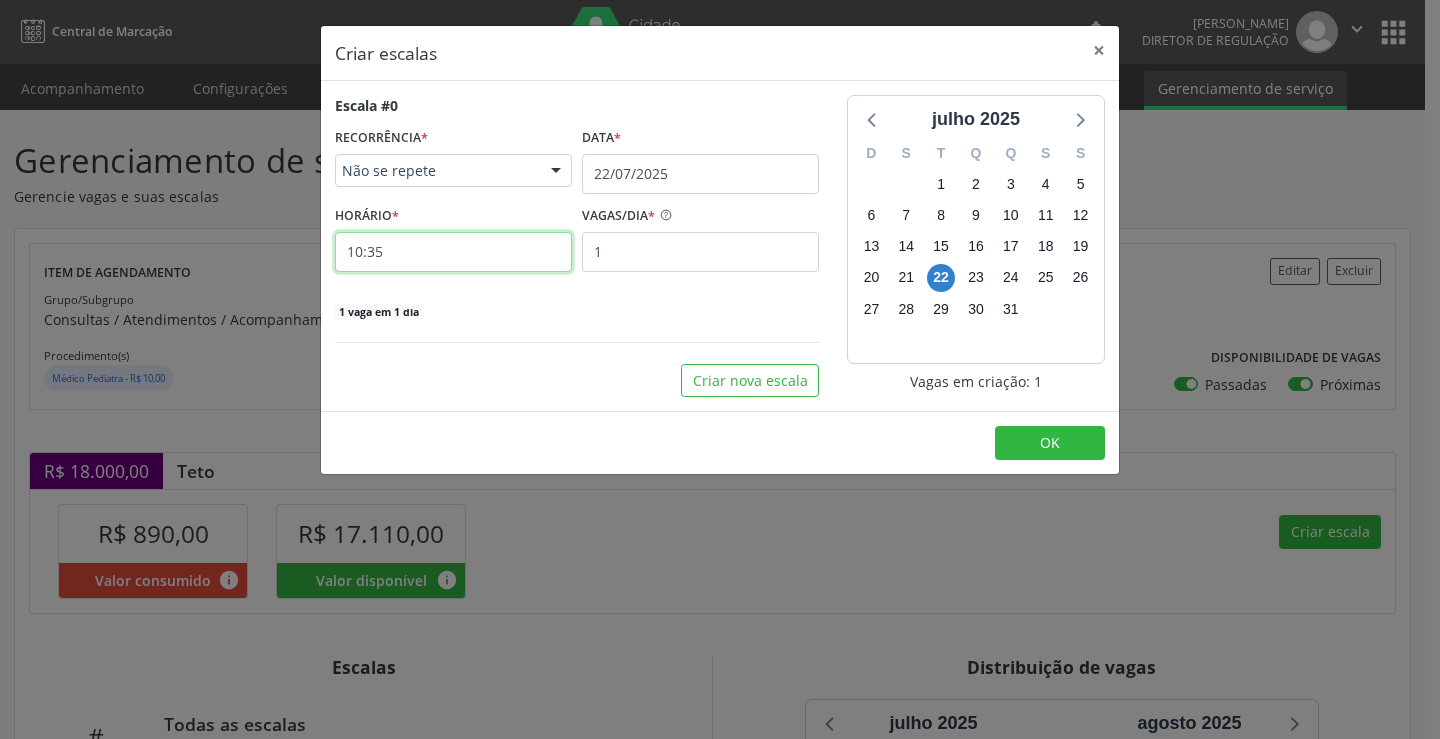 click on "10:35" at bounding box center (453, 252) 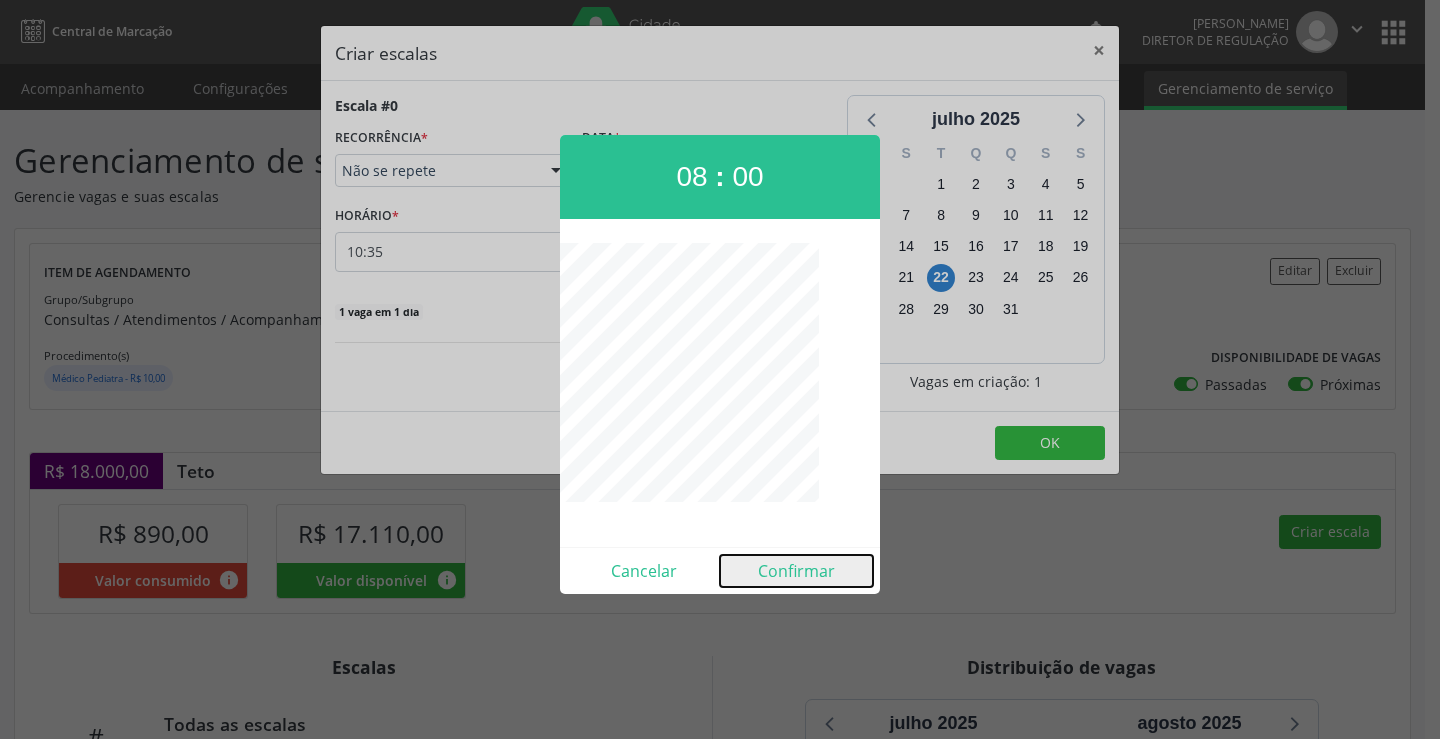 click on "Confirmar" at bounding box center [796, 571] 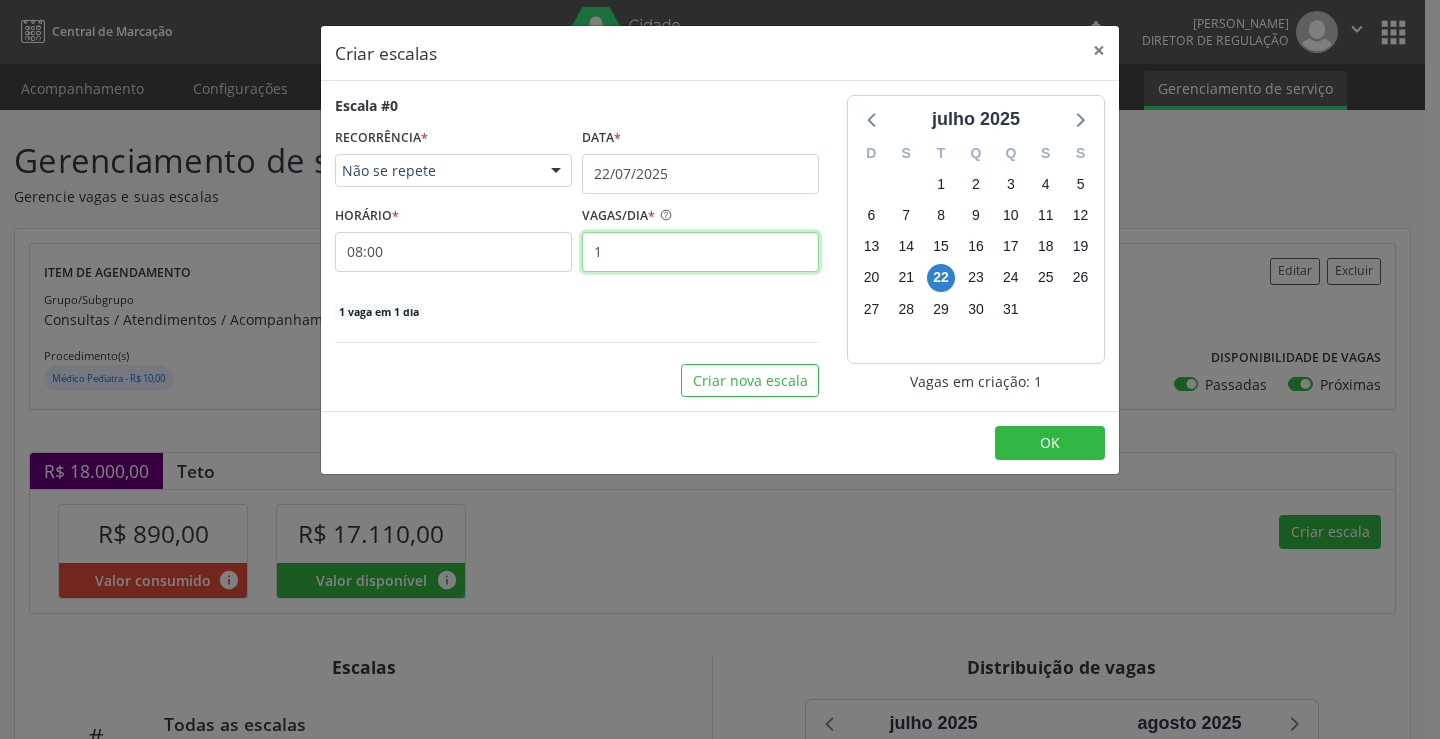 click on "1" at bounding box center (700, 252) 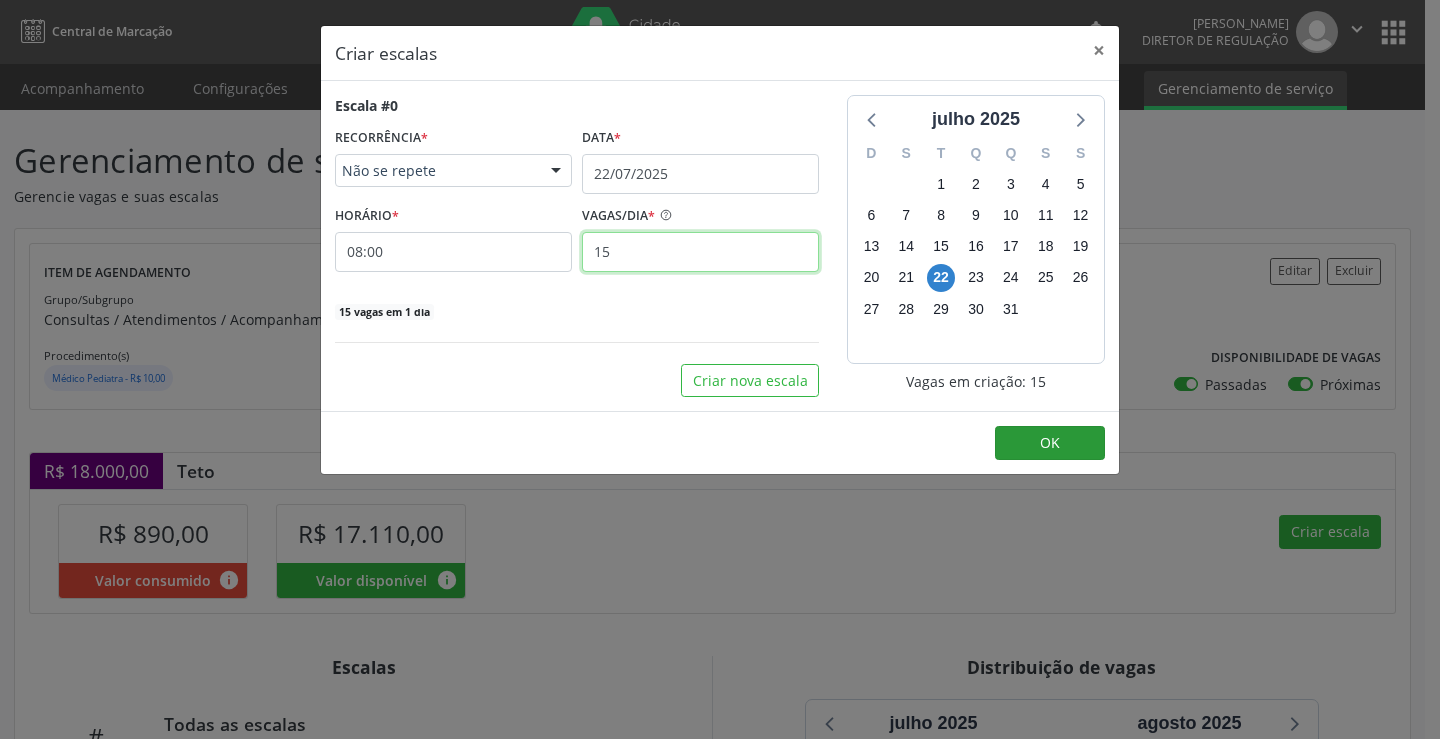 type on "15" 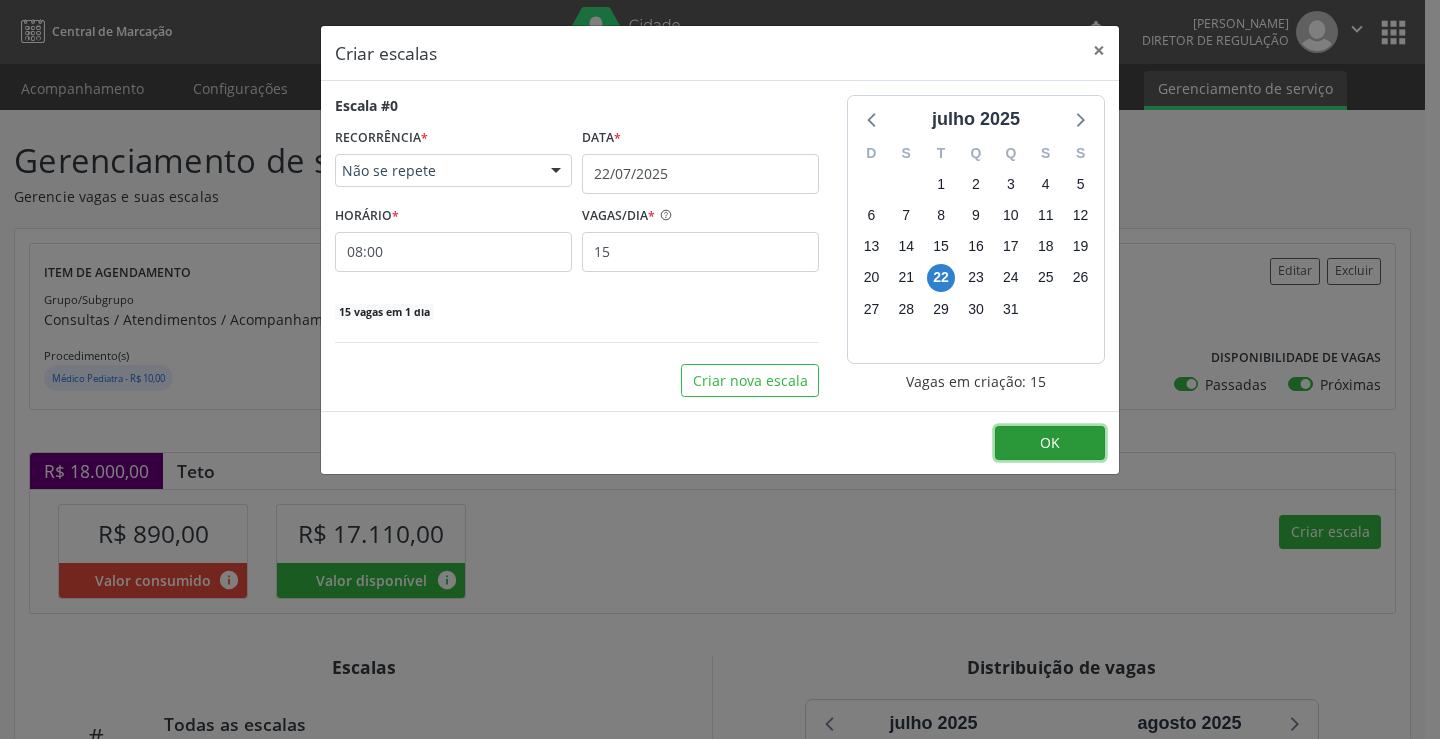 click on "OK" at bounding box center [1050, 443] 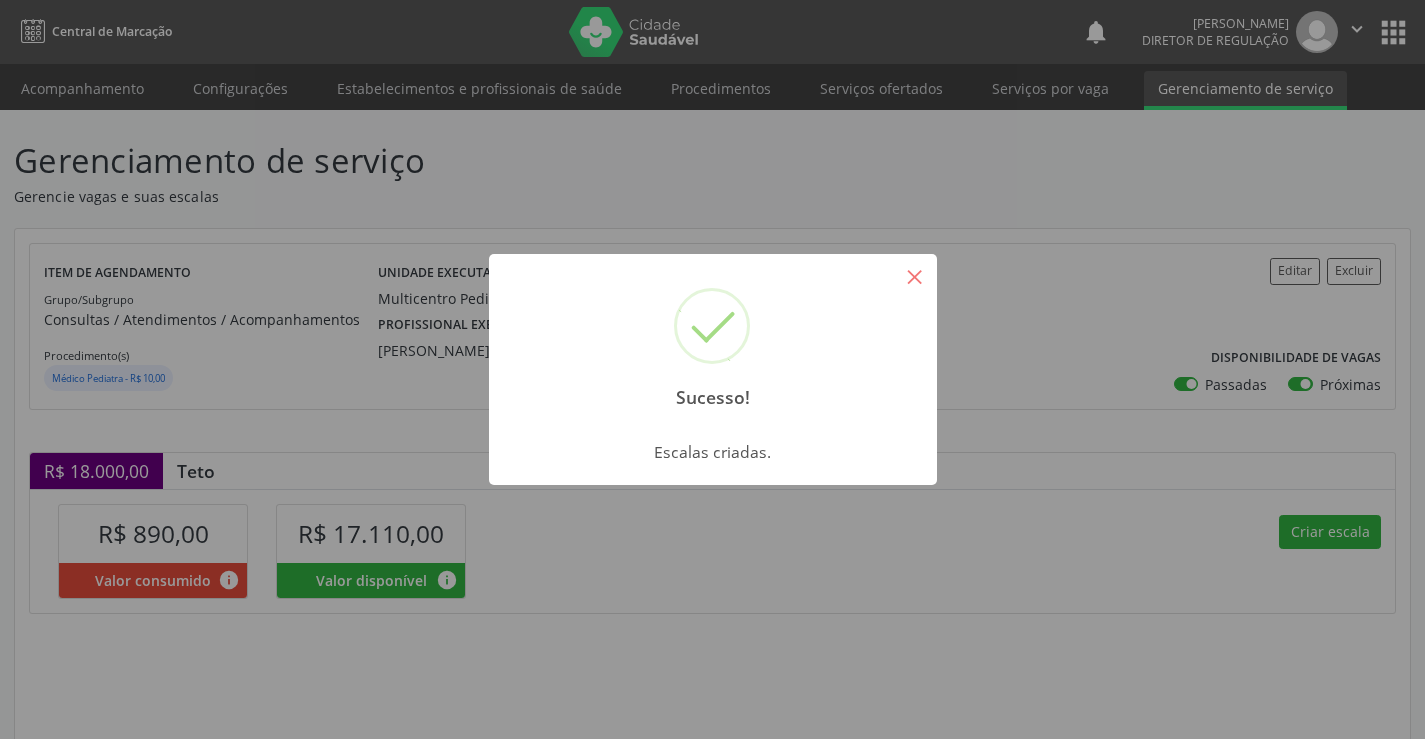 click on "×" at bounding box center [915, 276] 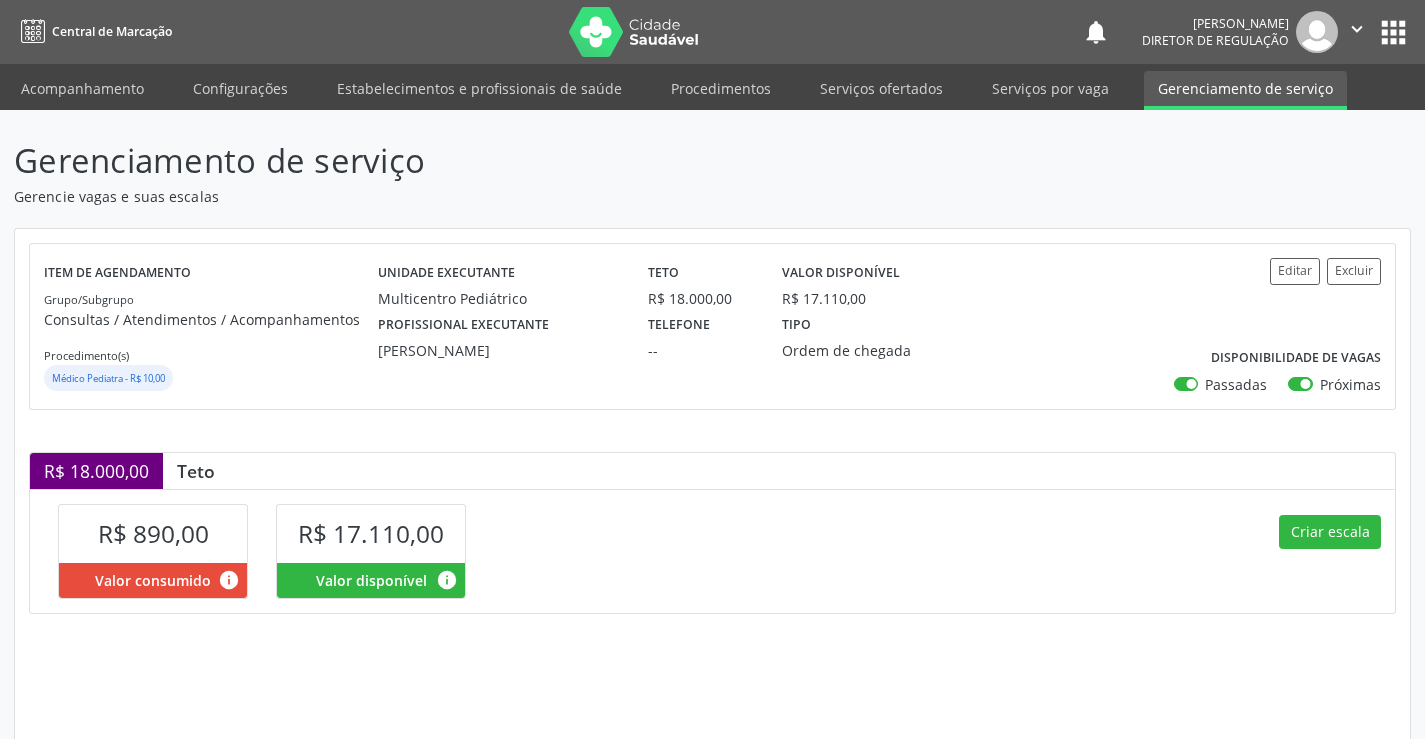 scroll, scrollTop: 285, scrollLeft: 0, axis: vertical 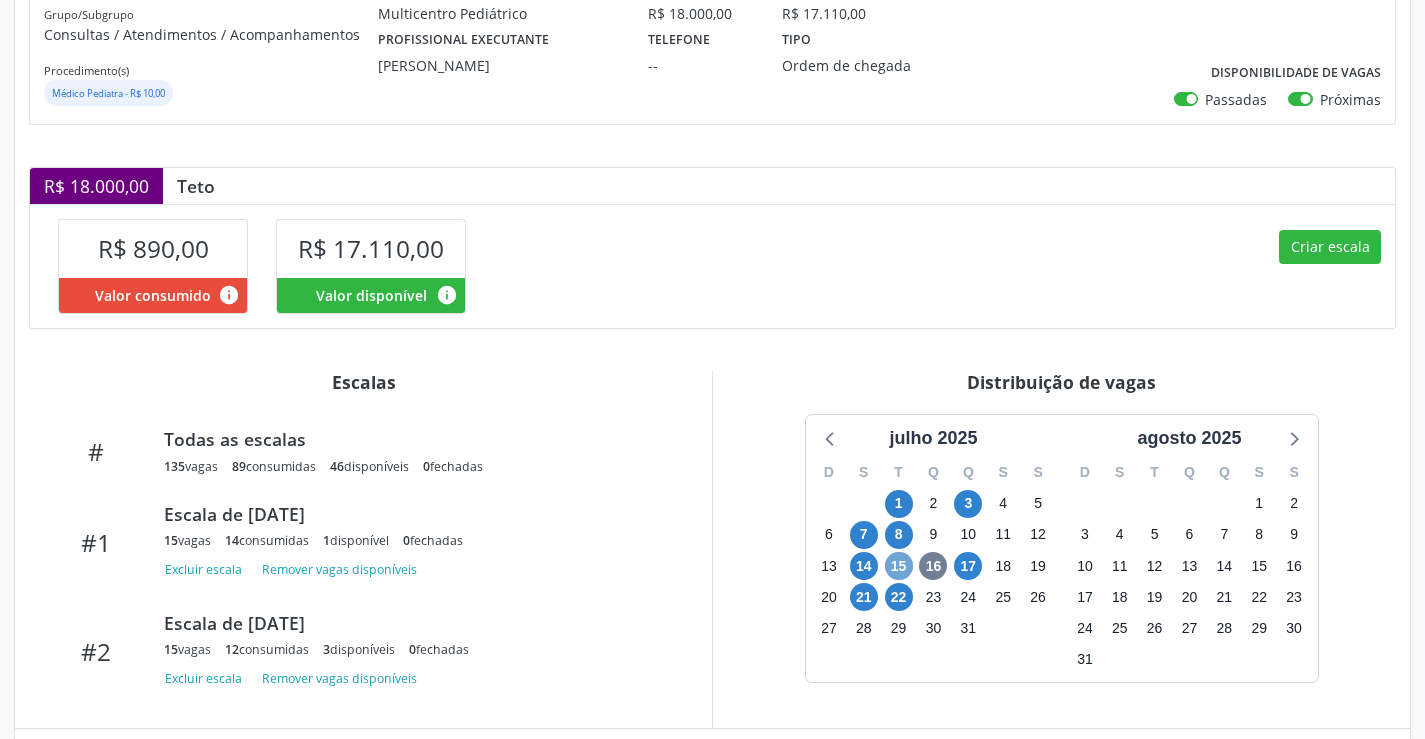 click on "15" at bounding box center (899, 566) 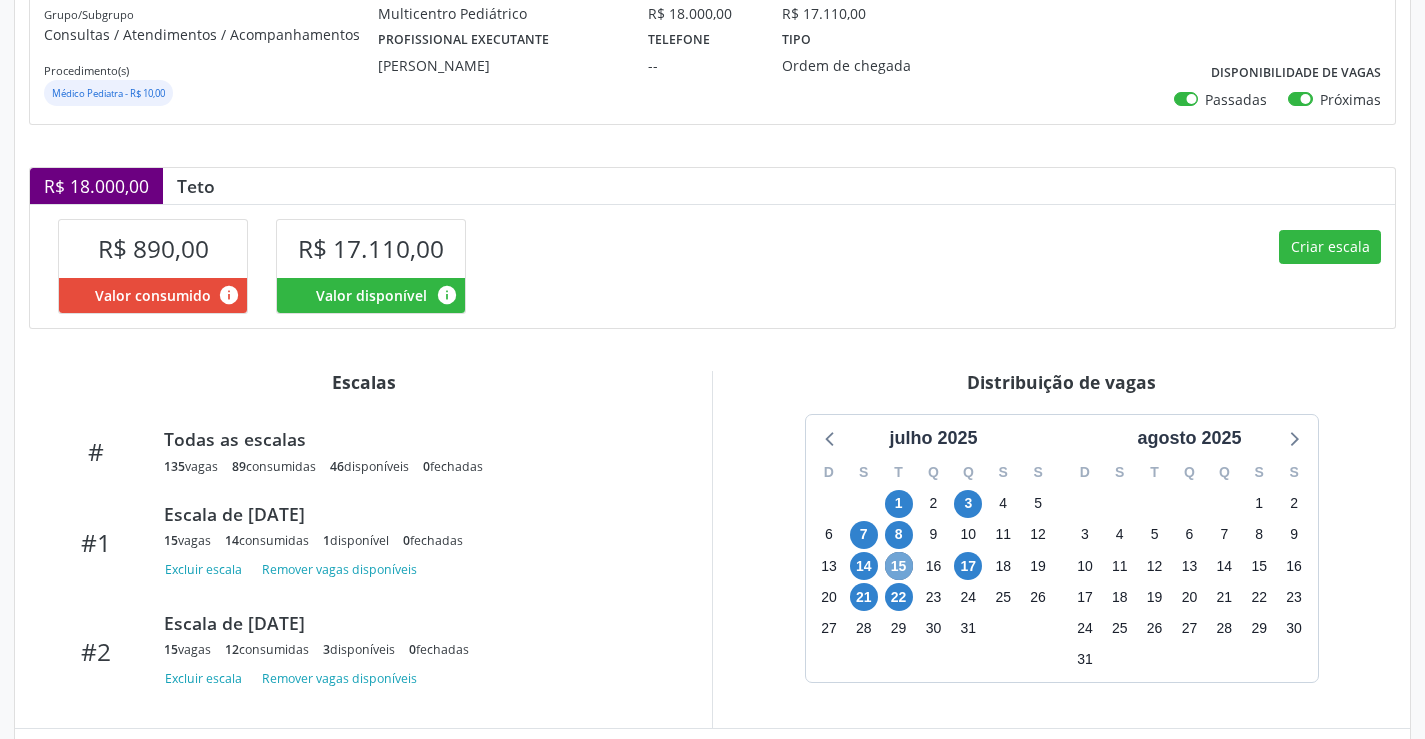 click on "15" at bounding box center [899, 566] 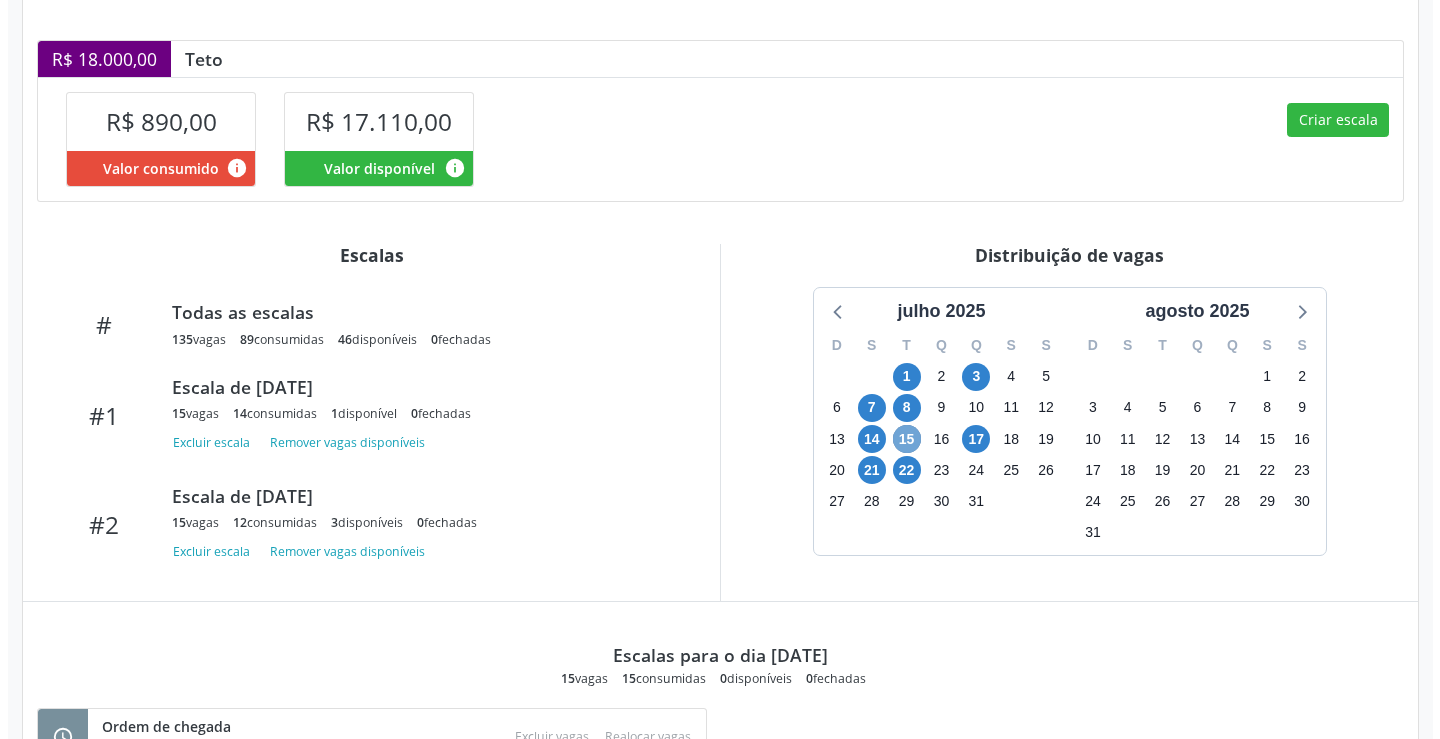 scroll, scrollTop: 394, scrollLeft: 0, axis: vertical 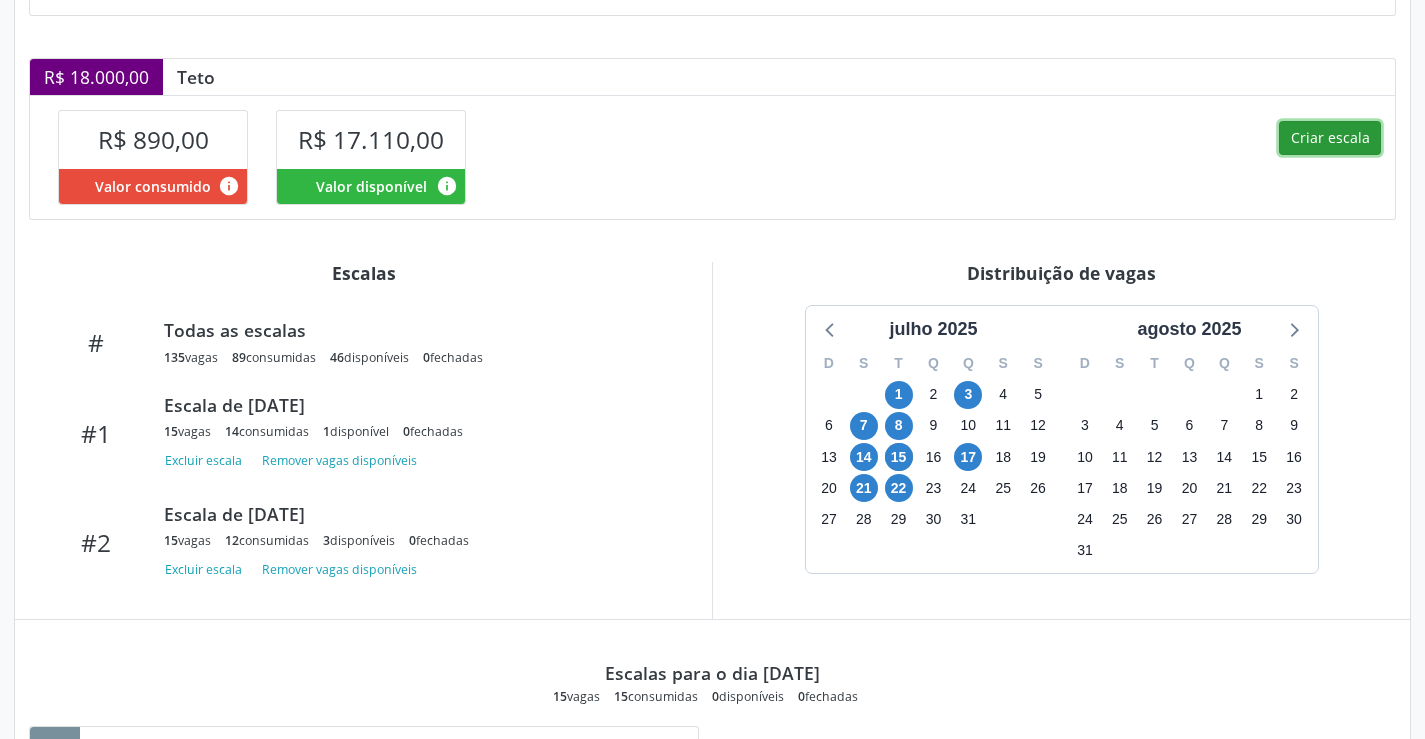 click on "Criar escala" at bounding box center (1330, 138) 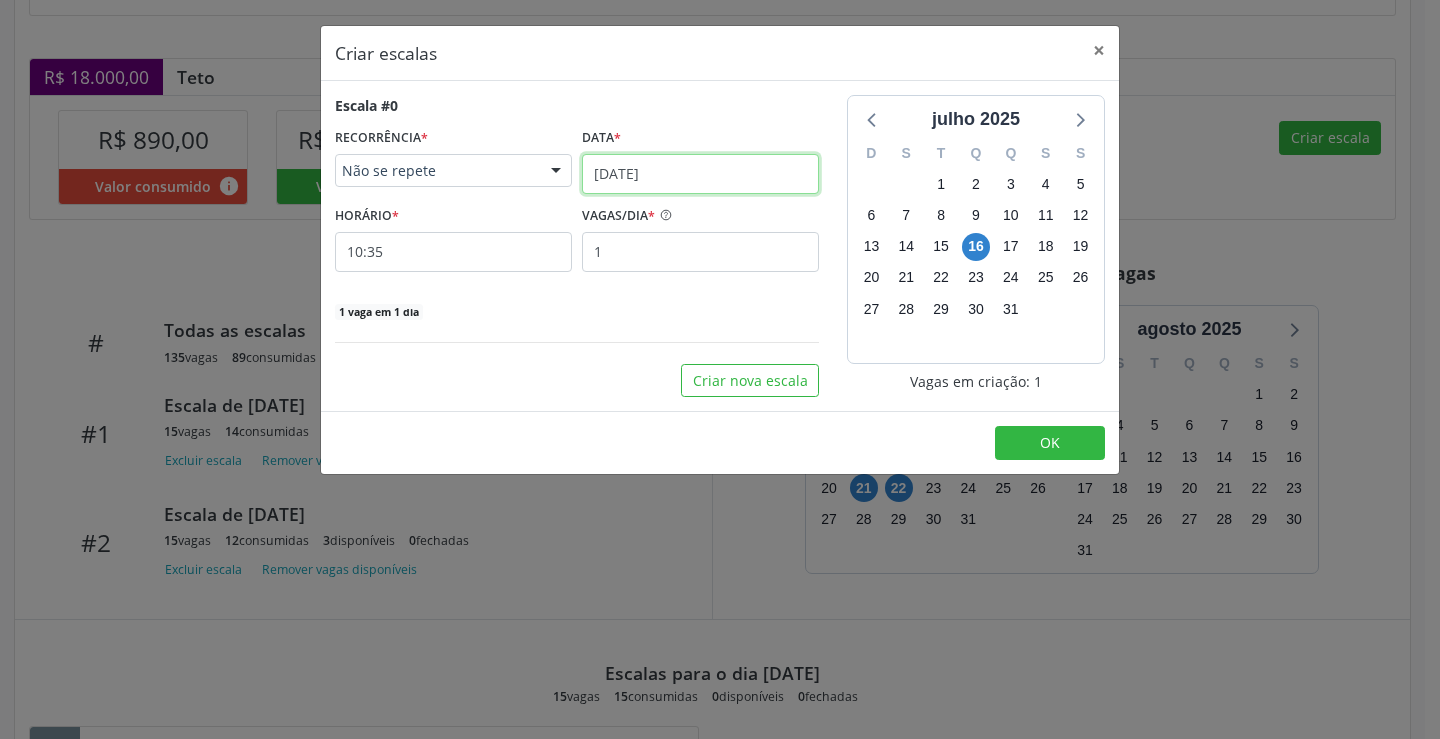 click on "[DATE]" at bounding box center [700, 174] 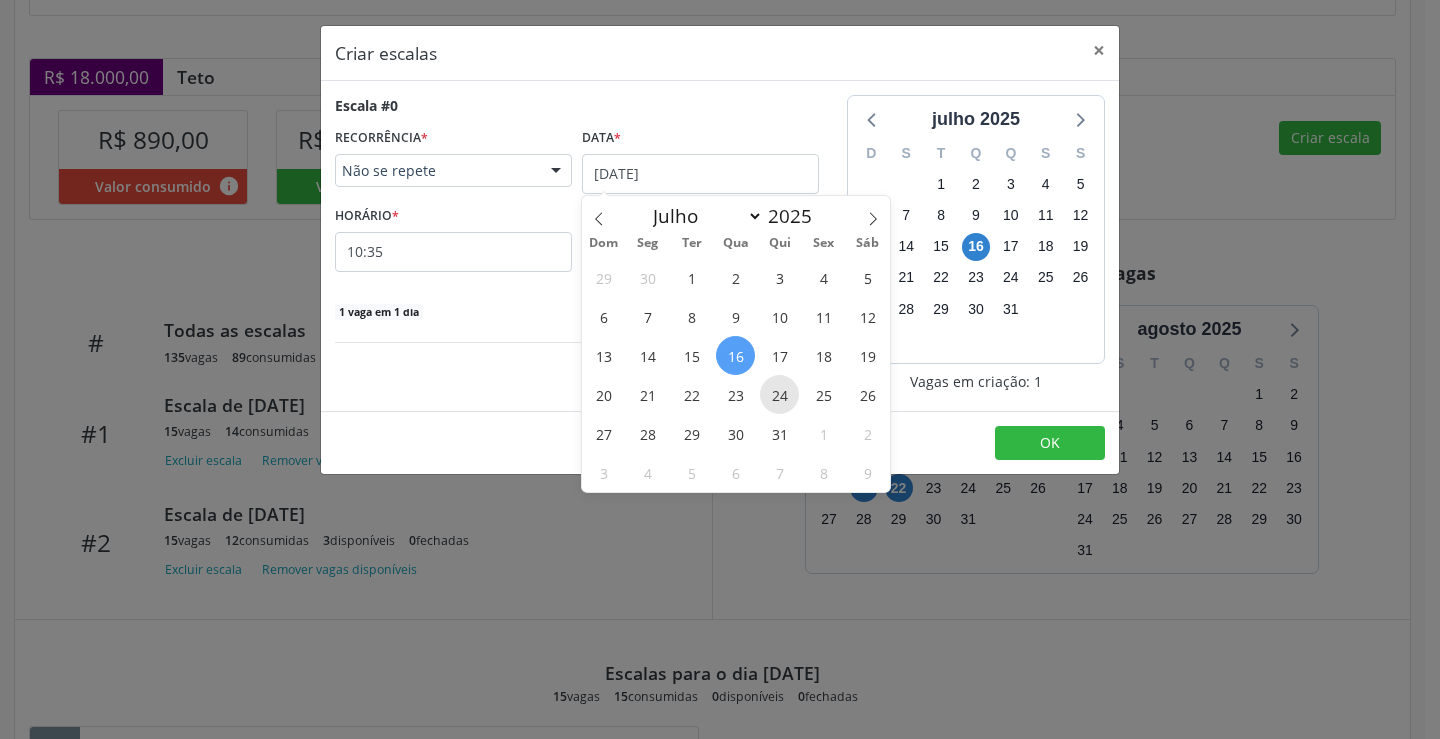 click on "24" at bounding box center (779, 394) 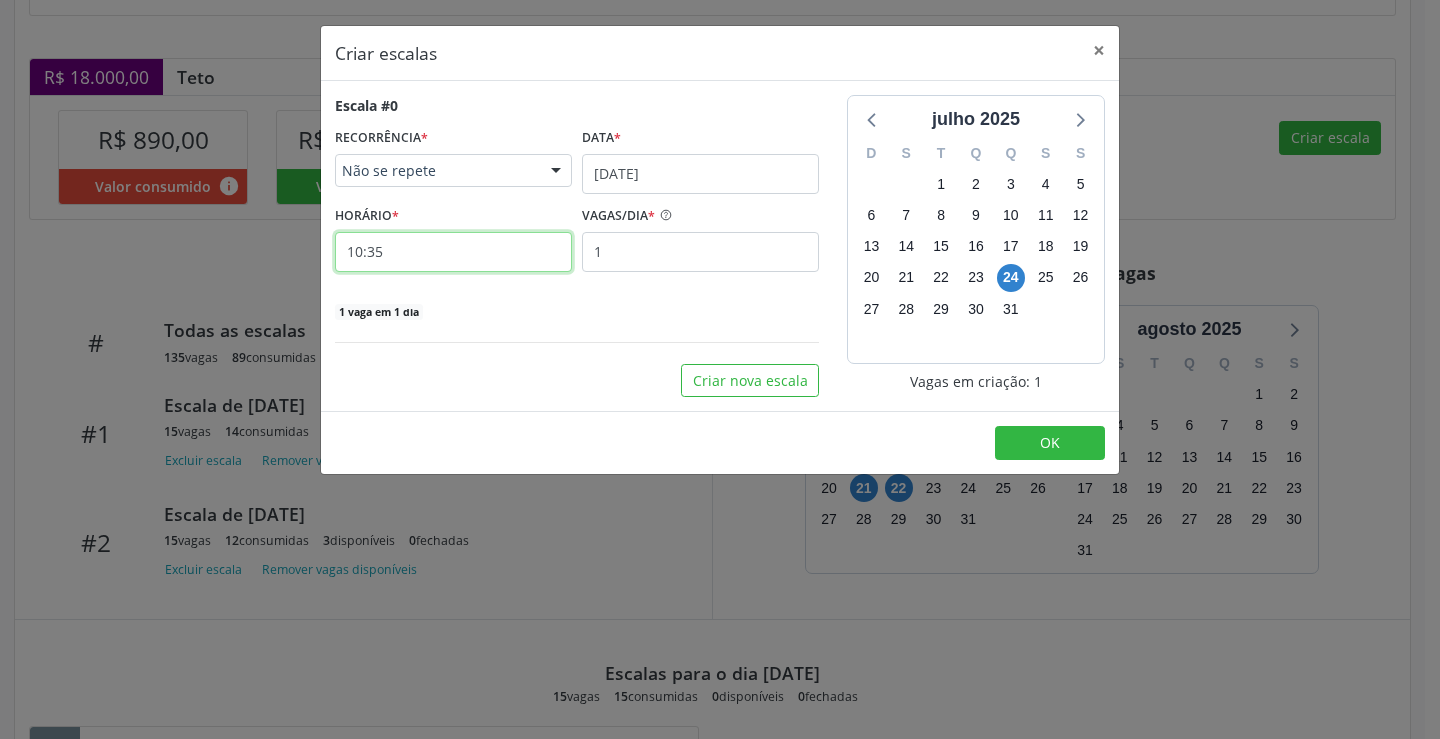click on "10:35" at bounding box center (453, 252) 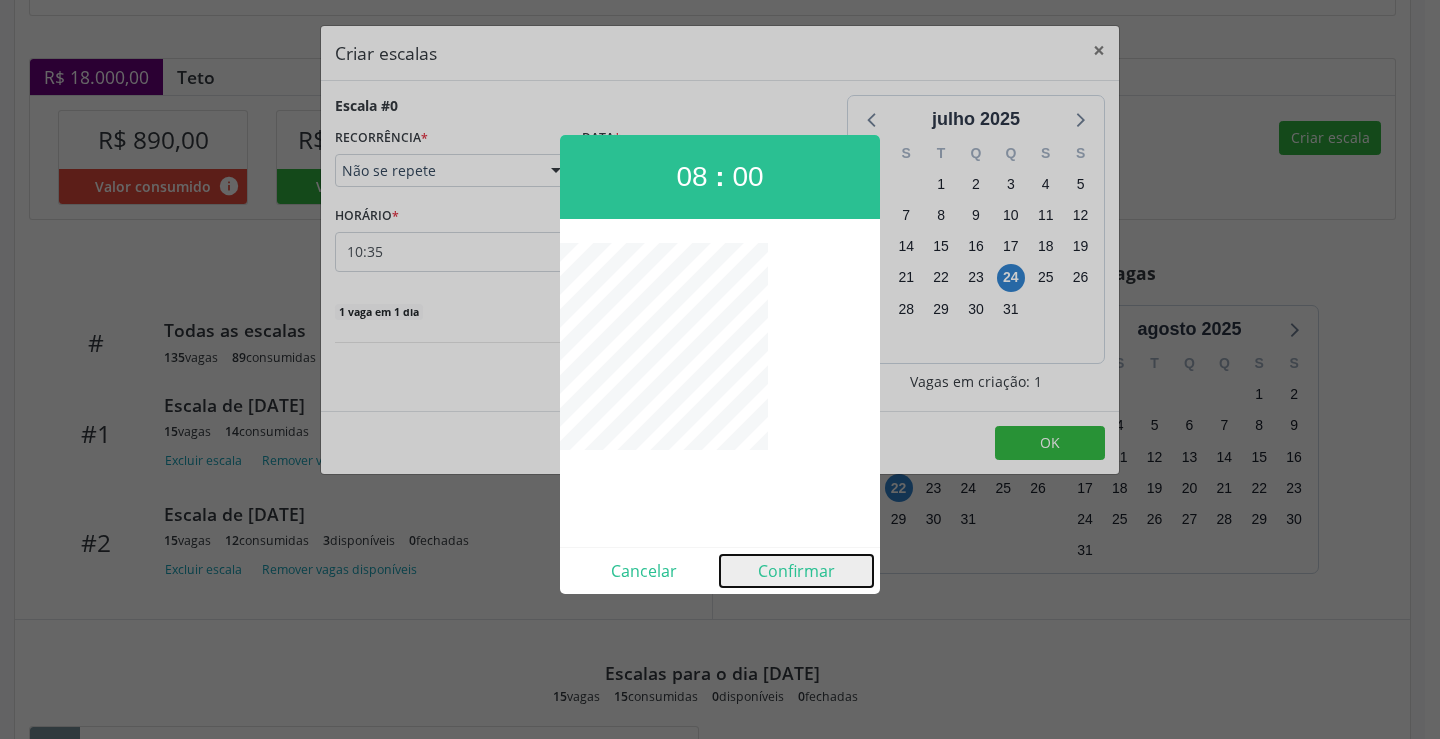 click on "Confirmar" at bounding box center [796, 571] 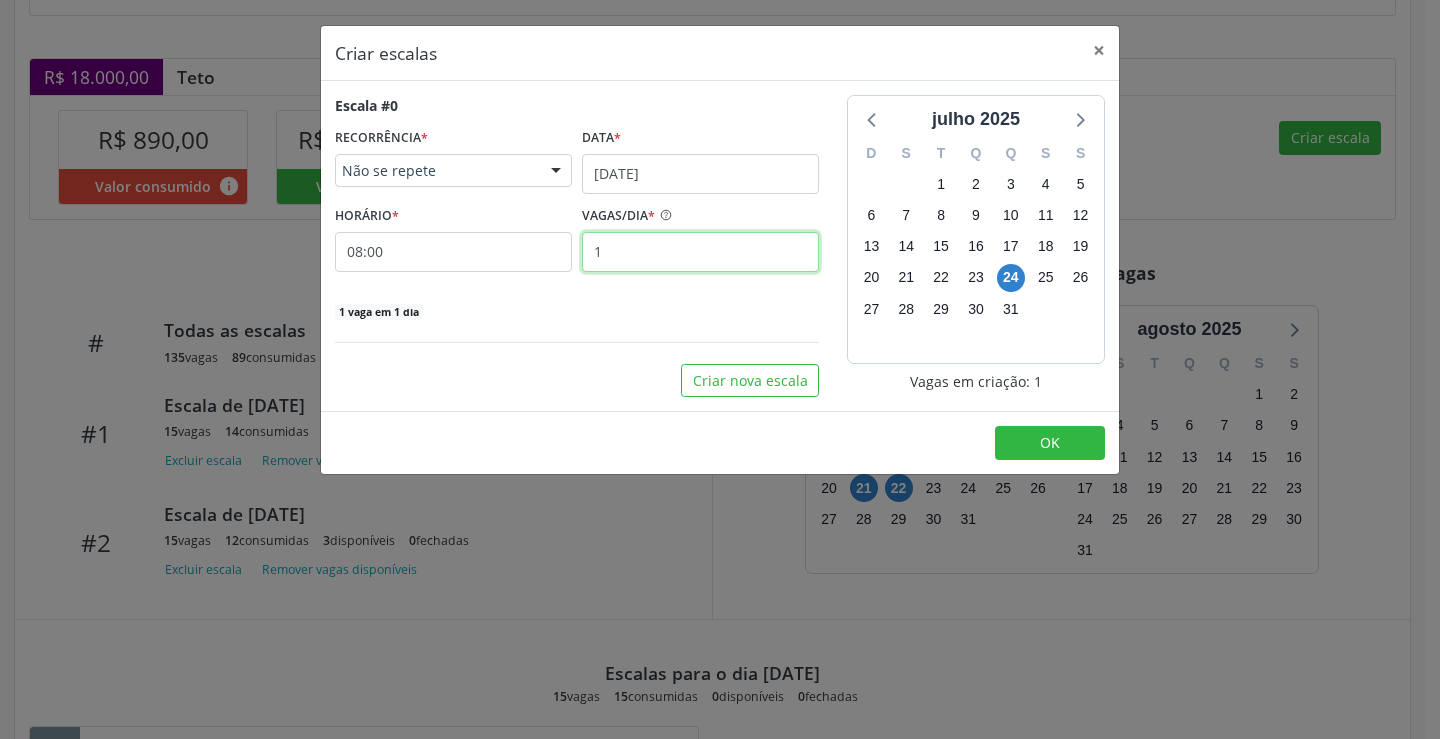 click on "1" at bounding box center [700, 252] 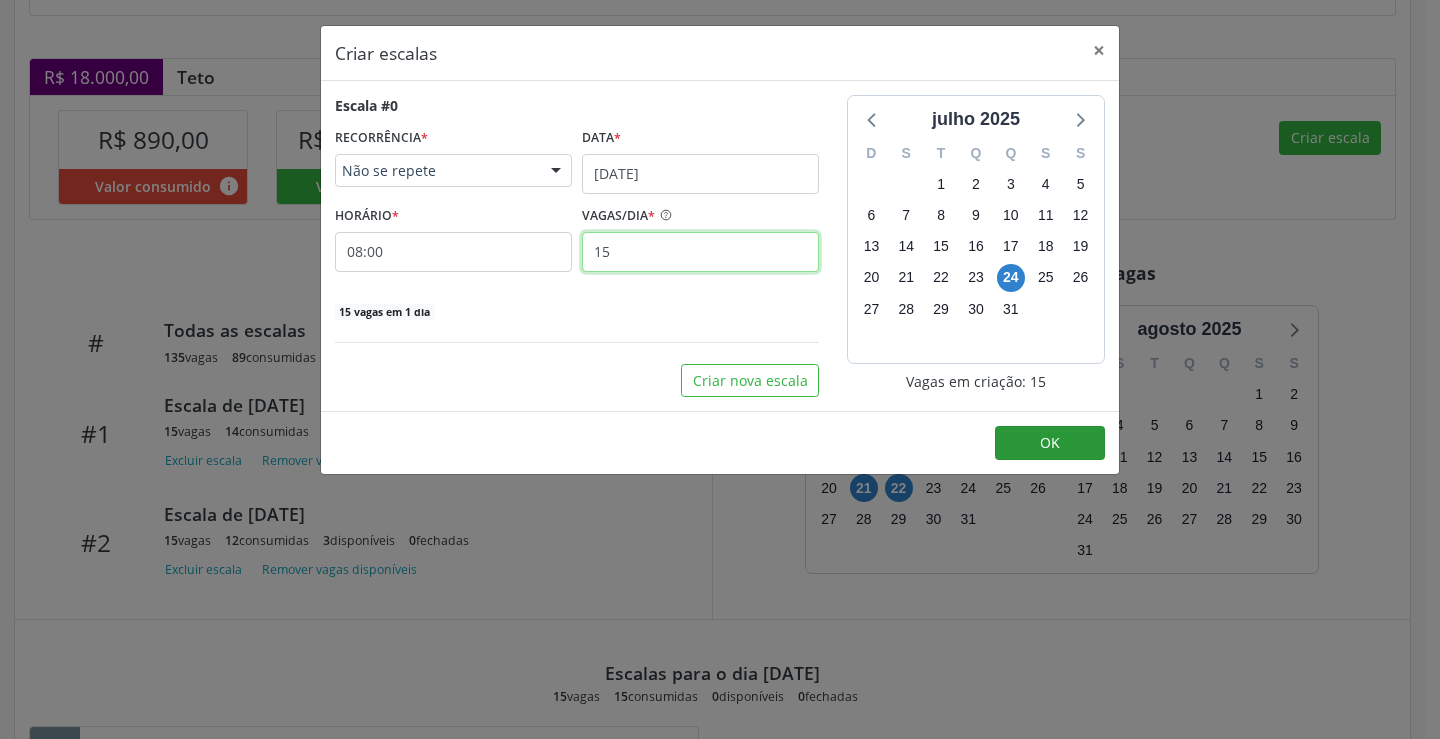 type on "15" 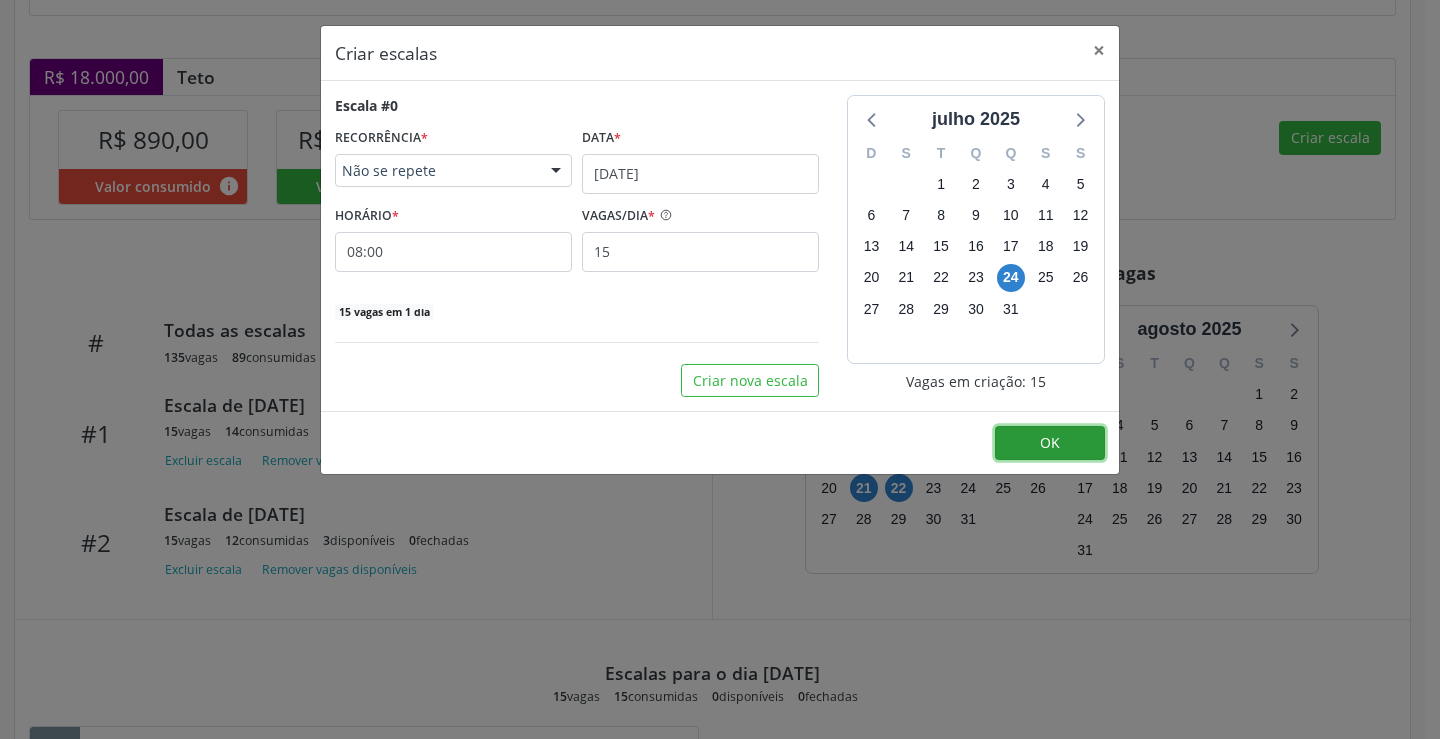 click on "OK" at bounding box center (1050, 443) 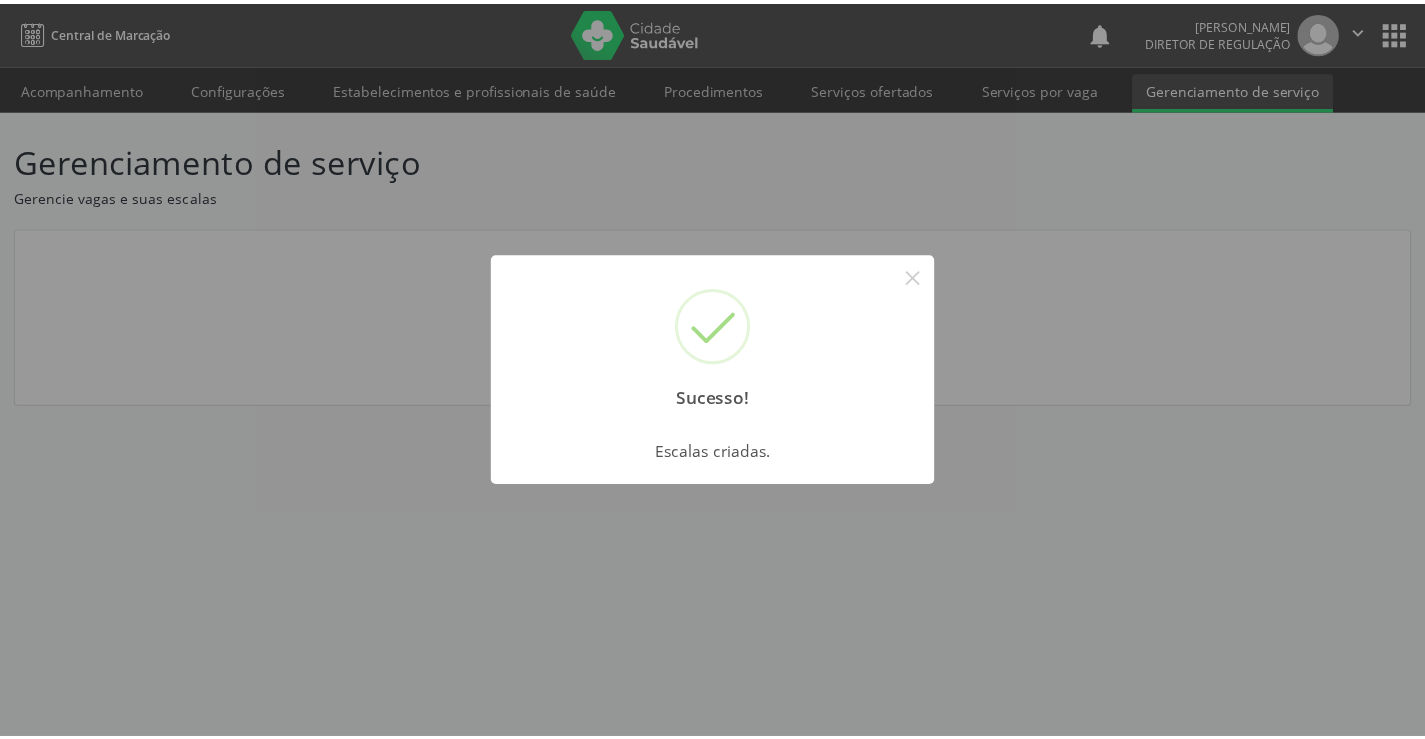 scroll, scrollTop: 0, scrollLeft: 0, axis: both 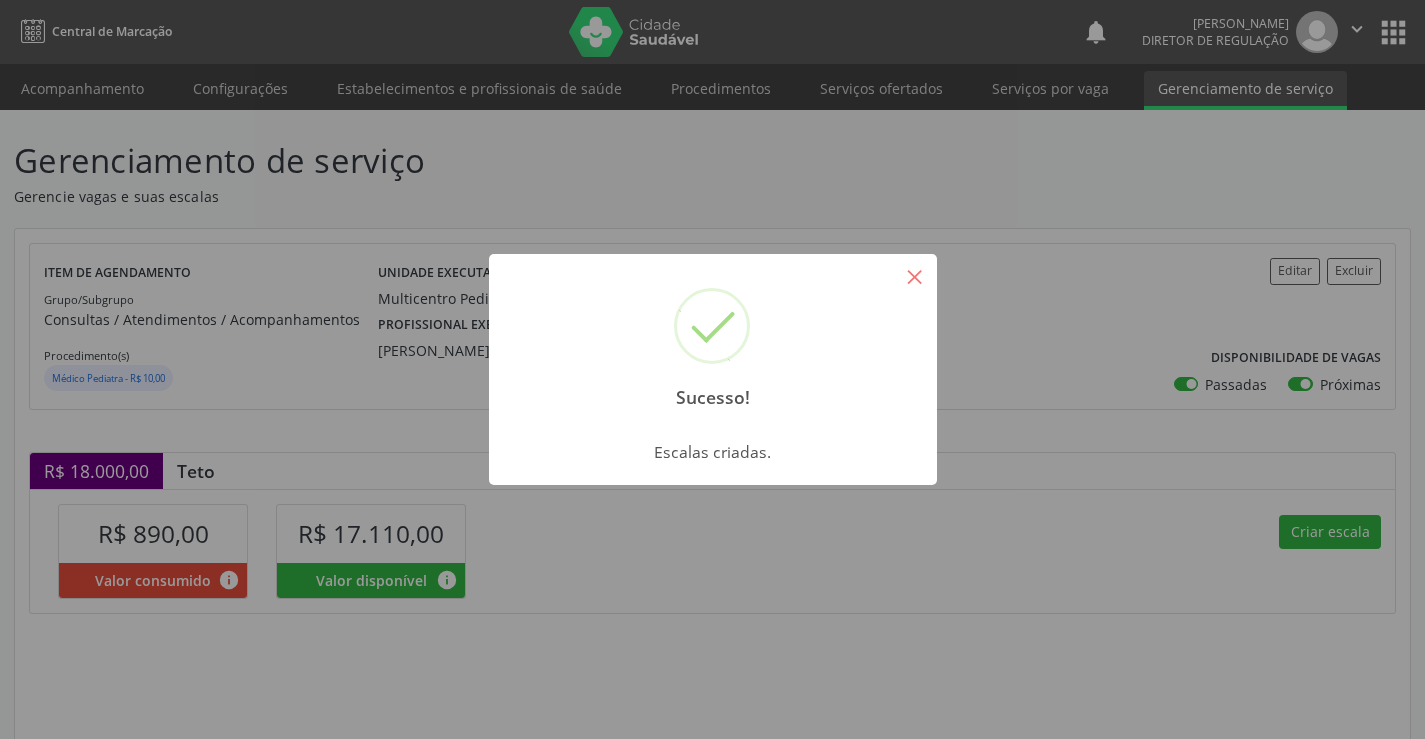 click on "×" at bounding box center (915, 276) 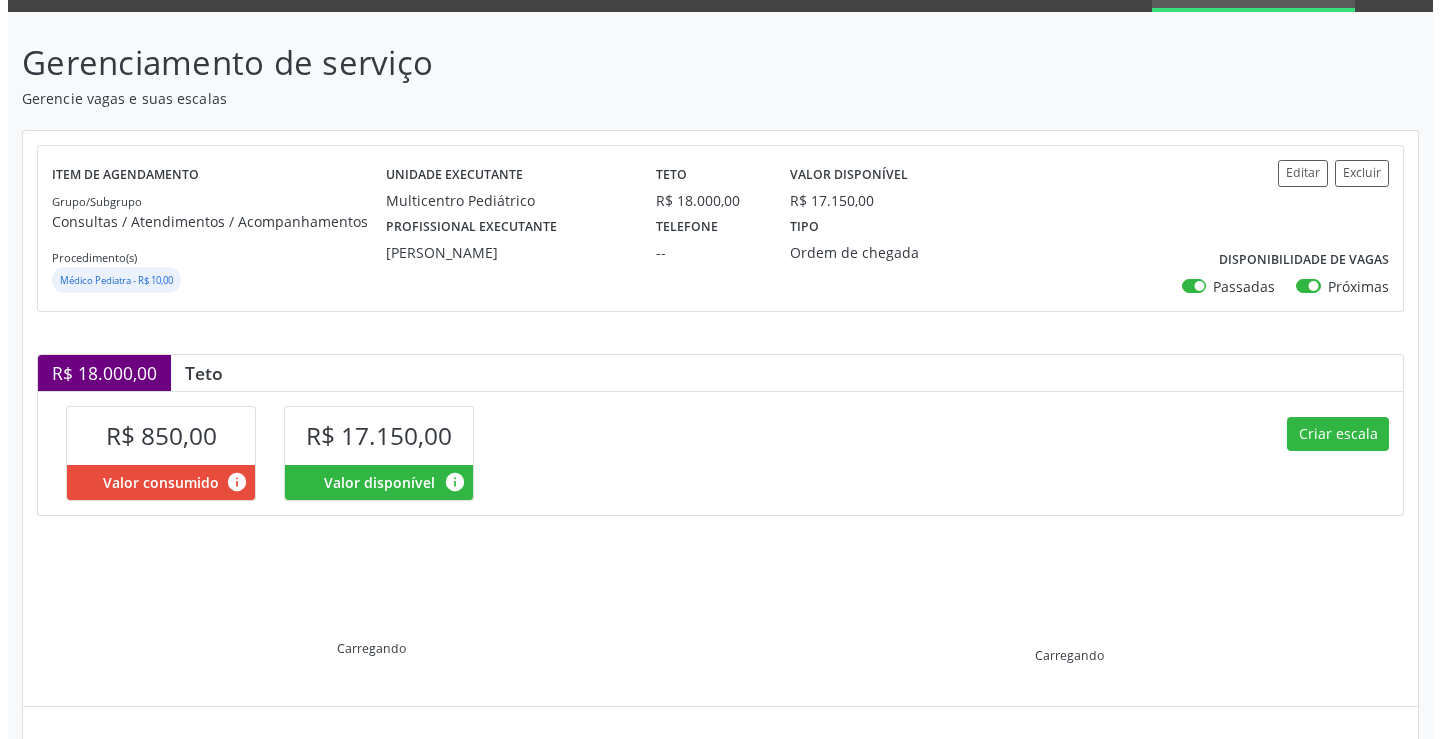 scroll, scrollTop: 285, scrollLeft: 0, axis: vertical 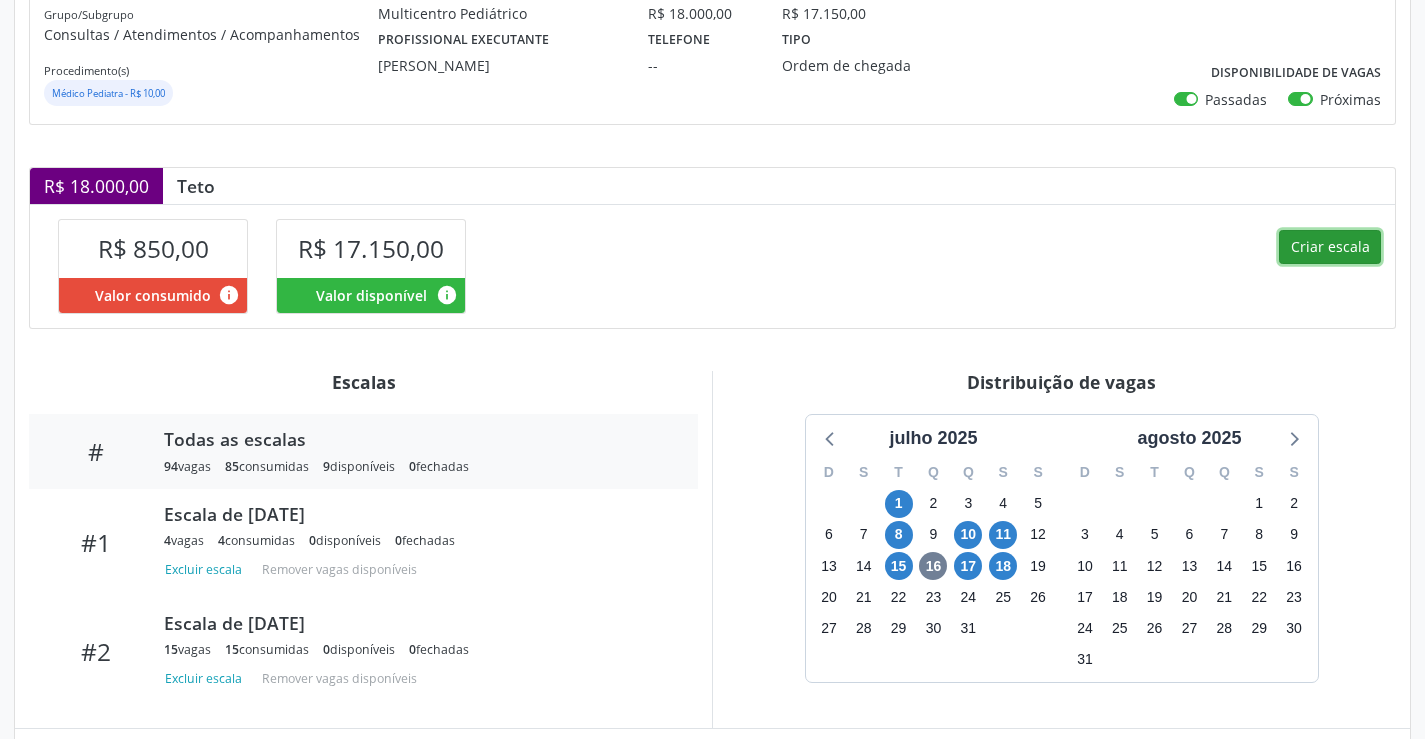 click on "Criar escala" at bounding box center (1330, 247) 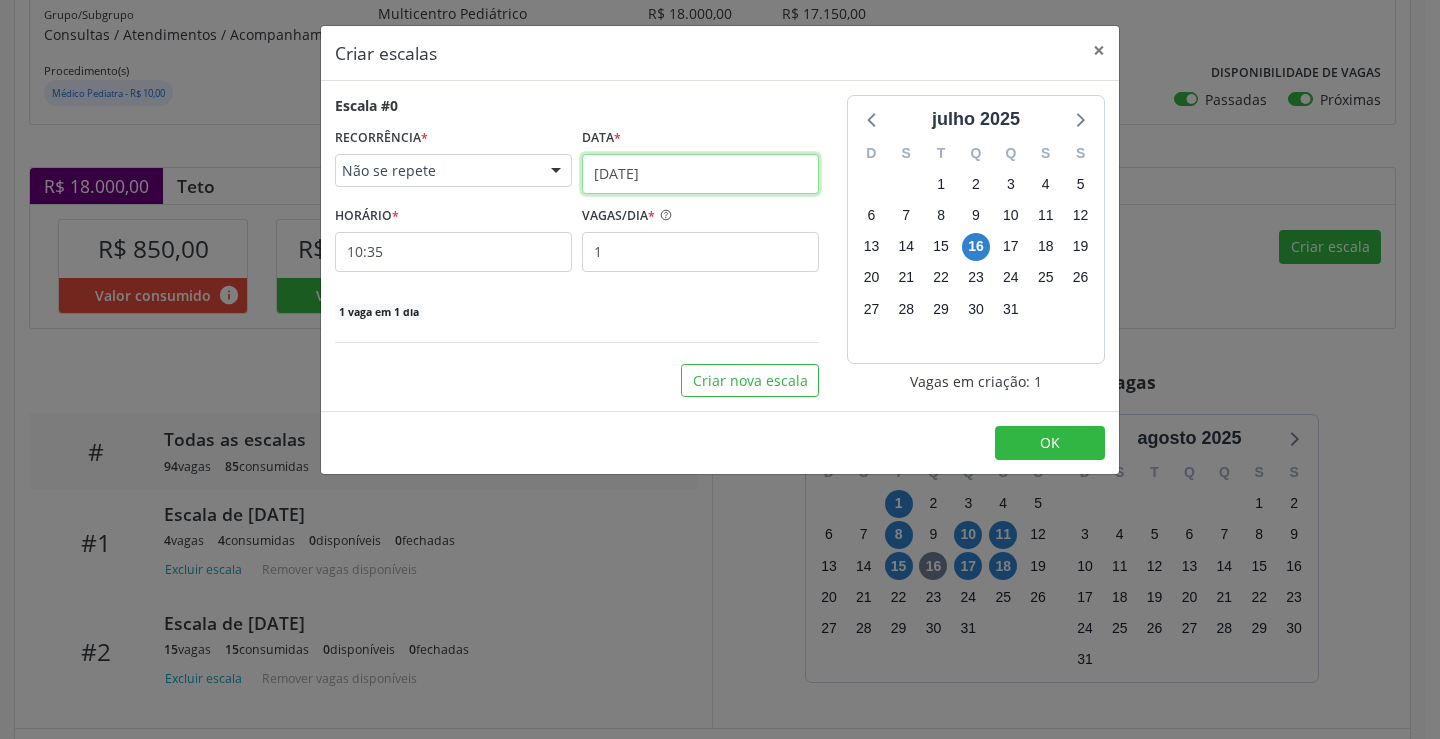 click on "[DATE]" at bounding box center (700, 174) 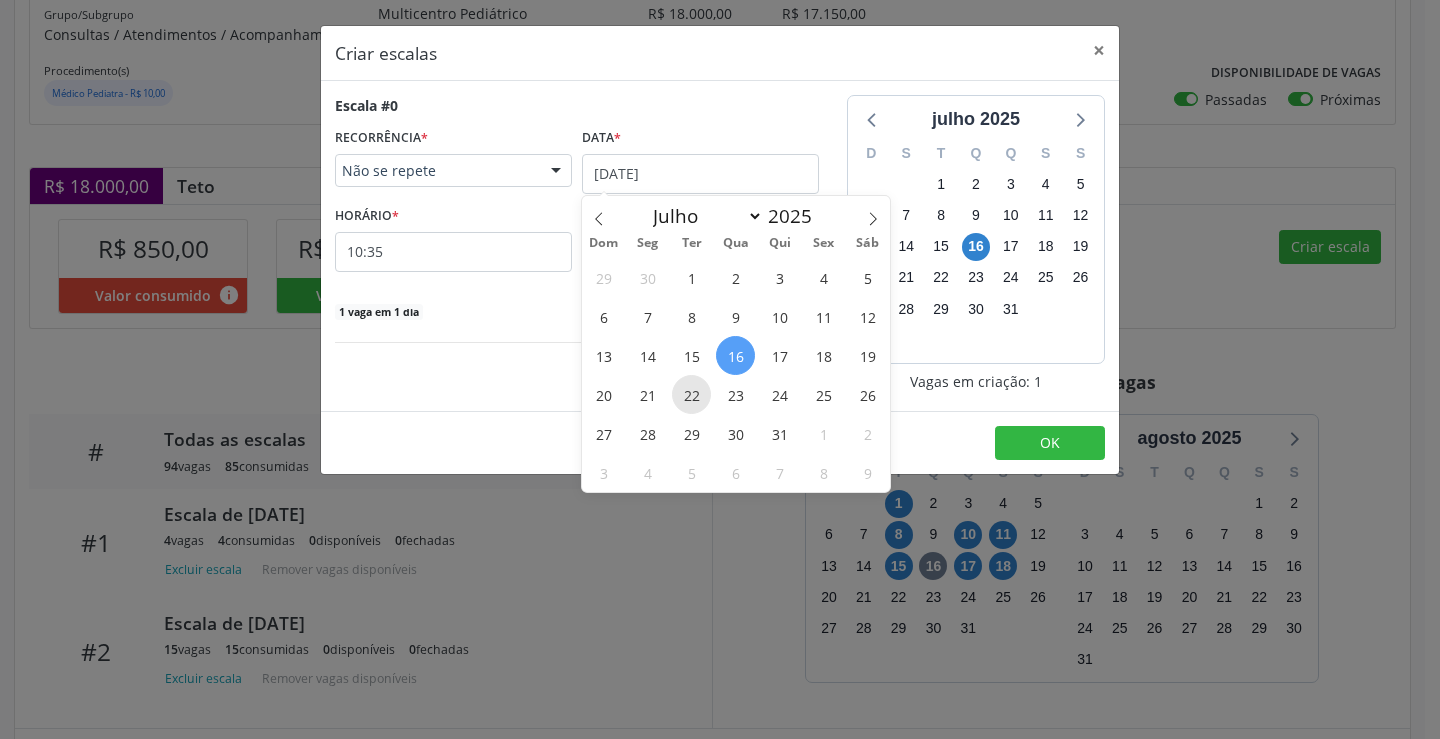 click on "22" at bounding box center [691, 394] 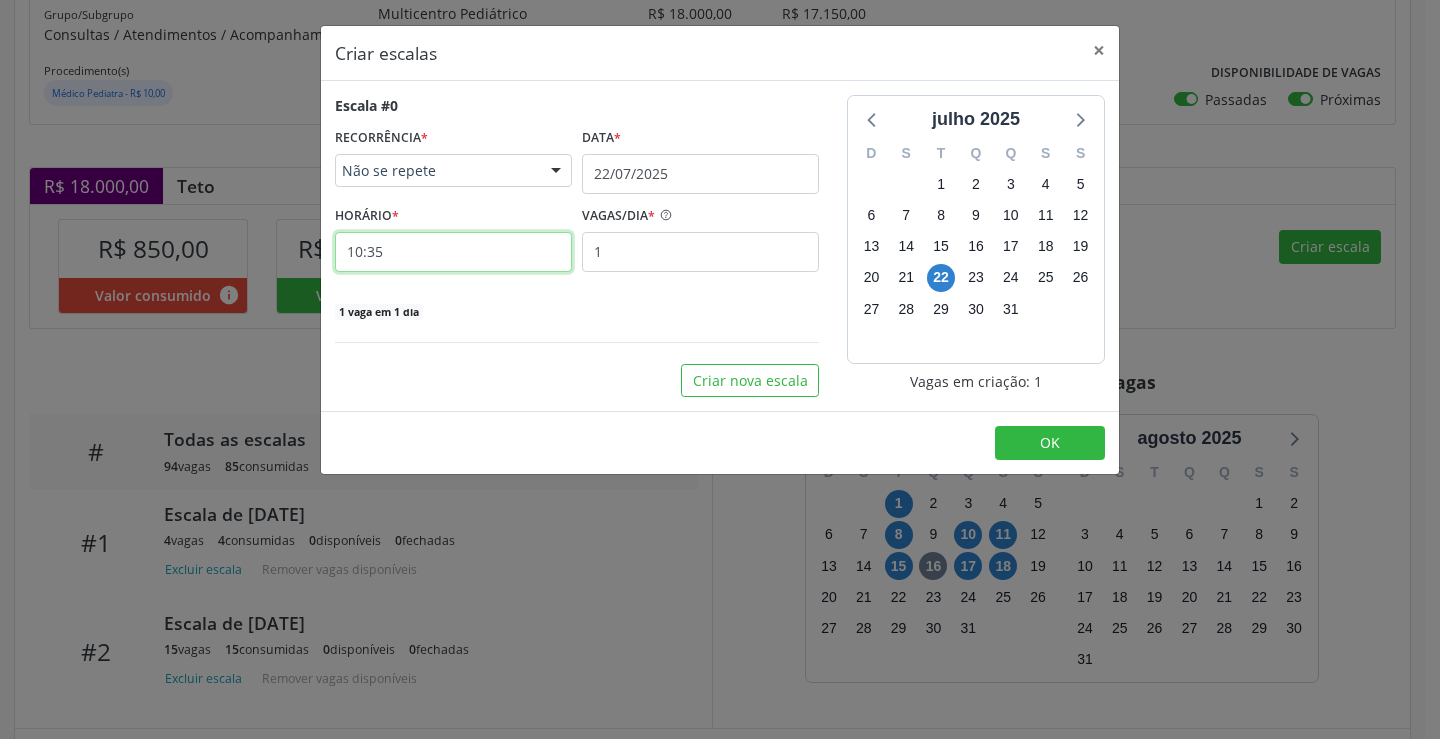 click on "10:35" at bounding box center [453, 252] 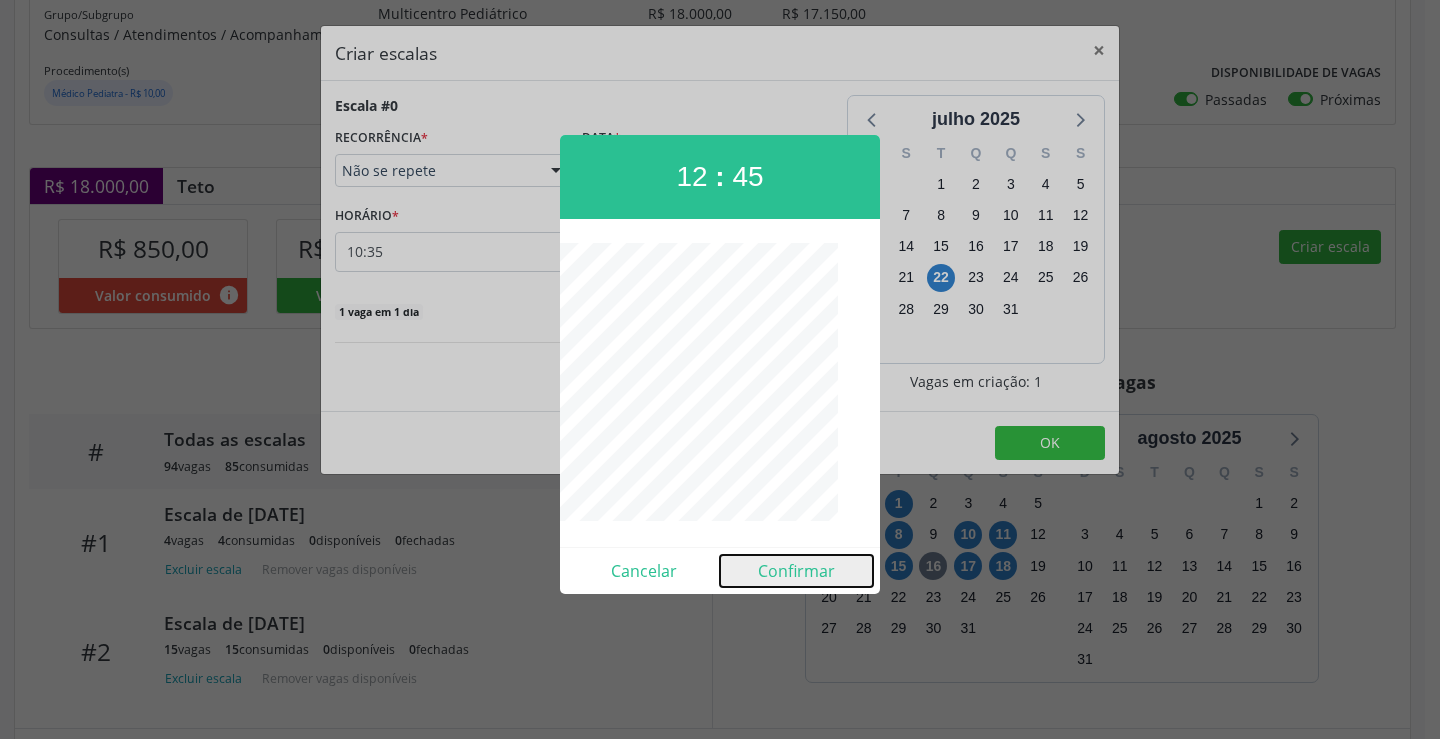 click on "Confirmar" at bounding box center (796, 571) 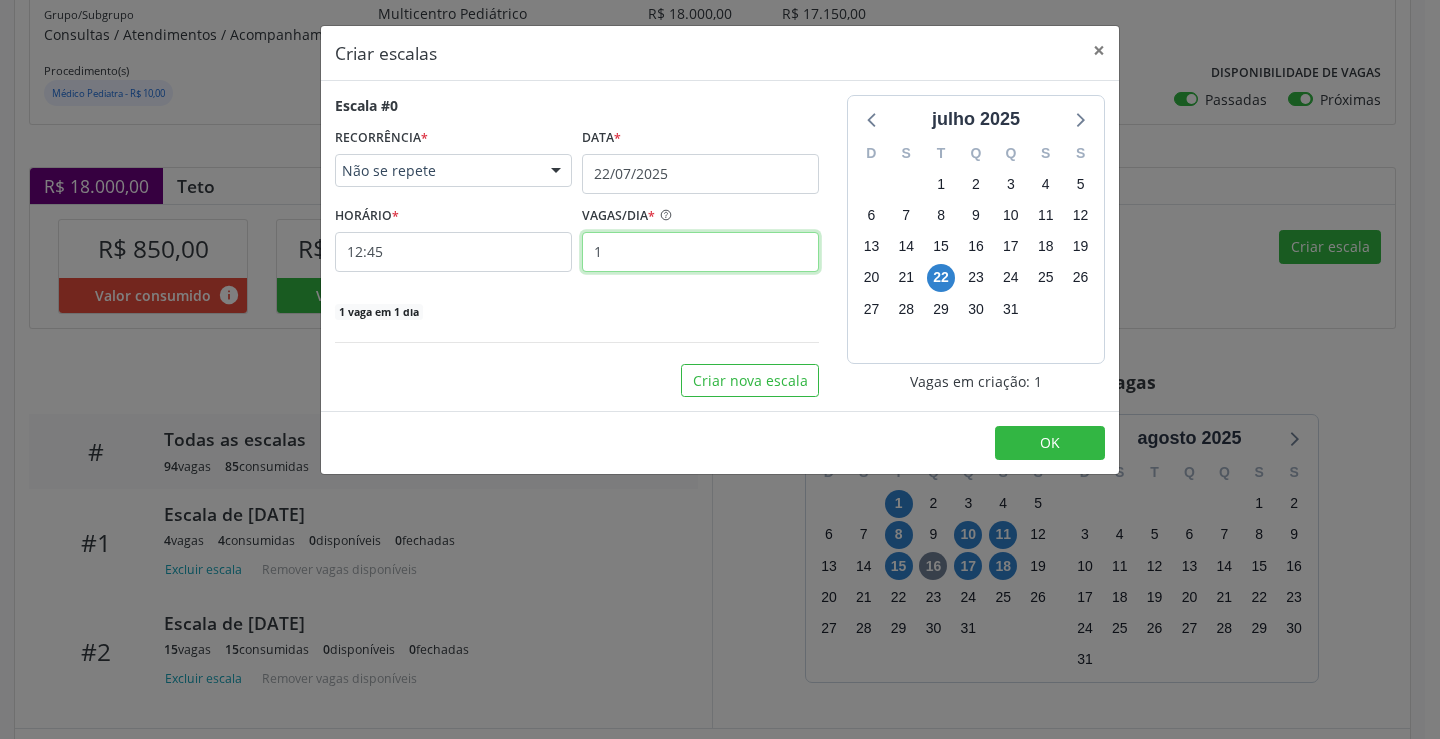 click on "1" at bounding box center (700, 252) 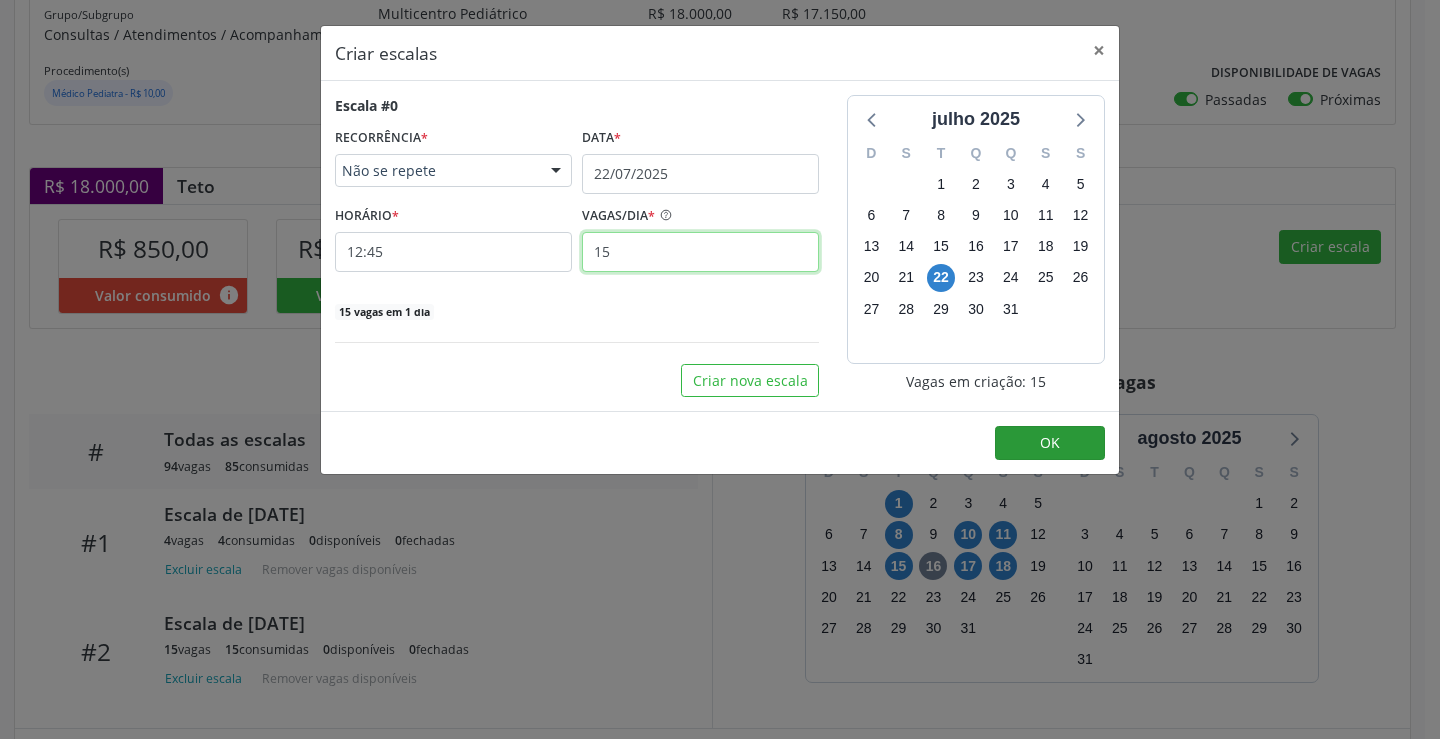 type on "15" 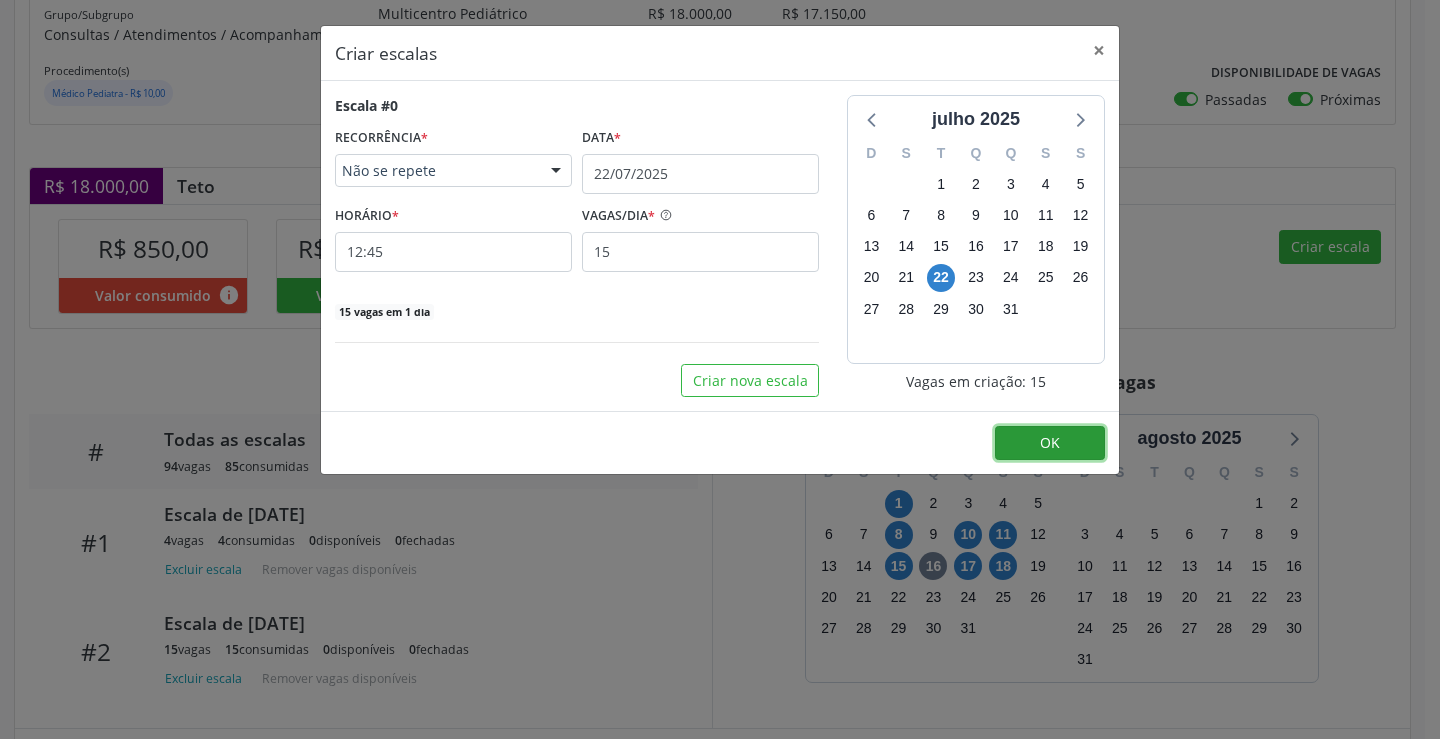 click on "OK" at bounding box center (1050, 443) 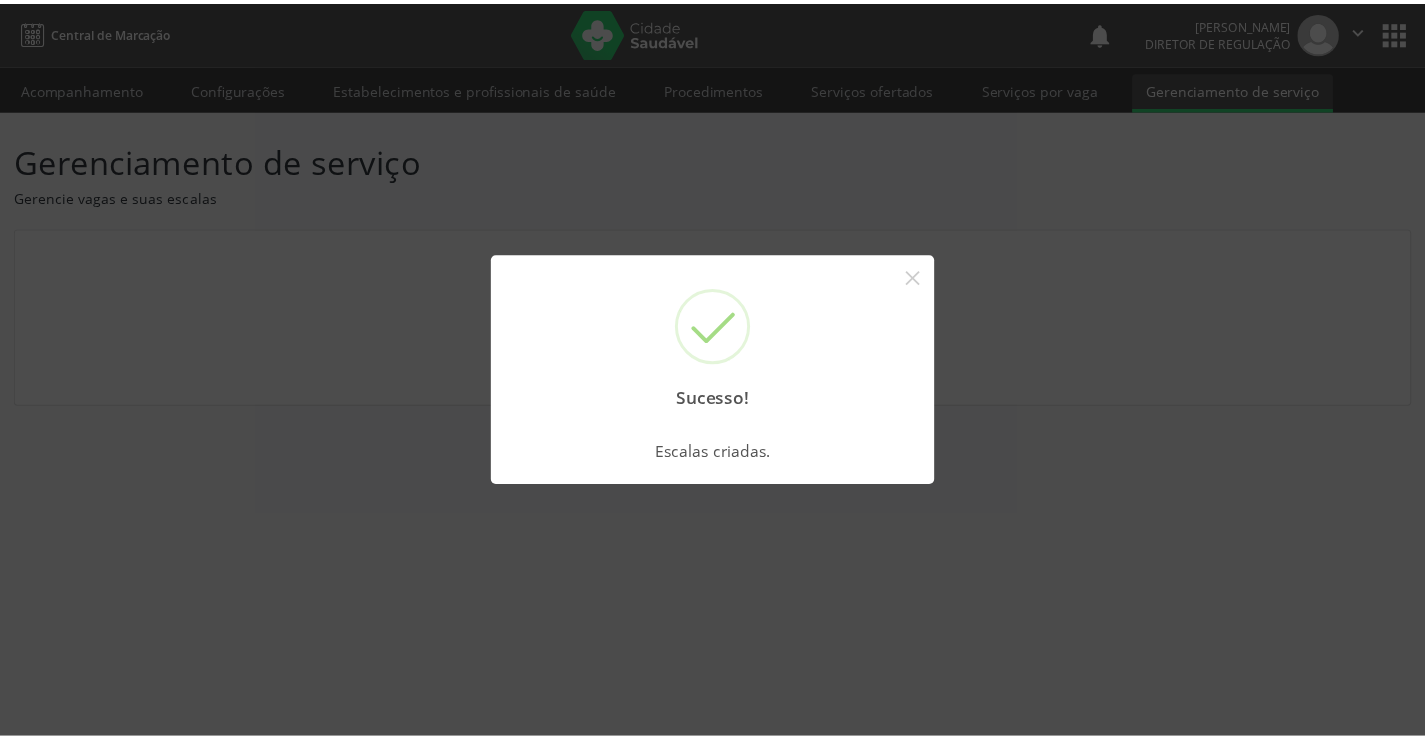 scroll, scrollTop: 0, scrollLeft: 0, axis: both 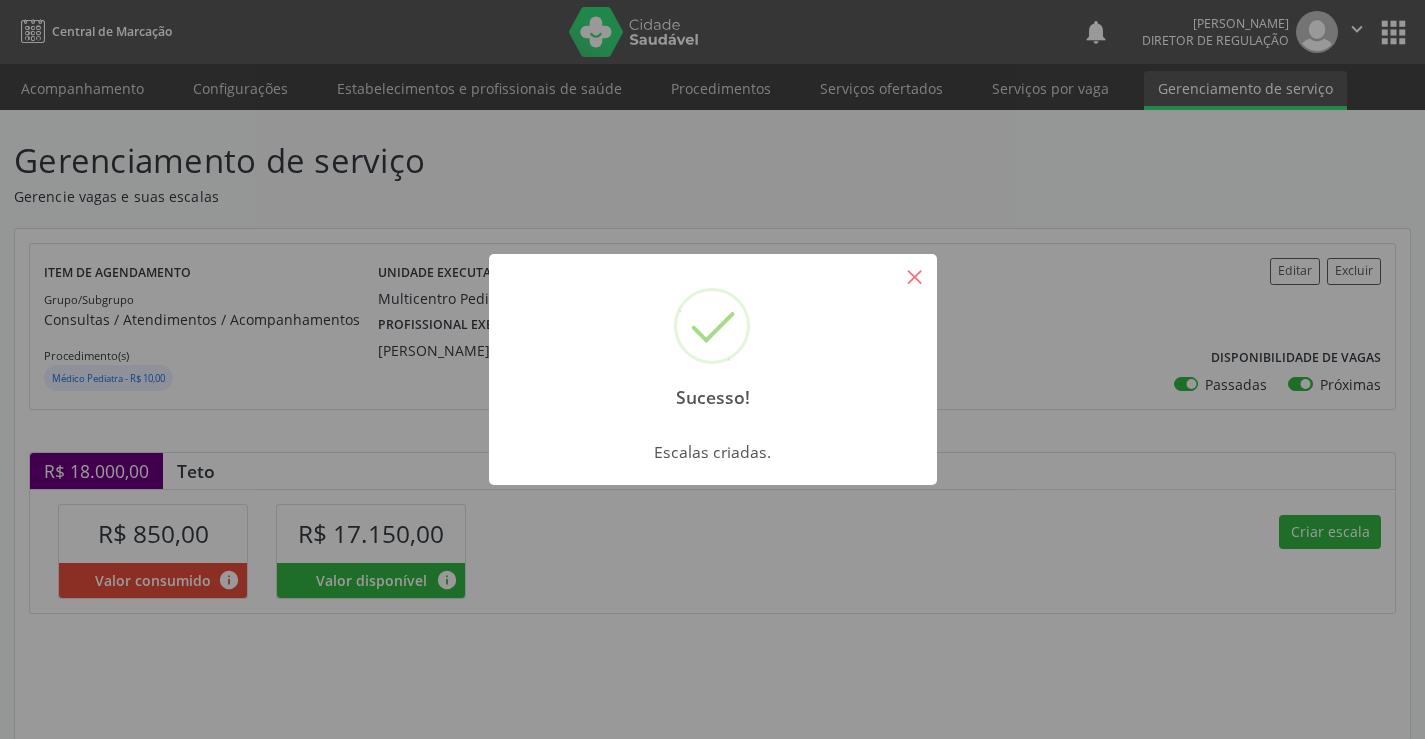 click on "×" at bounding box center (915, 276) 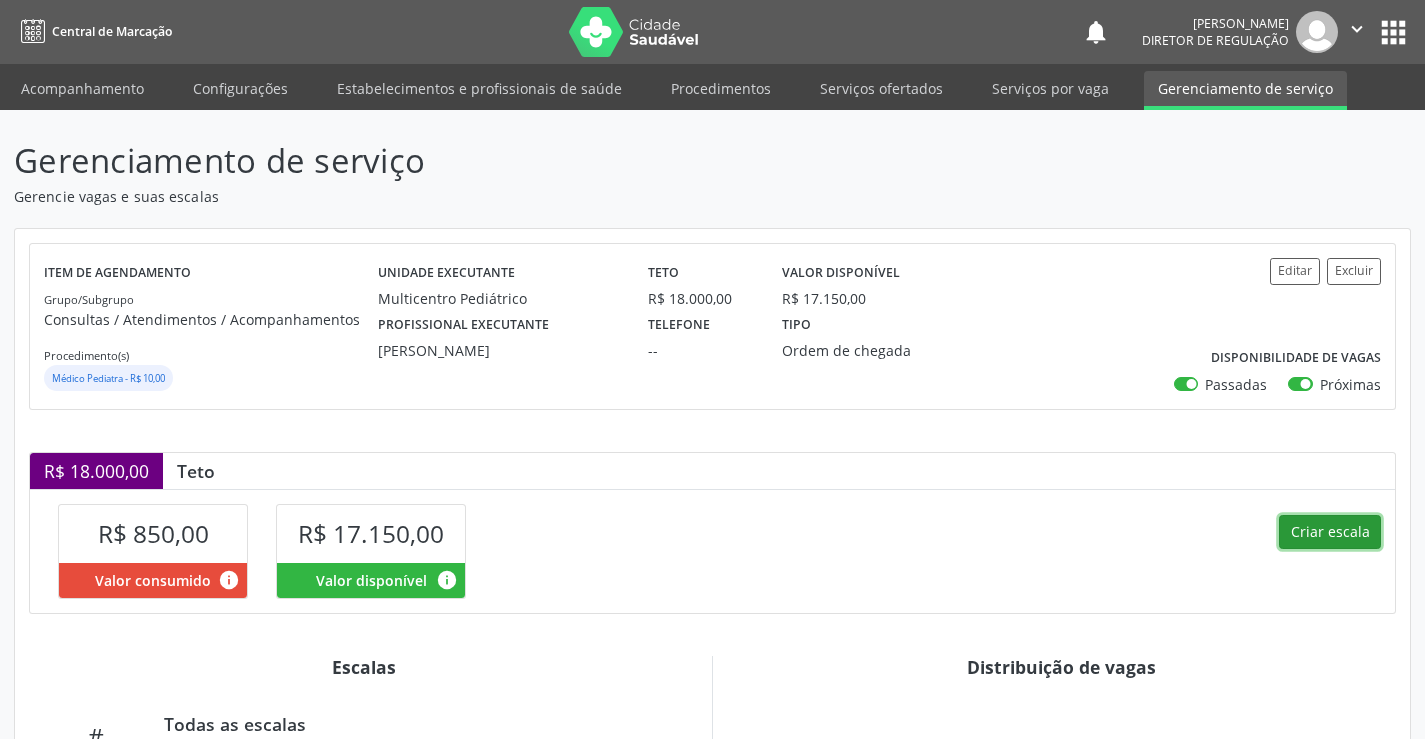 click on "Criar escala" at bounding box center [1330, 532] 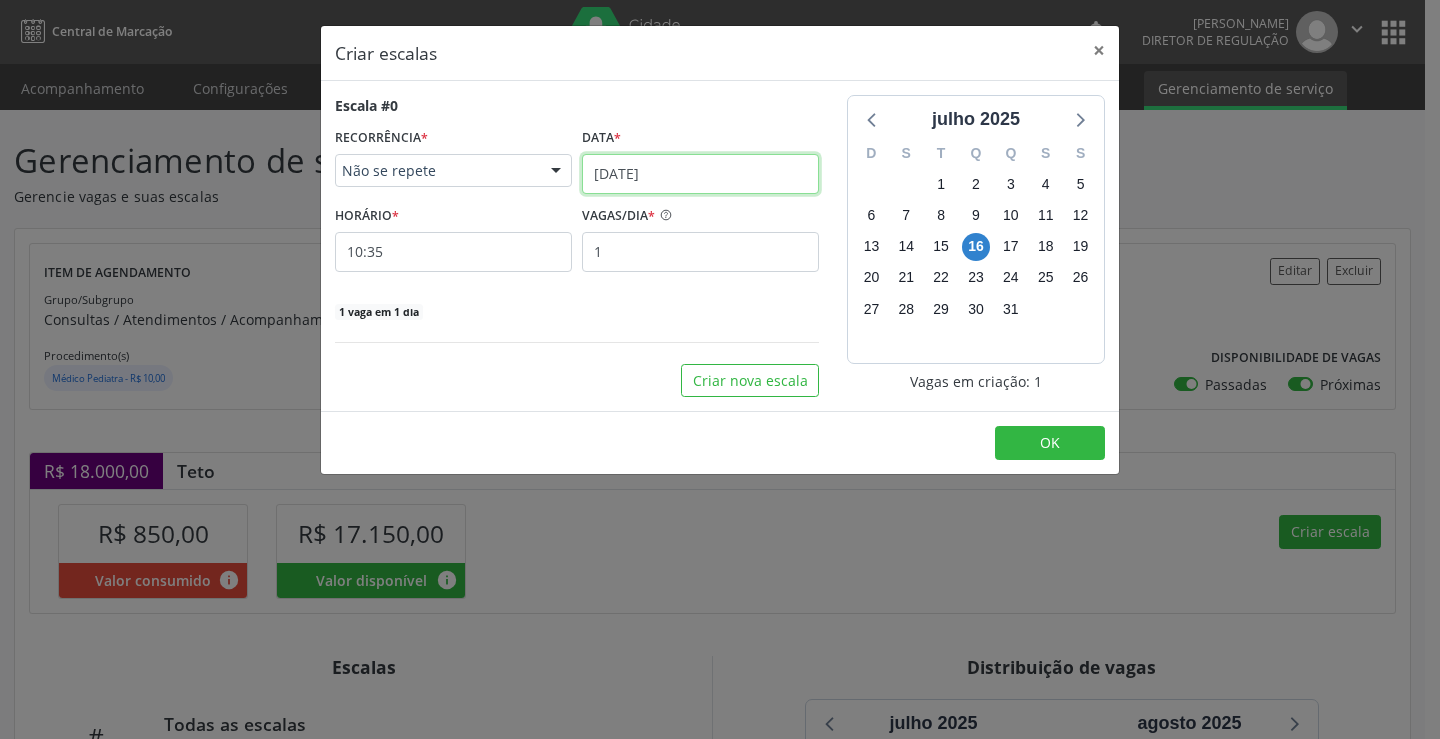 click on "[DATE]" at bounding box center [700, 174] 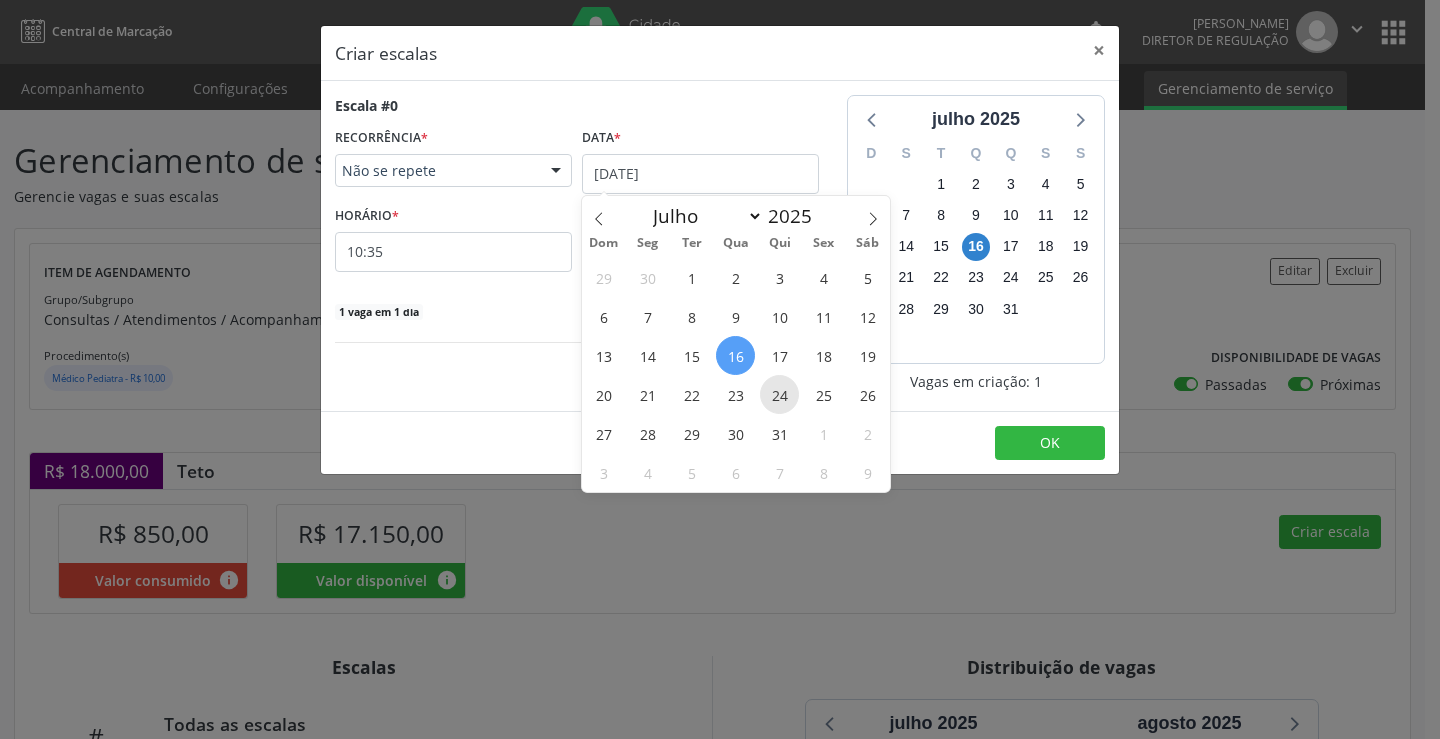 click on "24" at bounding box center [779, 394] 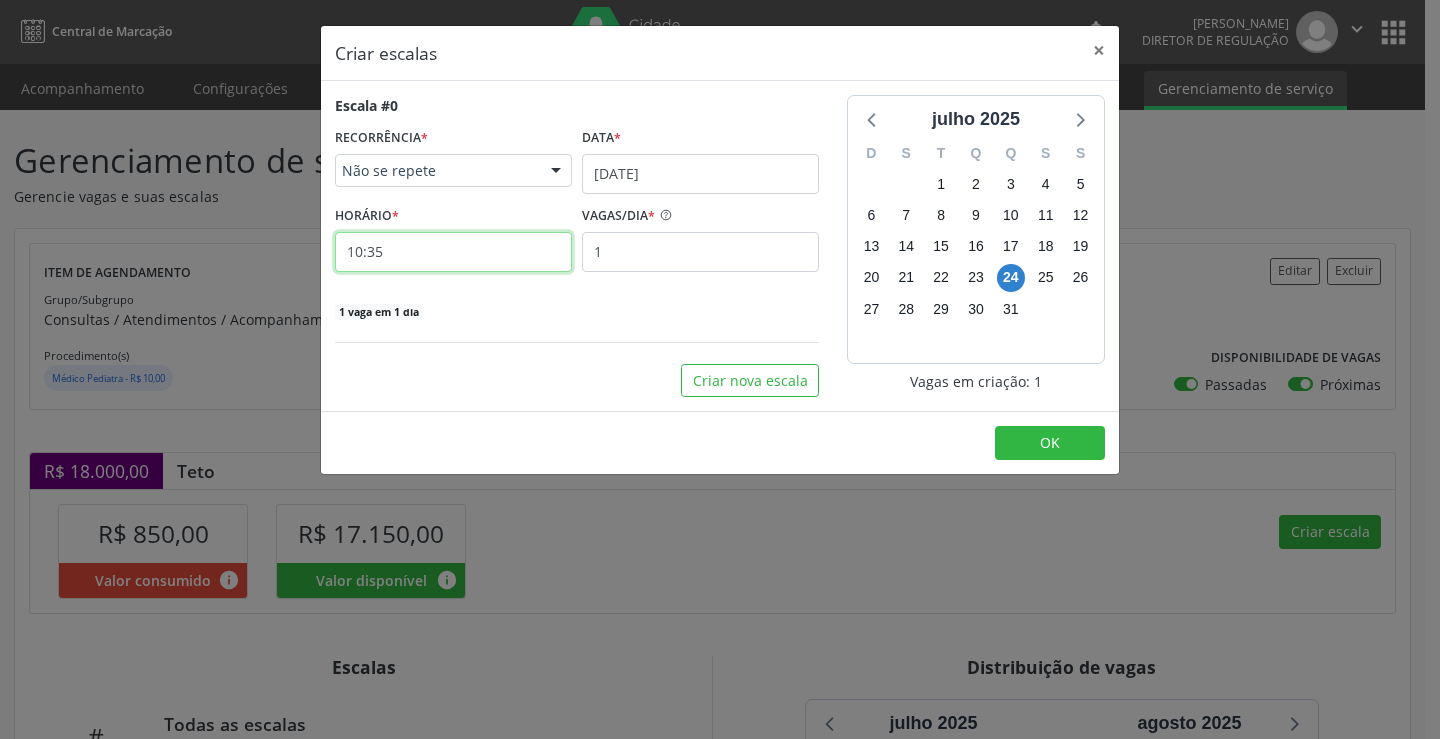click on "10:35" at bounding box center [453, 252] 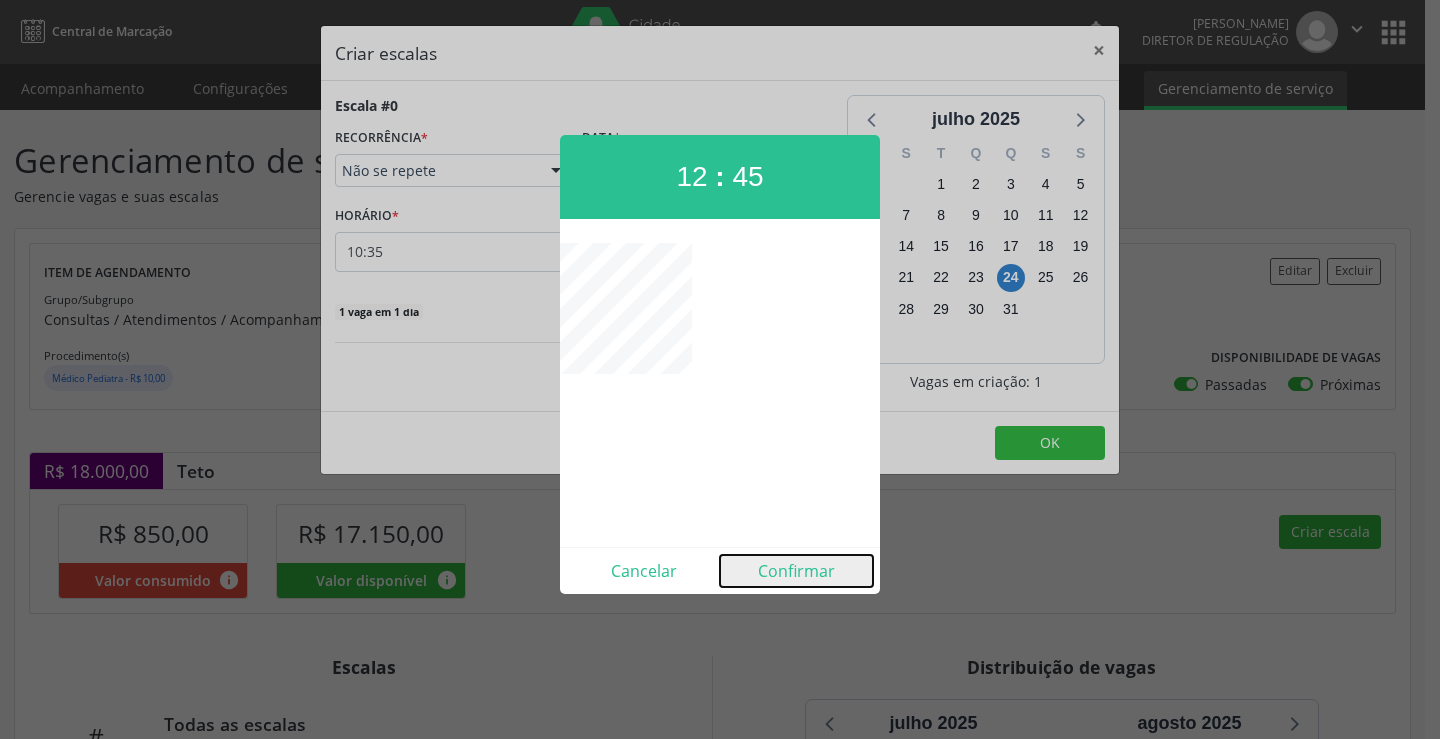 click on "Confirmar" at bounding box center [796, 571] 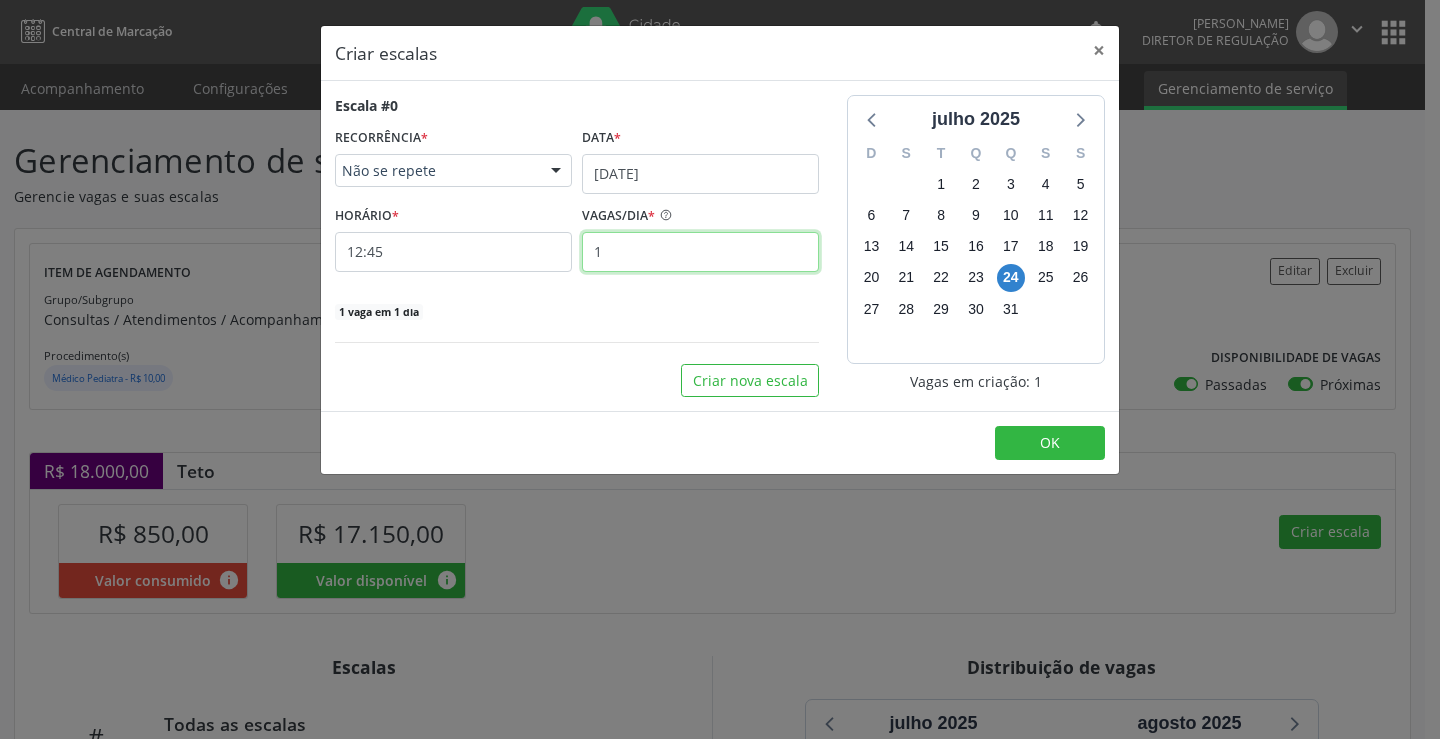 click on "1" at bounding box center (700, 252) 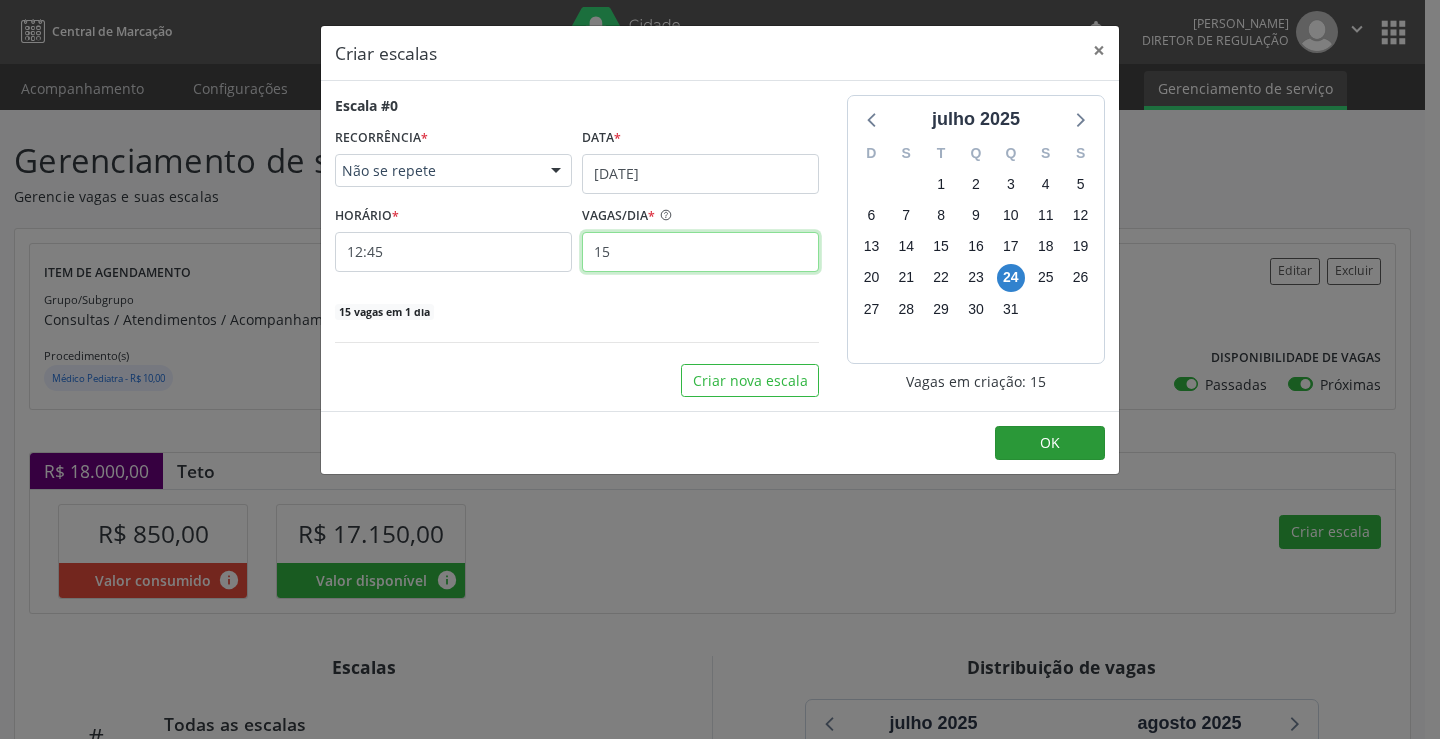 type on "15" 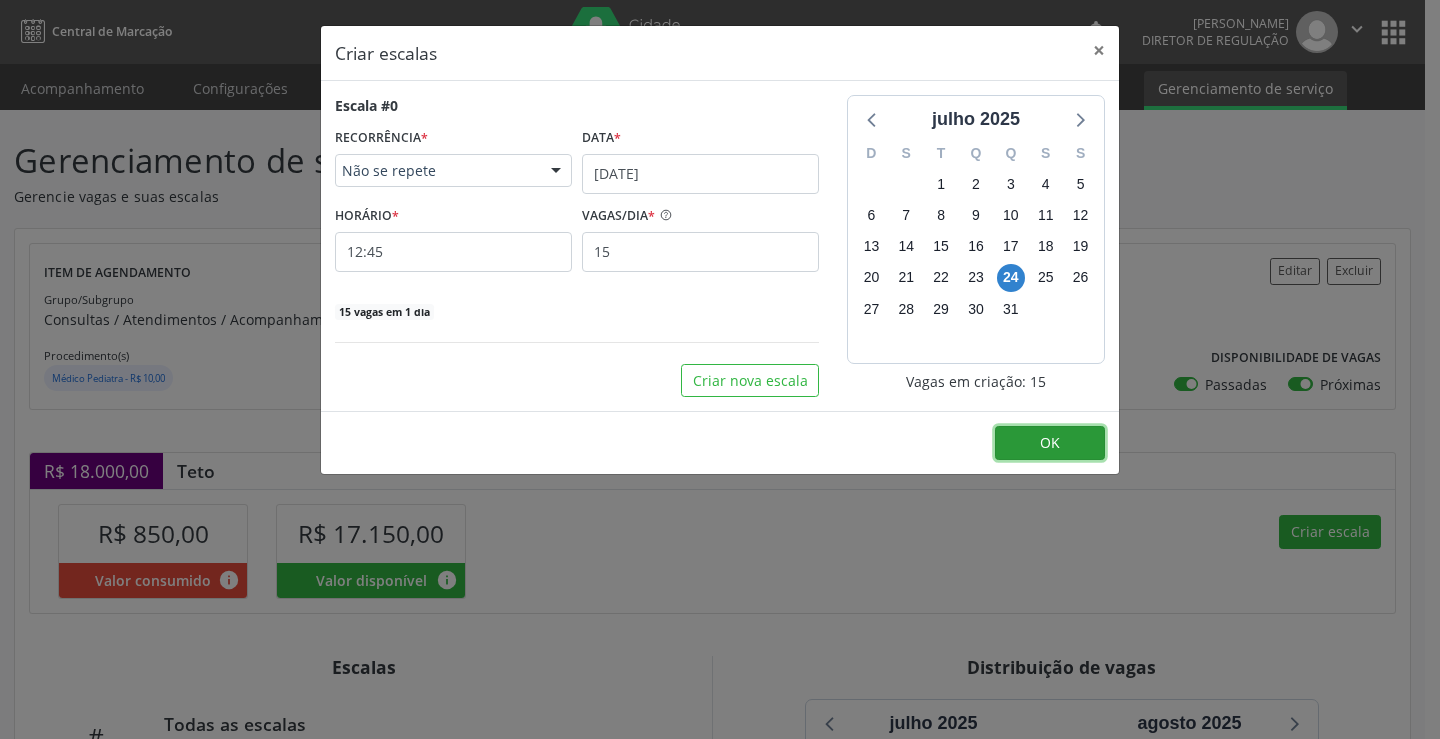 click on "OK" at bounding box center [1050, 443] 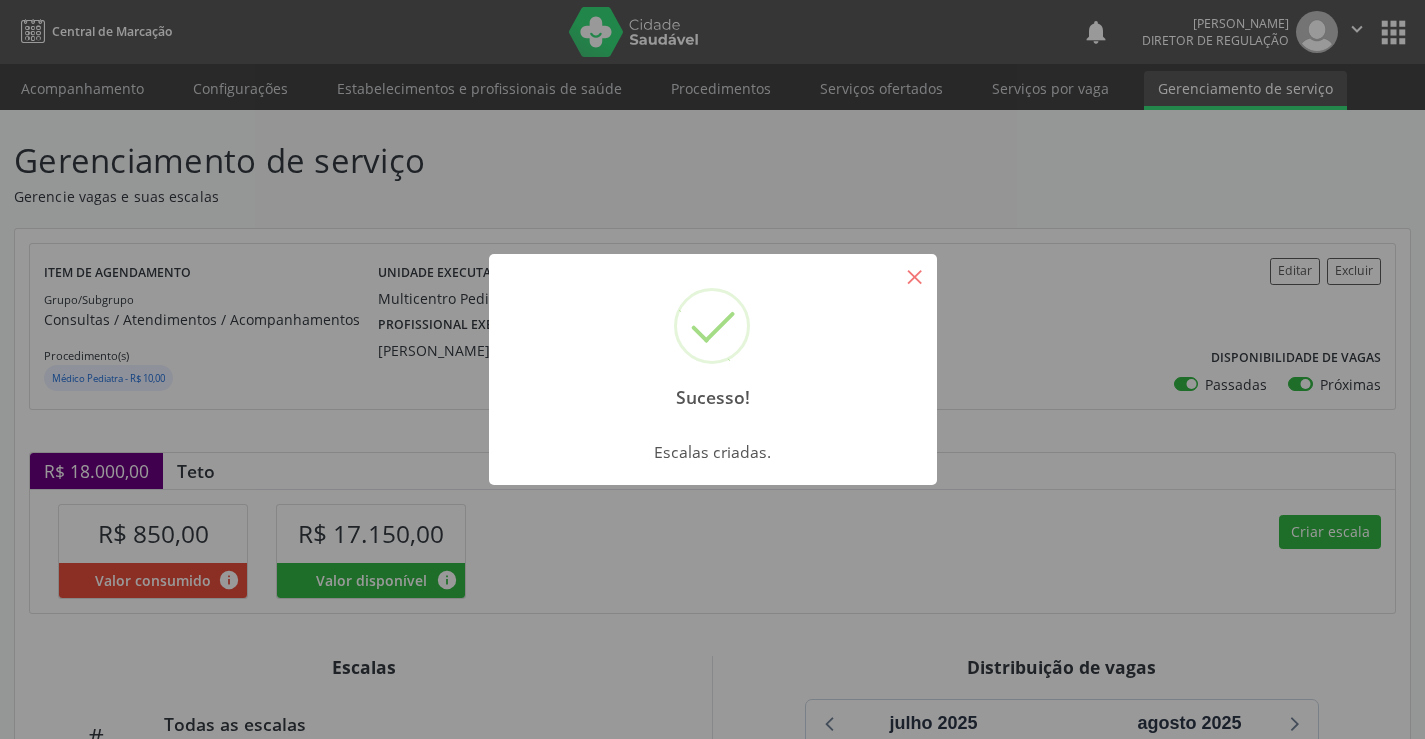 click on "×" at bounding box center (915, 276) 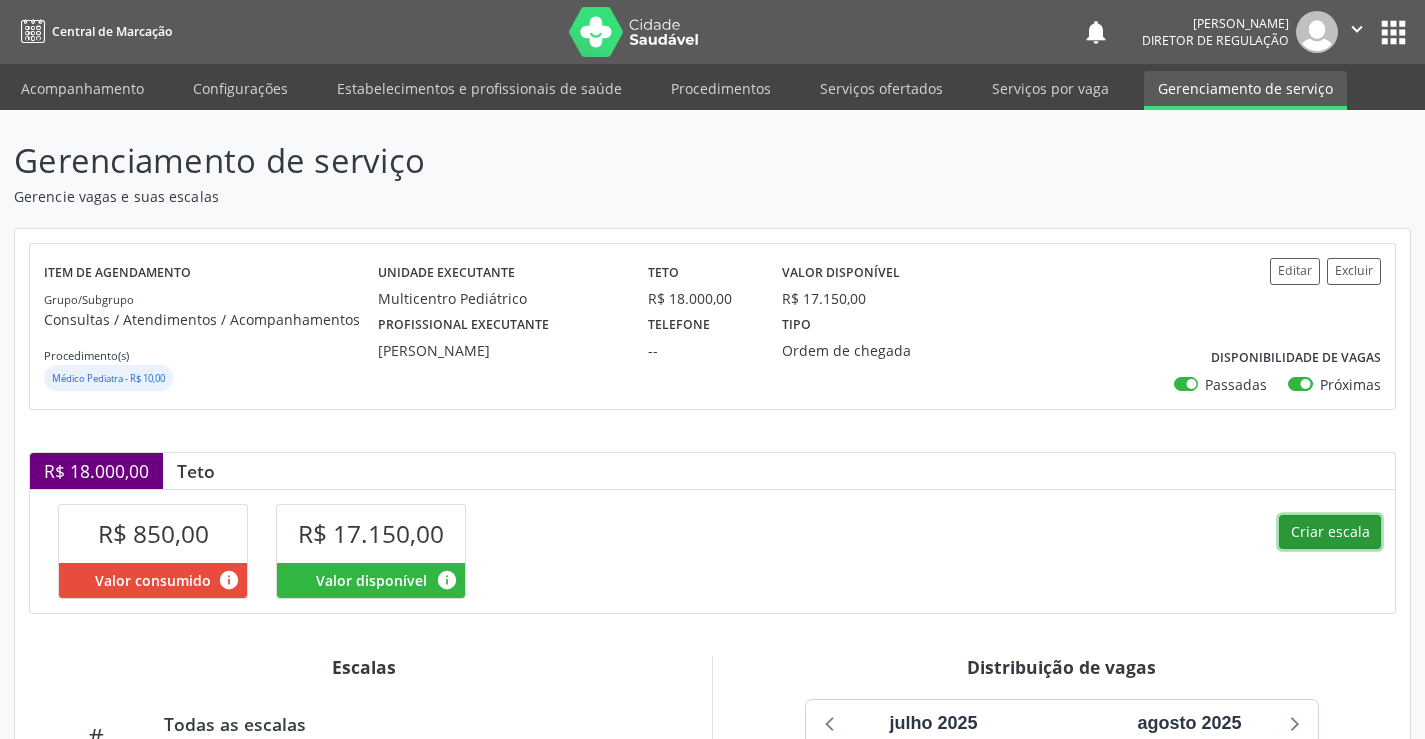 click on "Criar escala" at bounding box center [1330, 532] 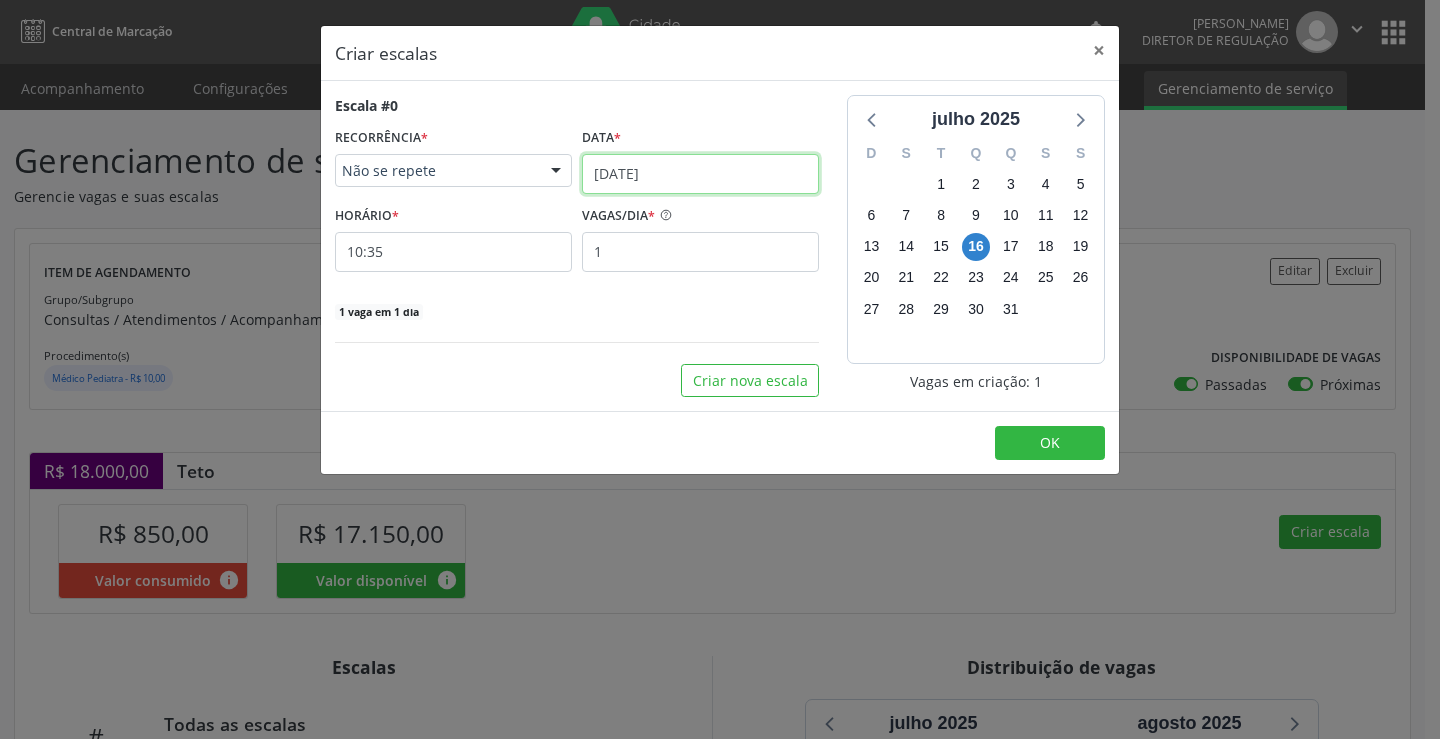 click on "[DATE]" at bounding box center (700, 174) 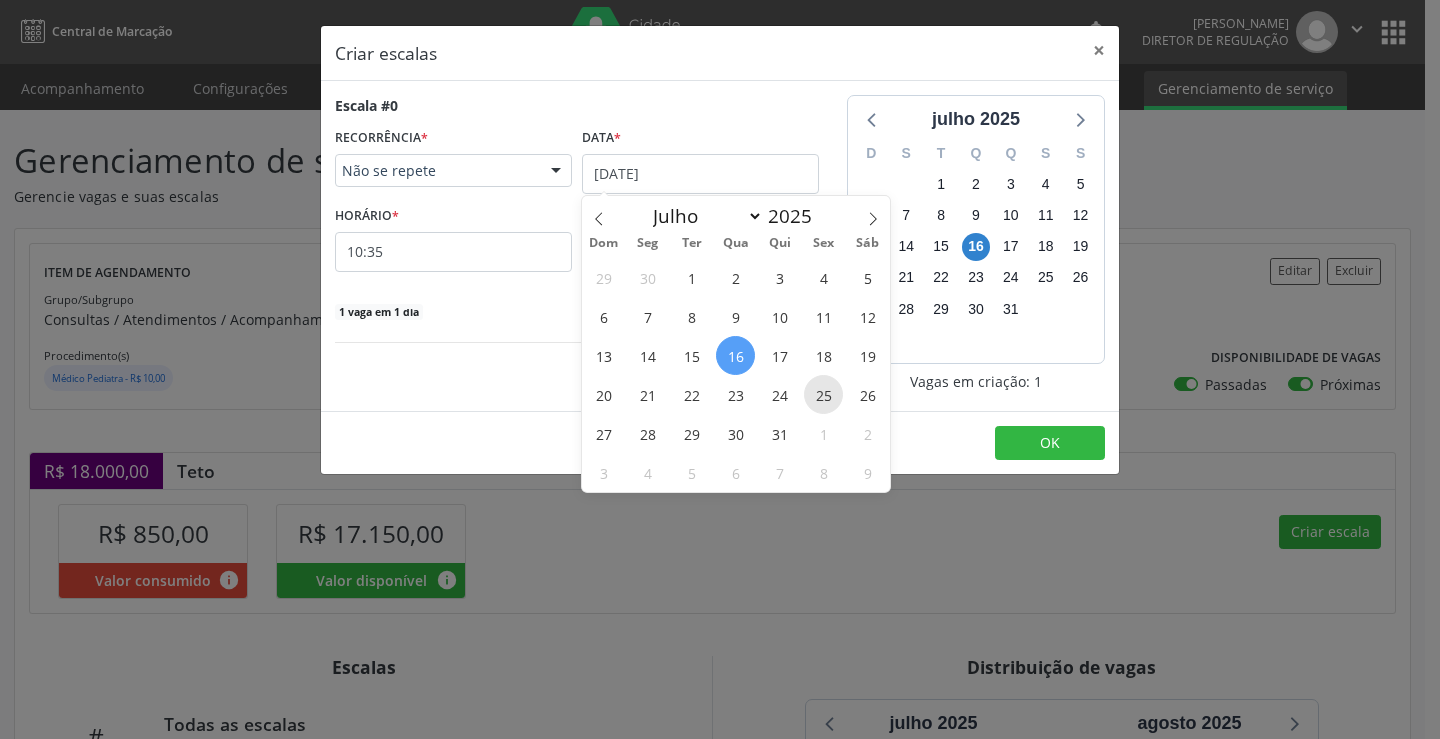 click on "25" at bounding box center (823, 394) 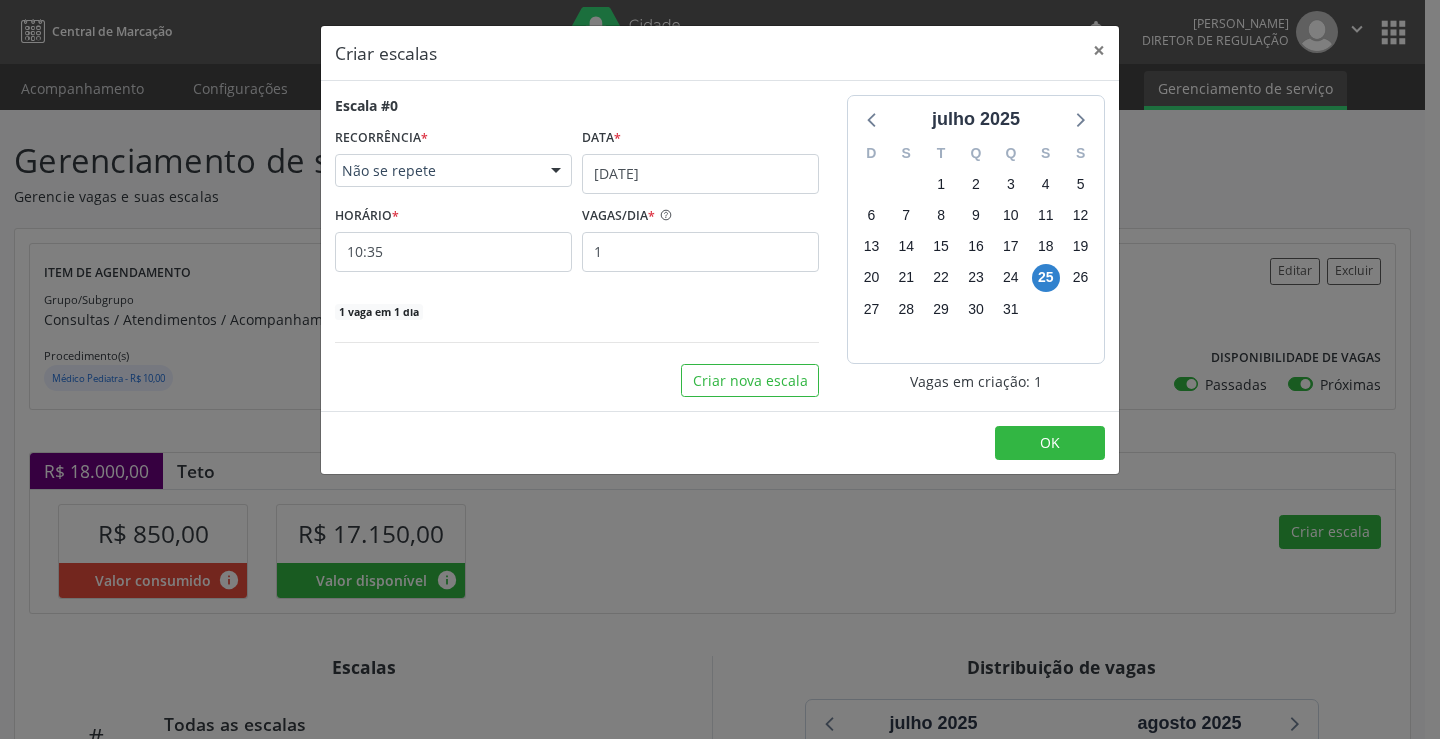 click on "Escala #0
RECORRÊNCIA
*
Não se repete         Não se repete   Diário/Semanal   Mensal
Nenhum resultado encontrado para: "   "
Não há nenhuma opção para ser exibida.
Data
*
[DATE]
HORÁRIO
*
10:35
VAGAS/DIA
*
1
1 vaga em 1 dia" at bounding box center (577, 208) 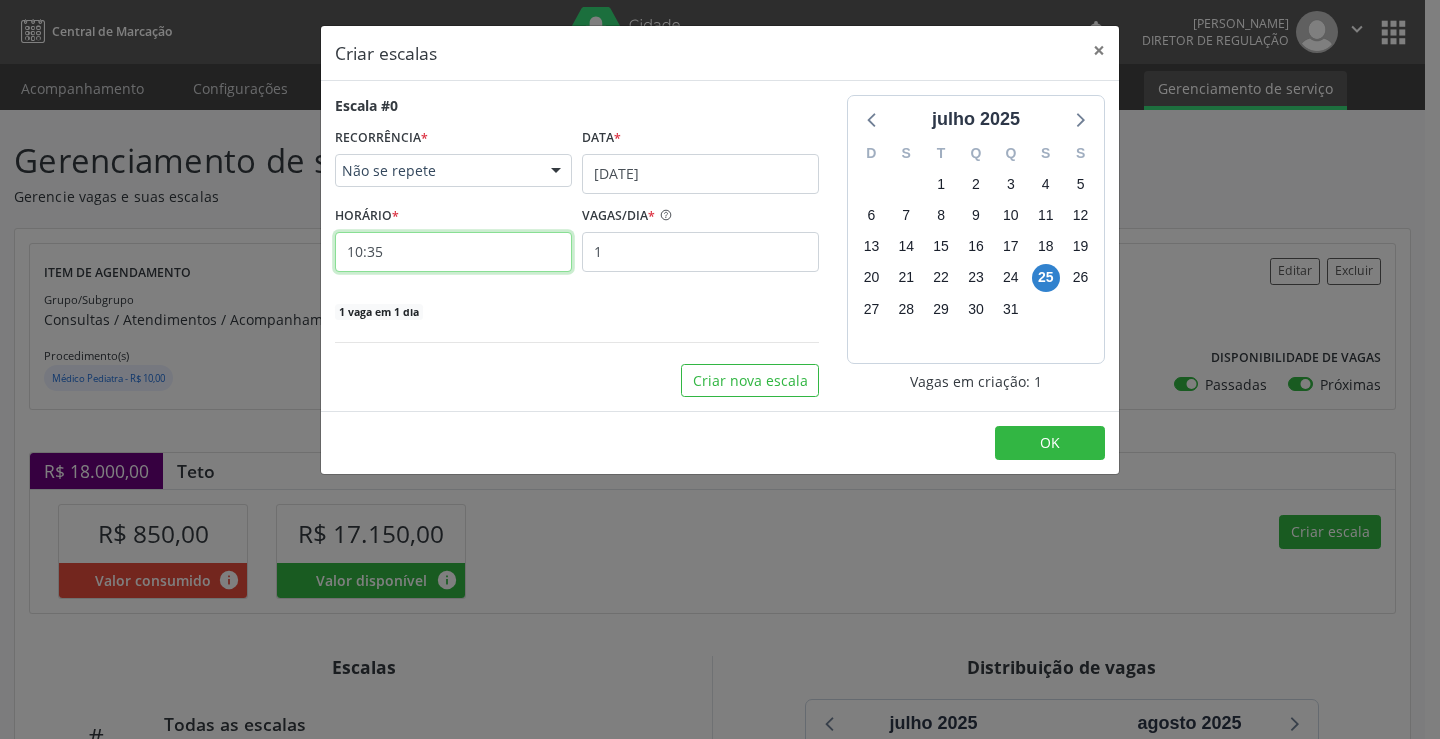 click on "10:35" at bounding box center (453, 252) 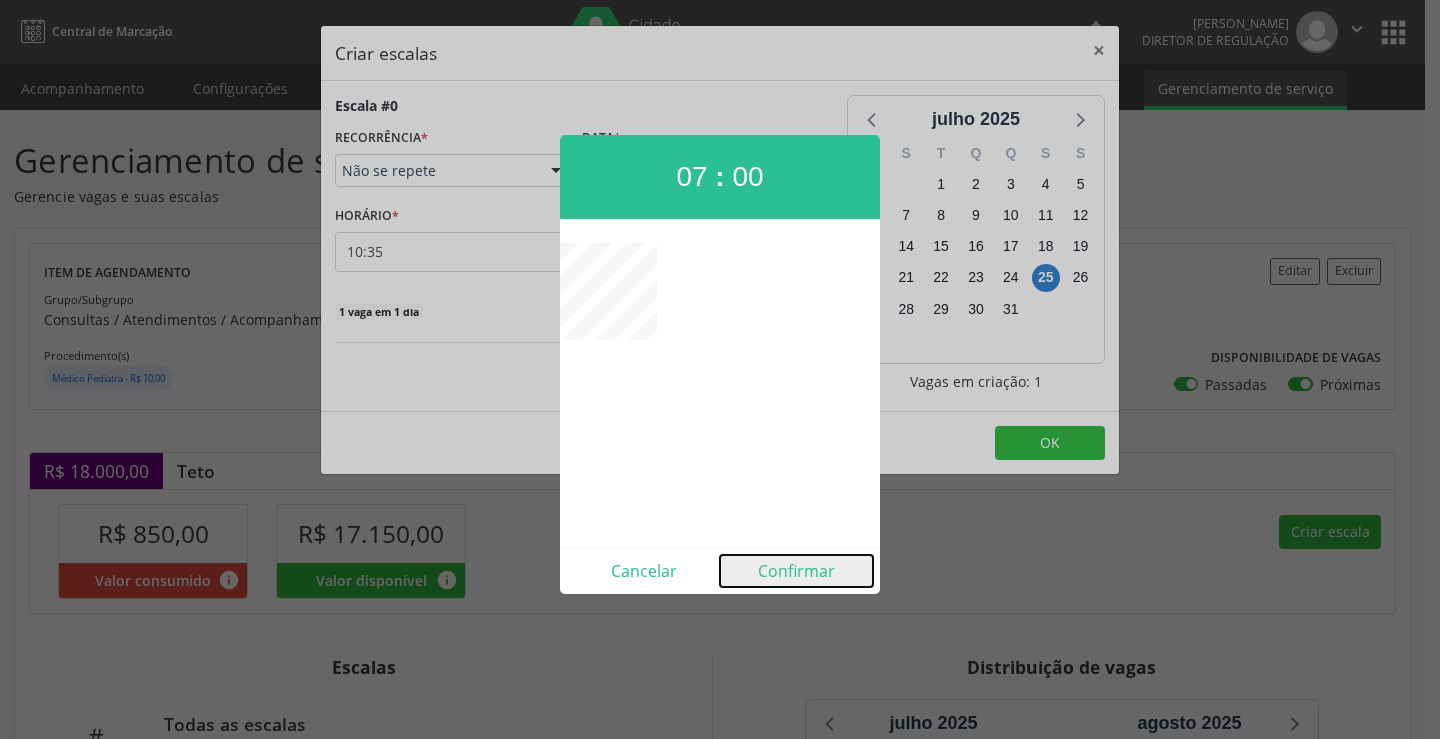click on "Confirmar" at bounding box center [796, 571] 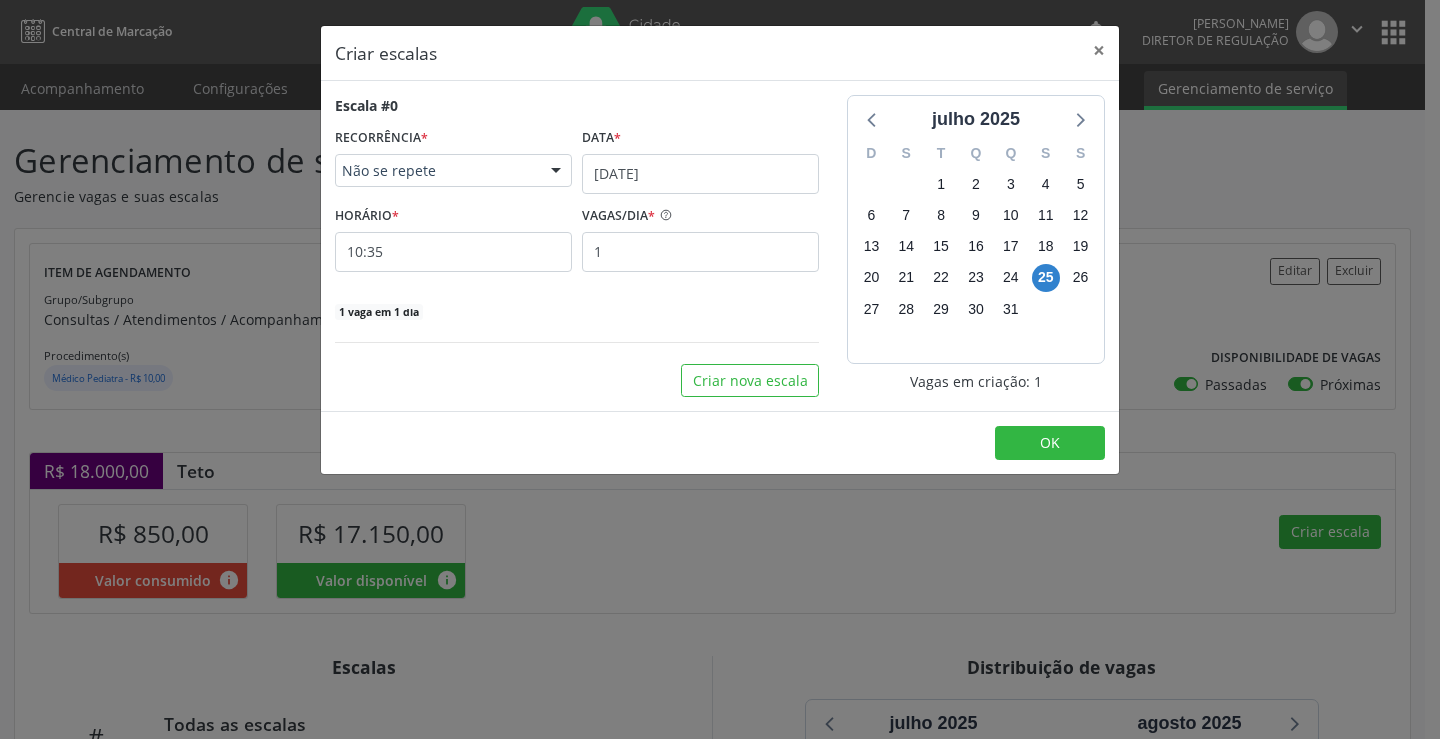 type on "07:00" 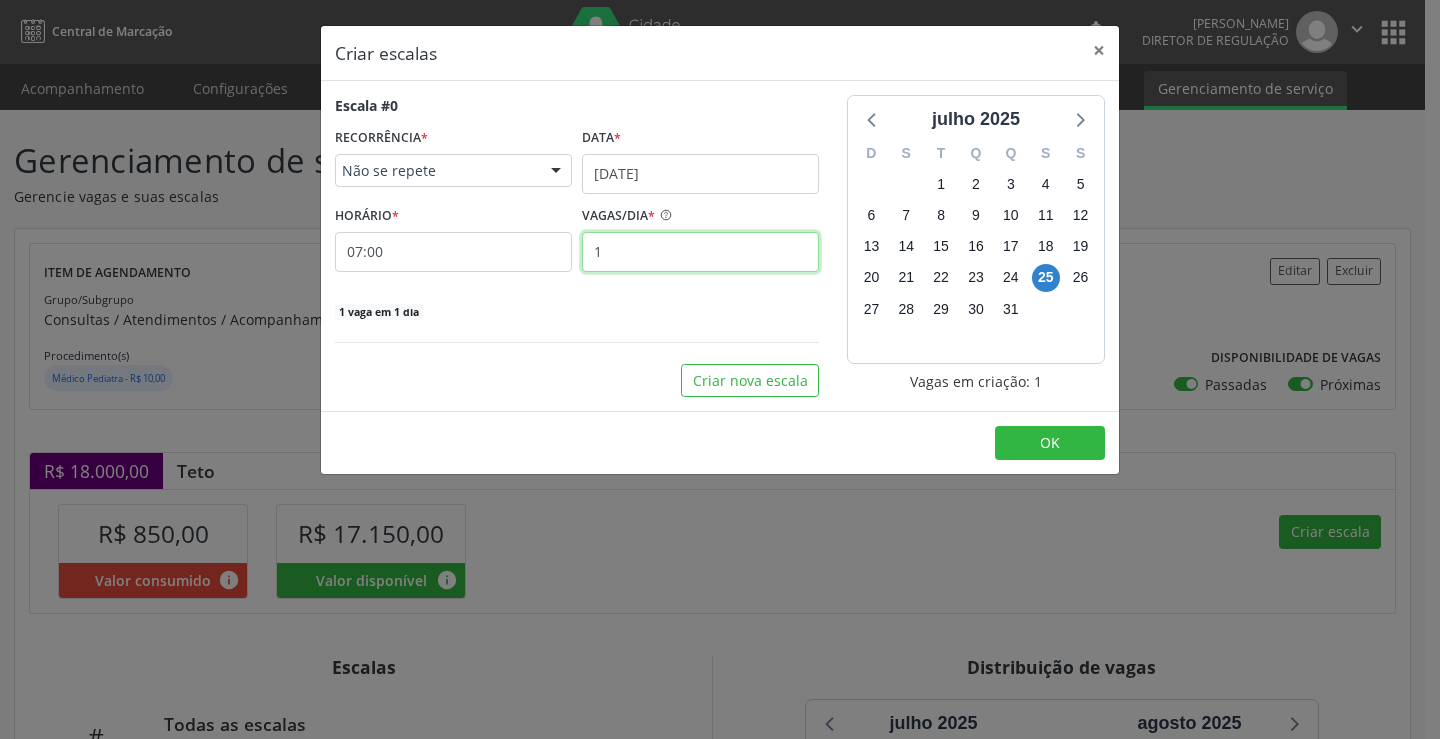 click on "1" at bounding box center (700, 252) 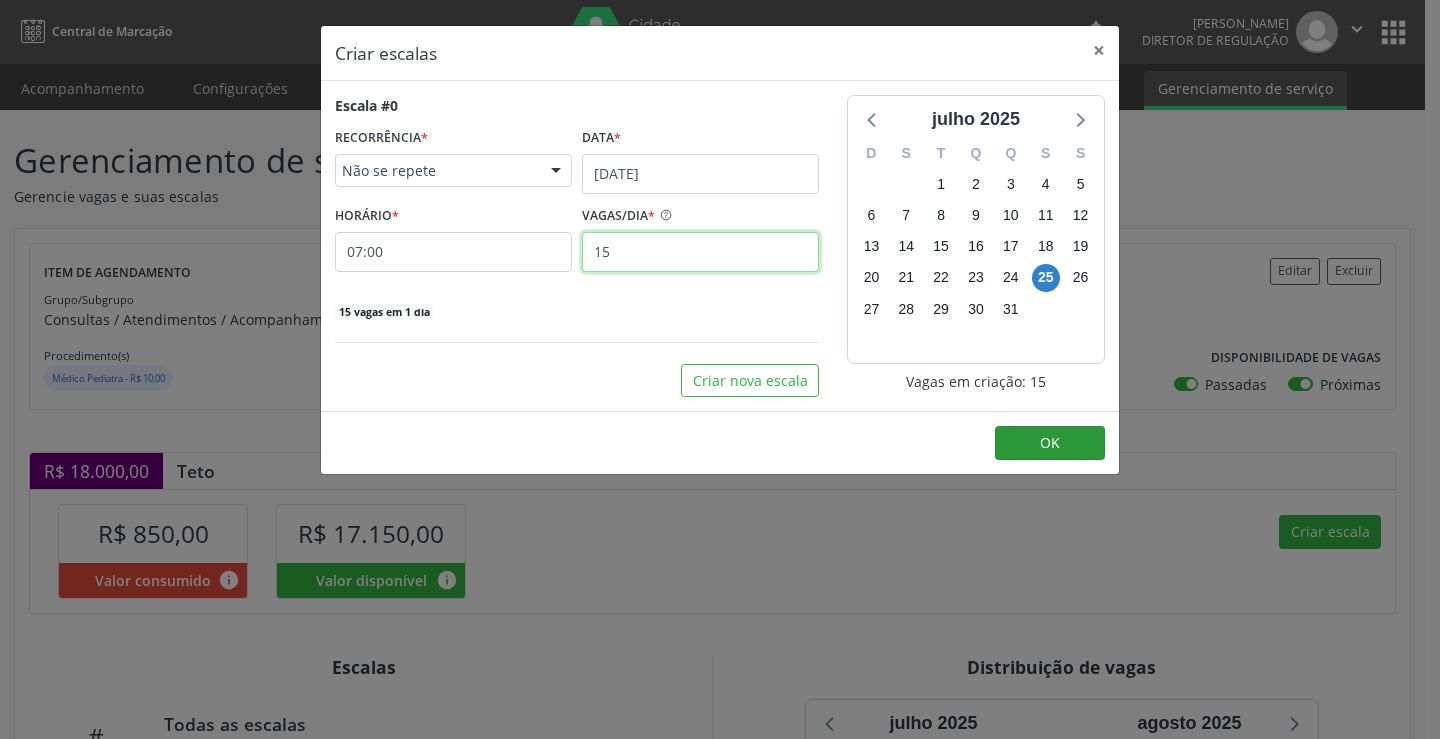 type on "15" 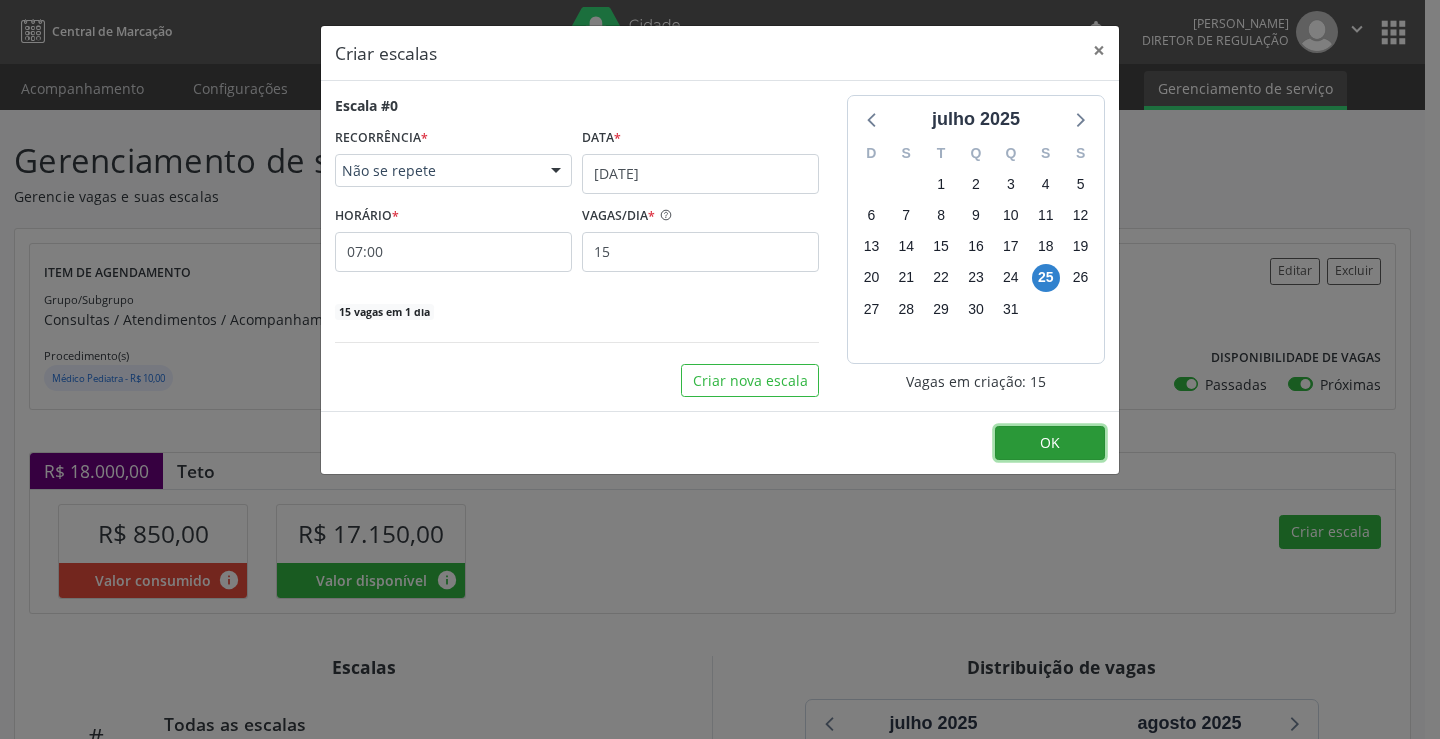 click on "OK" at bounding box center (1050, 443) 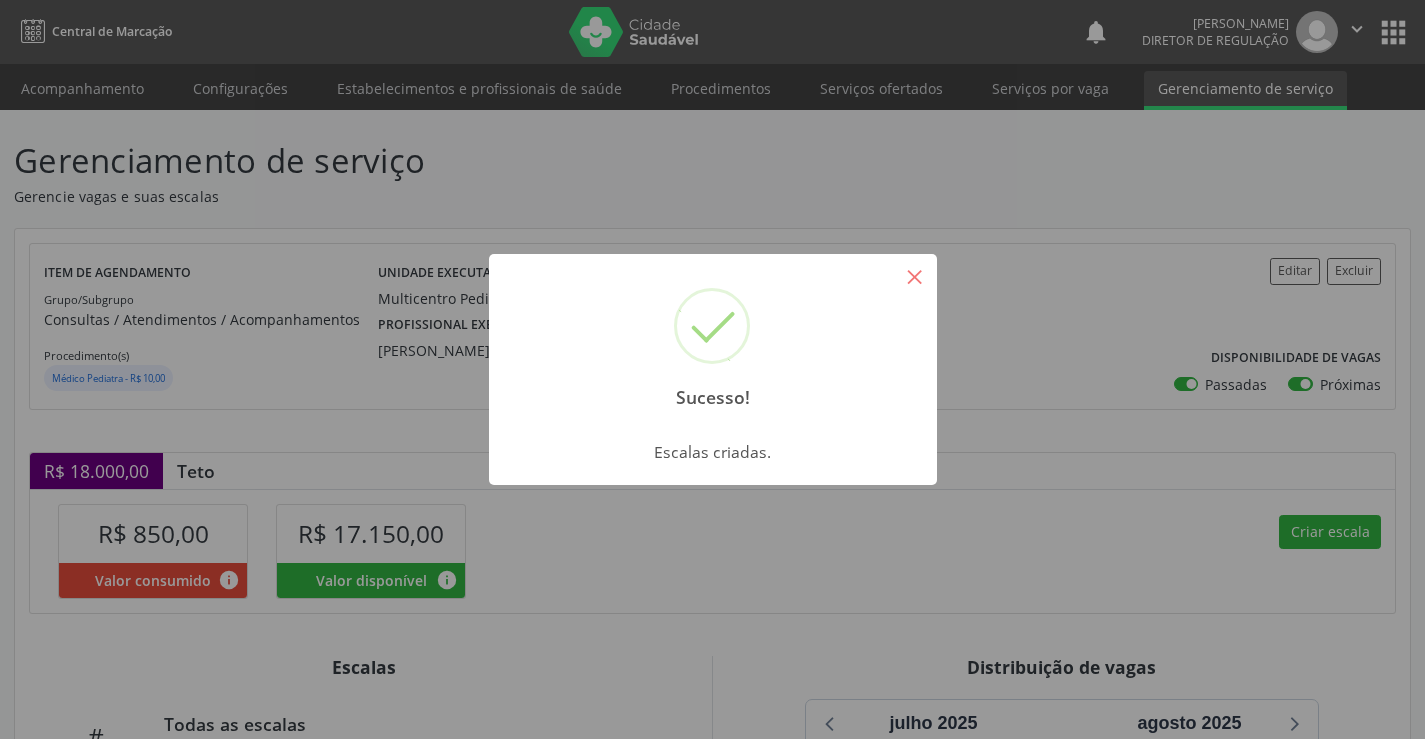 click on "×" at bounding box center (915, 276) 